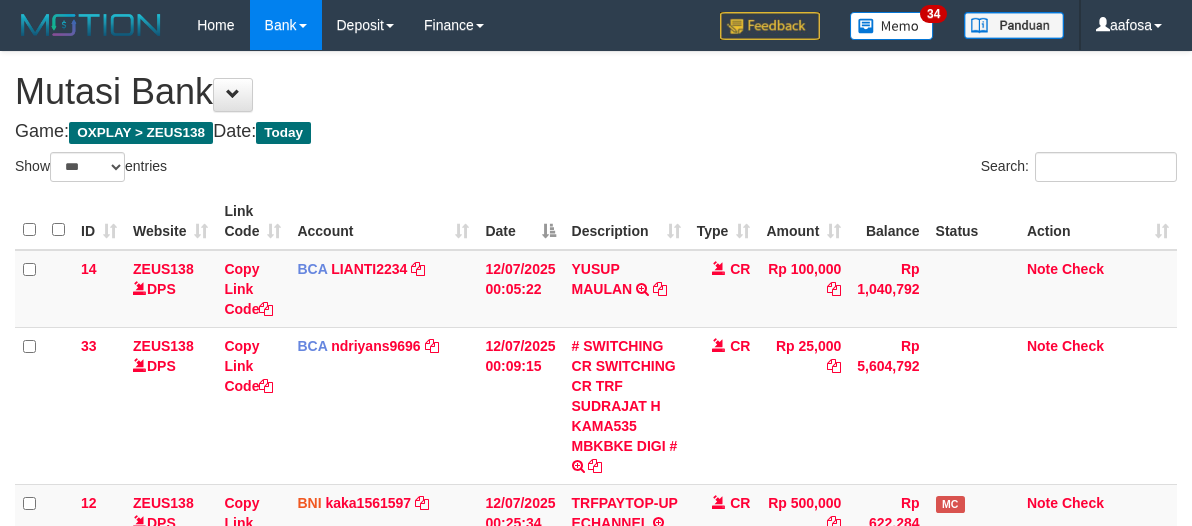 select on "***" 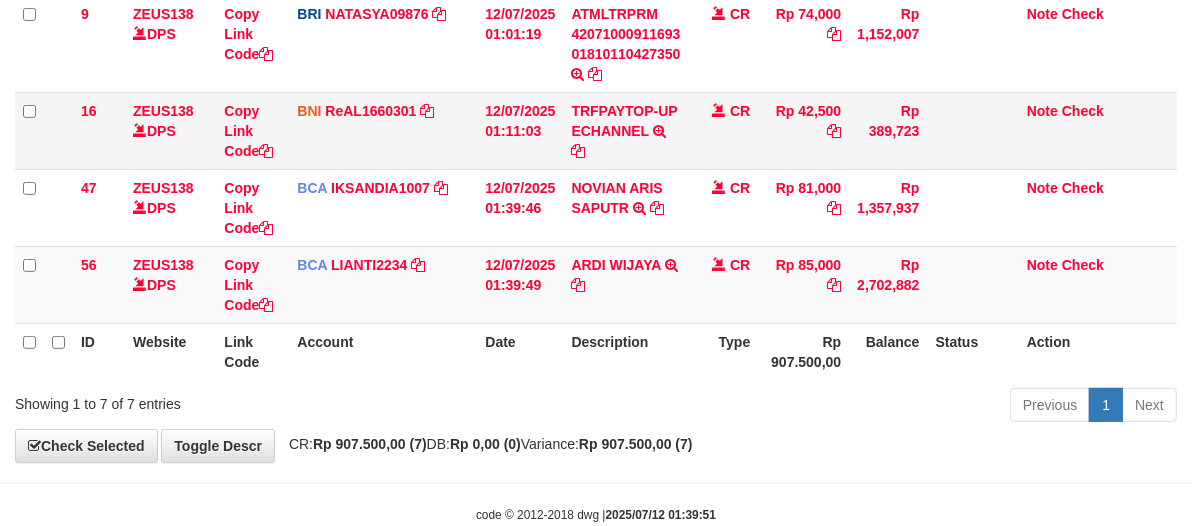 scroll, scrollTop: 460, scrollLeft: 0, axis: vertical 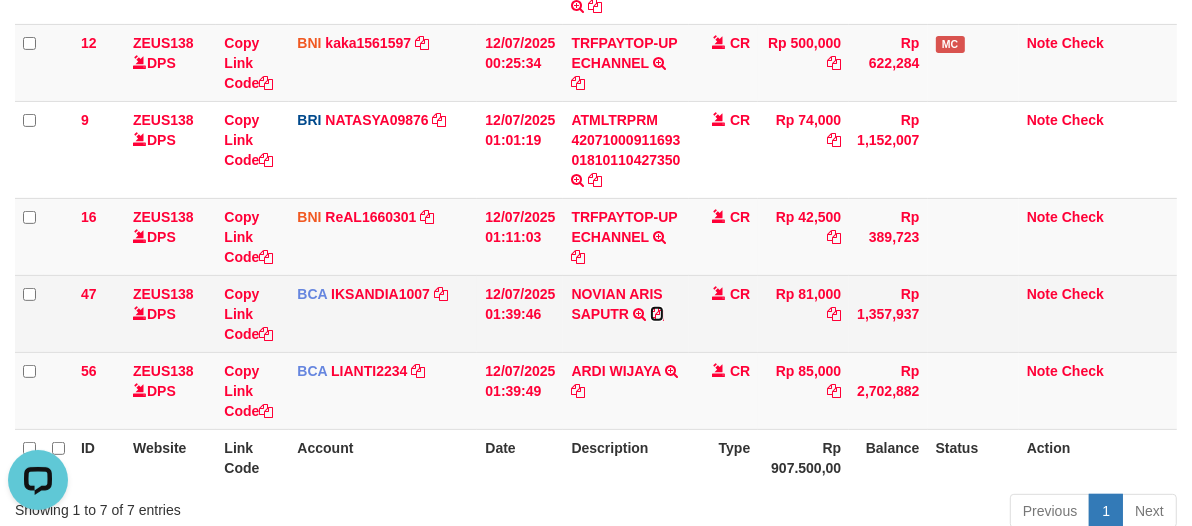 drag, startPoint x: 655, startPoint y: 311, endPoint x: 940, endPoint y: 300, distance: 285.2122 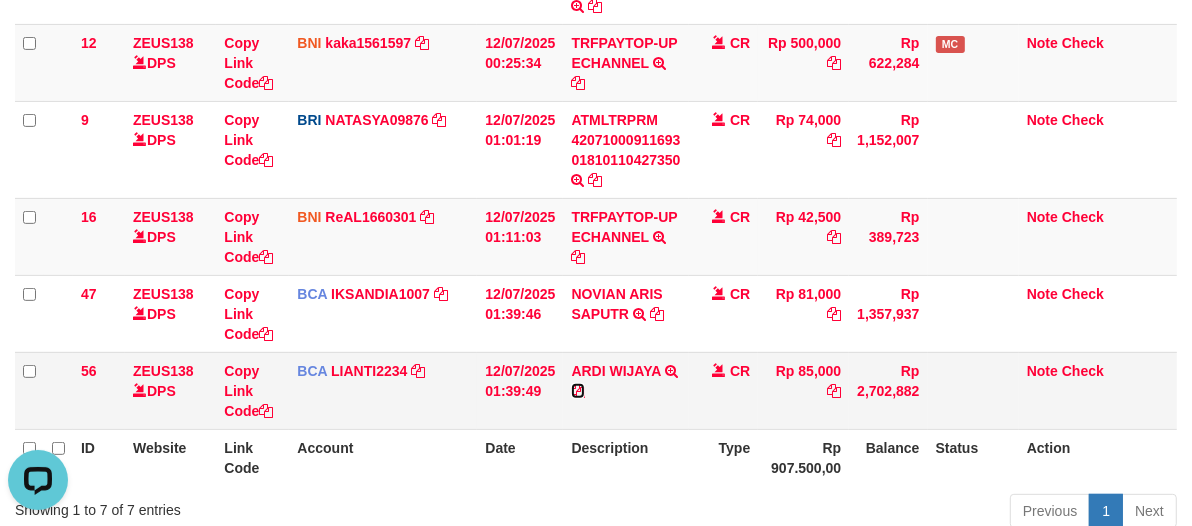 click at bounding box center (578, 391) 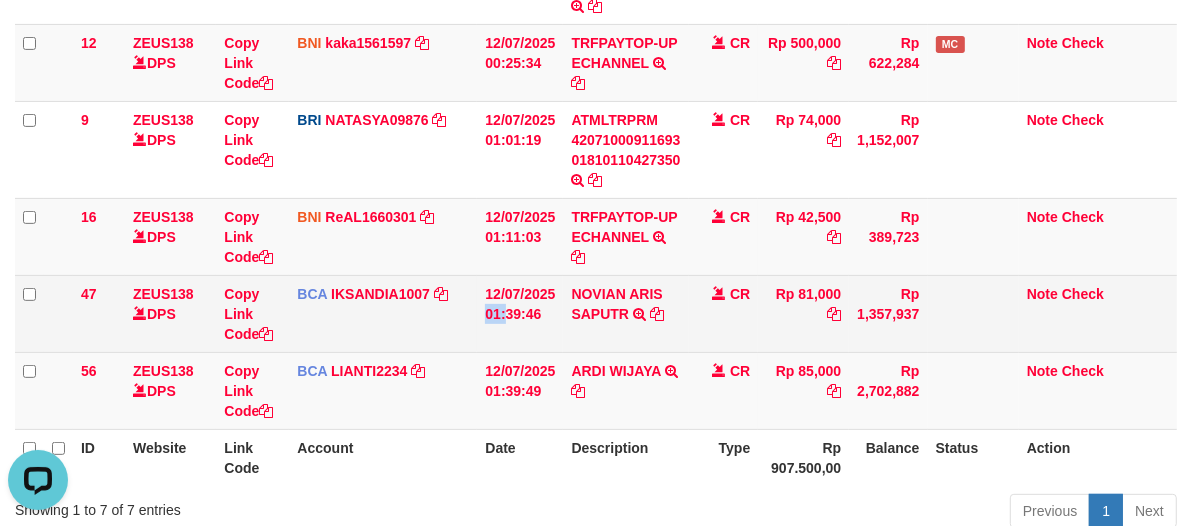 click on "12/07/2025 01:39:46" at bounding box center [520, 313] 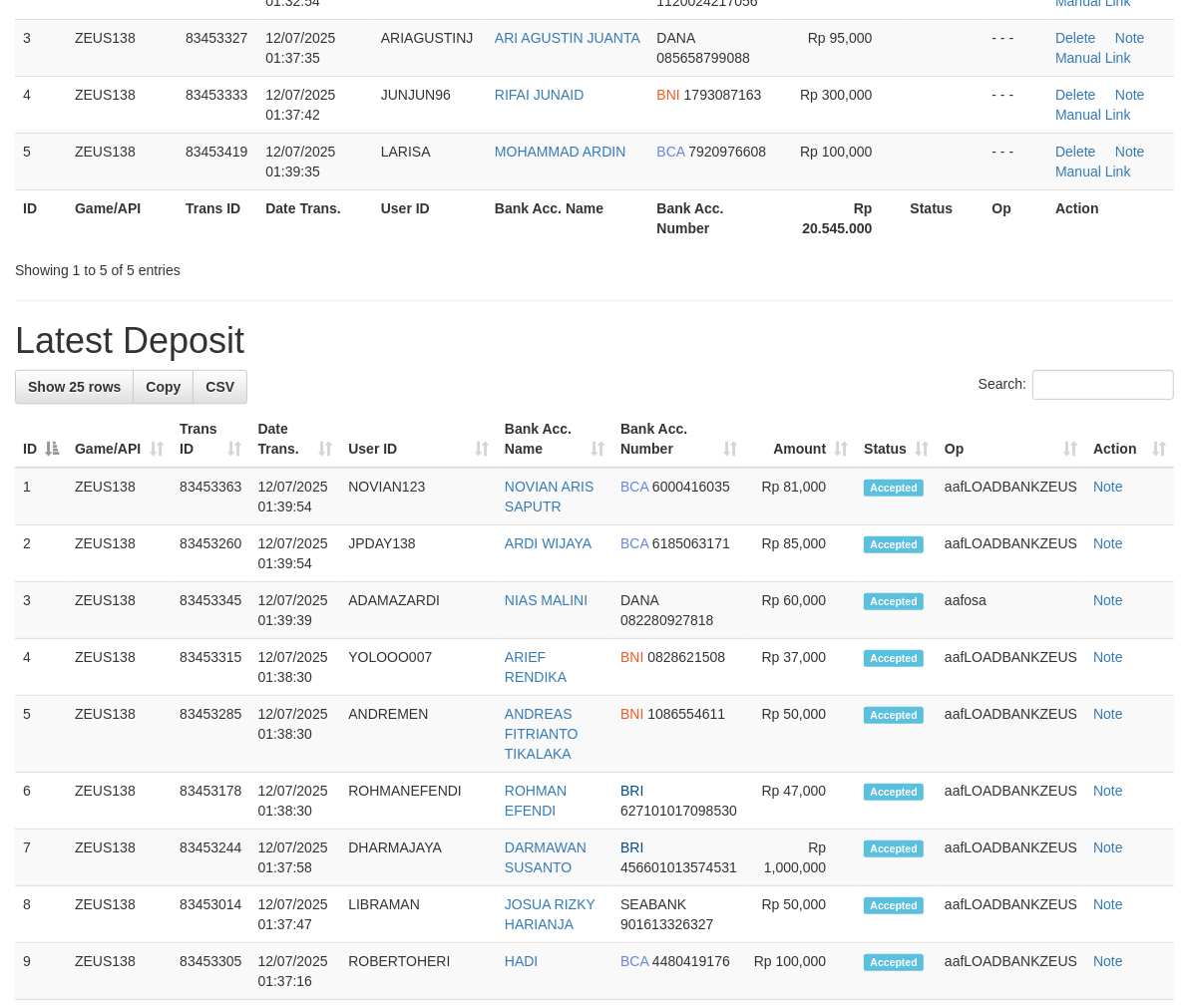 click on "**********" at bounding box center [594, 874] 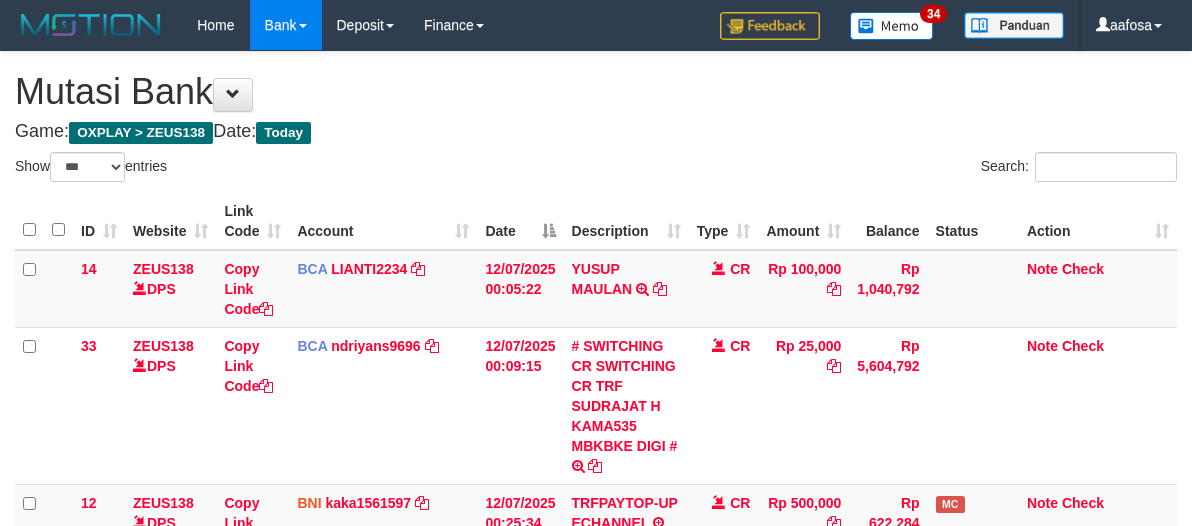 select on "***" 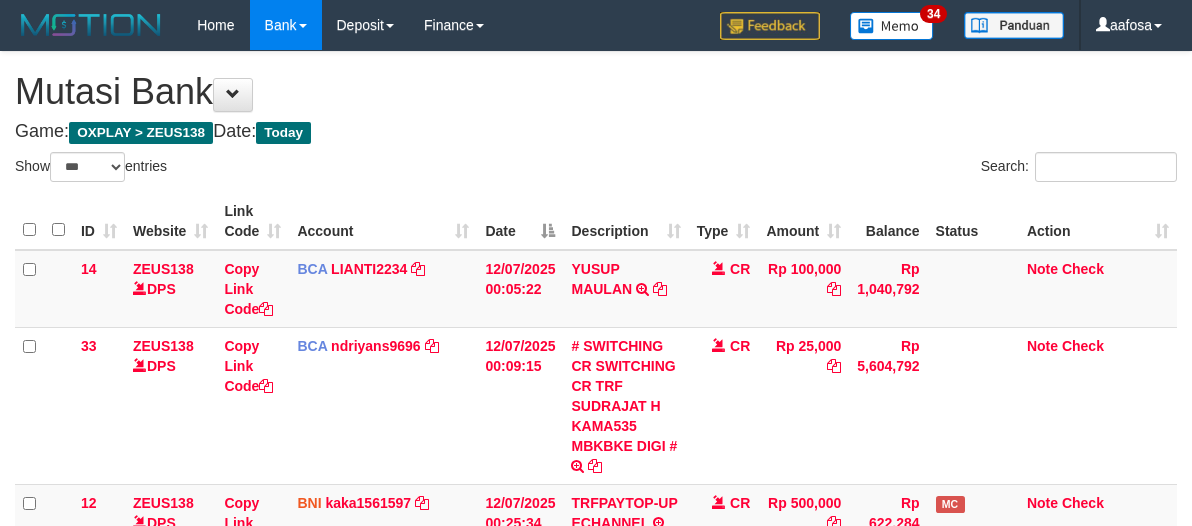 scroll, scrollTop: 460, scrollLeft: 0, axis: vertical 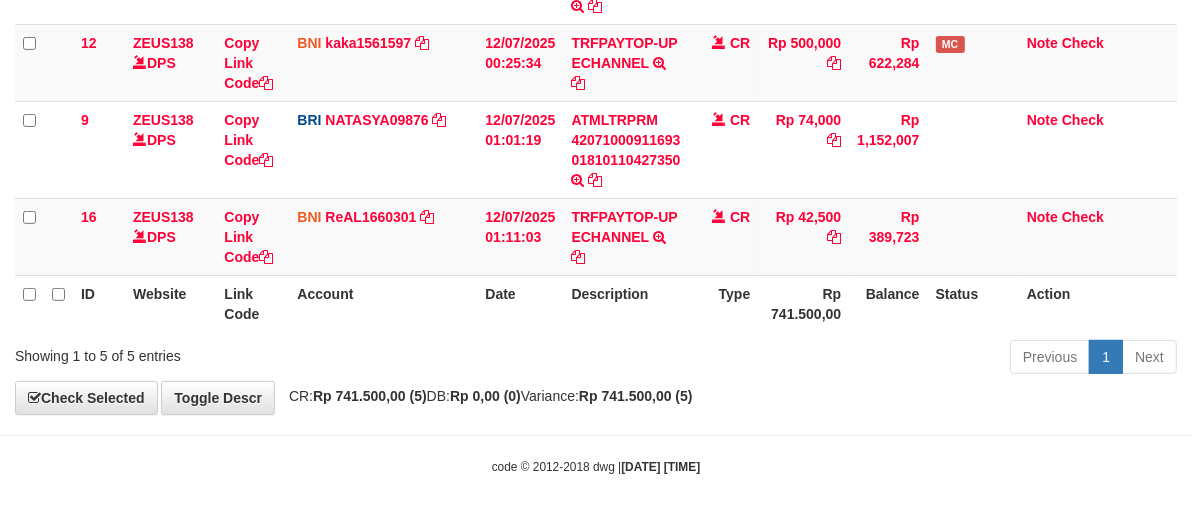 click on "Type" at bounding box center [724, 303] 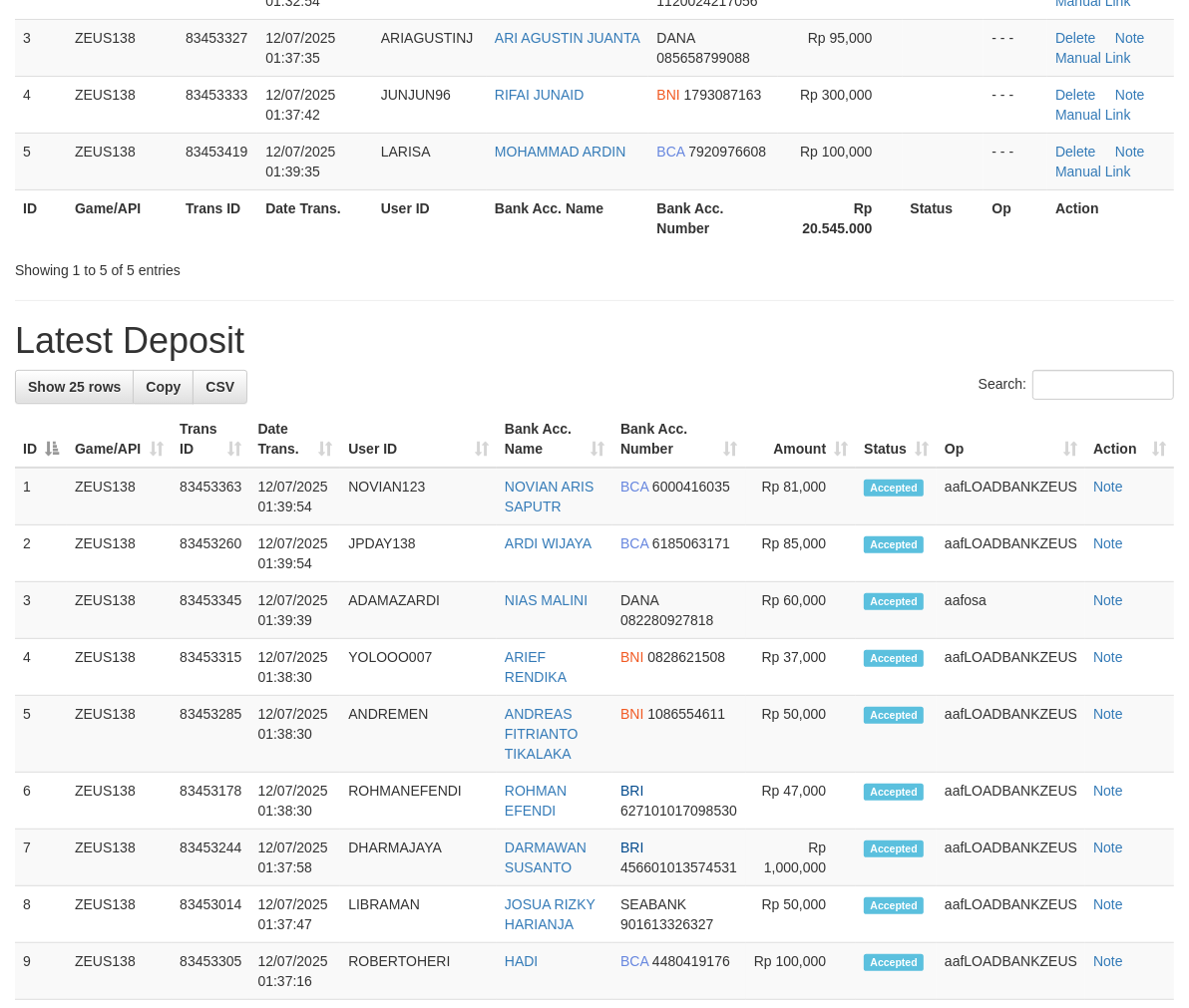 scroll, scrollTop: 266, scrollLeft: 0, axis: vertical 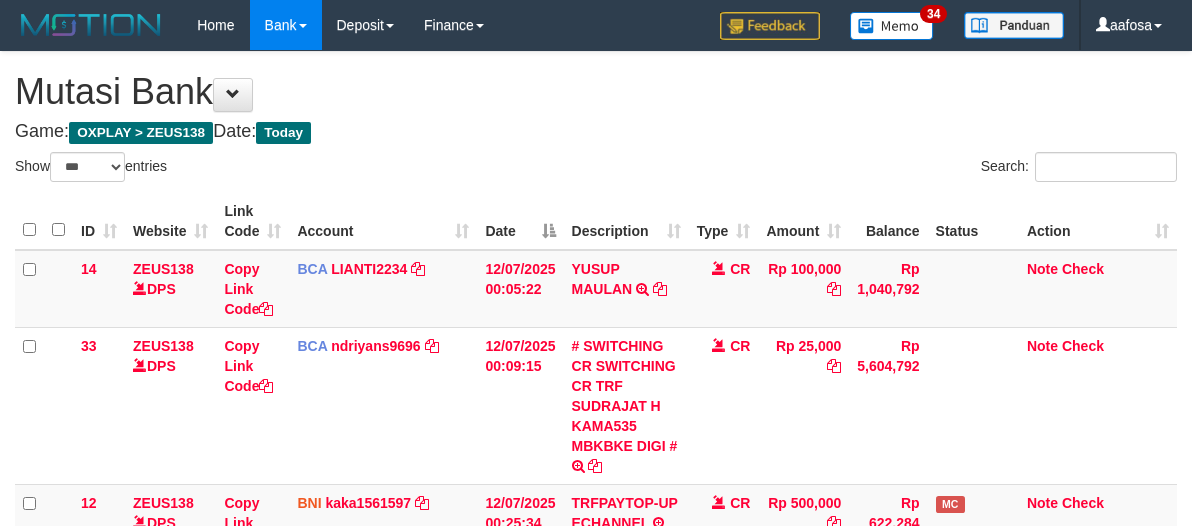 select on "***" 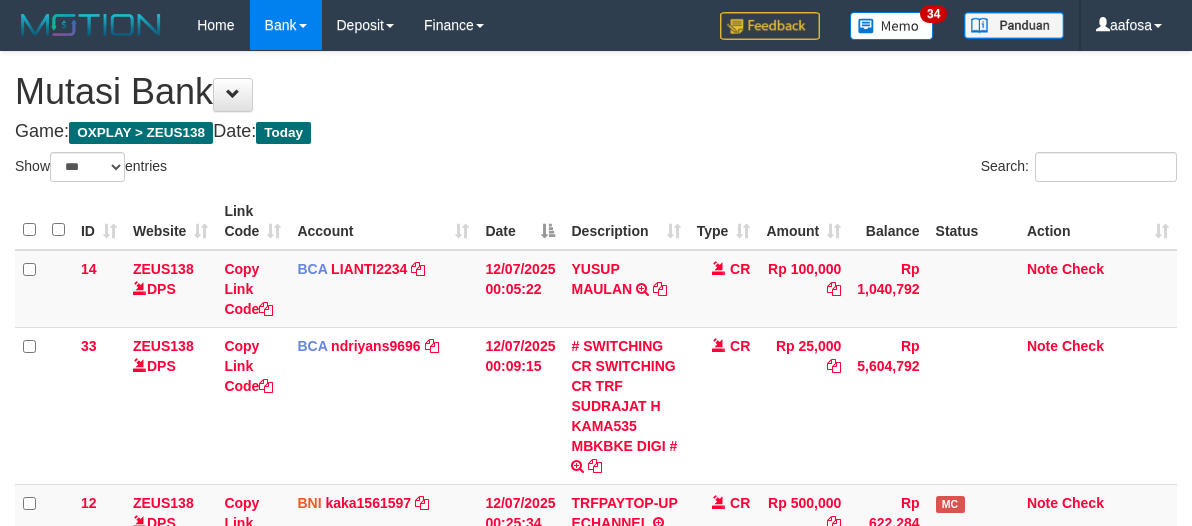 scroll, scrollTop: 460, scrollLeft: 0, axis: vertical 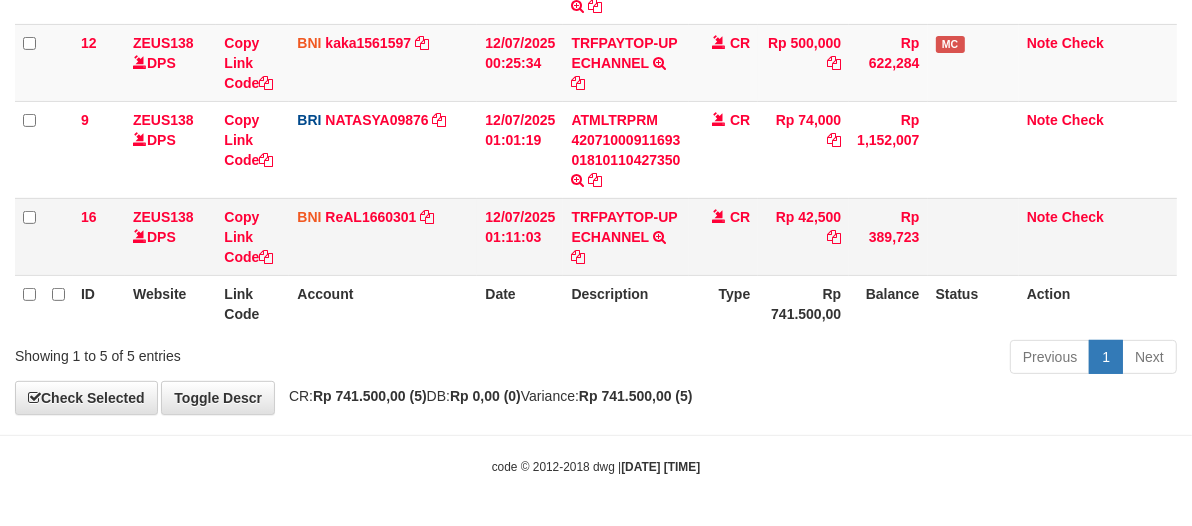 click on "CR" at bounding box center (724, 236) 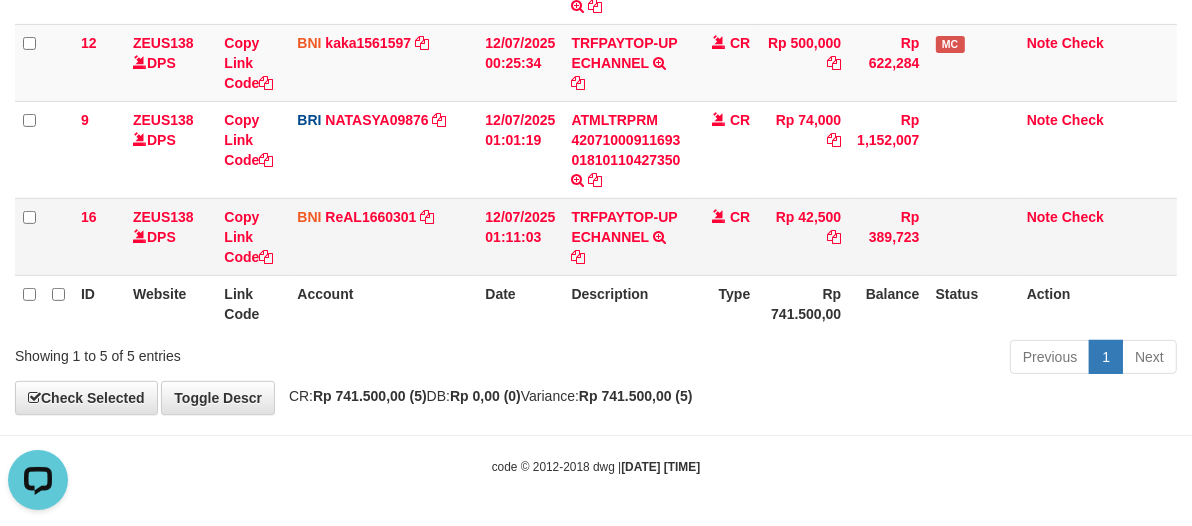 scroll, scrollTop: 0, scrollLeft: 0, axis: both 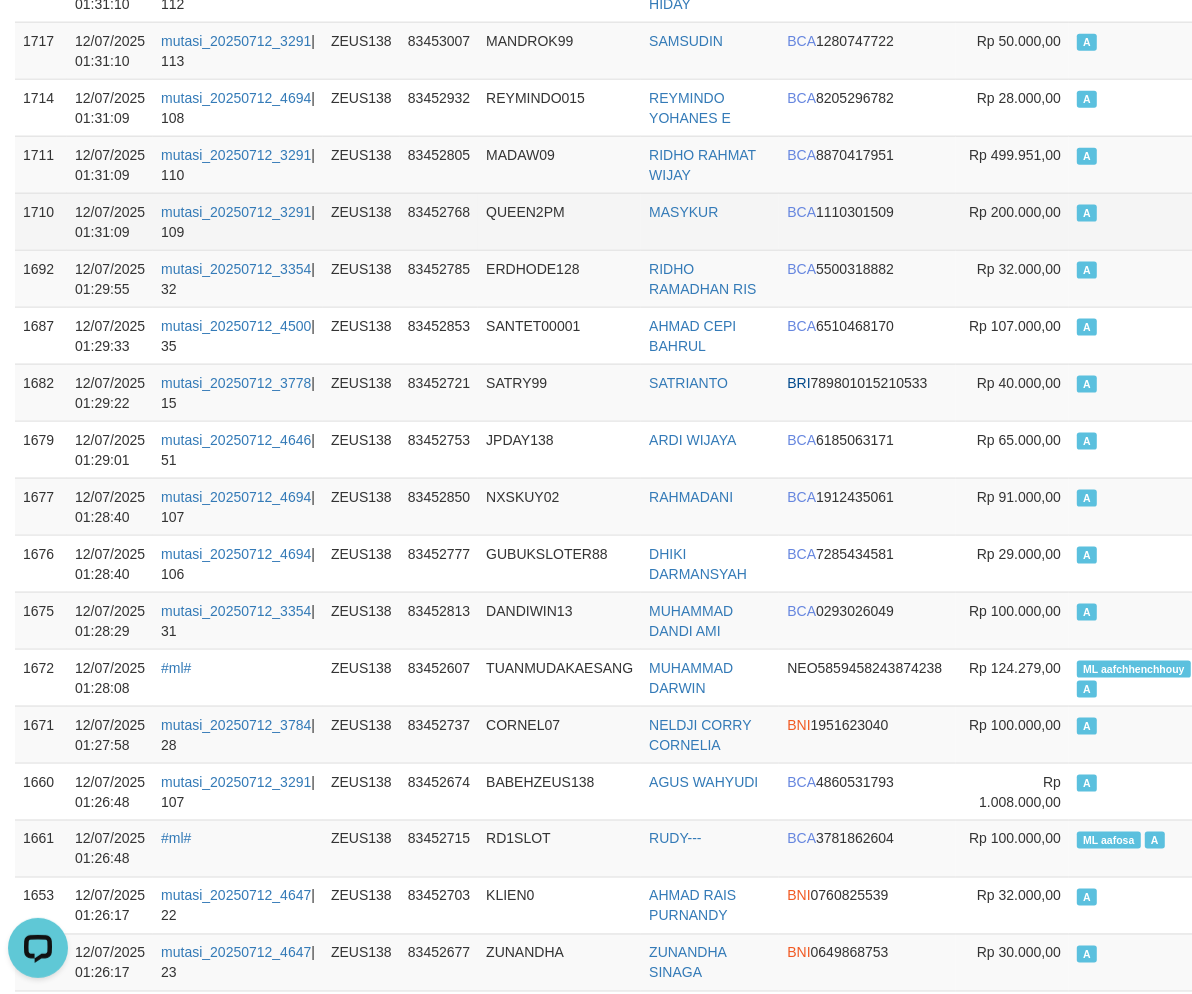 click on "A" at bounding box center (1134, 221) 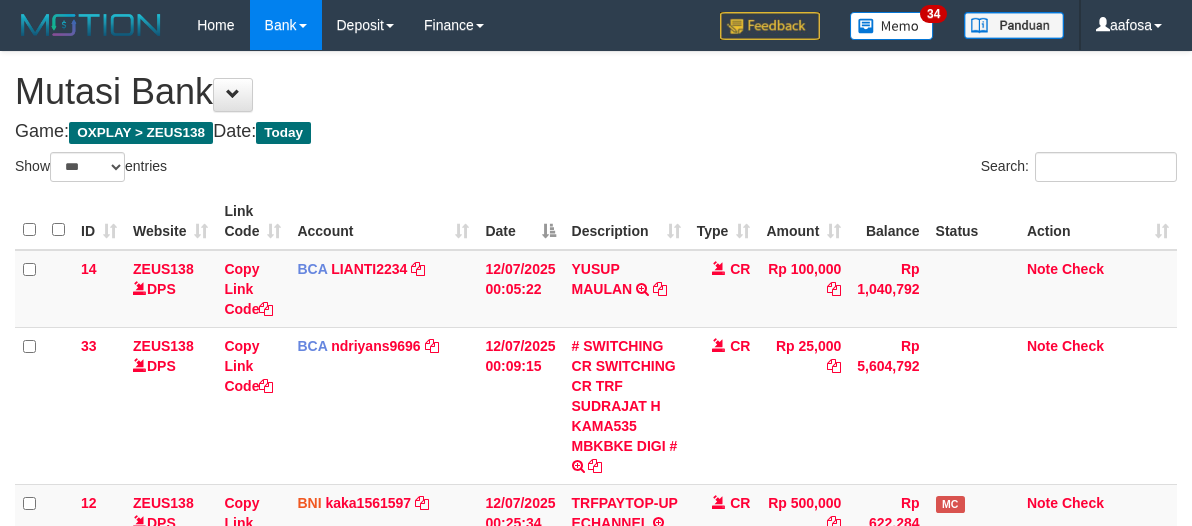 select on "***" 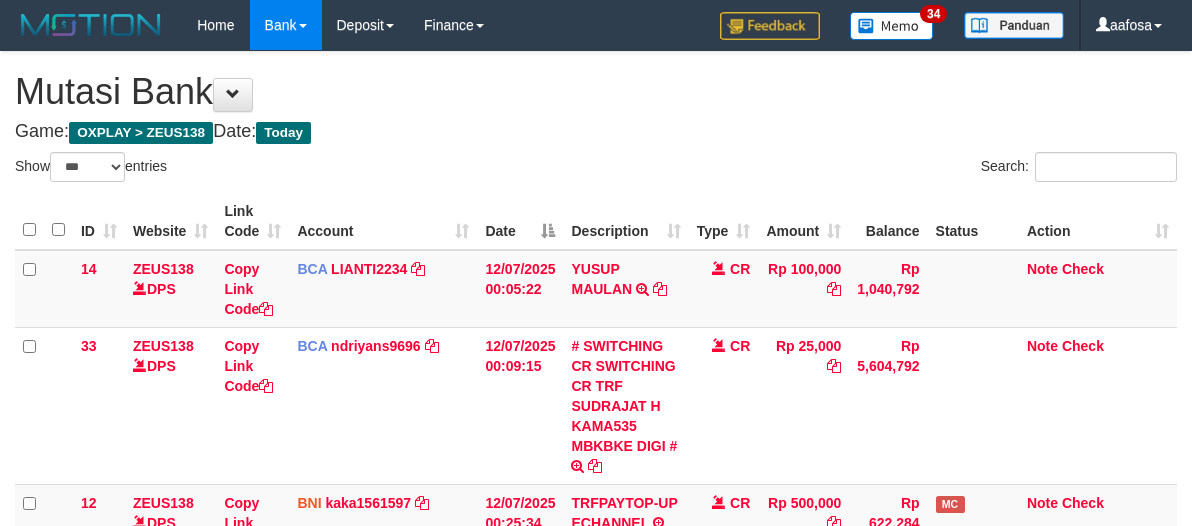 scroll, scrollTop: 460, scrollLeft: 0, axis: vertical 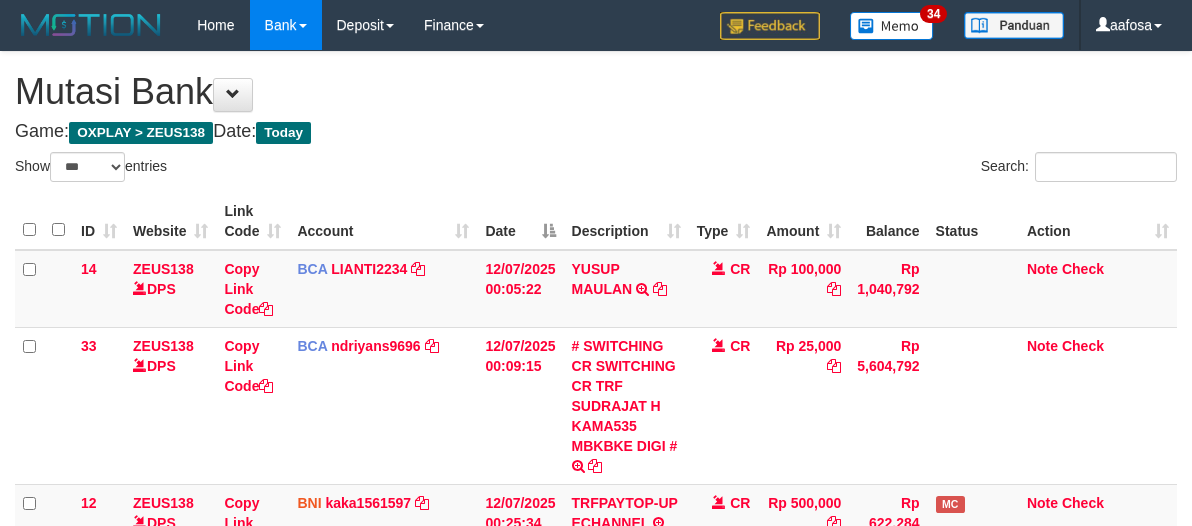 select on "***" 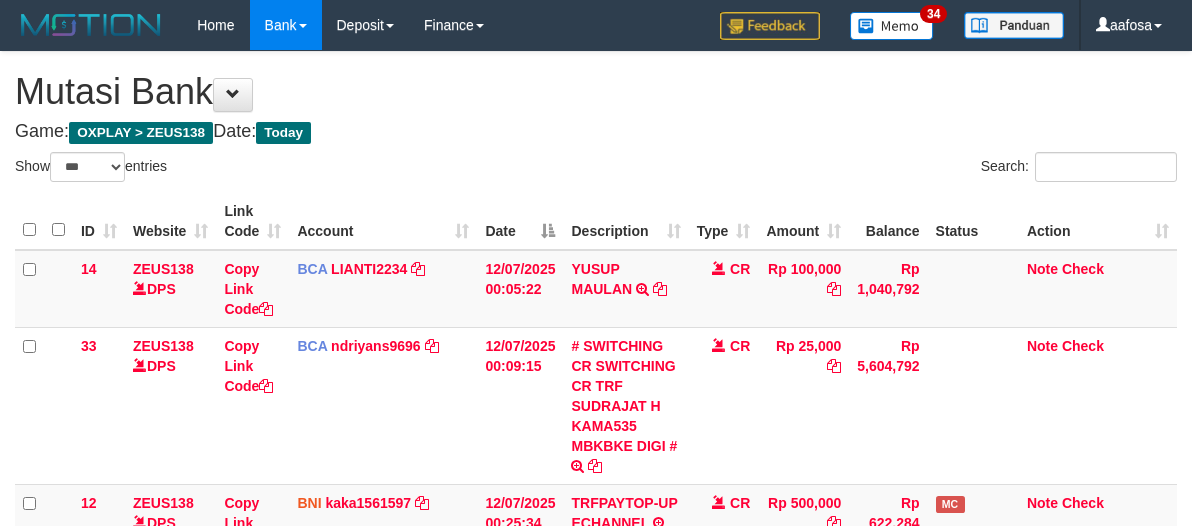 scroll, scrollTop: 460, scrollLeft: 0, axis: vertical 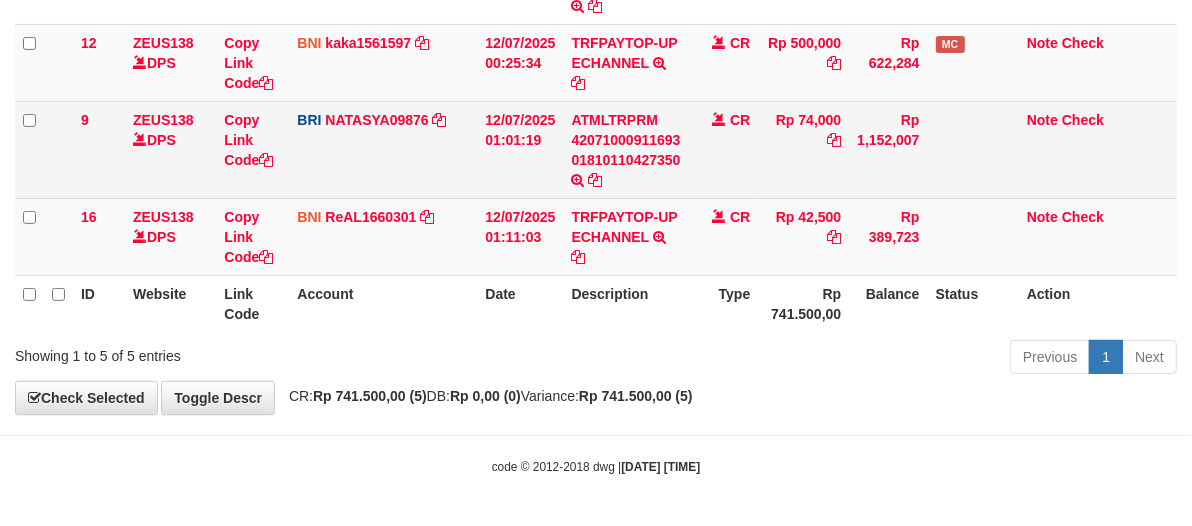 drag, startPoint x: 375, startPoint y: 153, endPoint x: 385, endPoint y: 155, distance: 10.198039 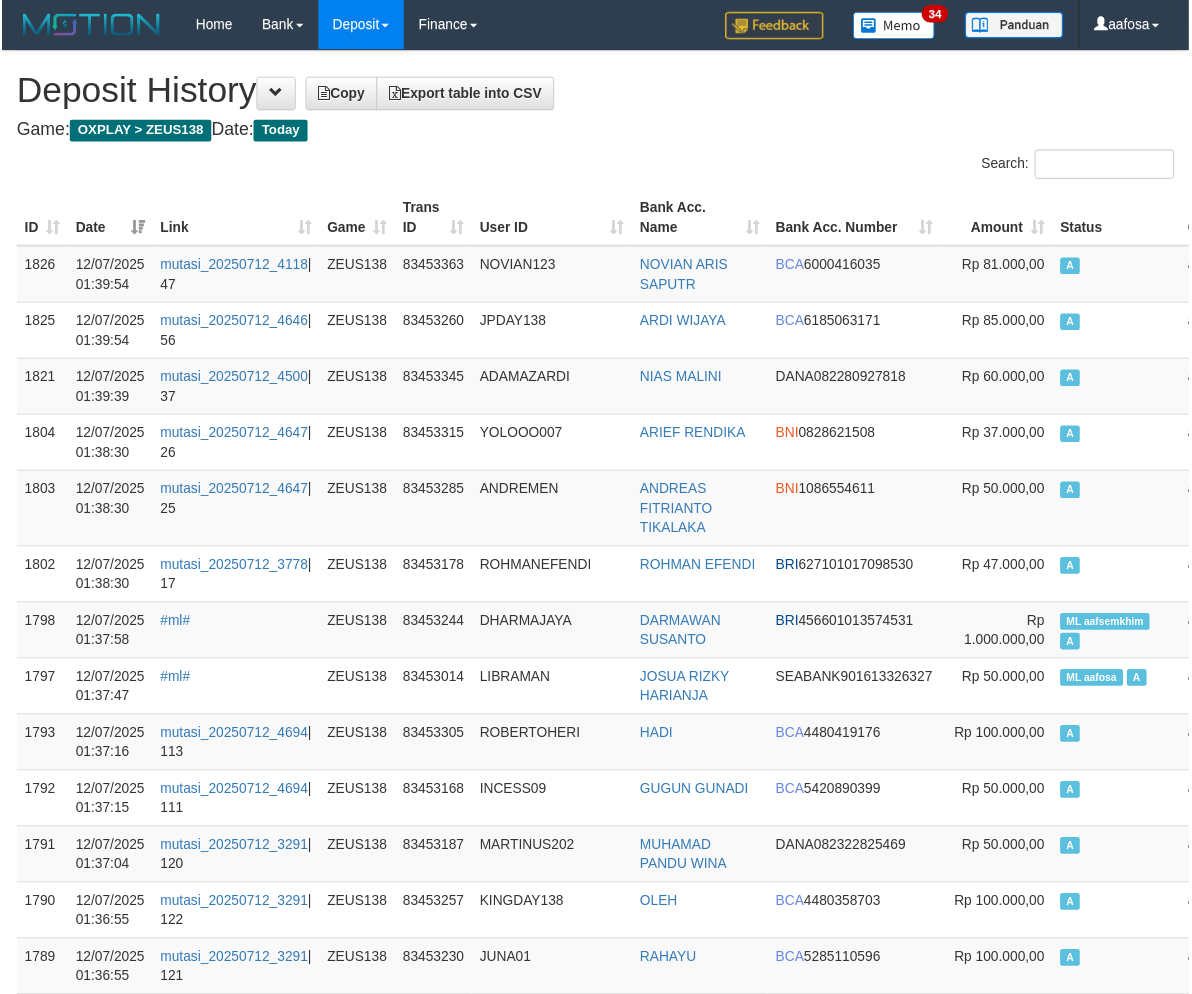 scroll, scrollTop: 1844, scrollLeft: 0, axis: vertical 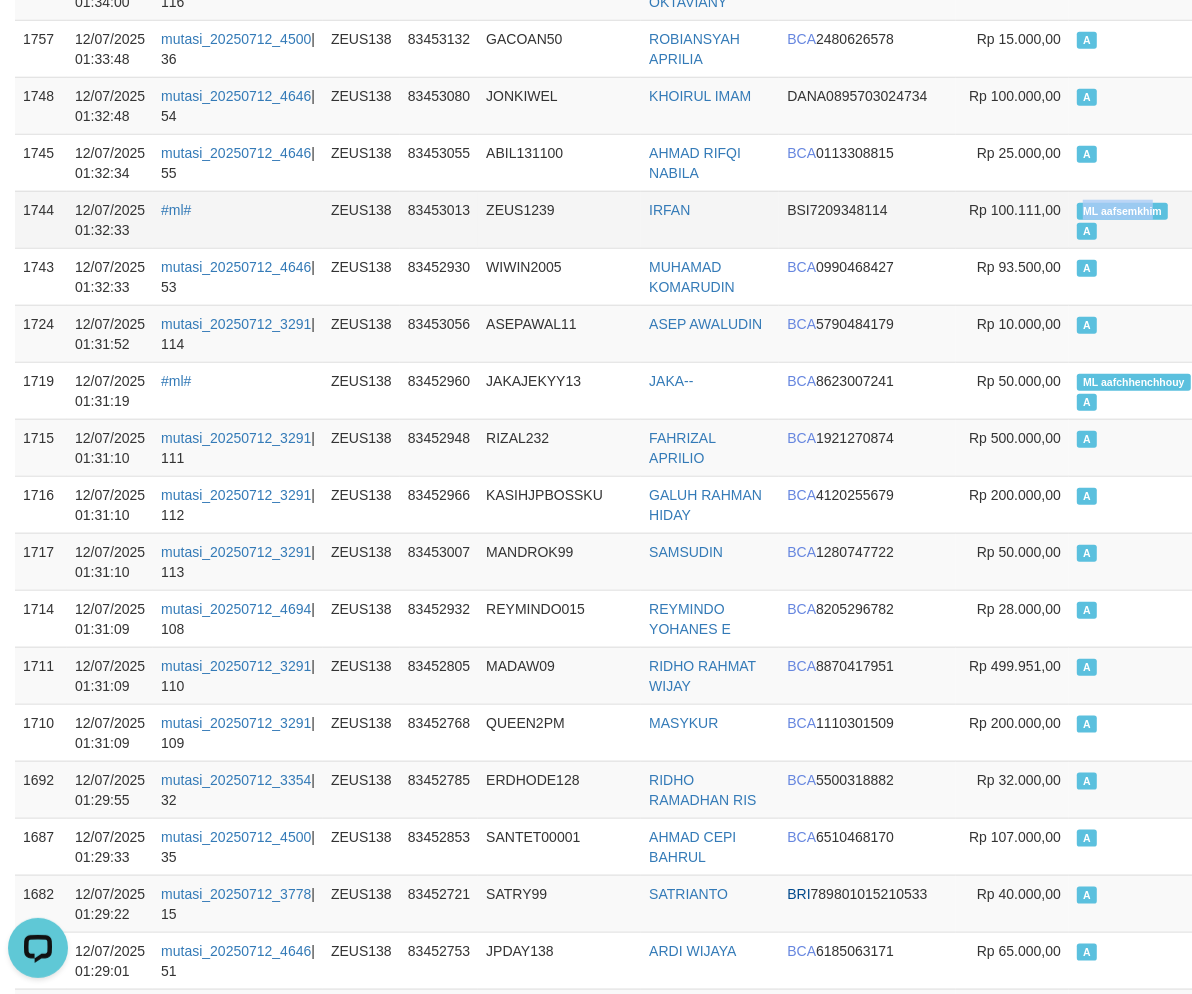 copy on "ML aafsemkhi" 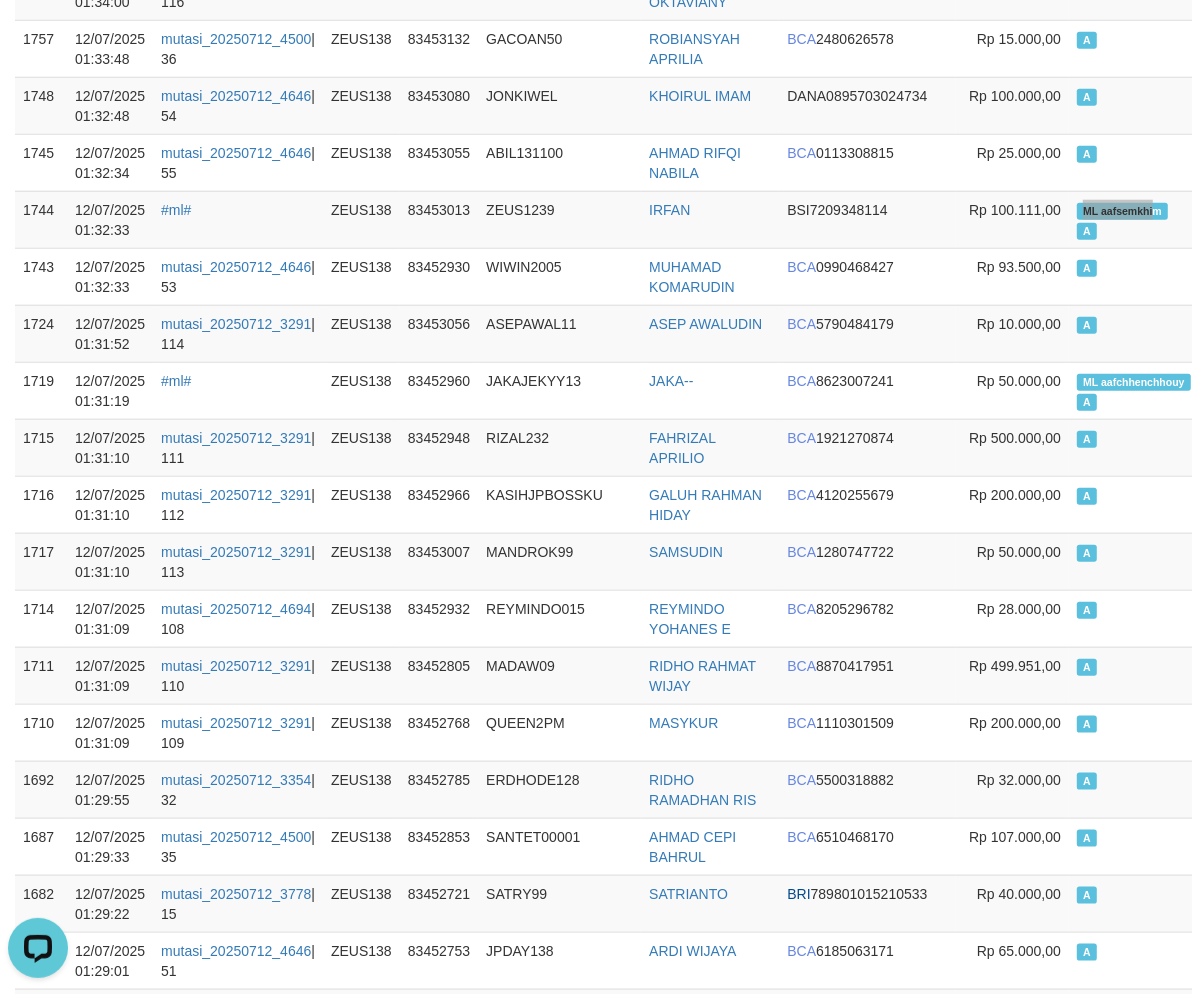 scroll, scrollTop: 4964, scrollLeft: 0, axis: vertical 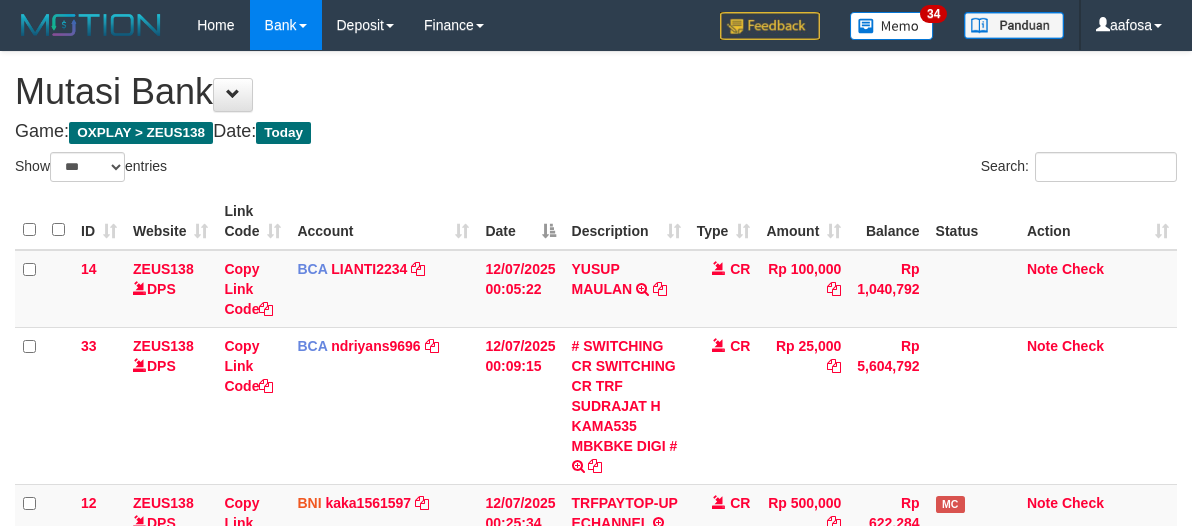 select on "***" 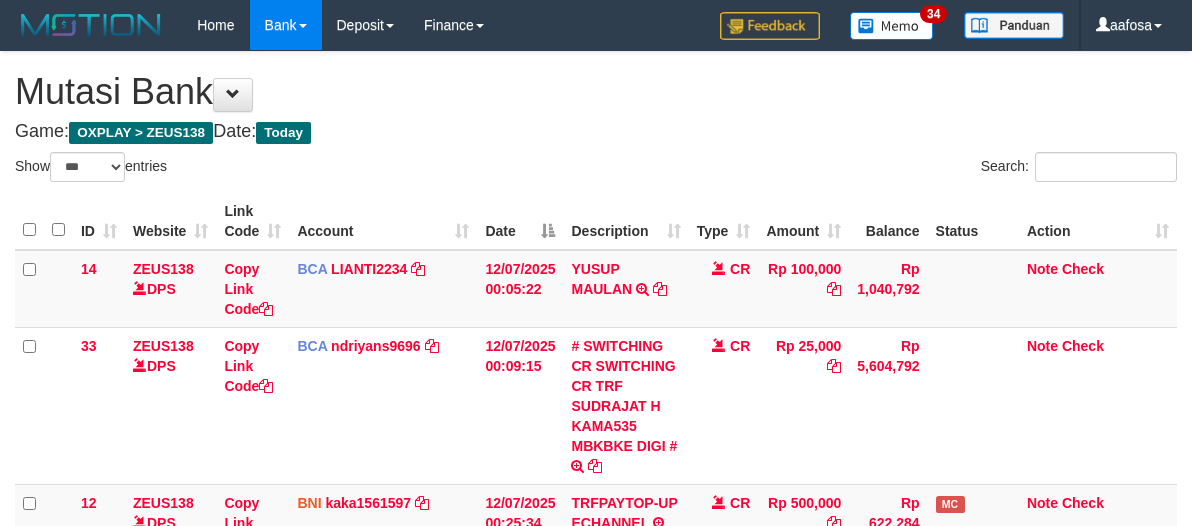 scroll, scrollTop: 460, scrollLeft: 0, axis: vertical 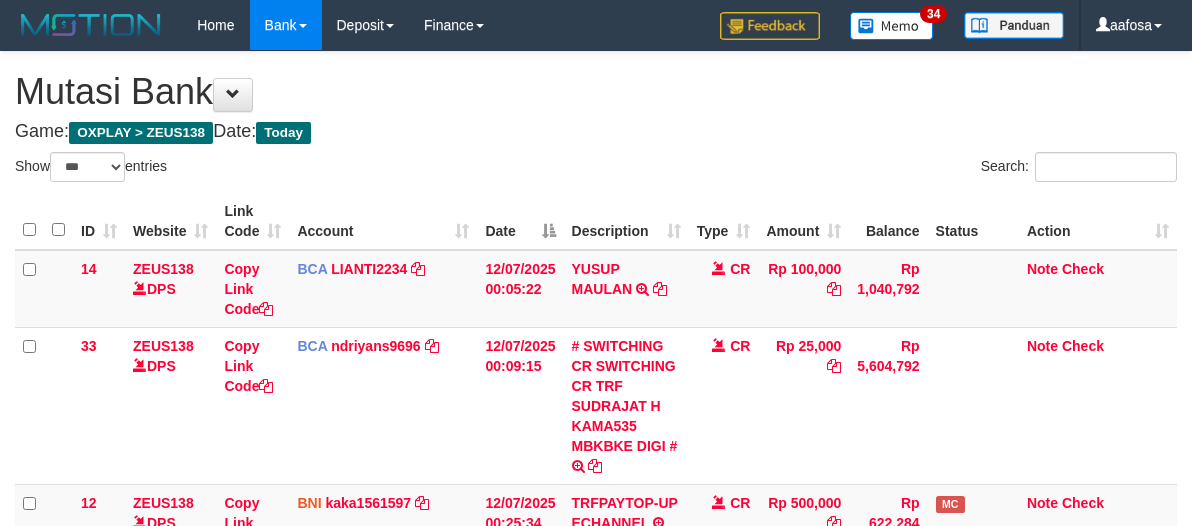 select on "***" 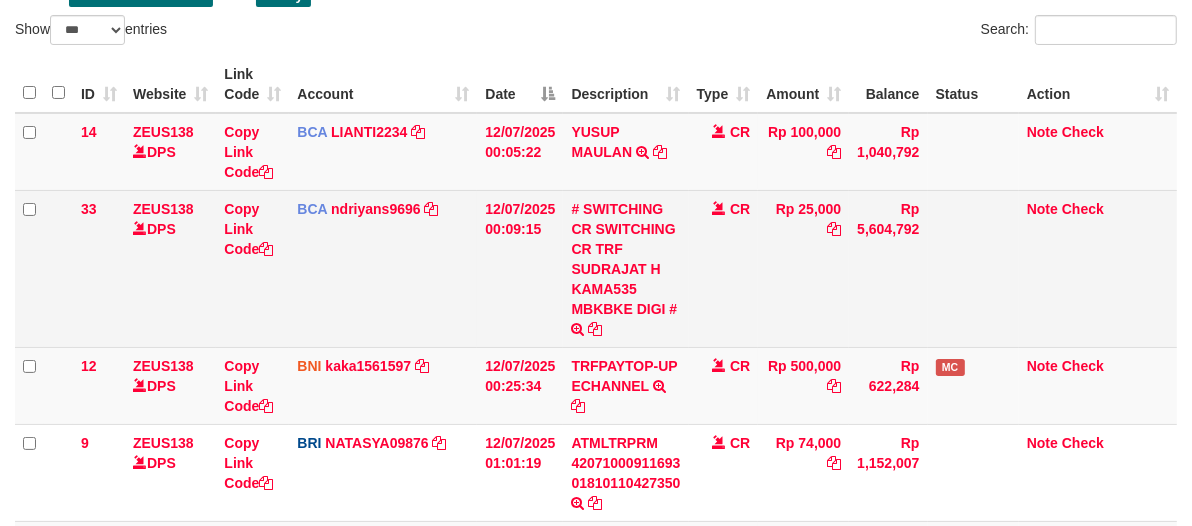 scroll, scrollTop: 126, scrollLeft: 0, axis: vertical 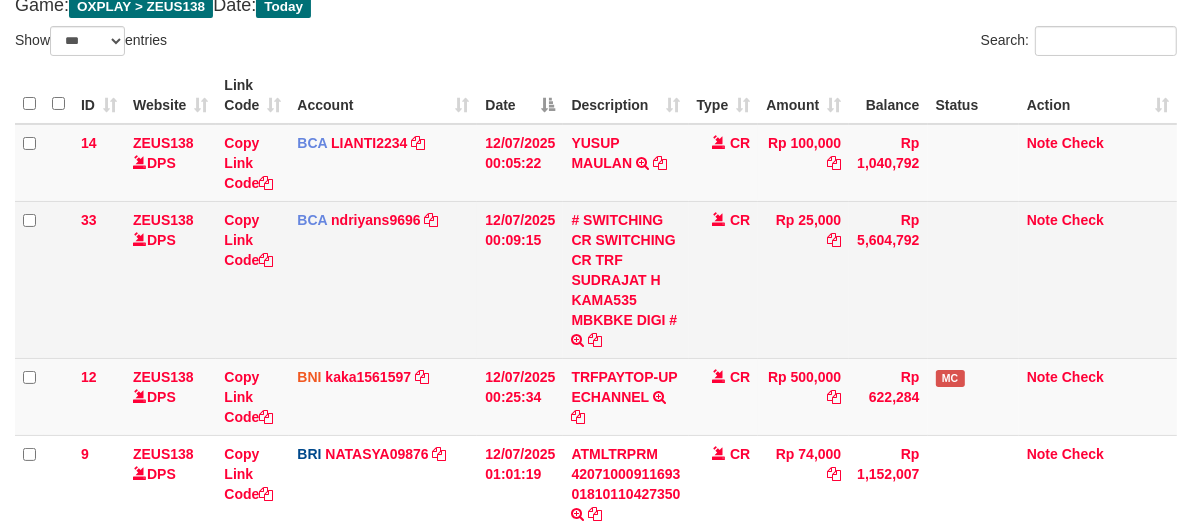 click on "Rp 25,000" at bounding box center (803, 279) 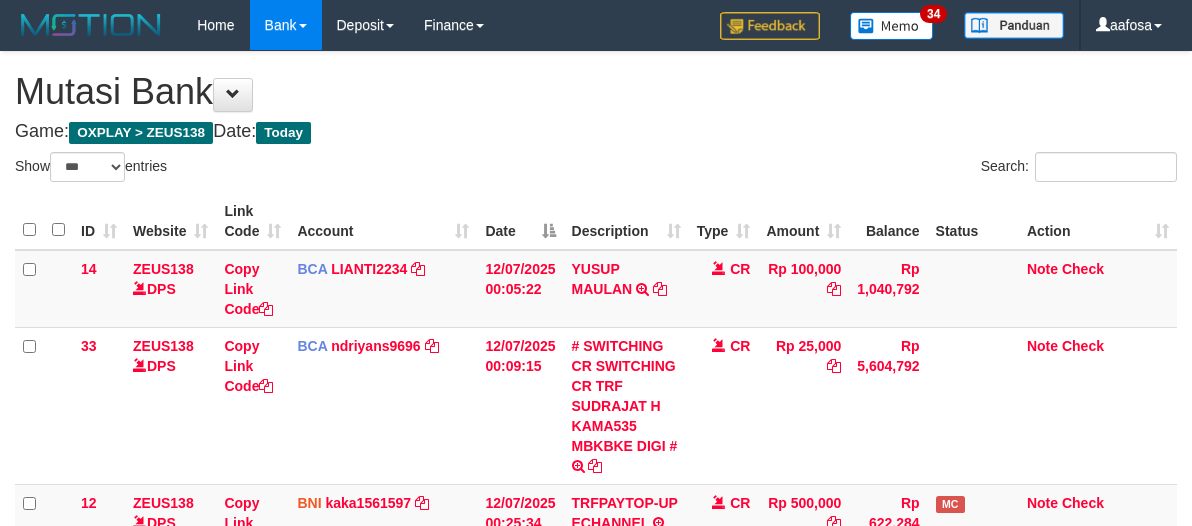 select on "***" 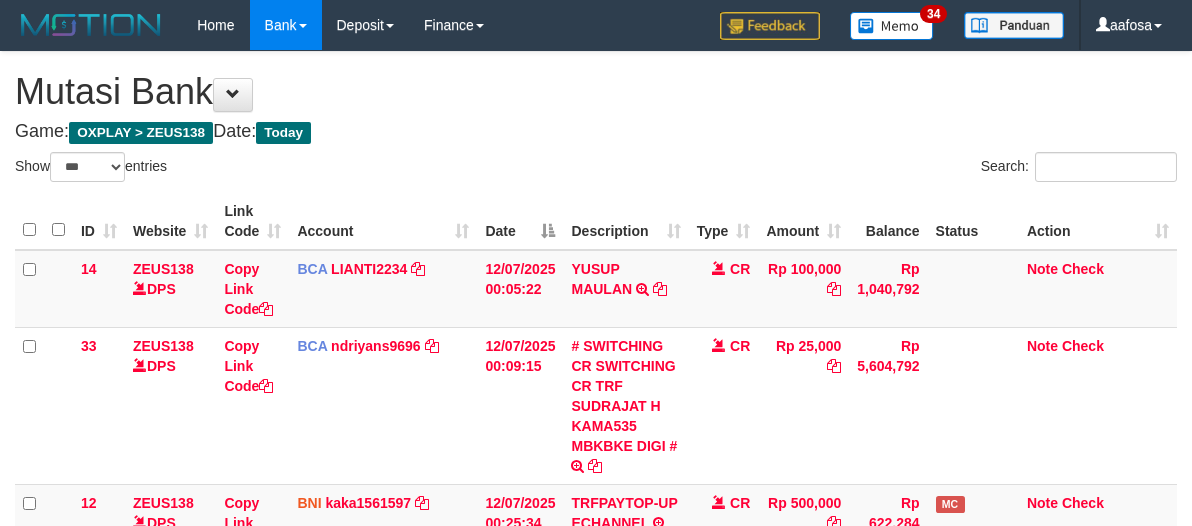 scroll, scrollTop: 127, scrollLeft: 0, axis: vertical 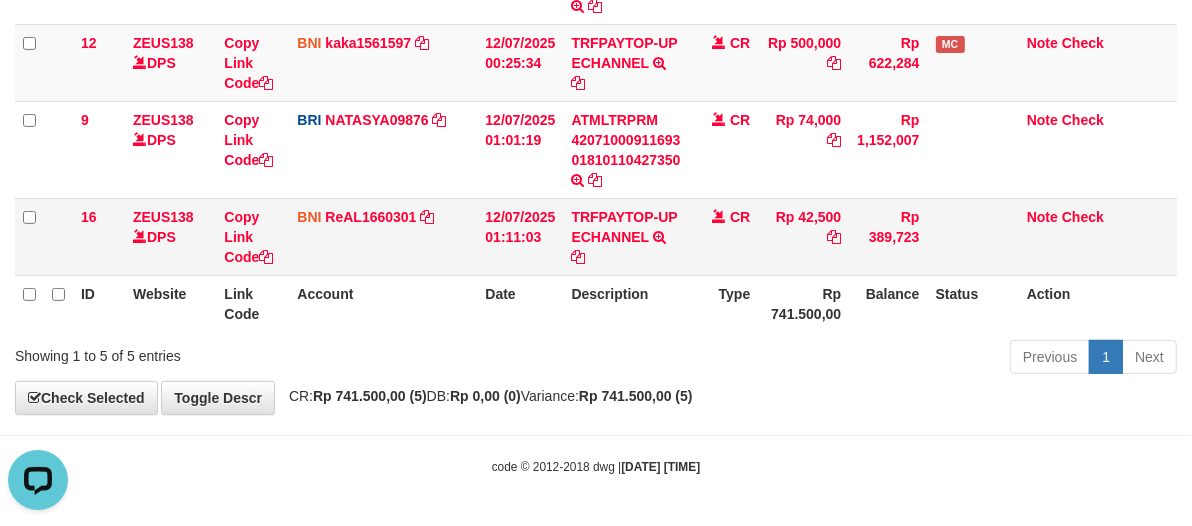 click on "CR" at bounding box center (724, 236) 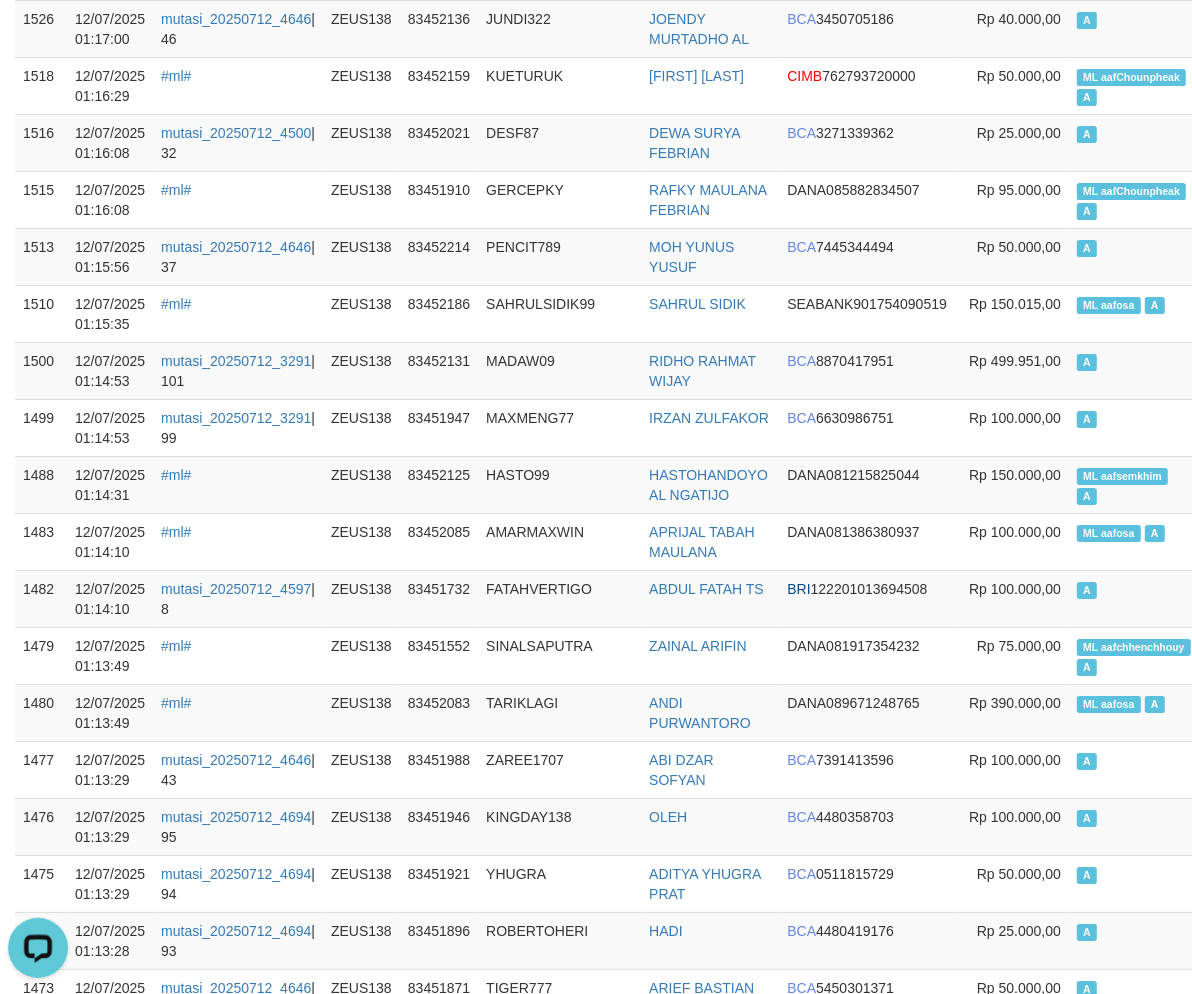 scroll, scrollTop: 4964, scrollLeft: 0, axis: vertical 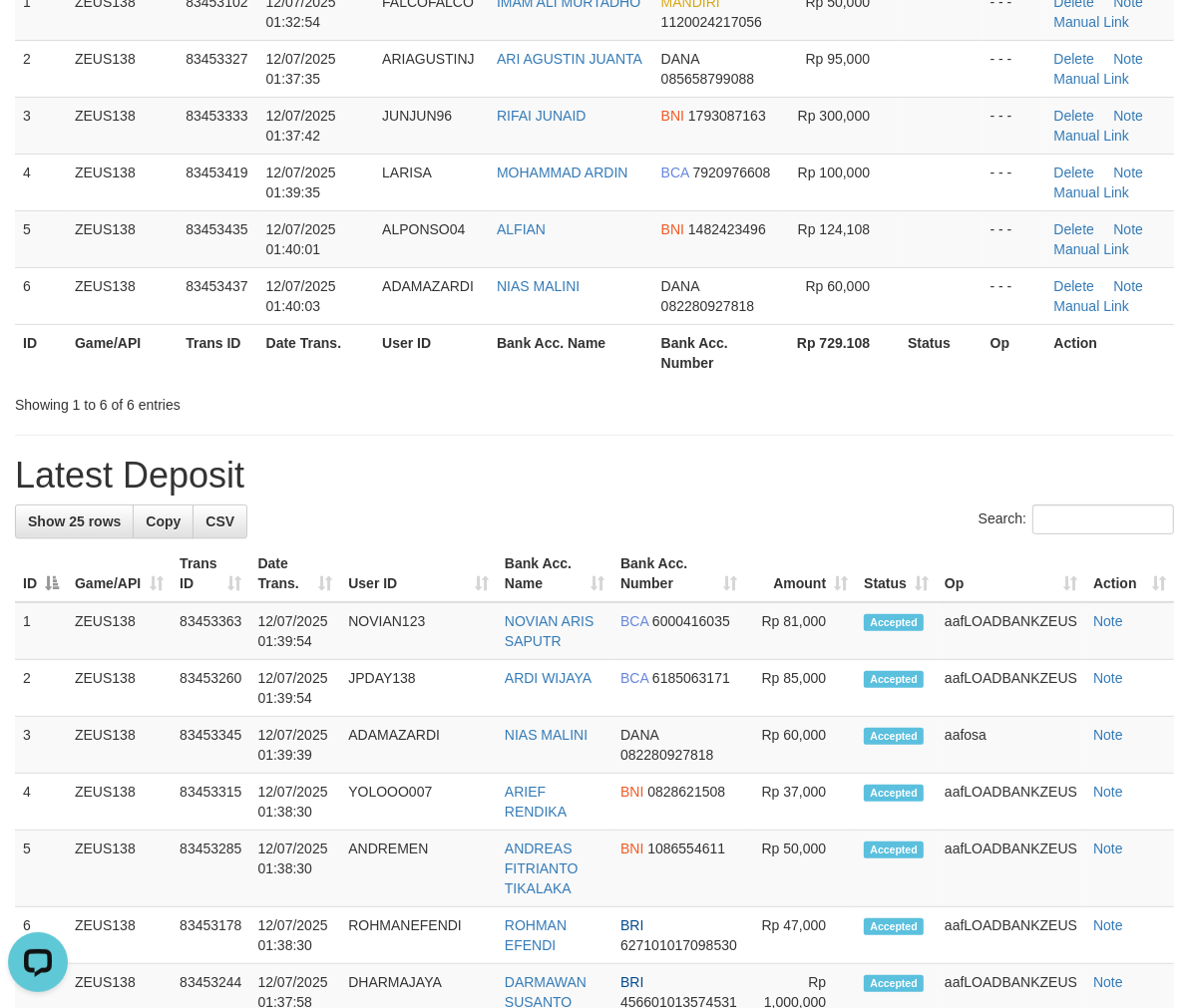 click on "Bank Acc. Number" at bounding box center [718, 352] 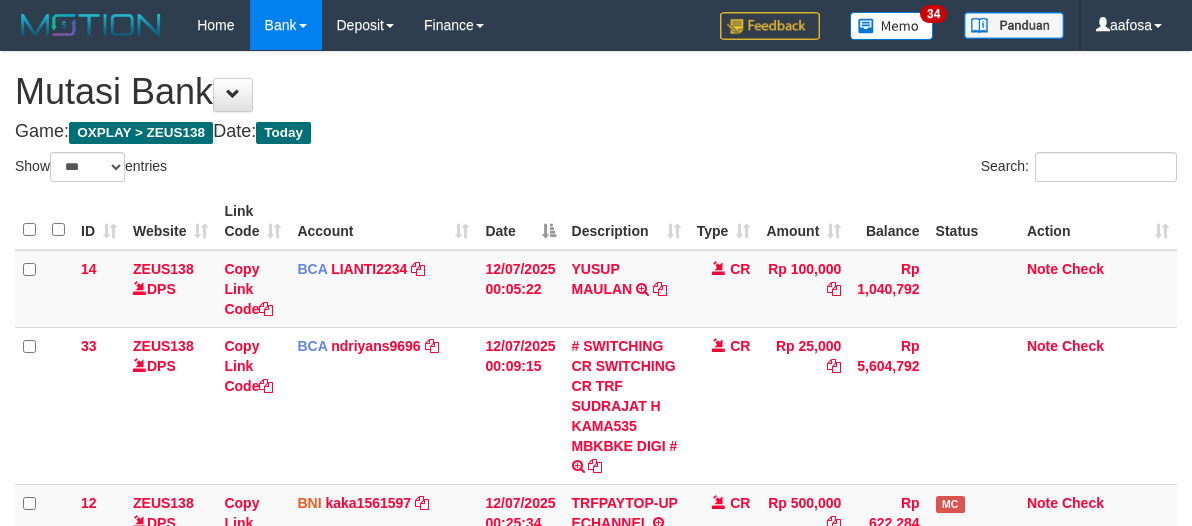 select on "***" 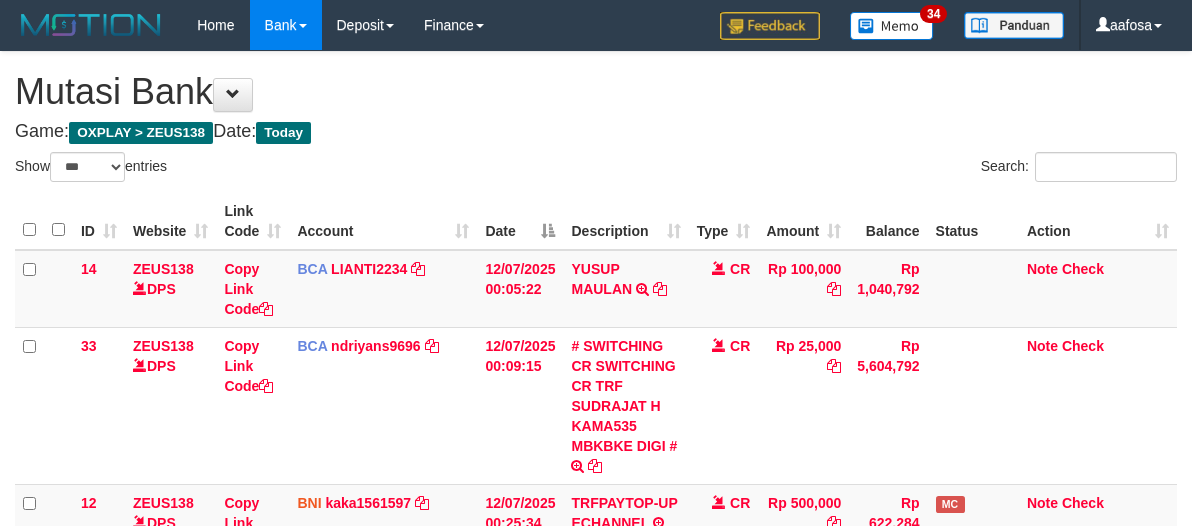 scroll, scrollTop: 460, scrollLeft: 0, axis: vertical 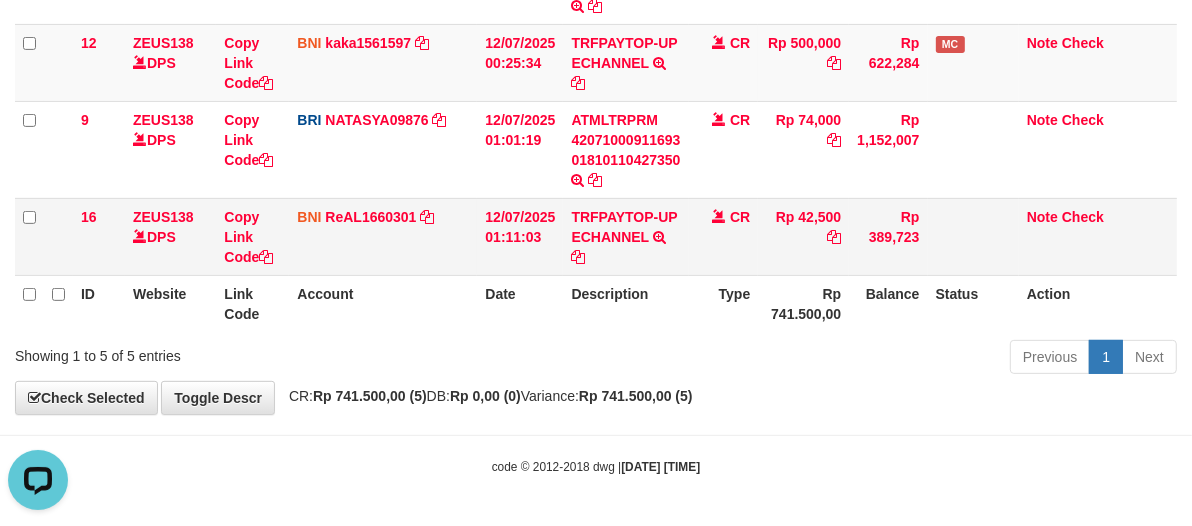 click on "CR" at bounding box center (724, 236) 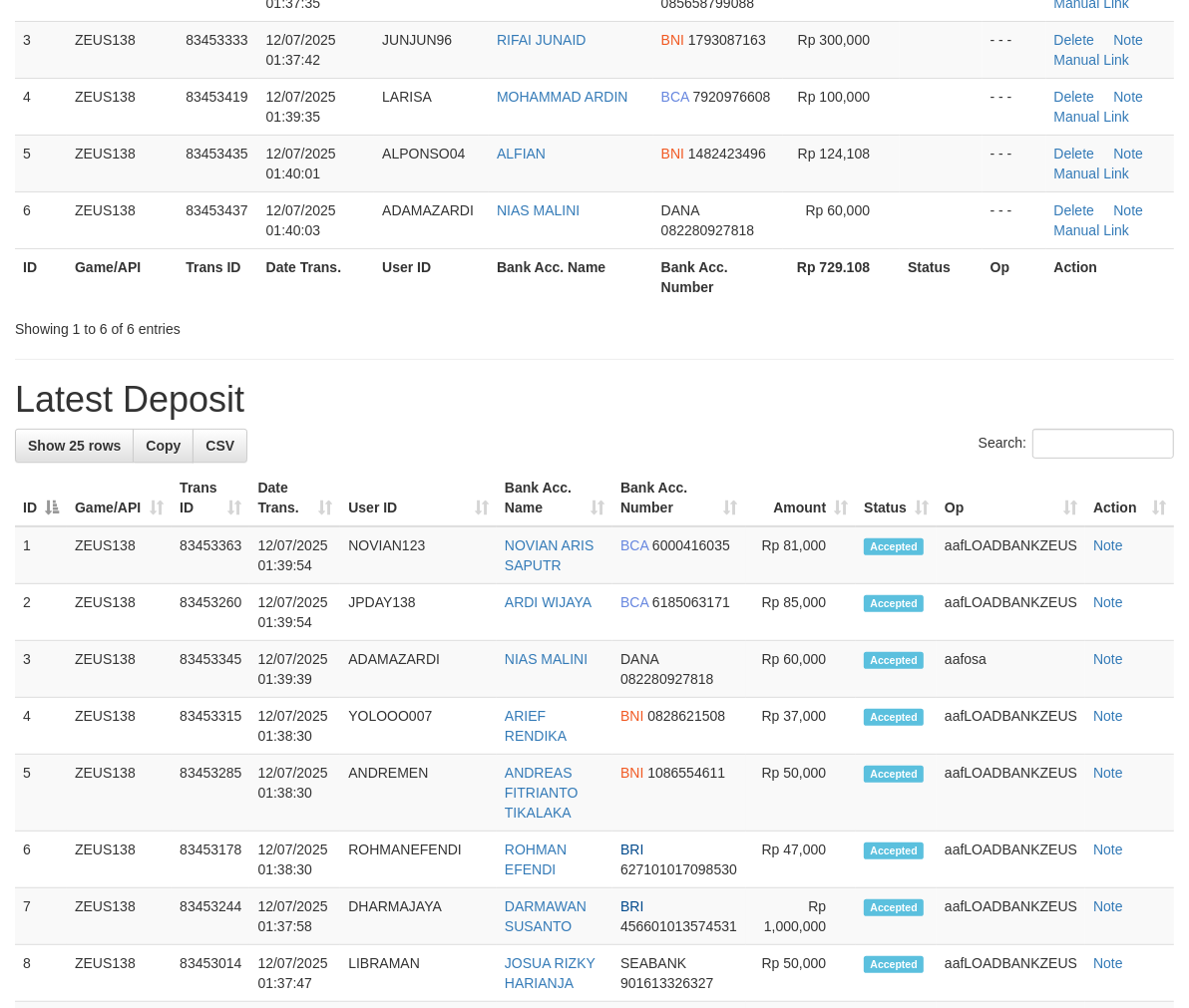scroll, scrollTop: 266, scrollLeft: 0, axis: vertical 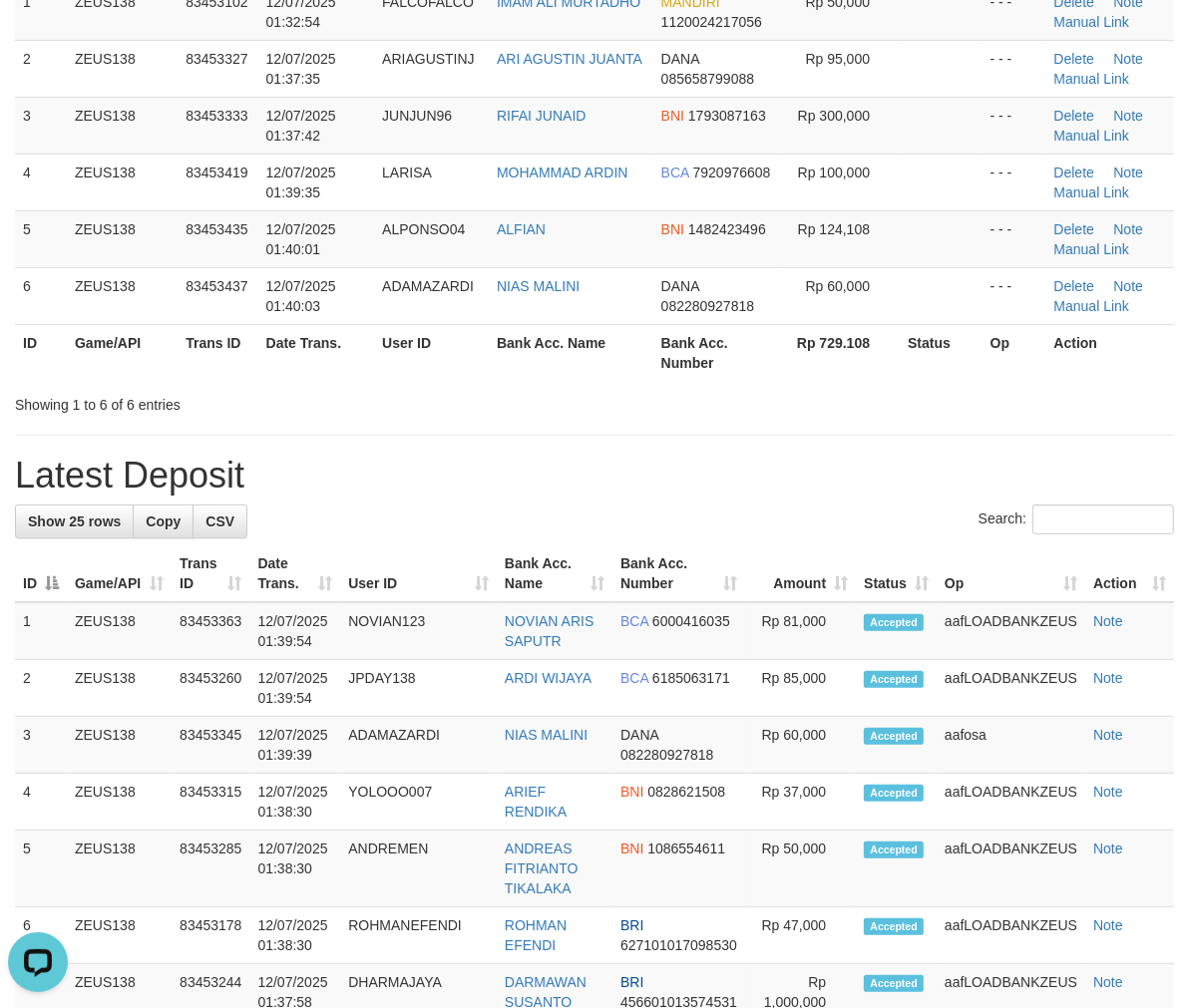 click on "Showing 1 to 6 of 6 entries" at bounding box center (247, 401) 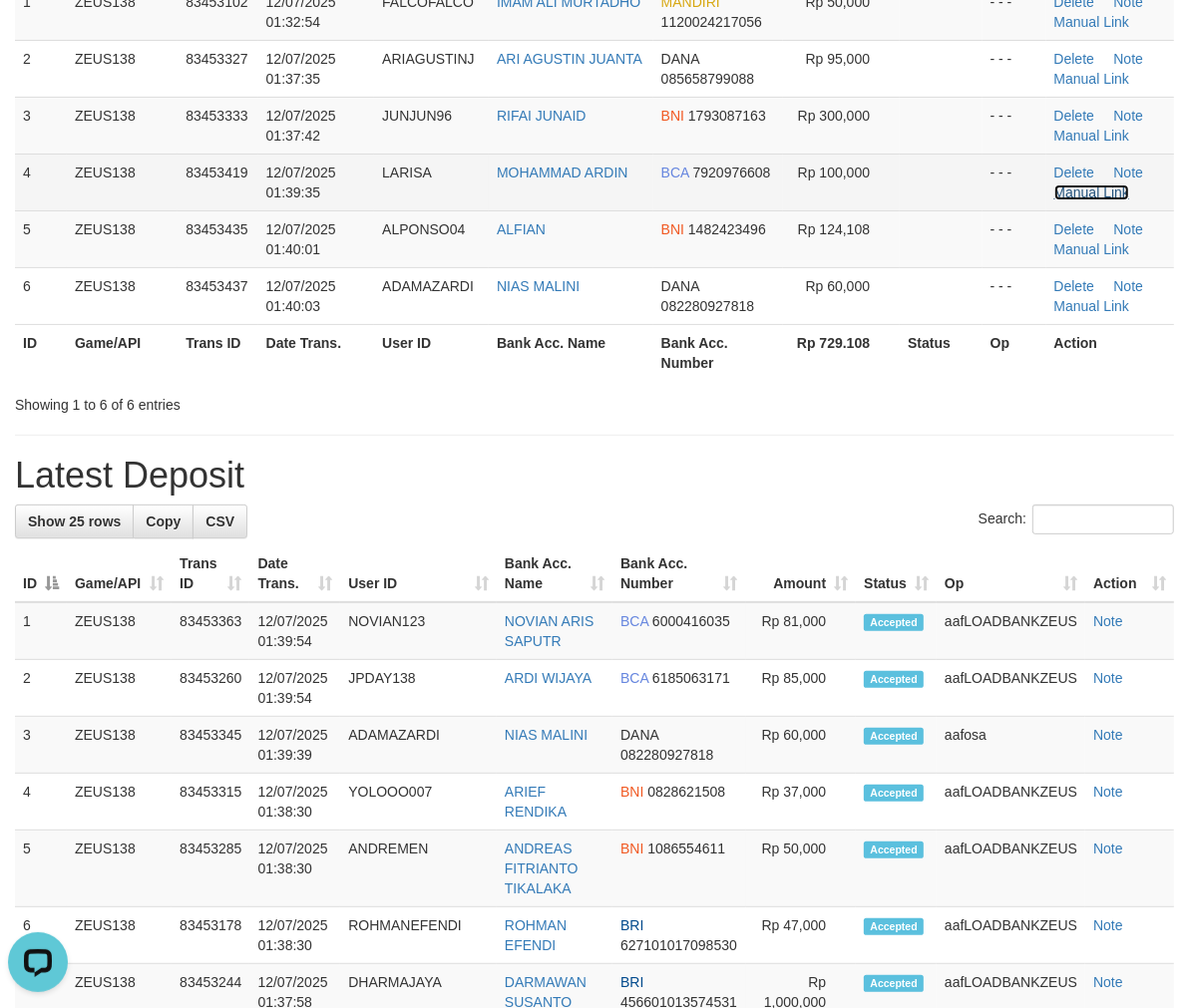 click on "Manual Link" at bounding box center (1092, 192) 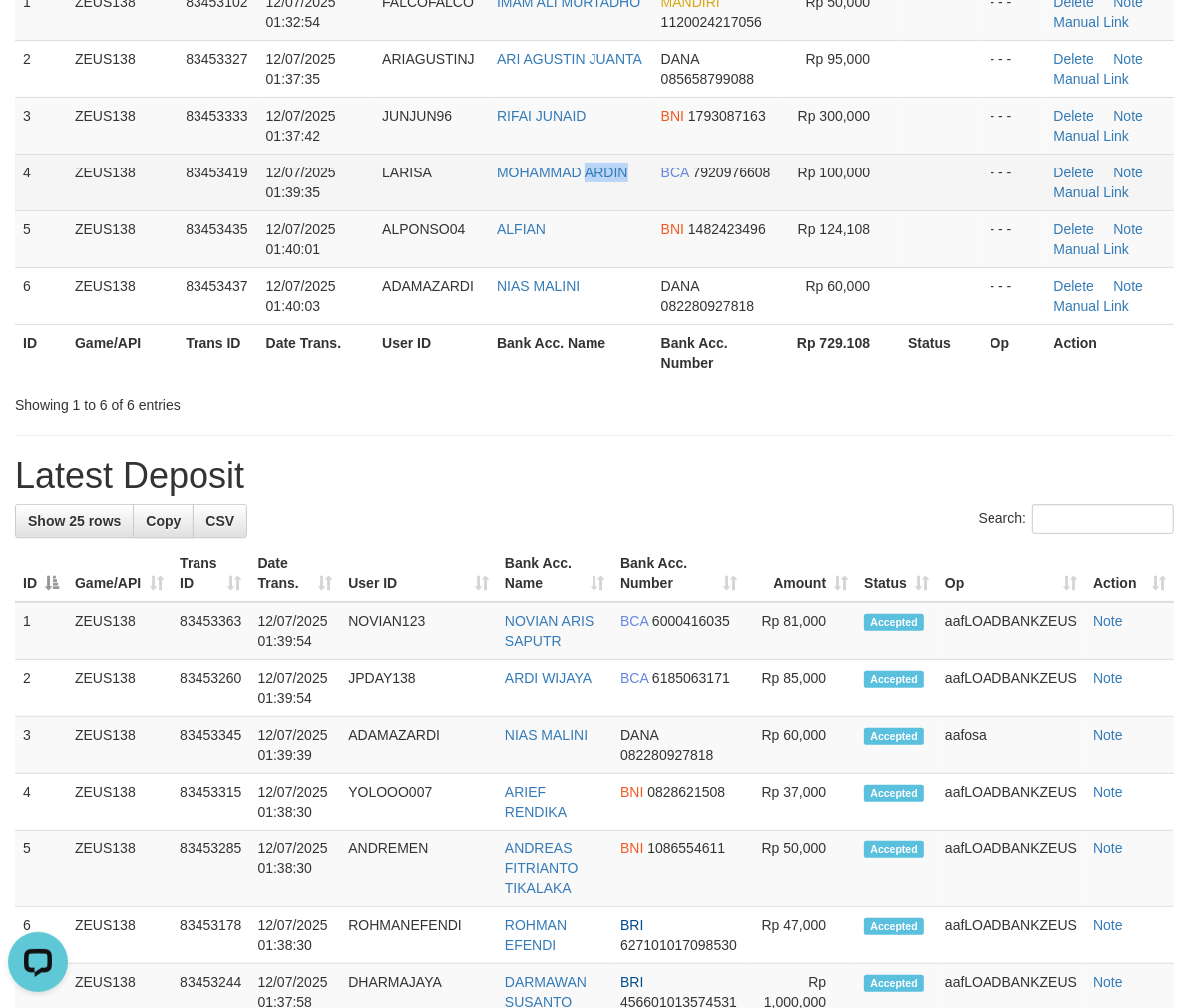 drag, startPoint x: 589, startPoint y: 161, endPoint x: 628, endPoint y: 172, distance: 40.521599 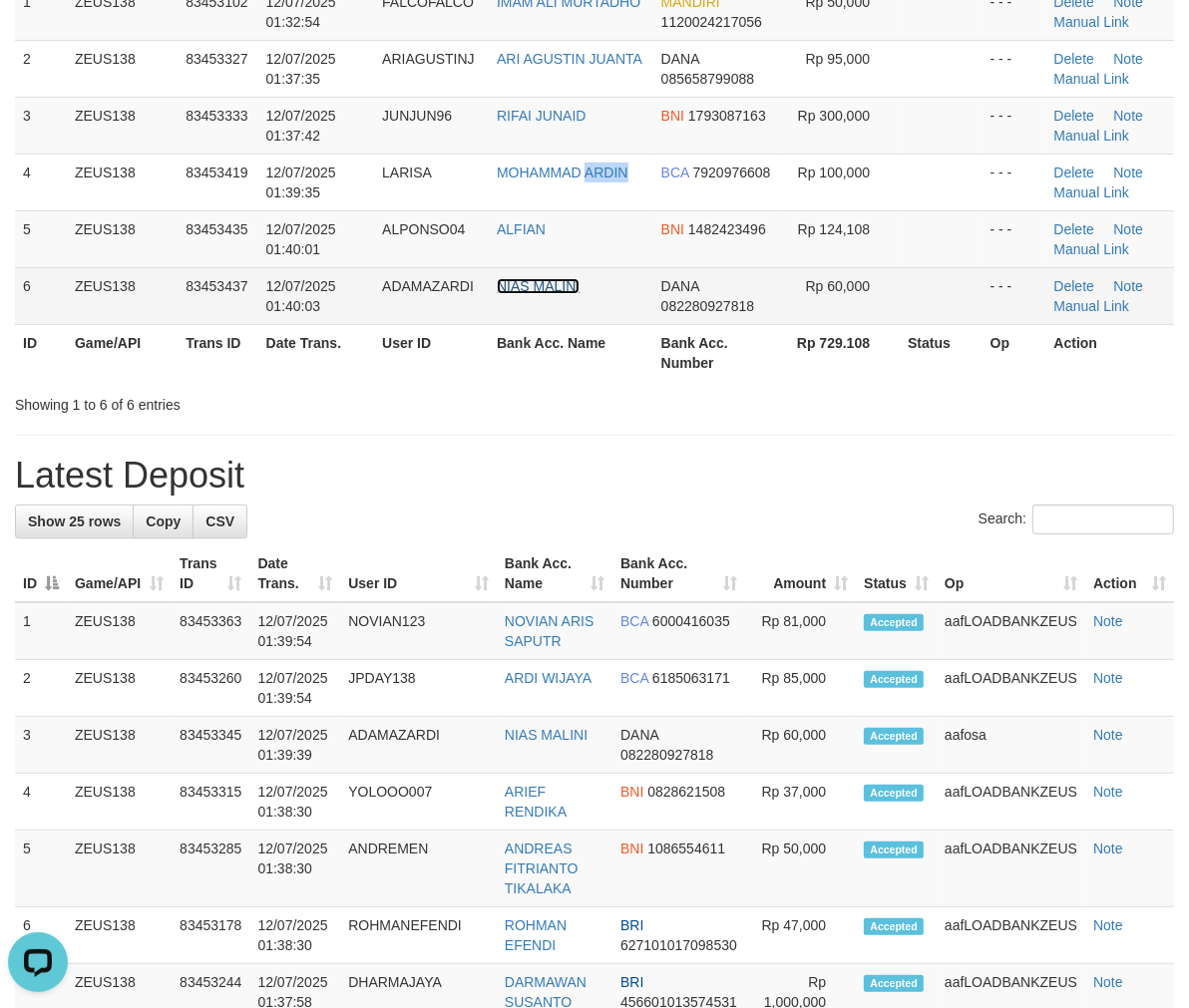 click on "NIAS MALINI" at bounding box center (538, 286) 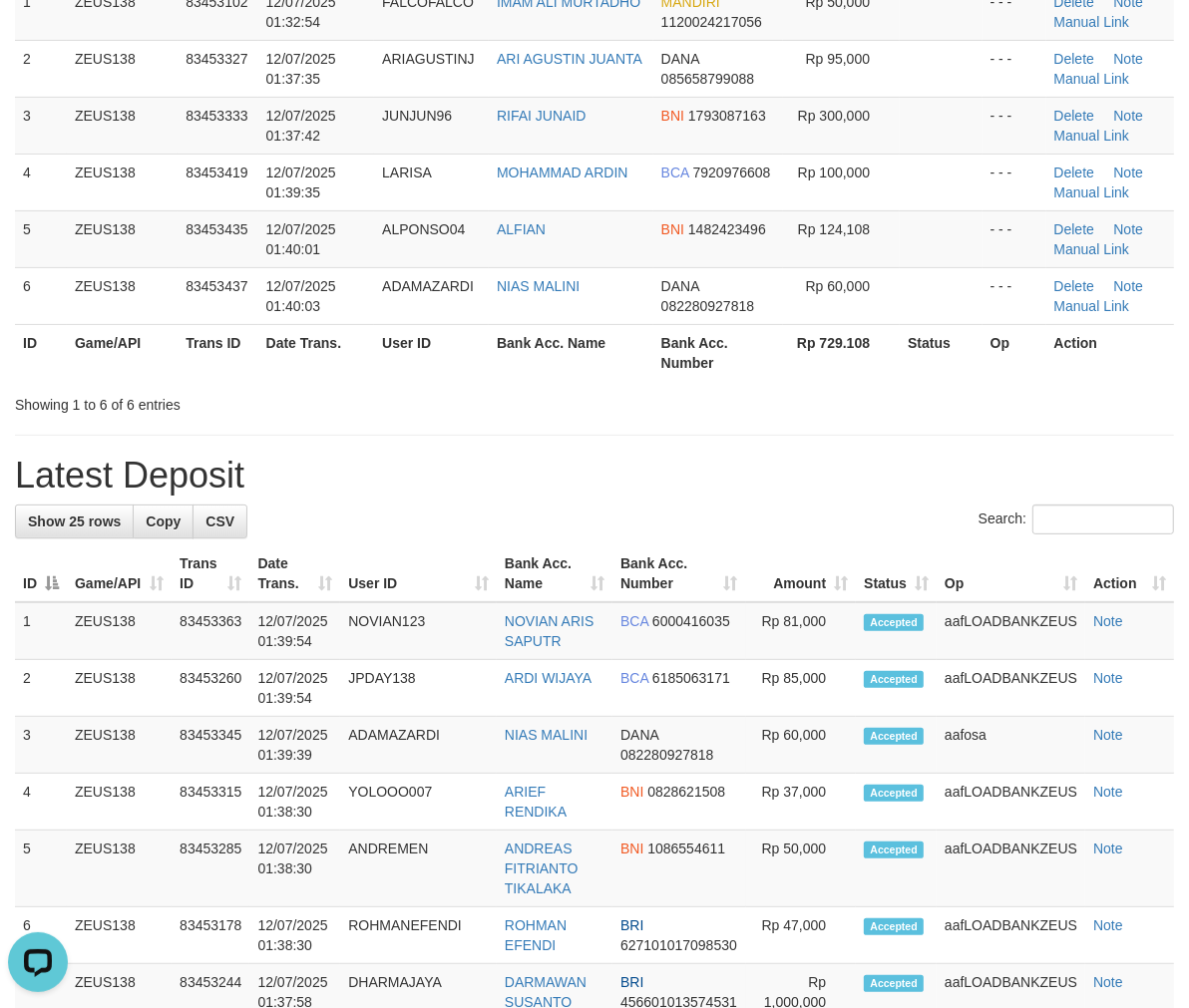 click on "User ID" at bounding box center [431, 352] 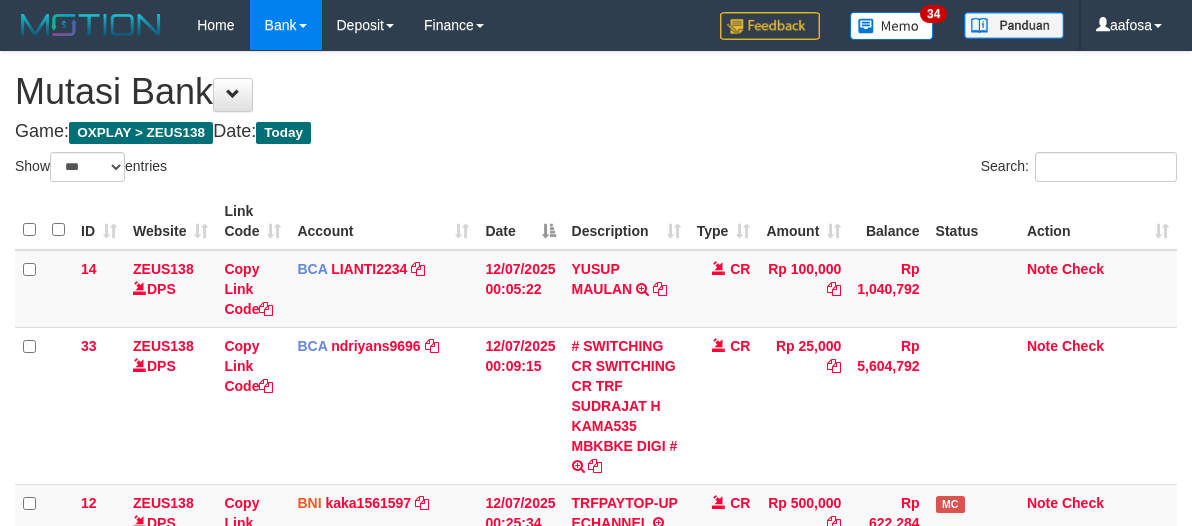 select on "***" 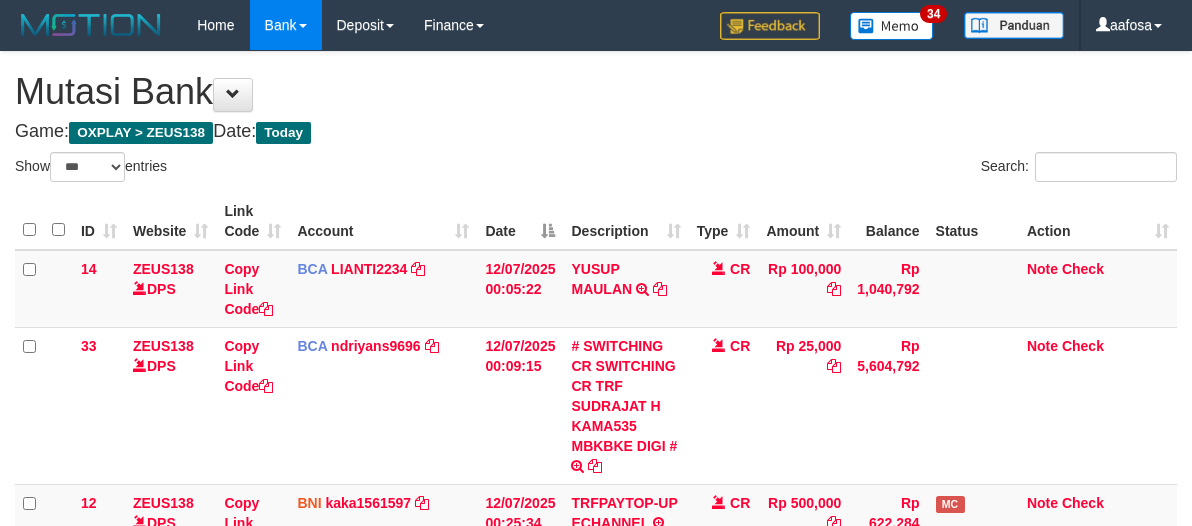 scroll, scrollTop: 460, scrollLeft: 0, axis: vertical 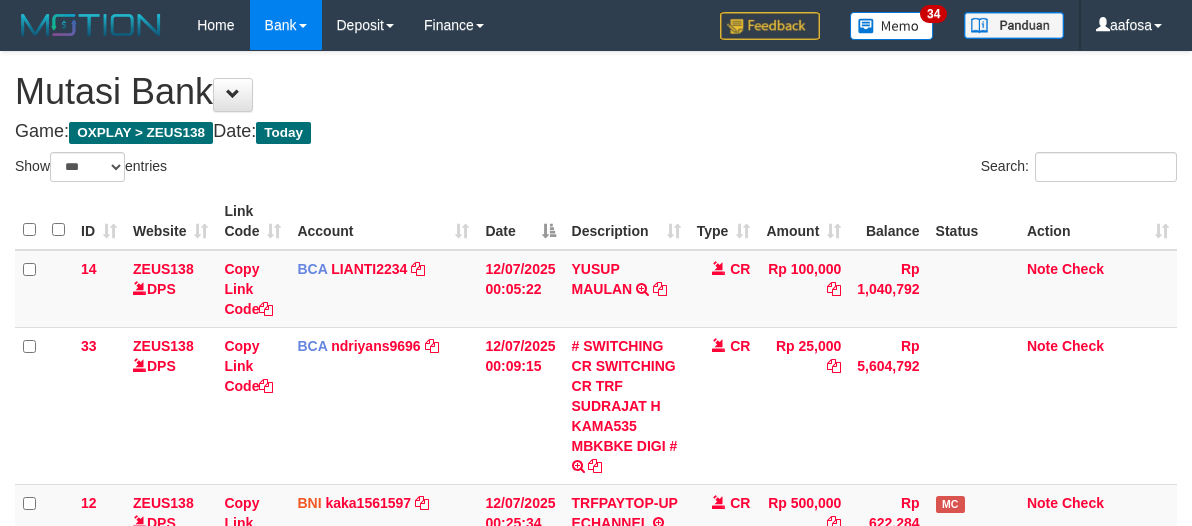 select on "***" 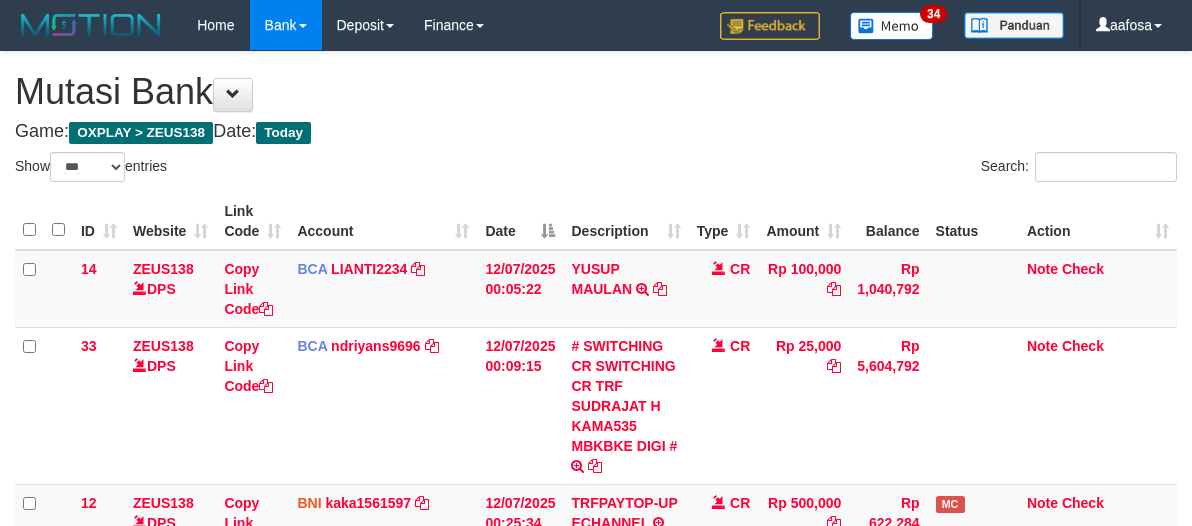 scroll, scrollTop: 460, scrollLeft: 0, axis: vertical 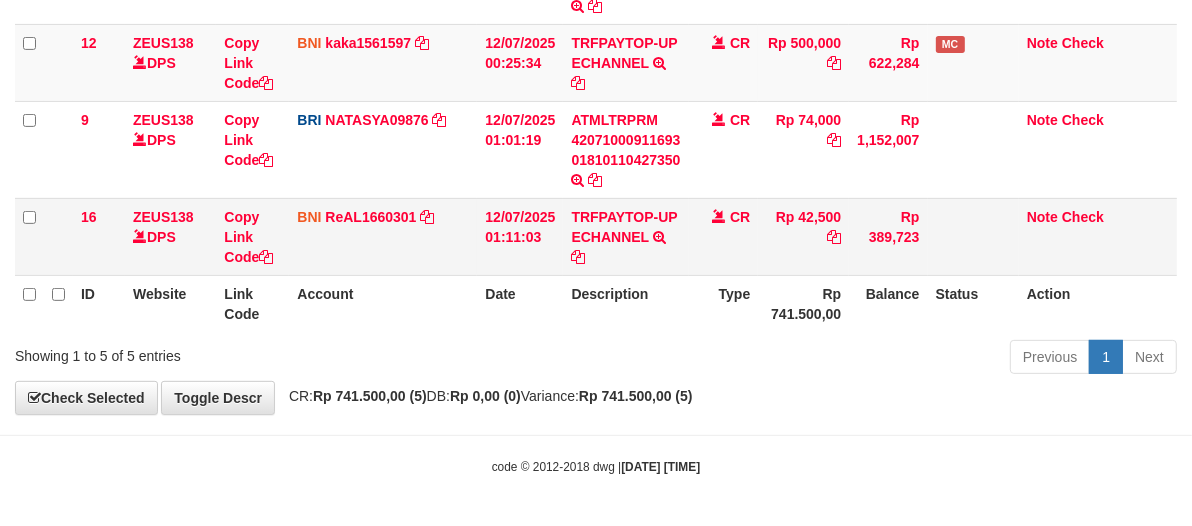 click on "CR" at bounding box center (724, 236) 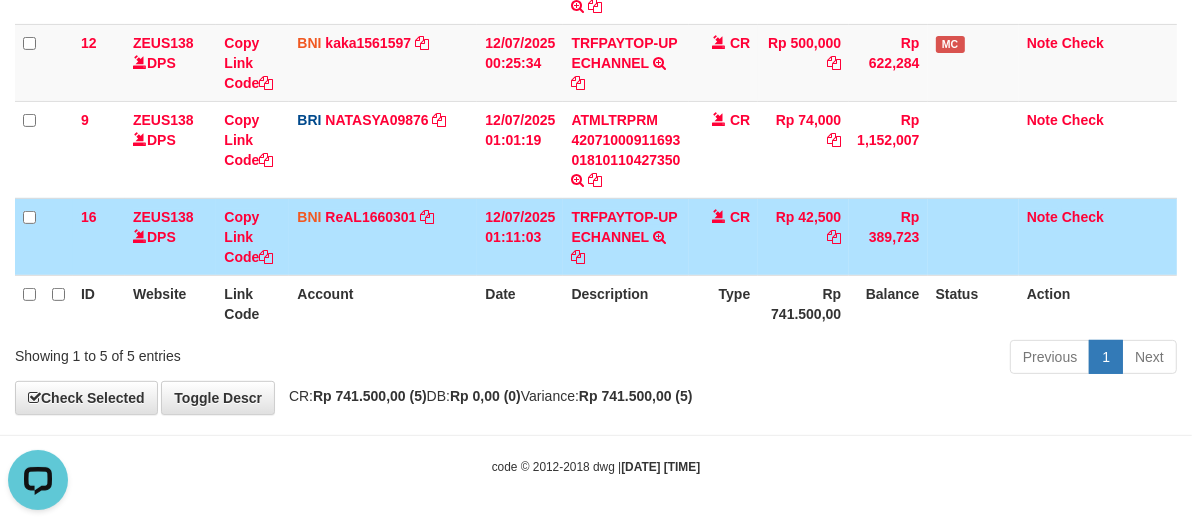 scroll, scrollTop: 0, scrollLeft: 0, axis: both 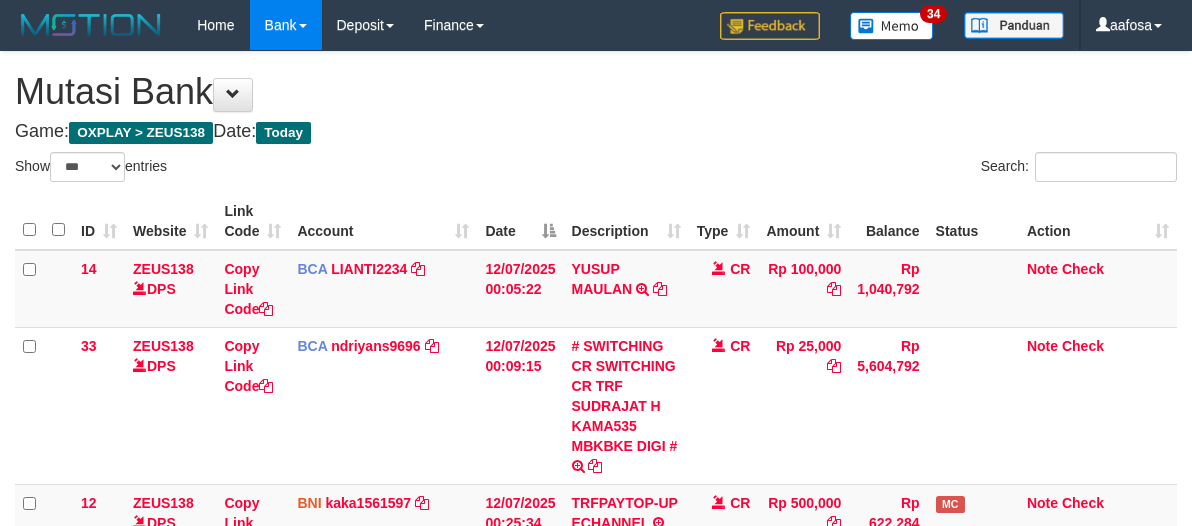 select on "***" 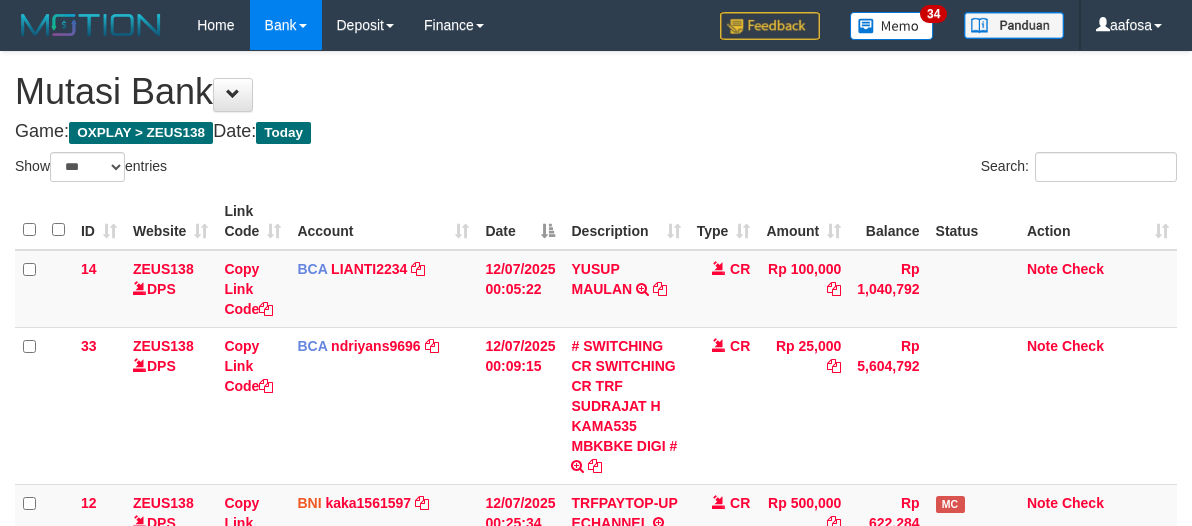 scroll, scrollTop: 460, scrollLeft: 0, axis: vertical 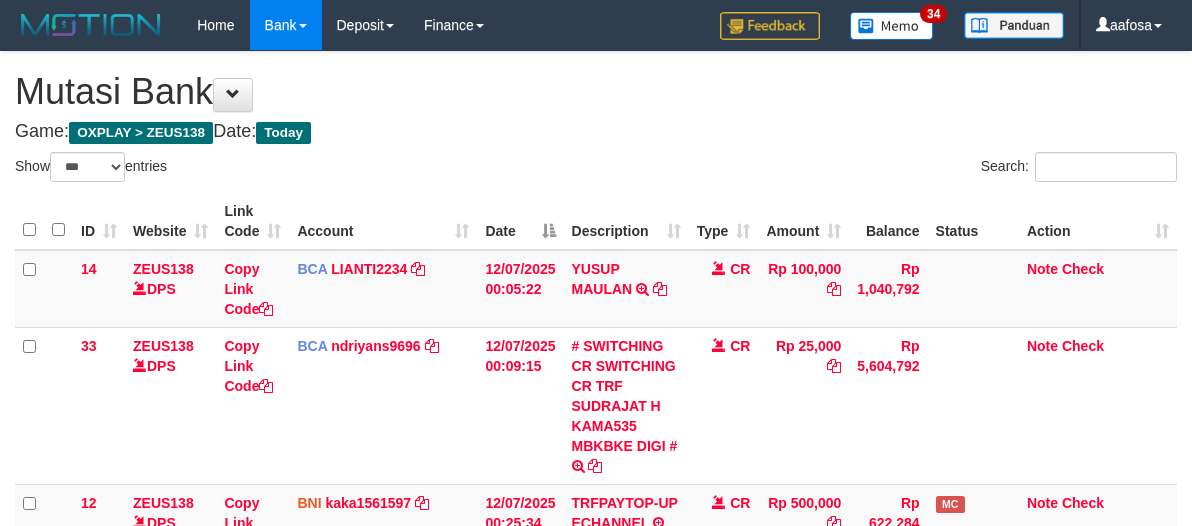 select on "***" 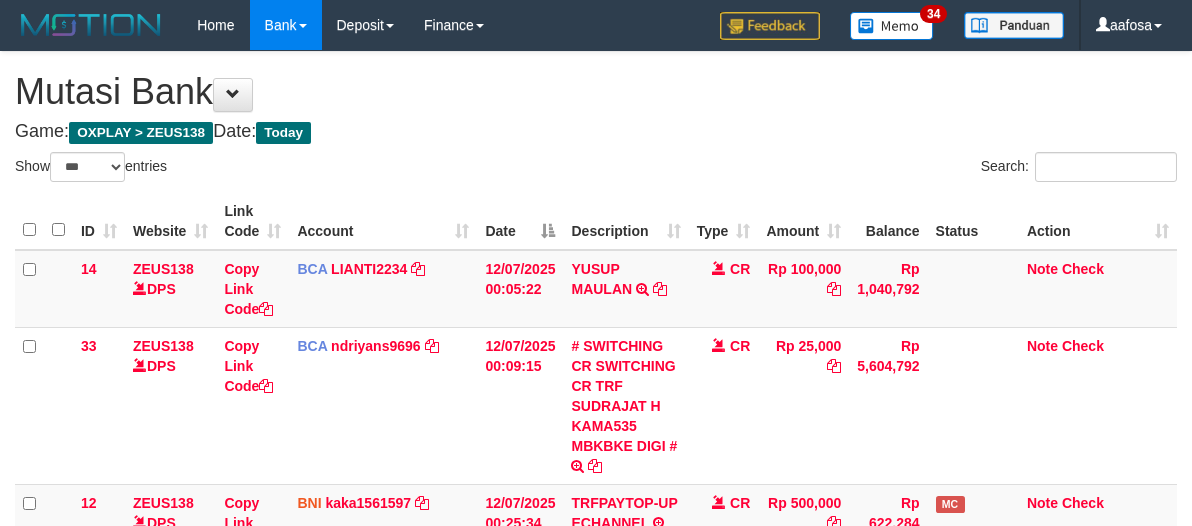 scroll, scrollTop: 460, scrollLeft: 0, axis: vertical 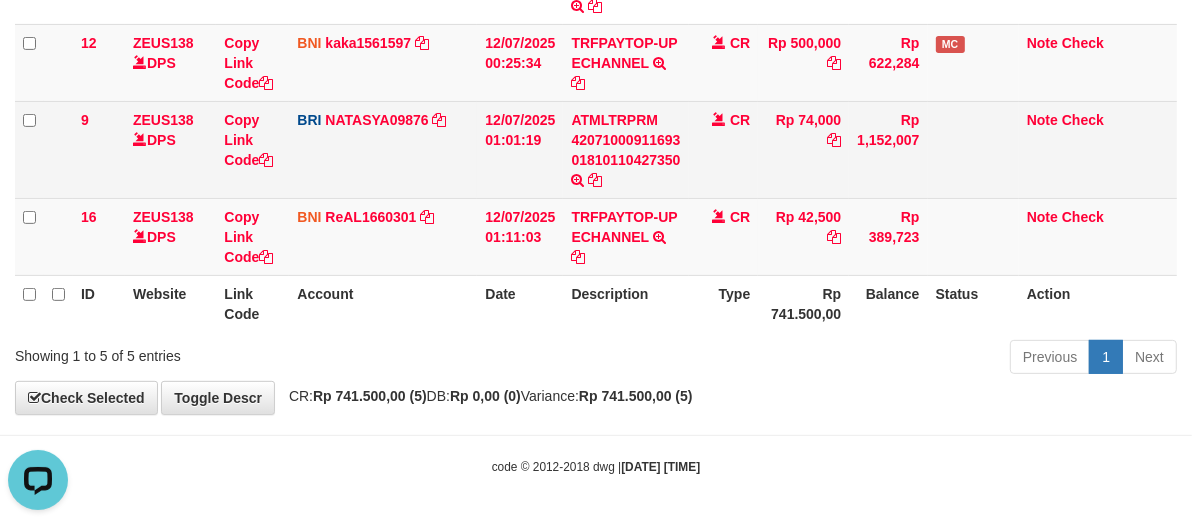 click on "Rp 74,000" at bounding box center [803, 149] 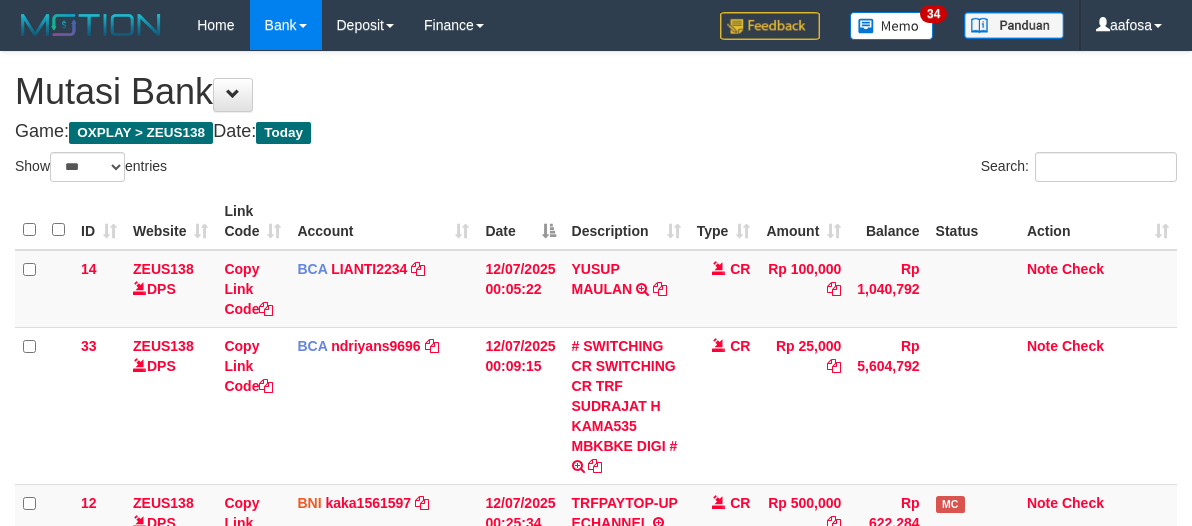 select on "***" 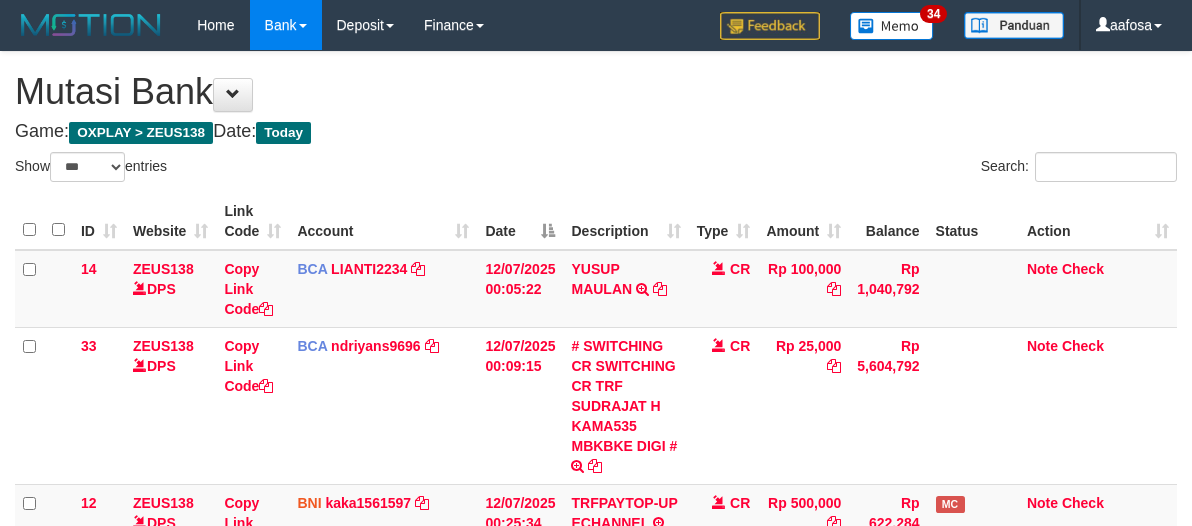 scroll, scrollTop: 460, scrollLeft: 0, axis: vertical 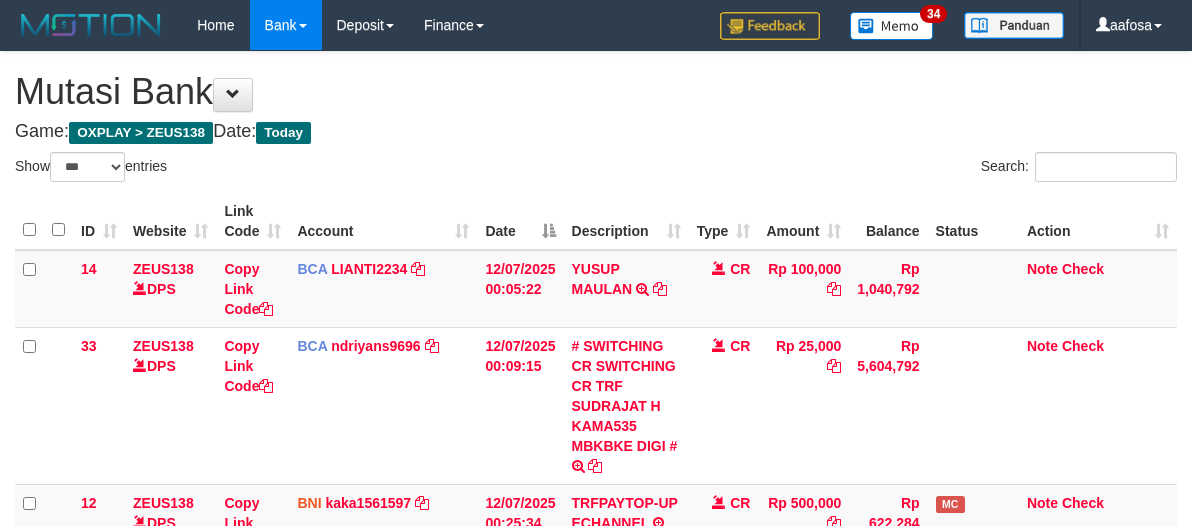 select on "***" 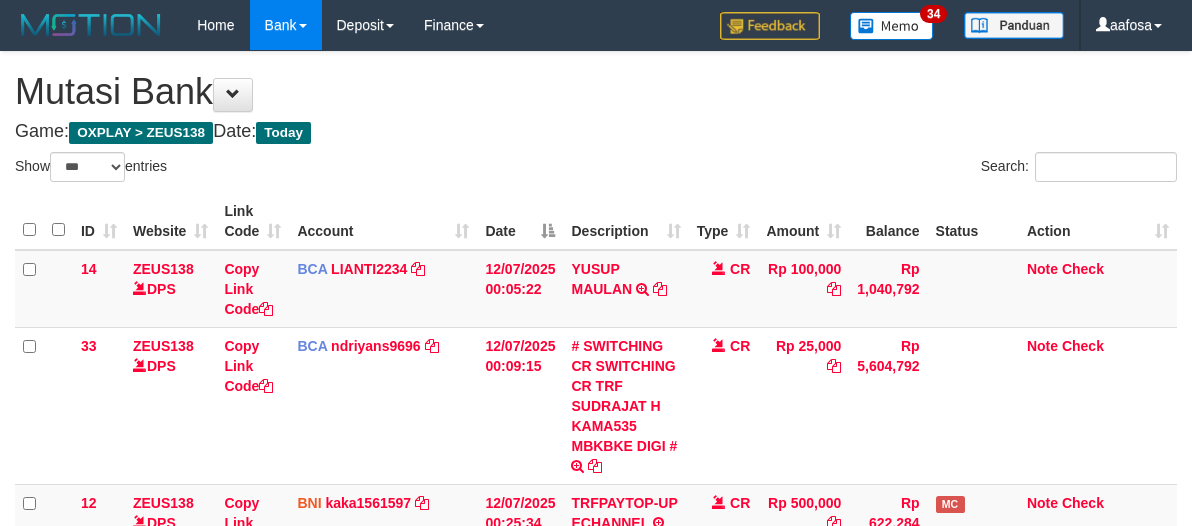 scroll, scrollTop: 460, scrollLeft: 0, axis: vertical 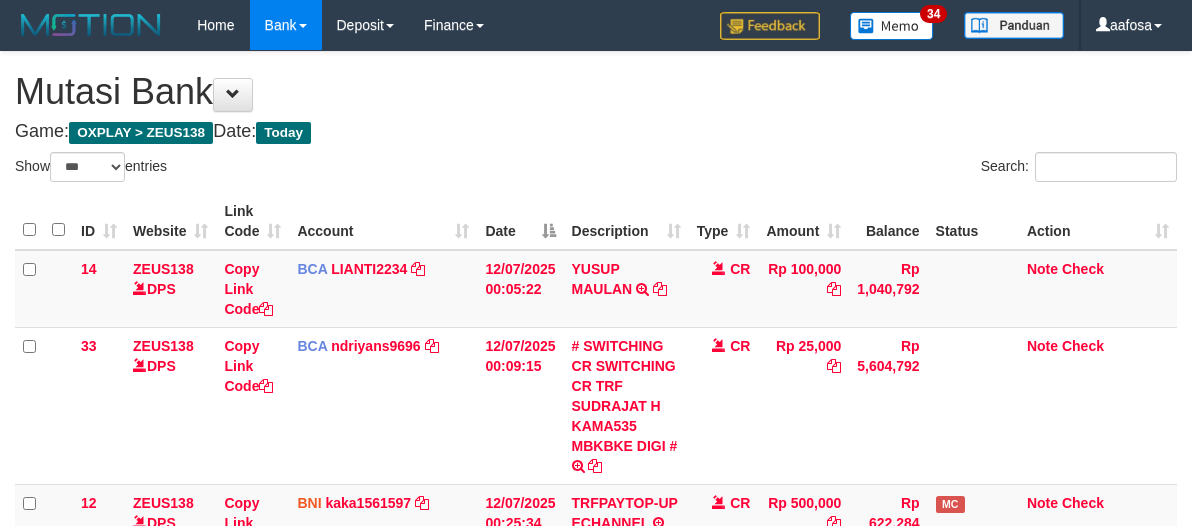select on "***" 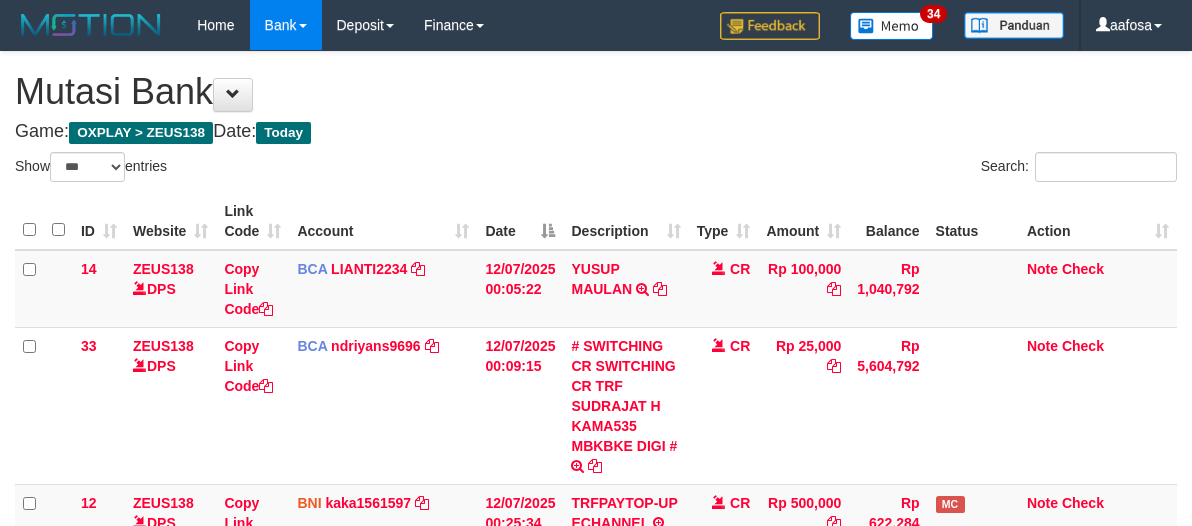 scroll, scrollTop: 460, scrollLeft: 0, axis: vertical 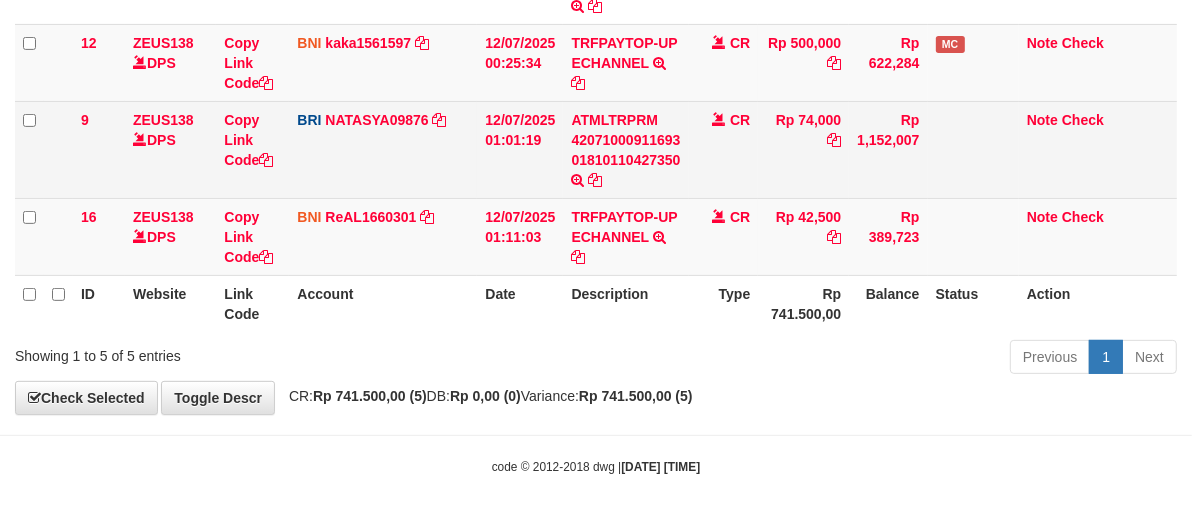 click on "CR" at bounding box center [724, 149] 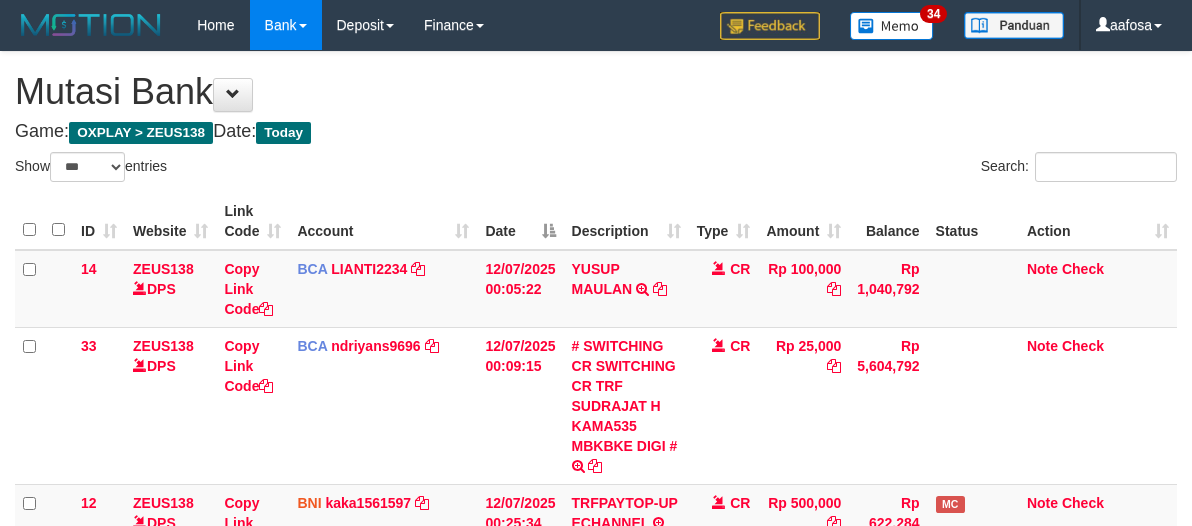 select on "***" 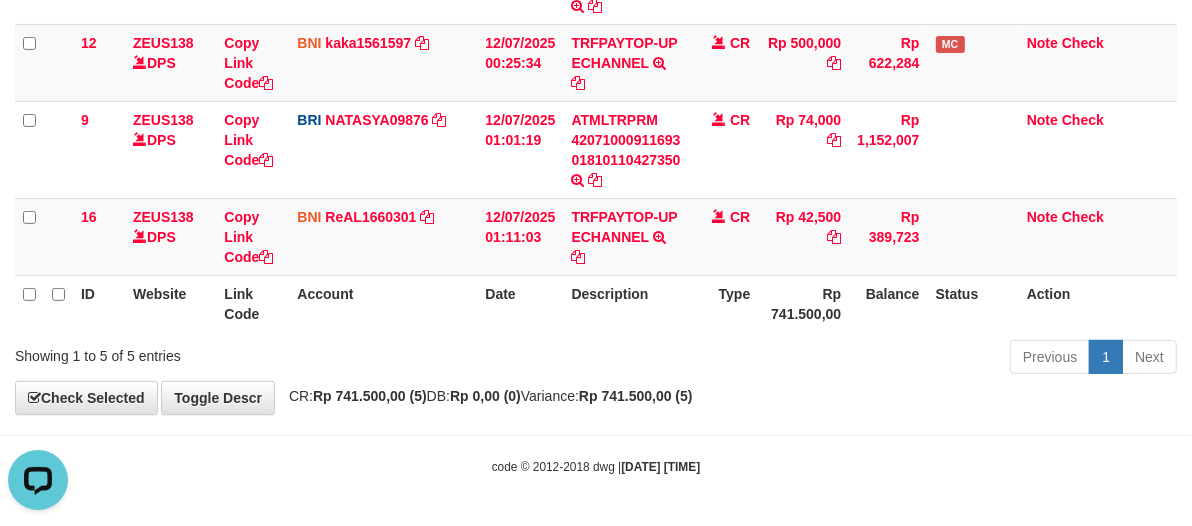 scroll, scrollTop: 0, scrollLeft: 0, axis: both 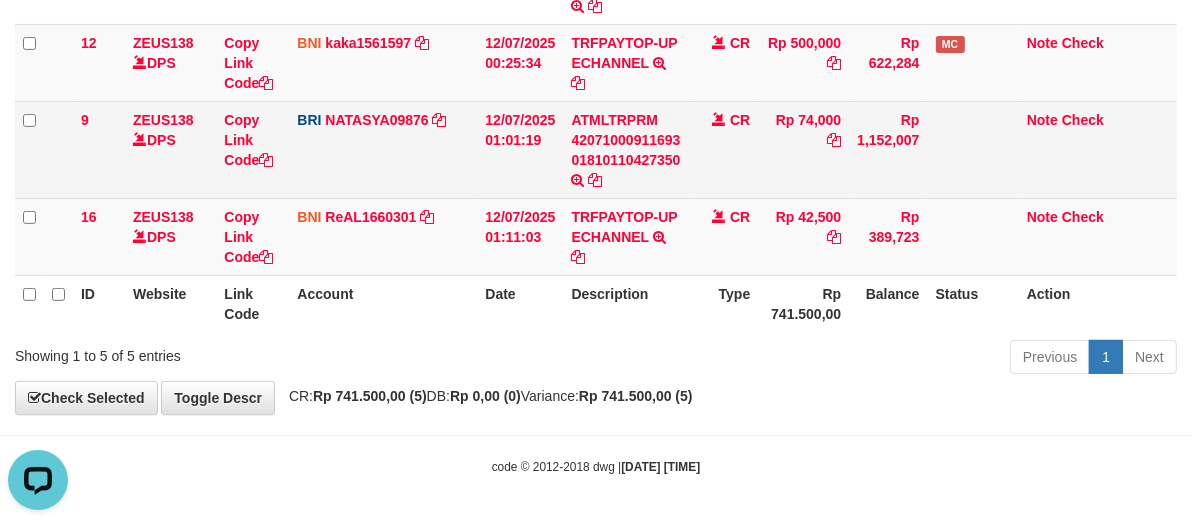 click on "CR" at bounding box center [724, 149] 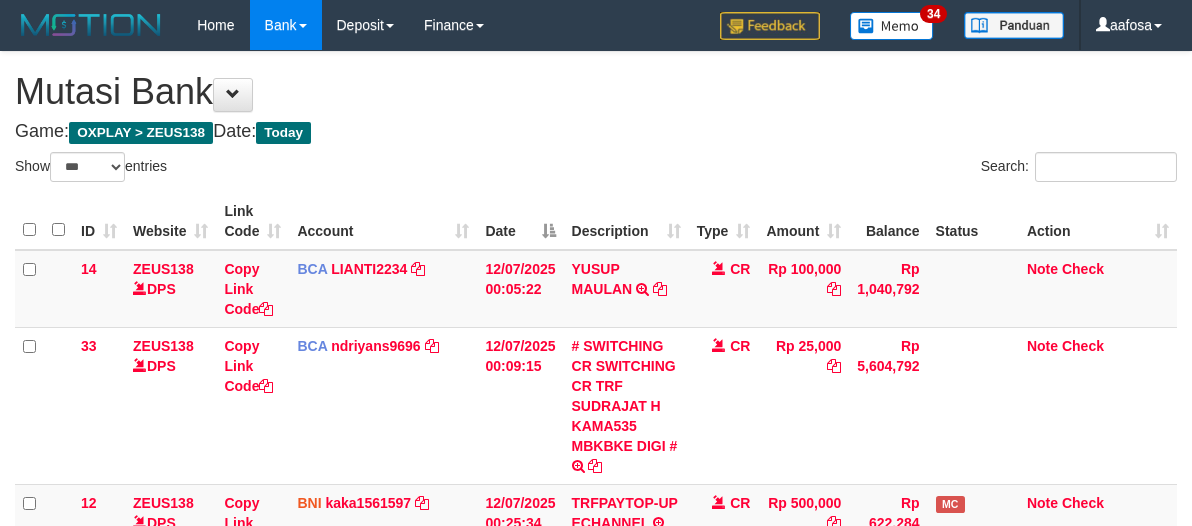 select on "***" 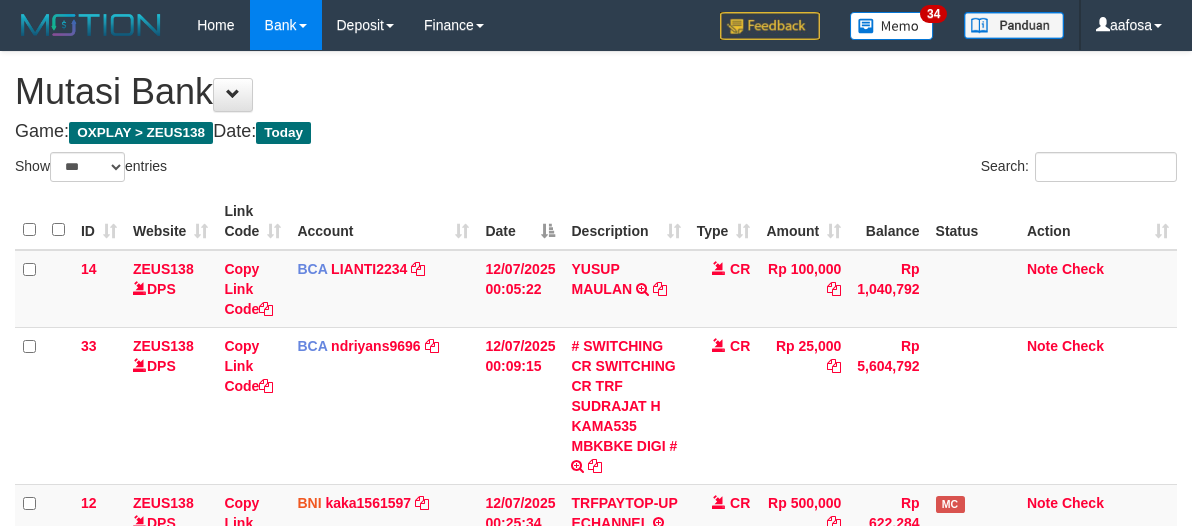 scroll, scrollTop: 460, scrollLeft: 0, axis: vertical 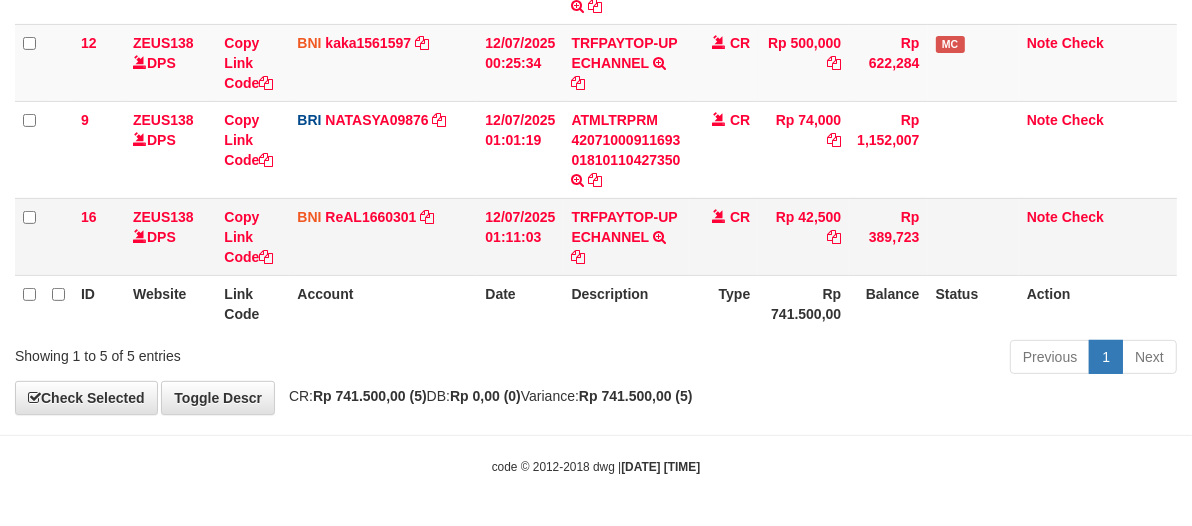 click on "CR" at bounding box center [724, 236] 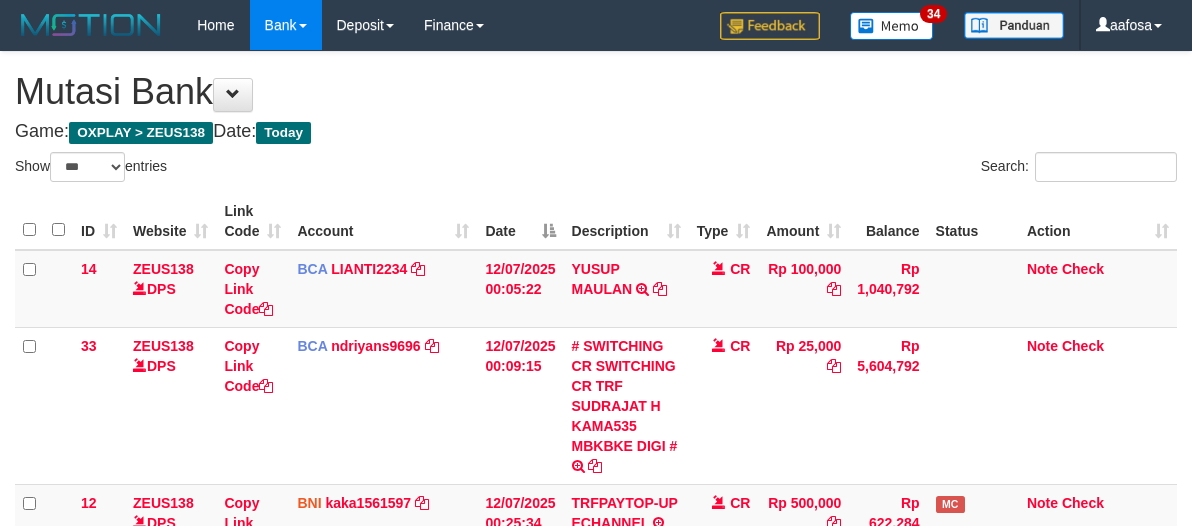 select on "***" 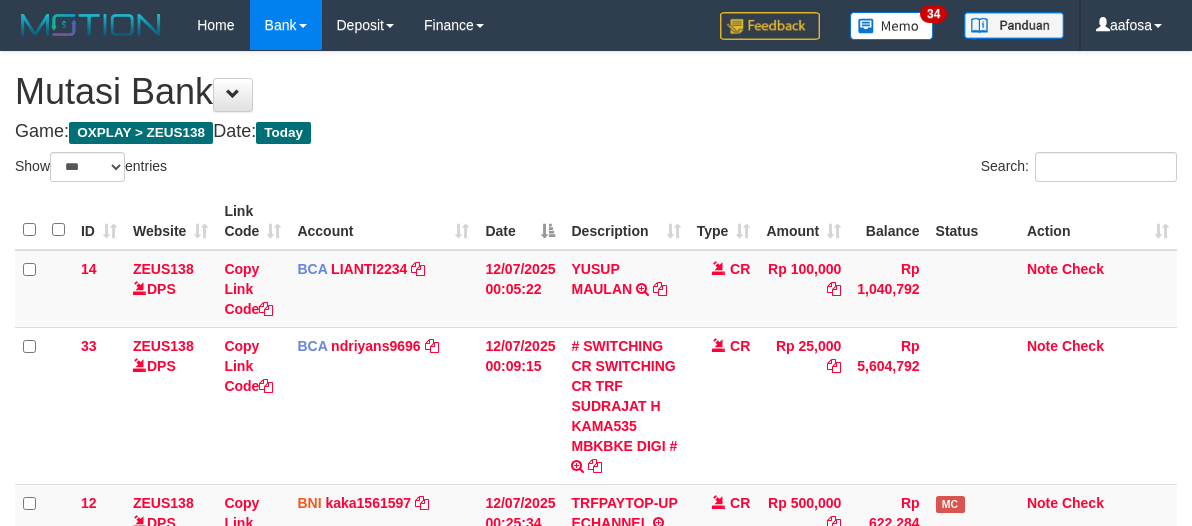 scroll, scrollTop: 460, scrollLeft: 0, axis: vertical 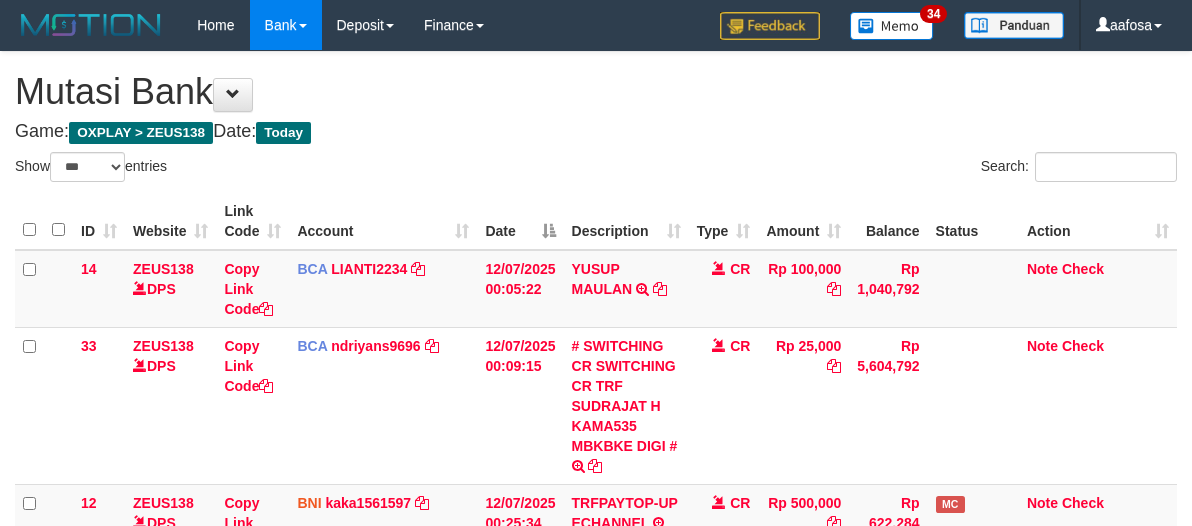 select on "***" 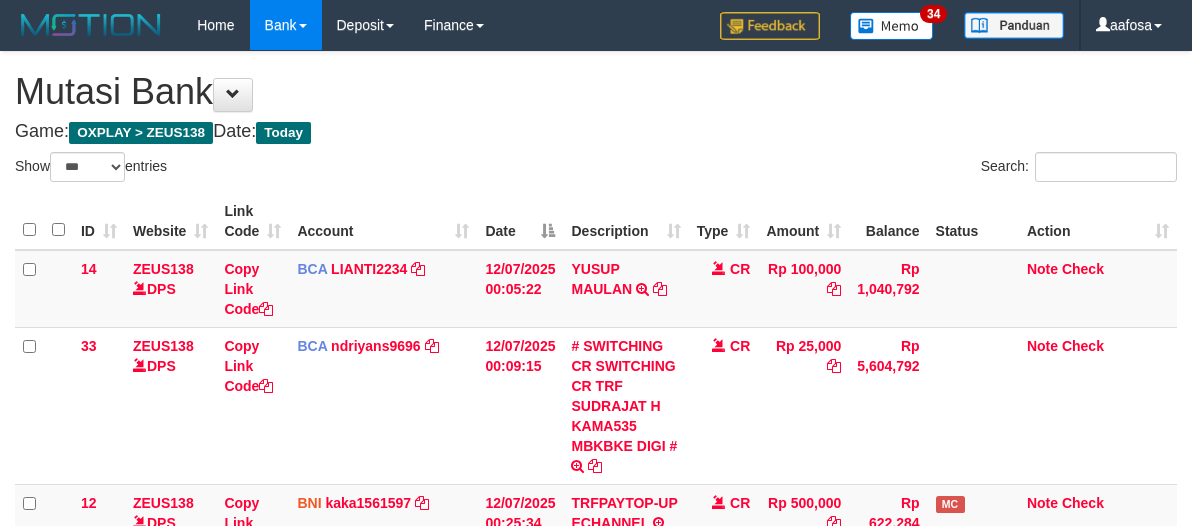 scroll, scrollTop: 460, scrollLeft: 0, axis: vertical 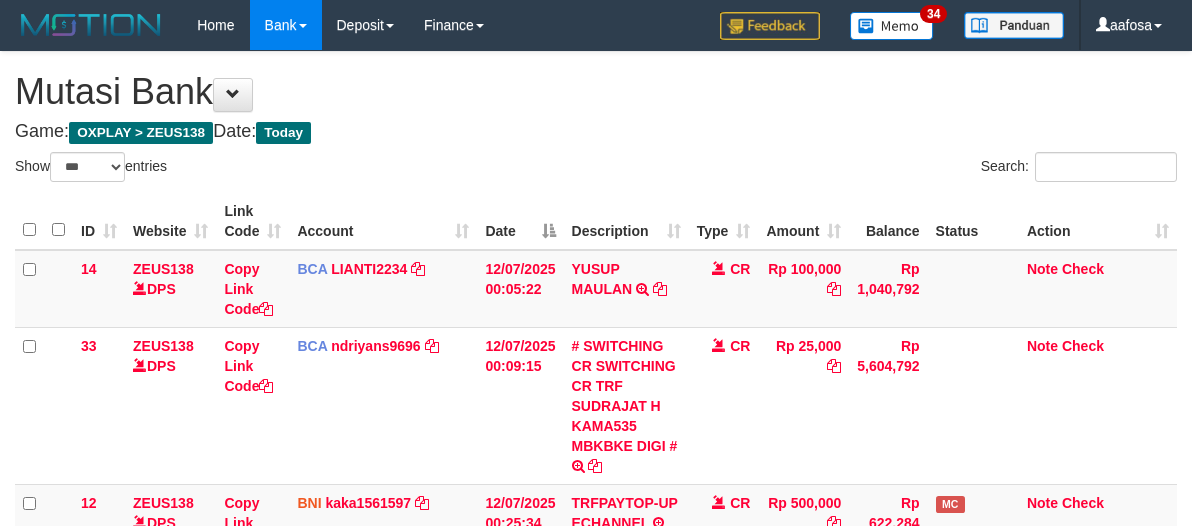 select on "***" 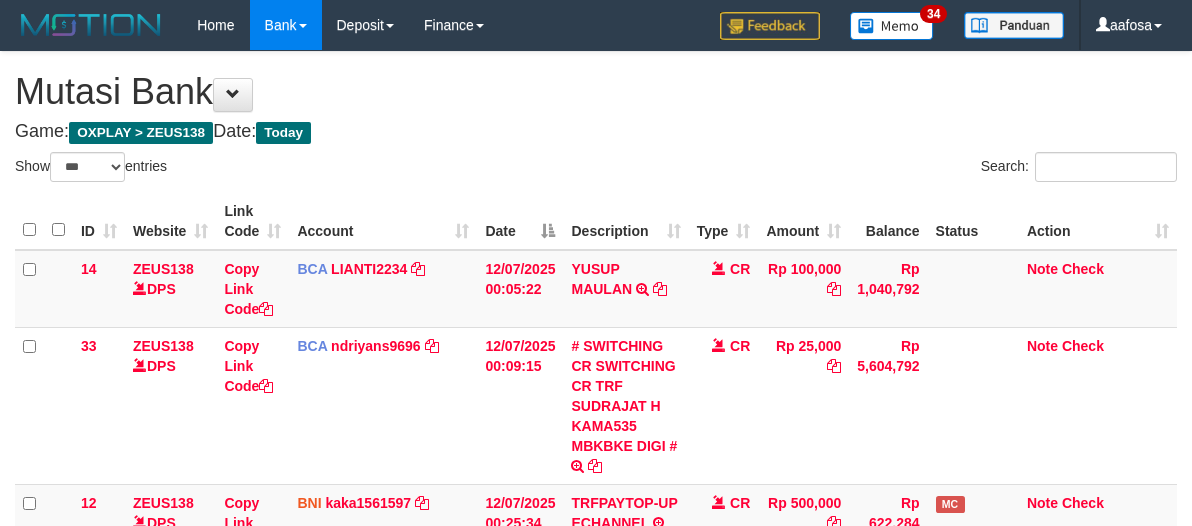 scroll, scrollTop: 460, scrollLeft: 0, axis: vertical 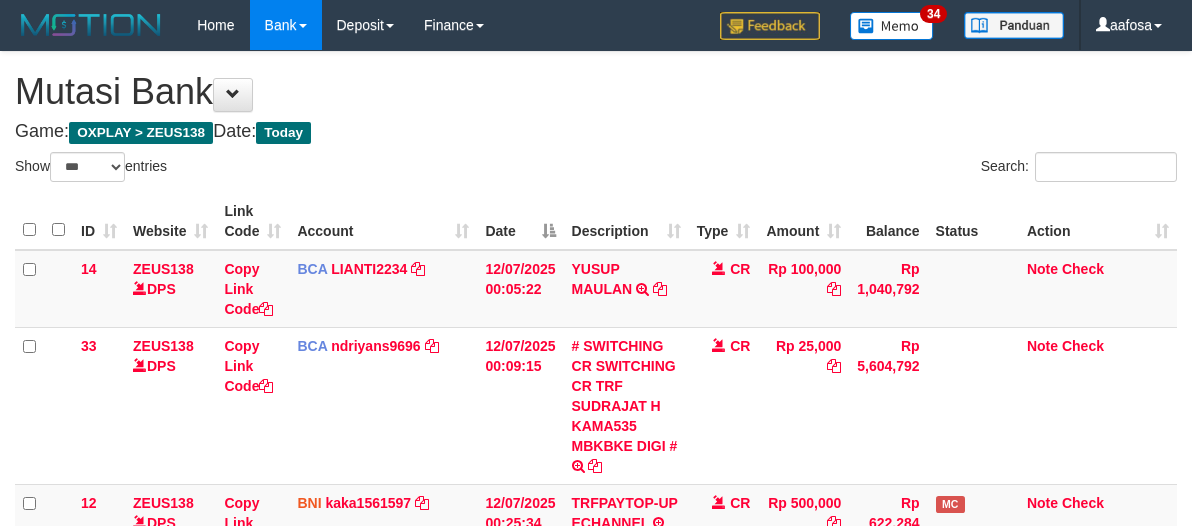 select on "***" 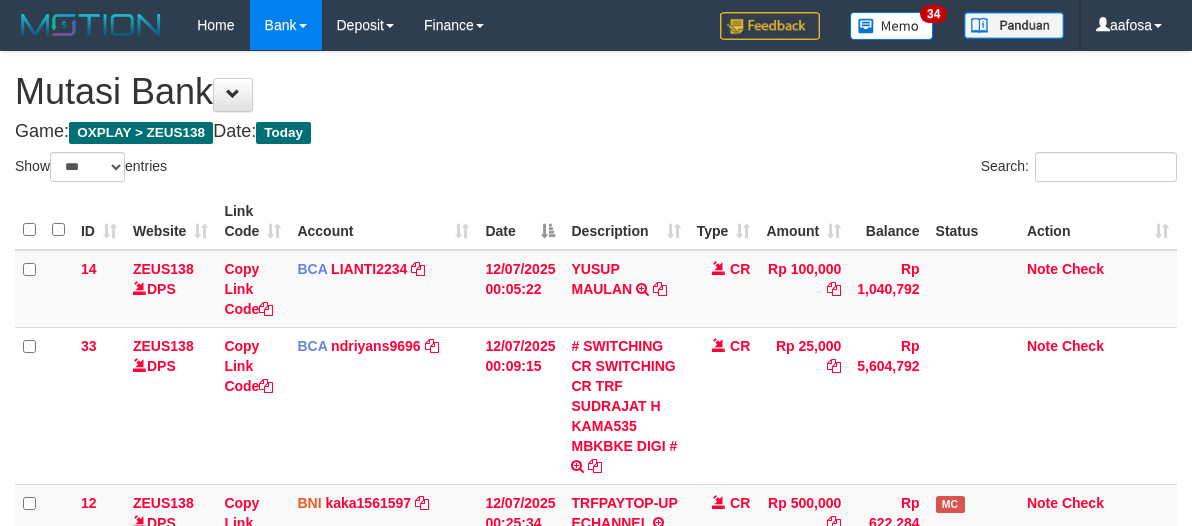 scroll, scrollTop: 460, scrollLeft: 0, axis: vertical 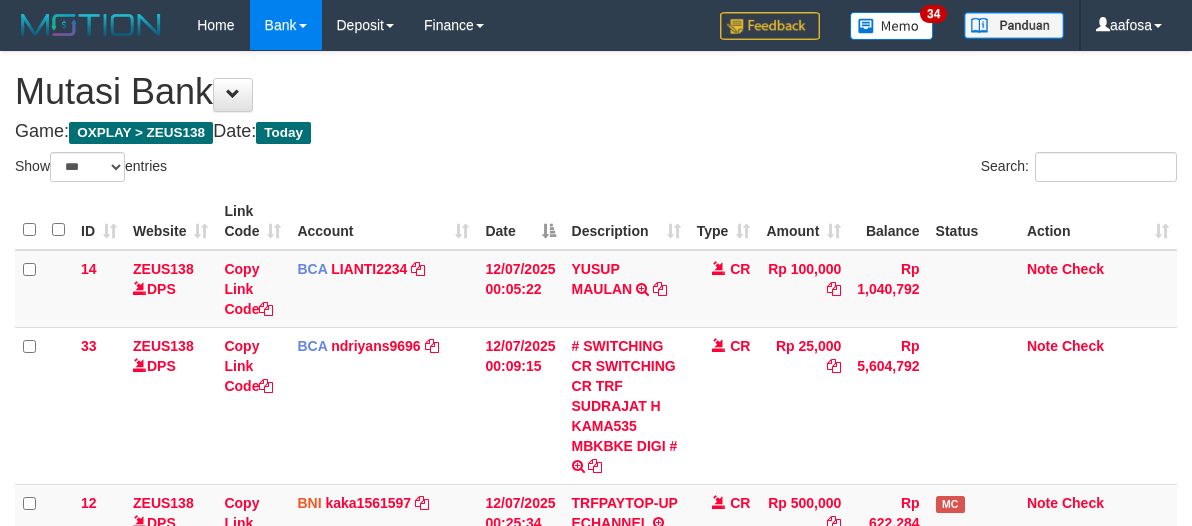 select on "***" 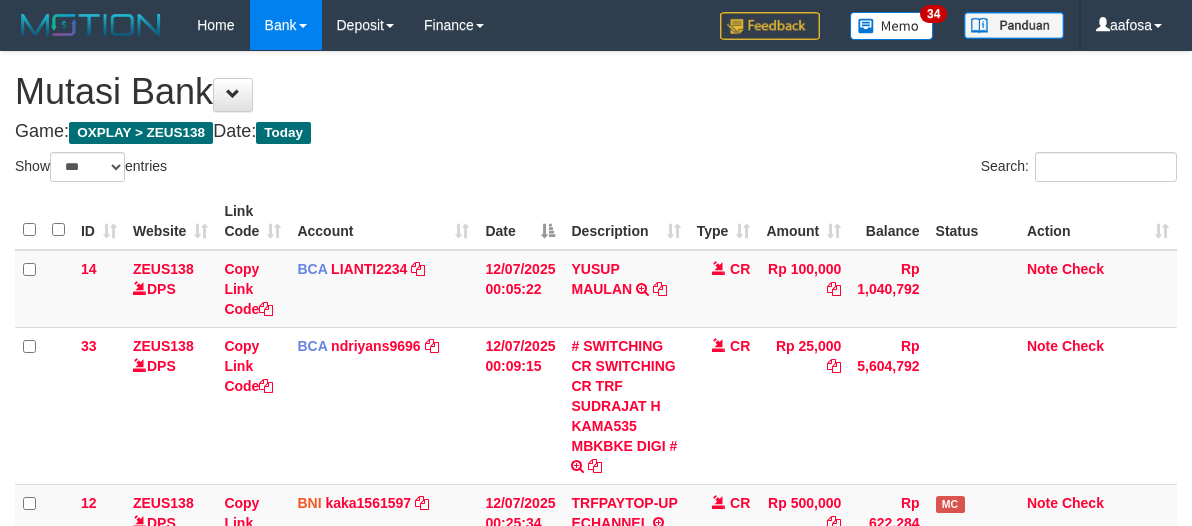 scroll, scrollTop: 460, scrollLeft: 0, axis: vertical 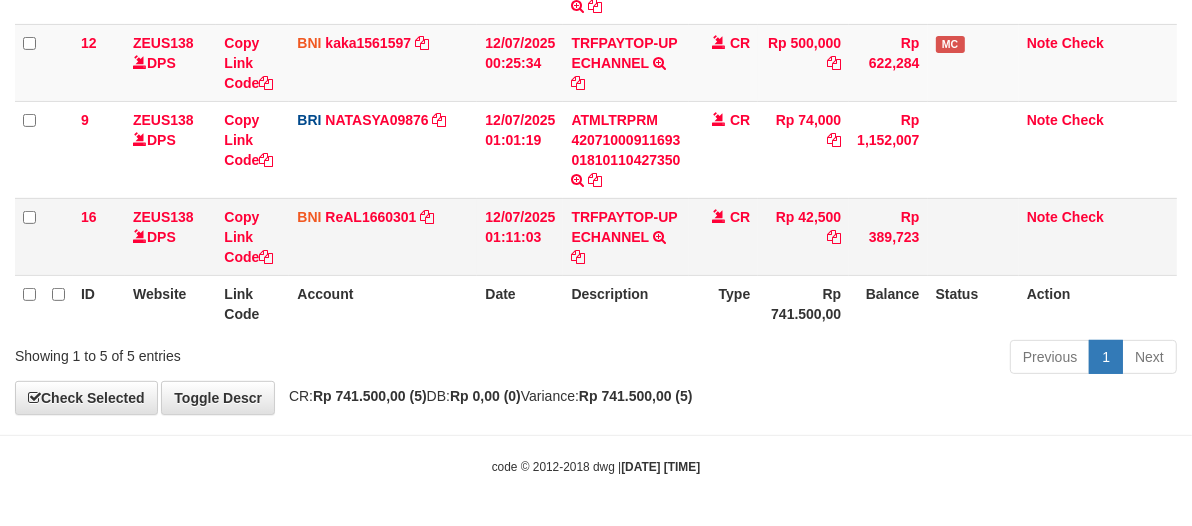 click on "CR" at bounding box center (740, 217) 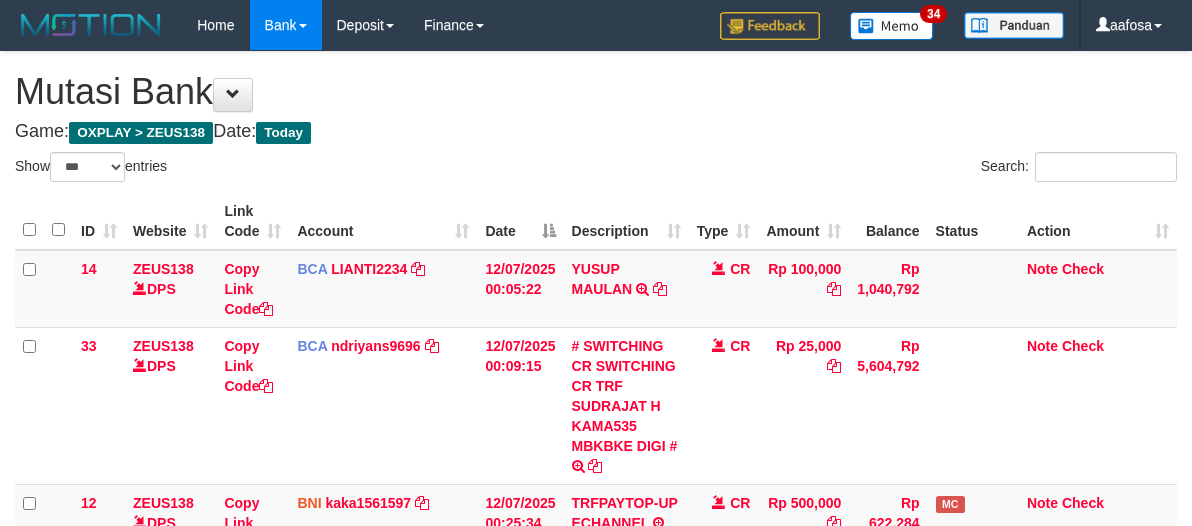 select on "***" 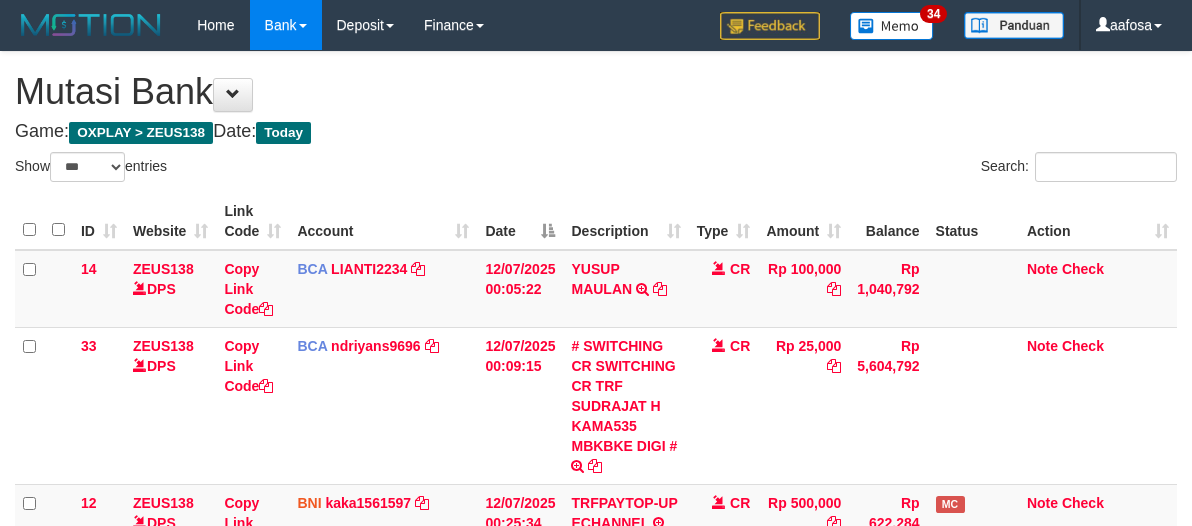 scroll, scrollTop: 460, scrollLeft: 0, axis: vertical 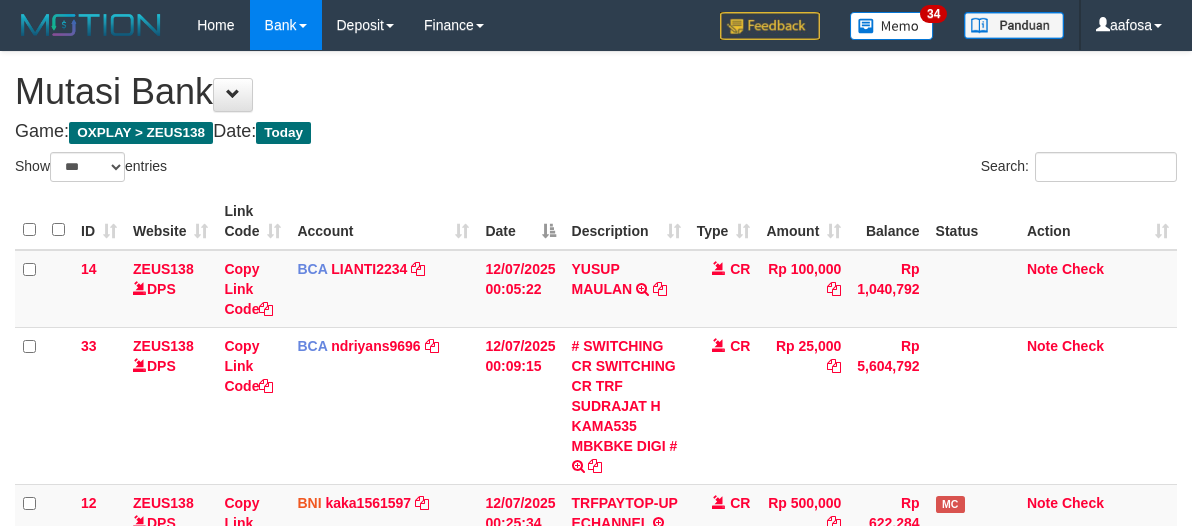 select on "***" 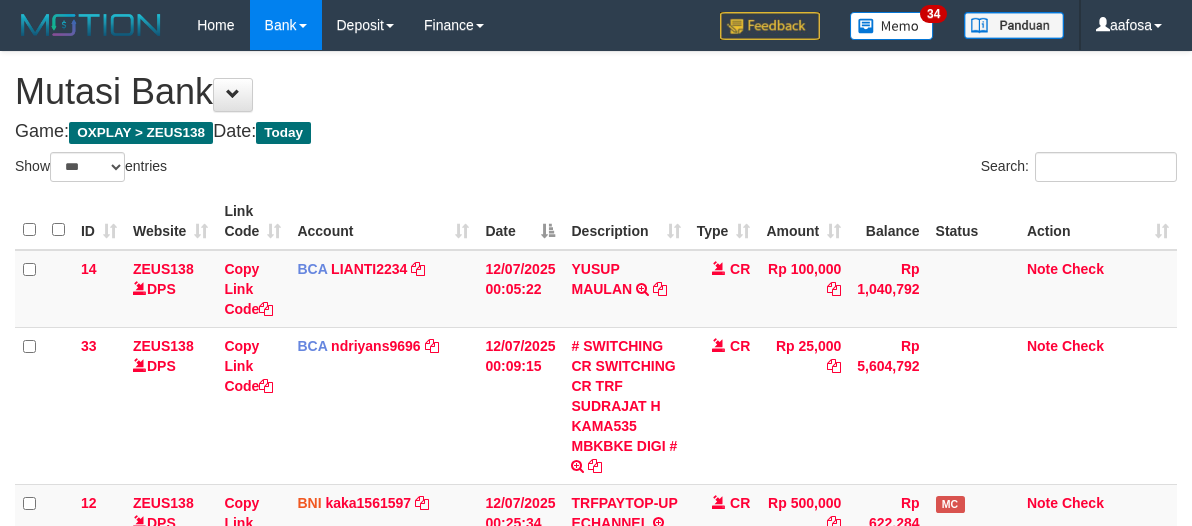 scroll, scrollTop: 460, scrollLeft: 0, axis: vertical 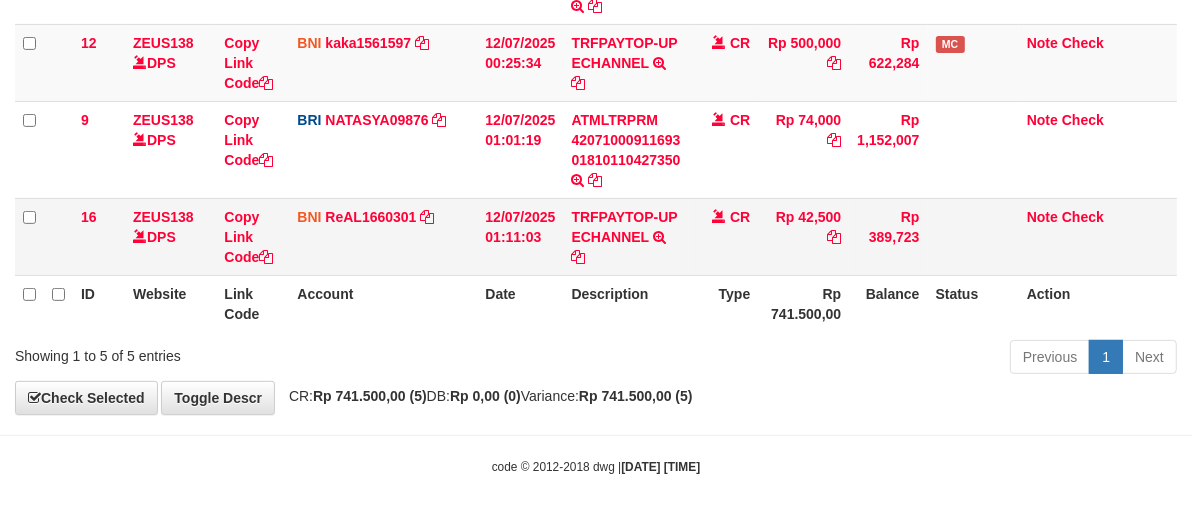 click on "CR" at bounding box center (724, 236) 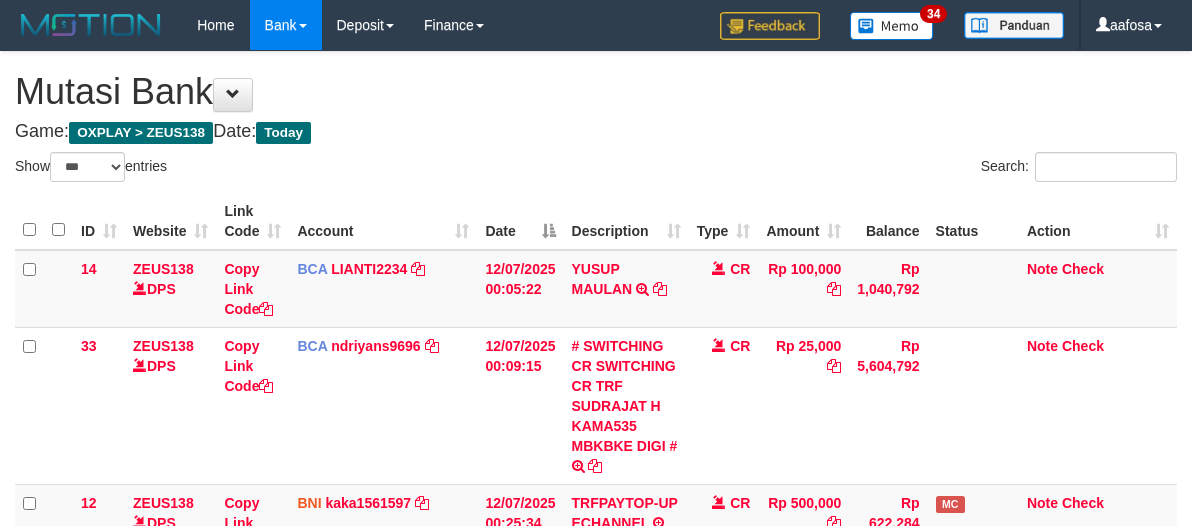 select on "***" 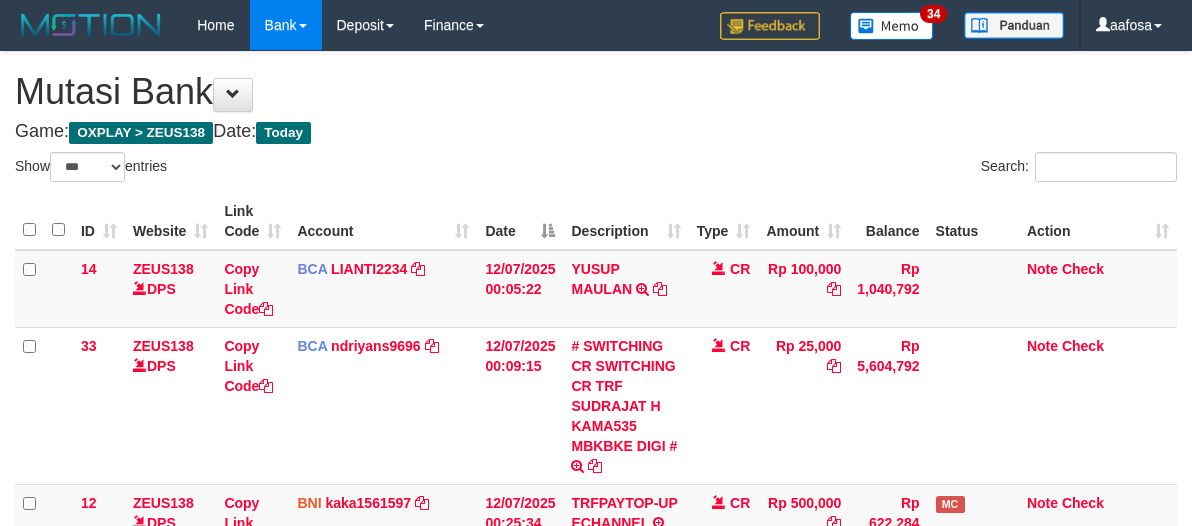scroll, scrollTop: 460, scrollLeft: 0, axis: vertical 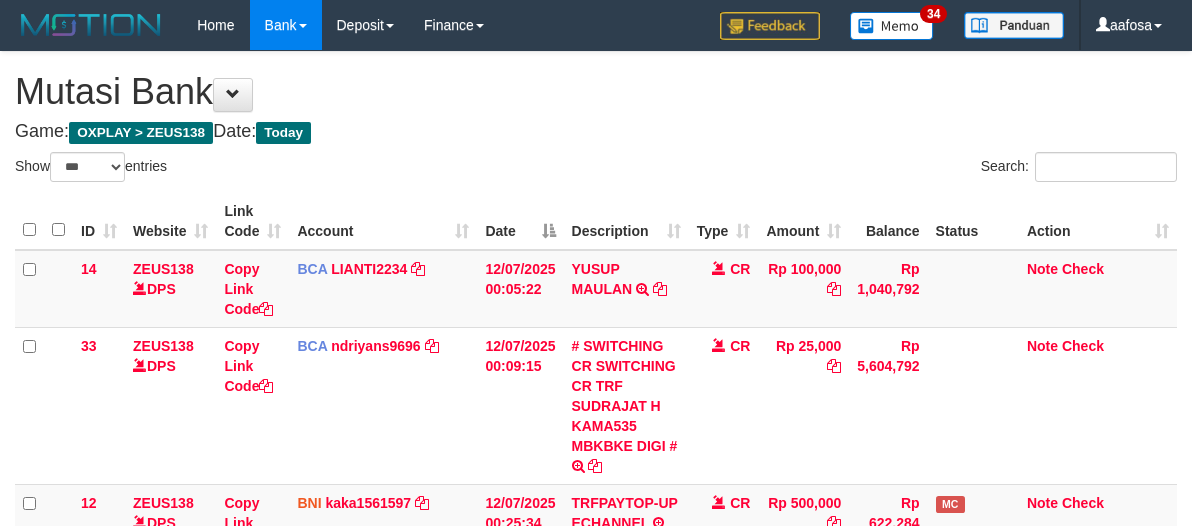 select on "***" 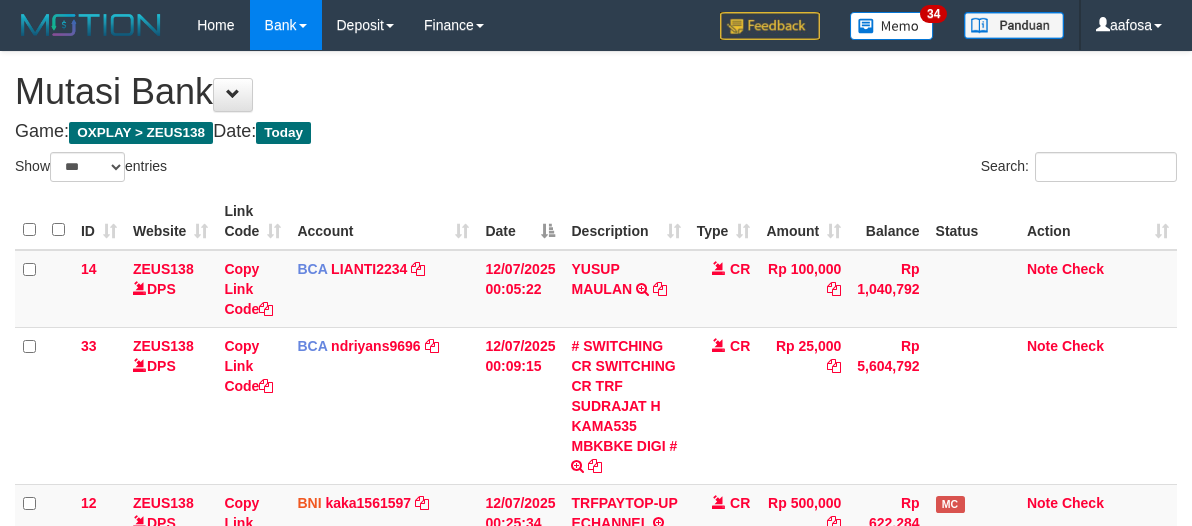 scroll, scrollTop: 460, scrollLeft: 0, axis: vertical 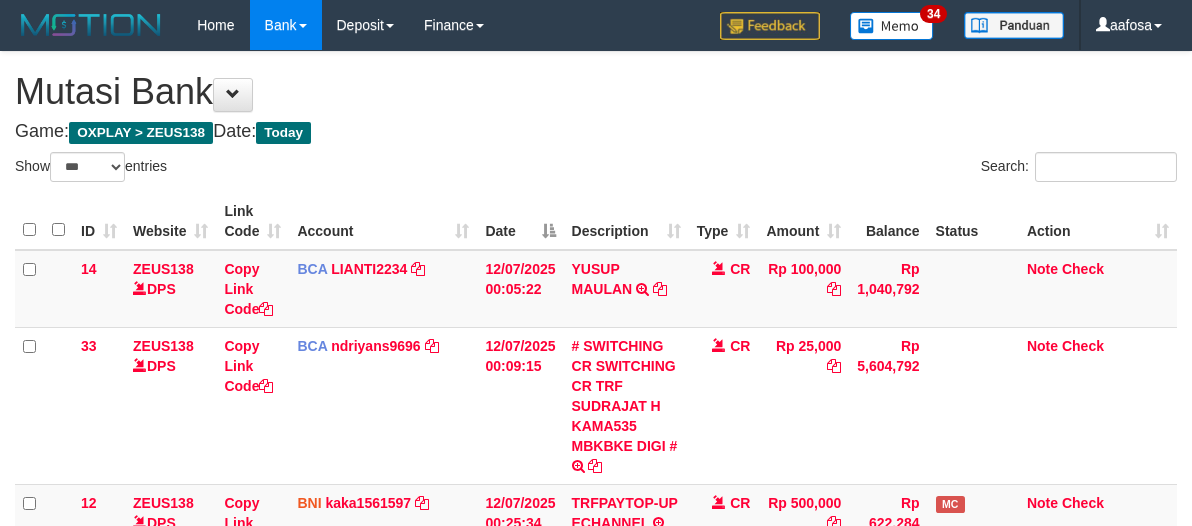 select on "***" 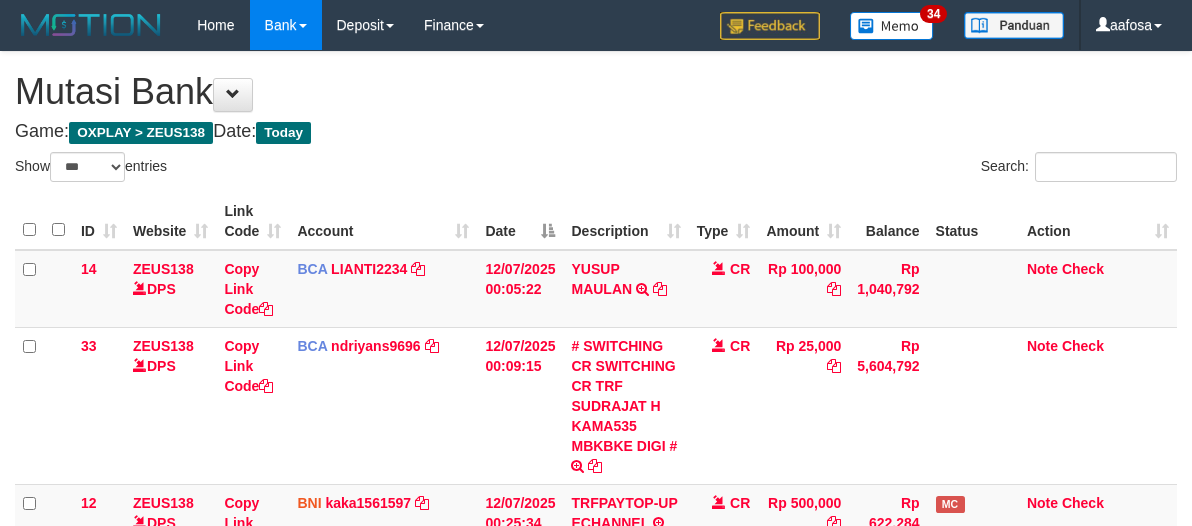 scroll, scrollTop: 460, scrollLeft: 0, axis: vertical 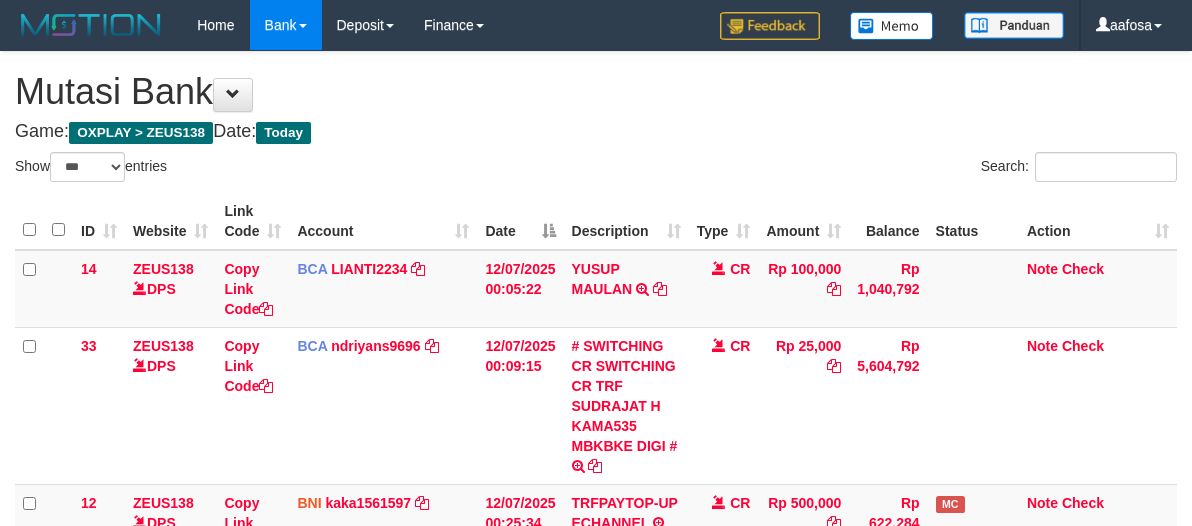 select on "***" 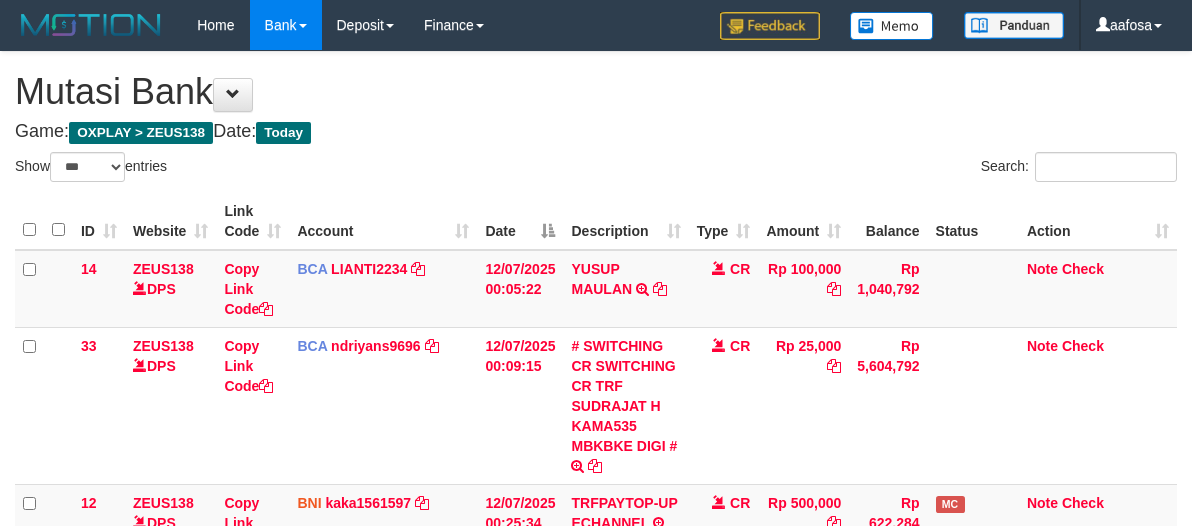 scroll, scrollTop: 491, scrollLeft: 0, axis: vertical 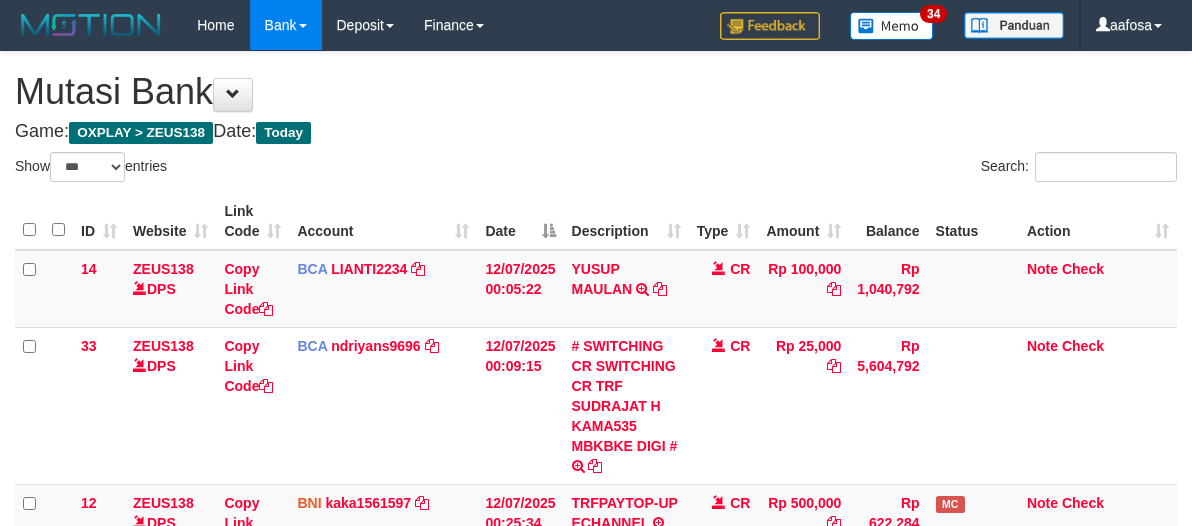select on "***" 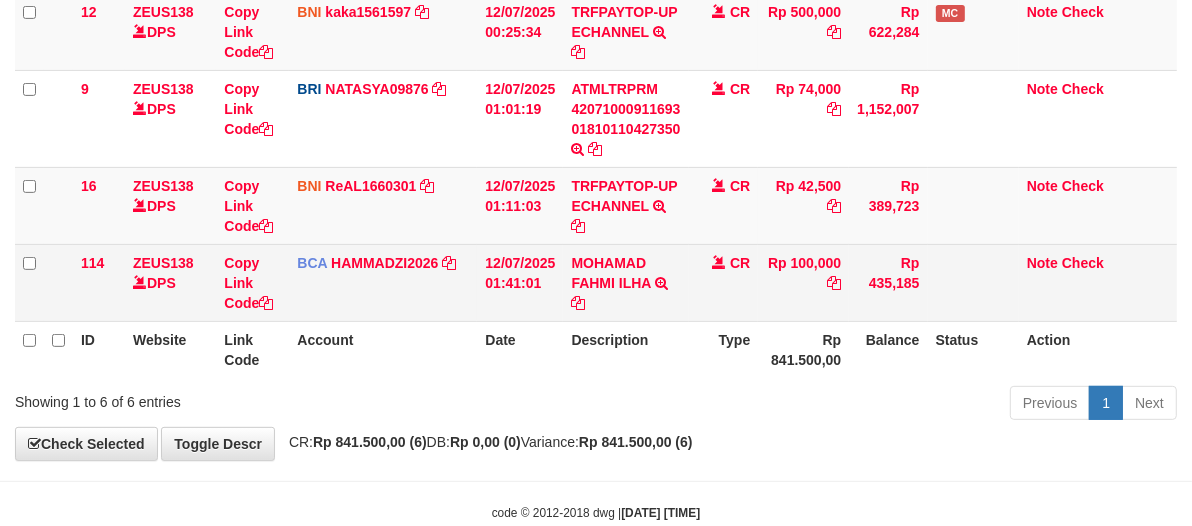 scroll, scrollTop: 460, scrollLeft: 0, axis: vertical 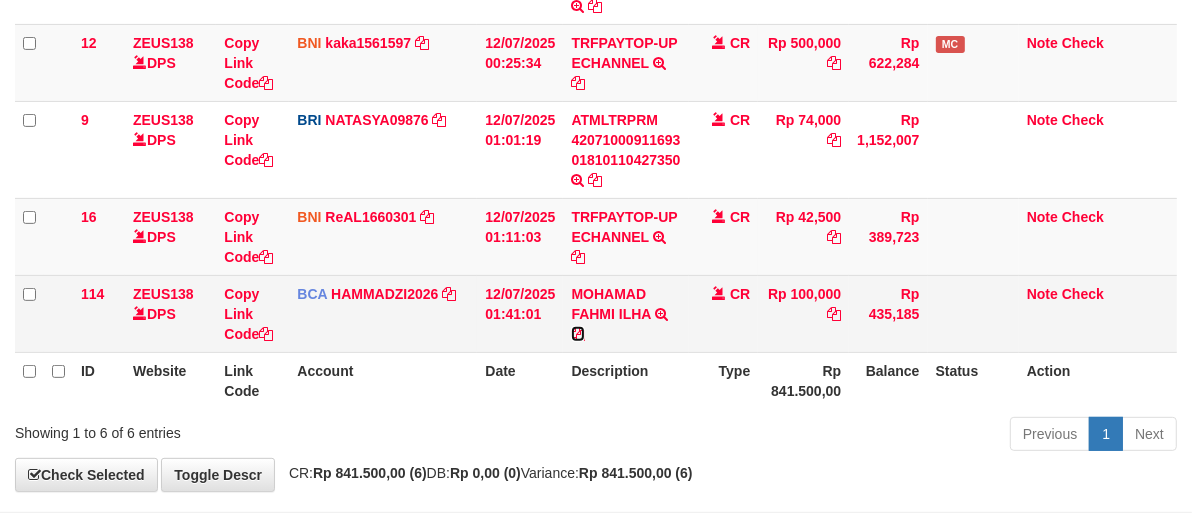 click at bounding box center (578, 334) 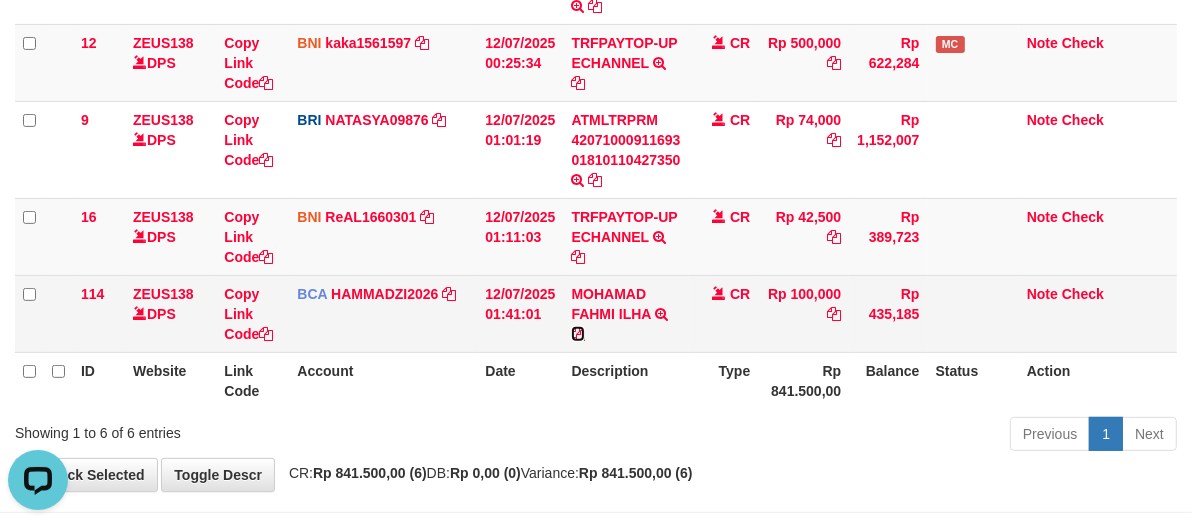 scroll, scrollTop: 0, scrollLeft: 0, axis: both 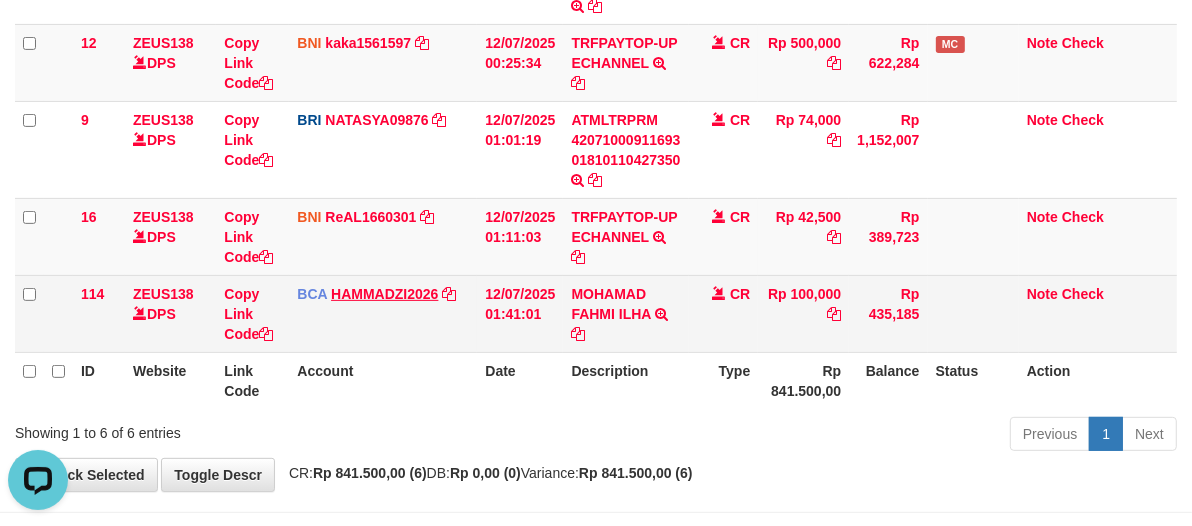 click on "HAMMADZI2026" at bounding box center [384, 294] 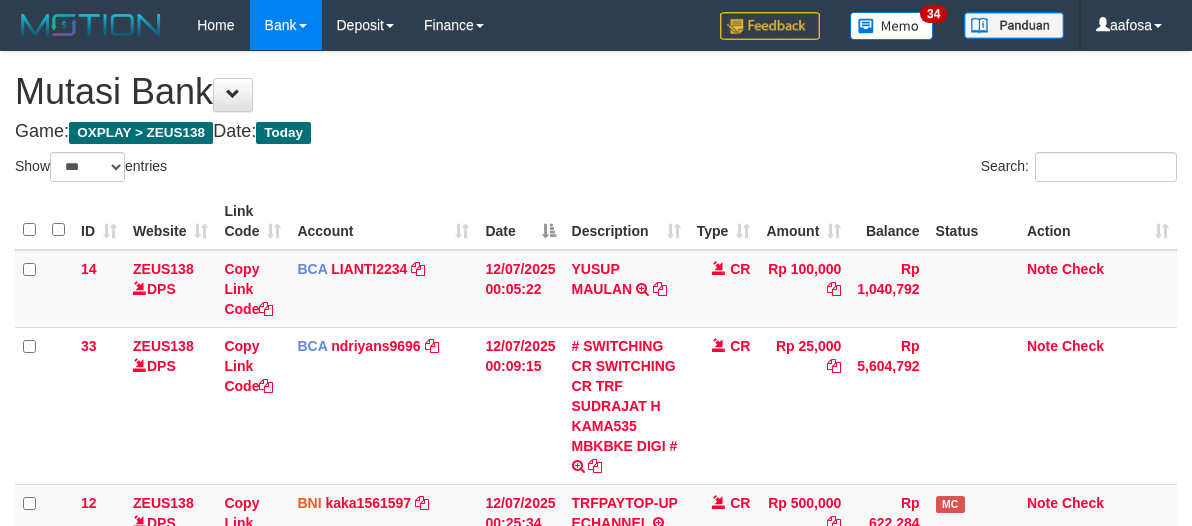 select on "***" 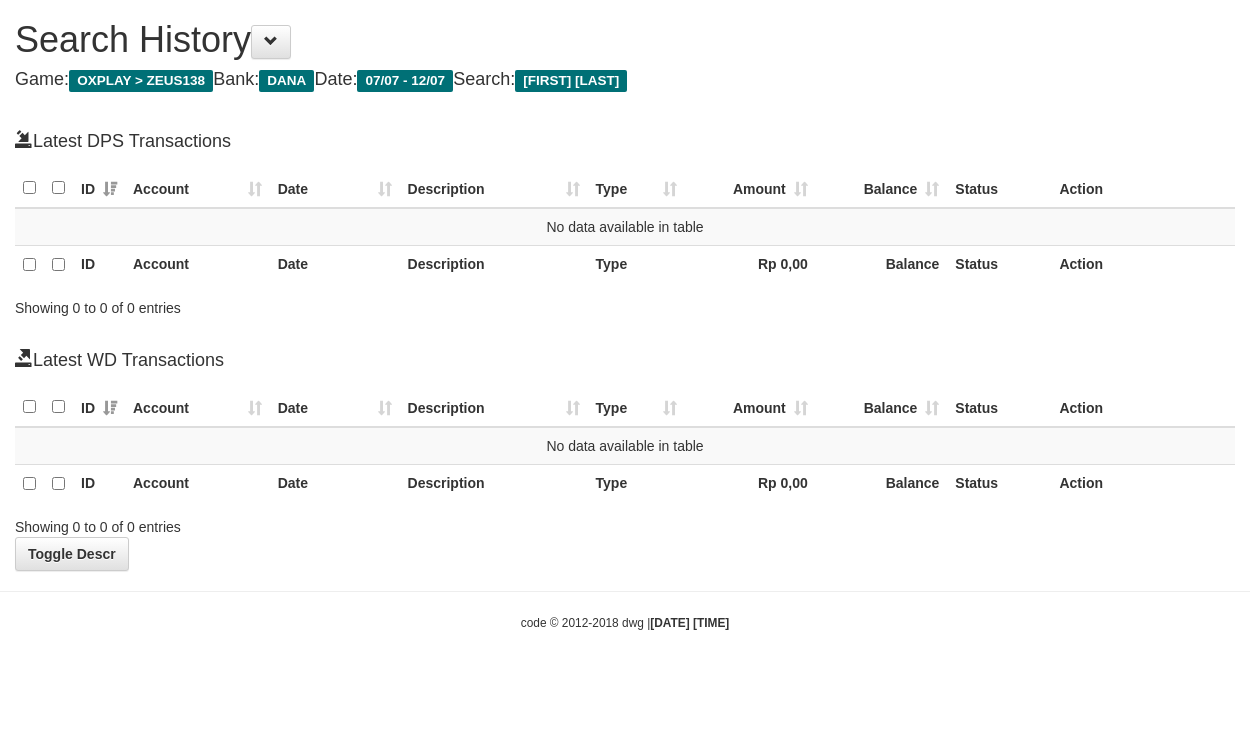 scroll, scrollTop: 0, scrollLeft: 0, axis: both 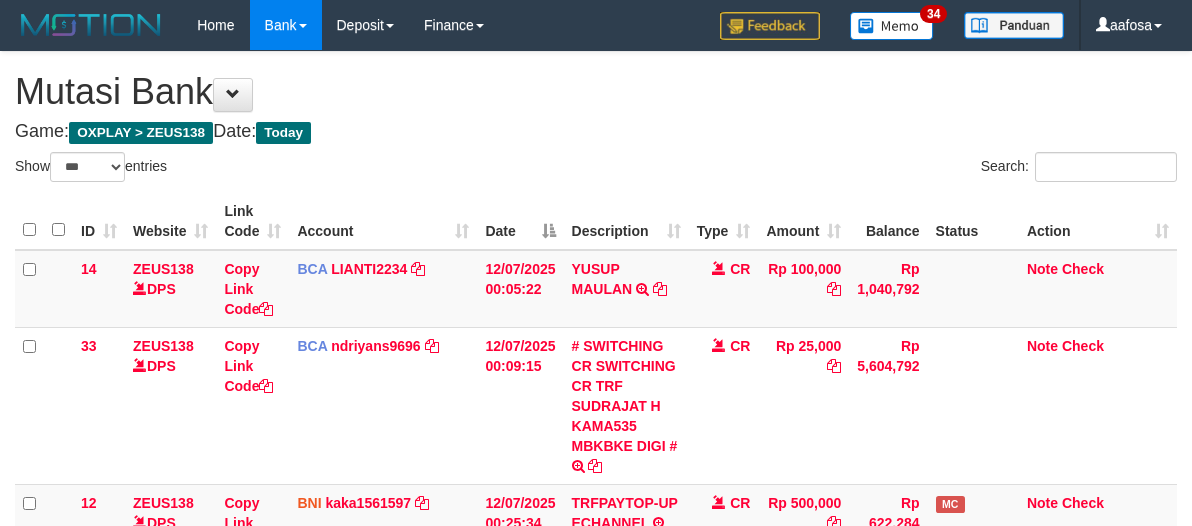 select on "***" 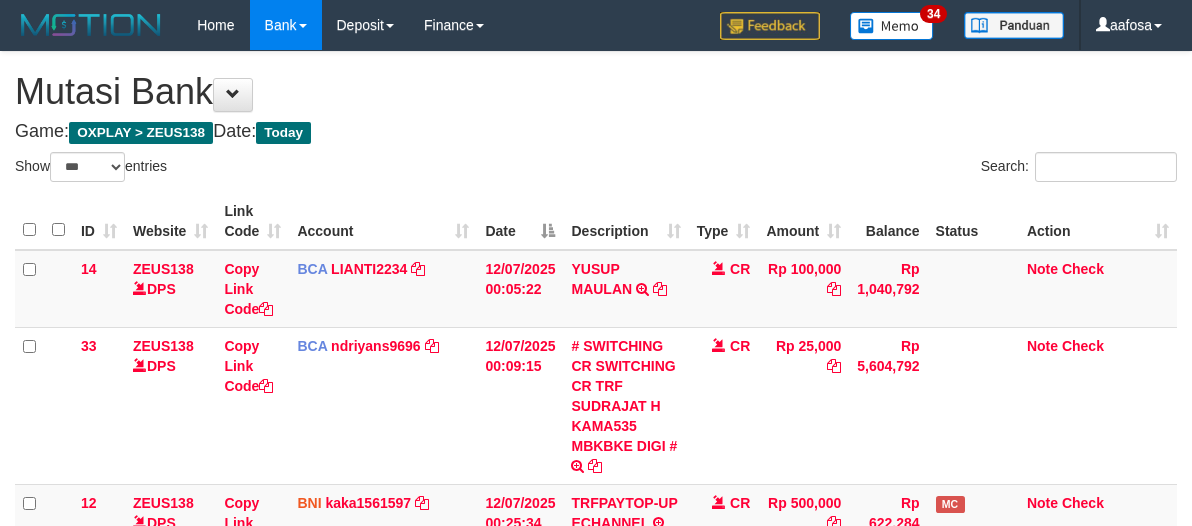 scroll, scrollTop: 460, scrollLeft: 0, axis: vertical 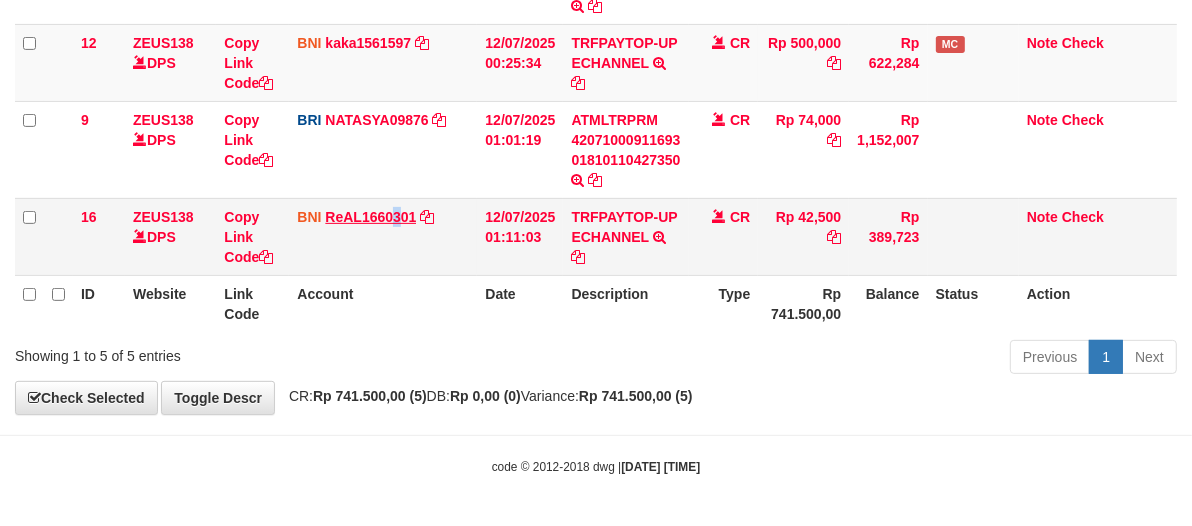 click on "BNI
ReAL1660301
DPS
REYHAN ALMANSYAH
mutasi_20250712_4647 | 16
mutasi_20250712_4647 | 16" at bounding box center [383, 236] 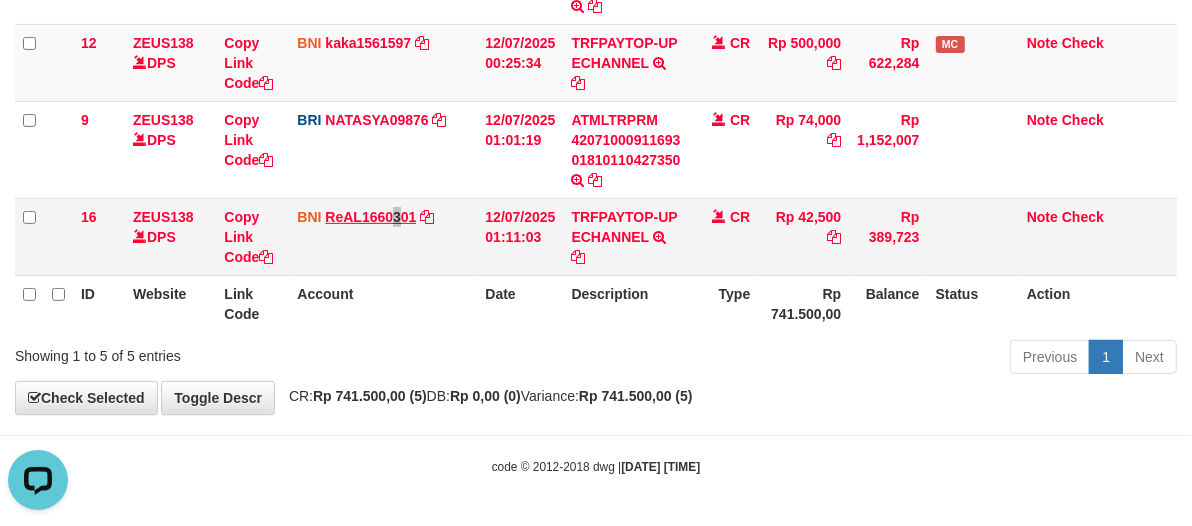scroll, scrollTop: 0, scrollLeft: 0, axis: both 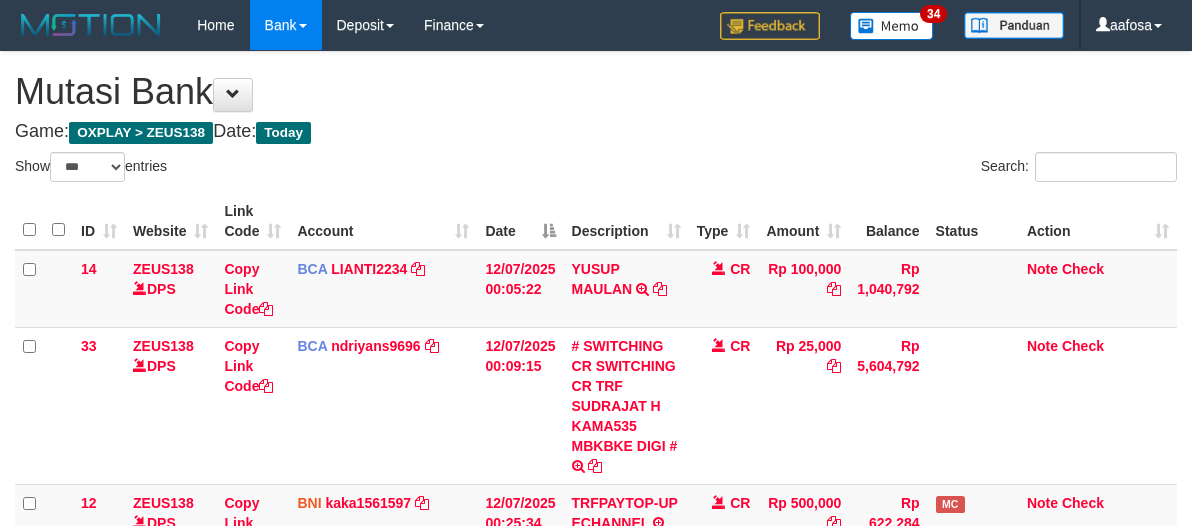 select on "***" 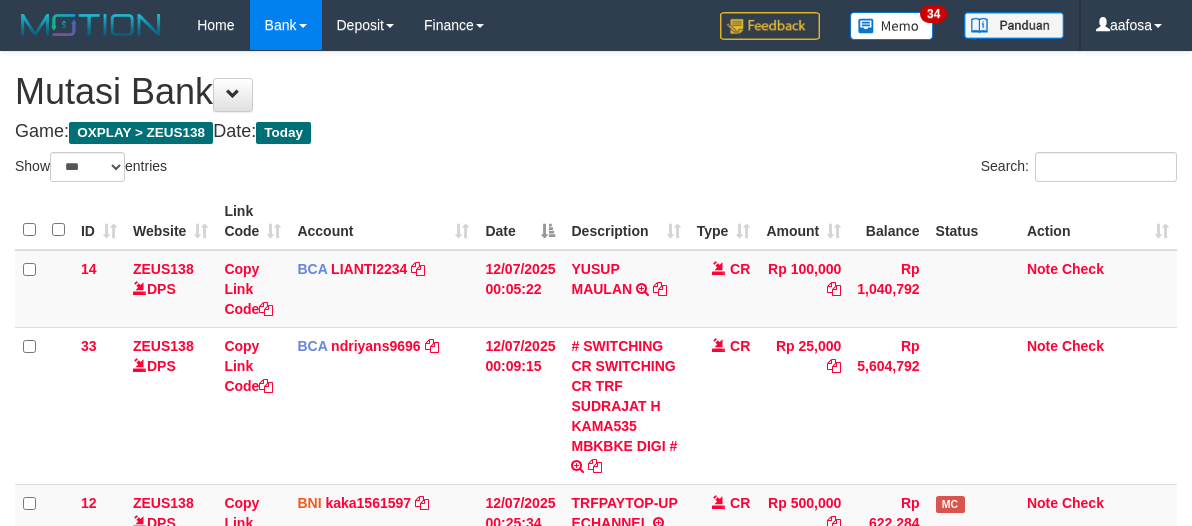 scroll, scrollTop: 460, scrollLeft: 0, axis: vertical 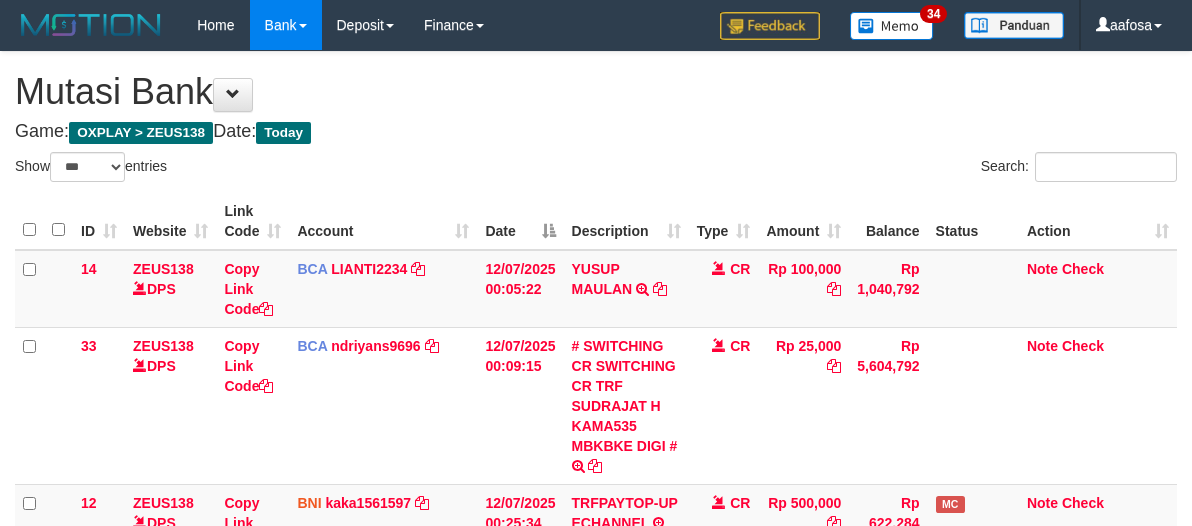 select on "***" 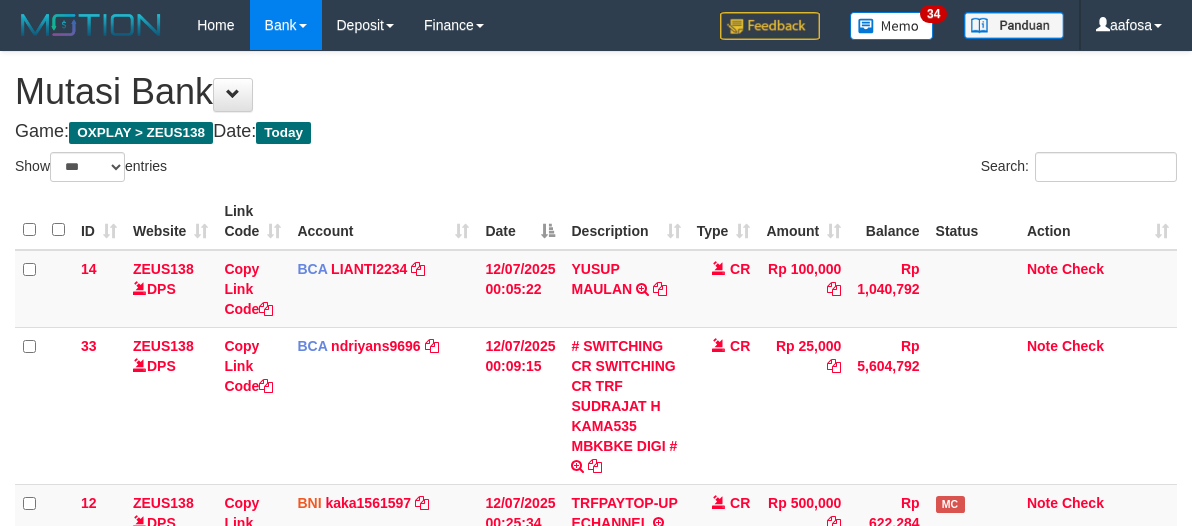 scroll, scrollTop: 460, scrollLeft: 0, axis: vertical 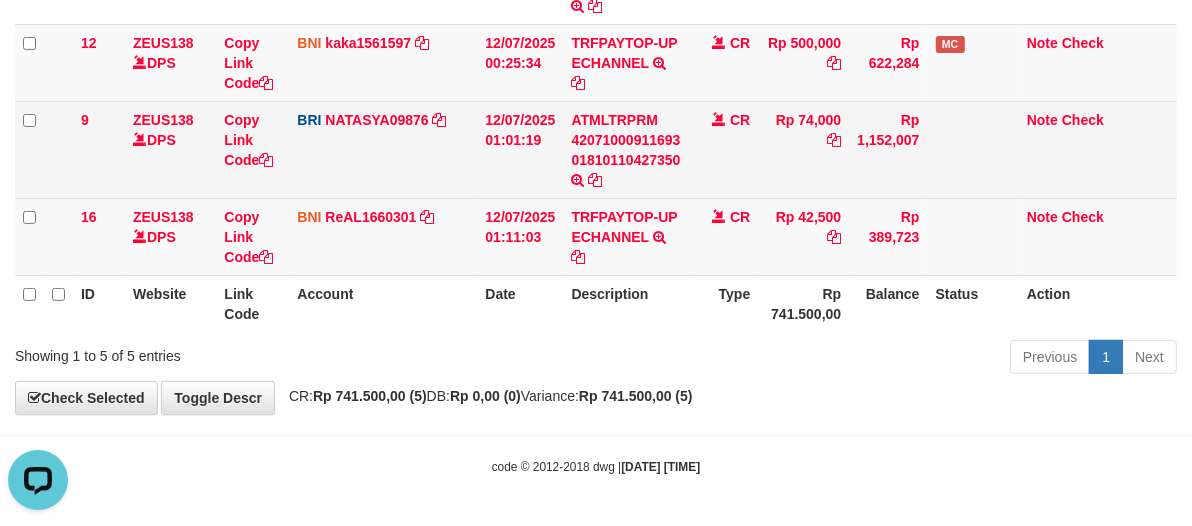 click on "Rp 74,000" at bounding box center [803, 149] 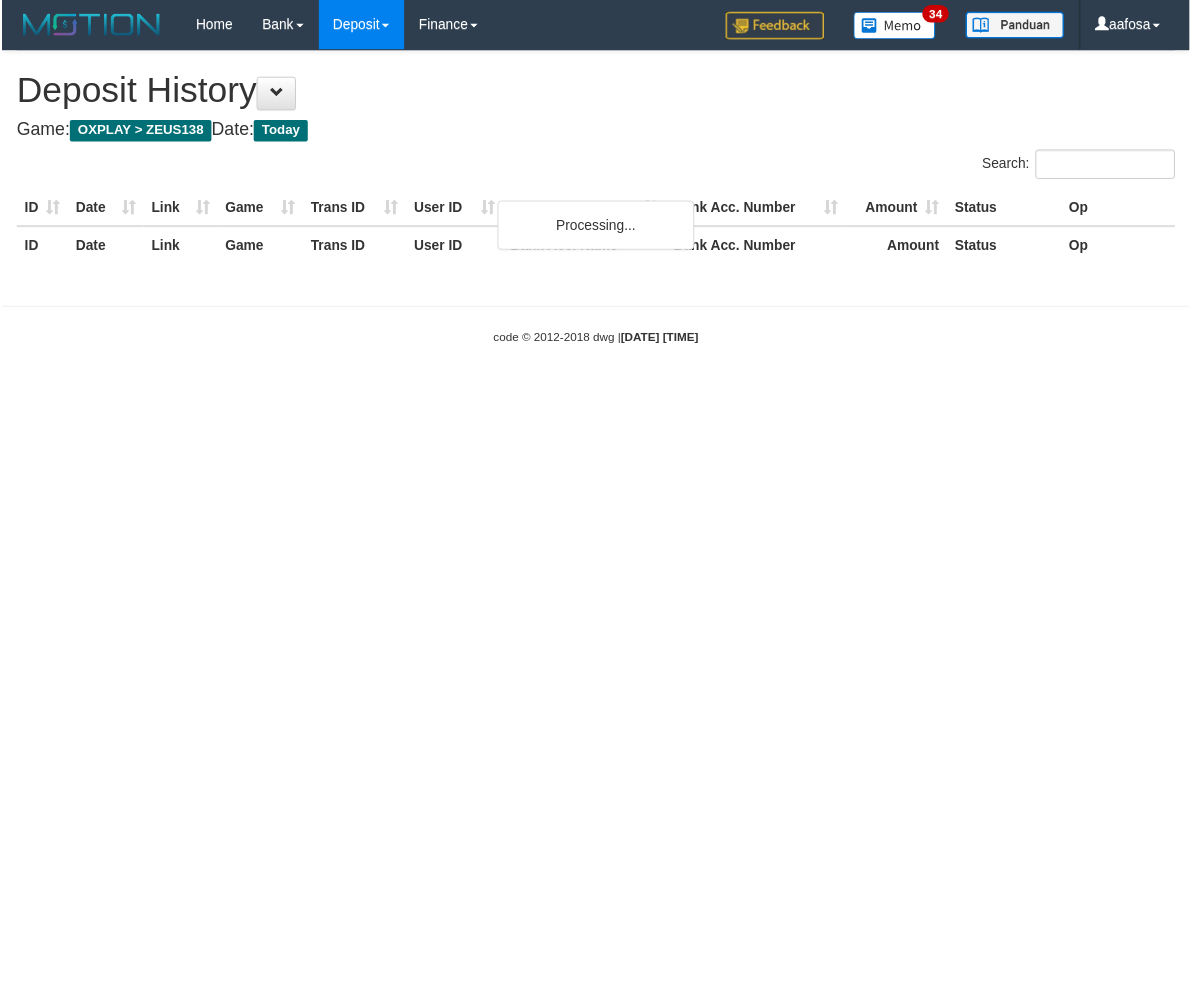 scroll, scrollTop: 0, scrollLeft: 0, axis: both 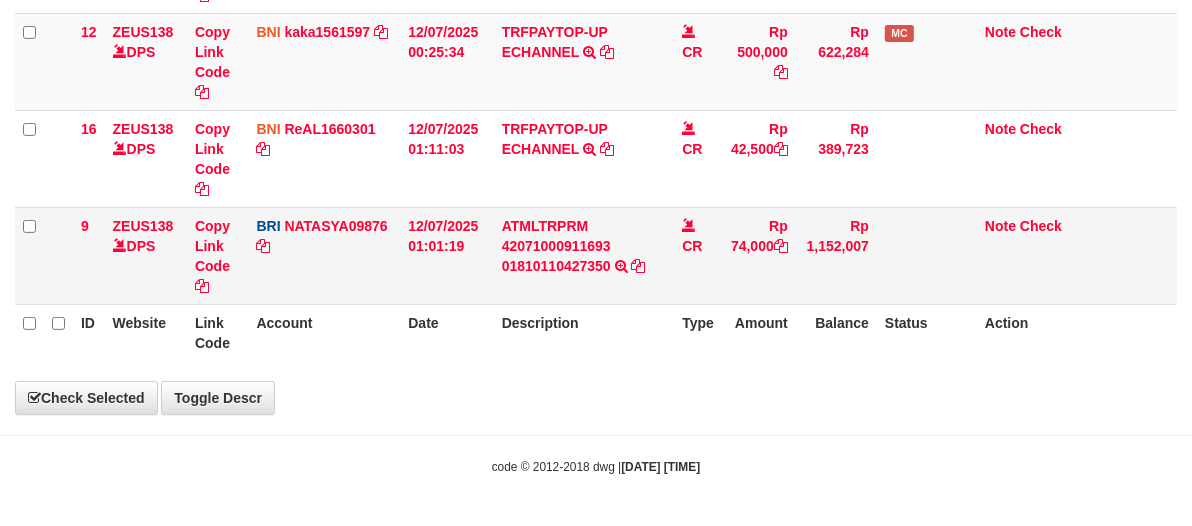 select on "***" 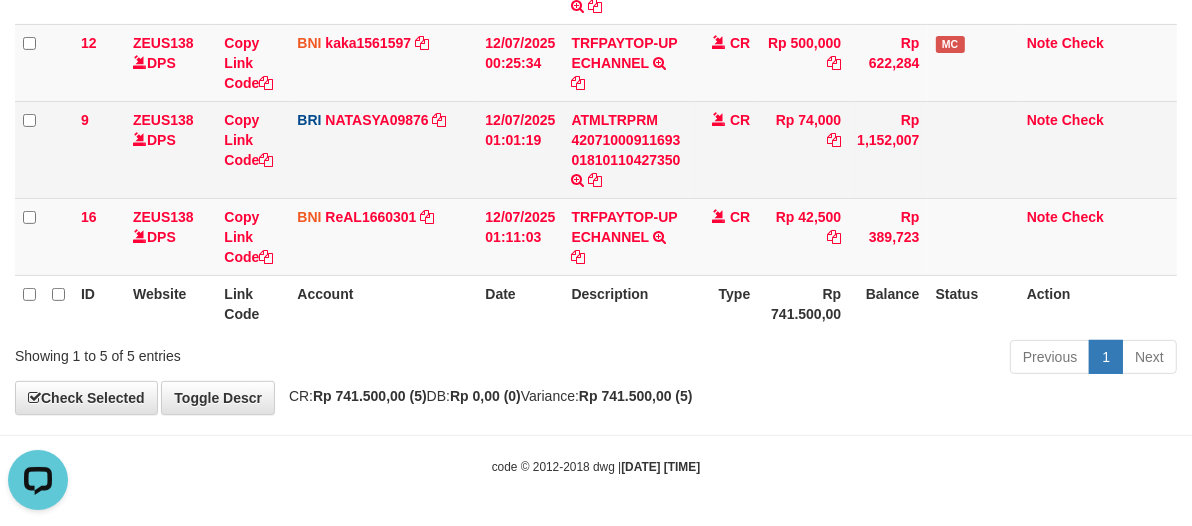 scroll, scrollTop: 0, scrollLeft: 0, axis: both 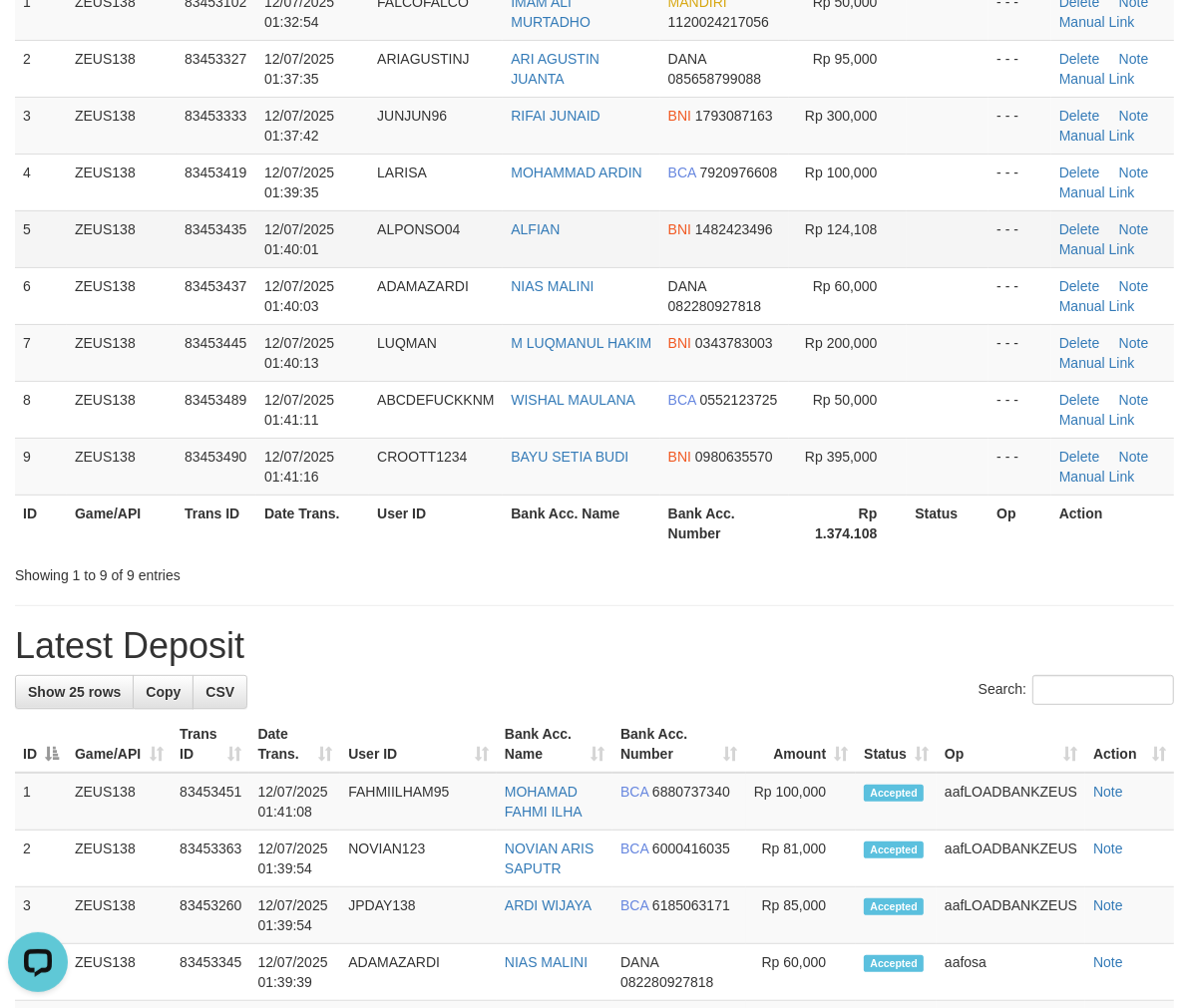drag, startPoint x: 501, startPoint y: 213, endPoint x: 482, endPoint y: 207, distance: 19.924859 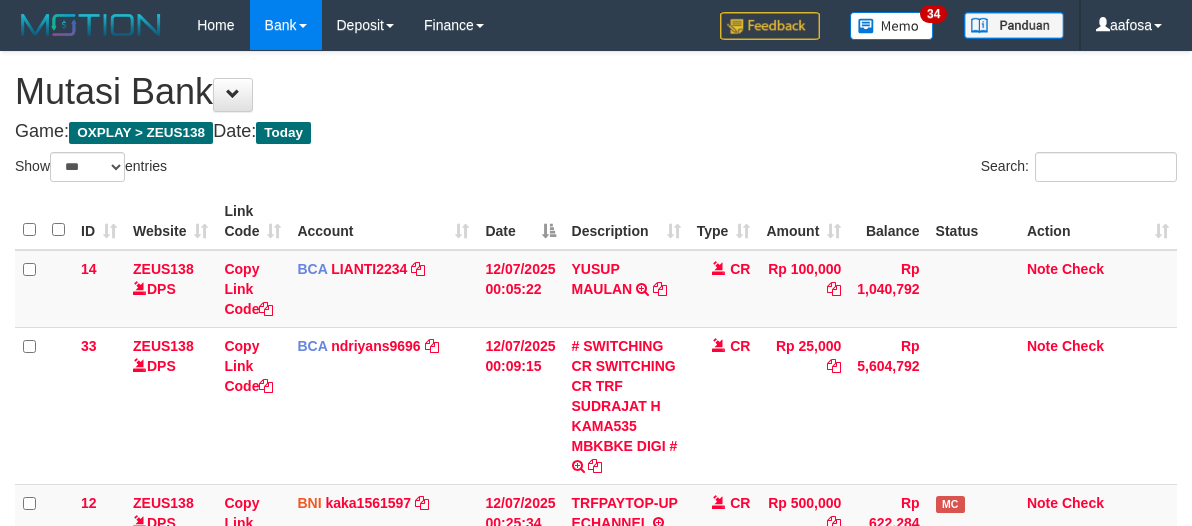 select on "***" 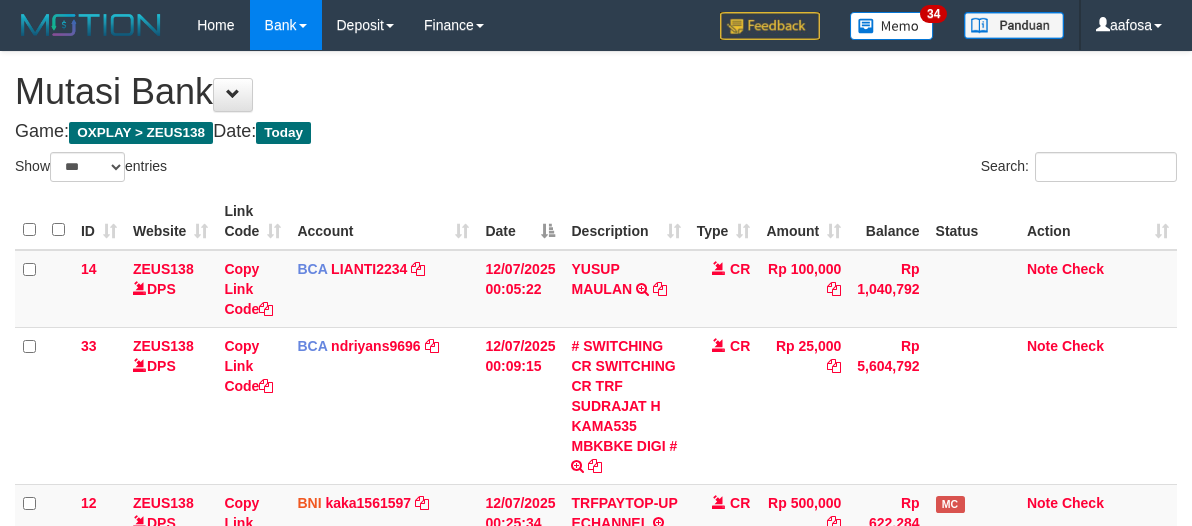scroll, scrollTop: 460, scrollLeft: 0, axis: vertical 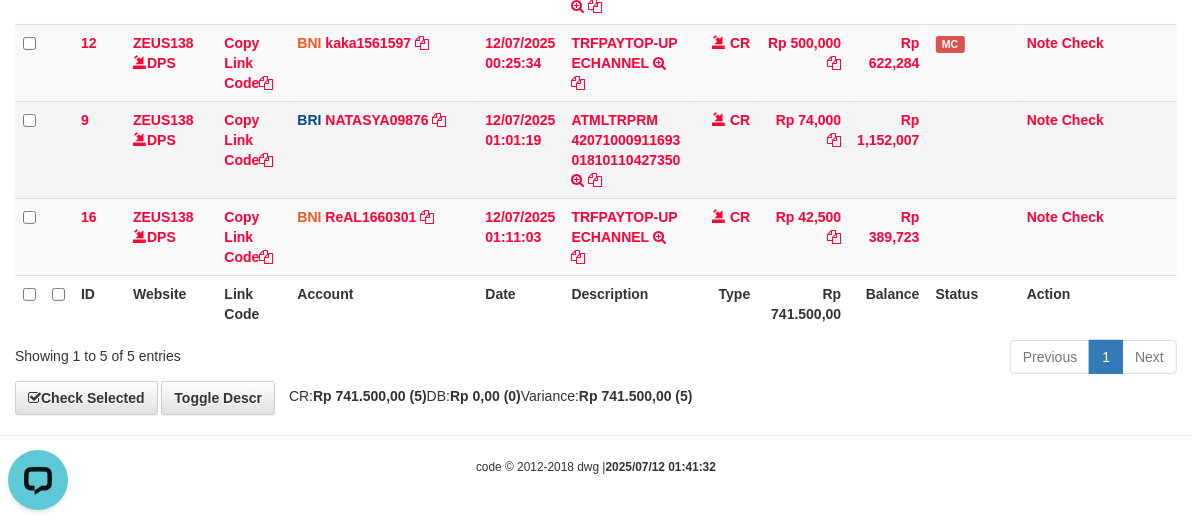 click on "Rp 74,000" at bounding box center [803, 149] 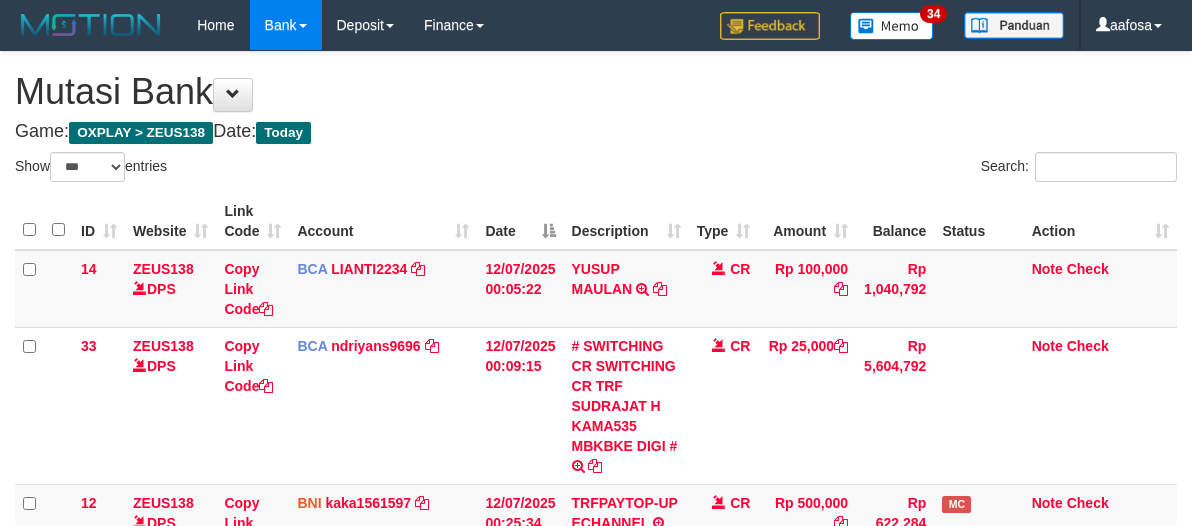 select on "***" 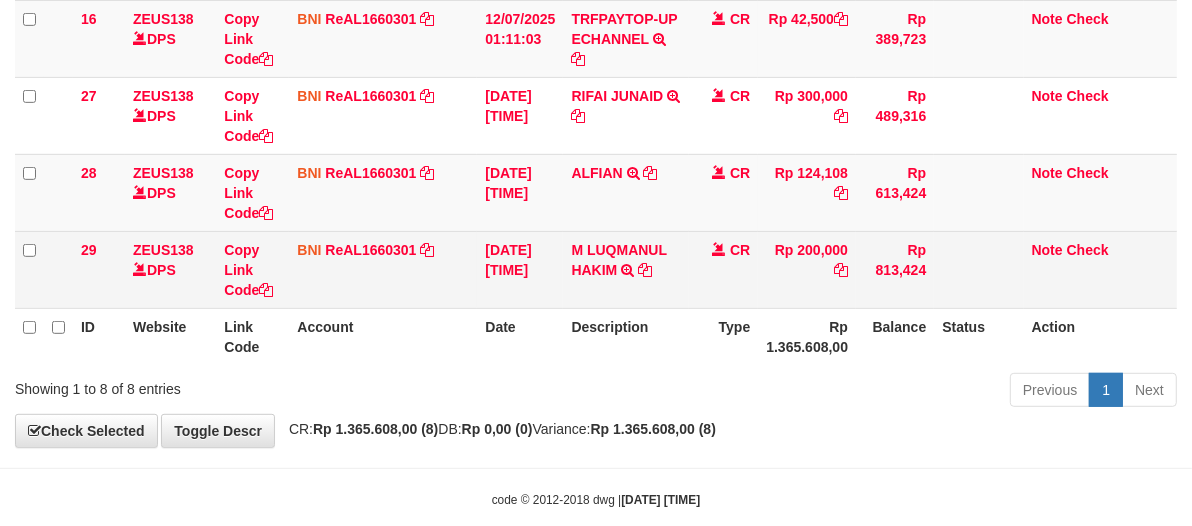 scroll, scrollTop: 661, scrollLeft: 0, axis: vertical 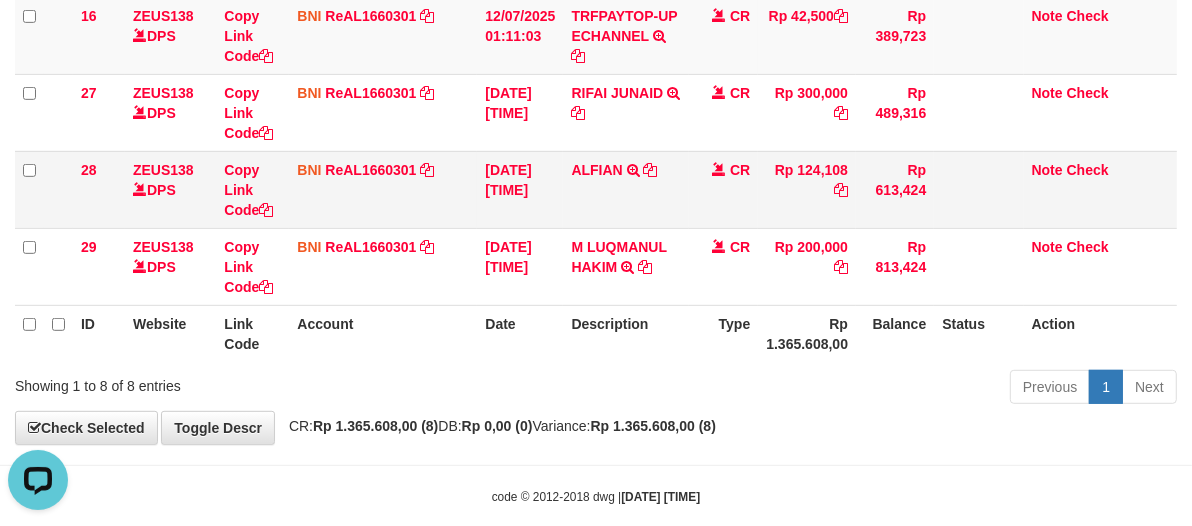 click on "ALFIAN         TRANSFER DARI BPK ALFIAN" at bounding box center [625, 189] 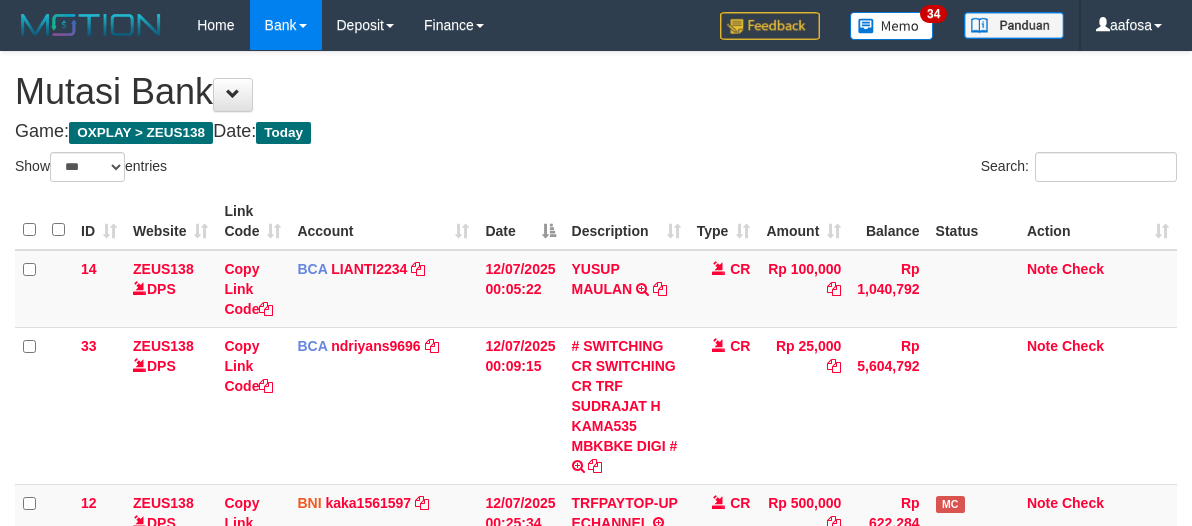 select on "***" 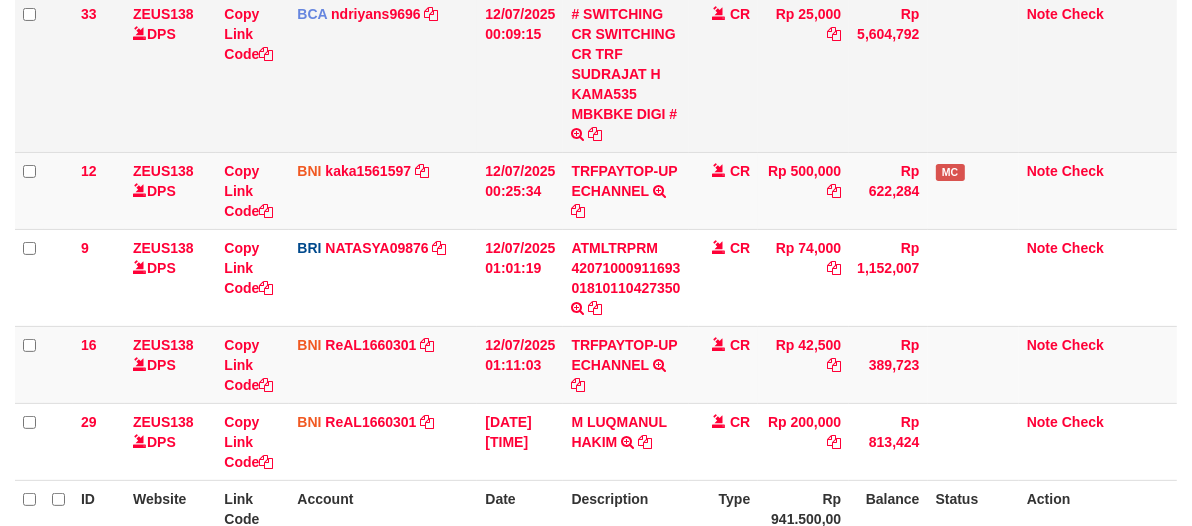 scroll, scrollTop: 333, scrollLeft: 0, axis: vertical 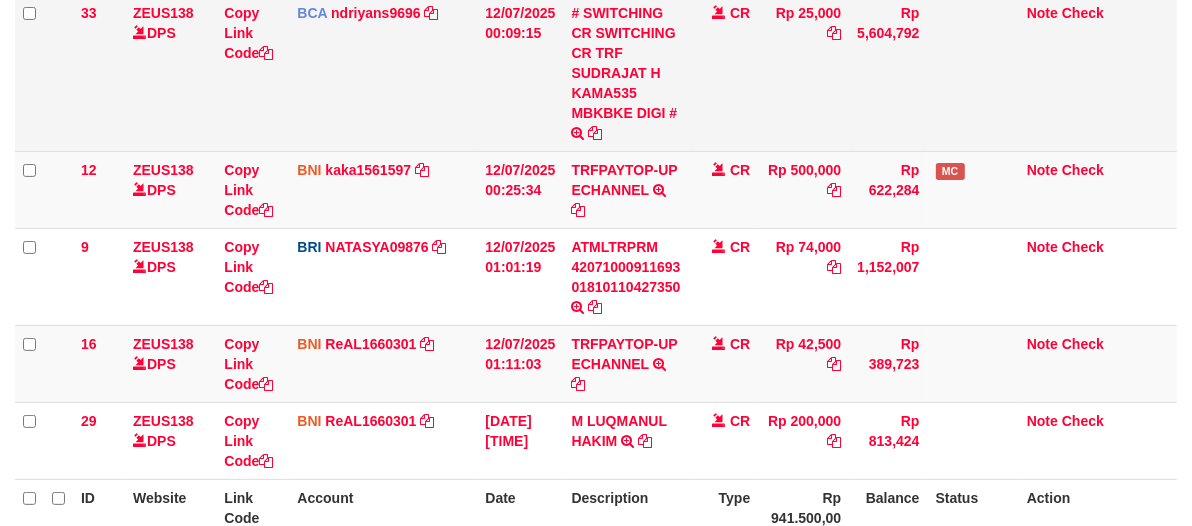 click on "BCA
ndriyans9696
DPS
ANDRIYANSYAH
mutasi_20250712_3291 | 33
mutasi_20250712_3291 | 33" at bounding box center (383, 72) 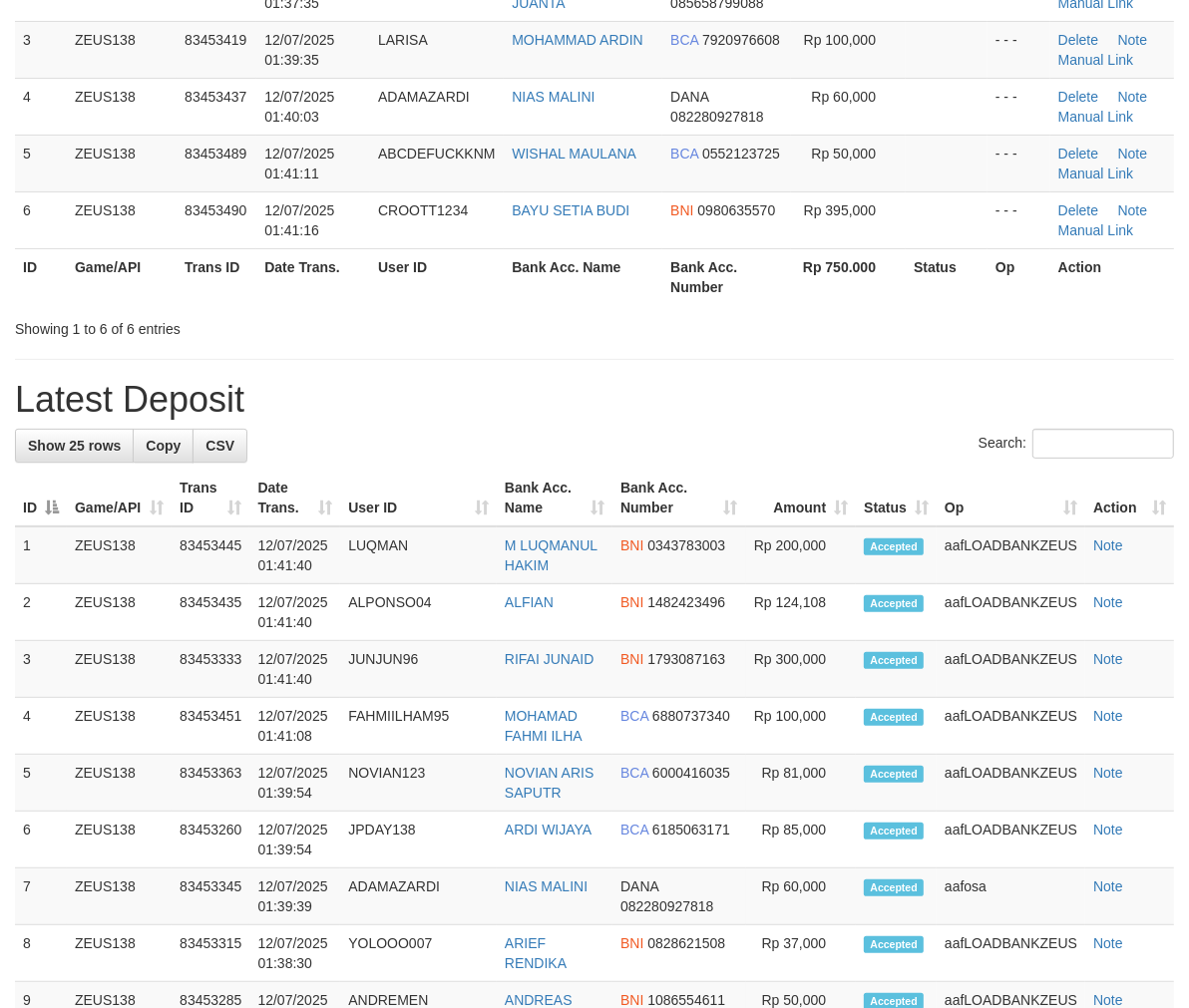 scroll, scrollTop: 266, scrollLeft: 0, axis: vertical 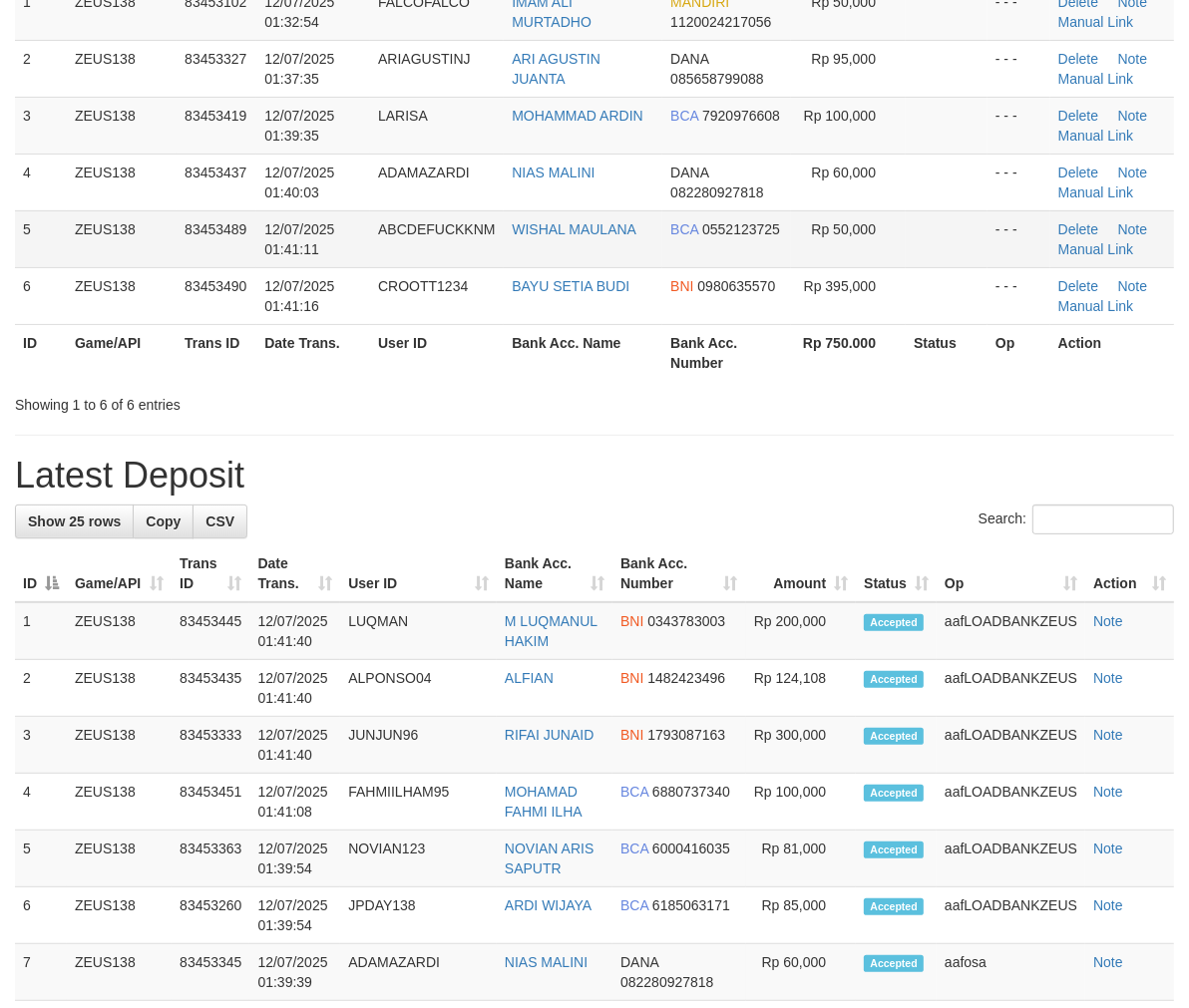 click at bounding box center (947, 238) 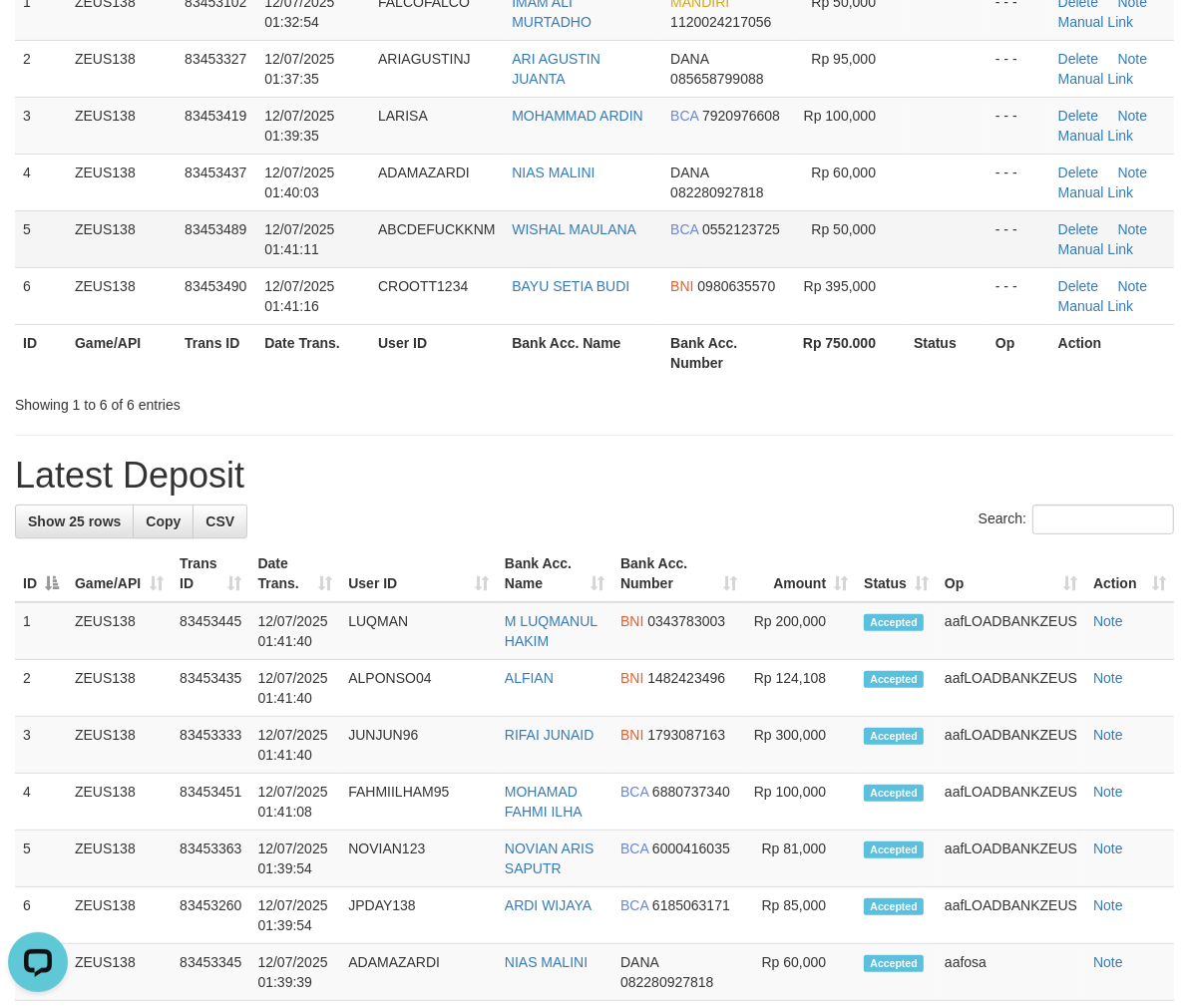 scroll, scrollTop: 0, scrollLeft: 0, axis: both 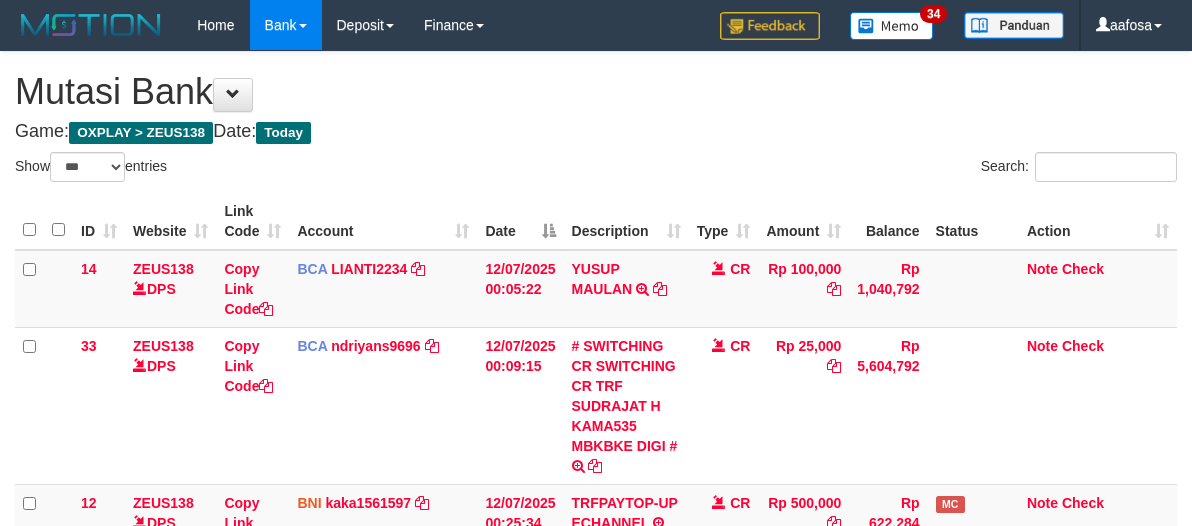 select on "***" 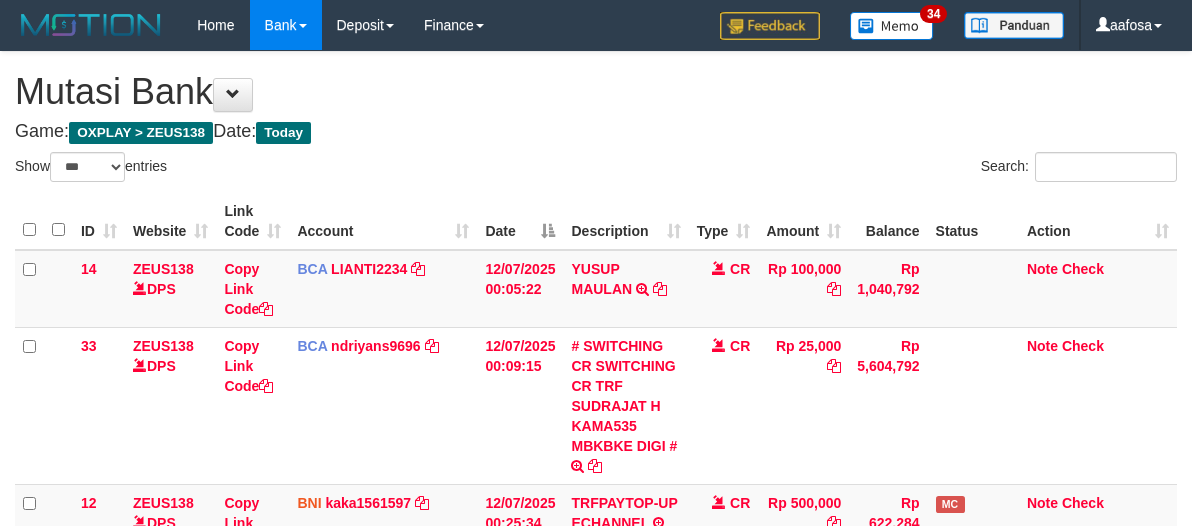 scroll, scrollTop: 460, scrollLeft: 0, axis: vertical 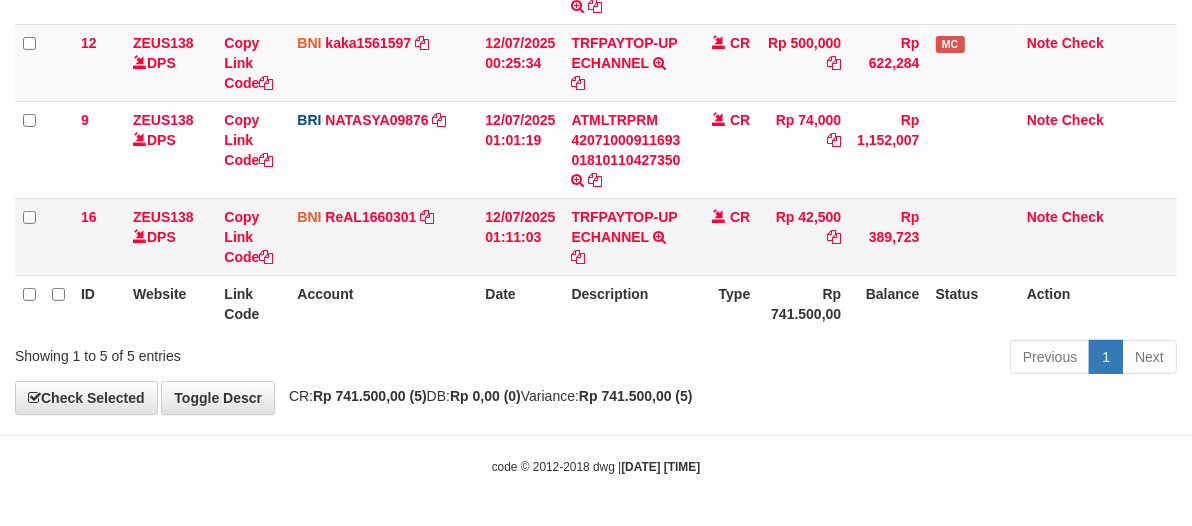 click on "TRFPAYTOP-UP ECHANNEL         TRF/PAY/TOP-UP ECHANNEL" at bounding box center (625, 236) 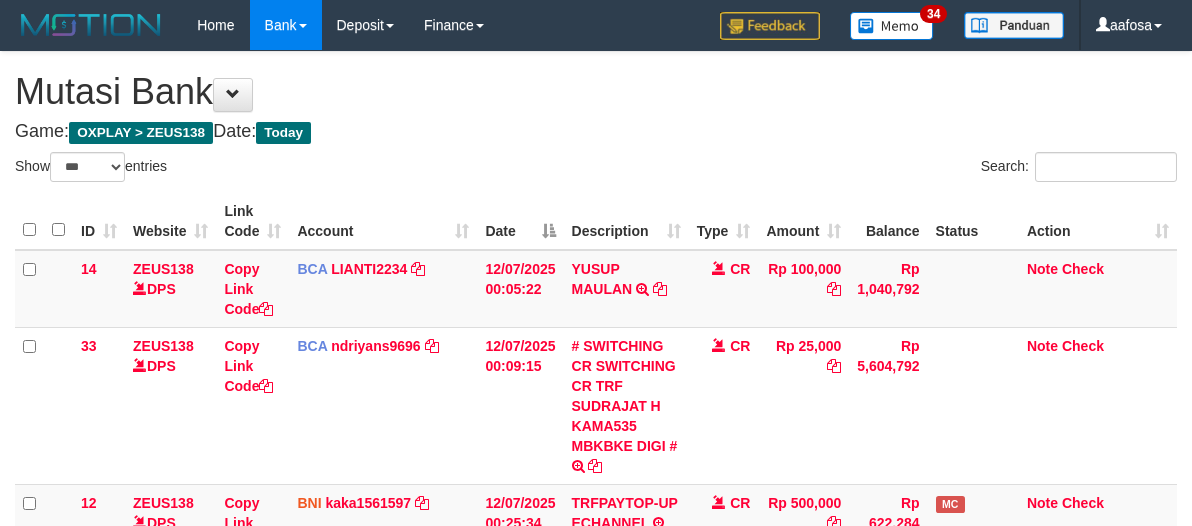 select on "***" 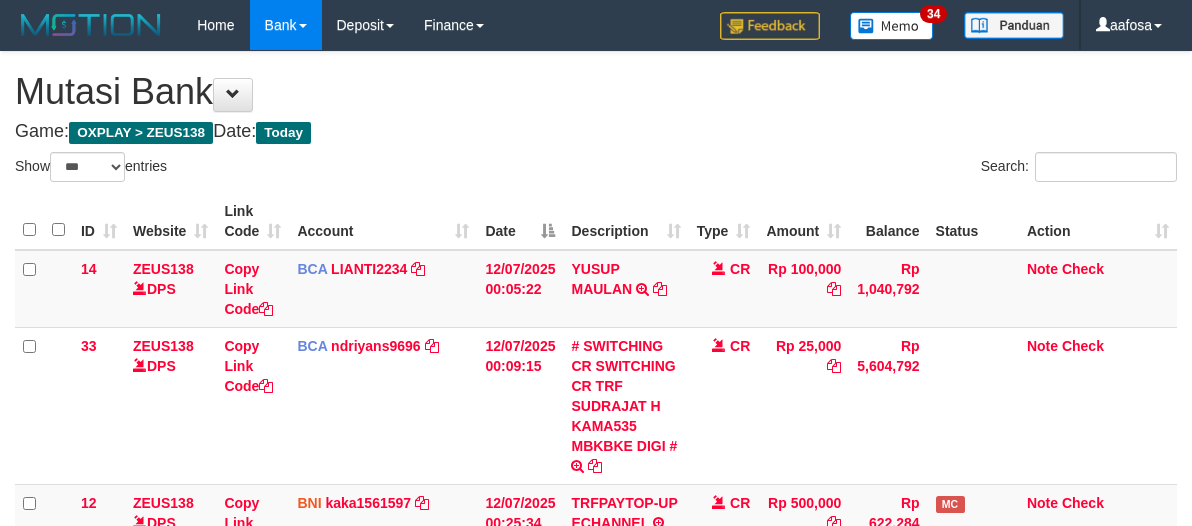 scroll, scrollTop: 460, scrollLeft: 0, axis: vertical 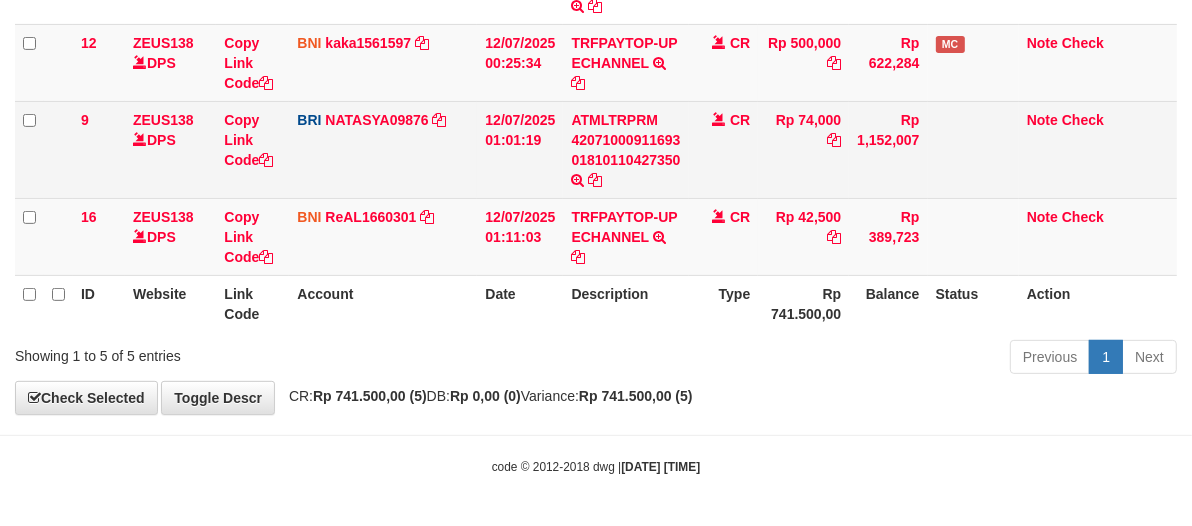click on "BRI
NATASYA09876
DPS
SITI NURLITA SAPITRI
mutasi_20250712_3126 | 9
mutasi_20250712_3126 | 9" at bounding box center (383, 149) 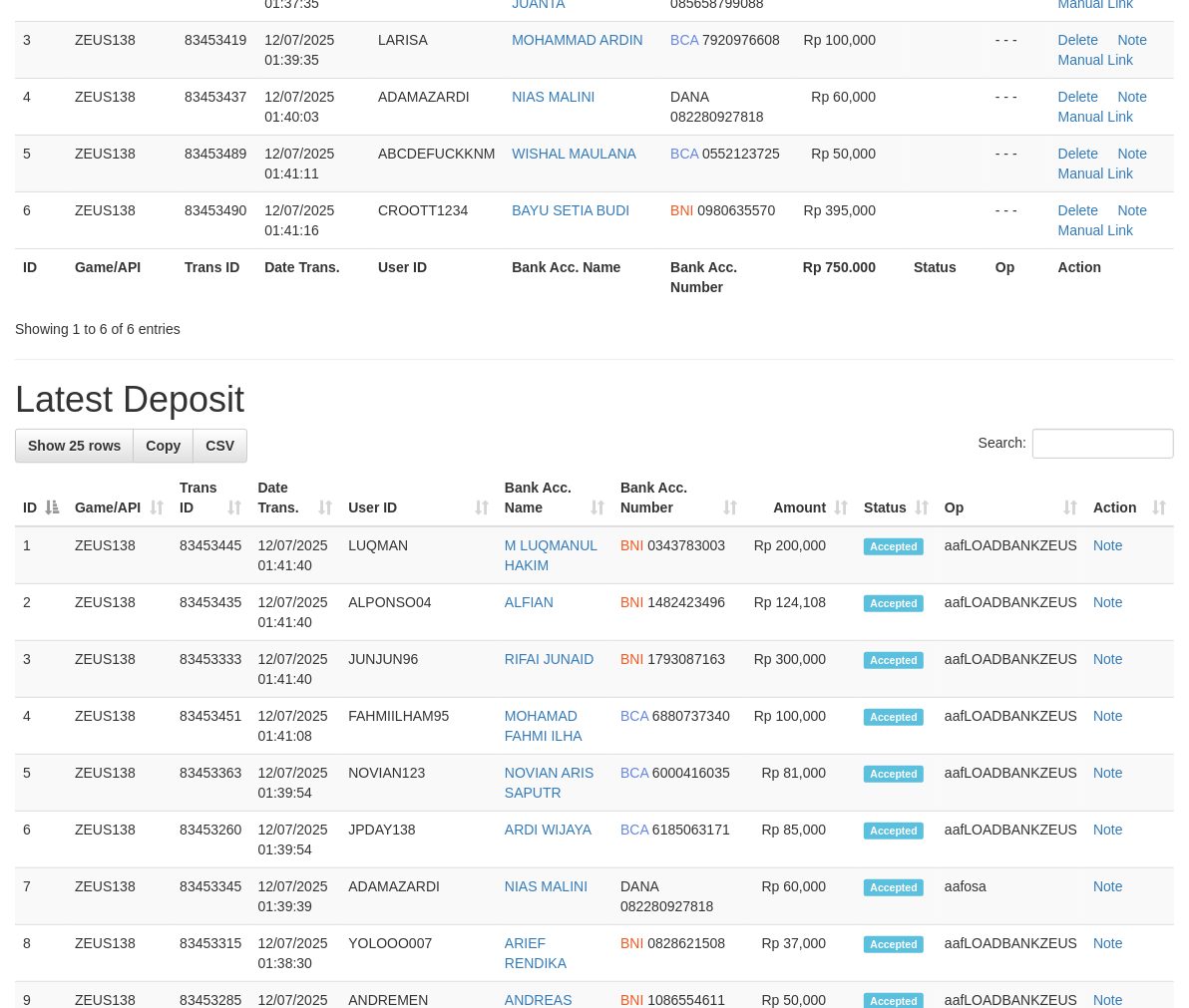 scroll, scrollTop: 266, scrollLeft: 0, axis: vertical 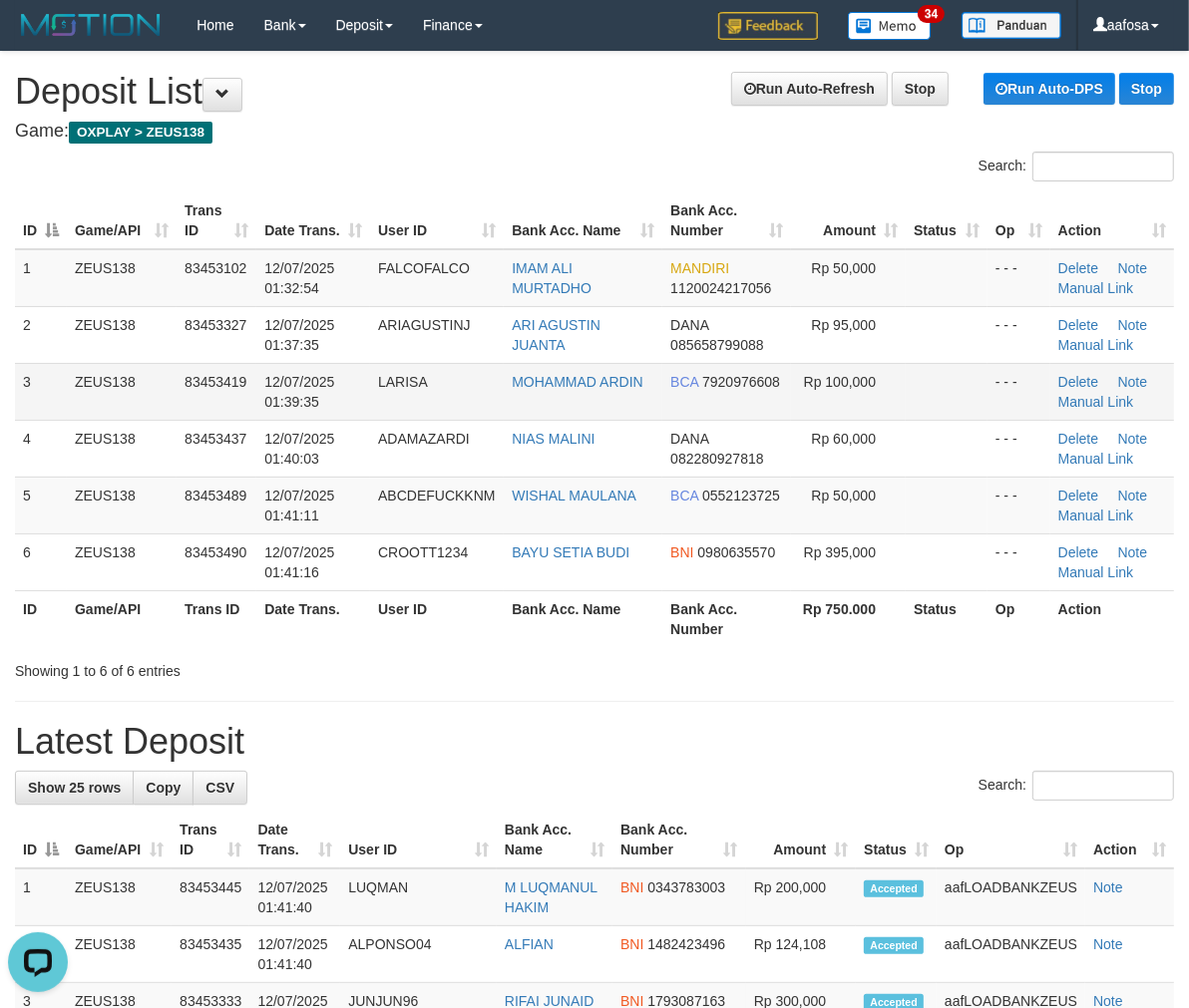 click on "Rp 100,000" at bounding box center [848, 391] 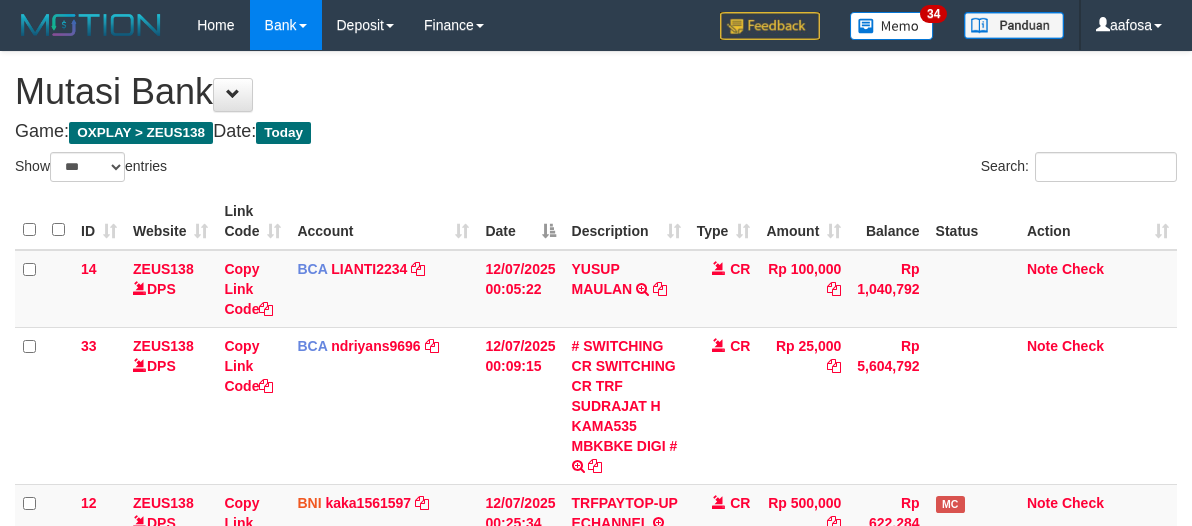 select on "***" 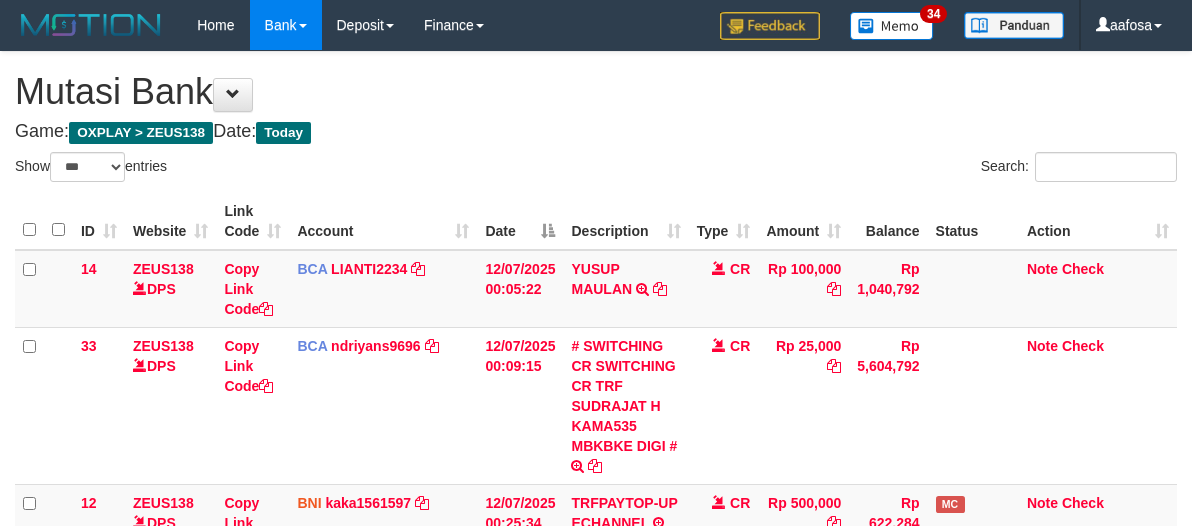 scroll, scrollTop: 460, scrollLeft: 0, axis: vertical 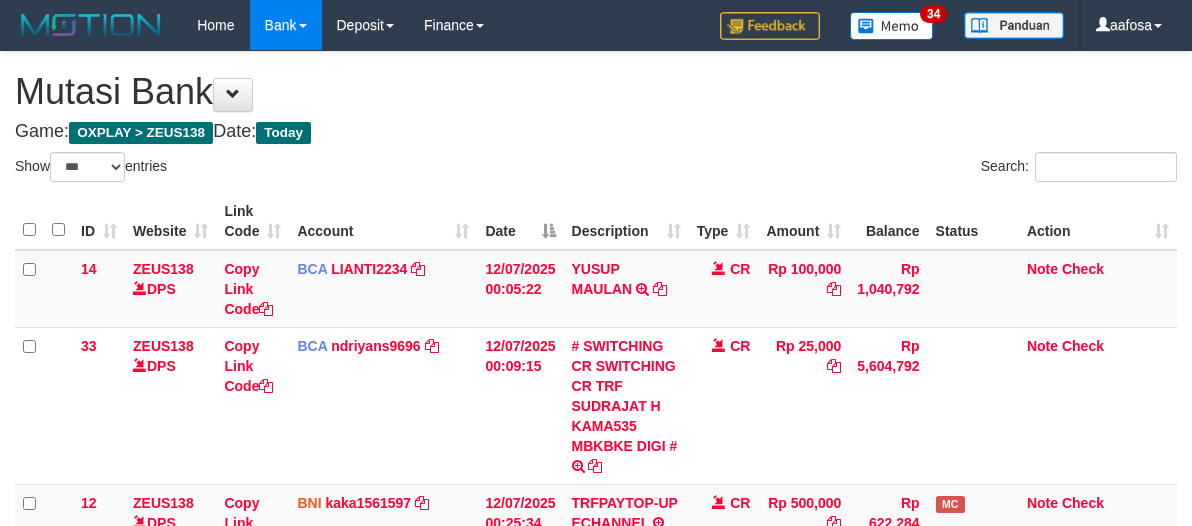 select on "***" 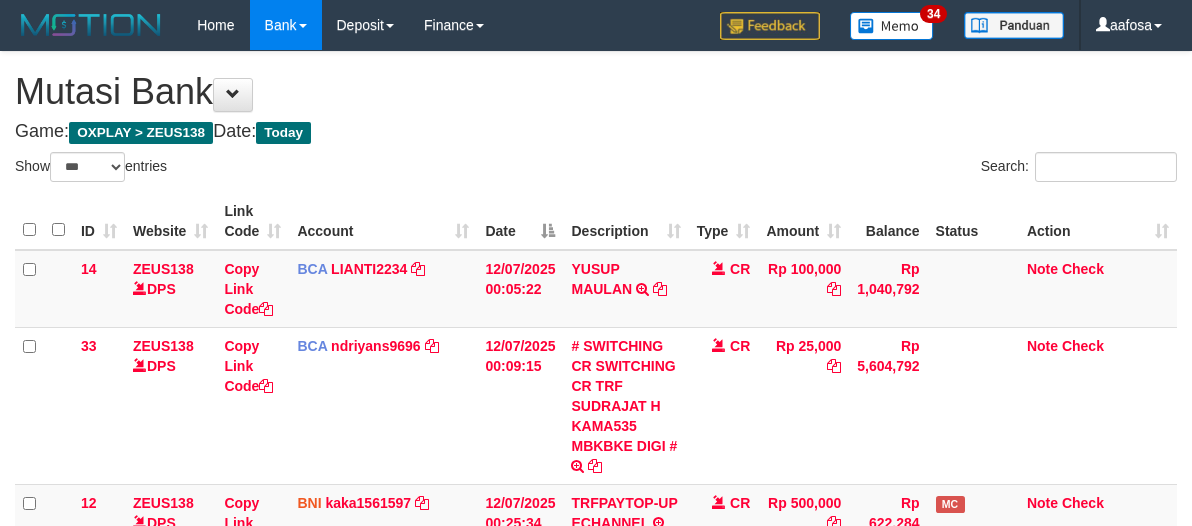 scroll, scrollTop: 460, scrollLeft: 0, axis: vertical 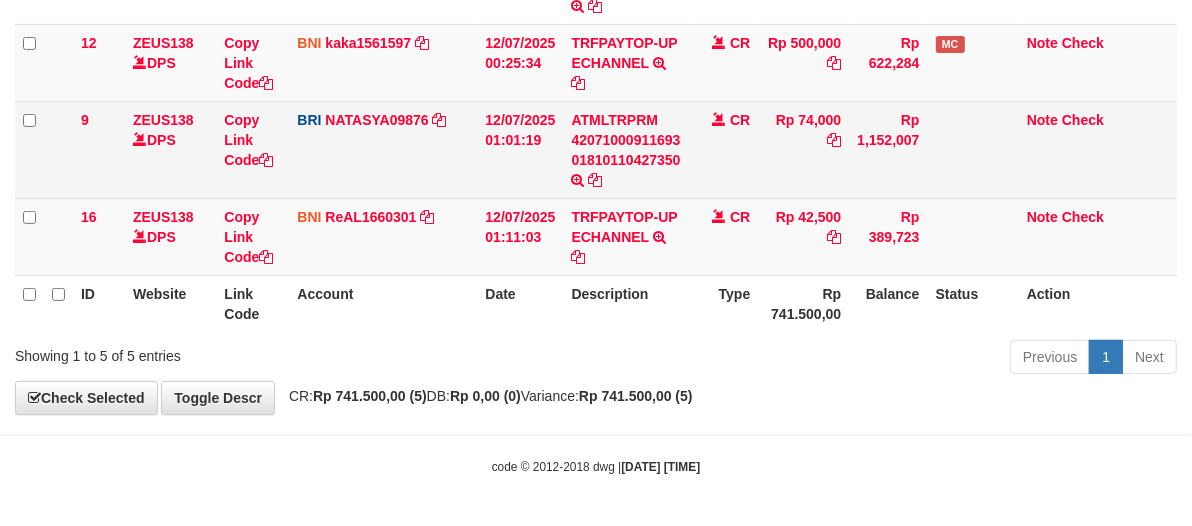 click on "CR" at bounding box center [724, 149] 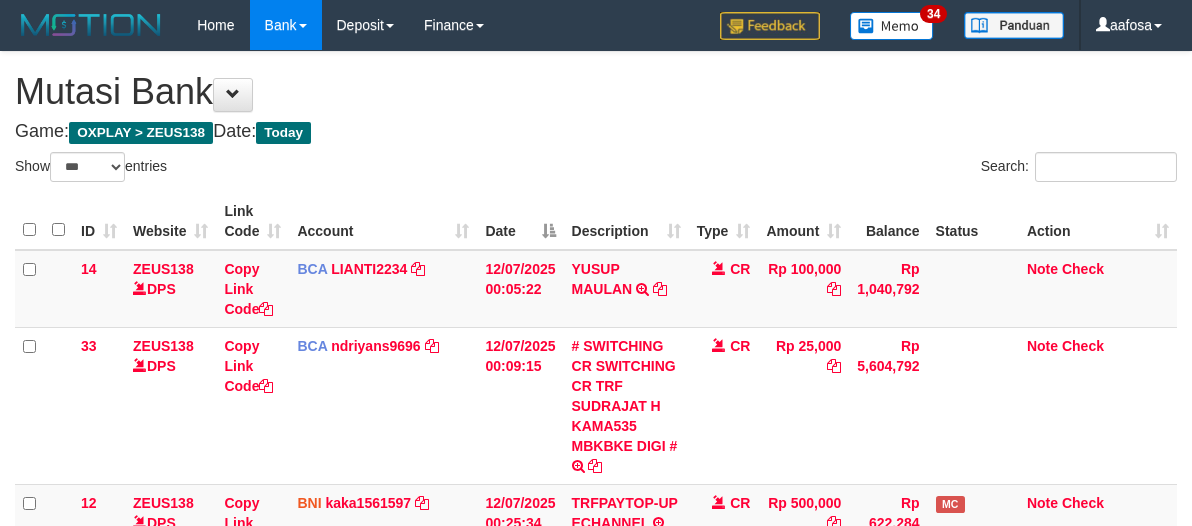 select on "***" 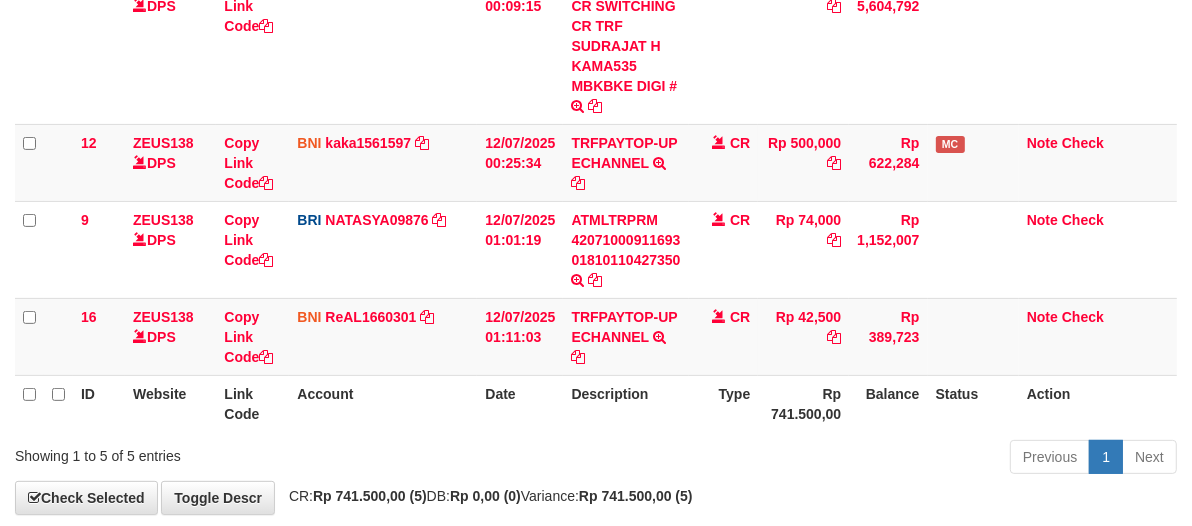 scroll, scrollTop: 147, scrollLeft: 0, axis: vertical 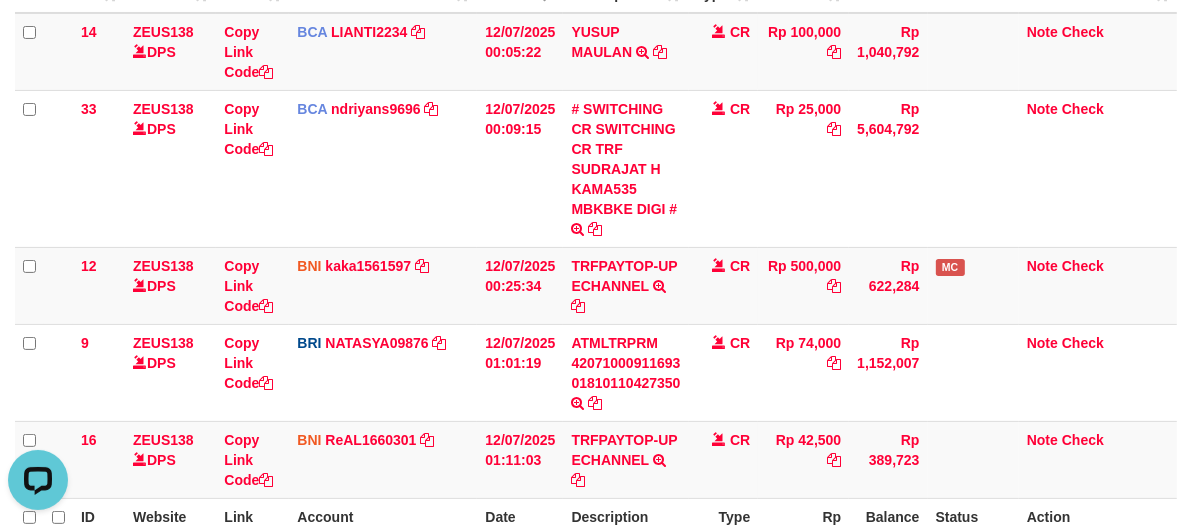 click on "CR" at bounding box center (724, 168) 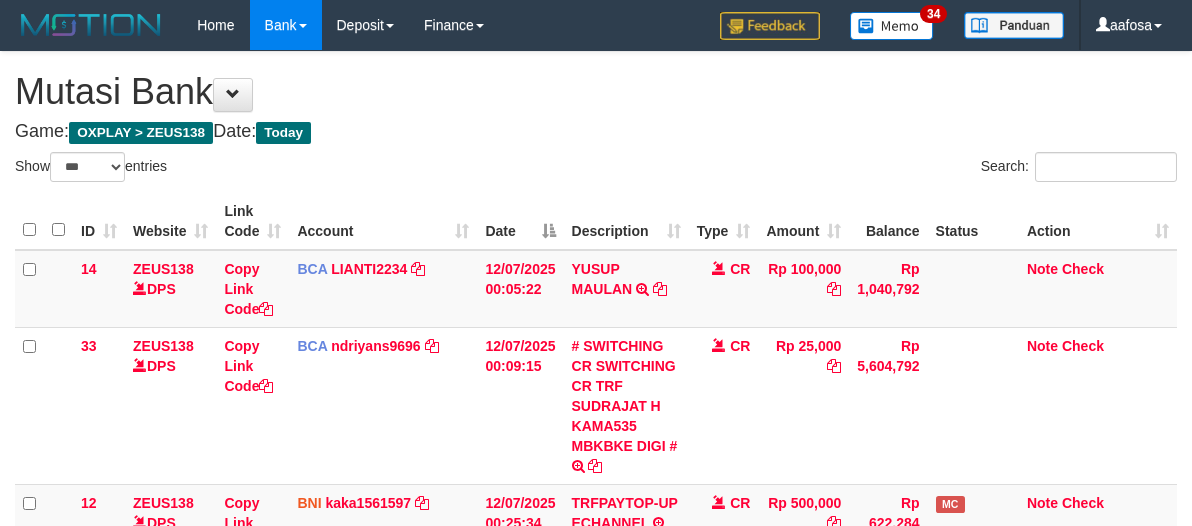 select on "***" 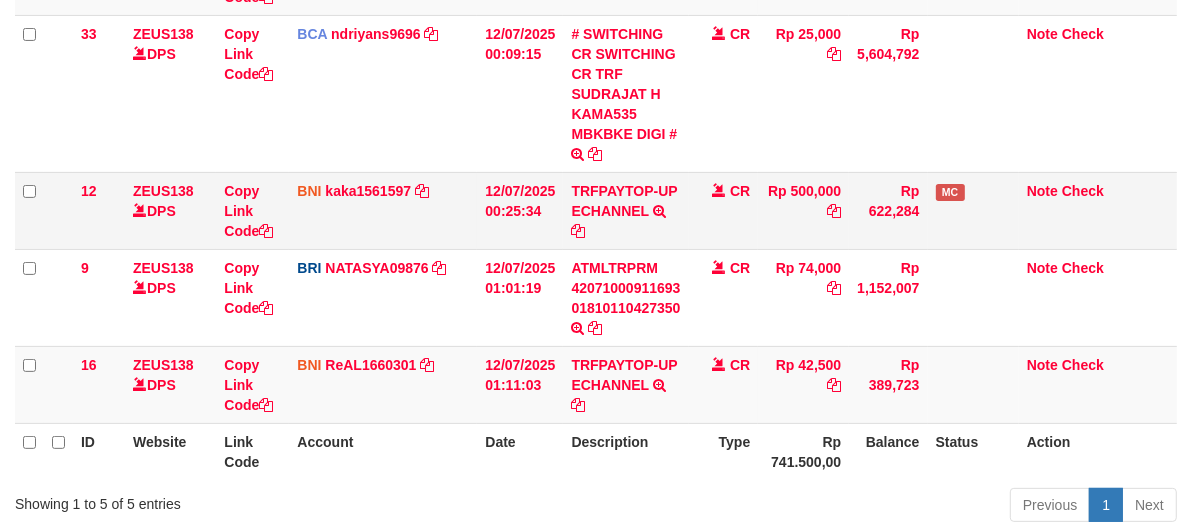 scroll, scrollTop: 348, scrollLeft: 0, axis: vertical 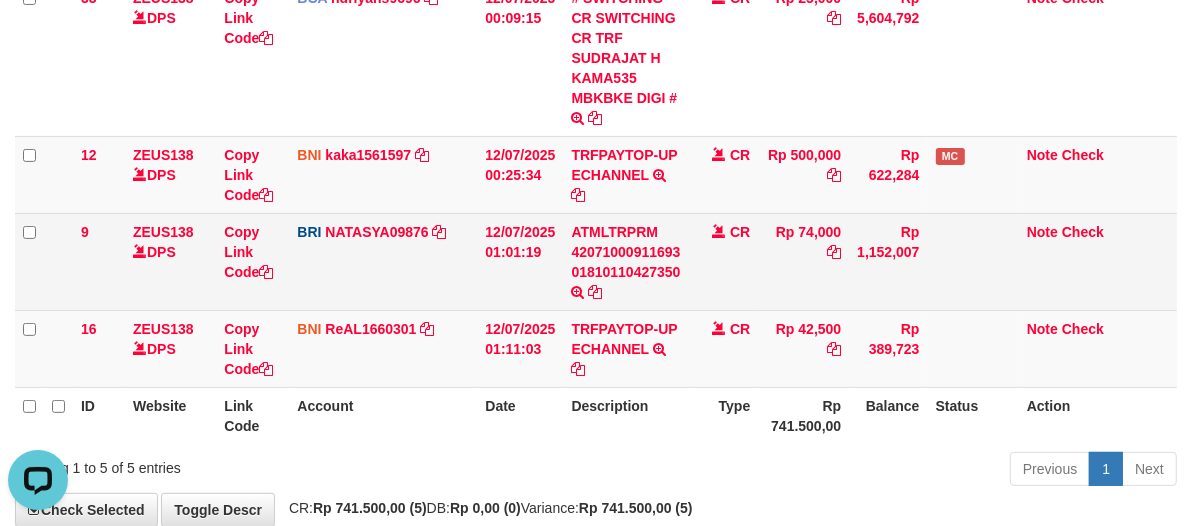 click on "Rp 74,000" at bounding box center [803, 261] 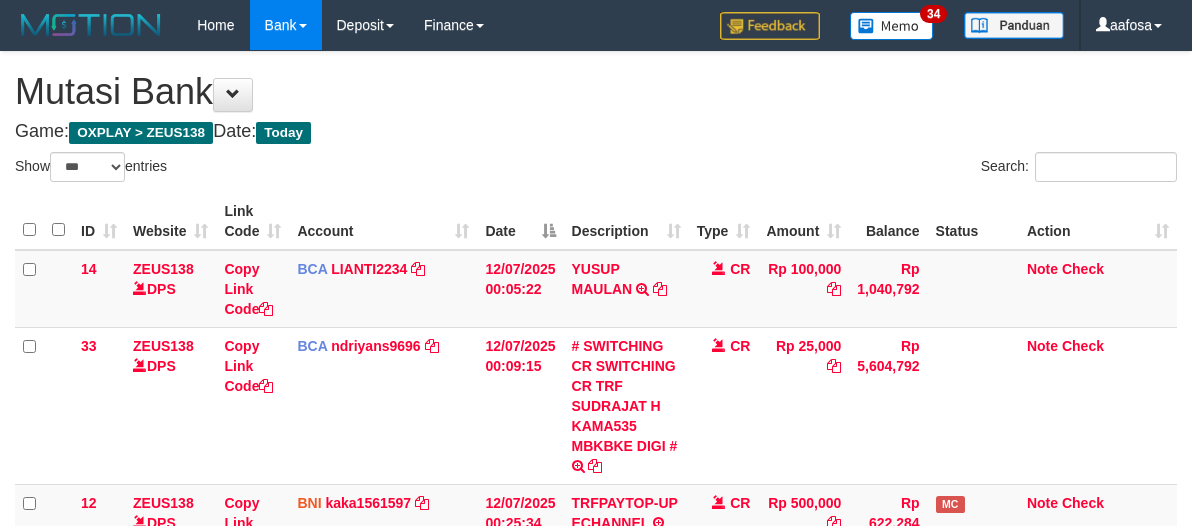 select on "***" 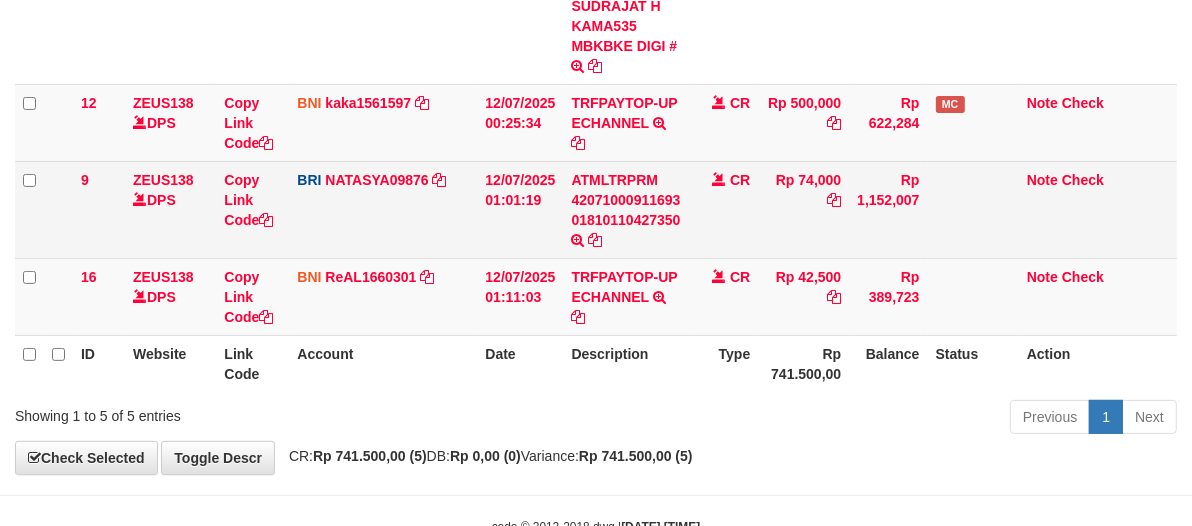 scroll, scrollTop: 348, scrollLeft: 0, axis: vertical 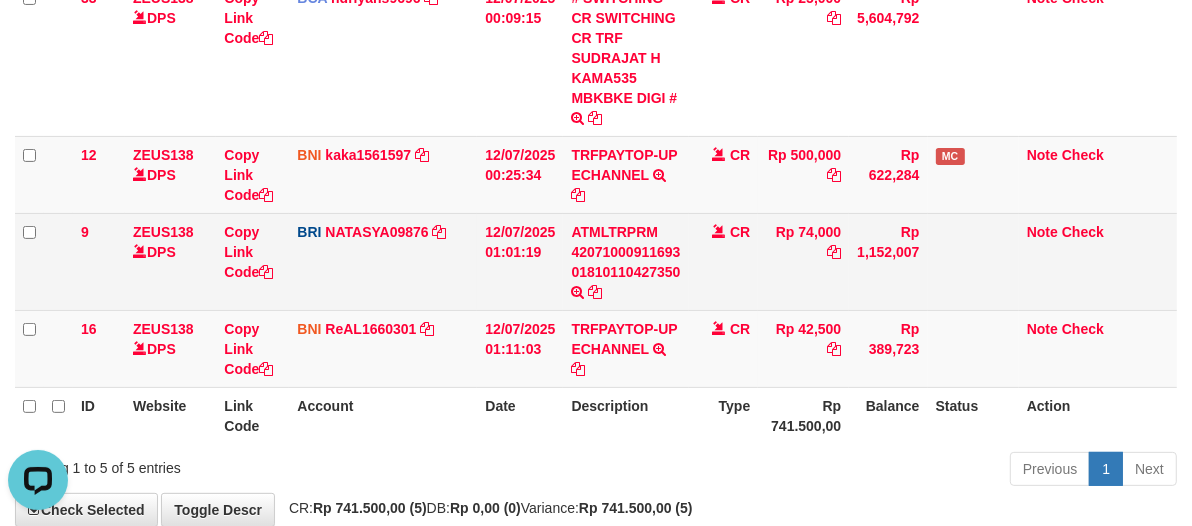 click on "Rp 74,000" at bounding box center (803, 261) 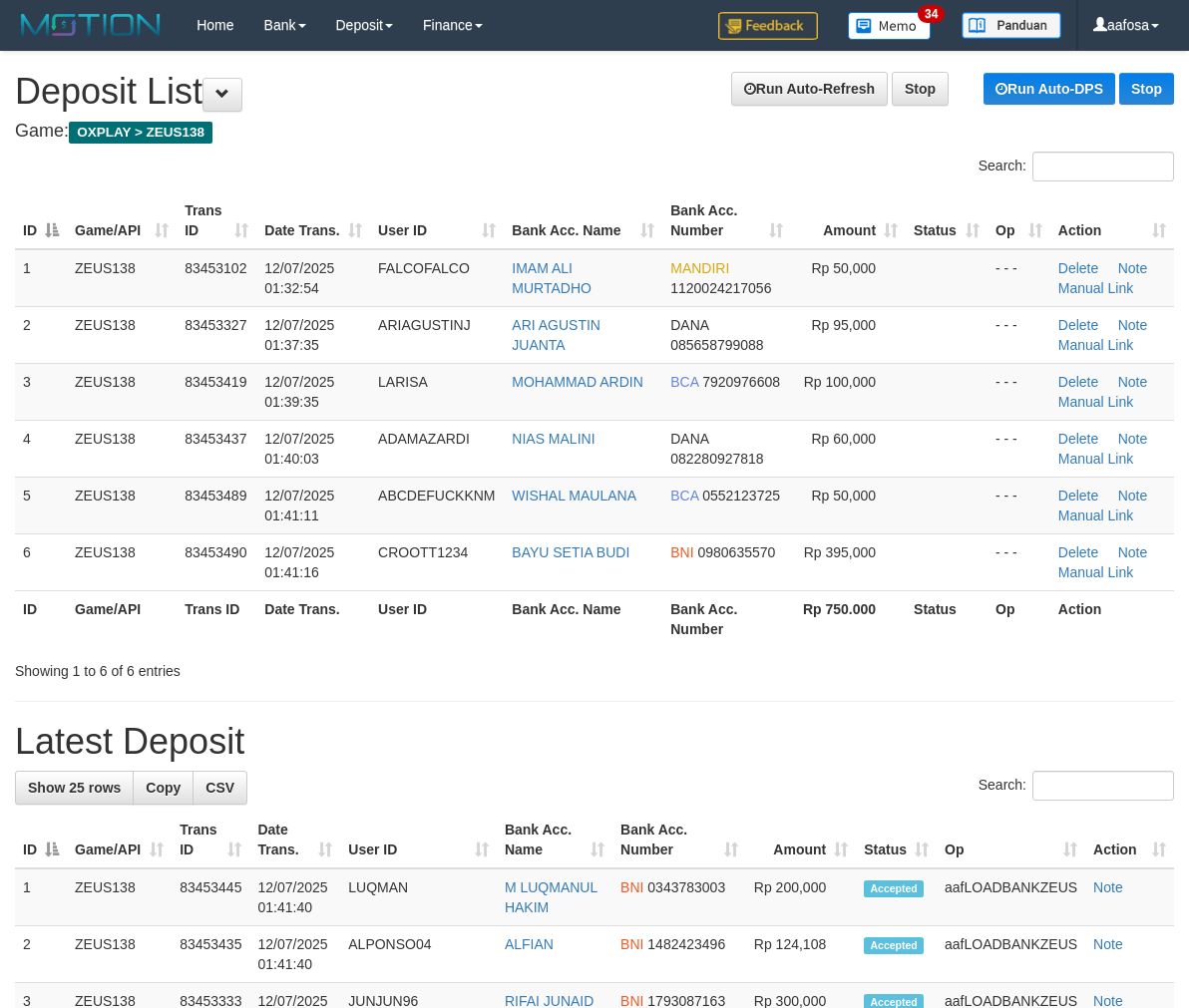 scroll, scrollTop: 0, scrollLeft: 0, axis: both 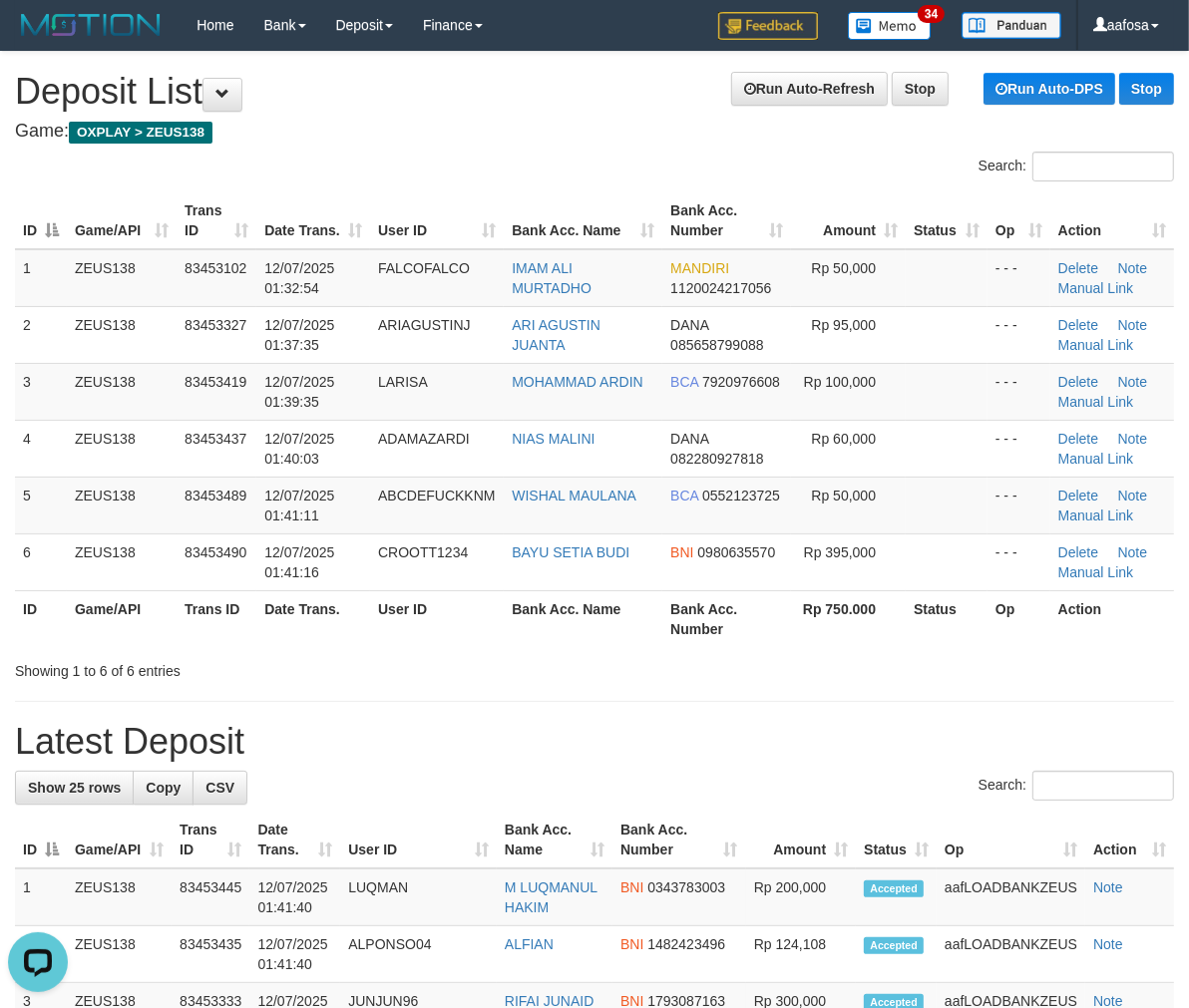 click on "**********" at bounding box center [594, 1247] 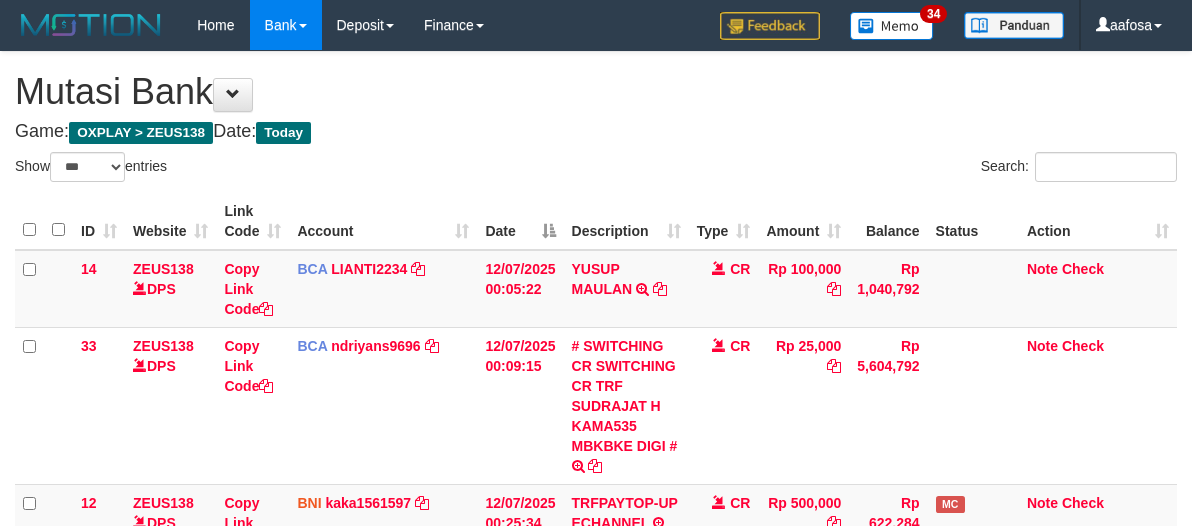 select on "***" 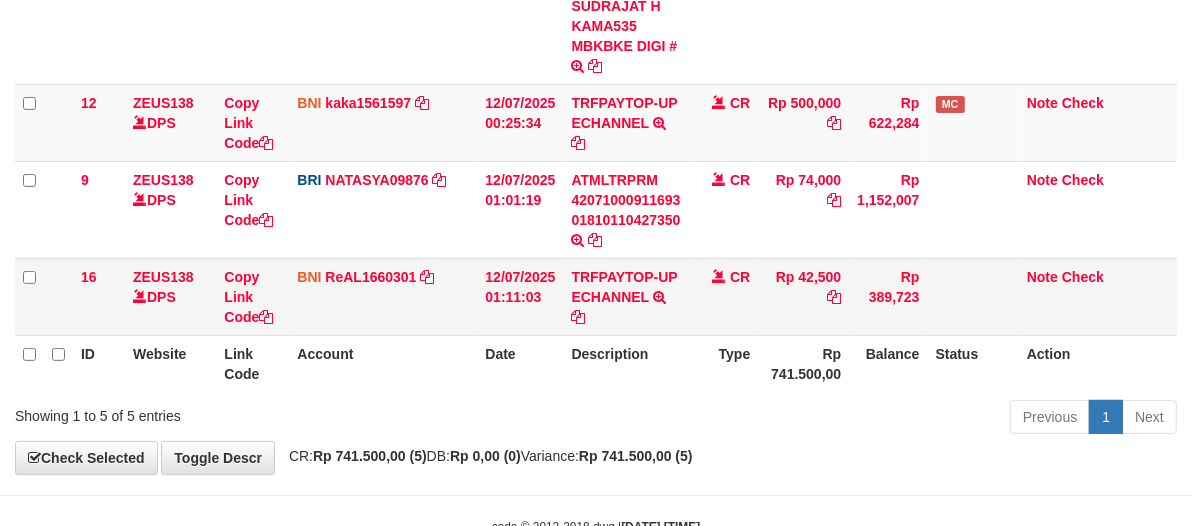 scroll, scrollTop: 348, scrollLeft: 0, axis: vertical 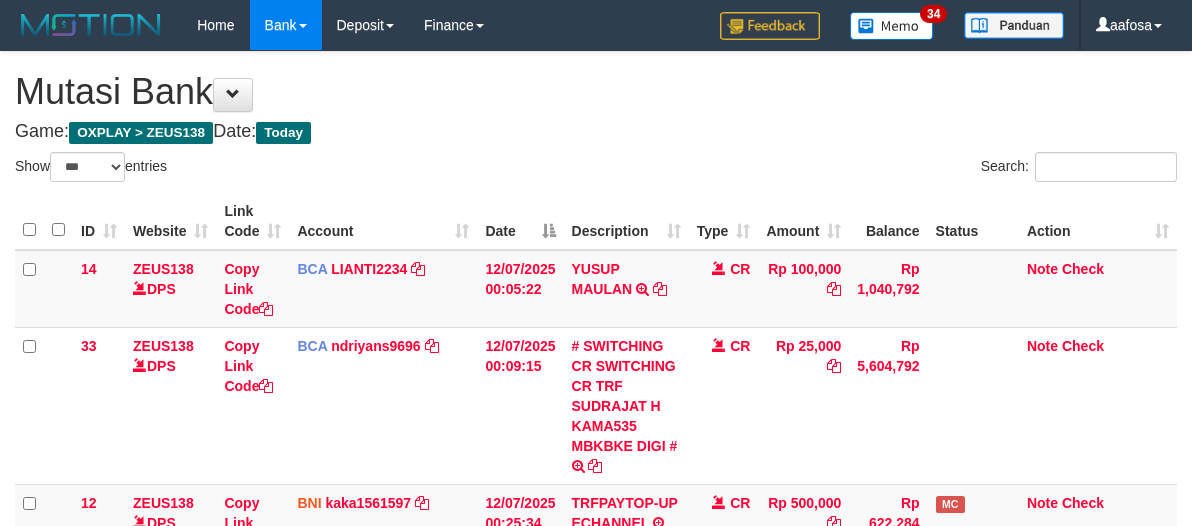 select on "***" 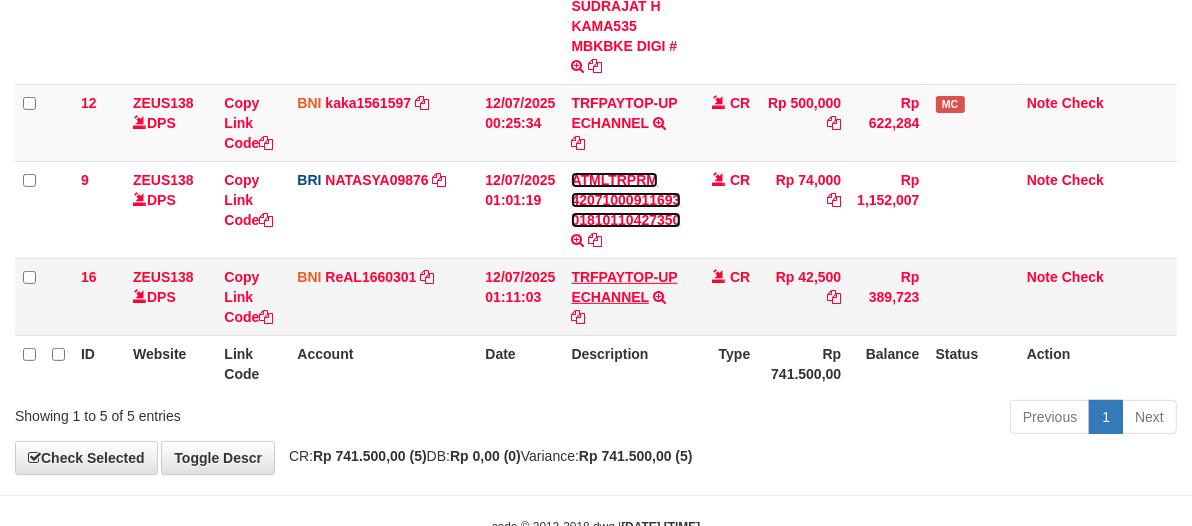 scroll, scrollTop: 348, scrollLeft: 0, axis: vertical 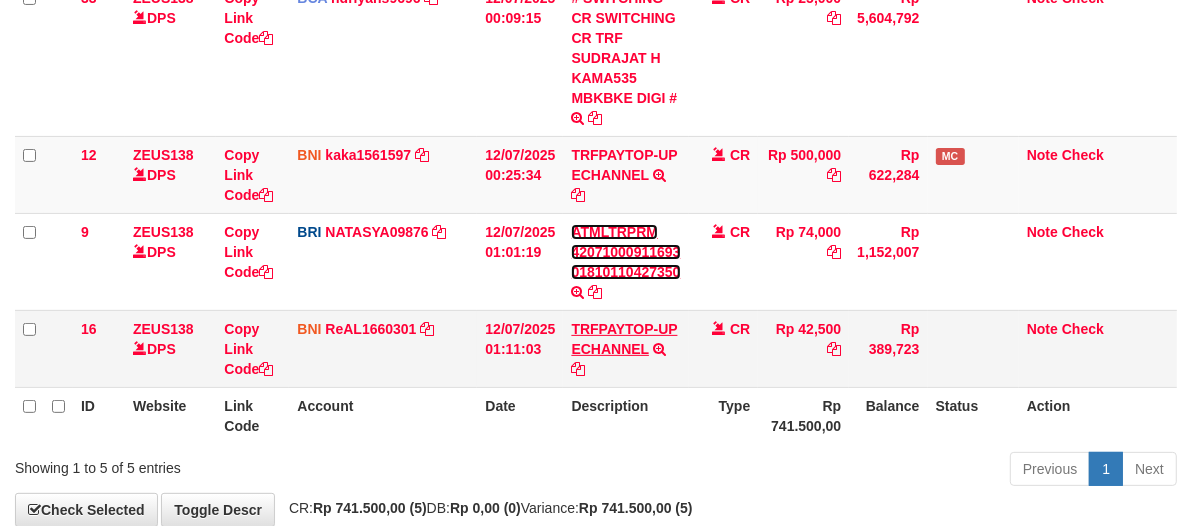 click on "ATMLTRPRM 42071000911693 01810110427350" at bounding box center (625, 252) 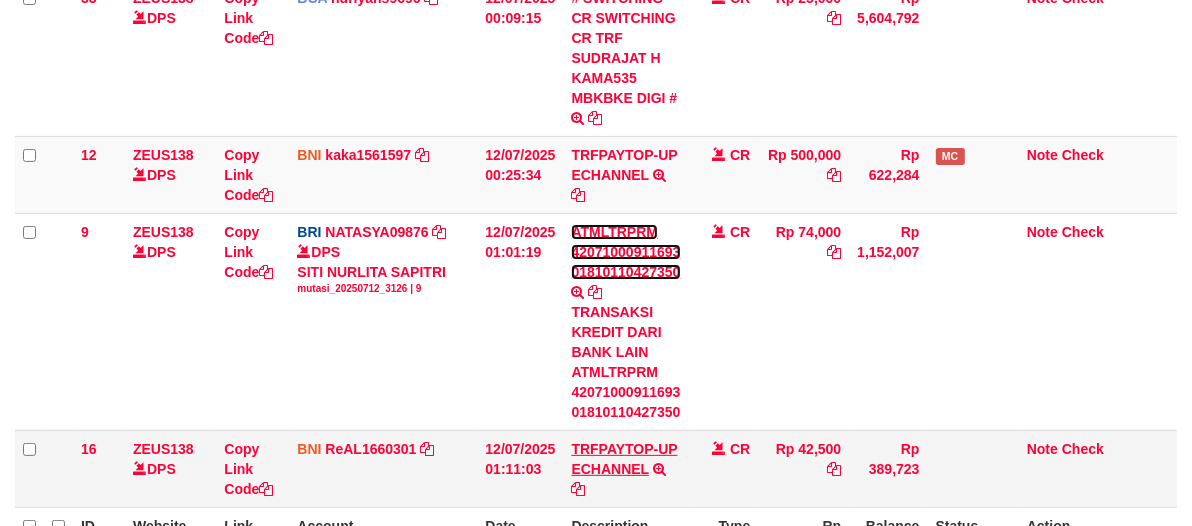click on "ATMLTRPRM 42071000911693 01810110427350" at bounding box center (625, 252) 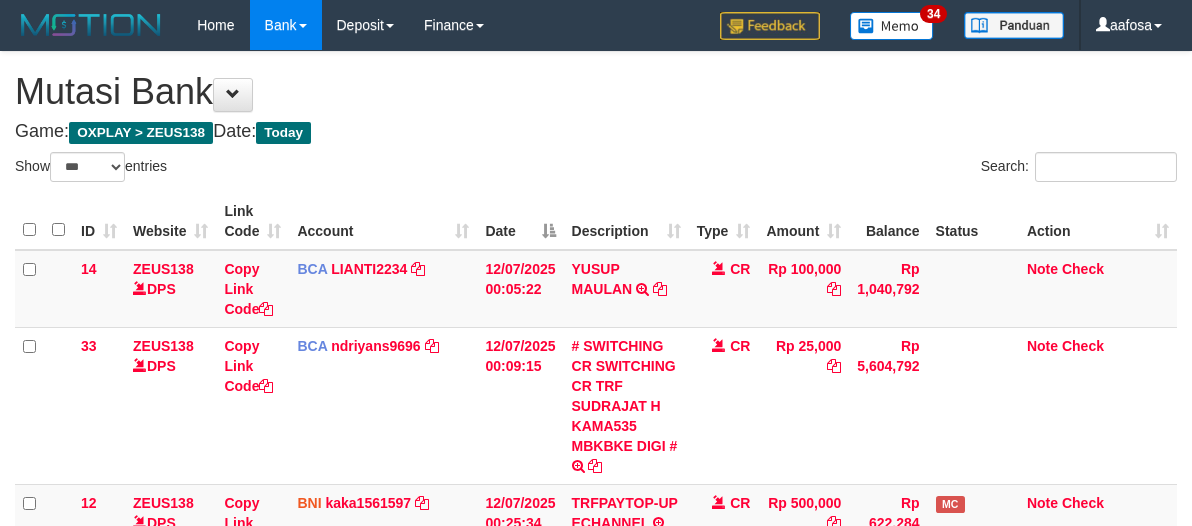 select on "***" 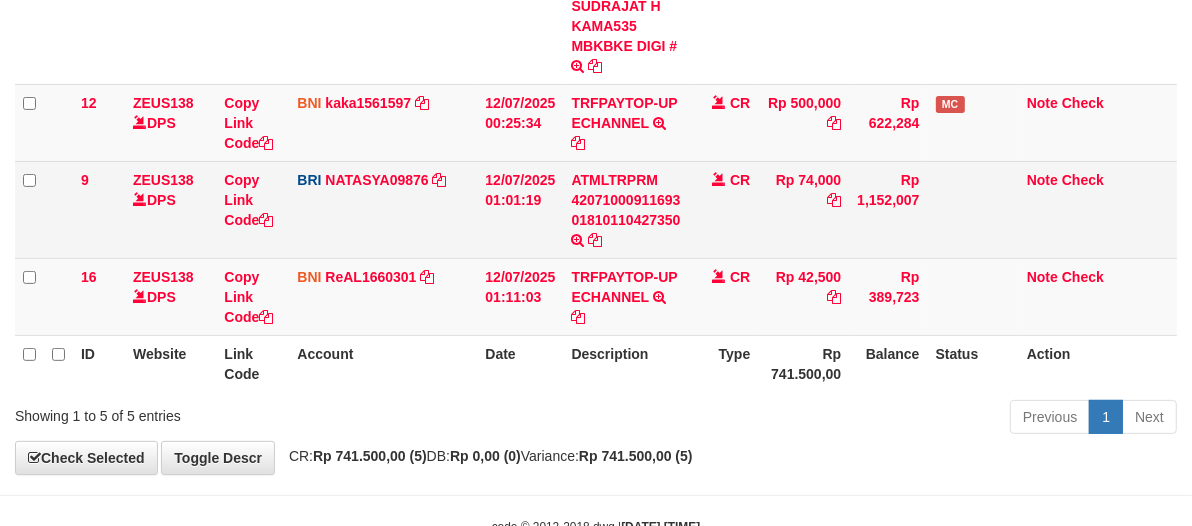 scroll, scrollTop: 348, scrollLeft: 0, axis: vertical 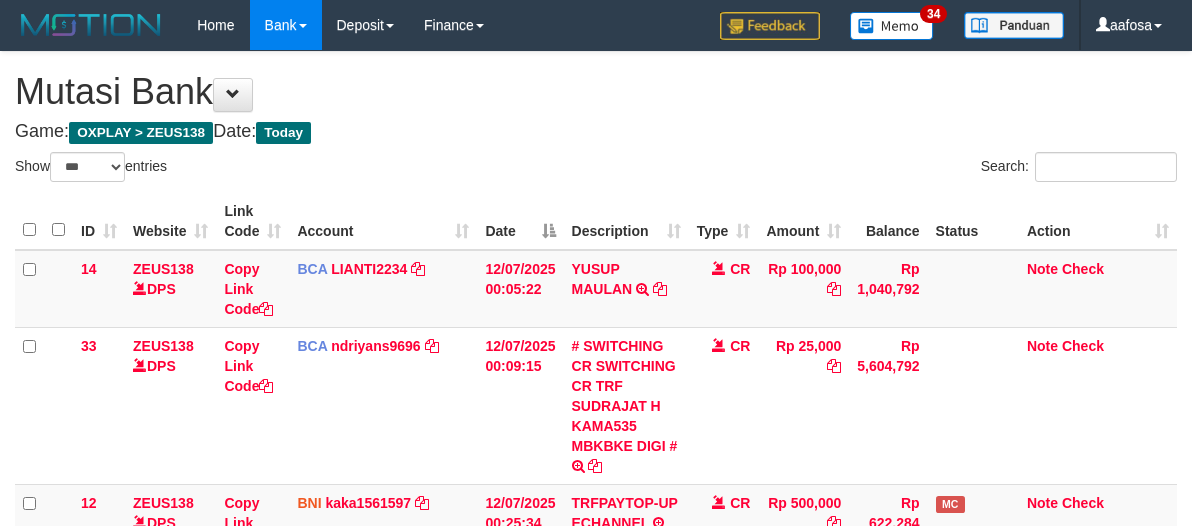 select on "***" 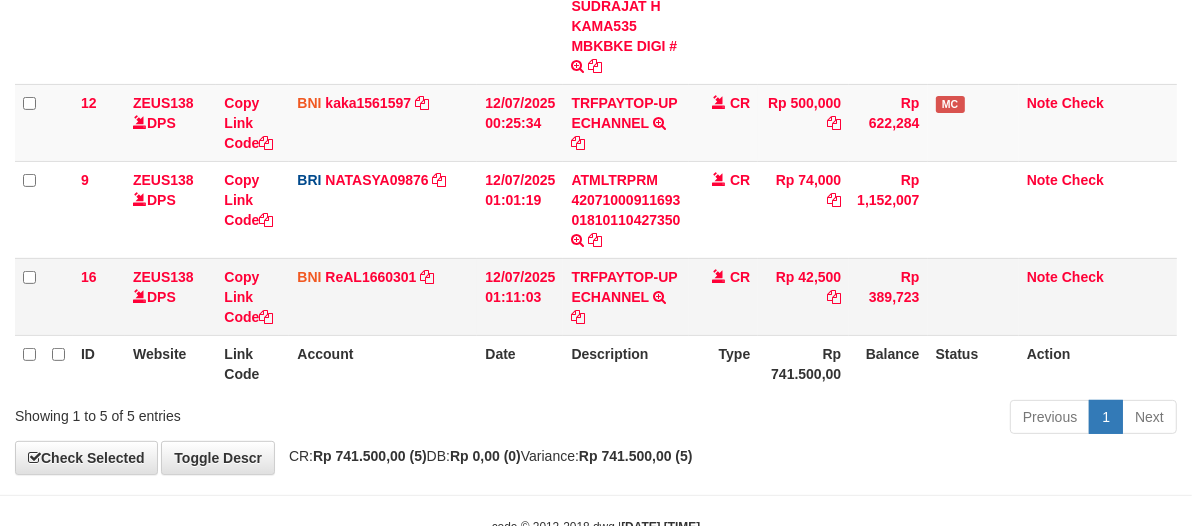 scroll, scrollTop: 348, scrollLeft: 0, axis: vertical 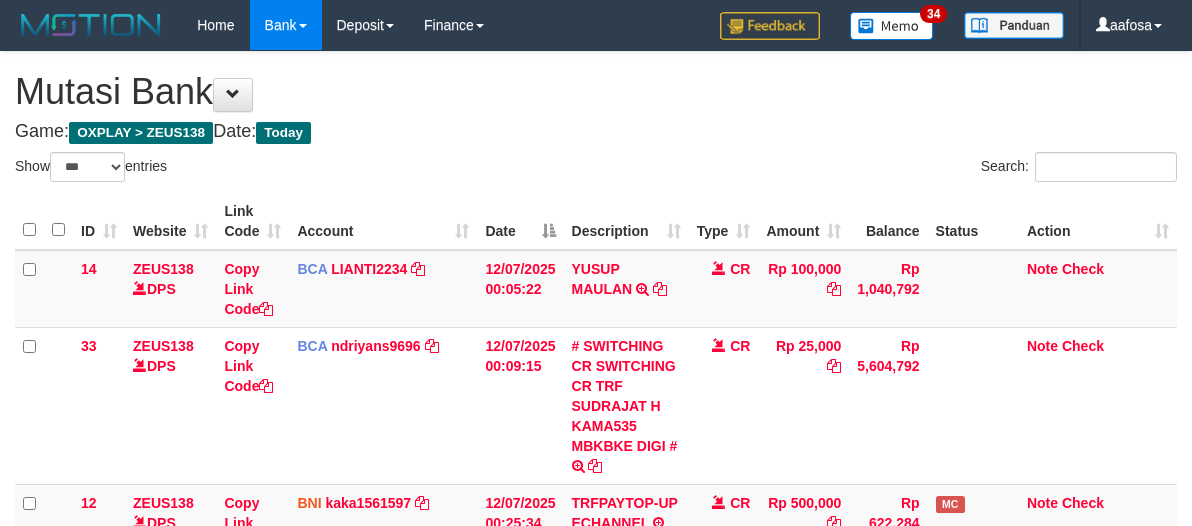 select on "***" 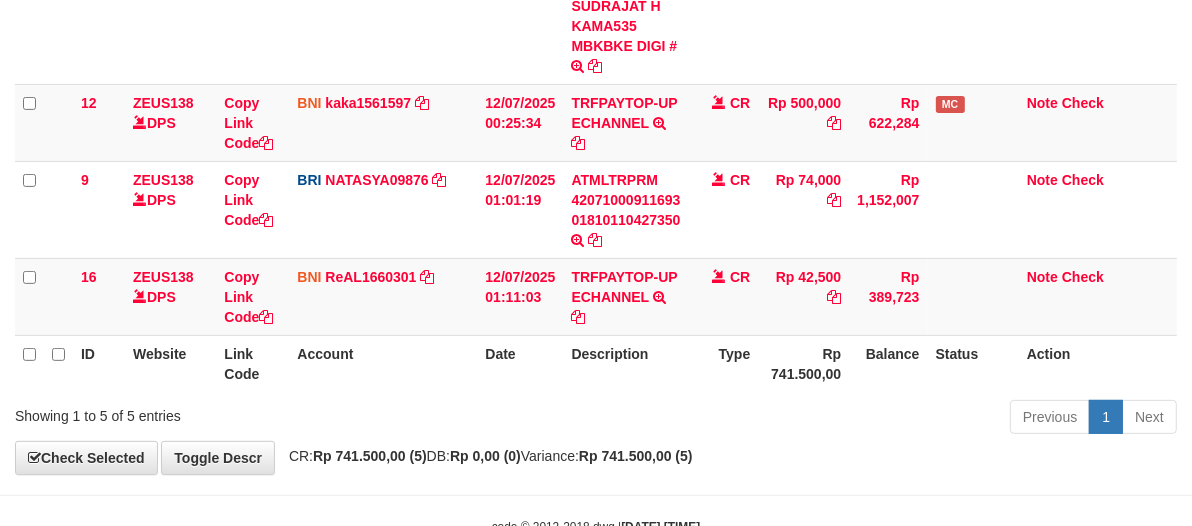 scroll, scrollTop: 348, scrollLeft: 0, axis: vertical 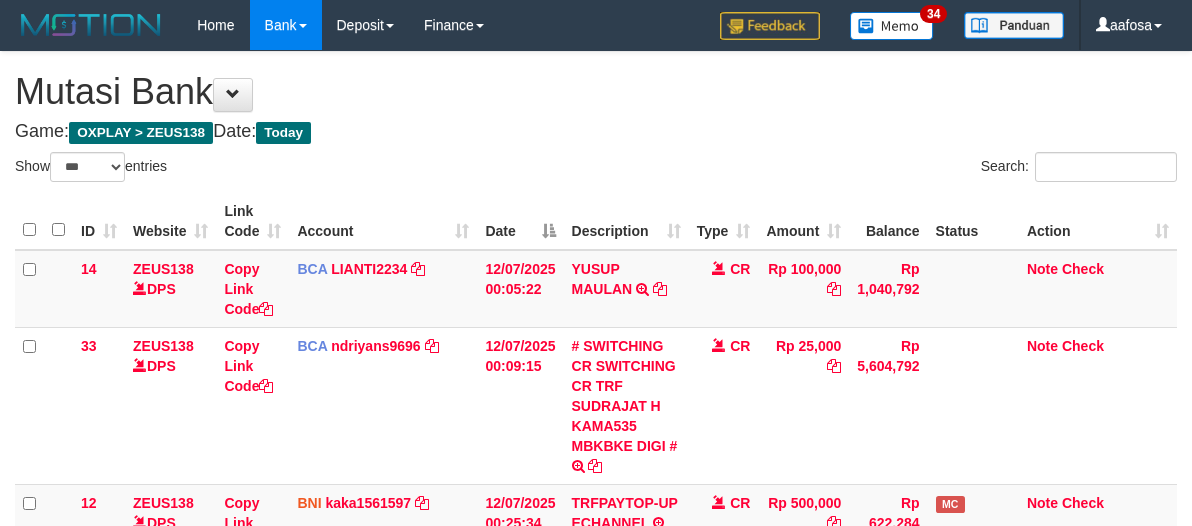select on "***" 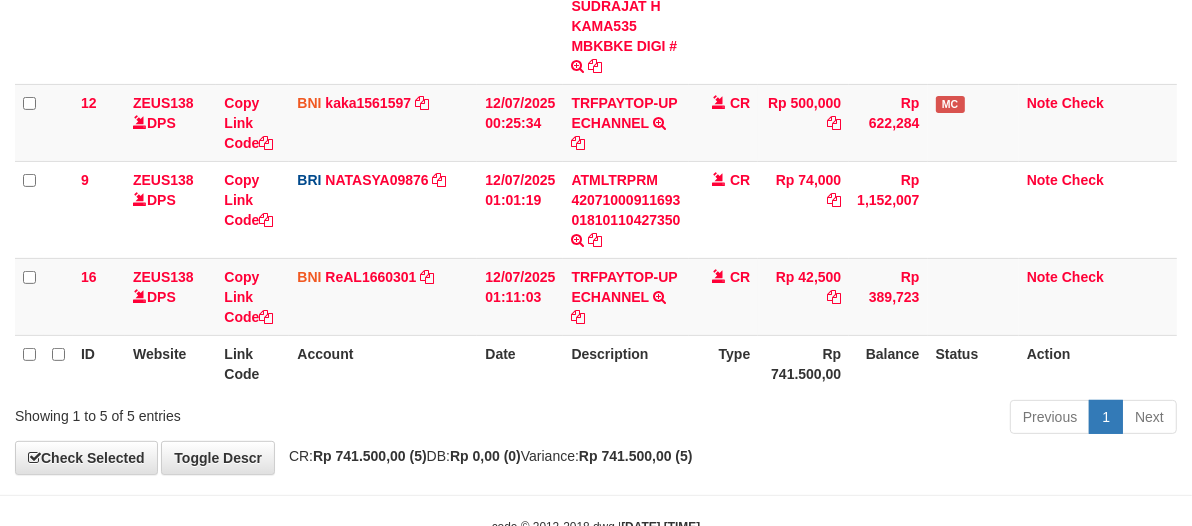 scroll, scrollTop: 348, scrollLeft: 0, axis: vertical 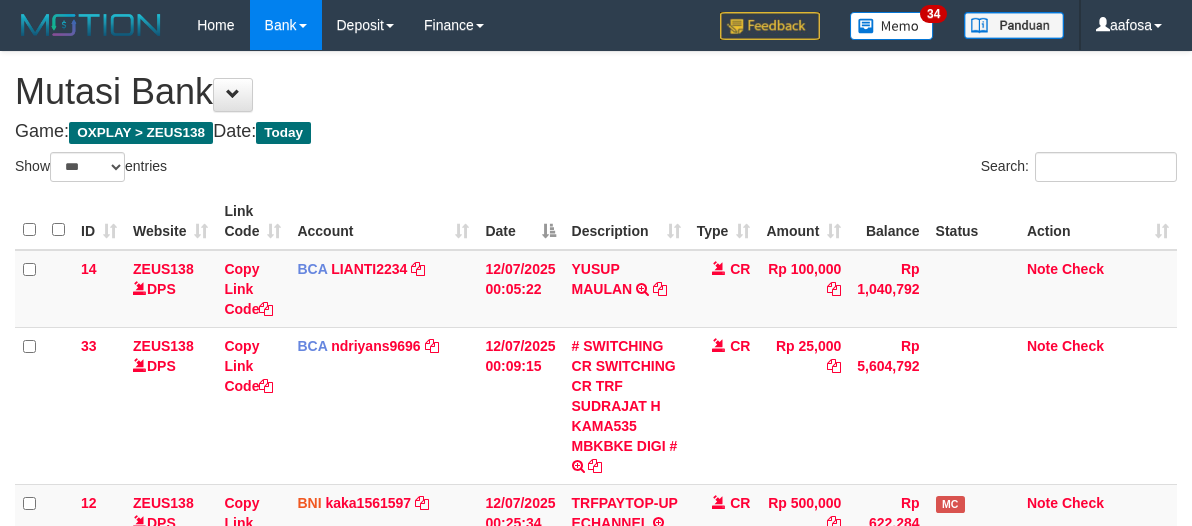 select on "***" 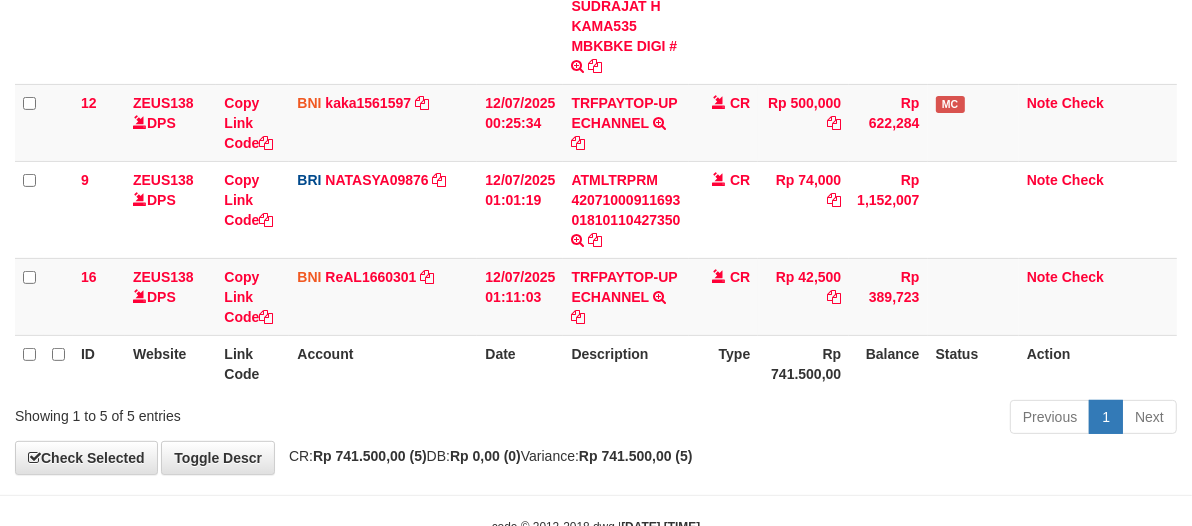 click on "Description" at bounding box center (625, 363) 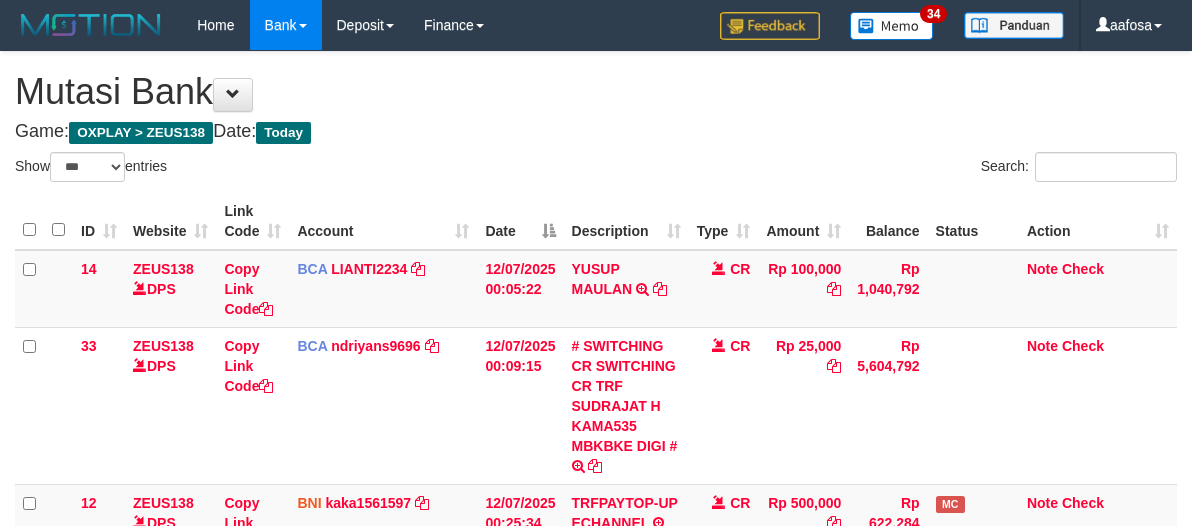 select on "***" 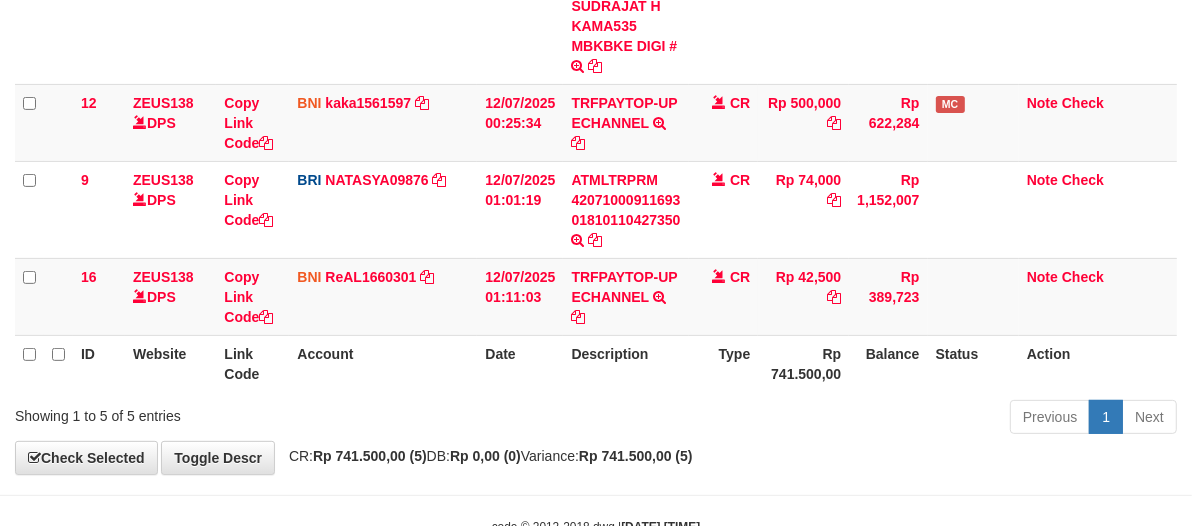 scroll, scrollTop: 348, scrollLeft: 0, axis: vertical 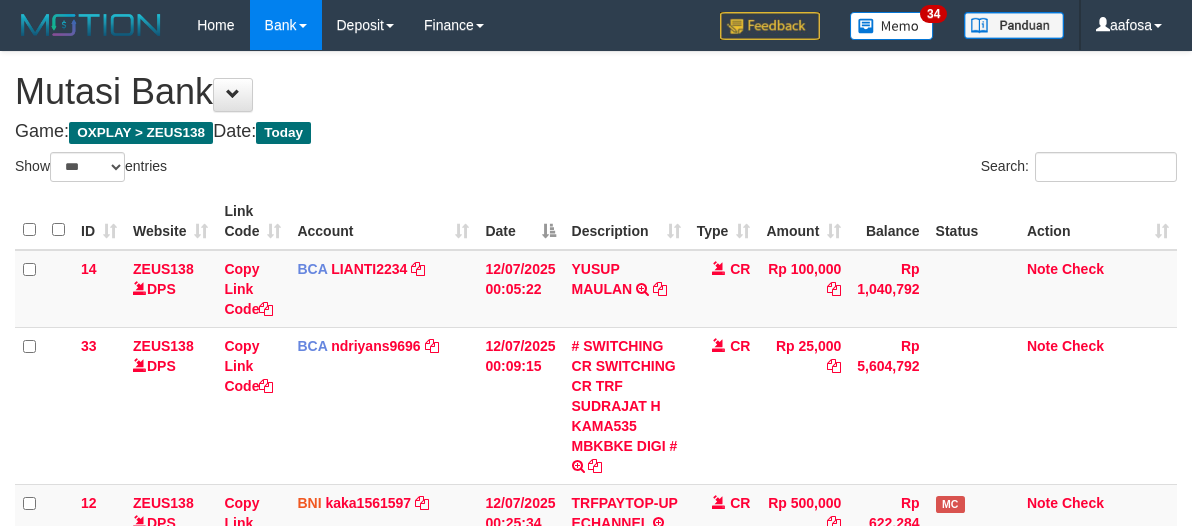 select on "***" 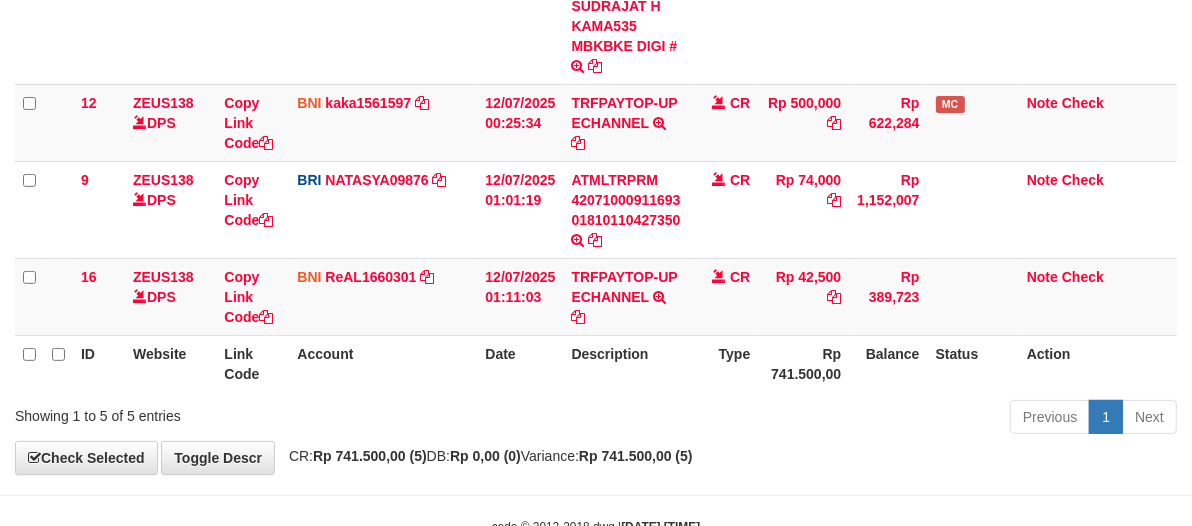 click on "Type" at bounding box center [724, 363] 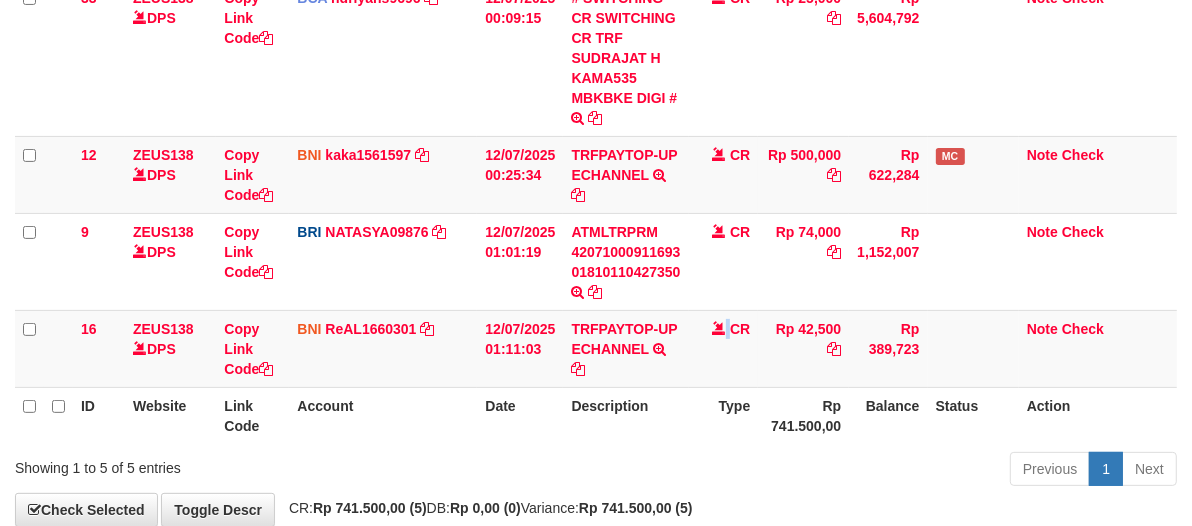 click on "CR" at bounding box center [724, 348] 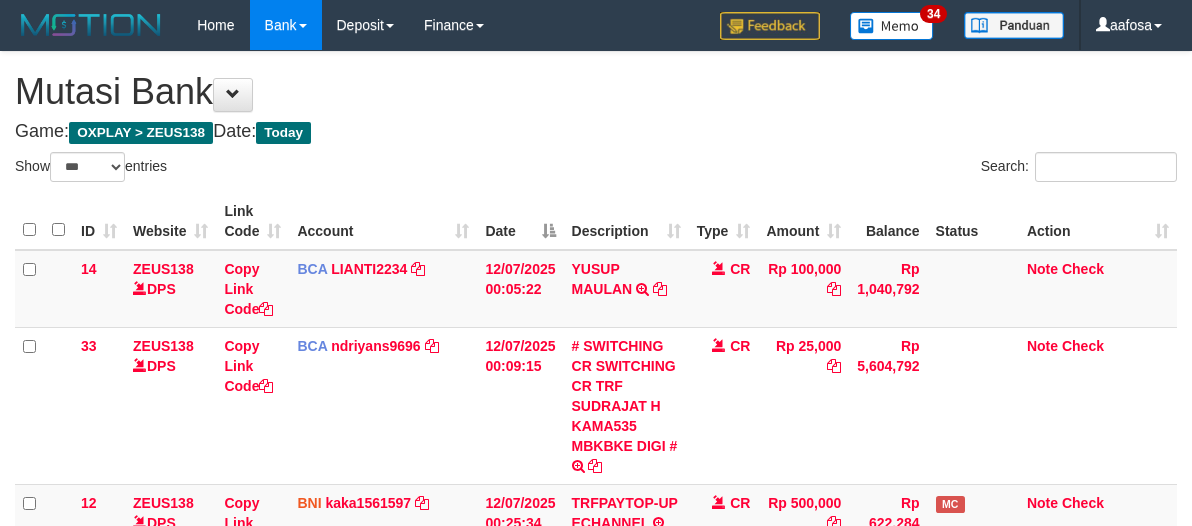 select on "***" 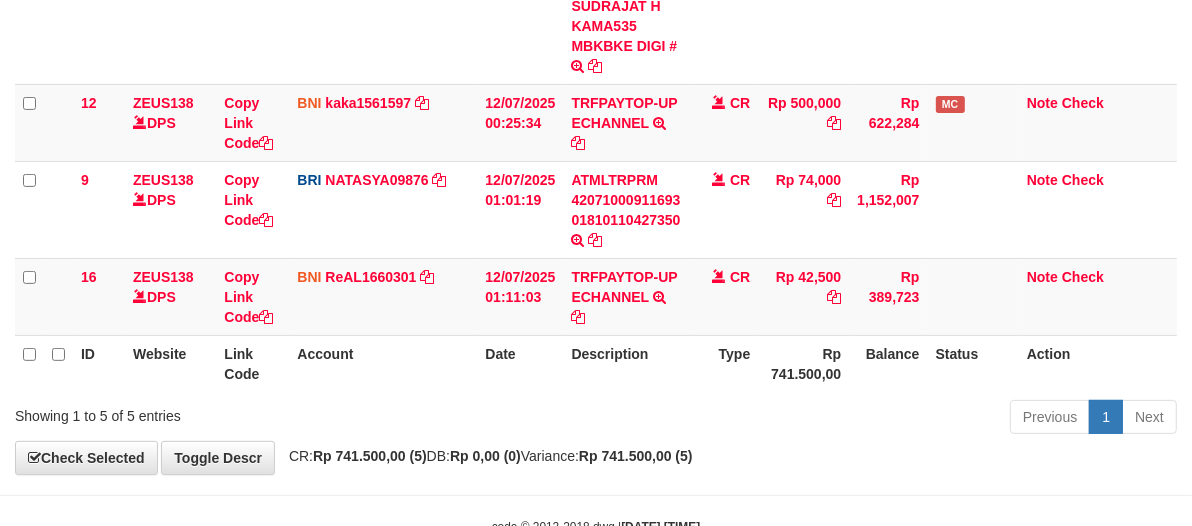 scroll, scrollTop: 348, scrollLeft: 0, axis: vertical 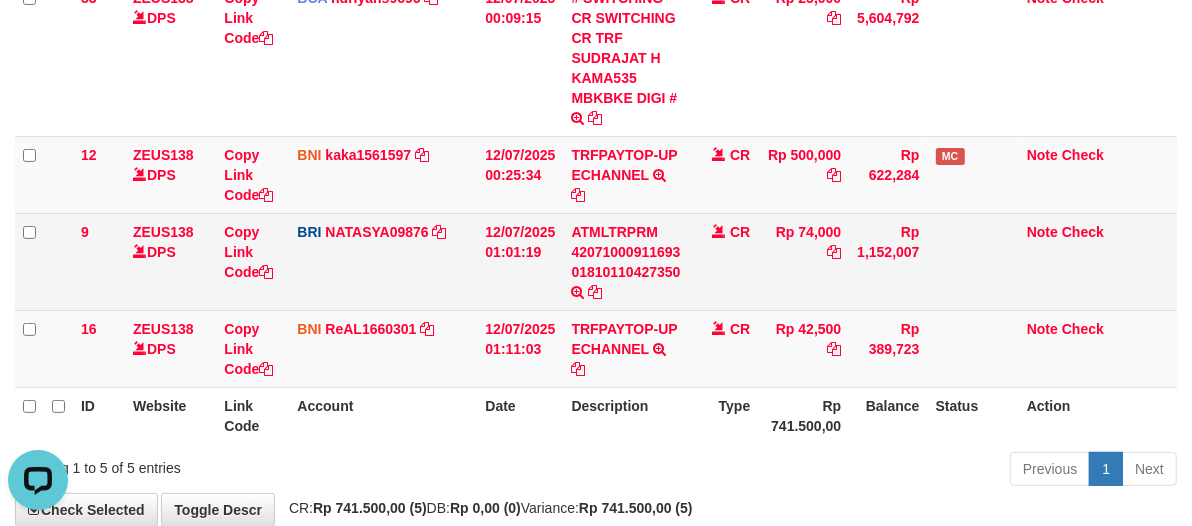 click on "CR" at bounding box center [724, 261] 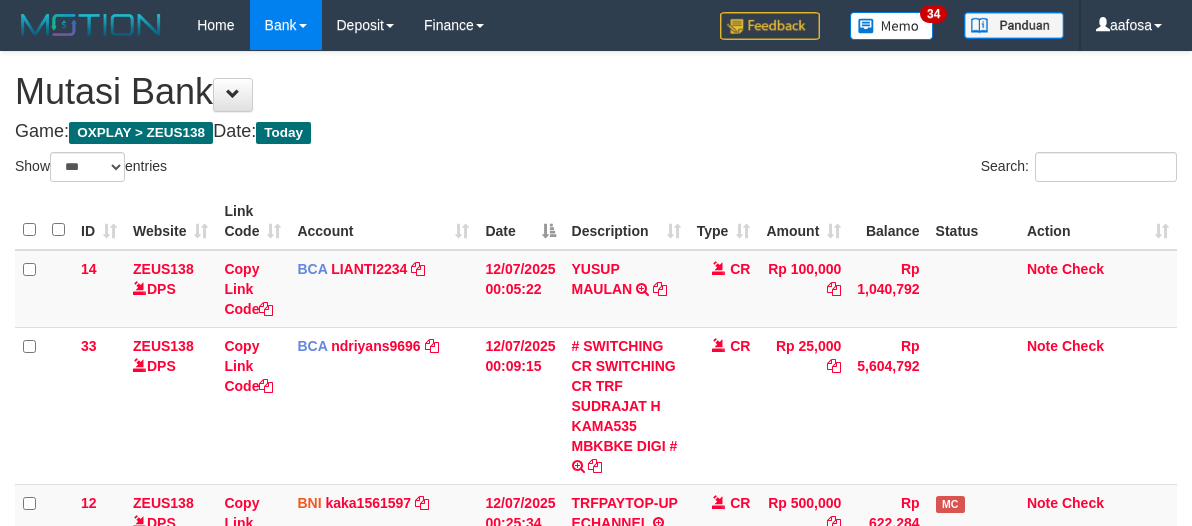 select on "***" 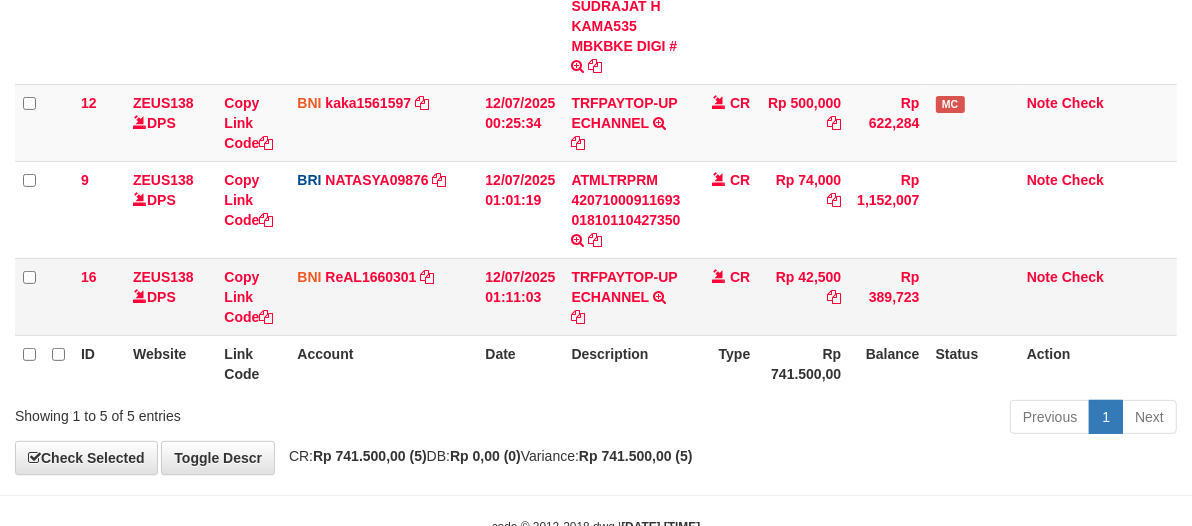 scroll, scrollTop: 348, scrollLeft: 0, axis: vertical 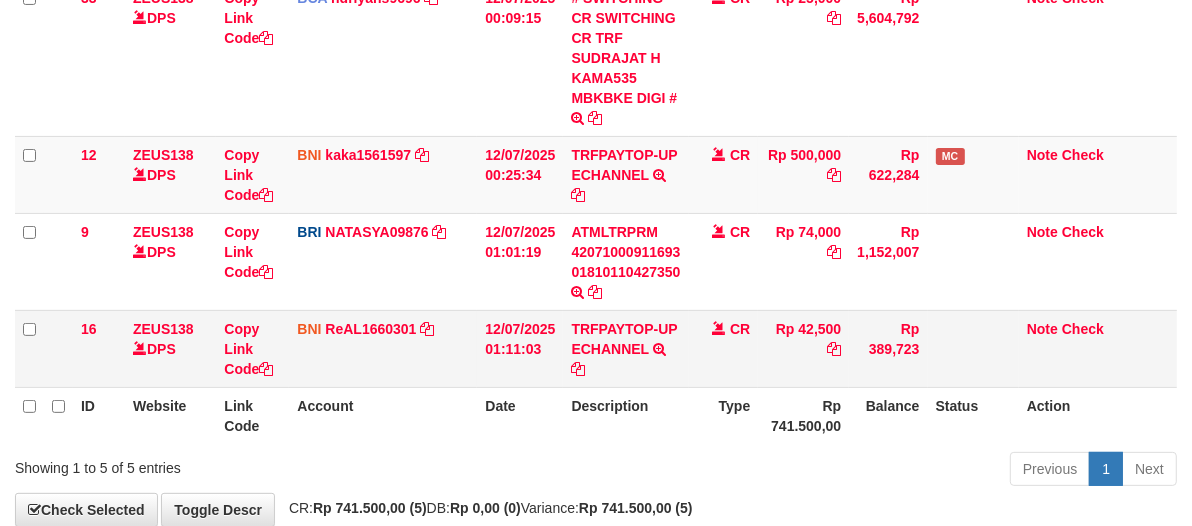 click on "CR" at bounding box center [724, 261] 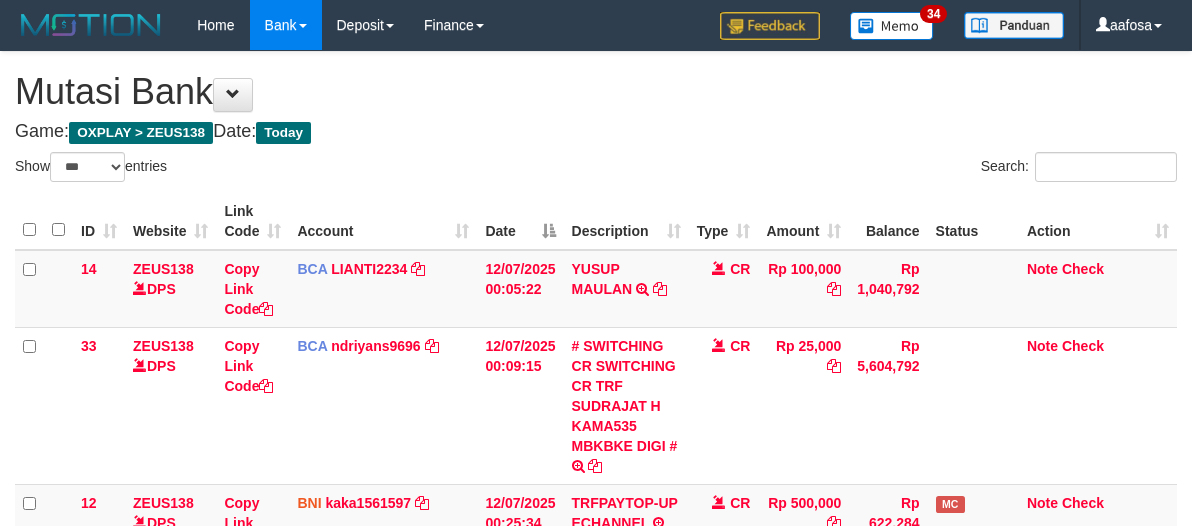 select on "***" 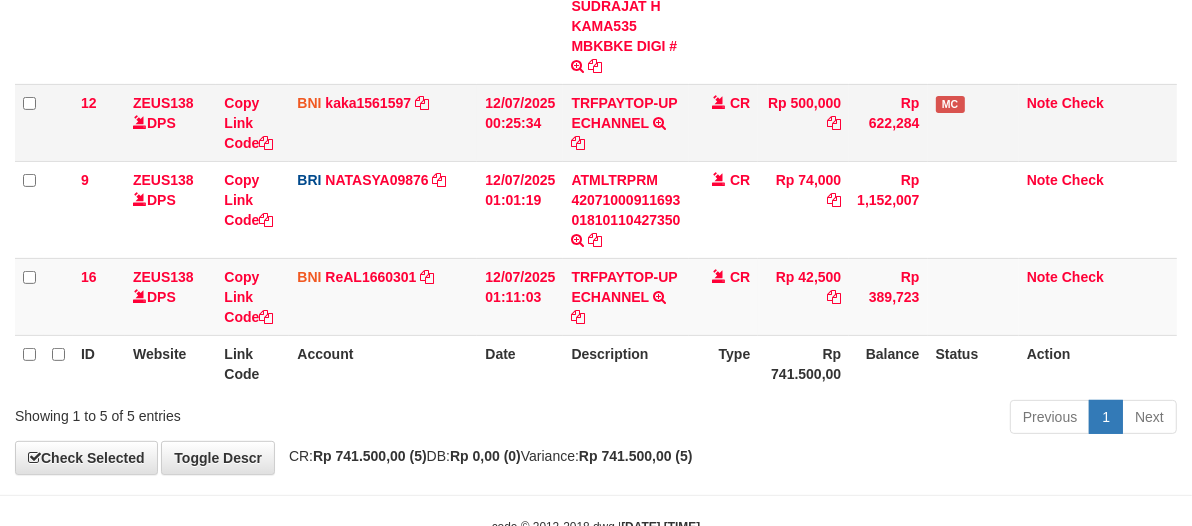 scroll, scrollTop: 348, scrollLeft: 0, axis: vertical 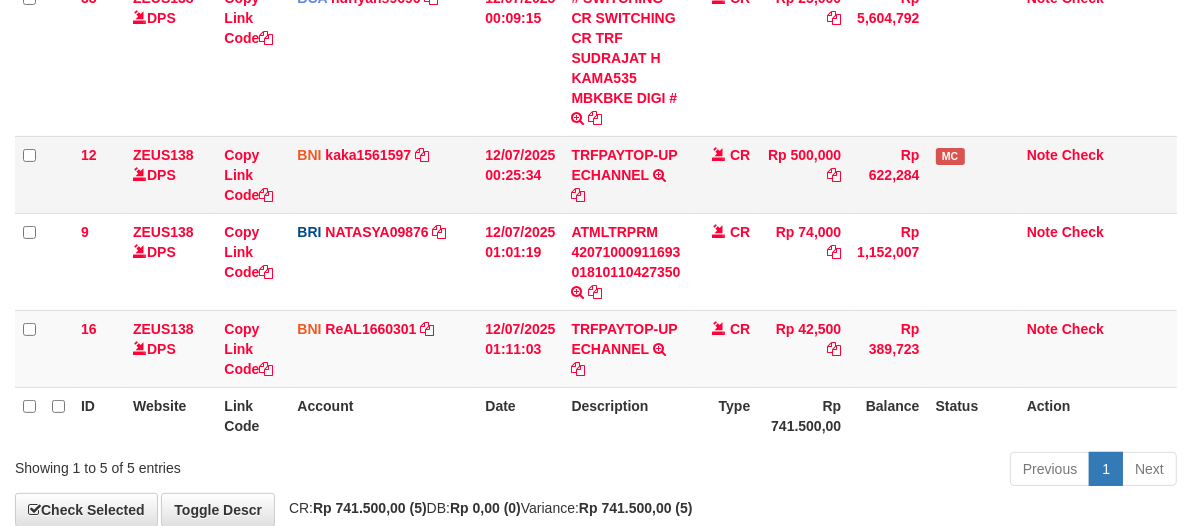 click on "CR" at bounding box center [724, 174] 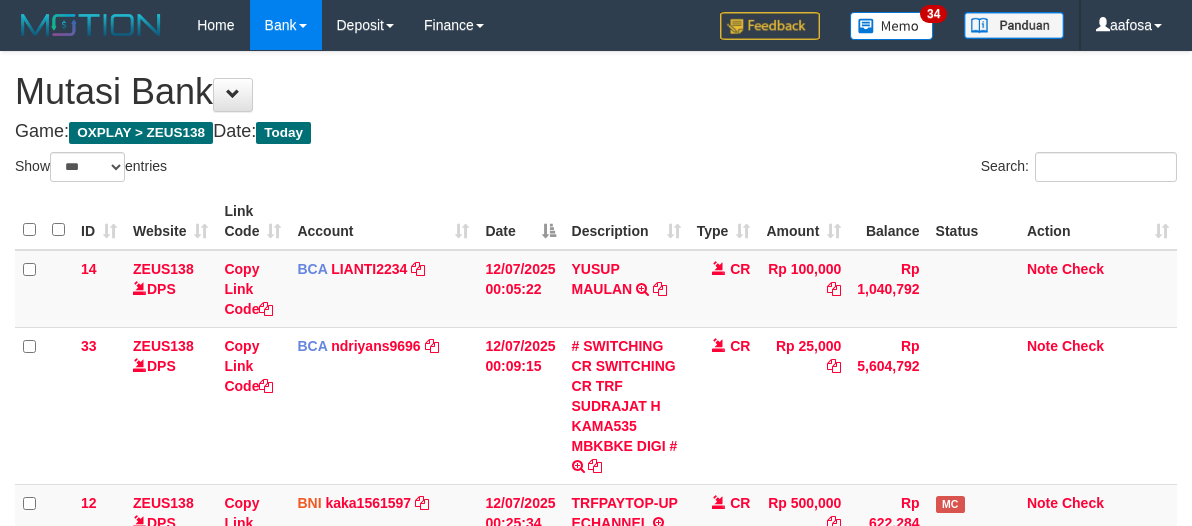 select on "***" 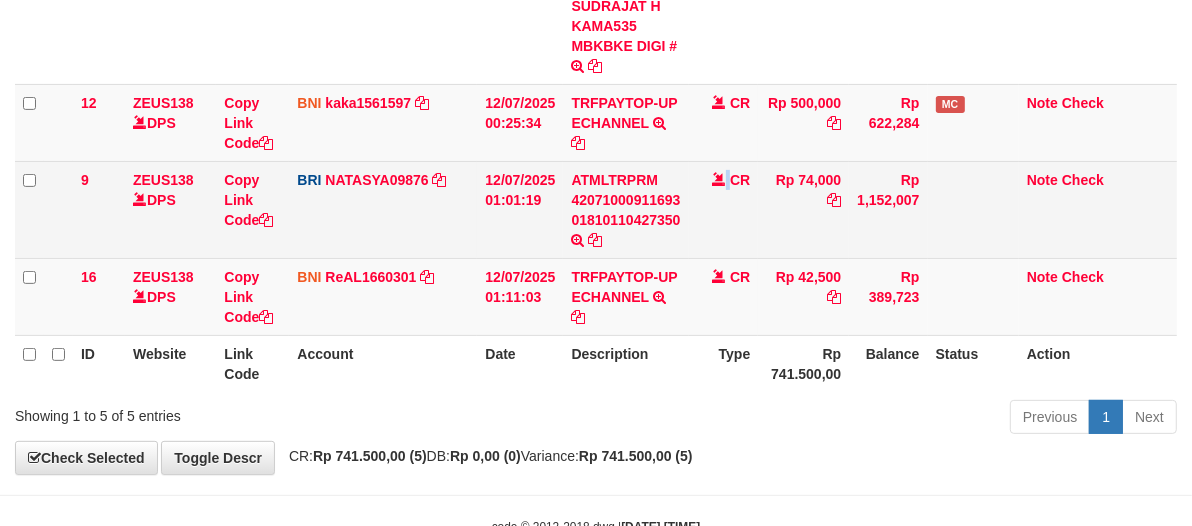 click on "CR" at bounding box center (724, 209) 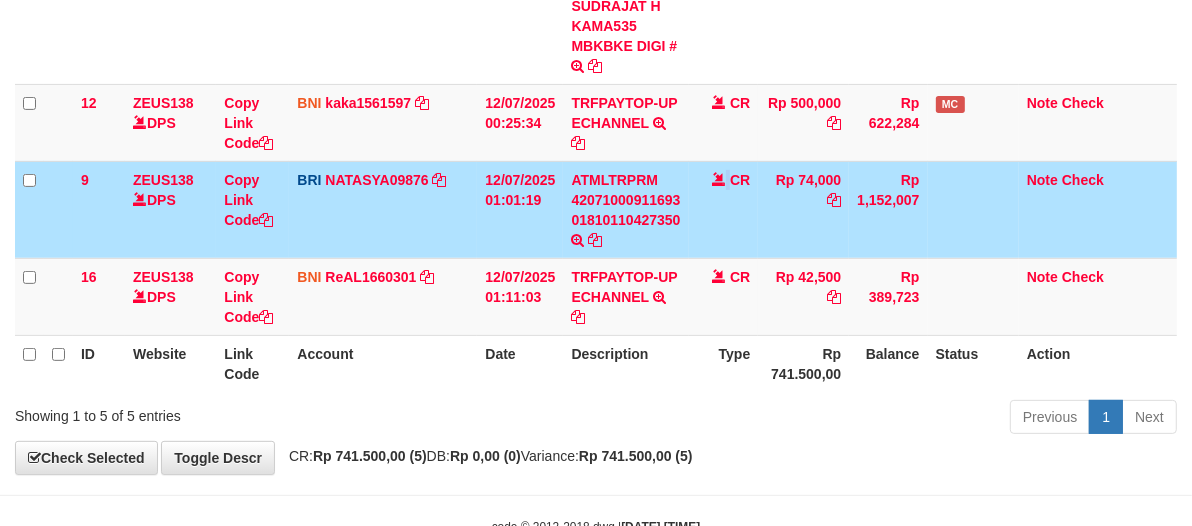 scroll, scrollTop: 348, scrollLeft: 0, axis: vertical 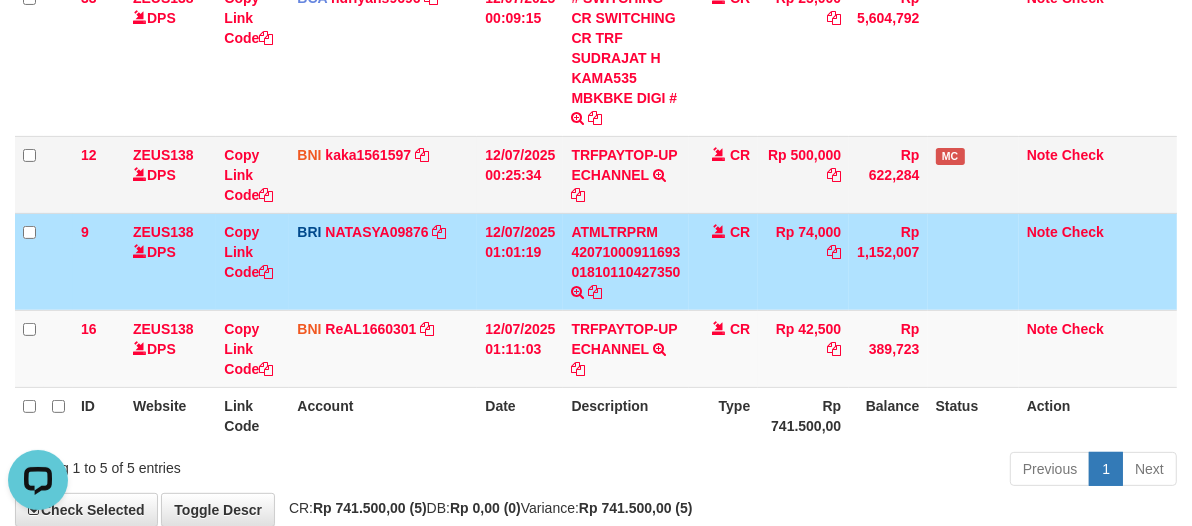 click on "CR" at bounding box center [724, 174] 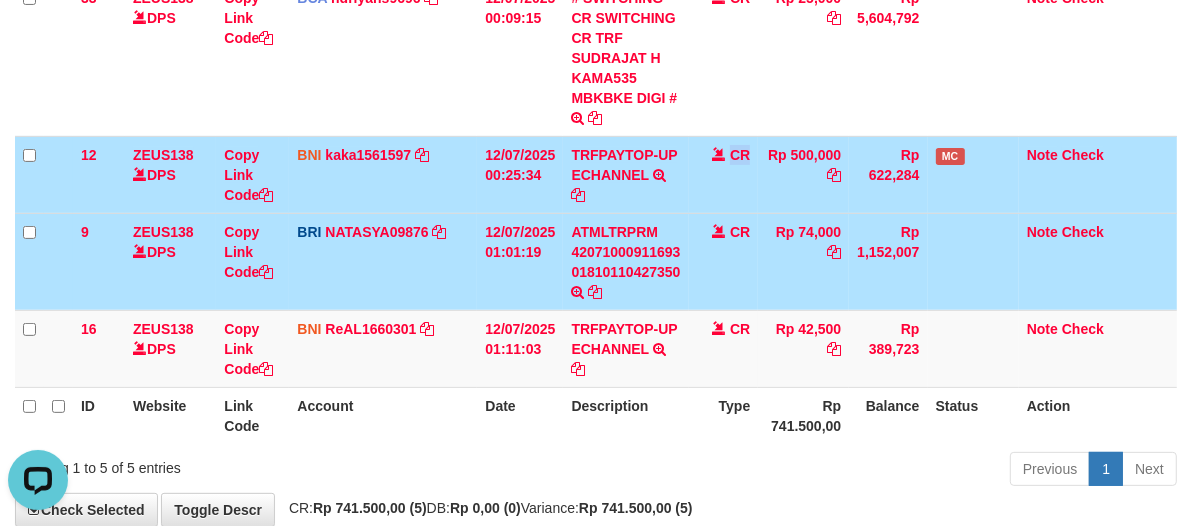 click on "CR" at bounding box center (724, 174) 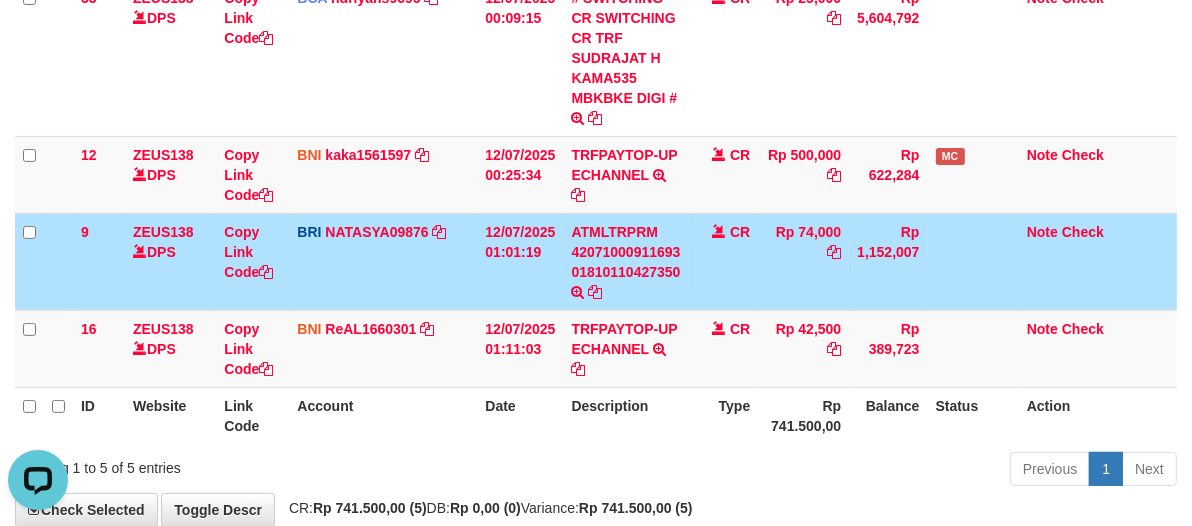 click on "CR" at bounding box center [724, 261] 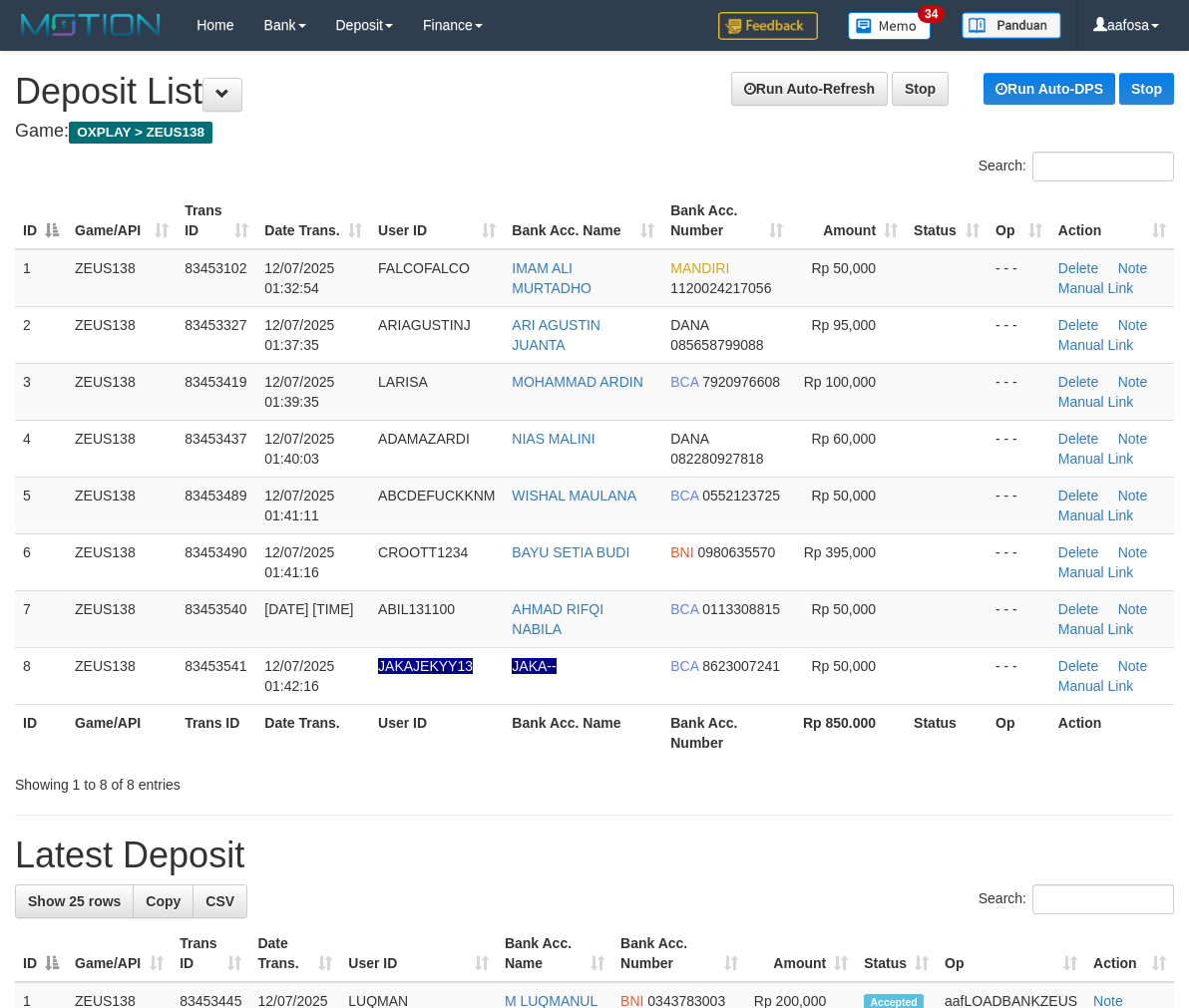 scroll, scrollTop: 0, scrollLeft: 0, axis: both 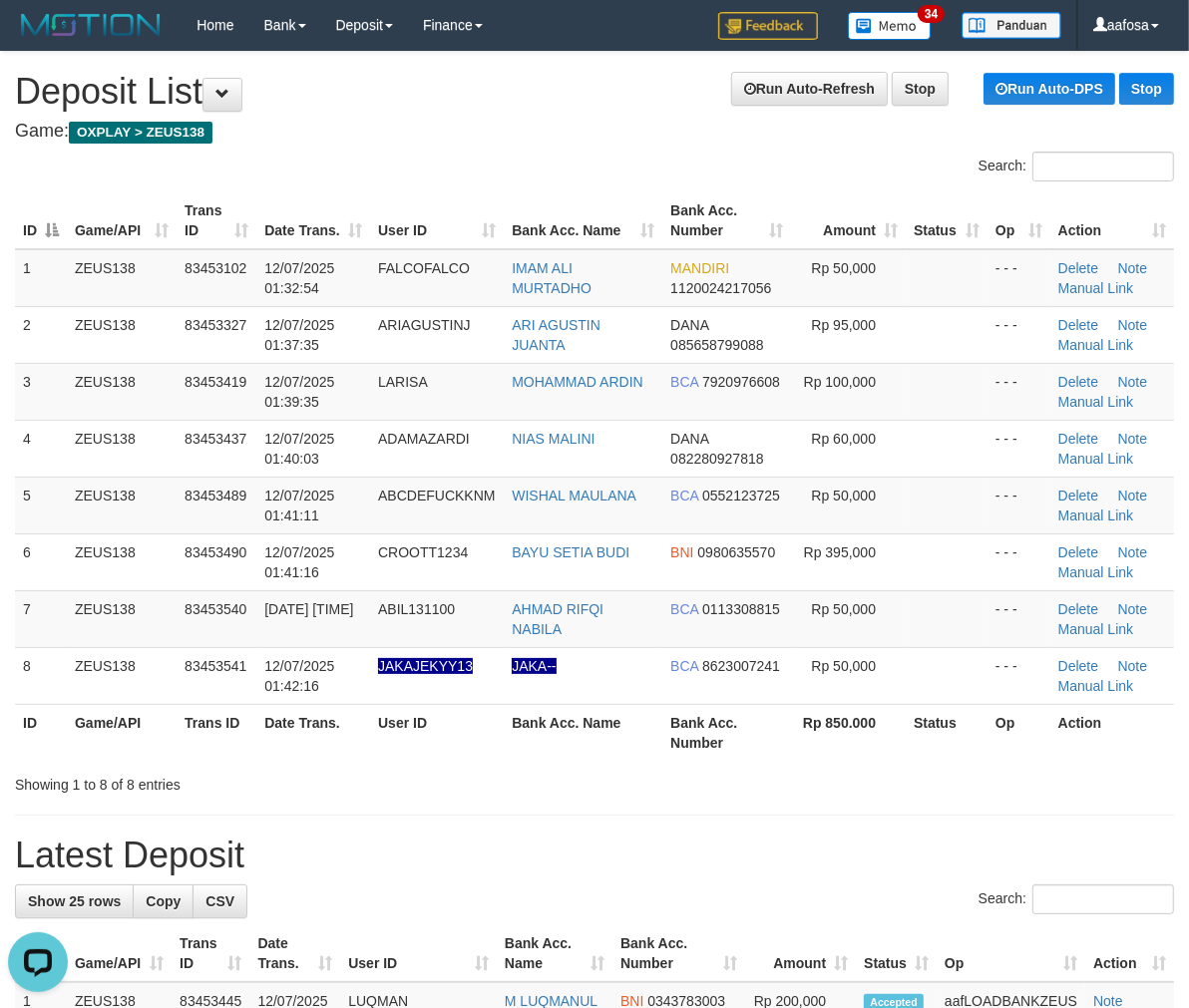 click on "Game:   OXPLAY > ZEUS138" at bounding box center [594, 132] 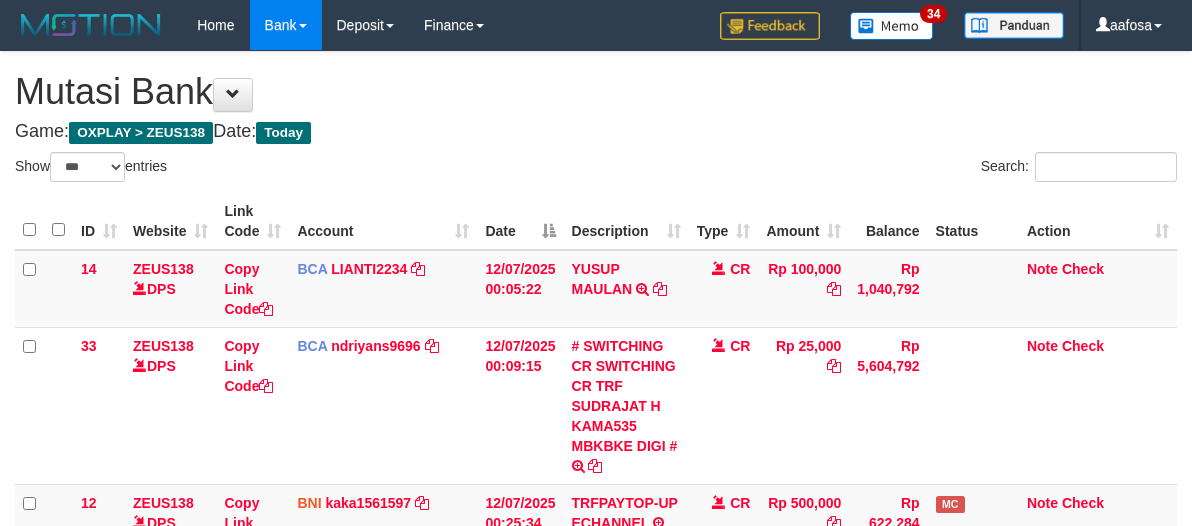 select on "***" 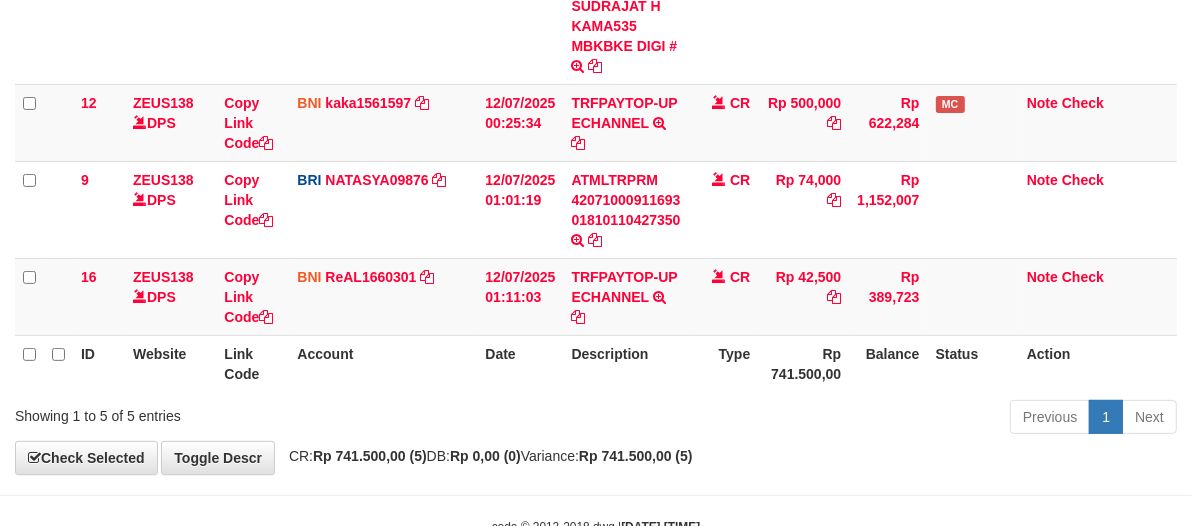 scroll, scrollTop: 348, scrollLeft: 0, axis: vertical 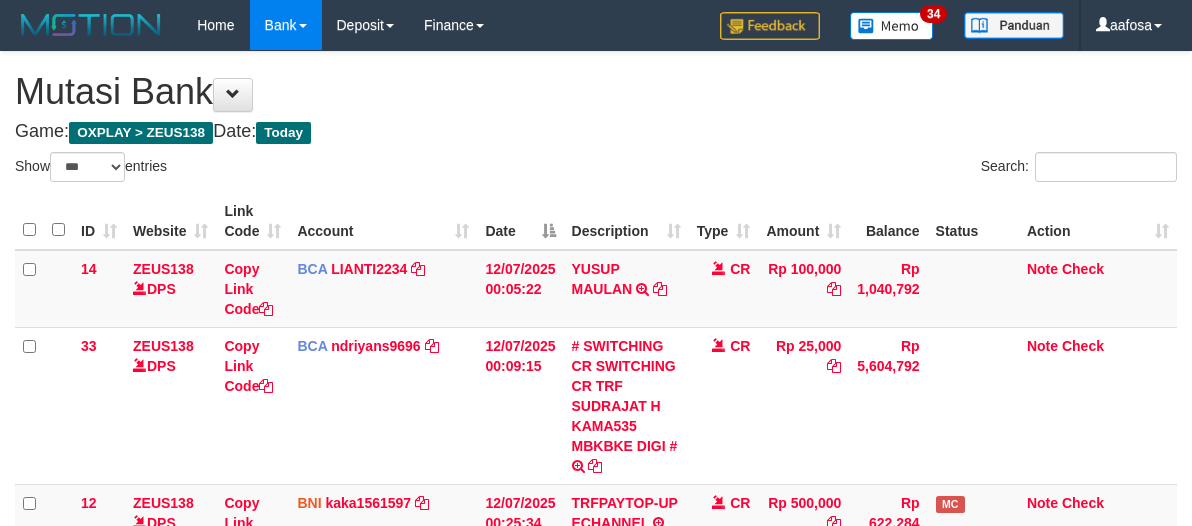 select on "***" 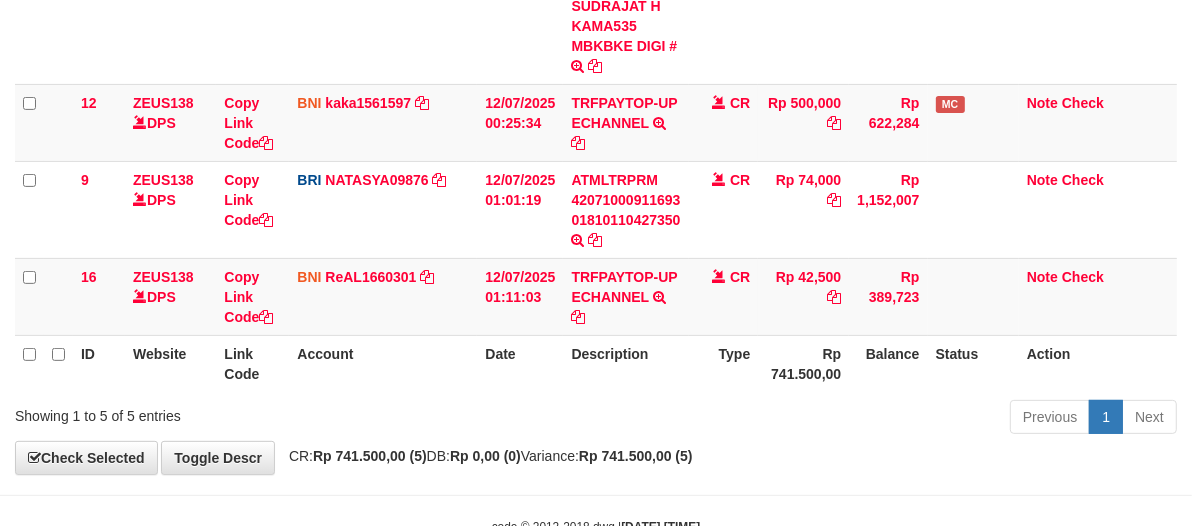 scroll, scrollTop: 348, scrollLeft: 0, axis: vertical 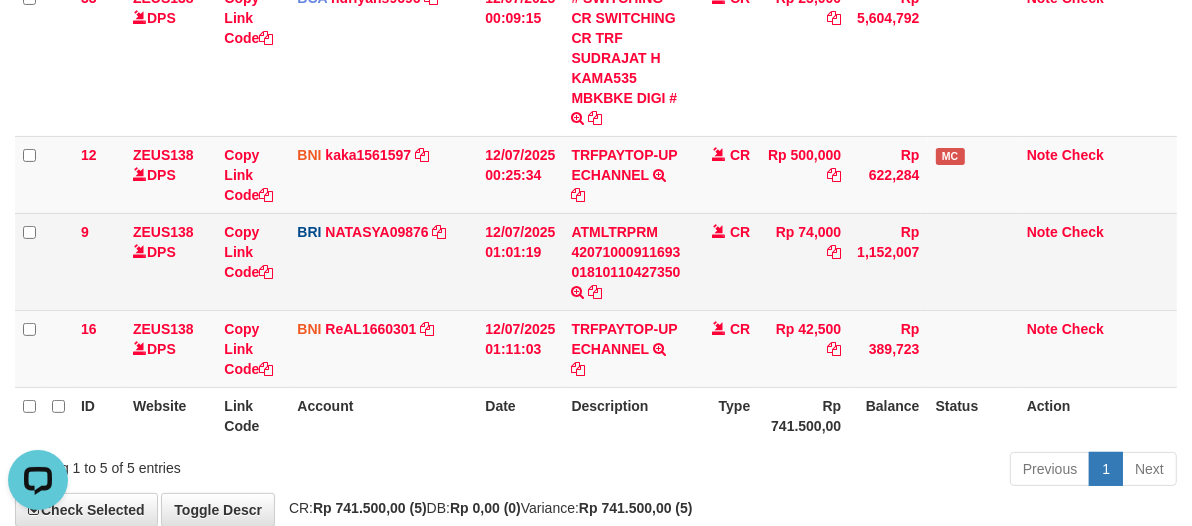 click on "CR" at bounding box center [724, 261] 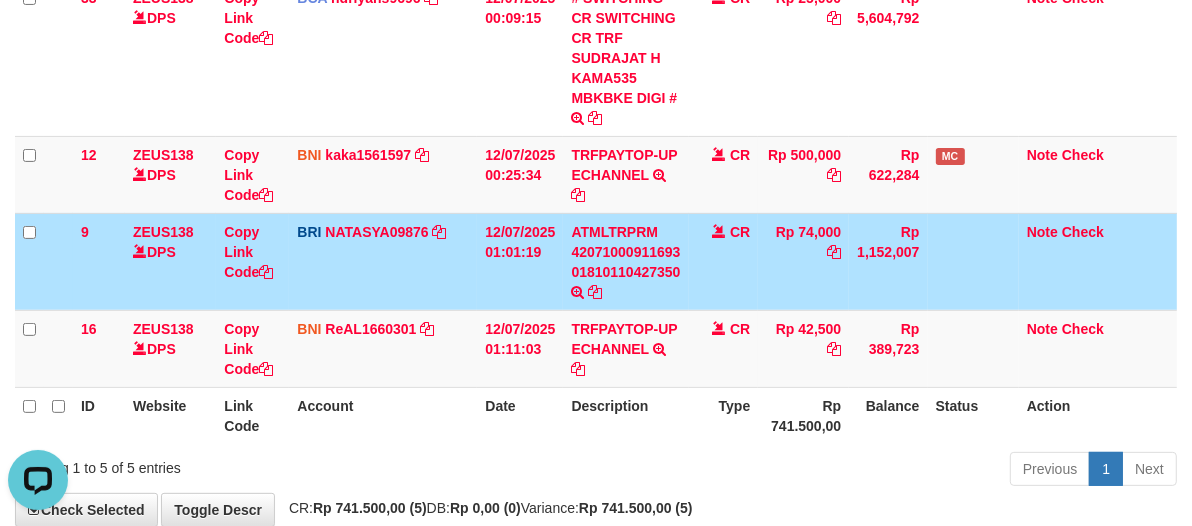 click on "CR" at bounding box center [724, 261] 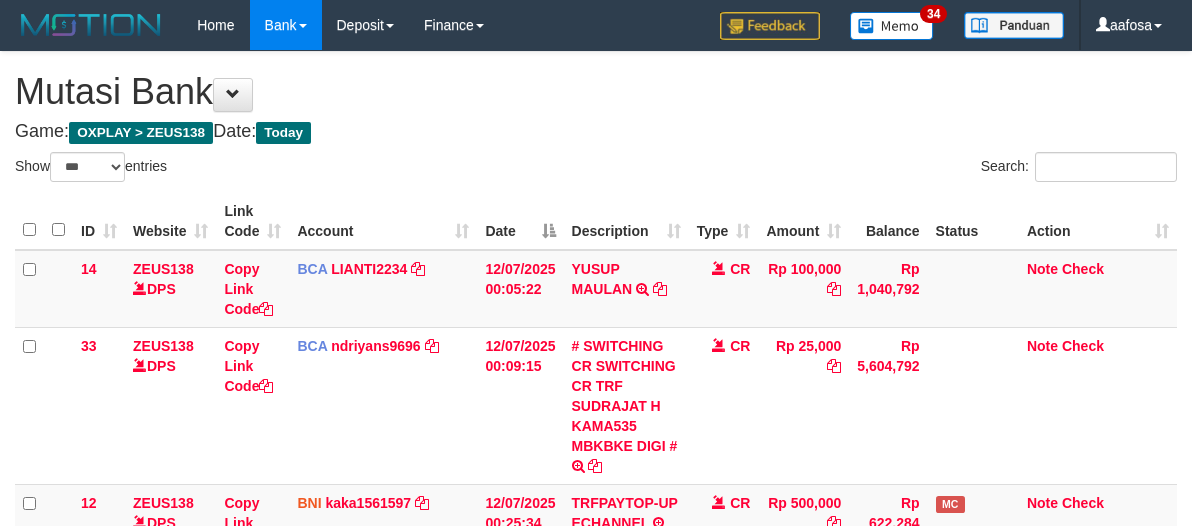 select on "***" 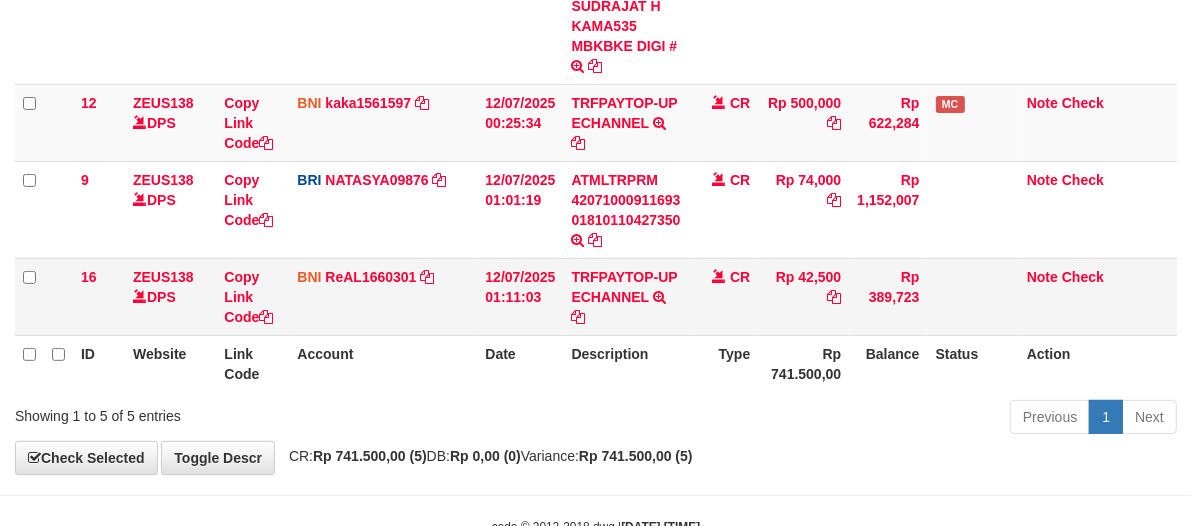 click on "CR" at bounding box center (724, 296) 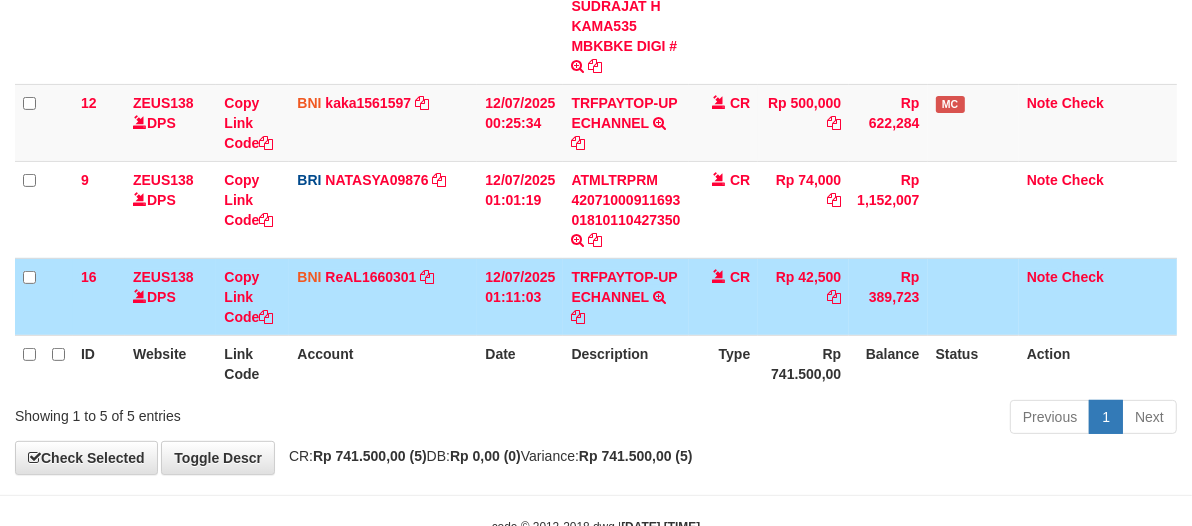 scroll, scrollTop: 348, scrollLeft: 0, axis: vertical 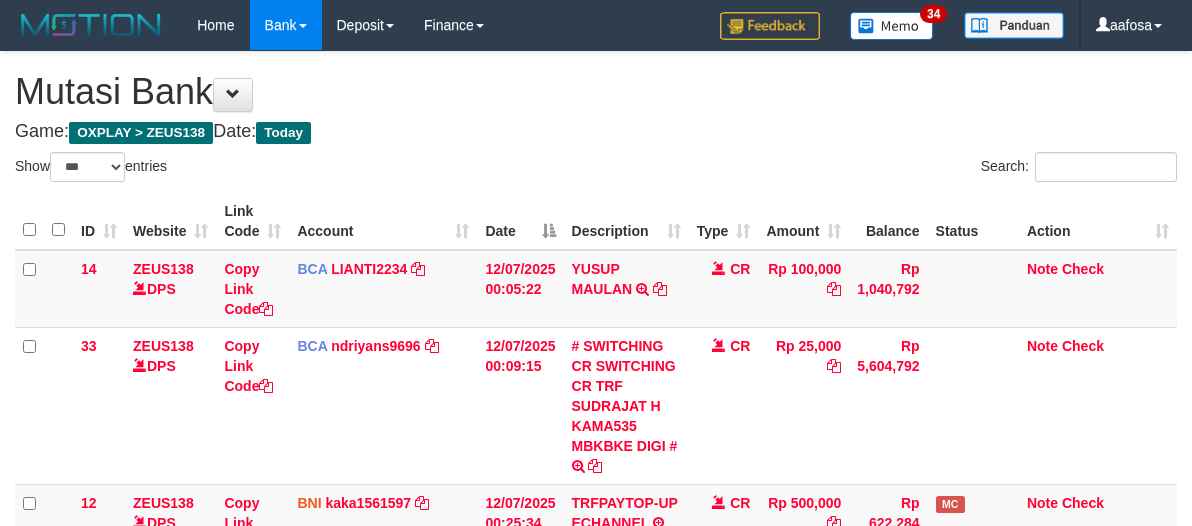 select on "***" 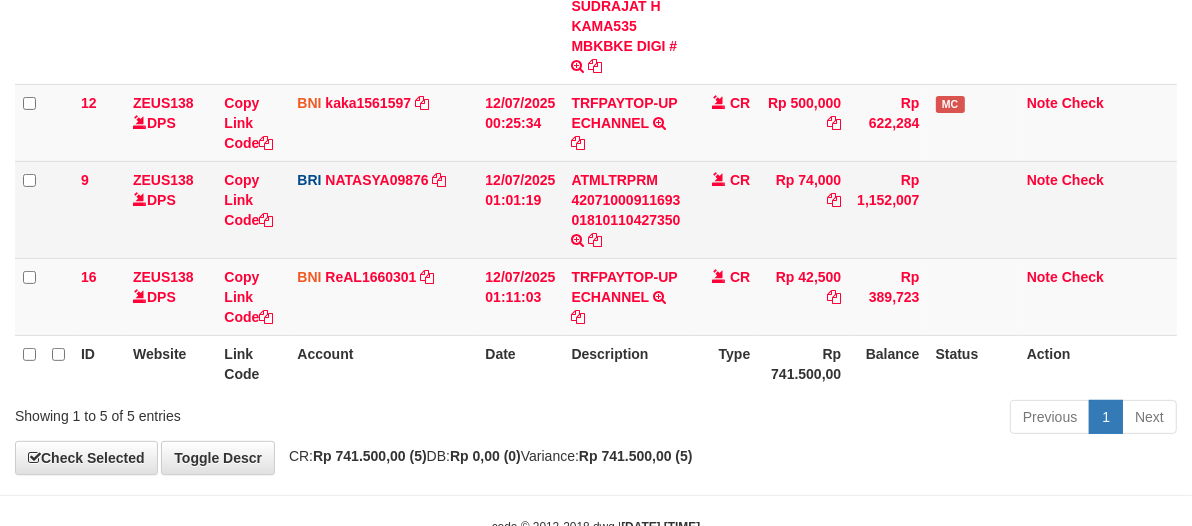 scroll, scrollTop: 348, scrollLeft: 0, axis: vertical 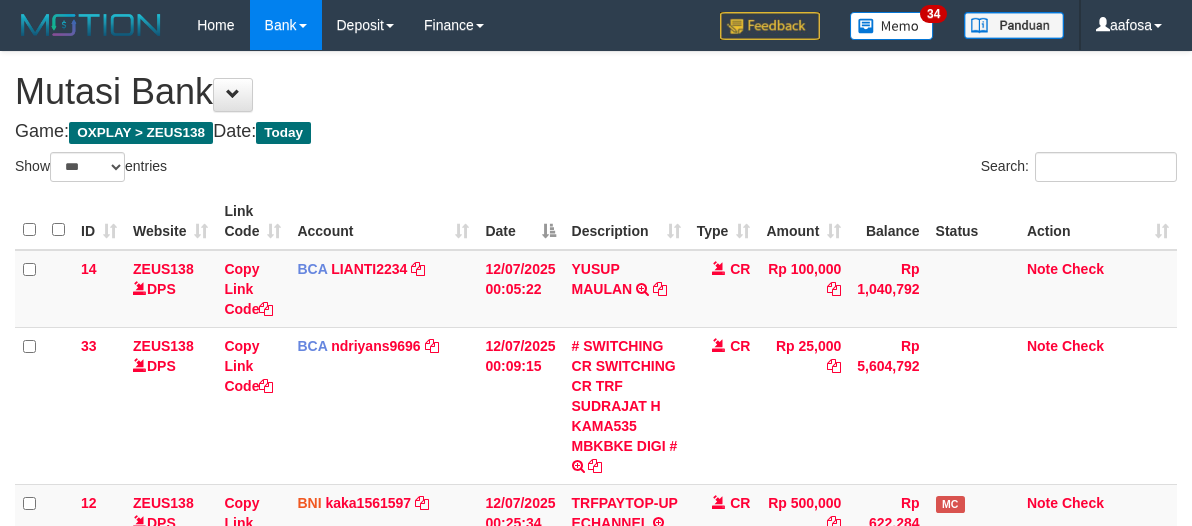 select on "***" 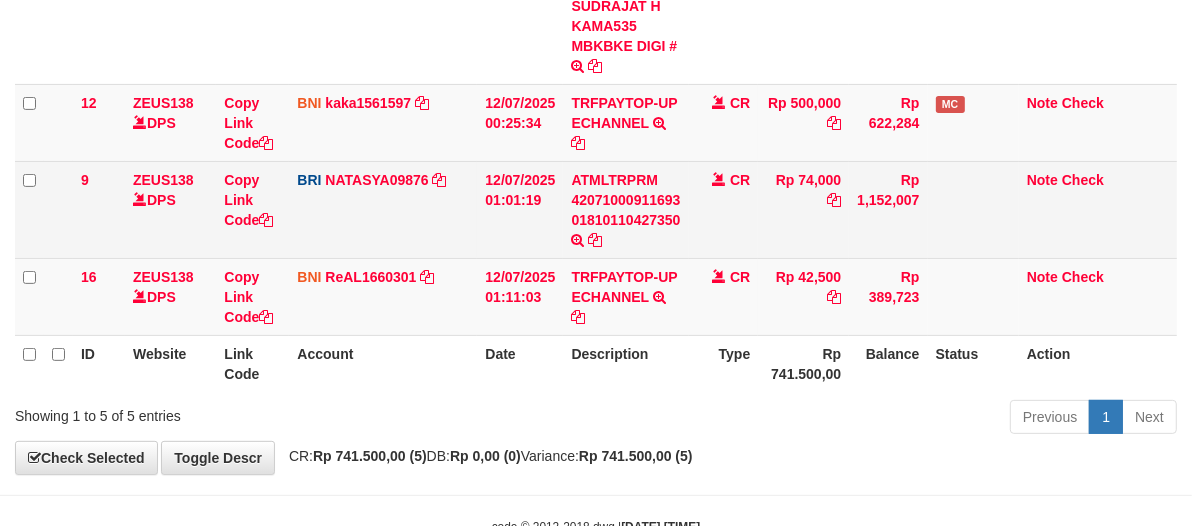 scroll, scrollTop: 348, scrollLeft: 0, axis: vertical 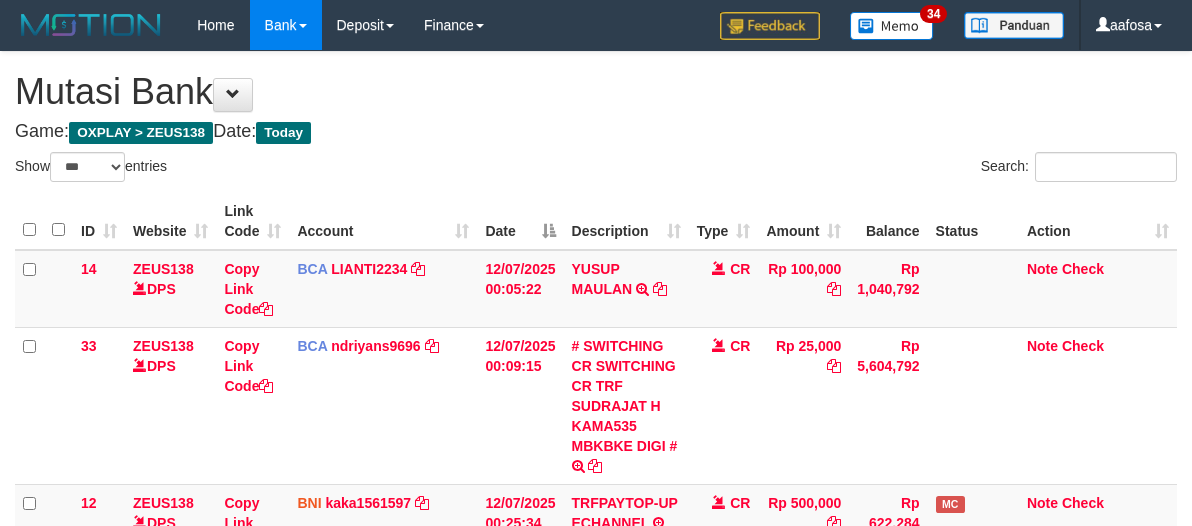 select on "***" 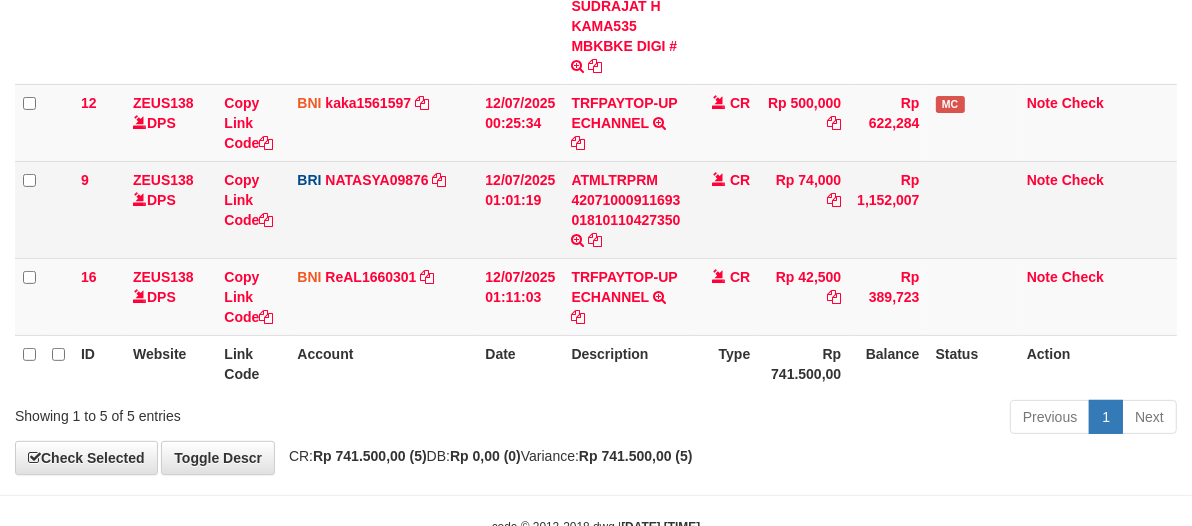scroll, scrollTop: 348, scrollLeft: 0, axis: vertical 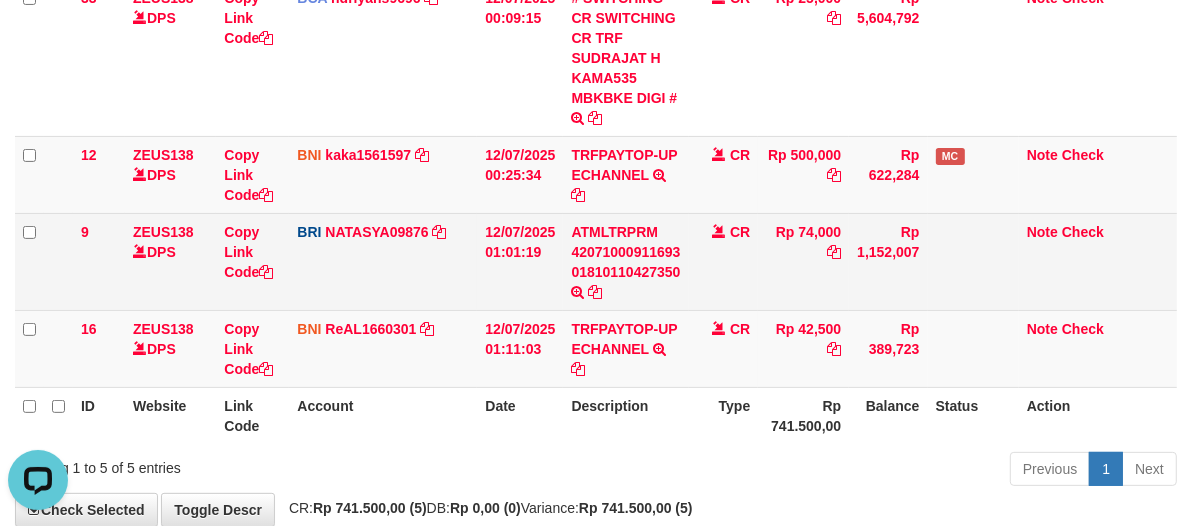 click on "Rp 74,000" at bounding box center [803, 261] 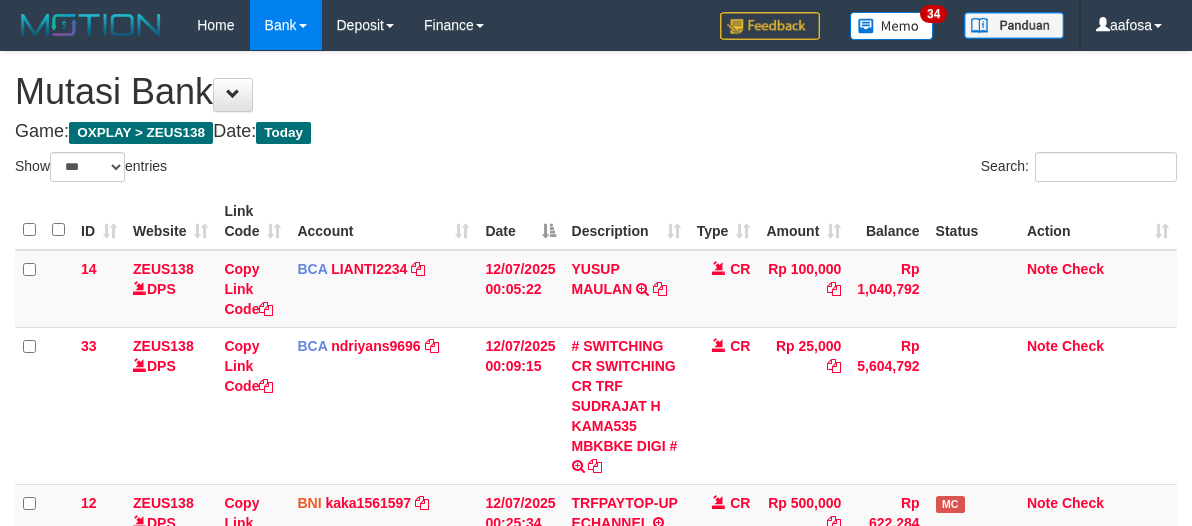 select on "***" 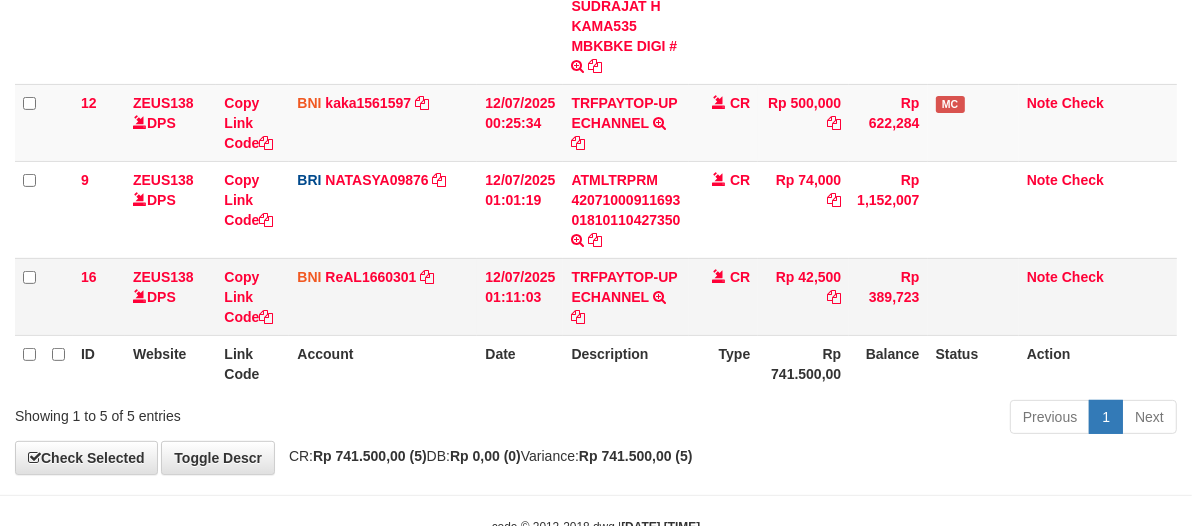scroll, scrollTop: 348, scrollLeft: 0, axis: vertical 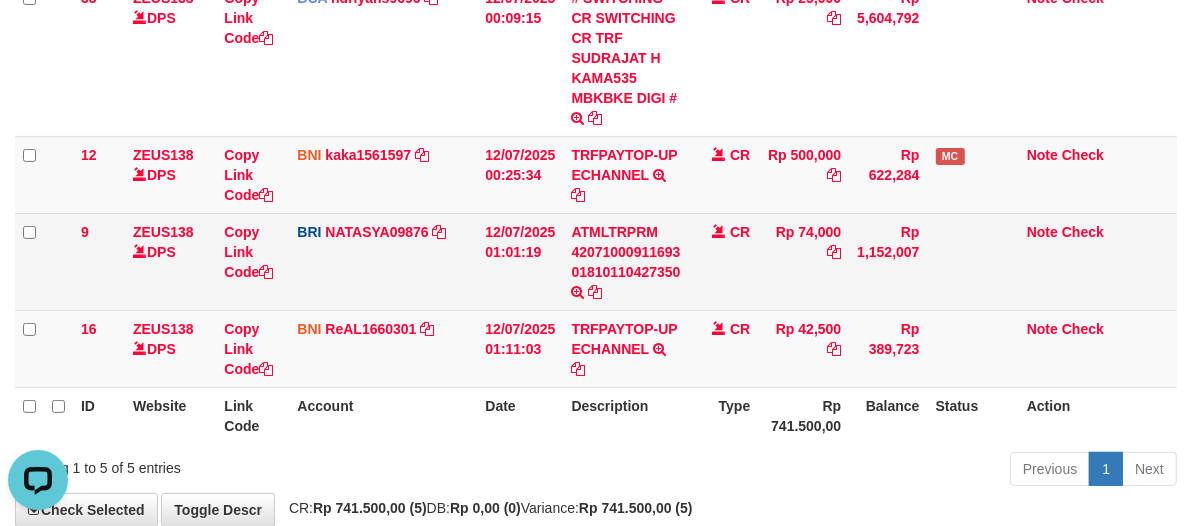 click on "CR" at bounding box center (724, 261) 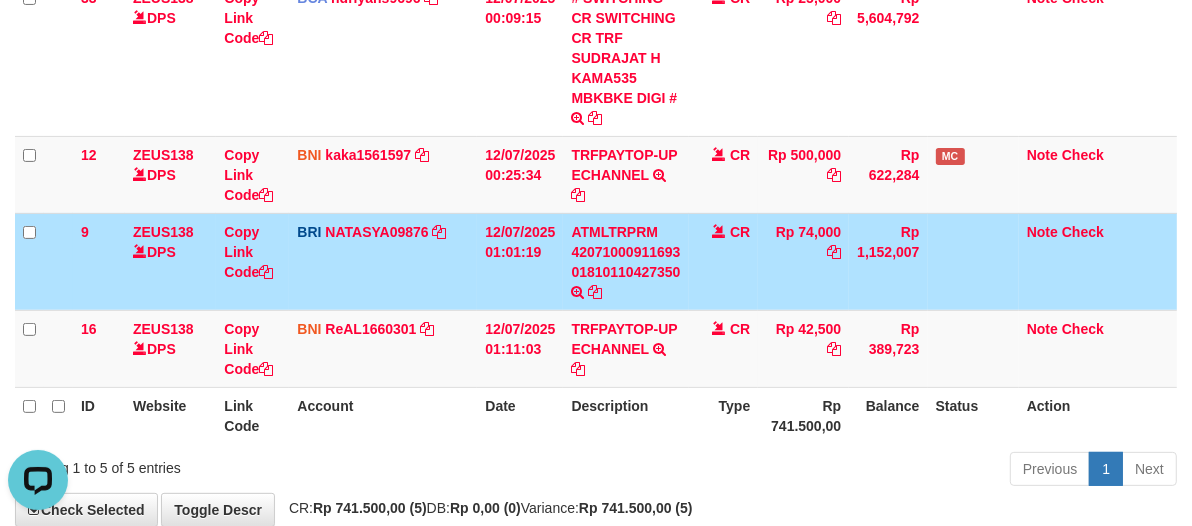 click on "CR" at bounding box center [724, 261] 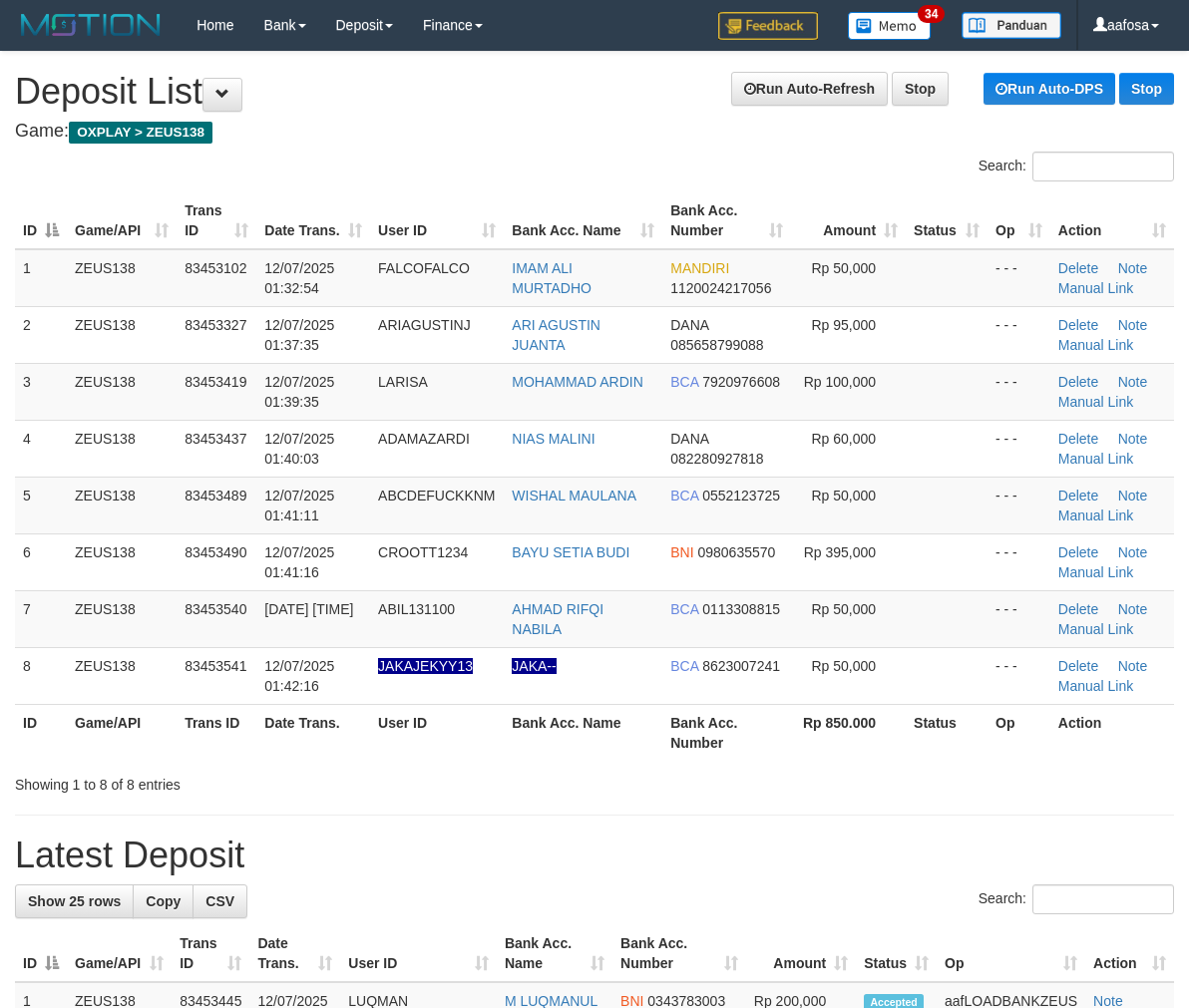 scroll, scrollTop: 0, scrollLeft: 0, axis: both 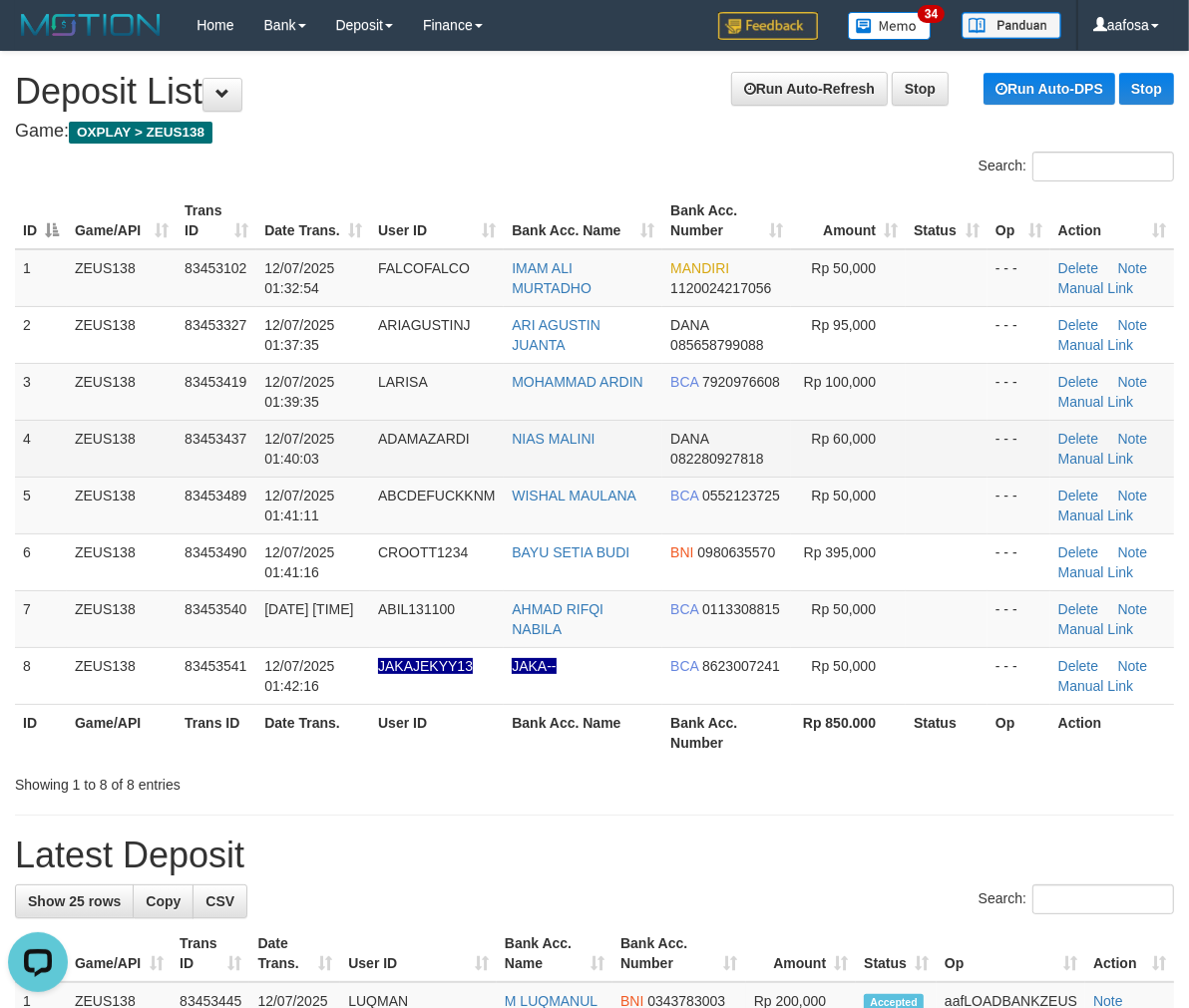 click on "83453437" at bounding box center [215, 439] 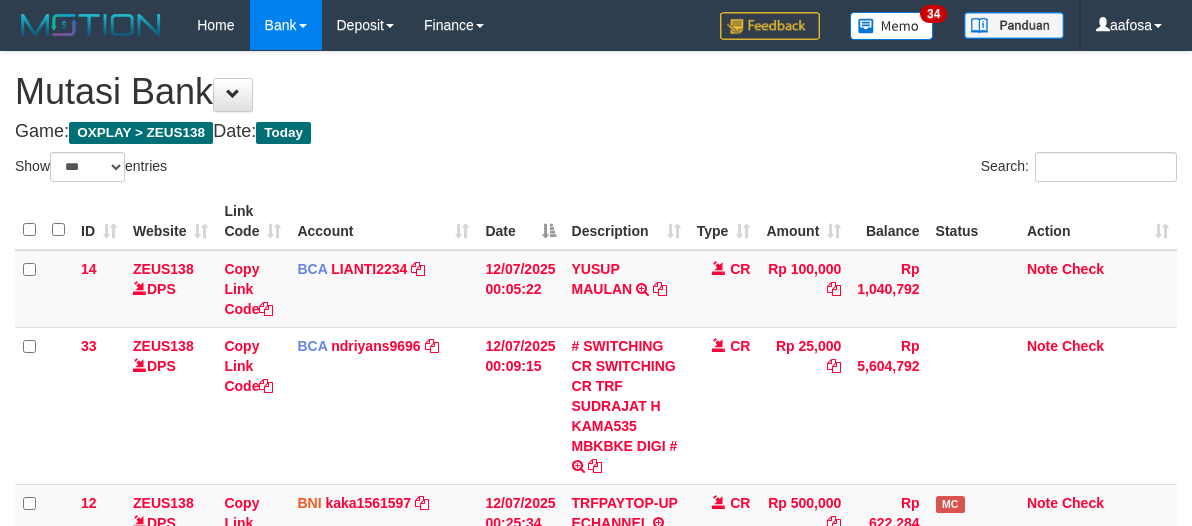 select on "***" 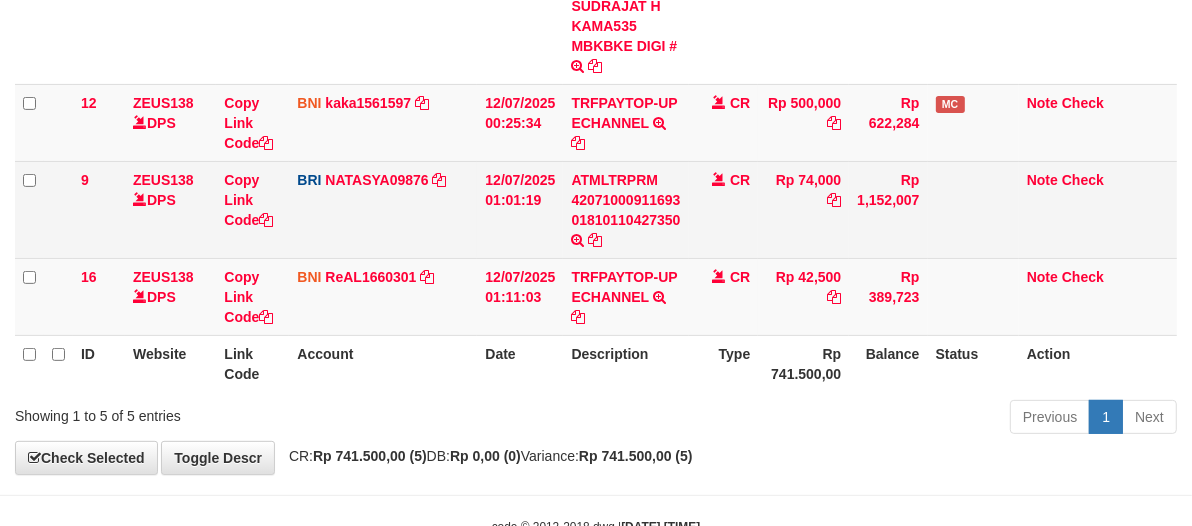 scroll, scrollTop: 348, scrollLeft: 0, axis: vertical 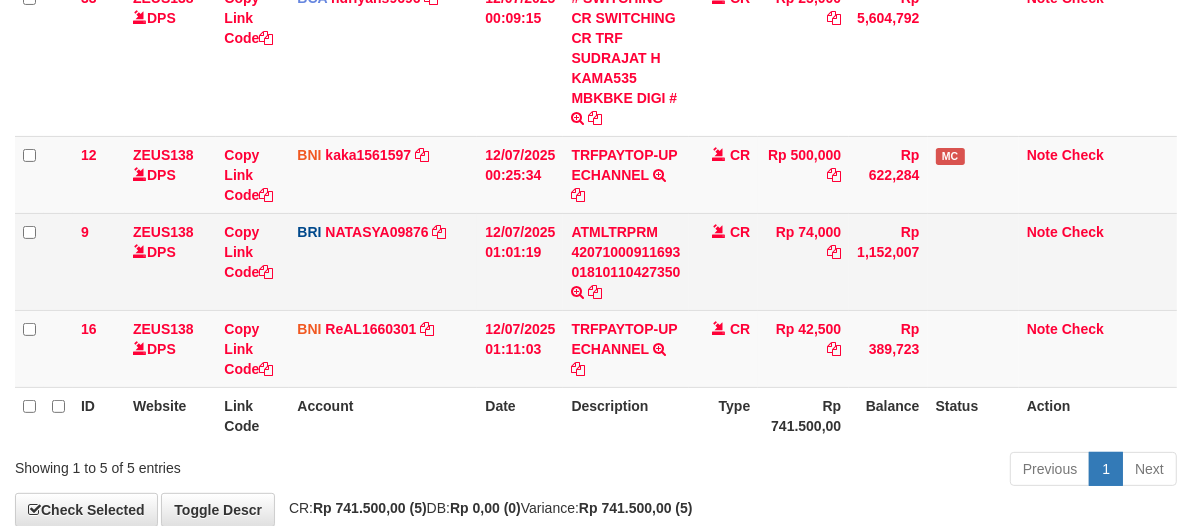drag, startPoint x: 741, startPoint y: 232, endPoint x: 685, endPoint y: 246, distance: 57.72348 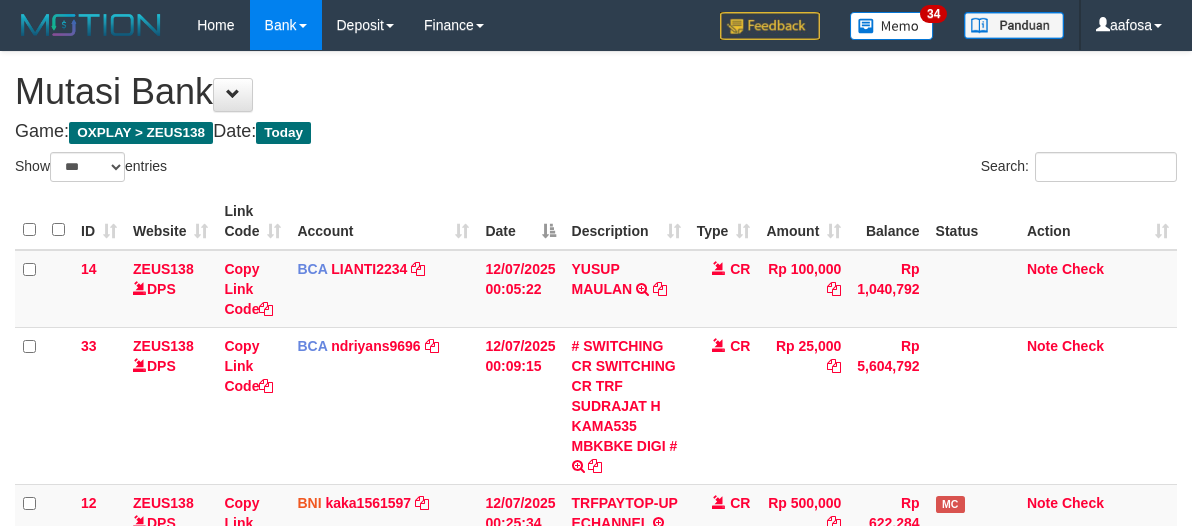 select on "***" 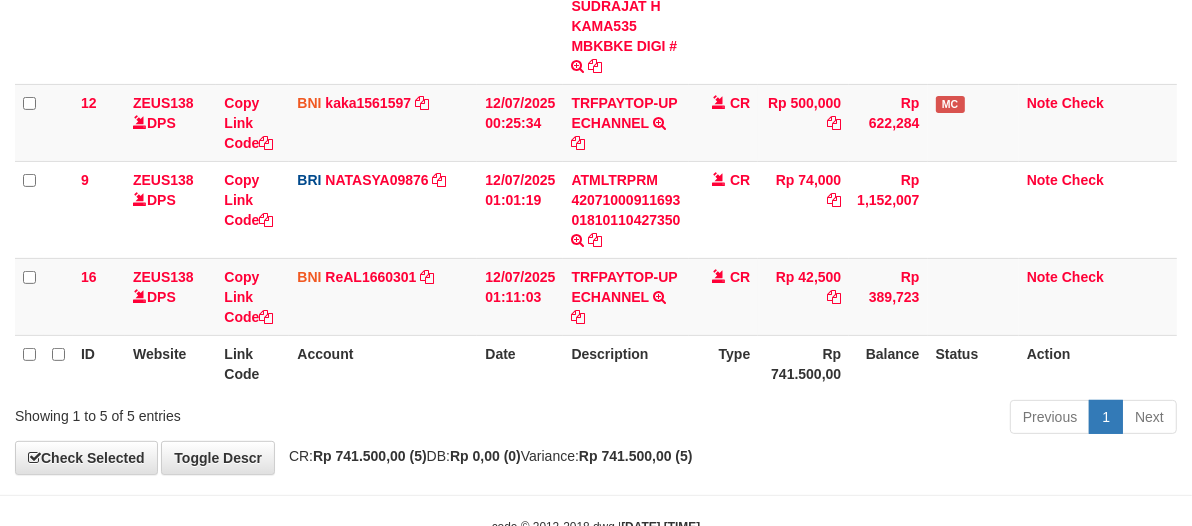 scroll, scrollTop: 348, scrollLeft: 0, axis: vertical 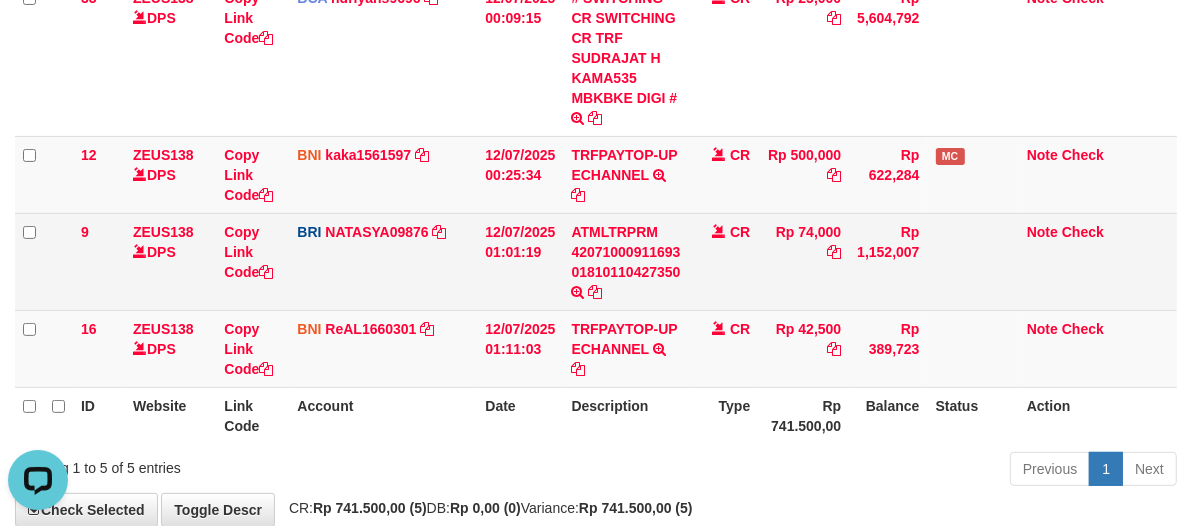 click on "CR" at bounding box center [724, 261] 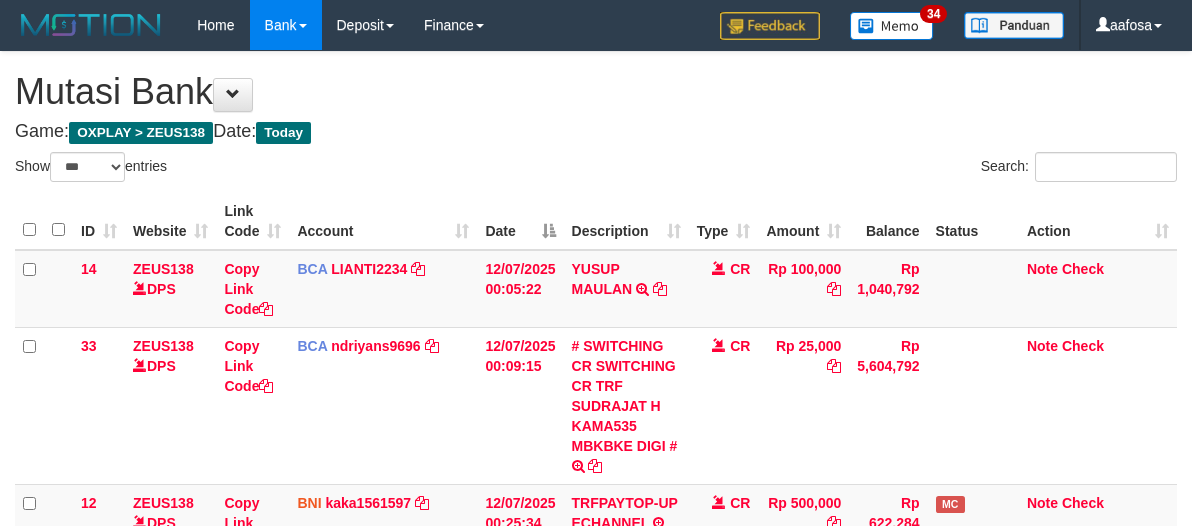 select on "***" 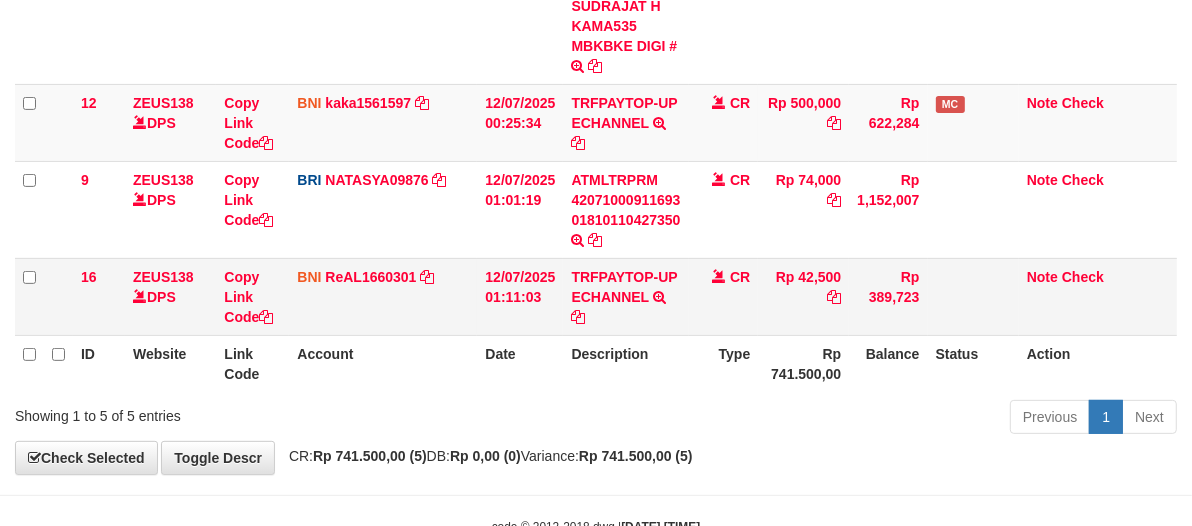scroll, scrollTop: 348, scrollLeft: 0, axis: vertical 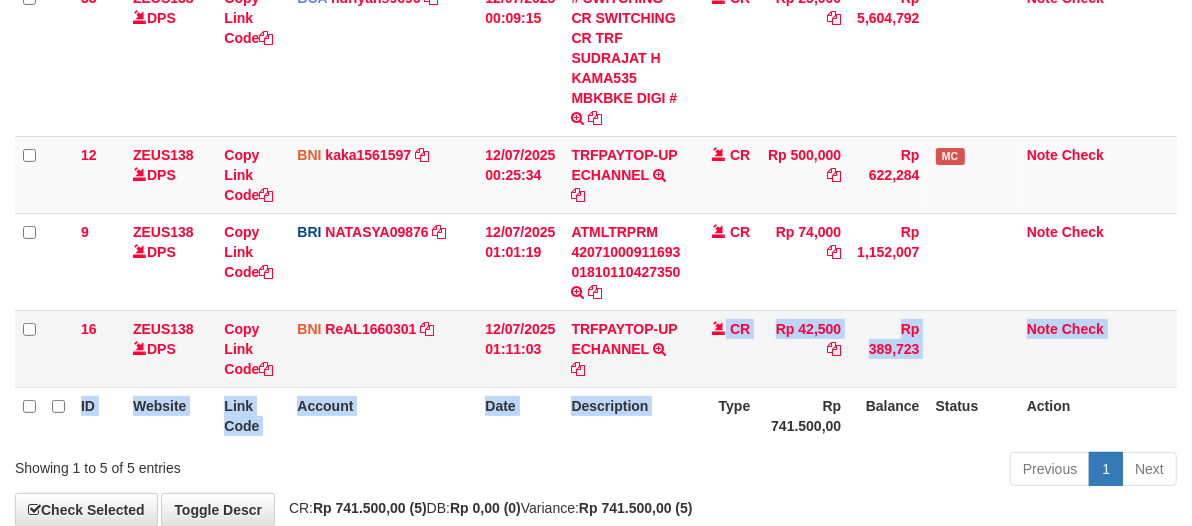 click on "ID Website Link Code Account Date Description Type Amount Balance Status Action
14
ZEUS138    DPS
Copy Link Code
BCA
LIANTI2234
DPS
YULIANTI
mutasi_20250712_4646 | 14
mutasi_20250712_4646 | 14
12/07/2025 00:05:22
YUSUP MAULAN         TRSF E-BANKING CR 1207/FTSCY/WS95051
100000.002025071262819090 TRFDN-YUSUP MAULANESPAY DEBIT INDONE
CR
Rp 100,000
Rp 1,040,792
Note
Check
33
ZEUS138    DPS
Copy Link Code
BCA
ndriyans9696" at bounding box center (596, 144) 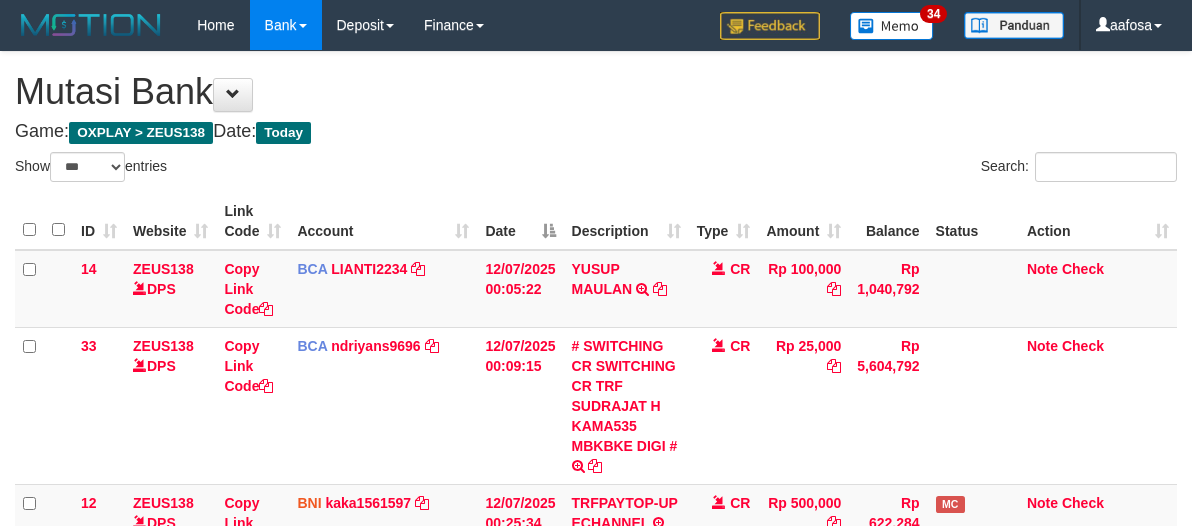 select on "***" 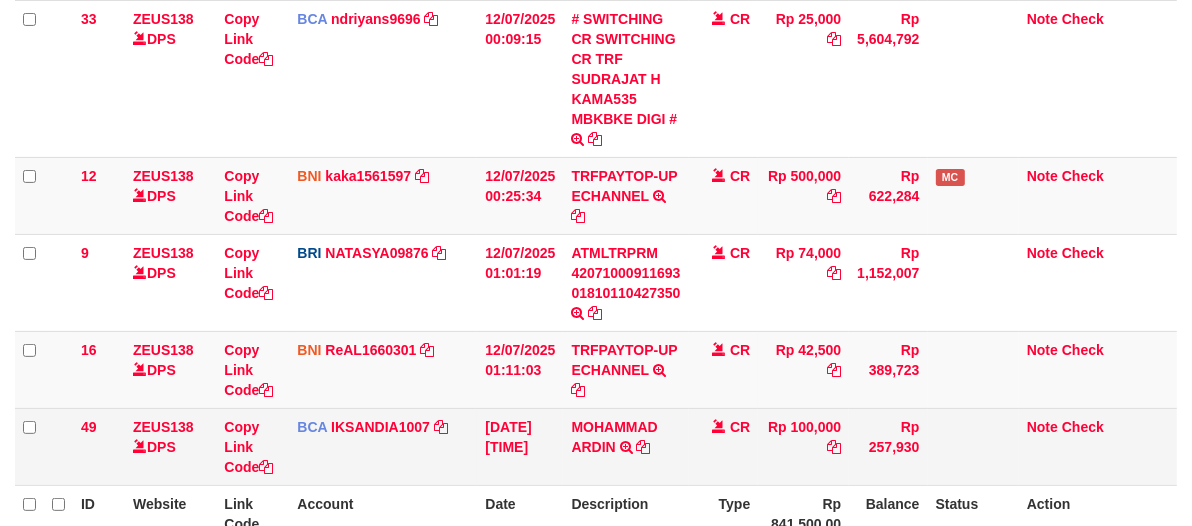 scroll, scrollTop: 348, scrollLeft: 0, axis: vertical 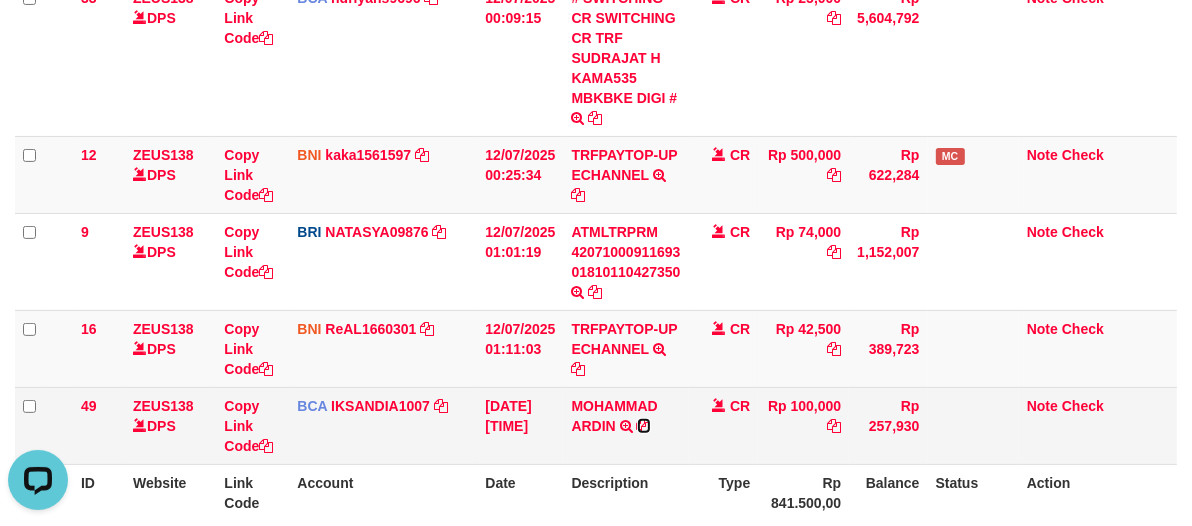 click at bounding box center [644, 426] 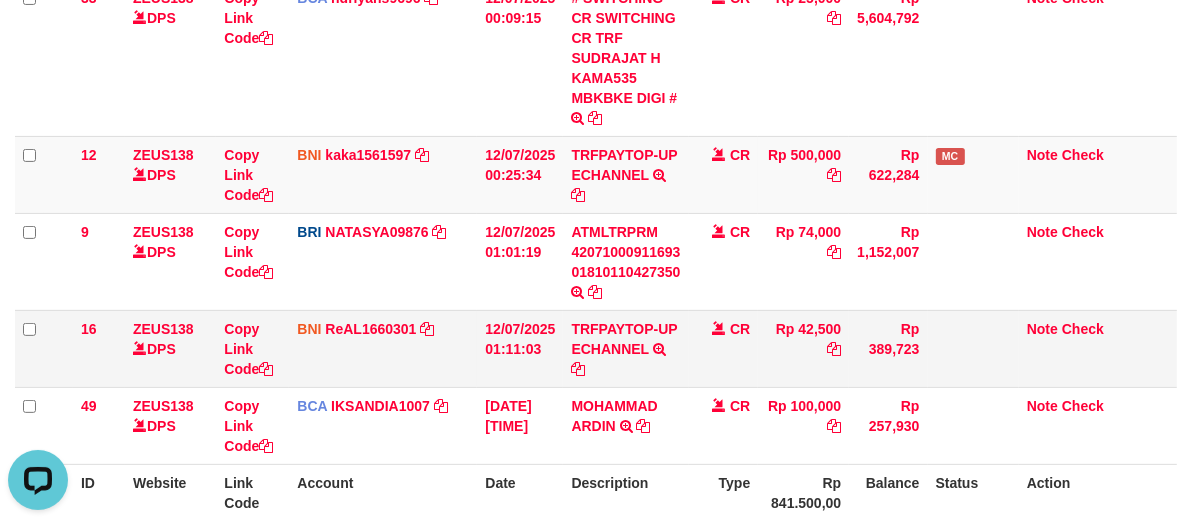 click on "TRFPAYTOP-UP ECHANNEL         TRF/PAY/TOP-UP ECHANNEL" at bounding box center [625, 348] 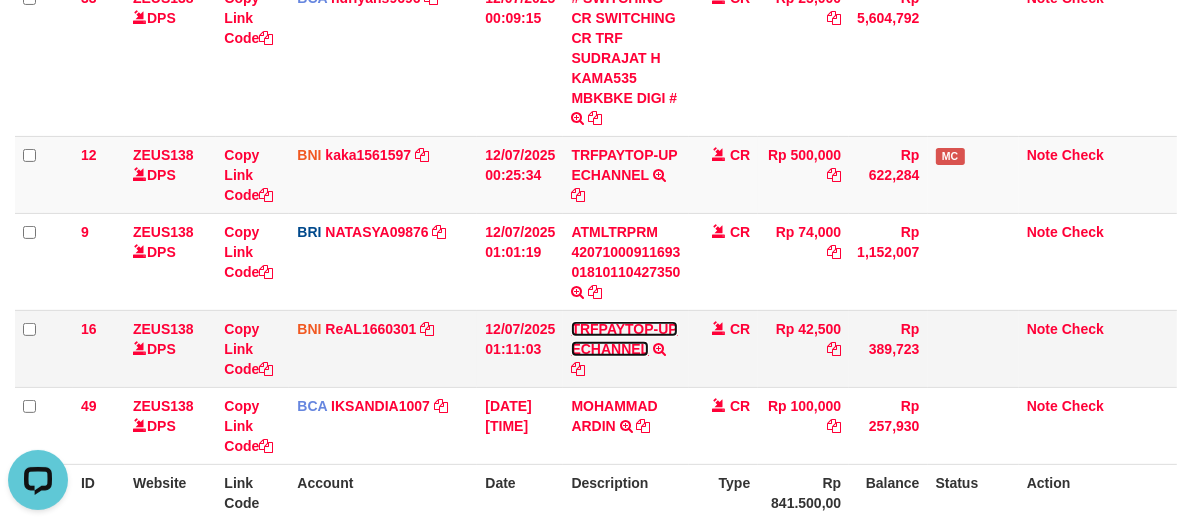 click on "TRFPAYTOP-UP ECHANNEL" at bounding box center [624, 339] 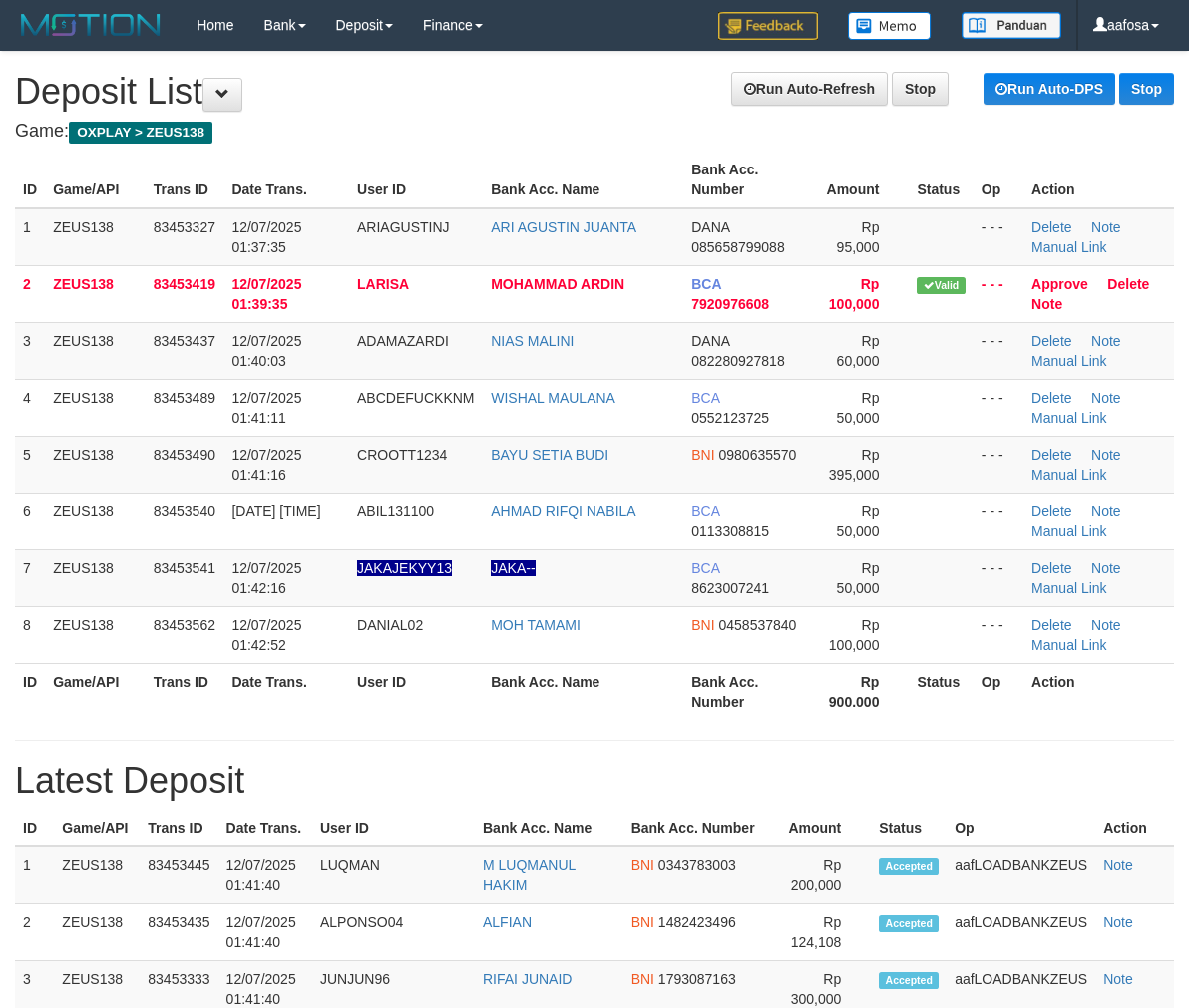 scroll, scrollTop: 0, scrollLeft: 0, axis: both 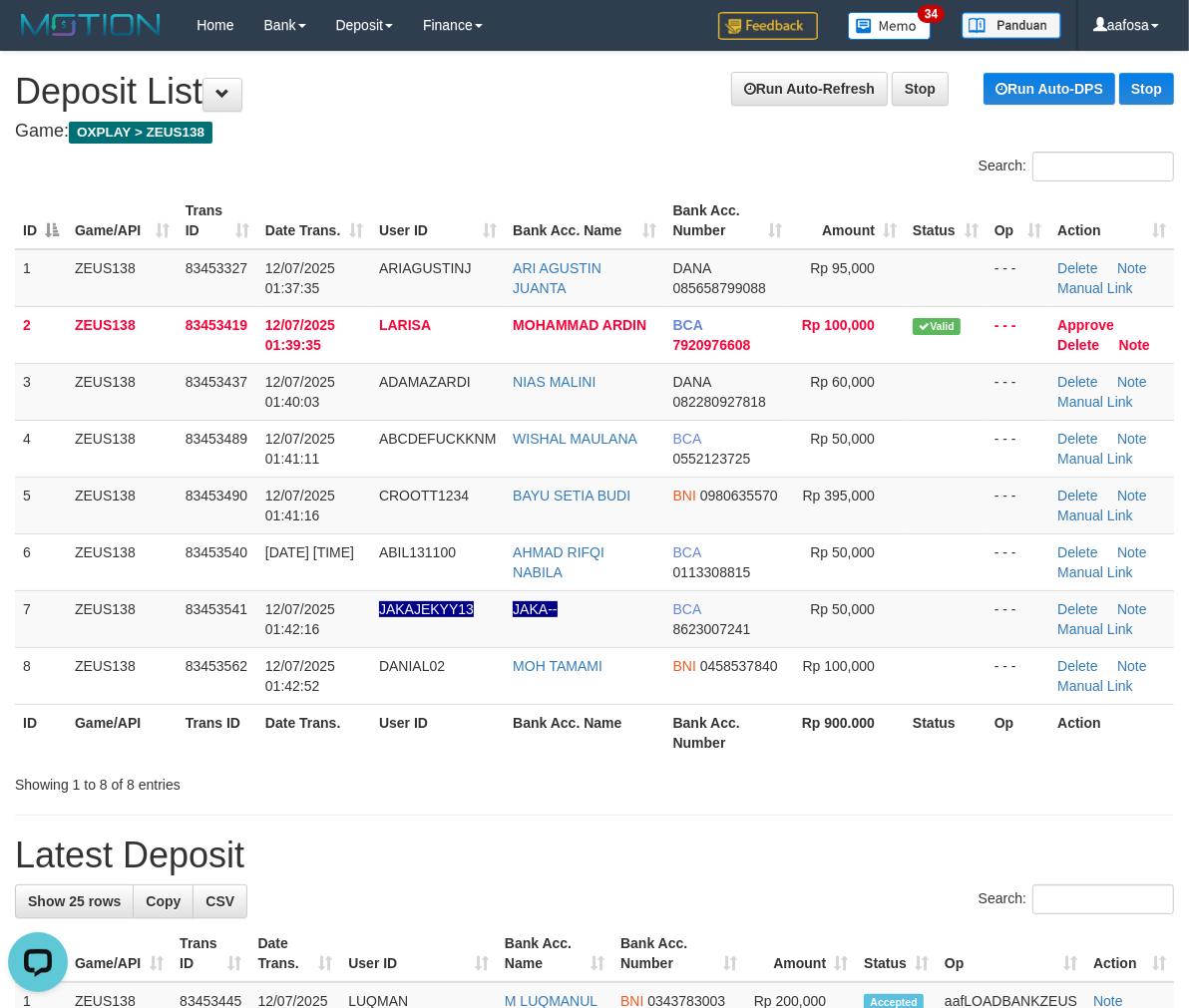 click on "Game:   OXPLAY > ZEUS138" at bounding box center [594, 132] 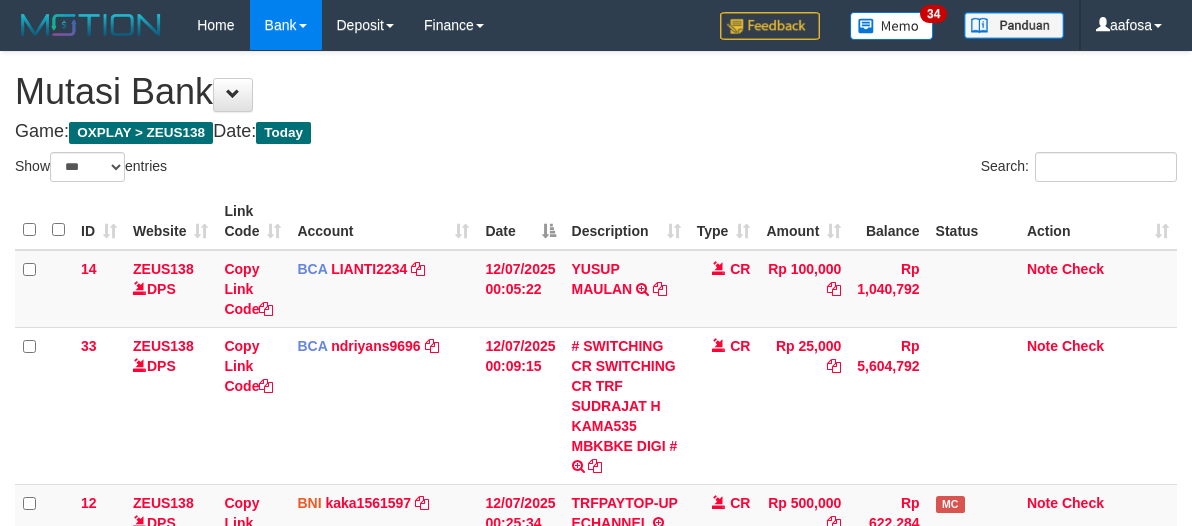 select on "***" 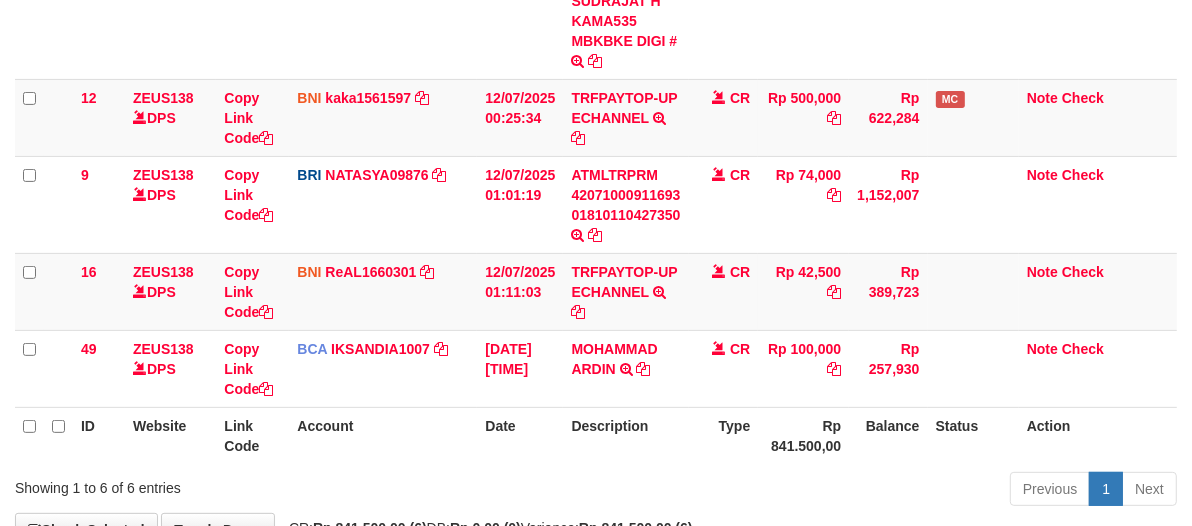 scroll, scrollTop: 460, scrollLeft: 0, axis: vertical 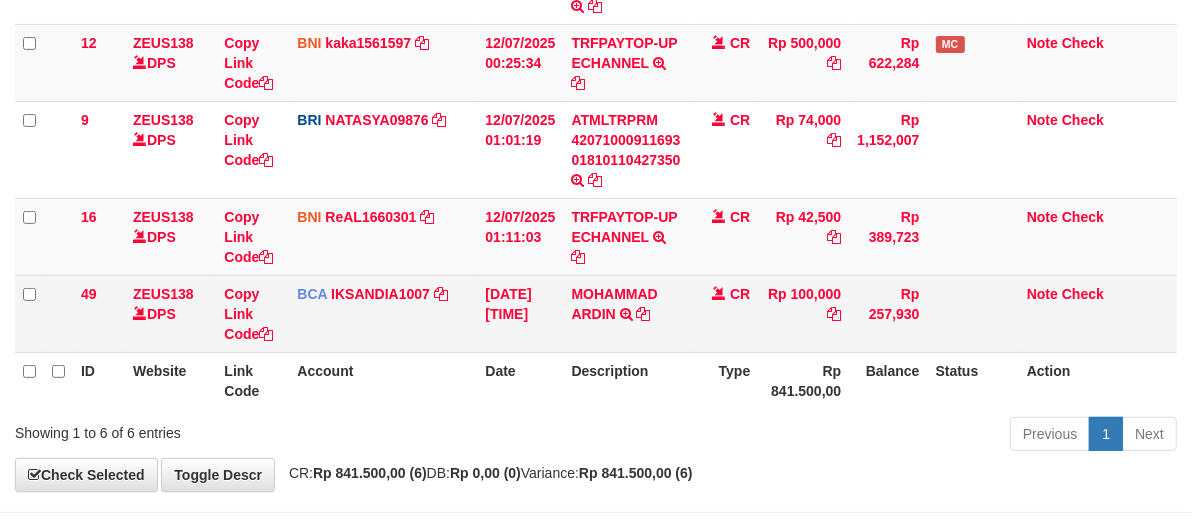 click on "CR" at bounding box center [724, 313] 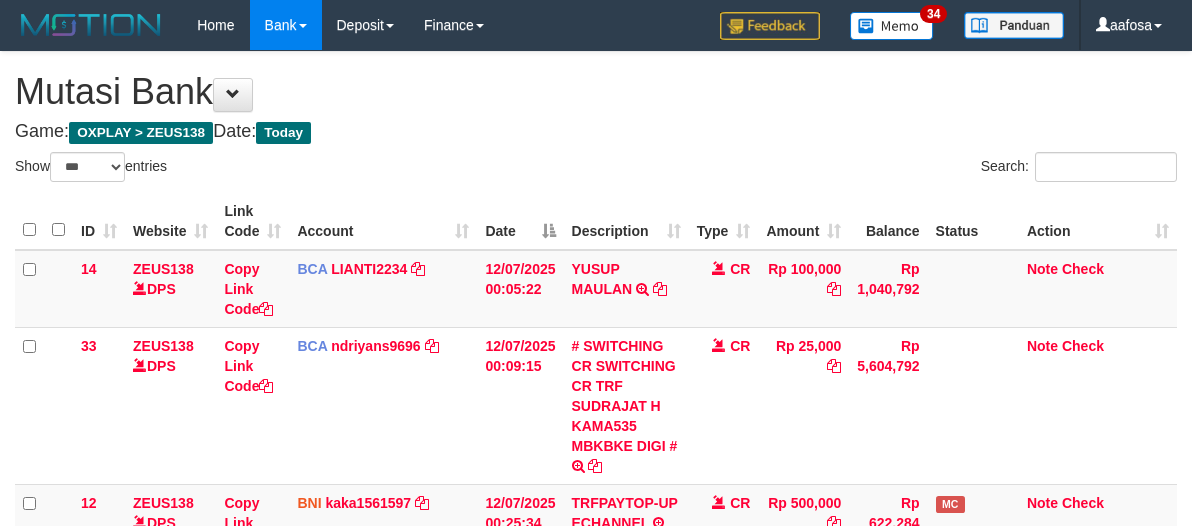 select on "***" 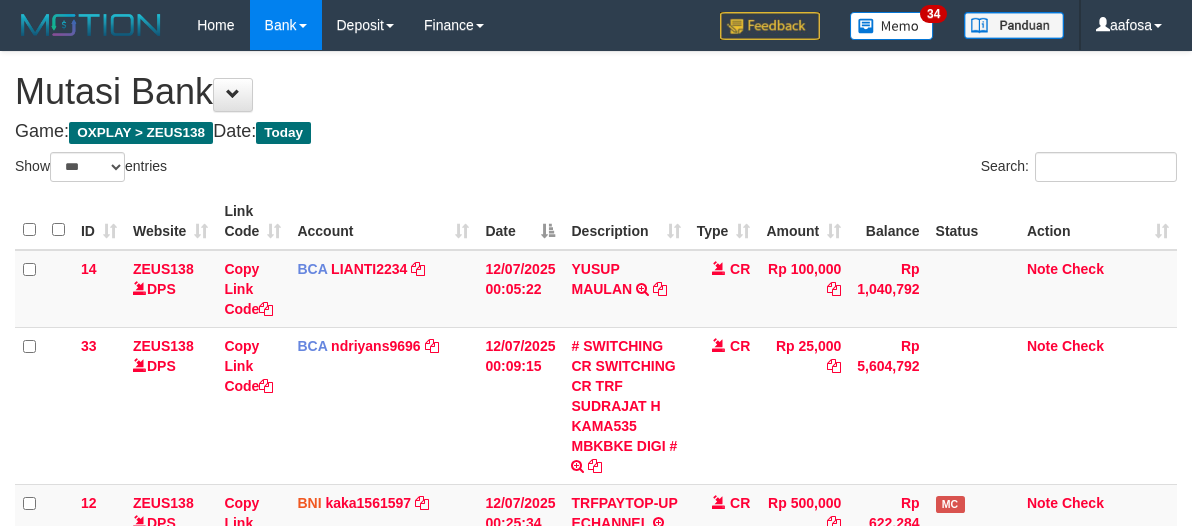 scroll, scrollTop: 460, scrollLeft: 0, axis: vertical 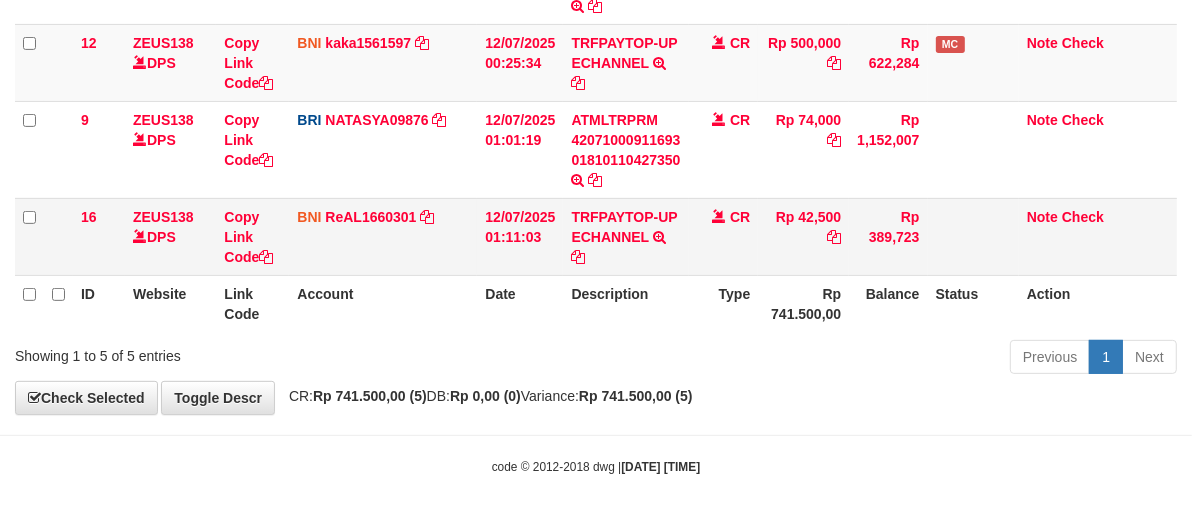 click on "TRFPAYTOP-UP ECHANNEL         TRF/PAY/TOP-UP ECHANNEL" at bounding box center (625, 236) 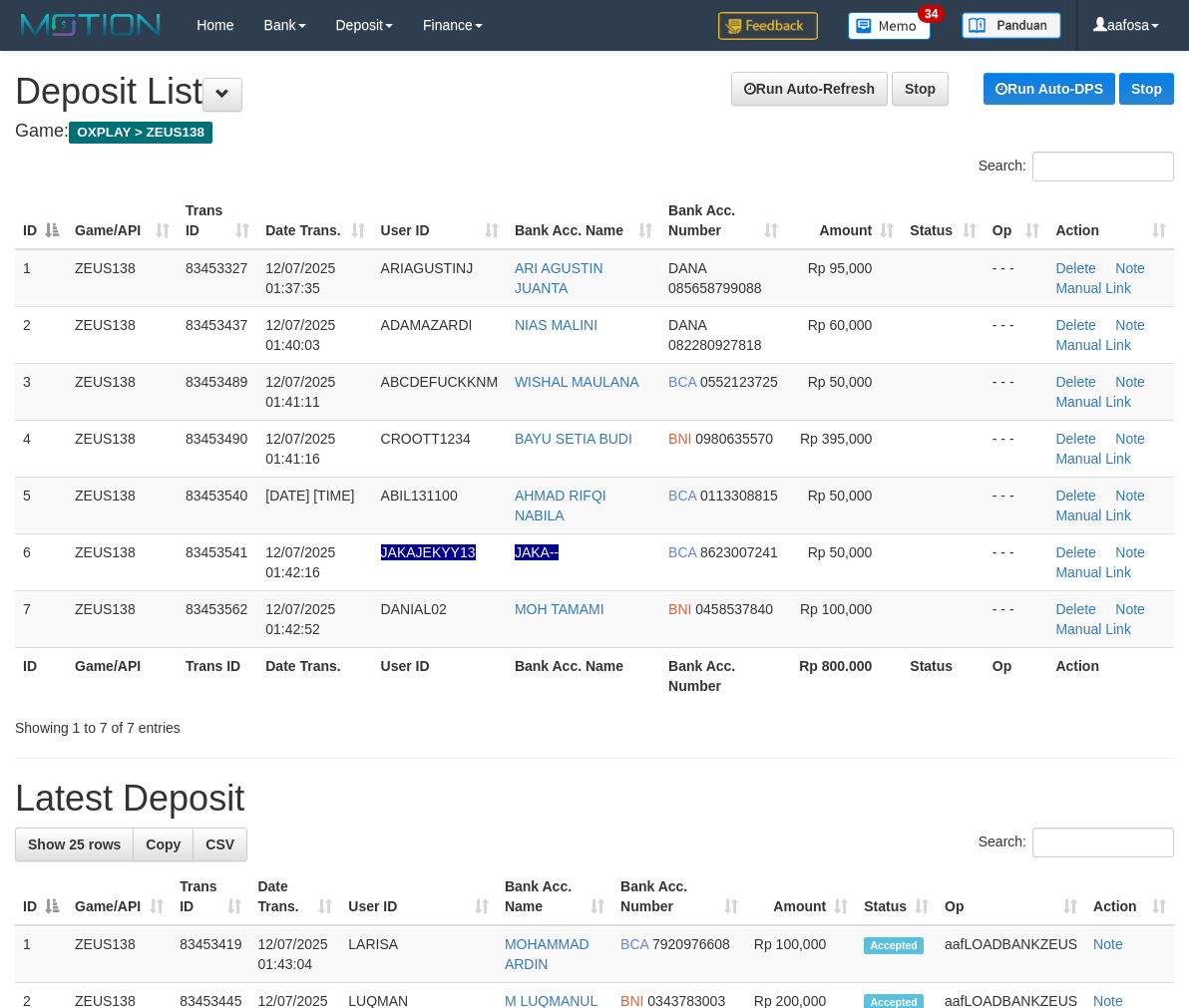 scroll, scrollTop: 0, scrollLeft: 0, axis: both 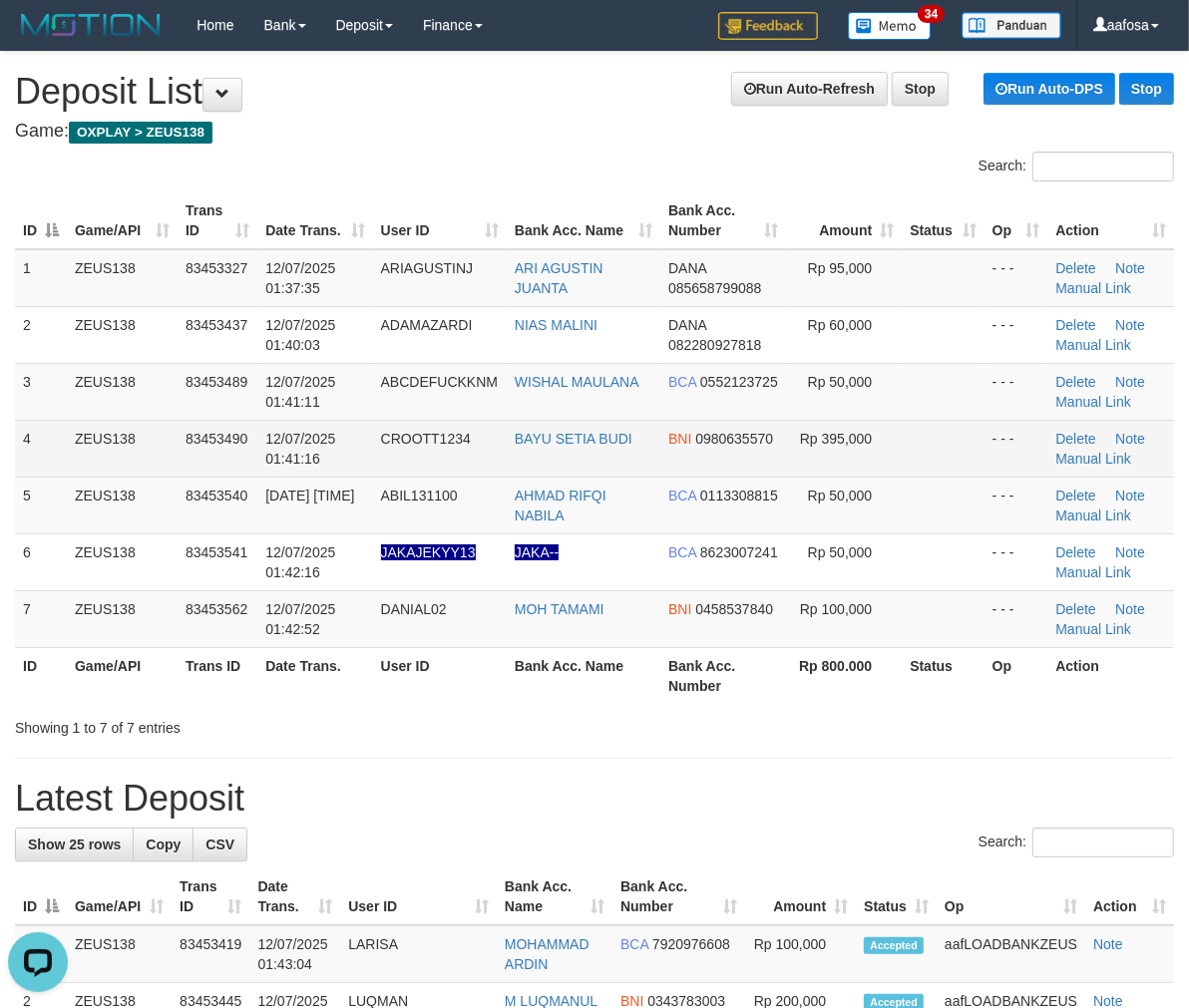 click on "12/07/2025 01:41:16" at bounding box center (314, 448) 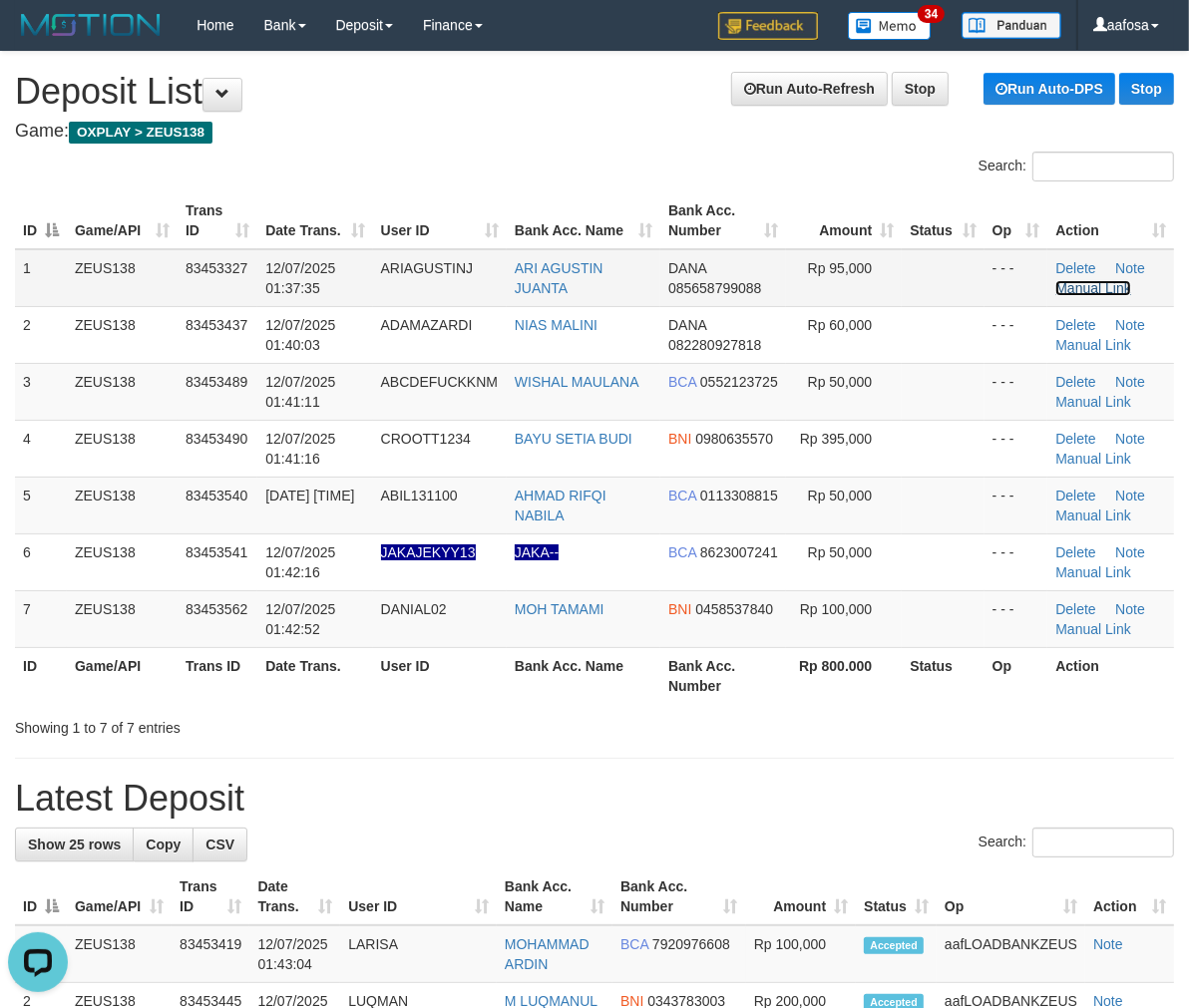 click on "Manual Link" at bounding box center [1093, 288] 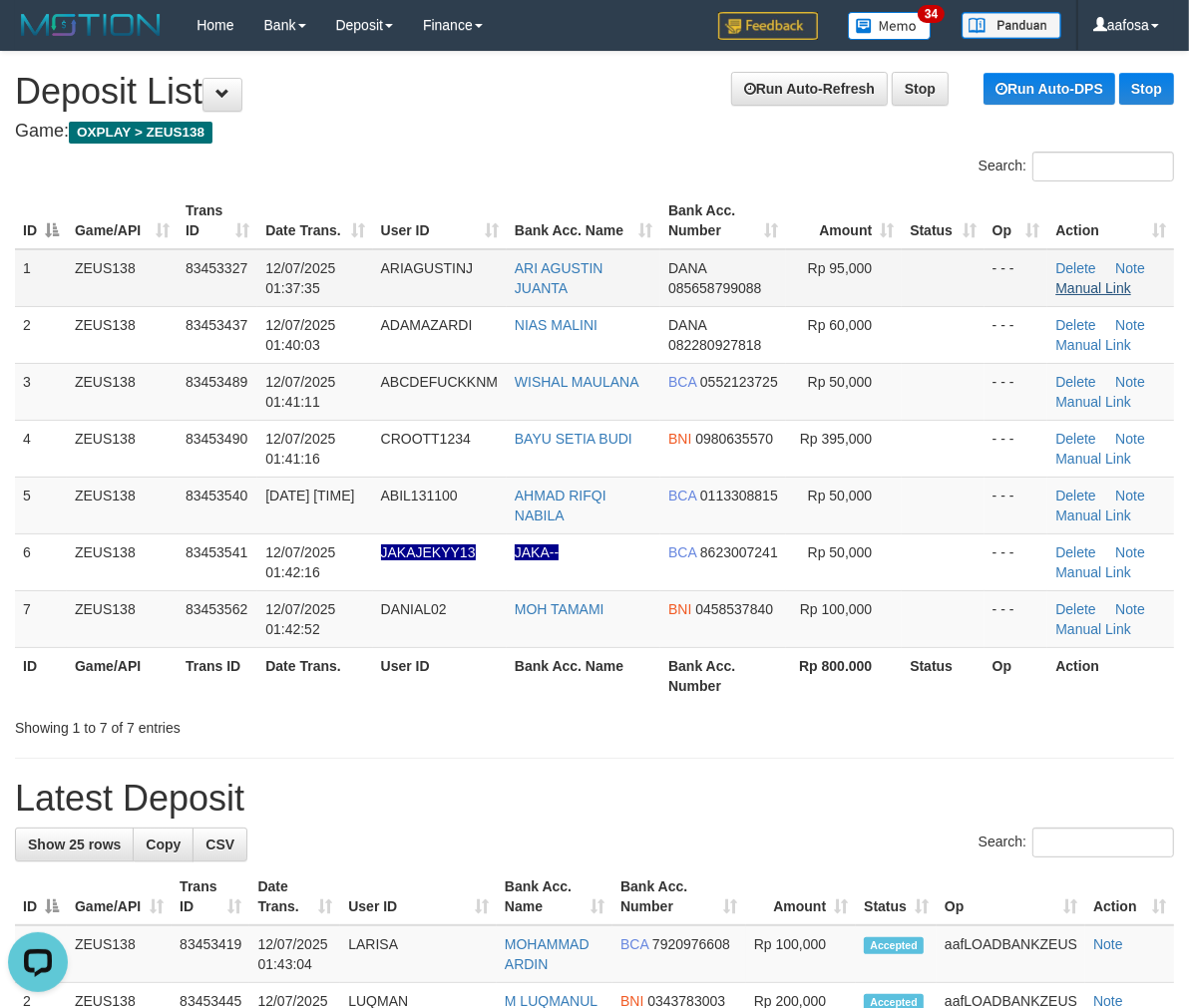 click on "Delete
Note
Manual Link" at bounding box center (1110, 278) 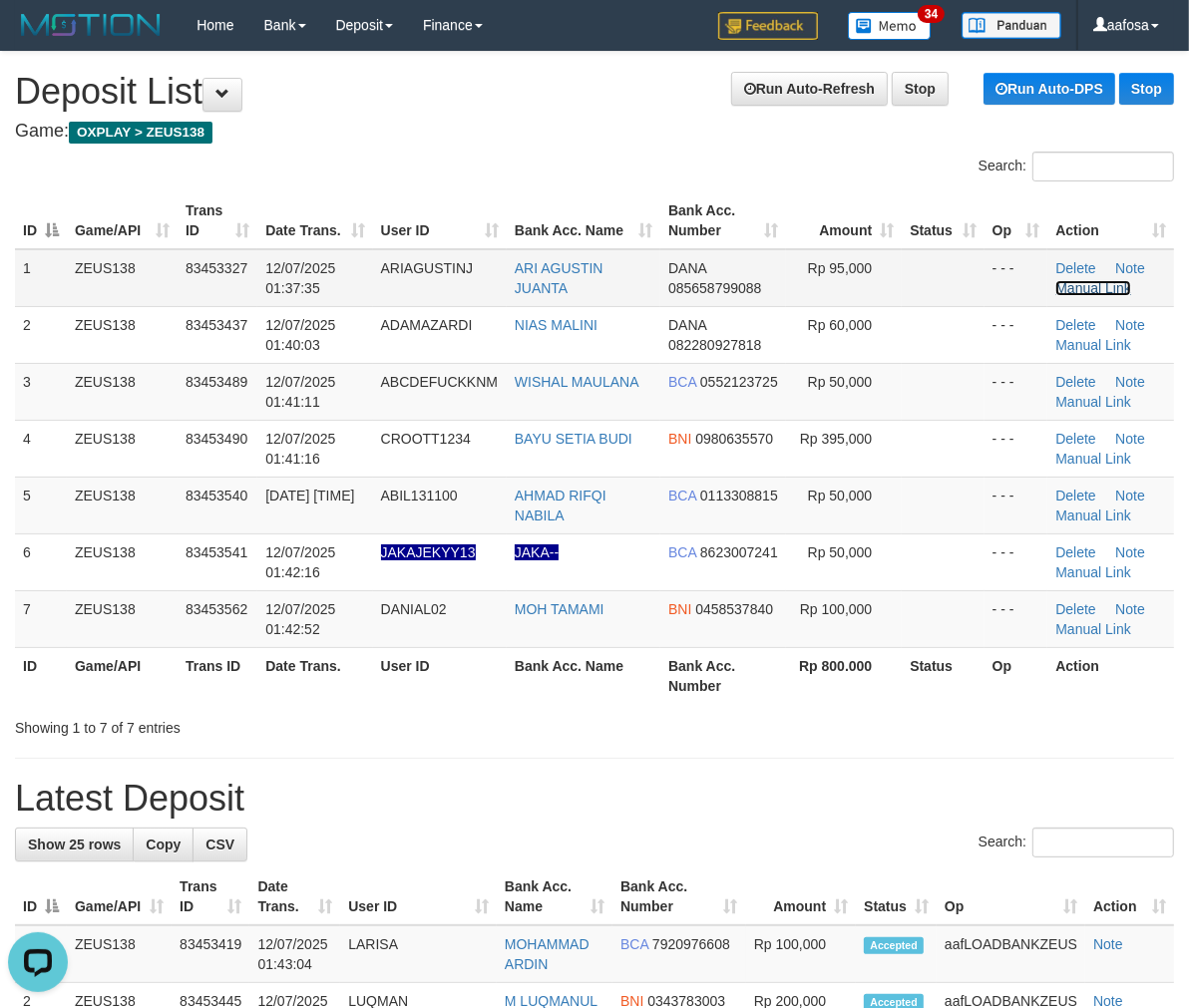 click on "Manual Link" at bounding box center [1093, 288] 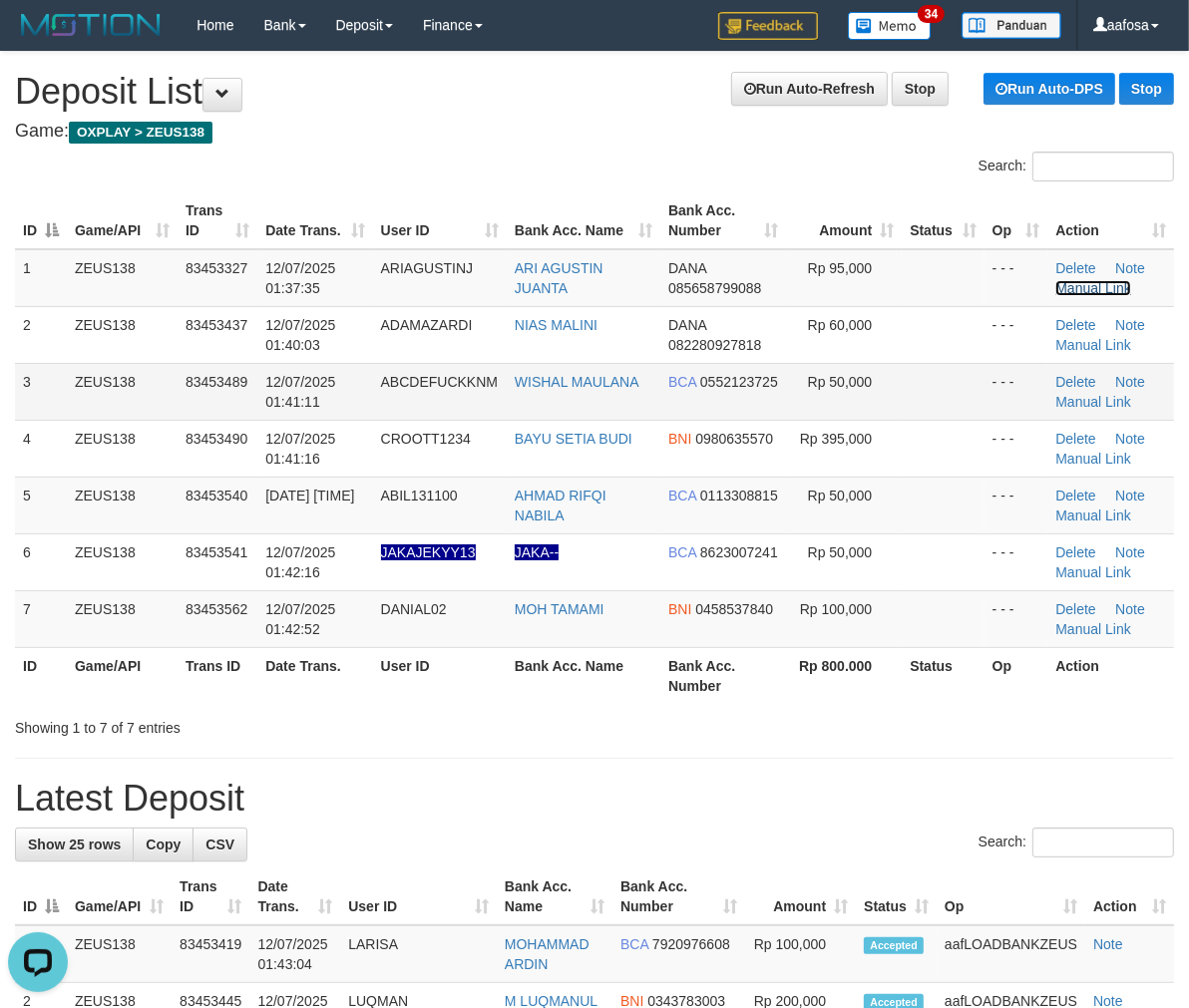 click on "Manual Link" at bounding box center (1093, 288) 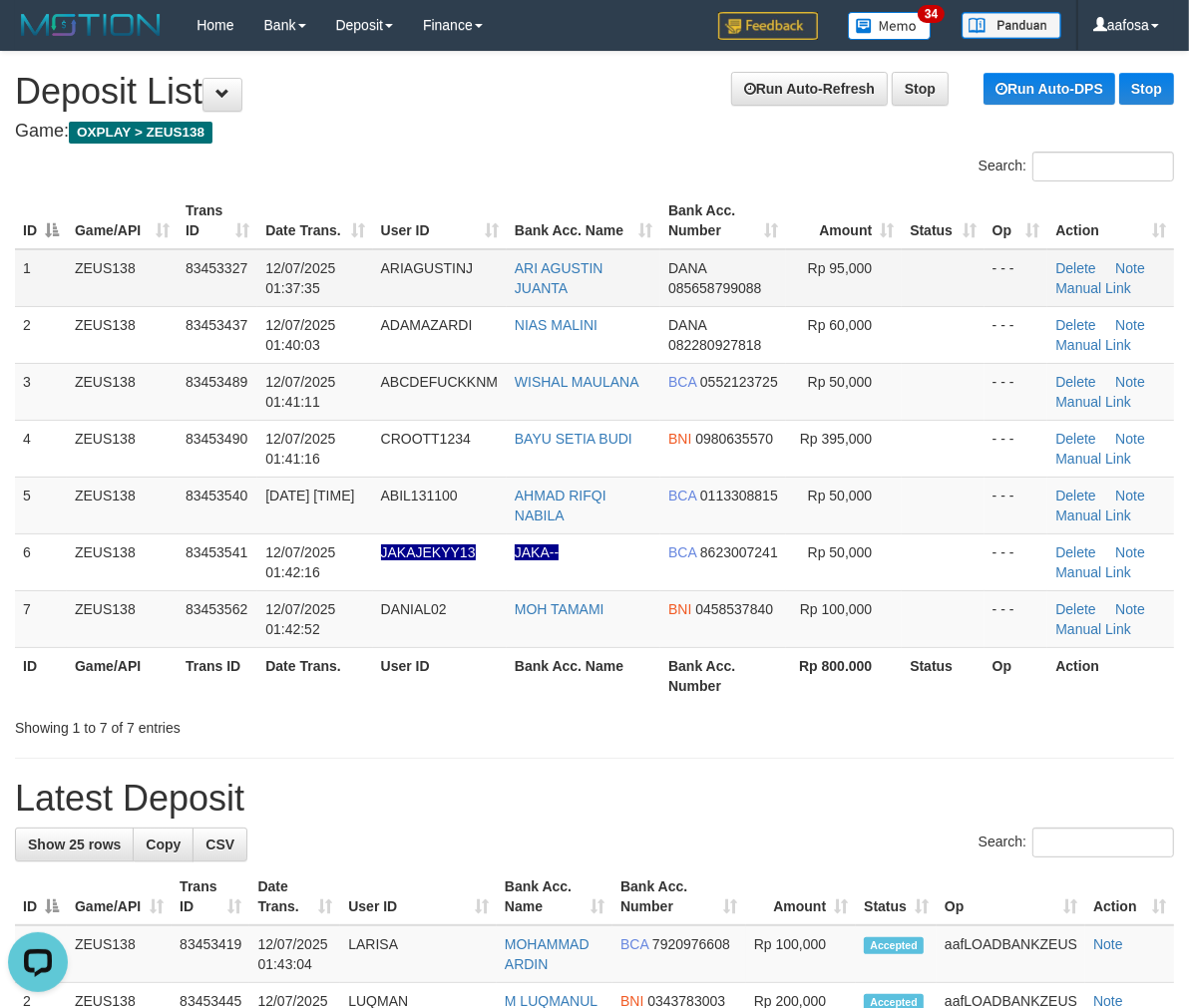click at bounding box center [943, 278] 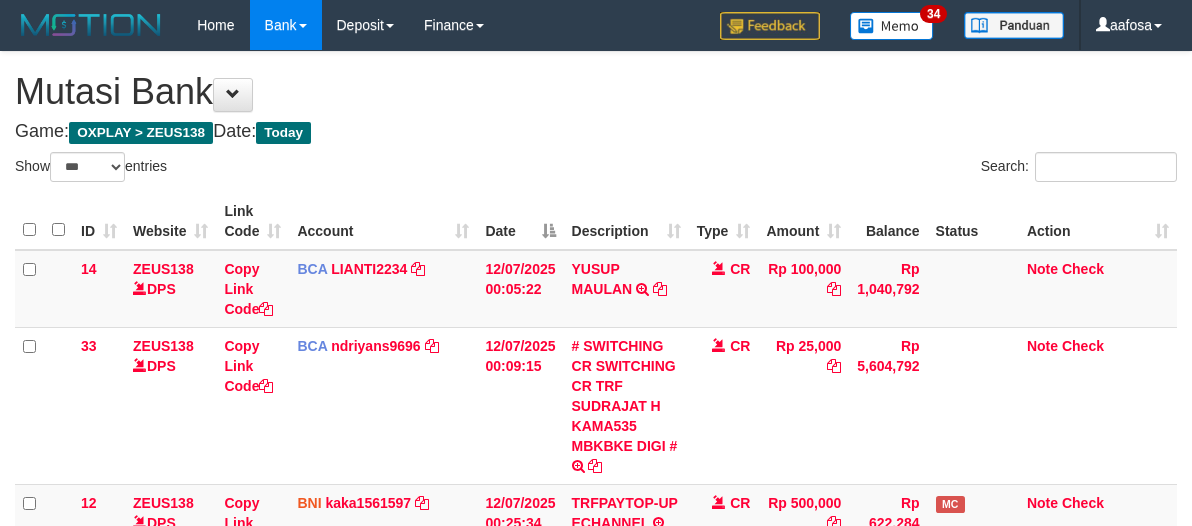 select on "***" 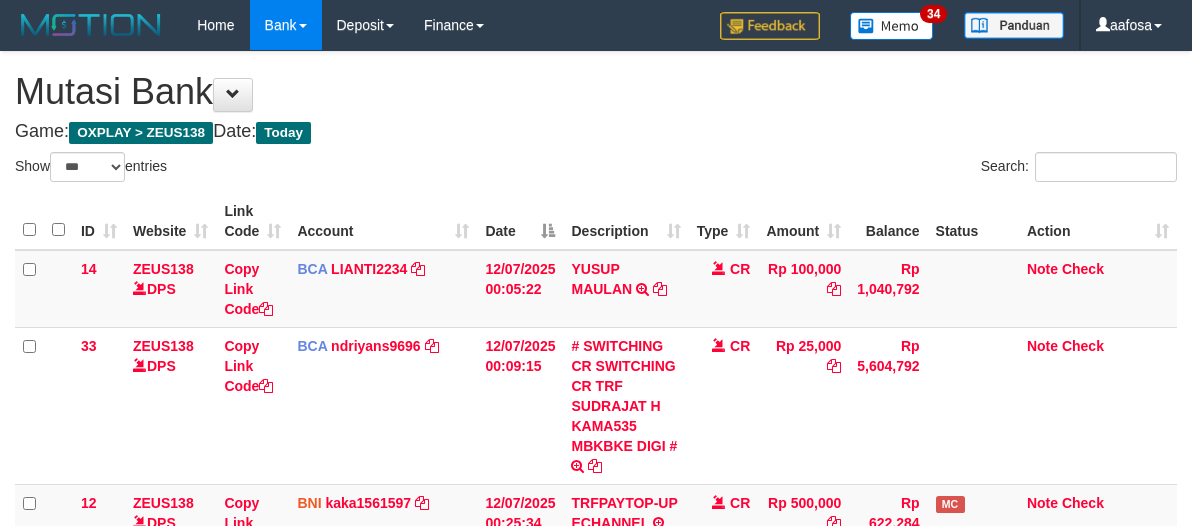 scroll, scrollTop: 460, scrollLeft: 0, axis: vertical 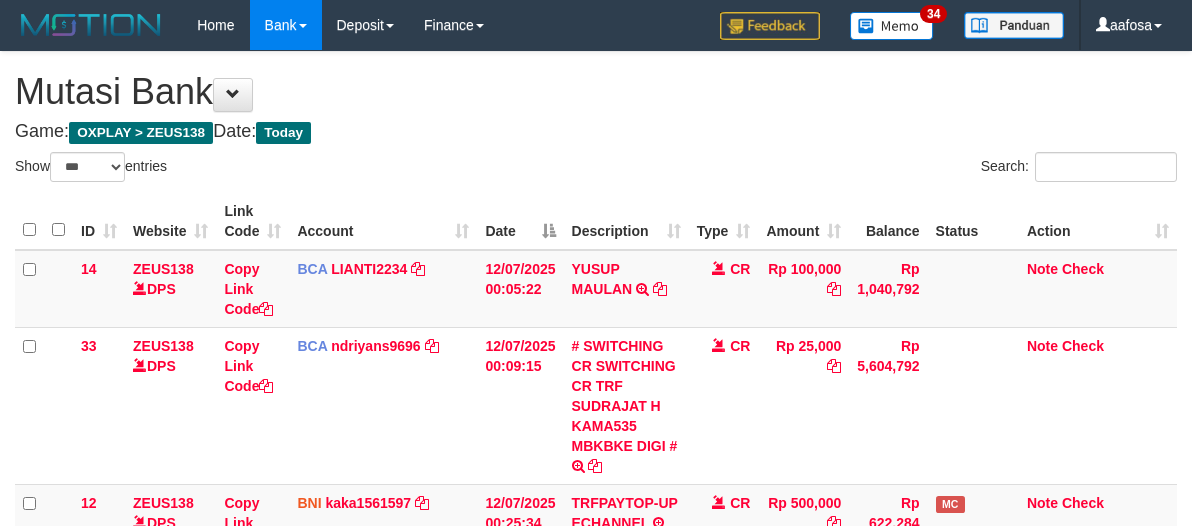 select on "***" 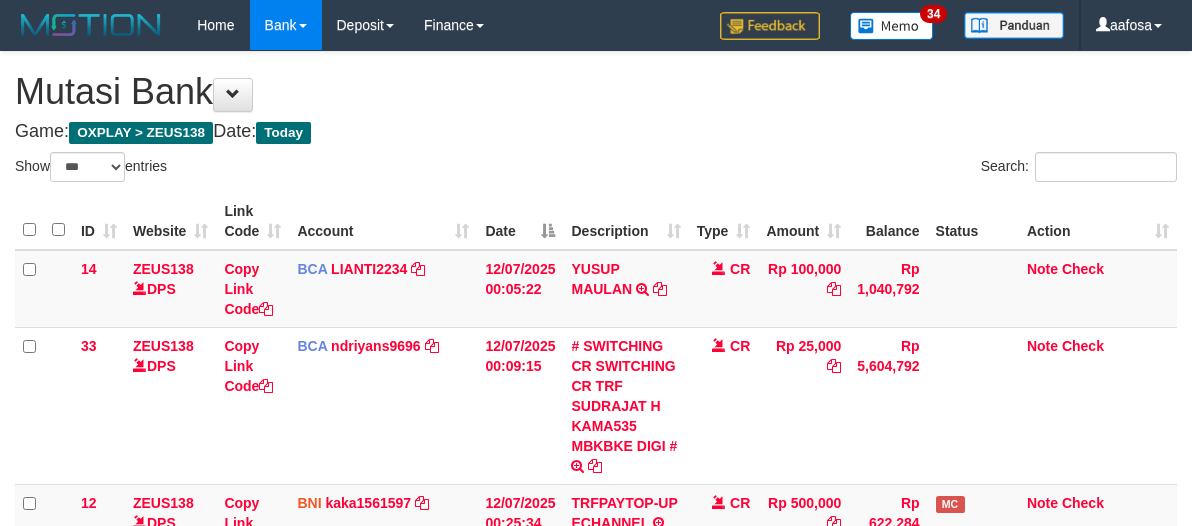 scroll, scrollTop: 460, scrollLeft: 0, axis: vertical 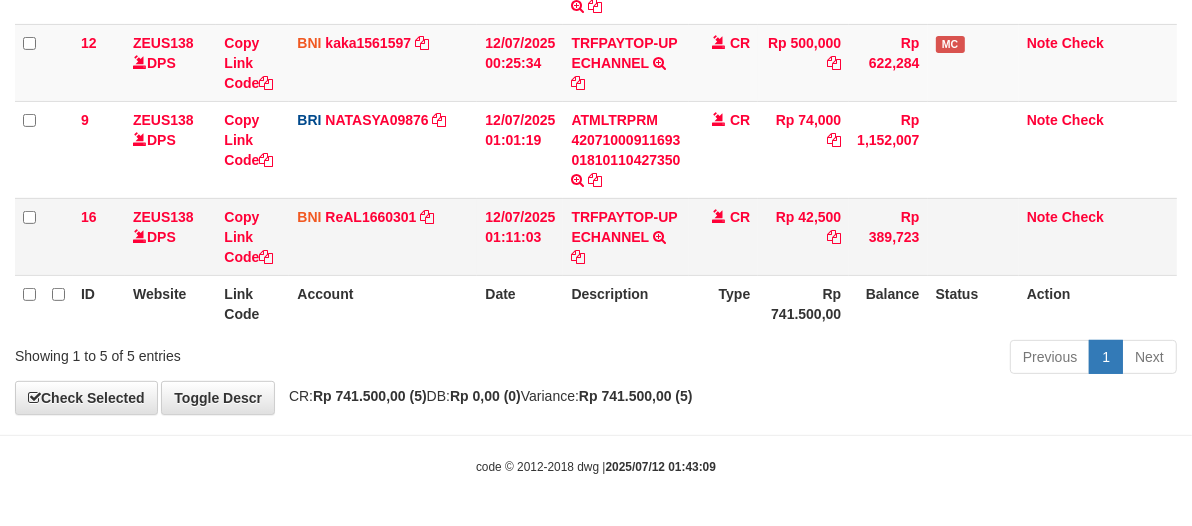 click on "CR" at bounding box center (724, 236) 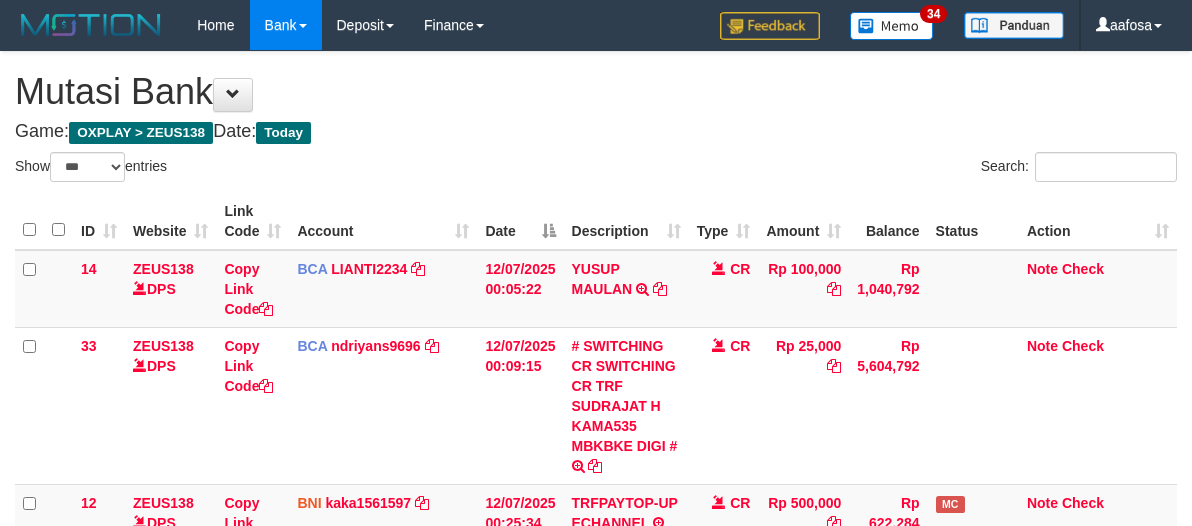 select on "***" 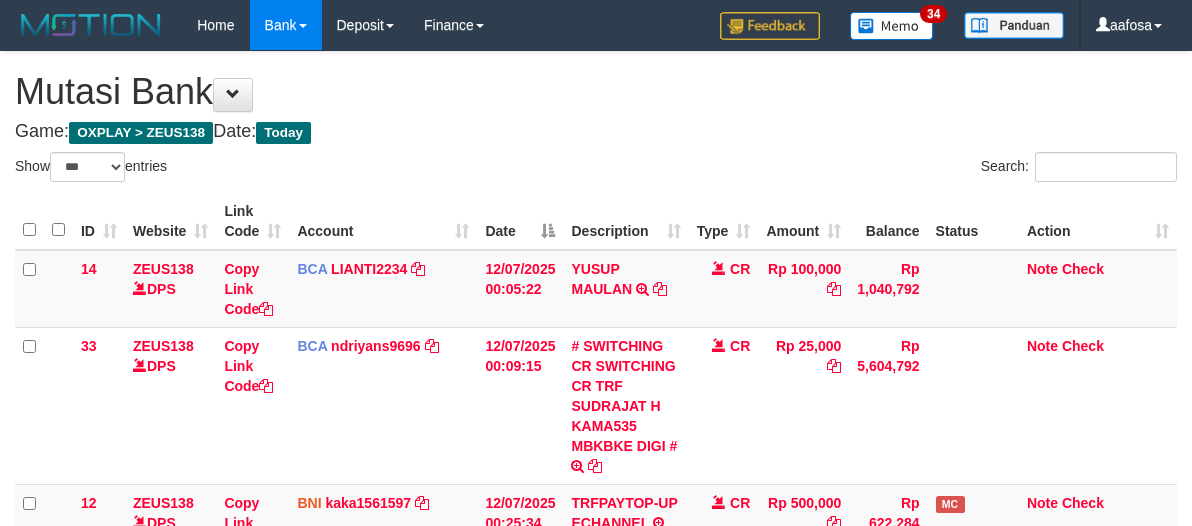 scroll, scrollTop: 460, scrollLeft: 0, axis: vertical 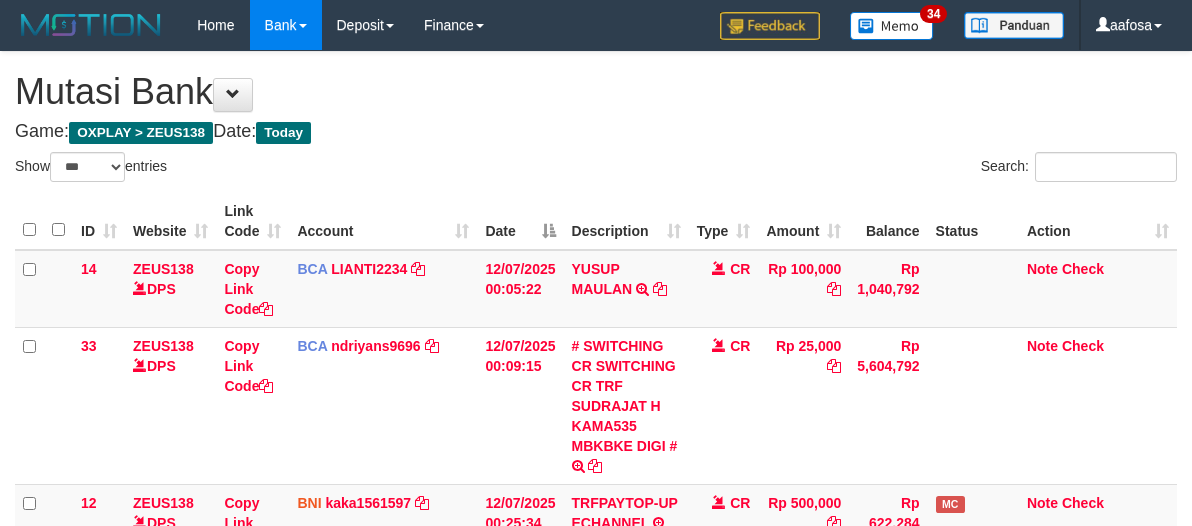 select on "***" 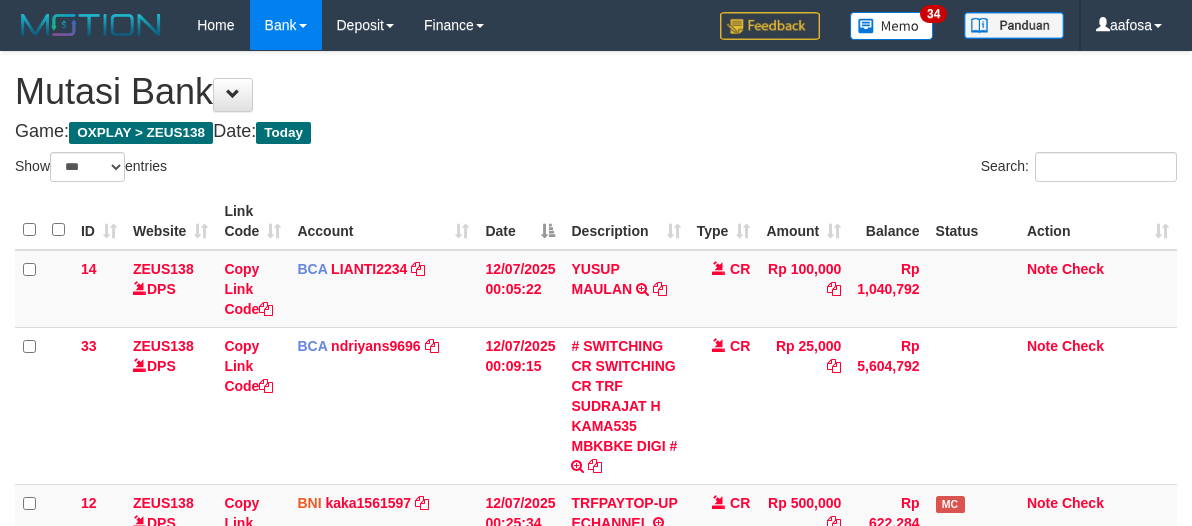 scroll, scrollTop: 460, scrollLeft: 0, axis: vertical 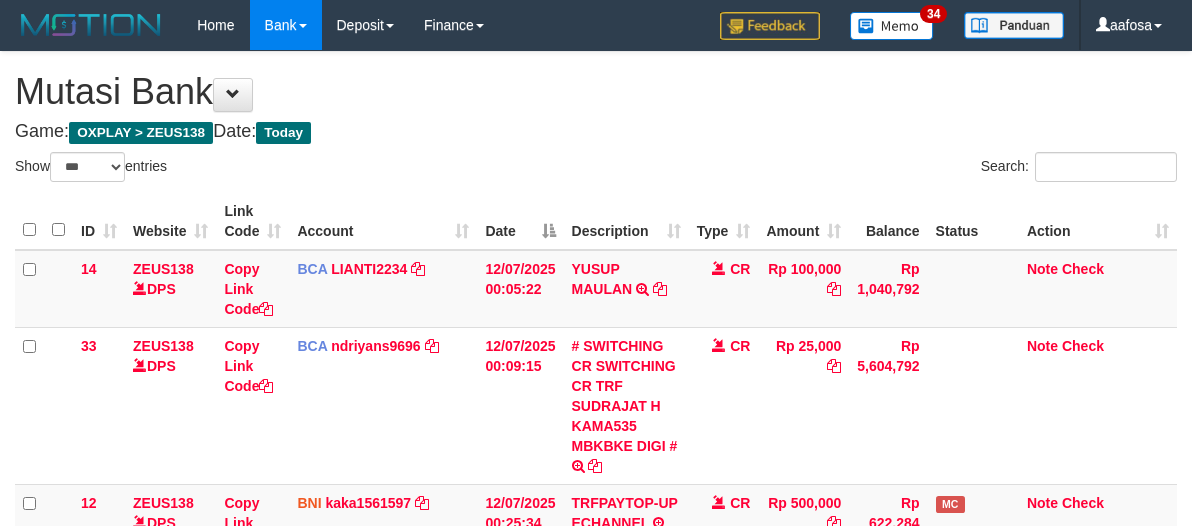 select on "***" 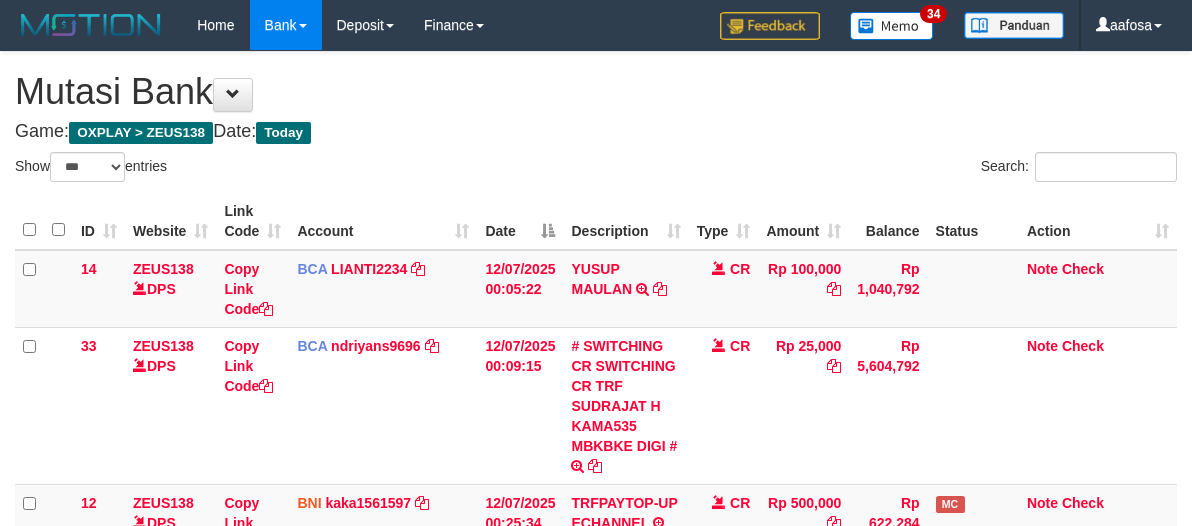 scroll, scrollTop: 460, scrollLeft: 0, axis: vertical 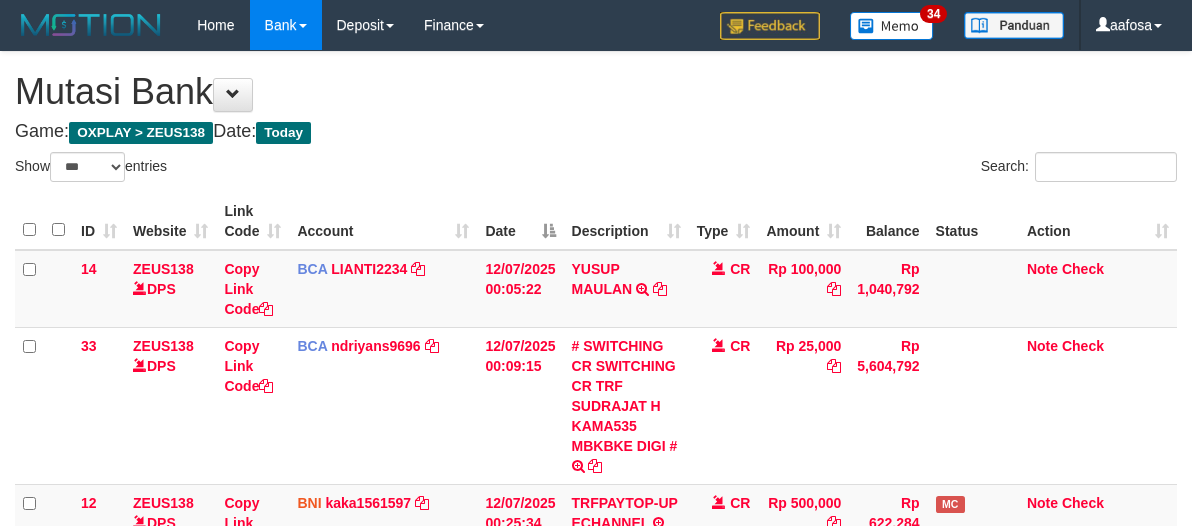 select on "***" 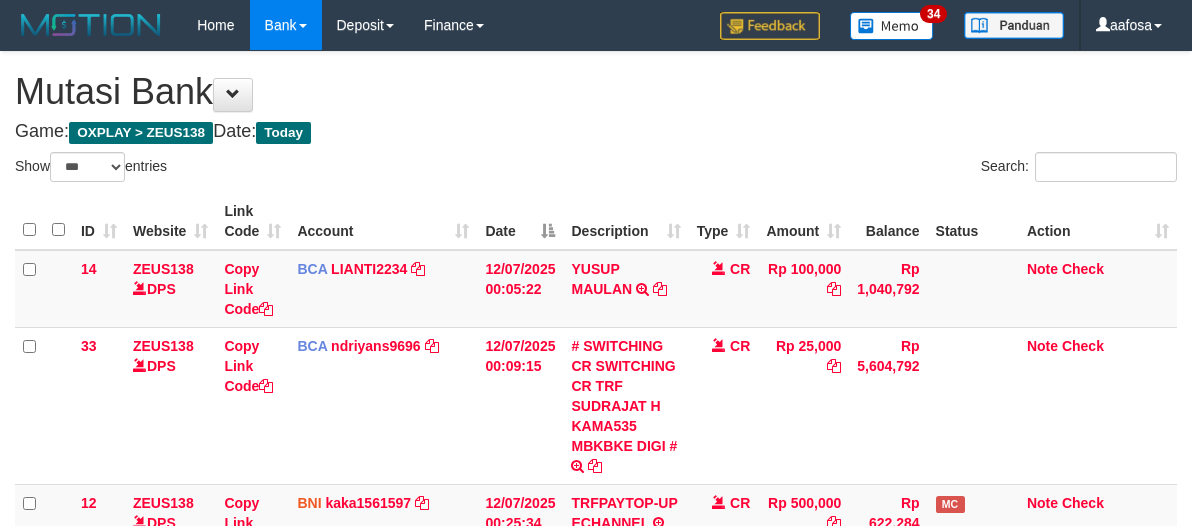 scroll, scrollTop: 460, scrollLeft: 0, axis: vertical 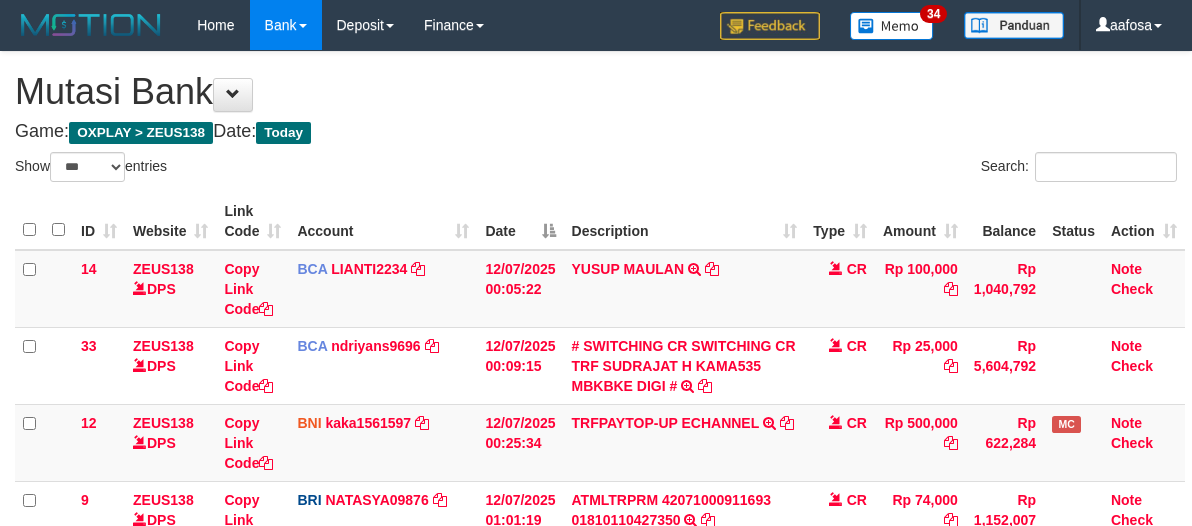 select on "***" 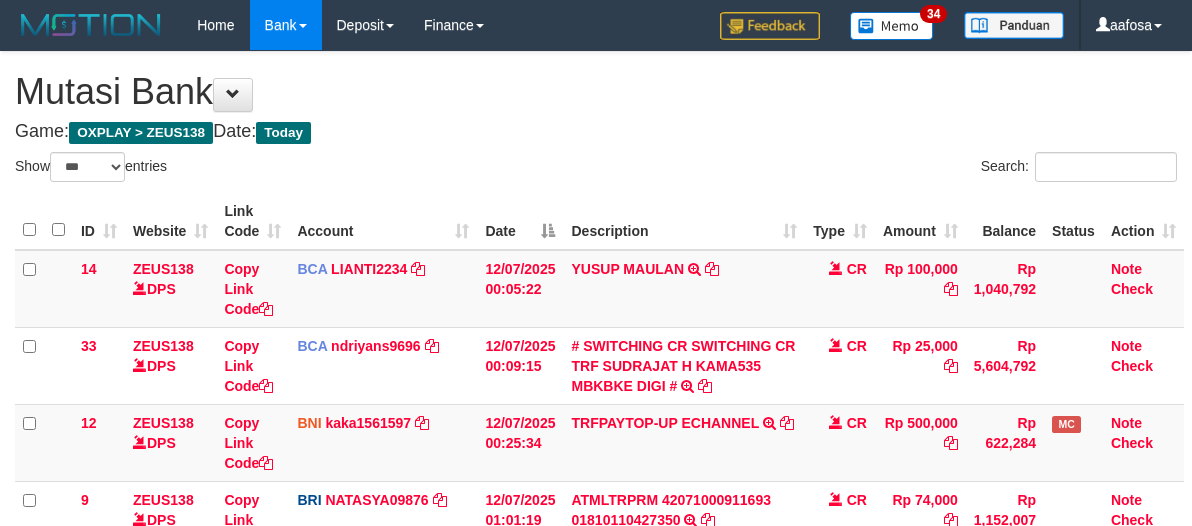 scroll, scrollTop: 391, scrollLeft: 0, axis: vertical 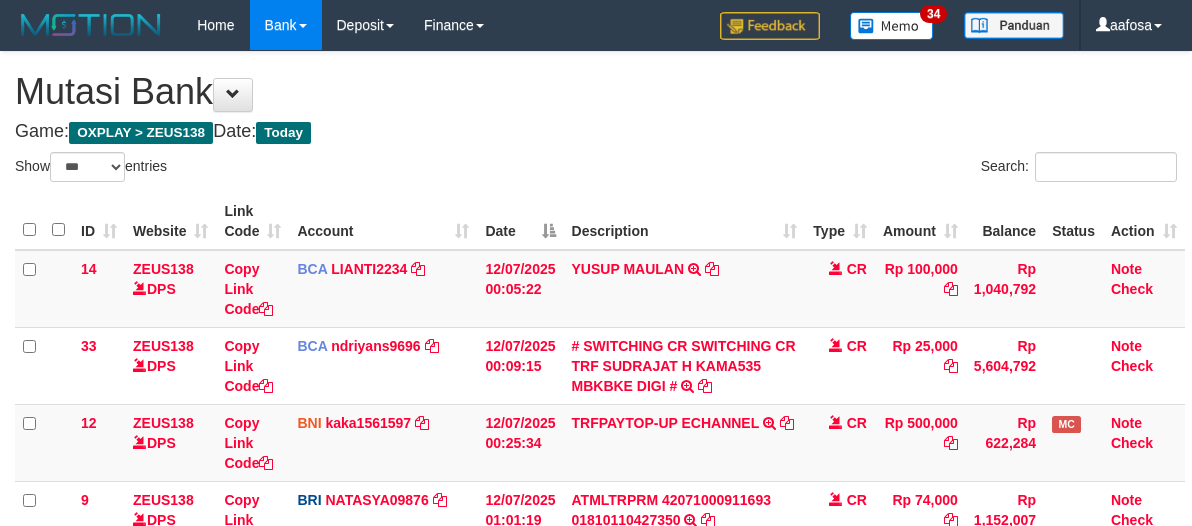 select on "***" 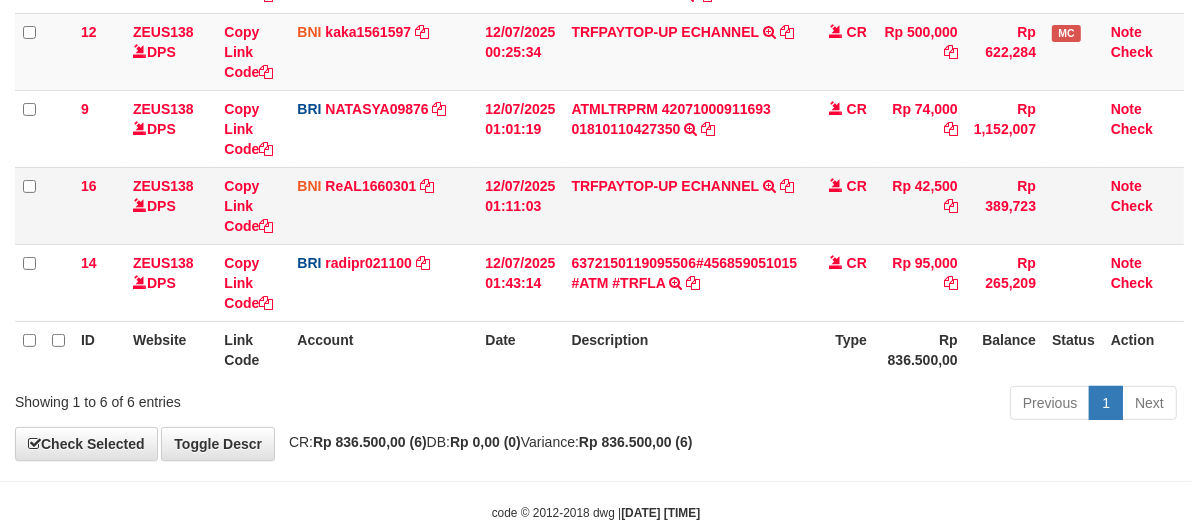 scroll, scrollTop: 437, scrollLeft: 0, axis: vertical 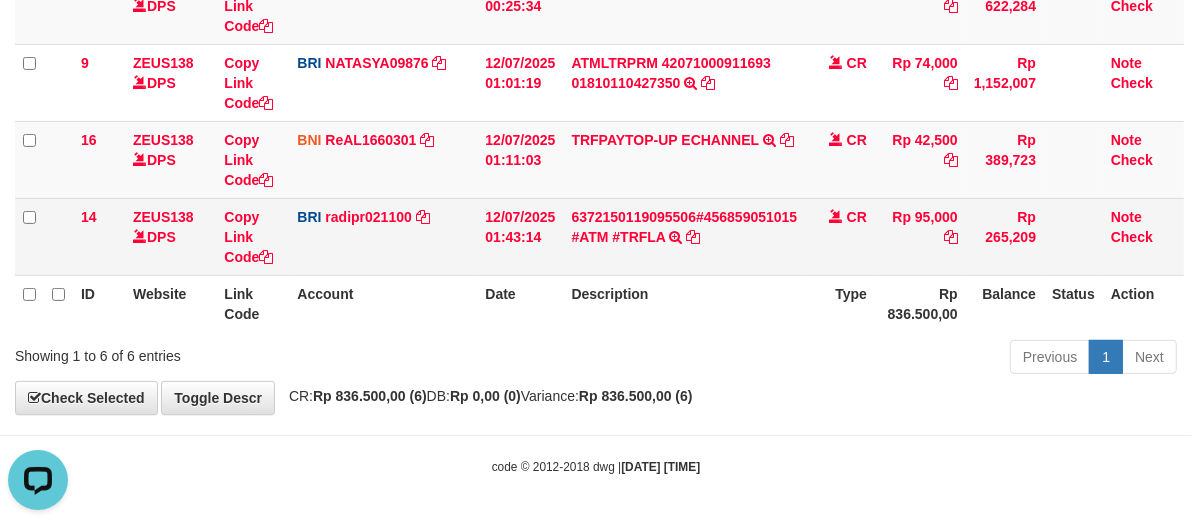 click on "6372150119095506#456859051015 #ATM #TRFLA         TRANSAKSI KREDIT DARI BANK LAIN 6372150119095506#456859051015 #ATM #TRFLA" at bounding box center [684, 236] 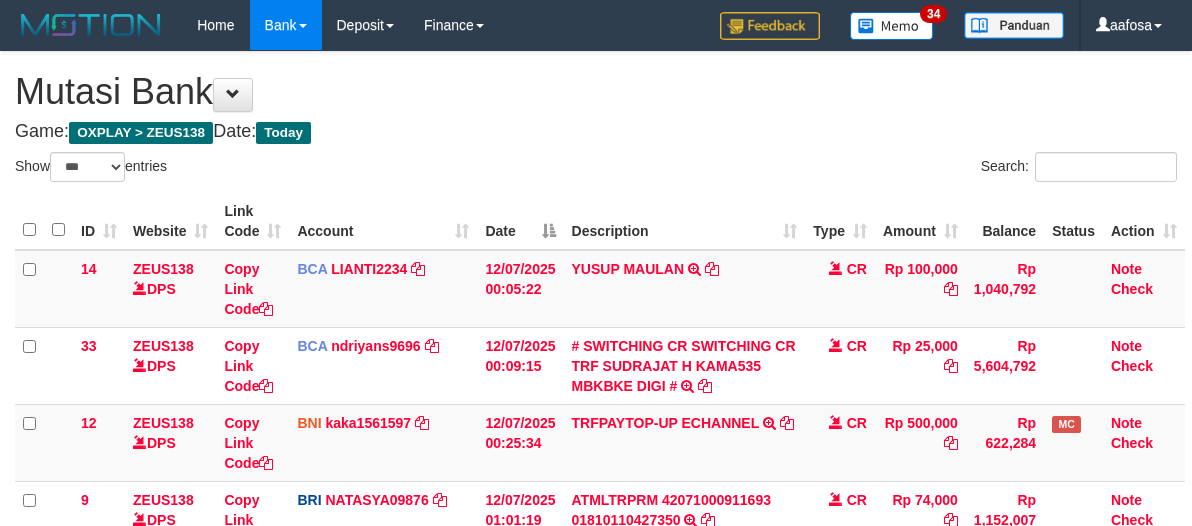 select on "***" 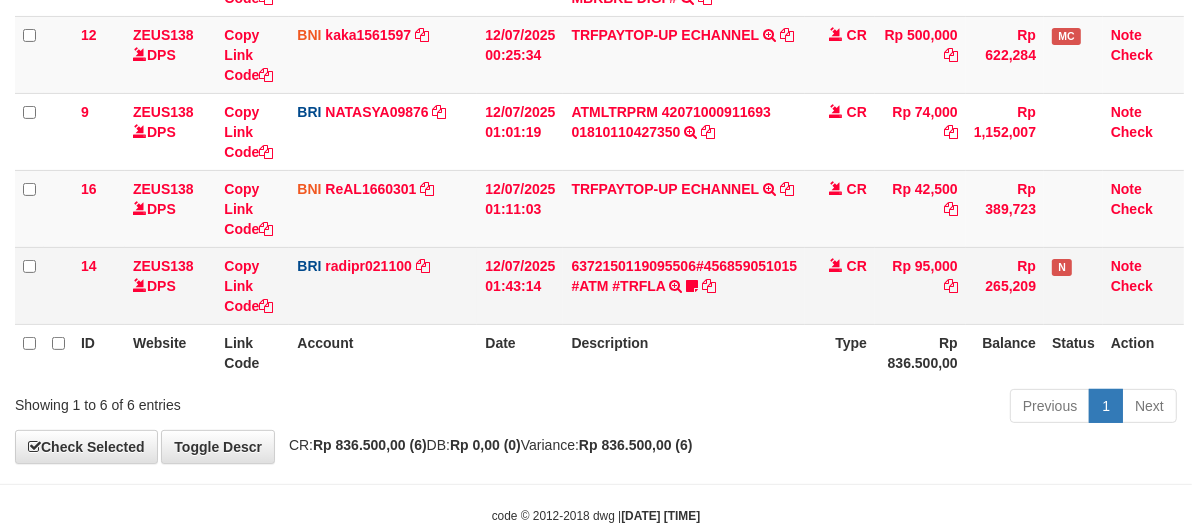scroll, scrollTop: 437, scrollLeft: 0, axis: vertical 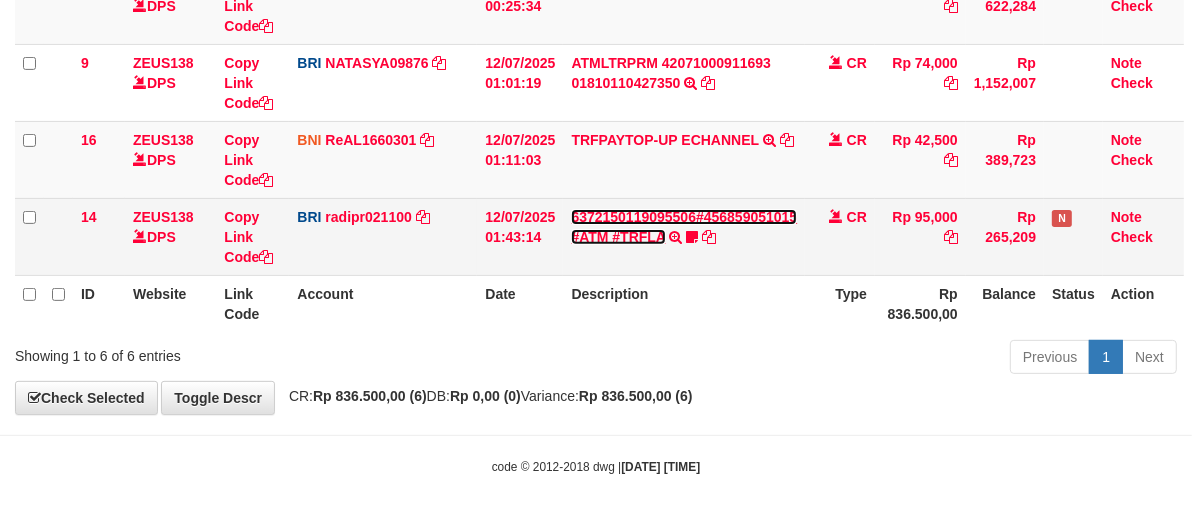 click on "6372150119095506#456859051015 #ATM #TRFLA" at bounding box center [684, 227] 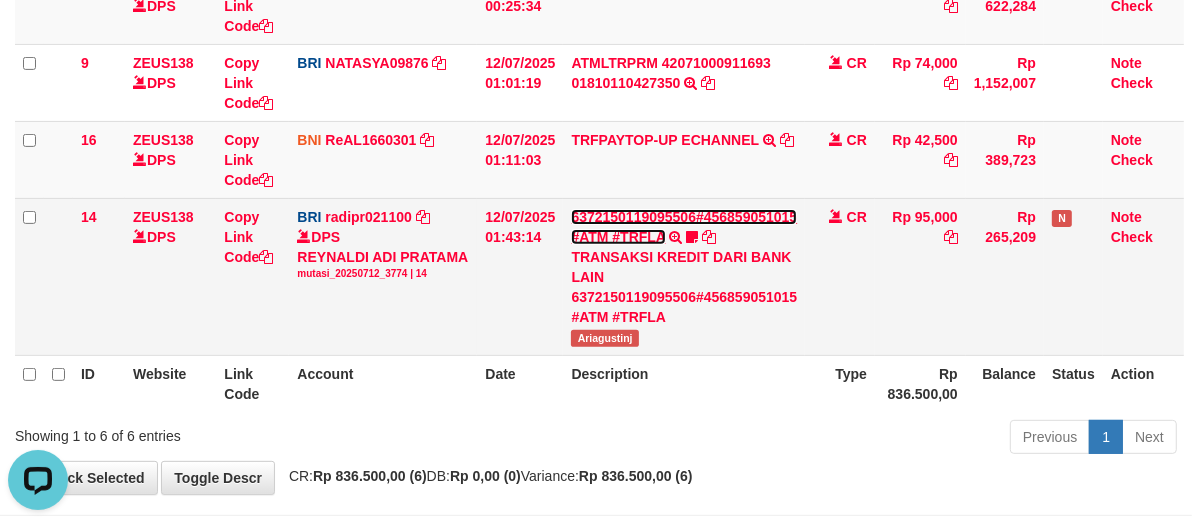 scroll, scrollTop: 0, scrollLeft: 0, axis: both 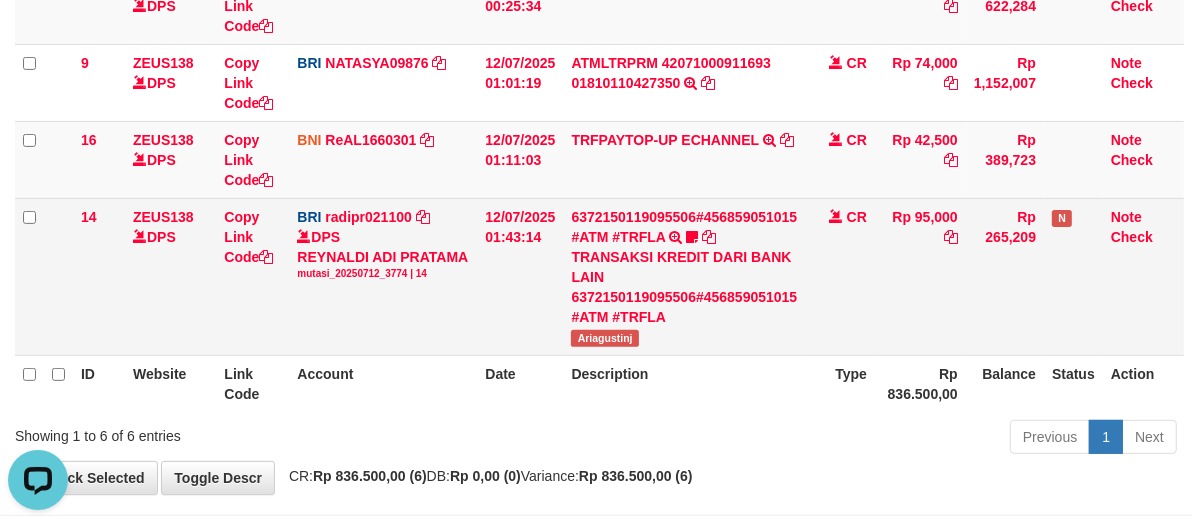 click on "Ariagustinj" at bounding box center (604, 338) 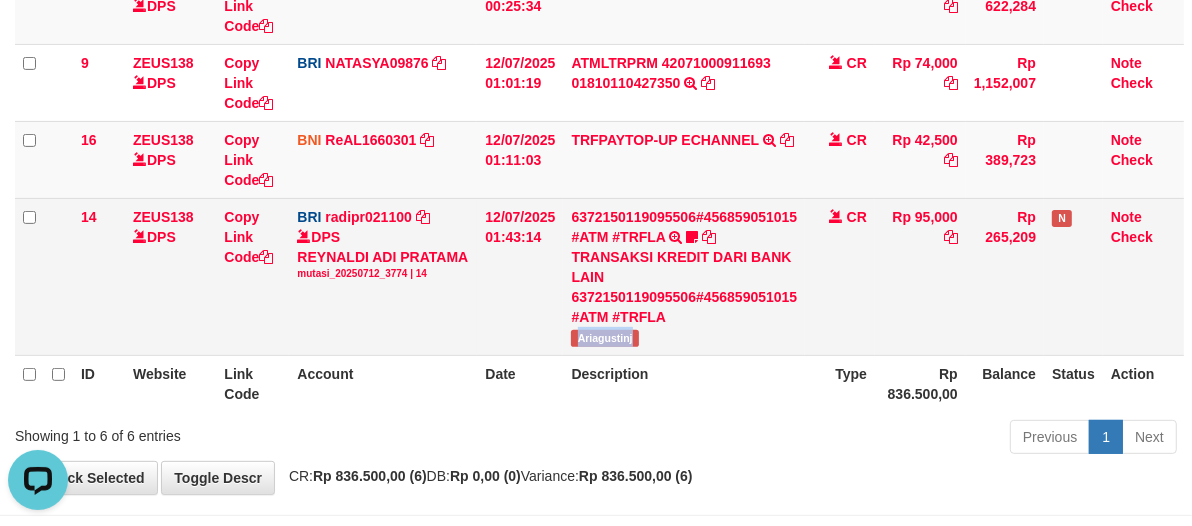 copy on "Ariagustinj" 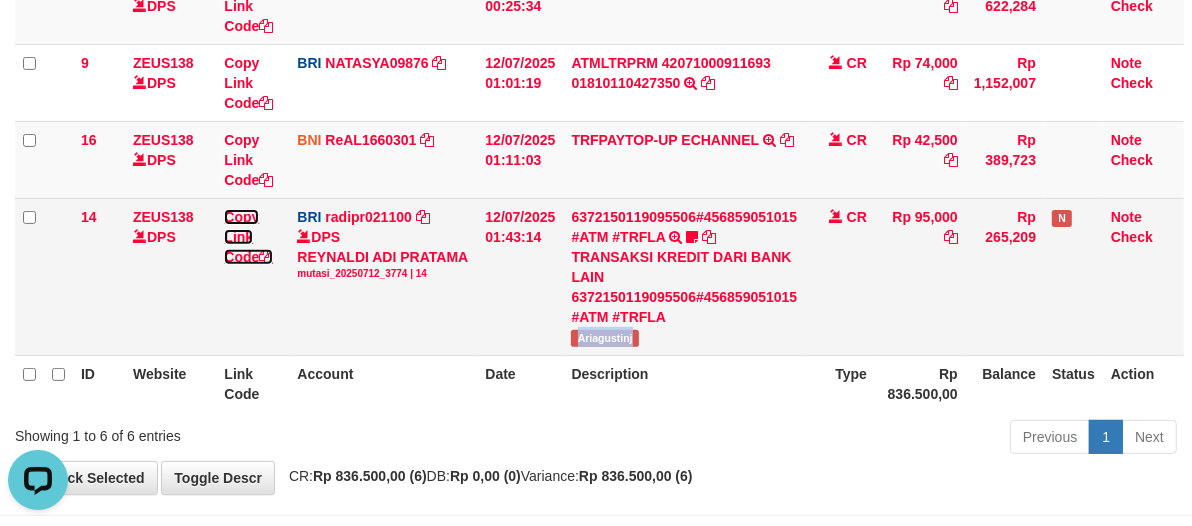 click on "Copy Link Code" at bounding box center [248, 237] 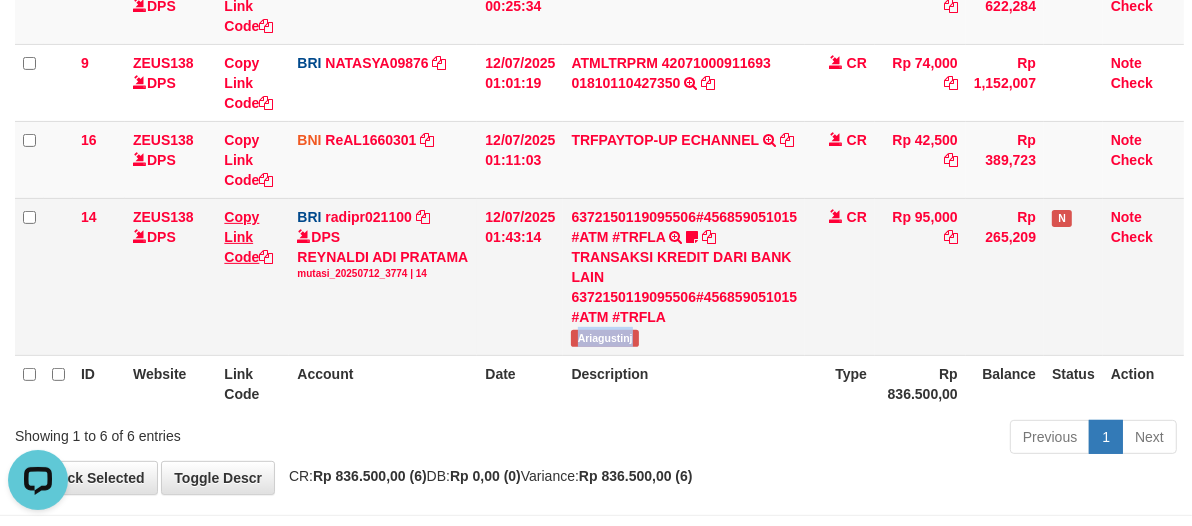 copy on "Ariagustinj" 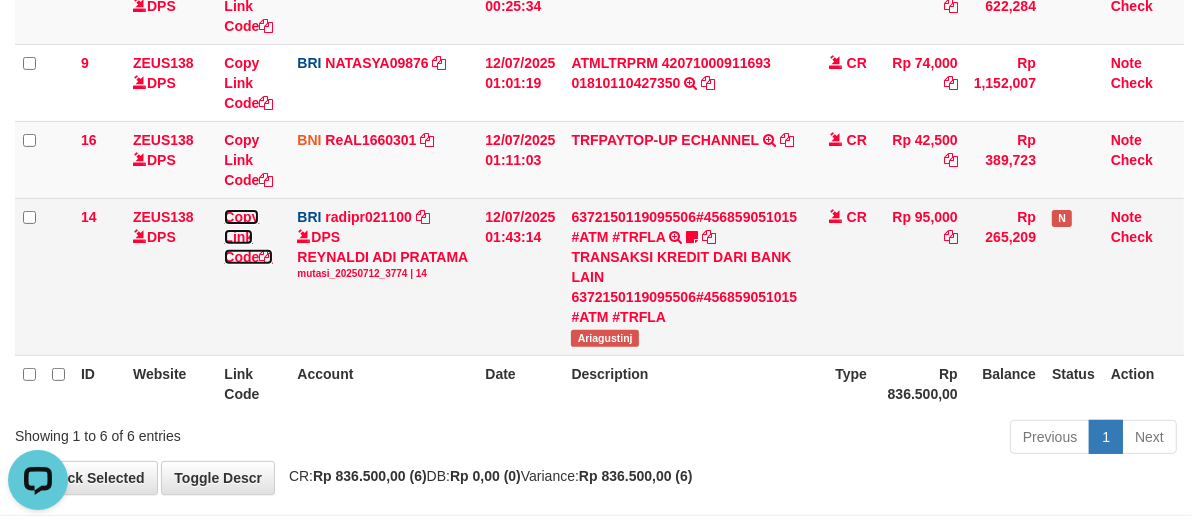 drag, startPoint x: 237, startPoint y: 234, endPoint x: 361, endPoint y: 266, distance: 128.06248 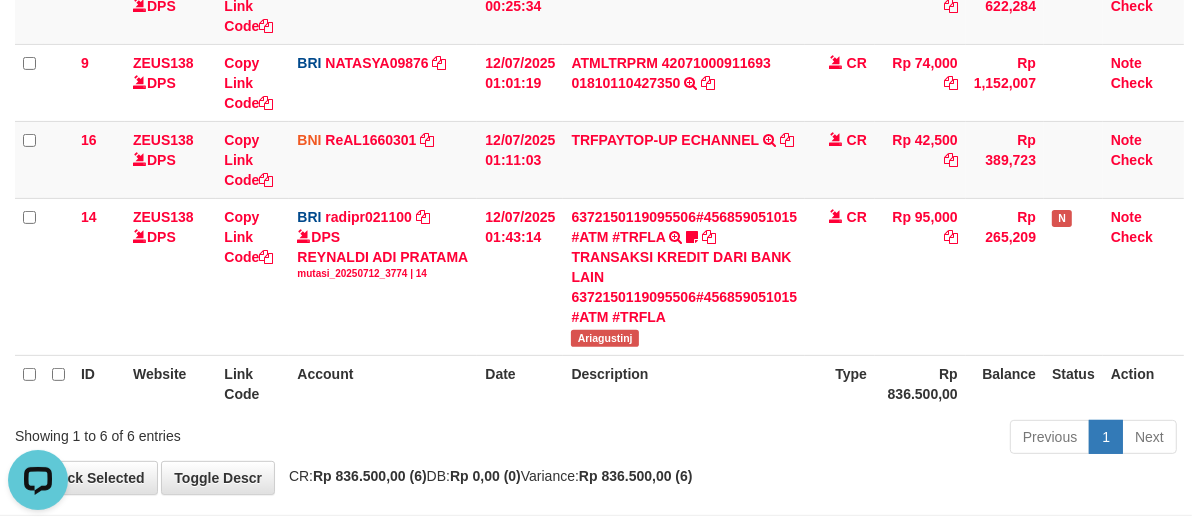 scroll, scrollTop: 274, scrollLeft: 0, axis: vertical 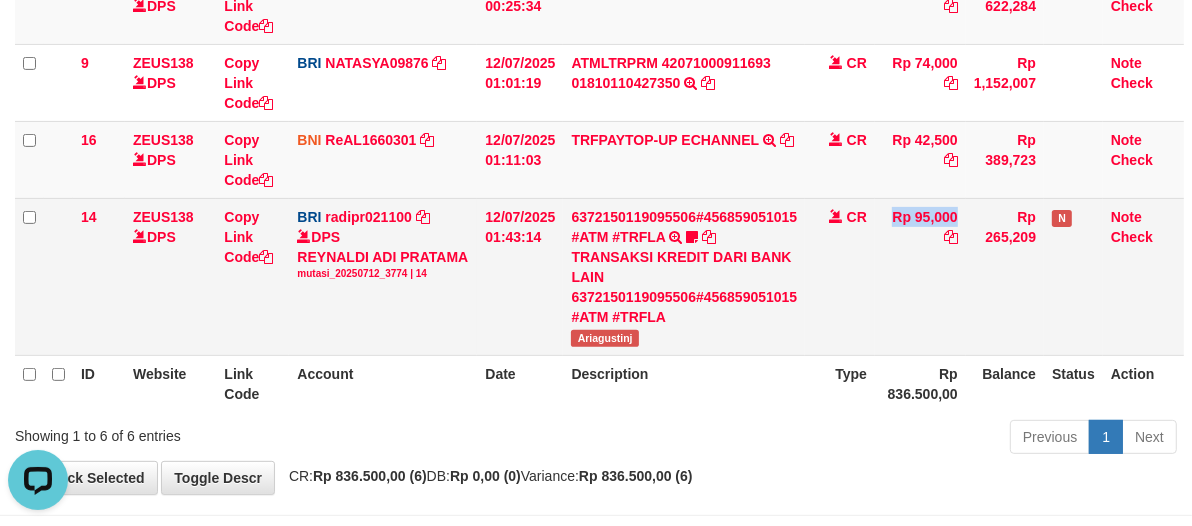 click on "CR" at bounding box center (840, 276) 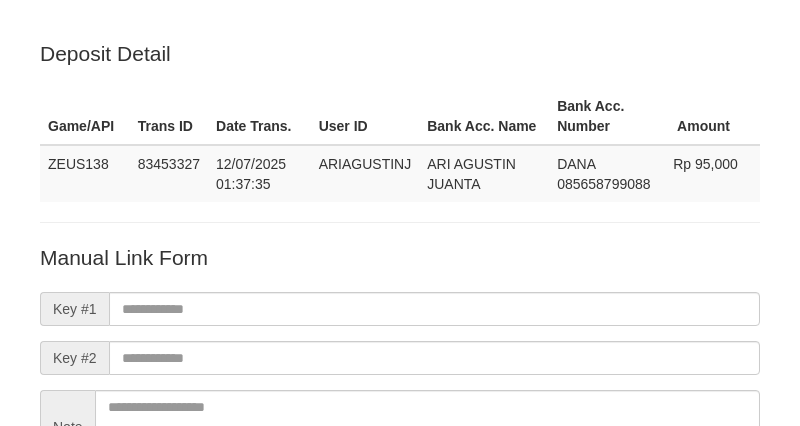 scroll, scrollTop: 0, scrollLeft: 0, axis: both 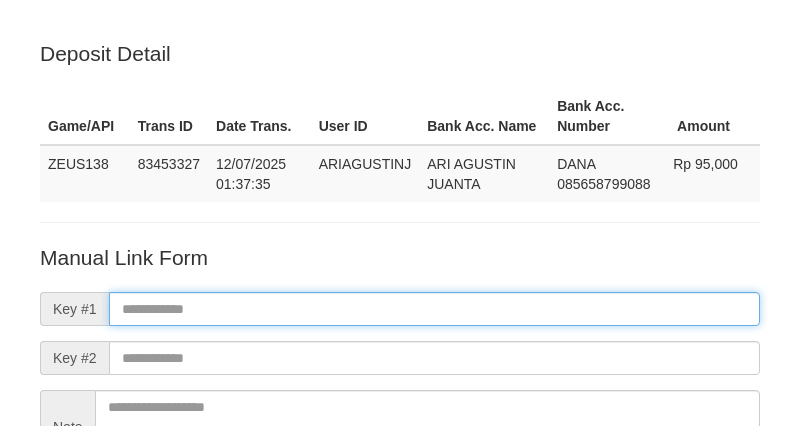 paste on "**********" 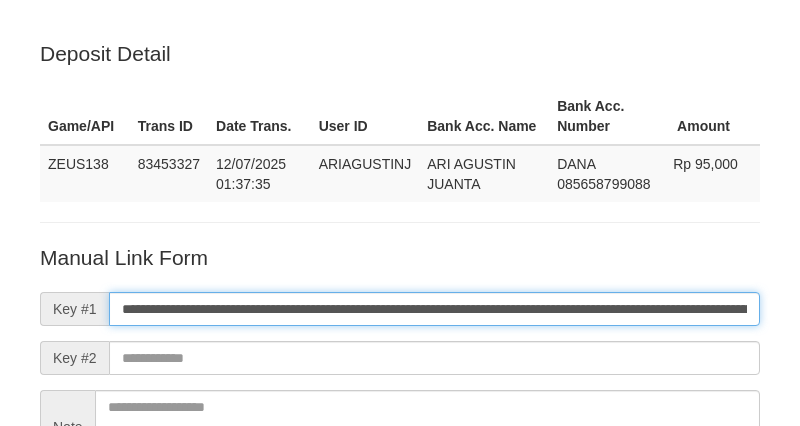 click on "**********" at bounding box center (434, 309) 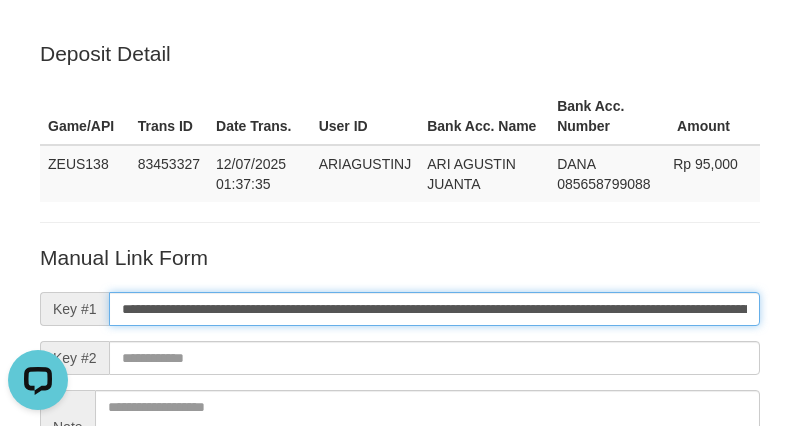 scroll, scrollTop: 0, scrollLeft: 0, axis: both 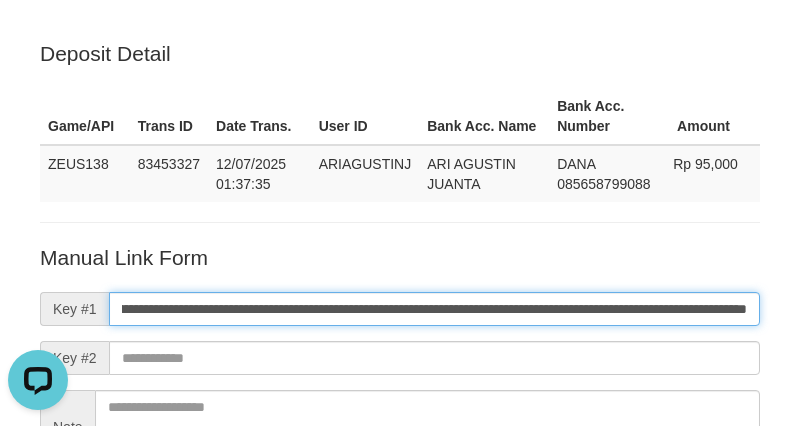 type on "**********" 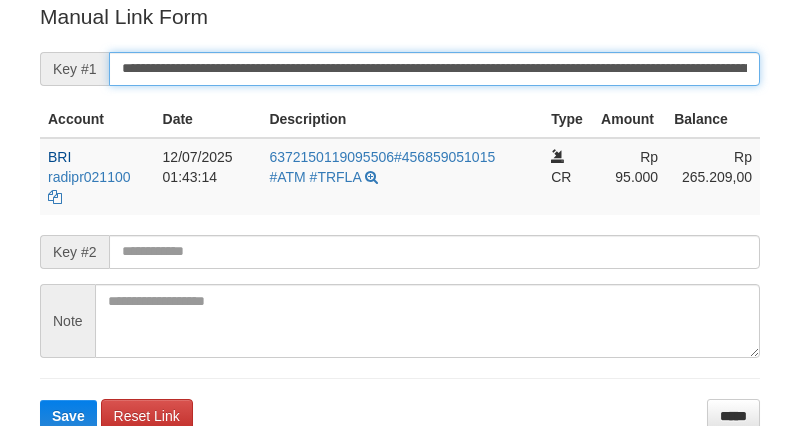 drag, startPoint x: 0, startPoint y: 0, endPoint x: 423, endPoint y: 68, distance: 428.43085 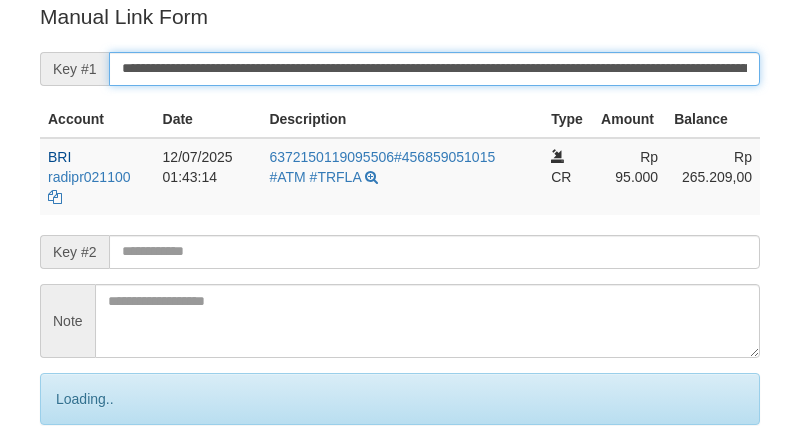 click on "Save" at bounding box center [90, 483] 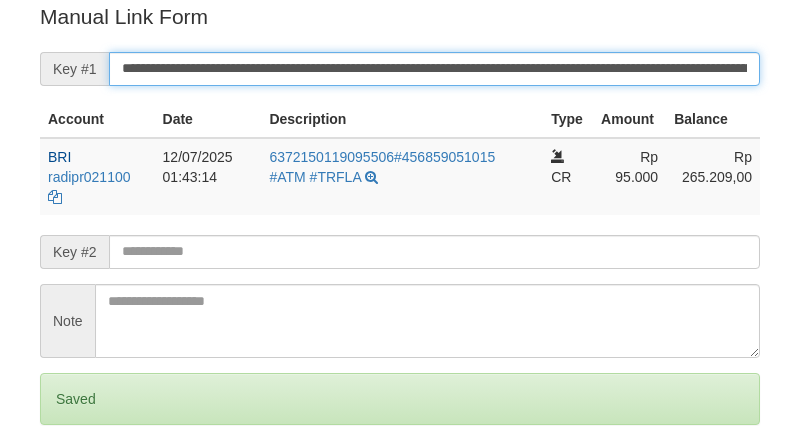 click on "Save" at bounding box center [68, 483] 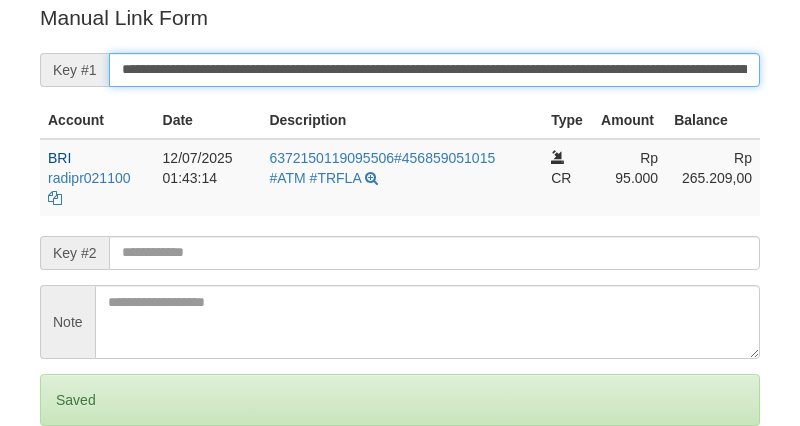 click on "Save" at bounding box center [68, 484] 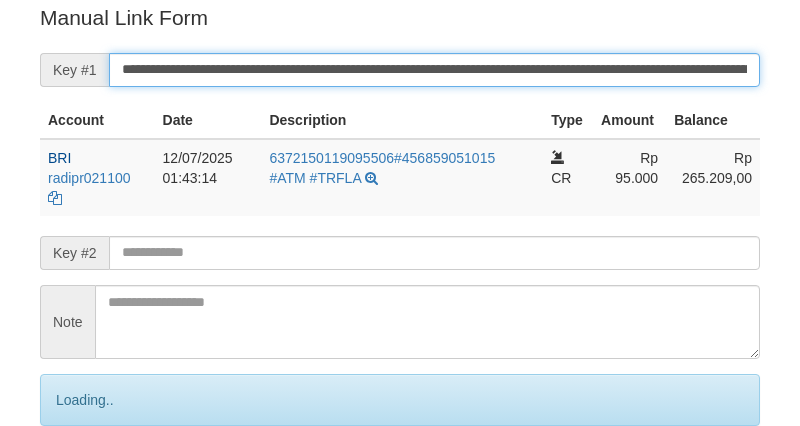 click on "Save" at bounding box center [90, 484] 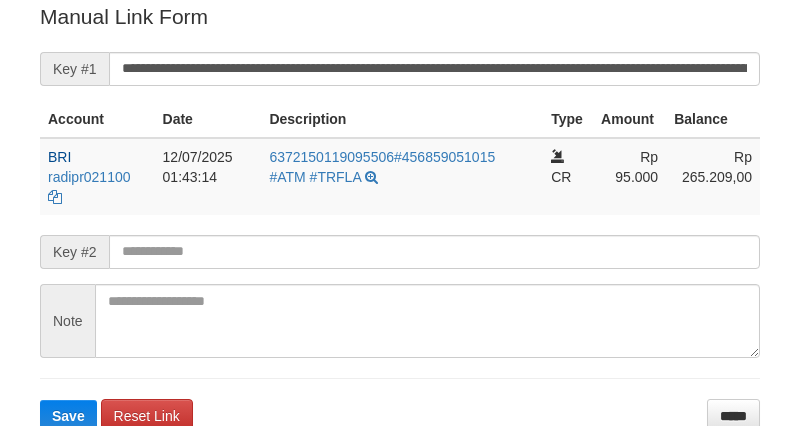 click on "**********" at bounding box center (434, 69) 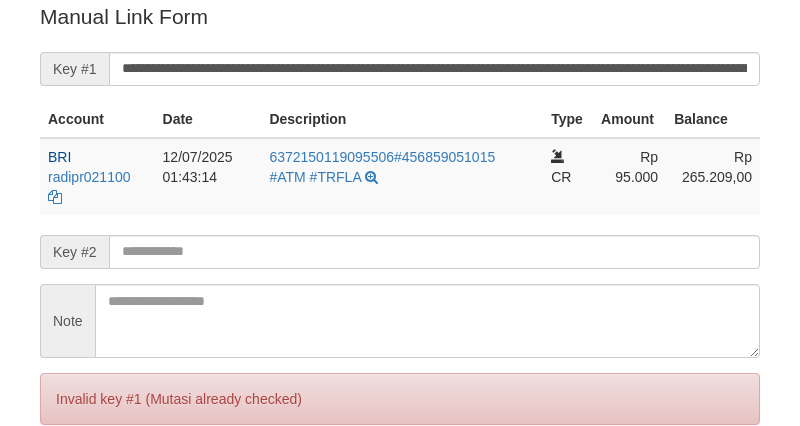 click on "Save" at bounding box center (68, 483) 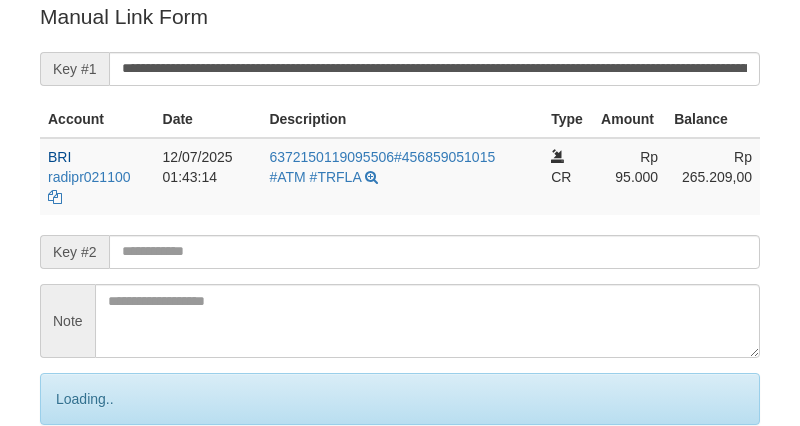 scroll, scrollTop: 404, scrollLeft: 0, axis: vertical 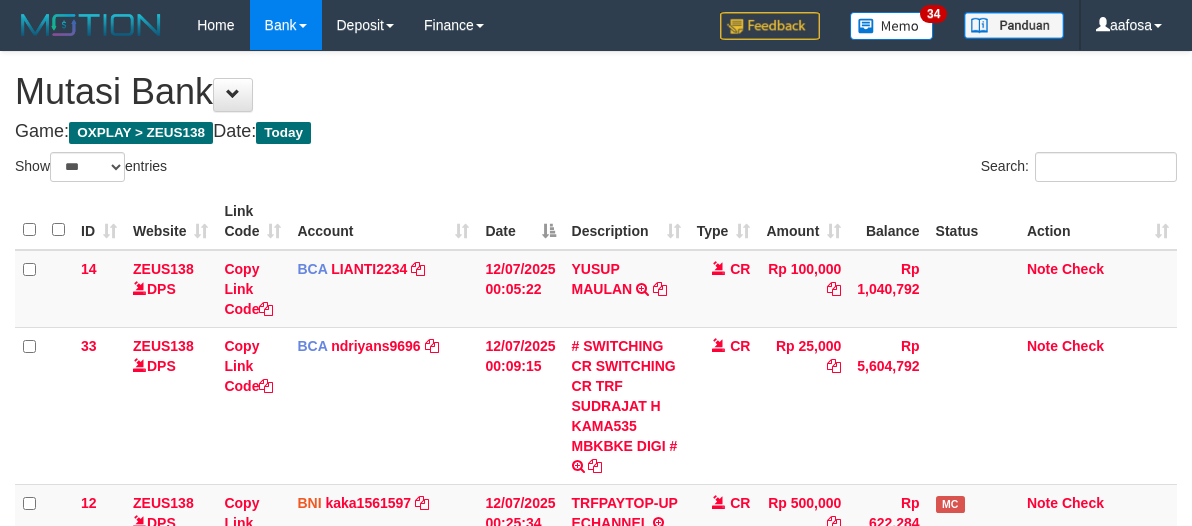 select on "***" 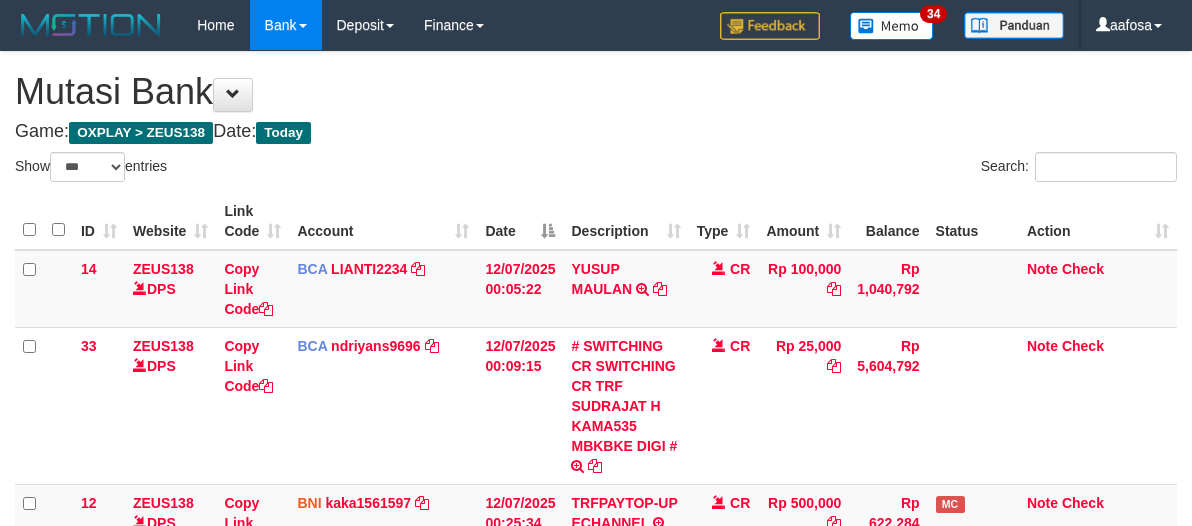 scroll, scrollTop: 460, scrollLeft: 0, axis: vertical 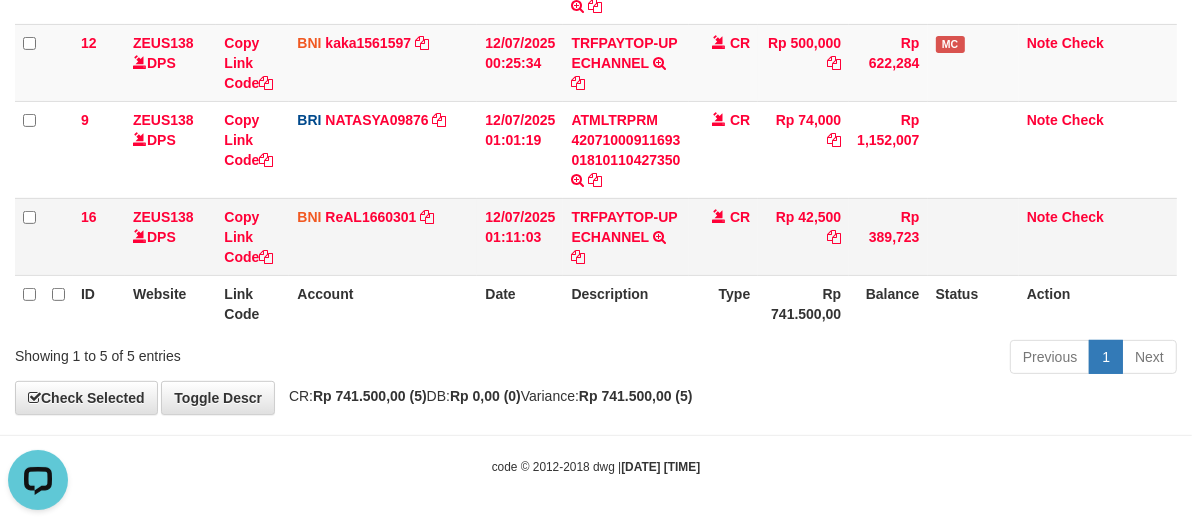 click on "Rp 42,500" at bounding box center [803, 236] 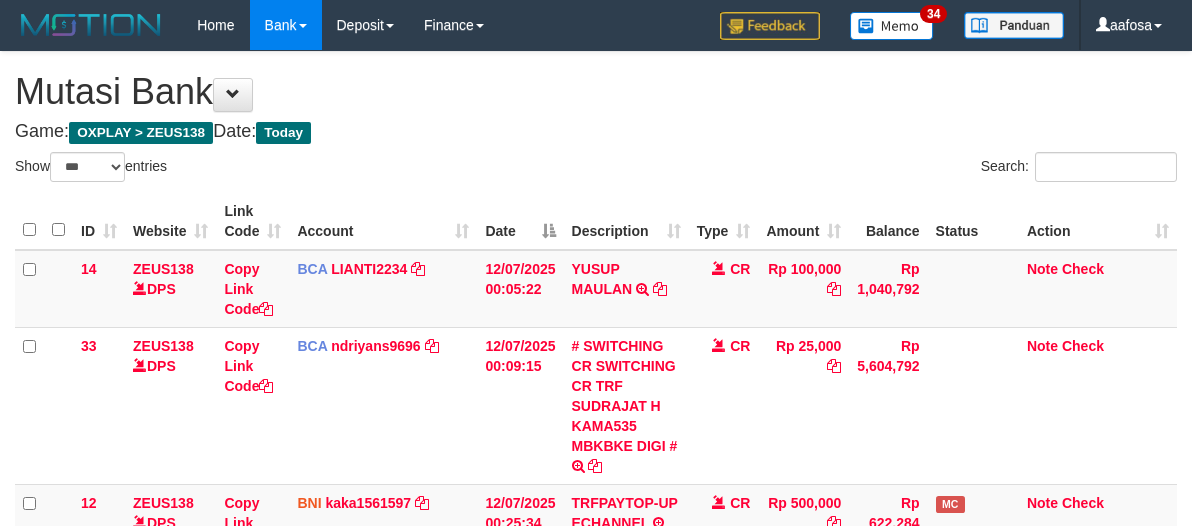 select on "***" 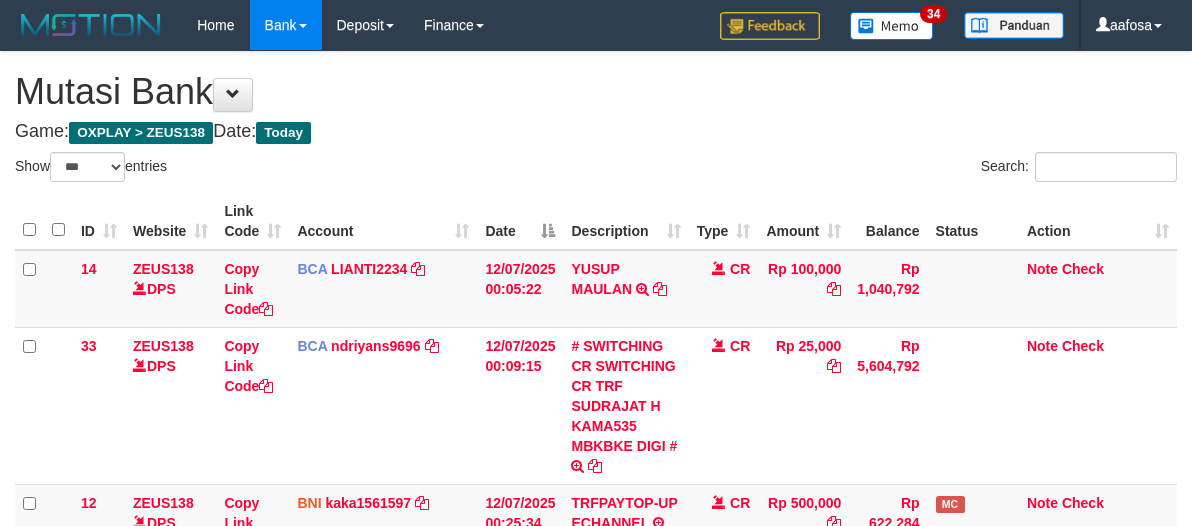 scroll, scrollTop: 460, scrollLeft: 0, axis: vertical 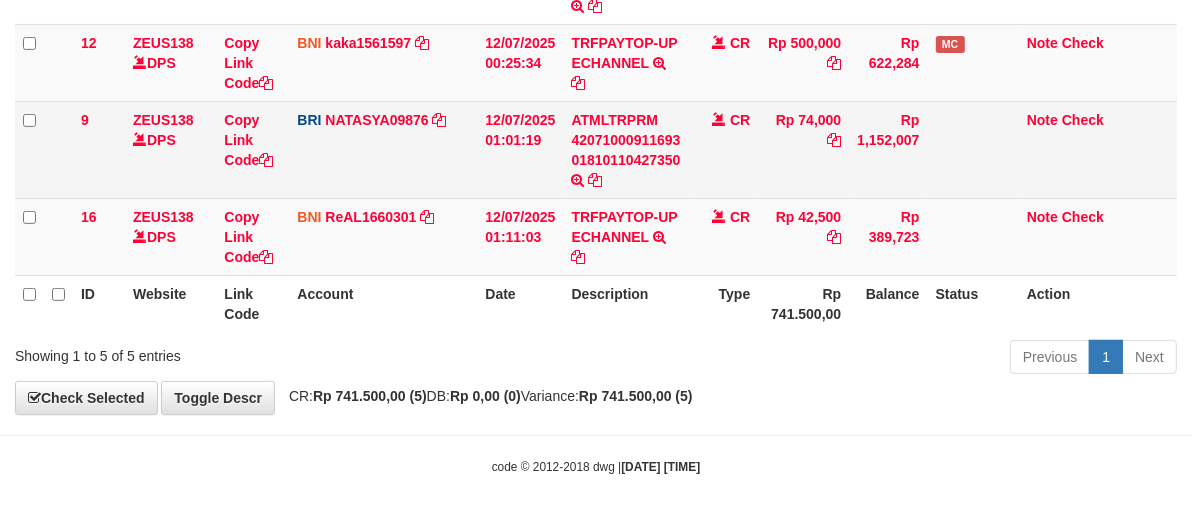 click on "Rp 74,000" at bounding box center (803, 149) 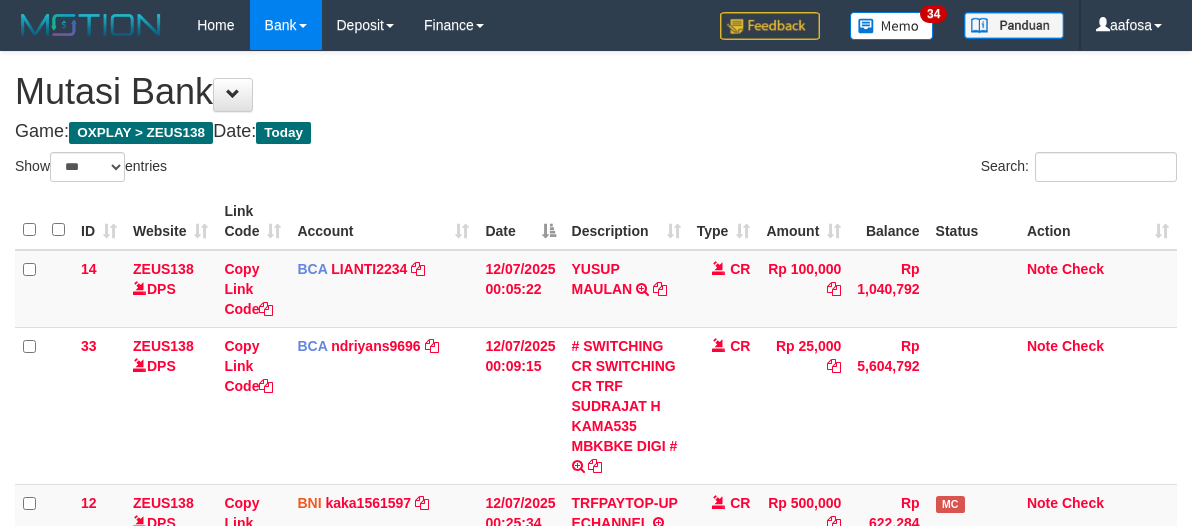 select on "***" 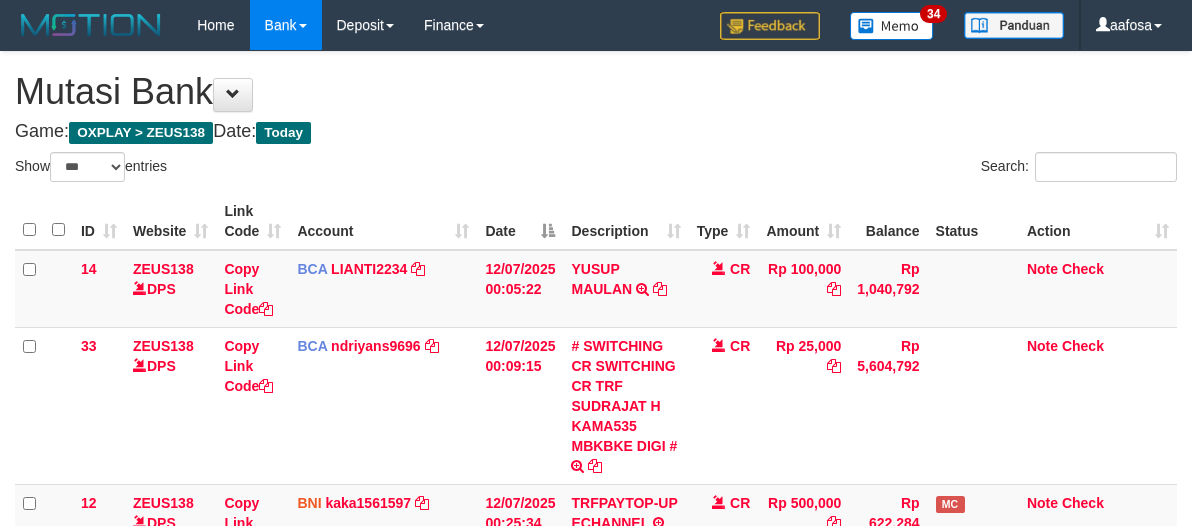 scroll, scrollTop: 460, scrollLeft: 0, axis: vertical 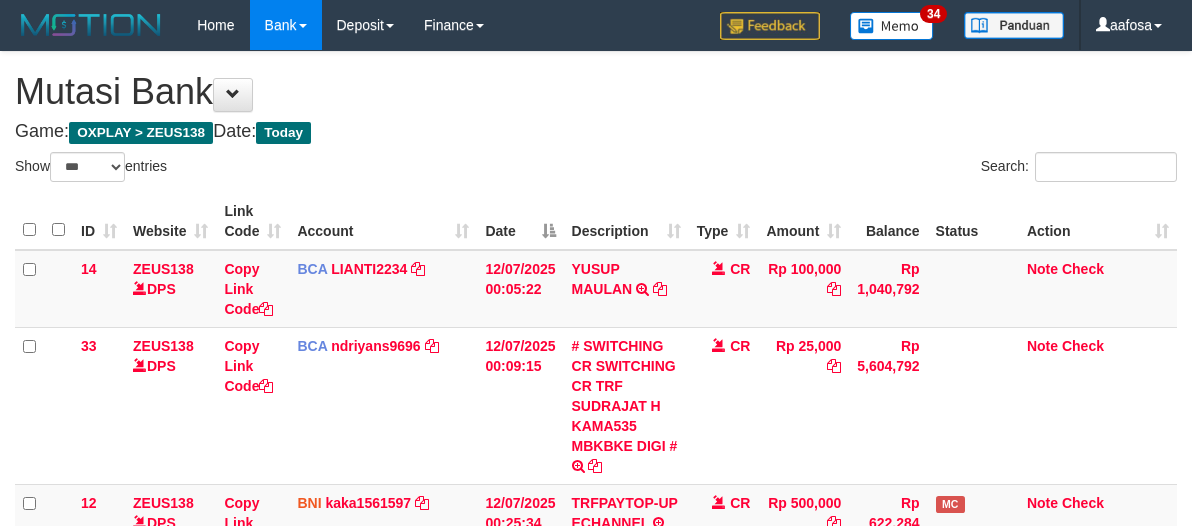 select on "***" 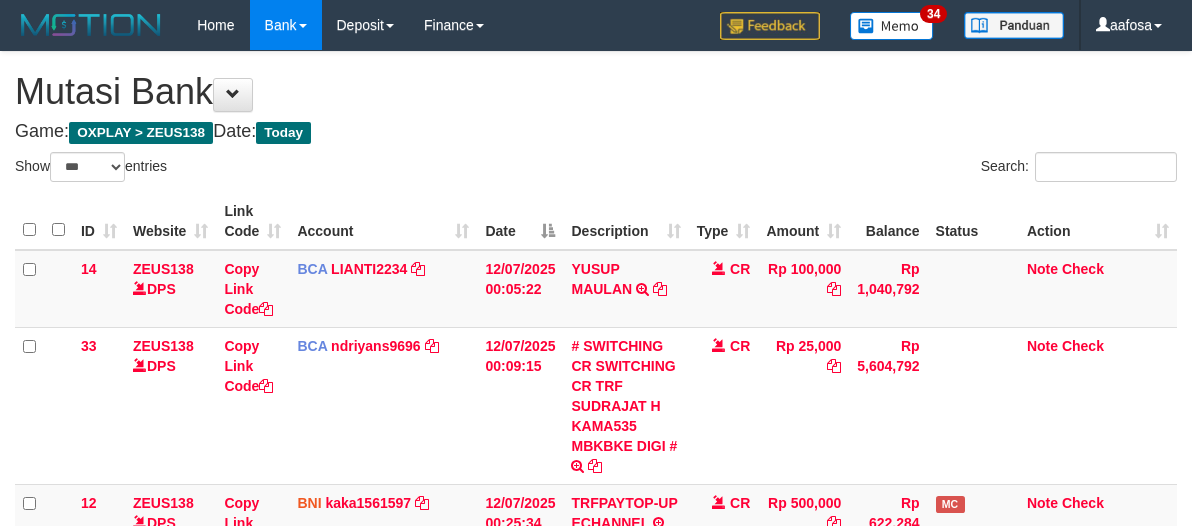scroll, scrollTop: 460, scrollLeft: 0, axis: vertical 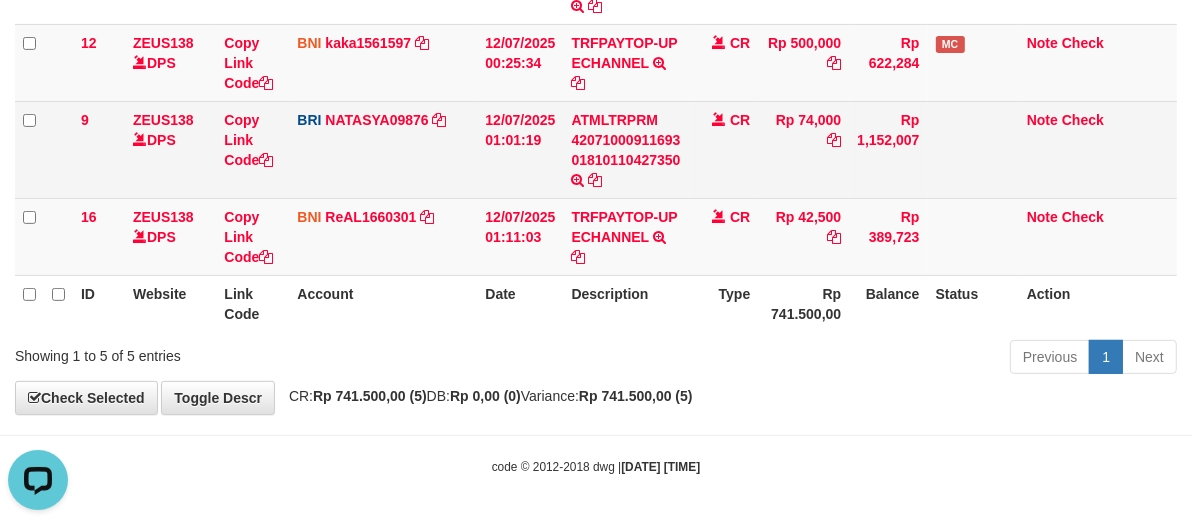 drag, startPoint x: 696, startPoint y: 160, endPoint x: 716, endPoint y: 162, distance: 20.09975 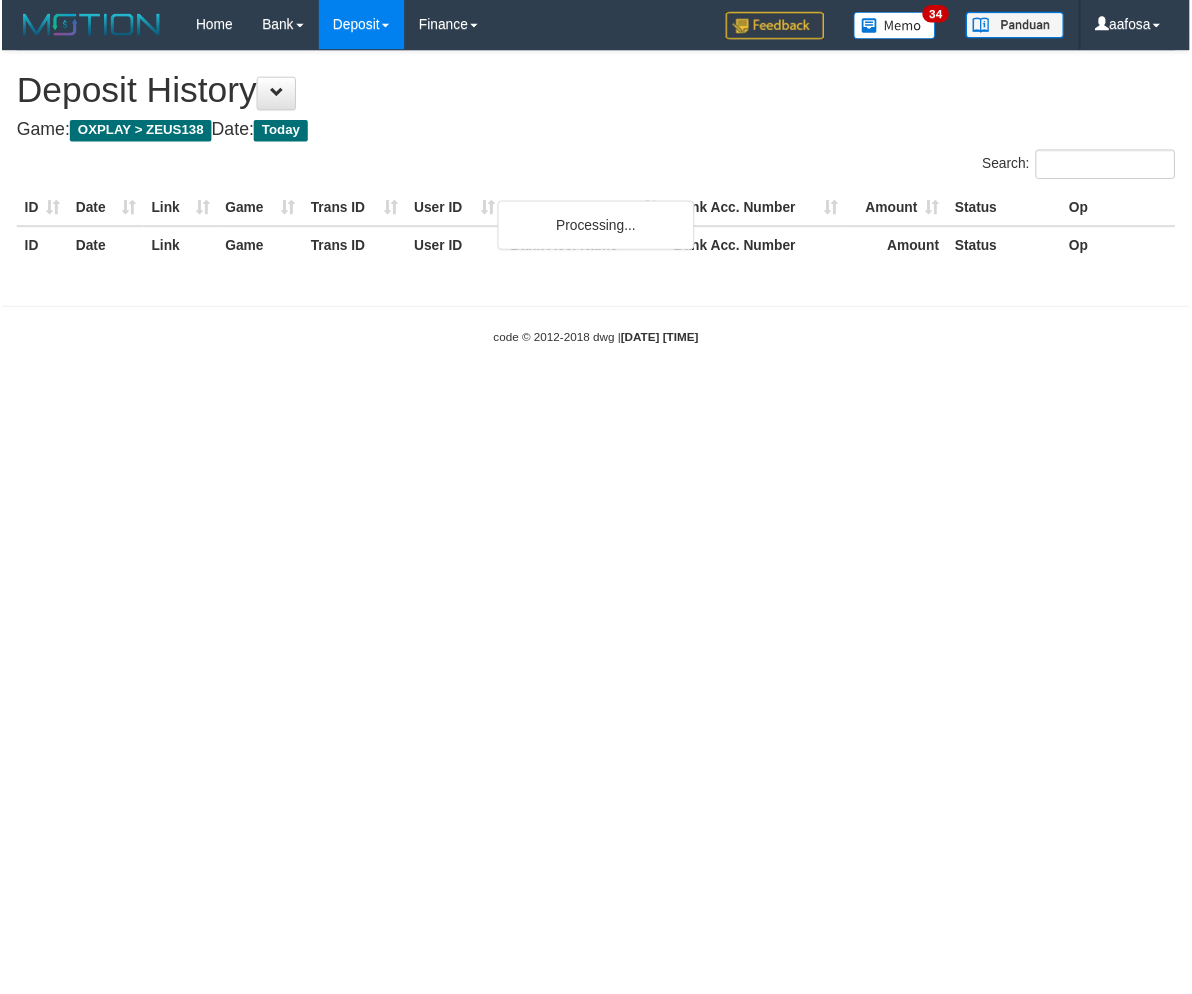 scroll, scrollTop: 0, scrollLeft: 0, axis: both 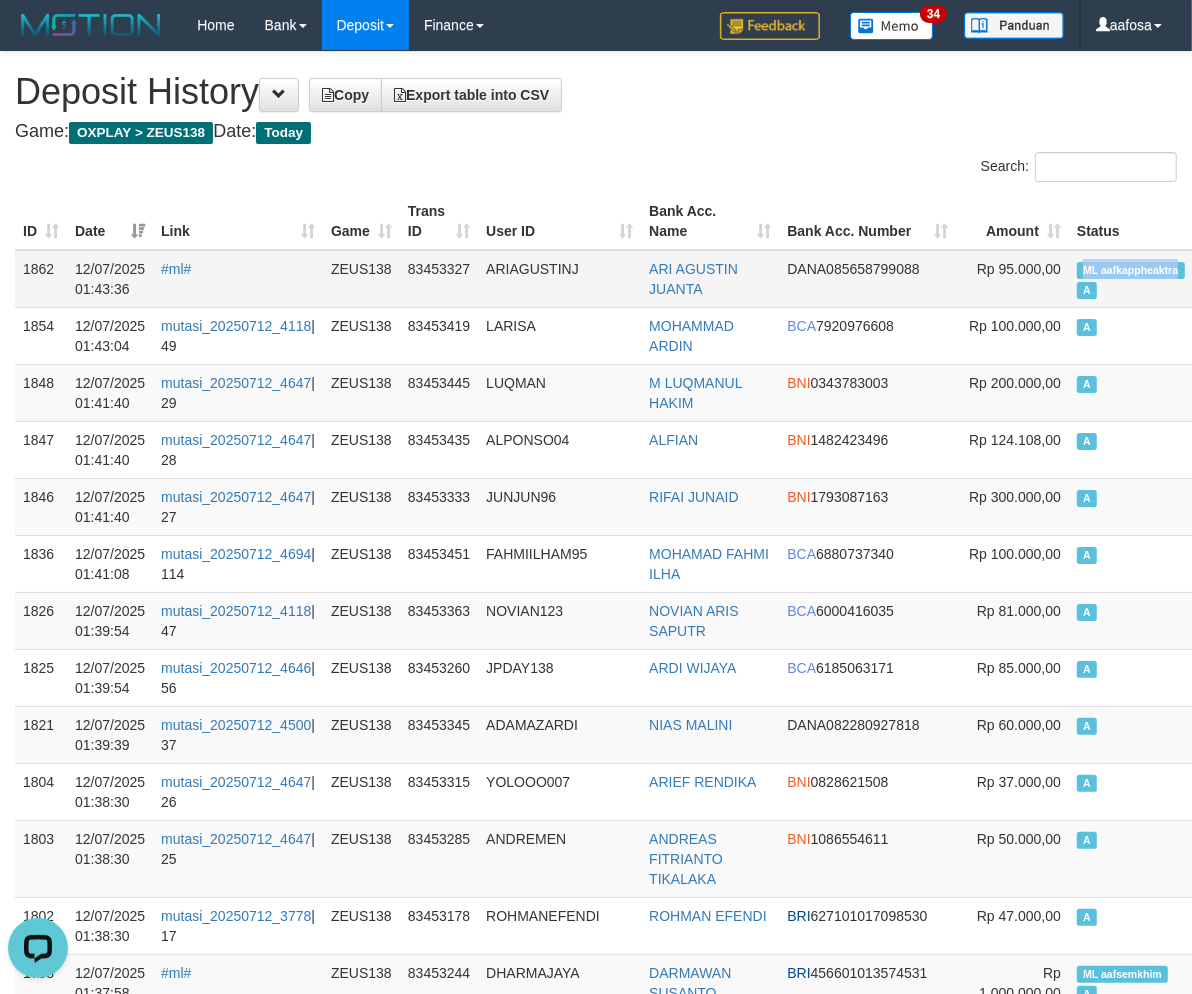 copy on "ML aafkappheaktra" 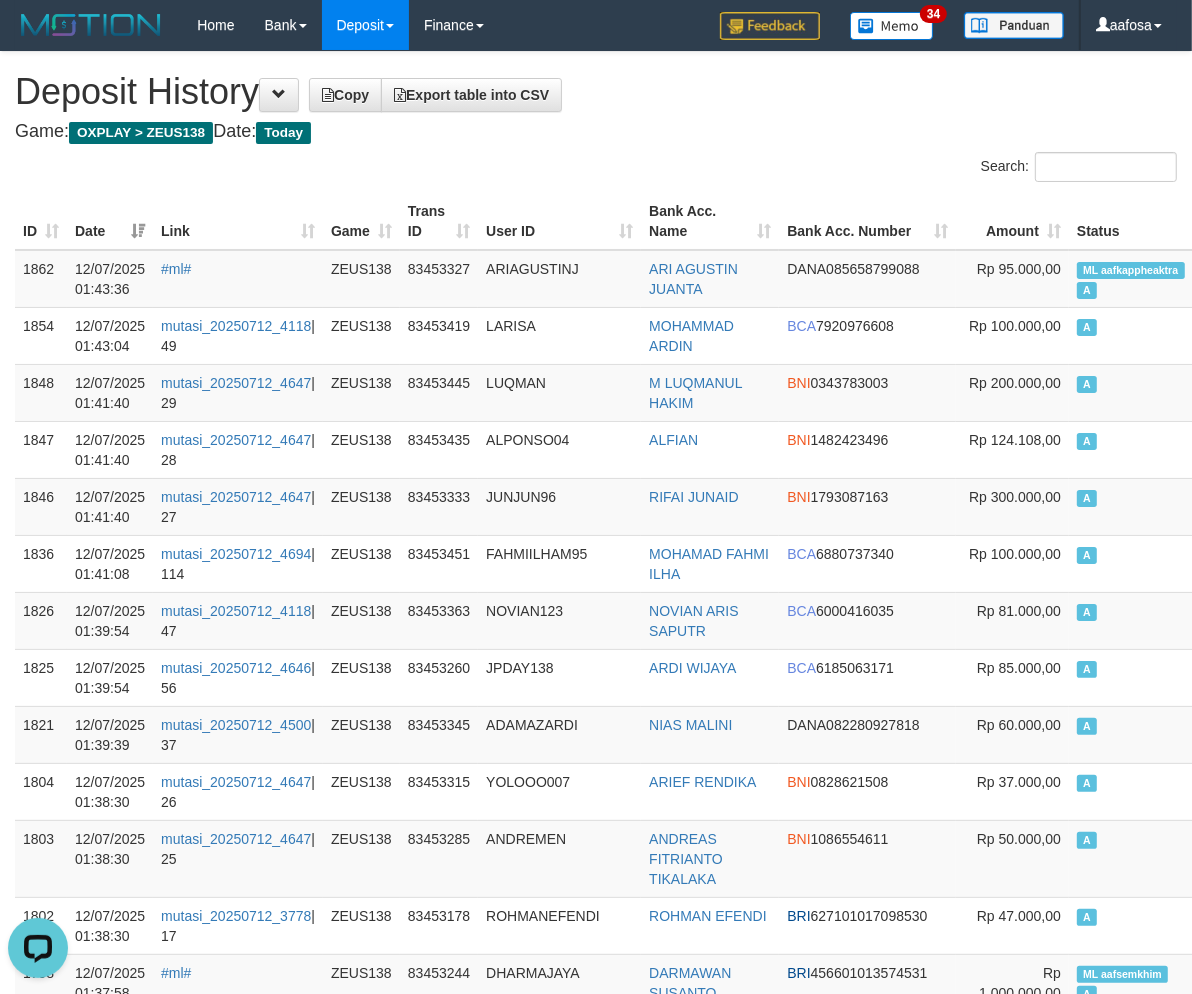 scroll, scrollTop: 10692, scrollLeft: 0, axis: vertical 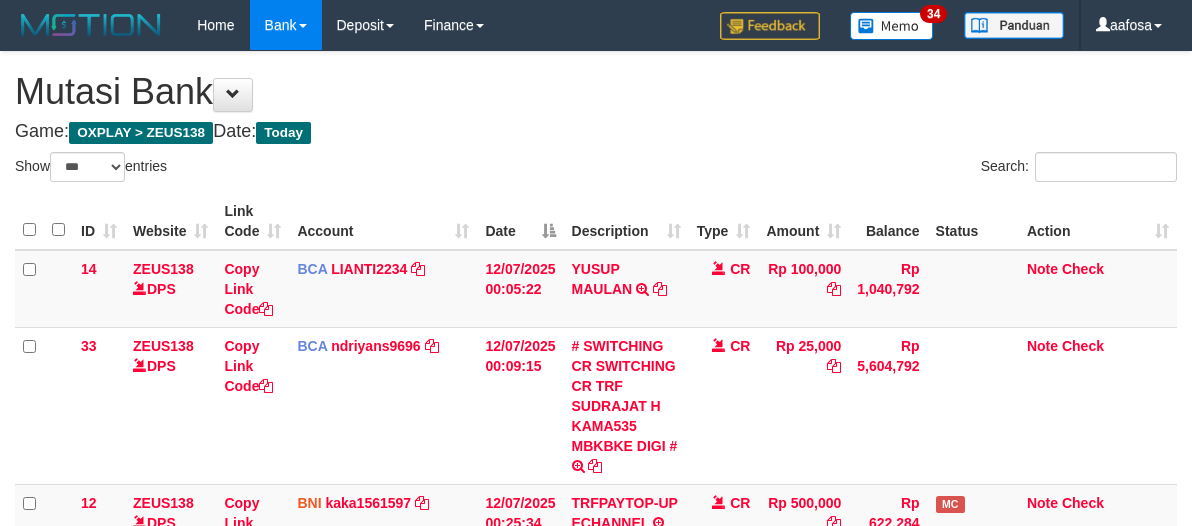 select on "***" 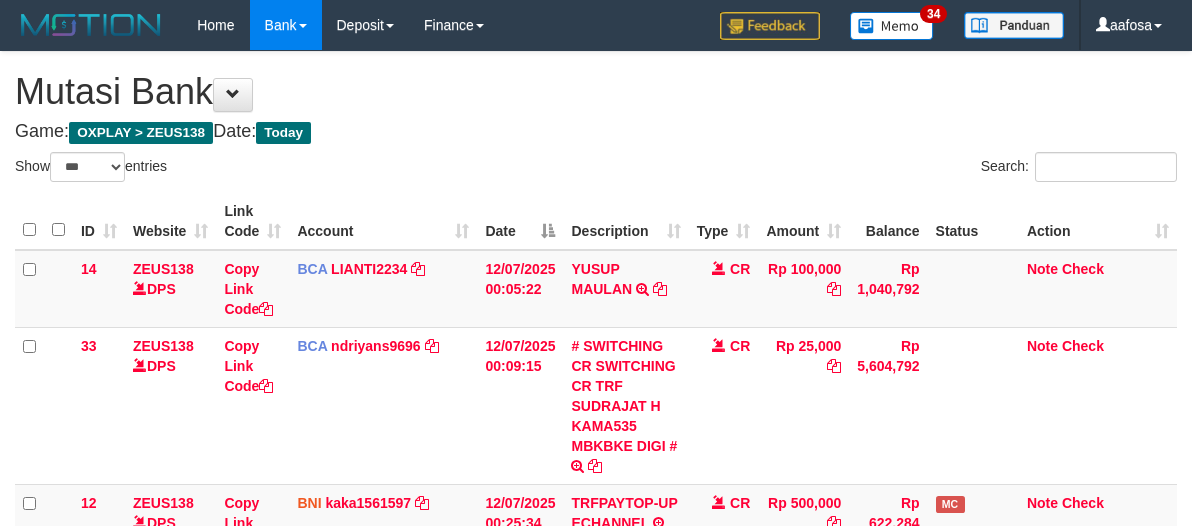 scroll, scrollTop: 460, scrollLeft: 0, axis: vertical 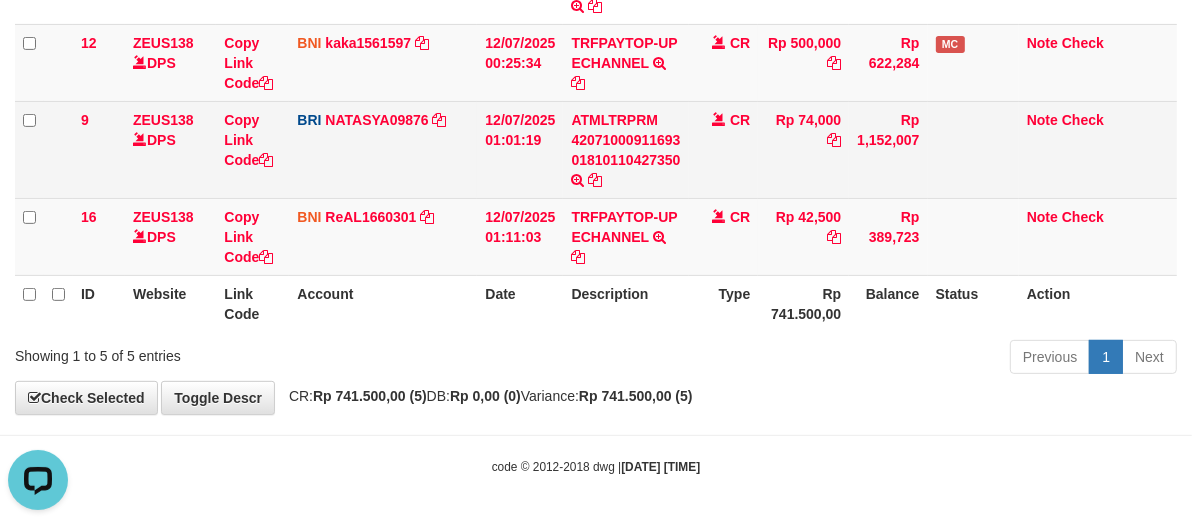 click on "ZEUS138    DPS" at bounding box center [170, 149] 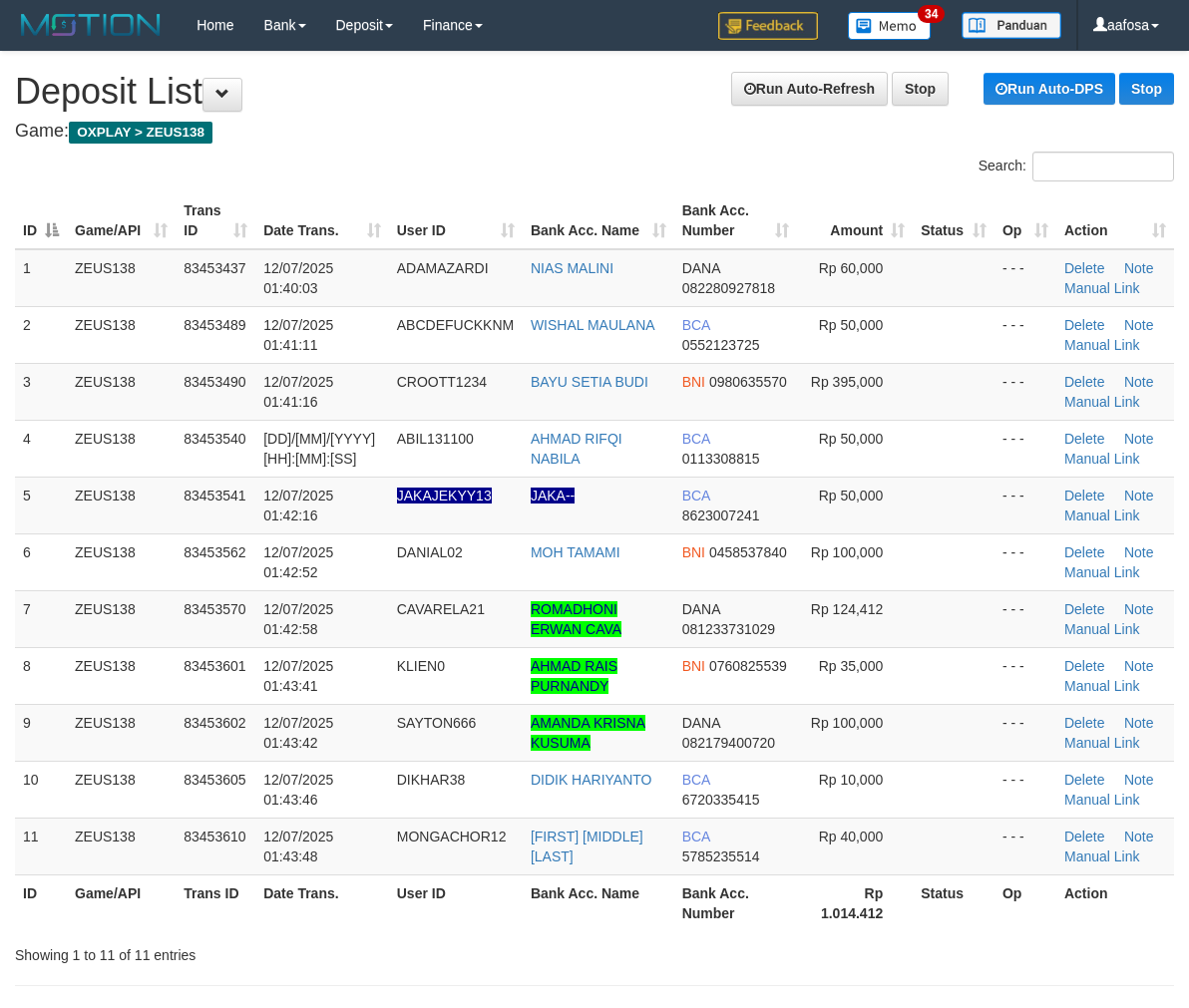 scroll, scrollTop: 0, scrollLeft: 0, axis: both 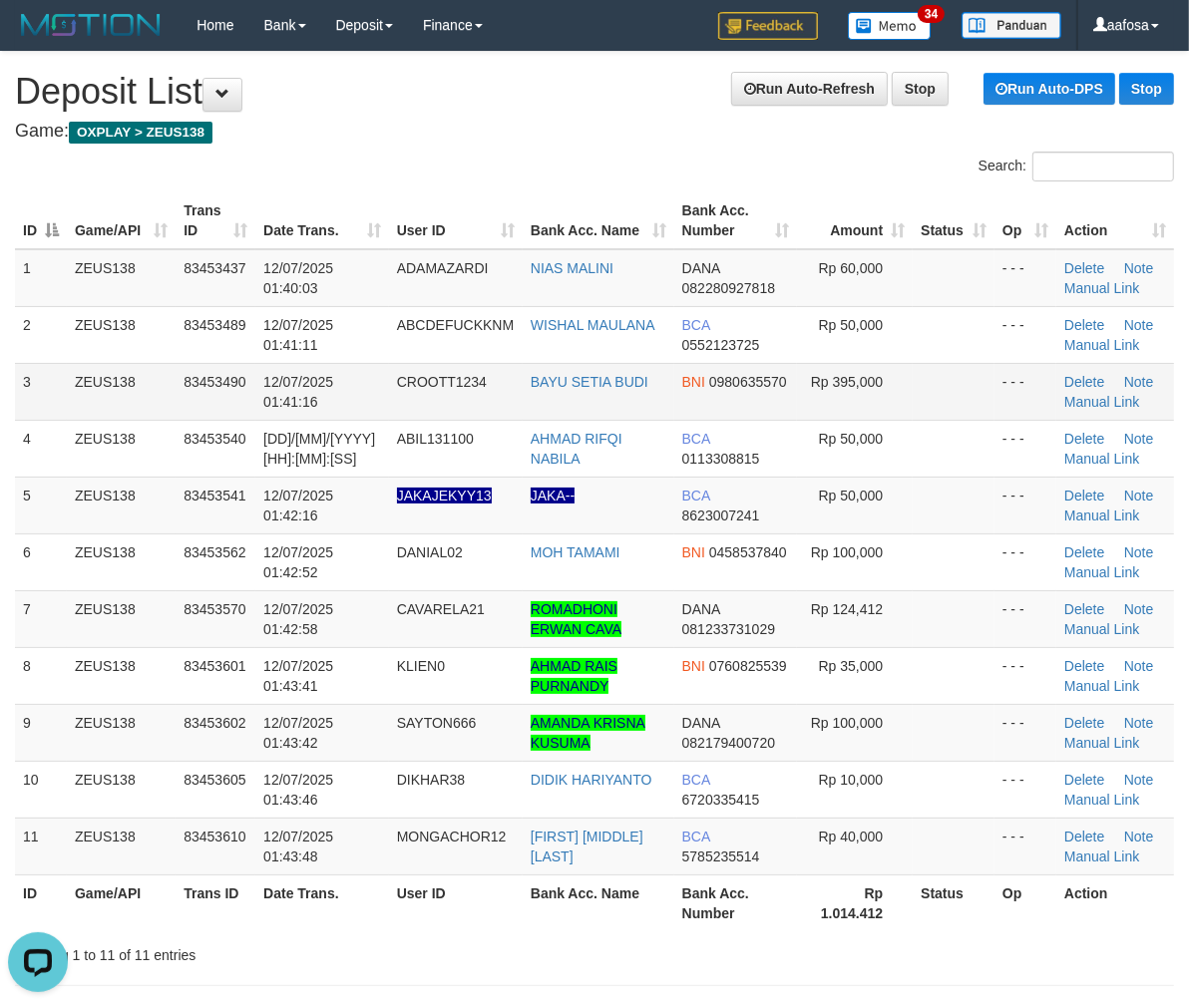 click on "ZEUS138" at bounding box center (121, 391) 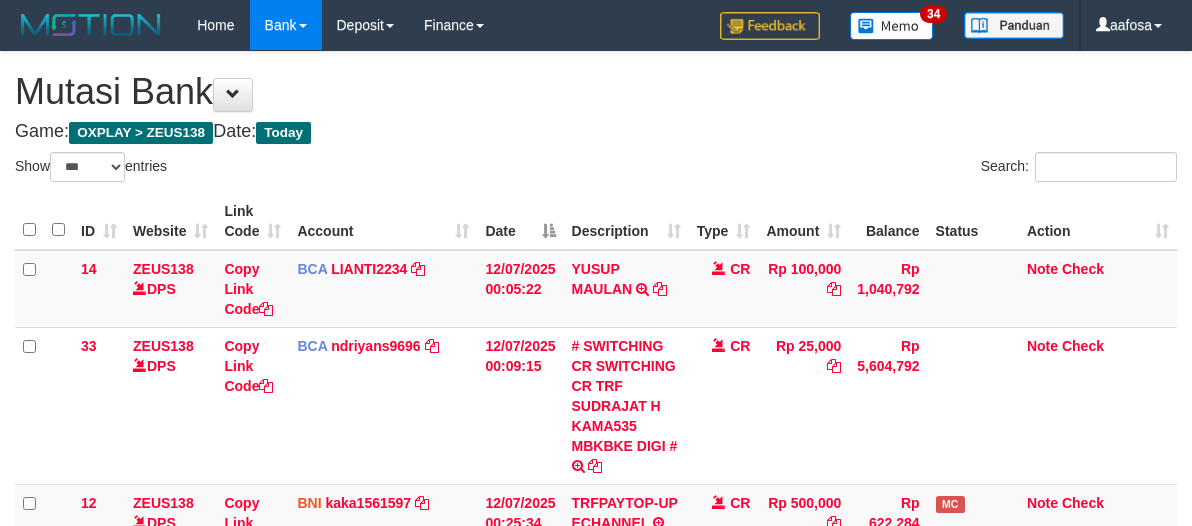 select on "***" 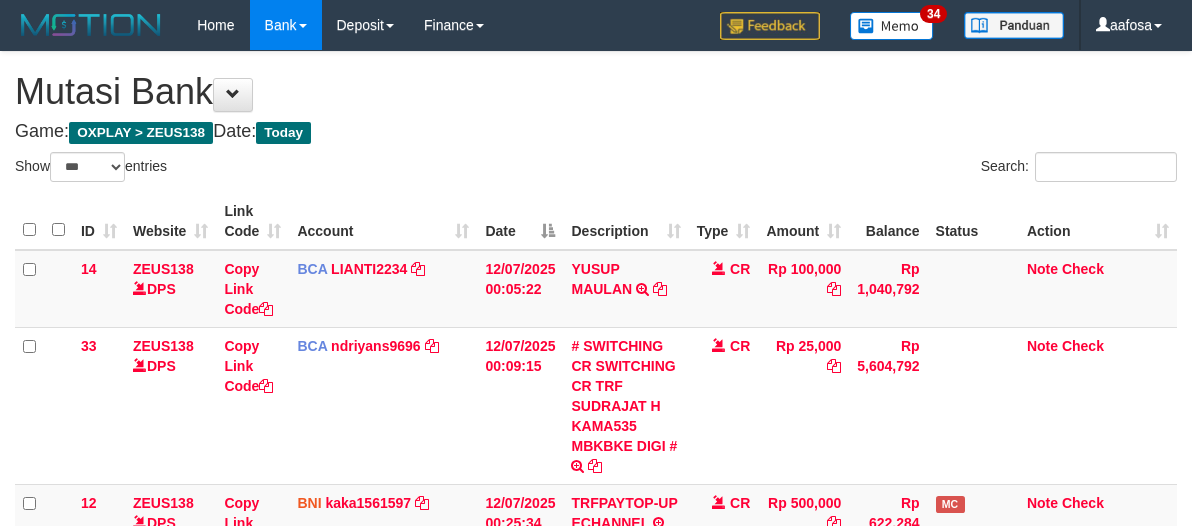 scroll, scrollTop: 460, scrollLeft: 0, axis: vertical 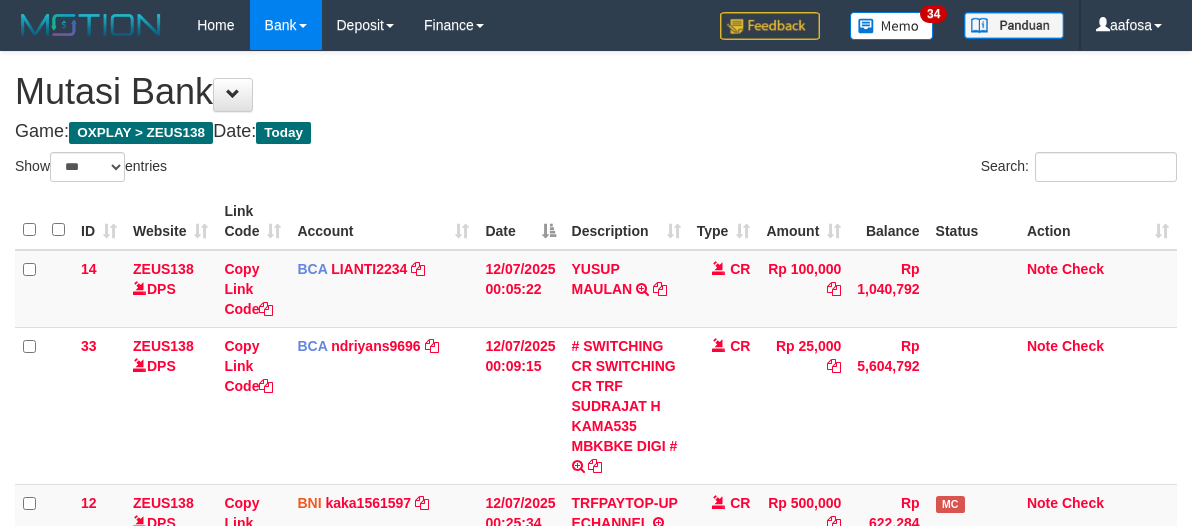 select on "***" 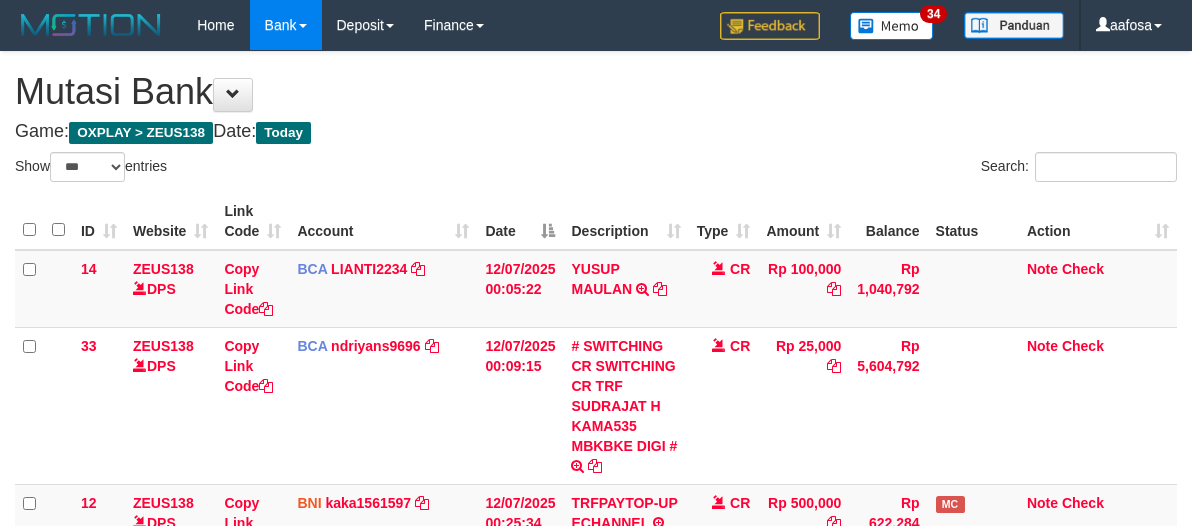 scroll, scrollTop: 460, scrollLeft: 0, axis: vertical 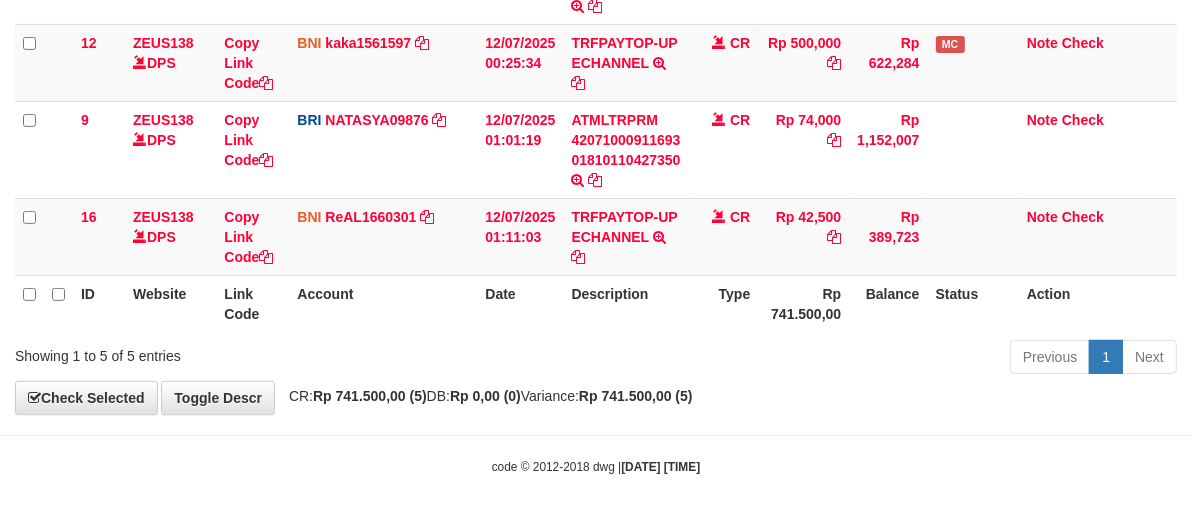 click on "BNI
ReAL1660301
DPS
REYHAN ALMANSYAH
mutasi_20250712_4647 | 16
mutasi_20250712_4647 | 16" at bounding box center [383, 236] 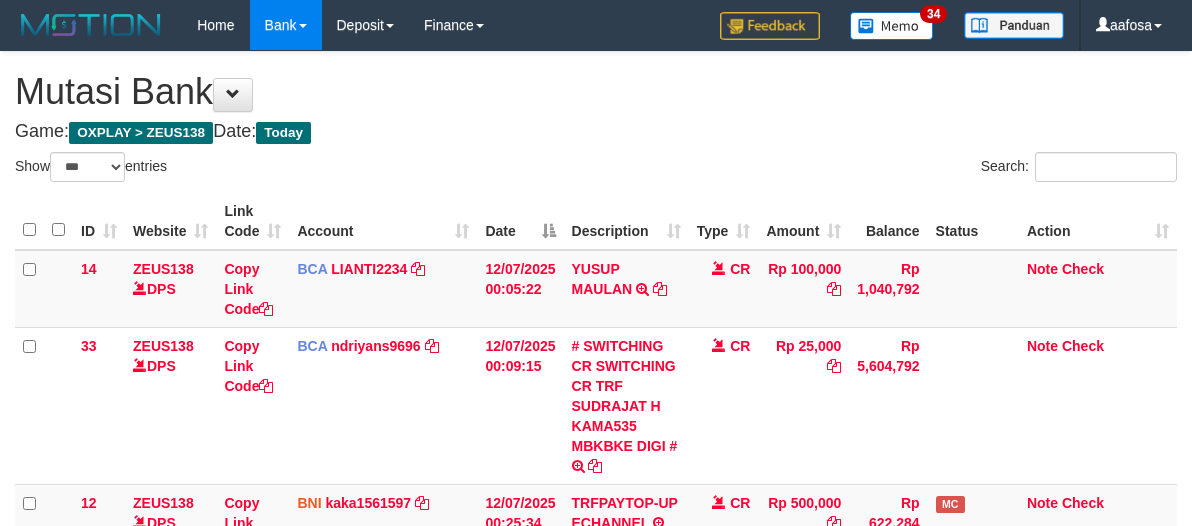 select on "***" 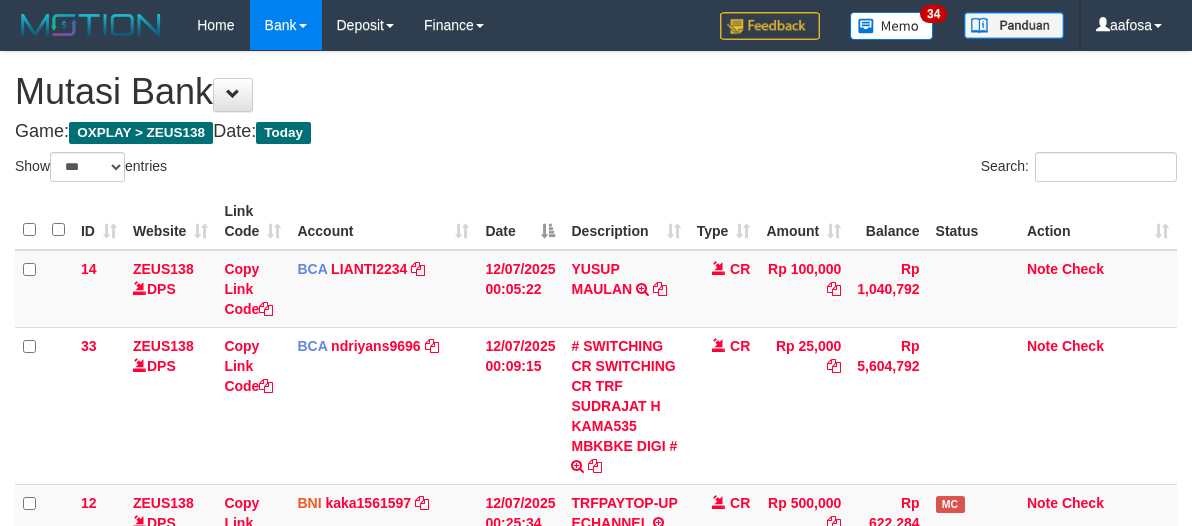 scroll, scrollTop: 460, scrollLeft: 0, axis: vertical 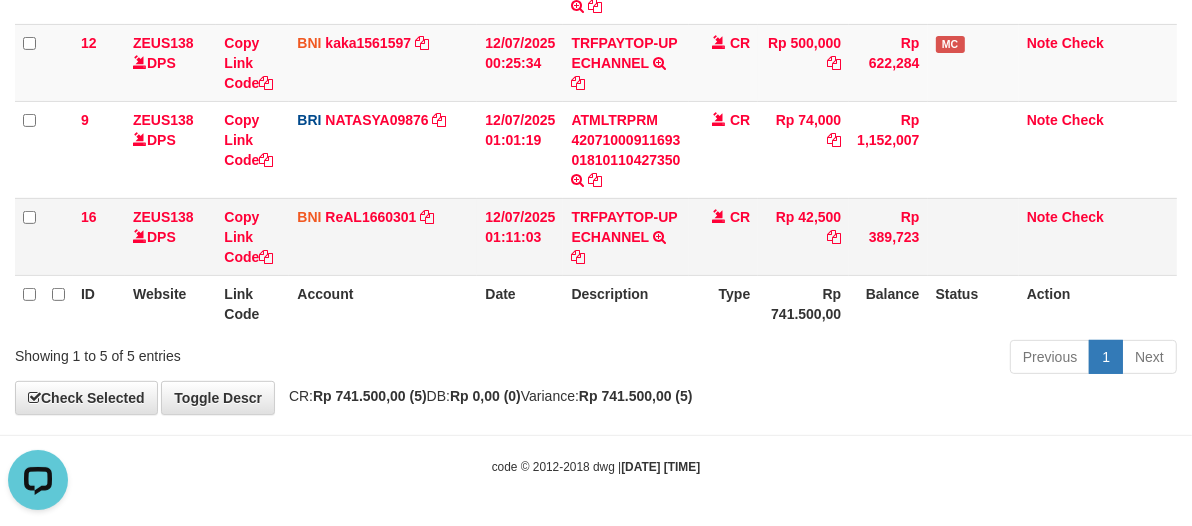 click on "Rp 389,723" at bounding box center [888, 236] 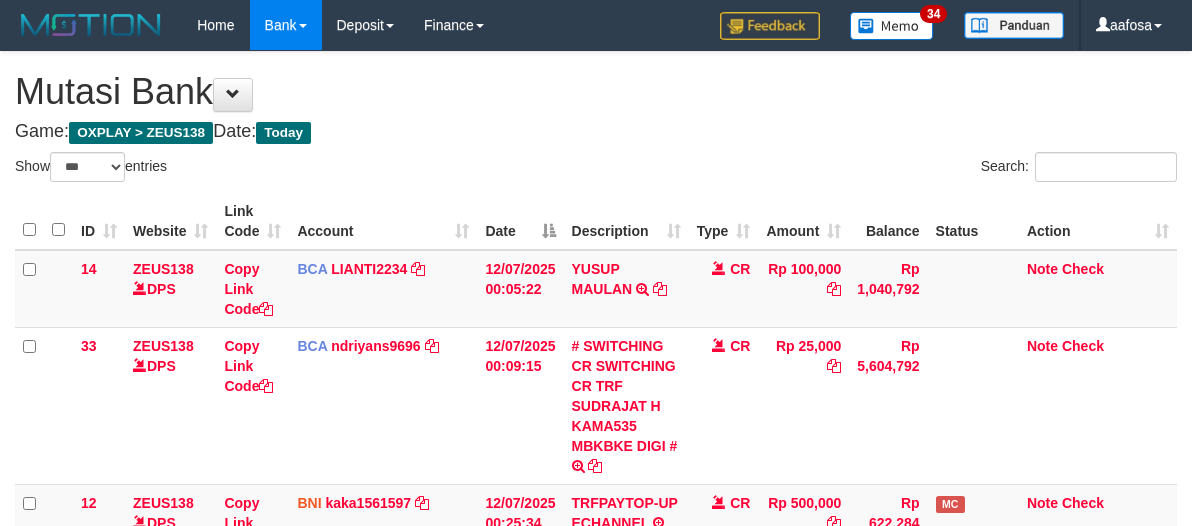 select on "***" 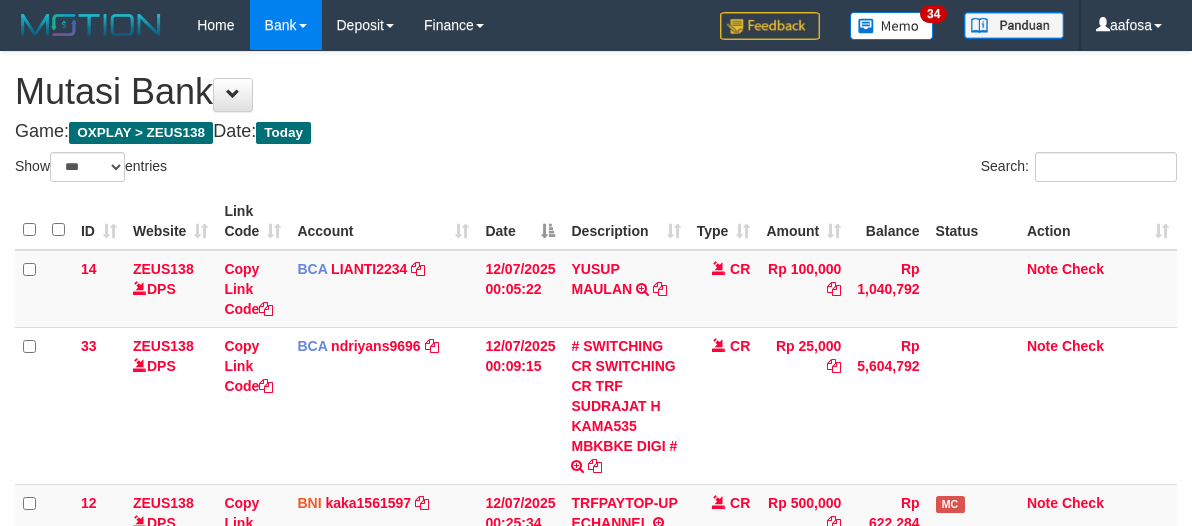 scroll, scrollTop: 460, scrollLeft: 0, axis: vertical 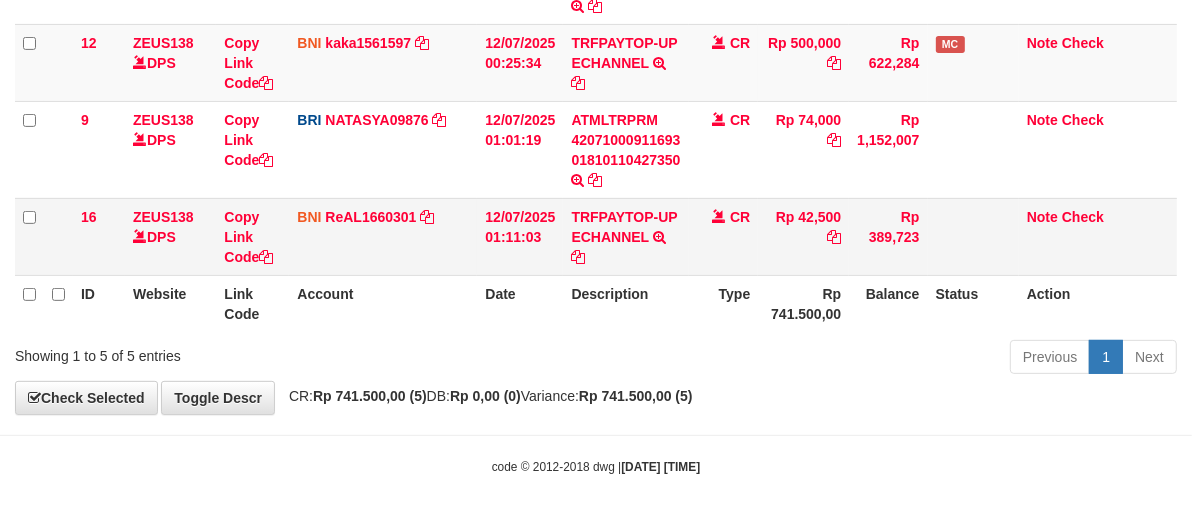 click on "CR" at bounding box center (724, 236) 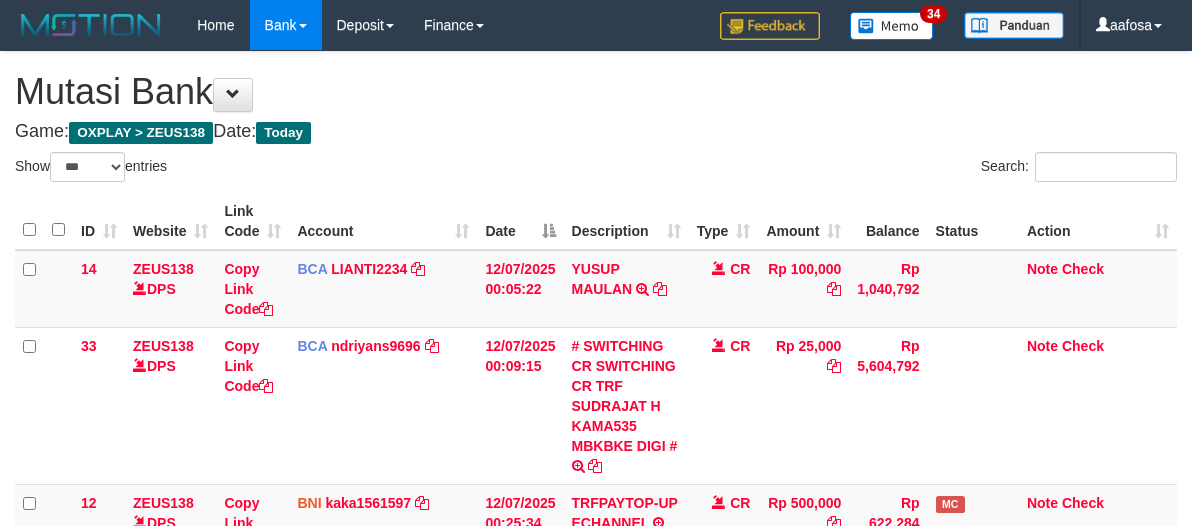 select on "***" 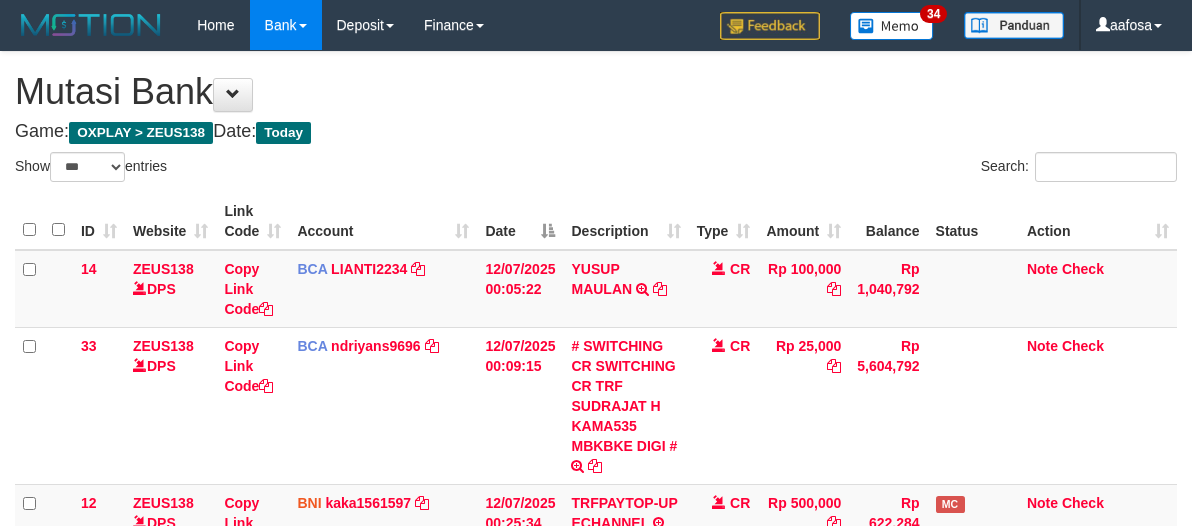 scroll, scrollTop: 460, scrollLeft: 0, axis: vertical 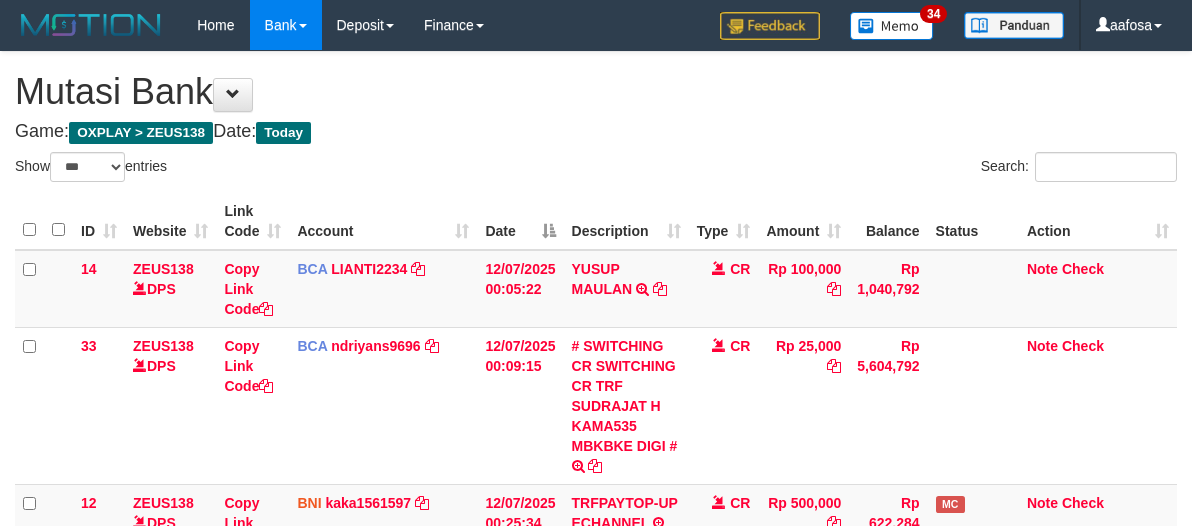 select on "***" 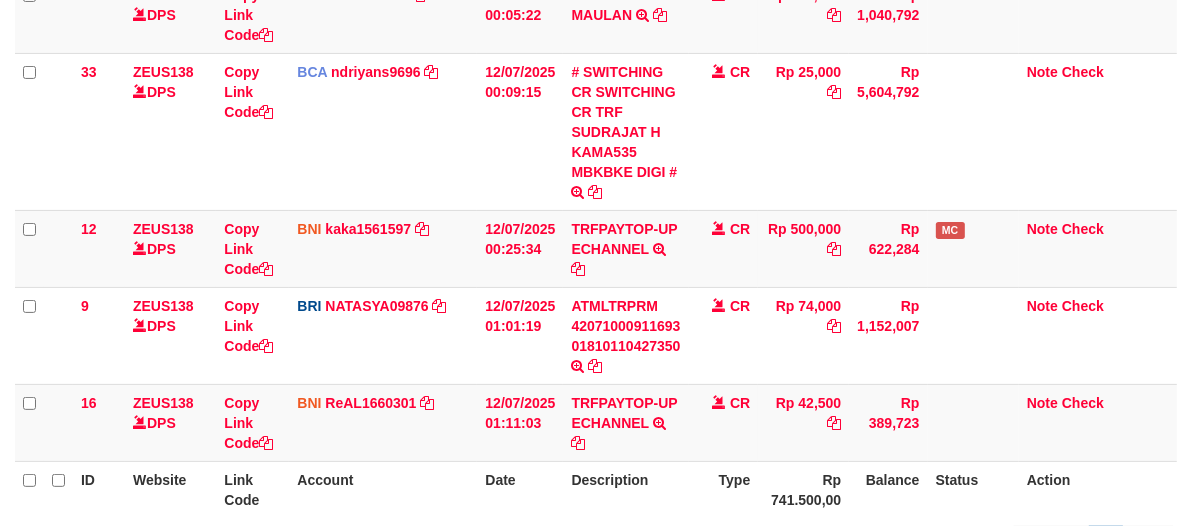 scroll, scrollTop: 126, scrollLeft: 0, axis: vertical 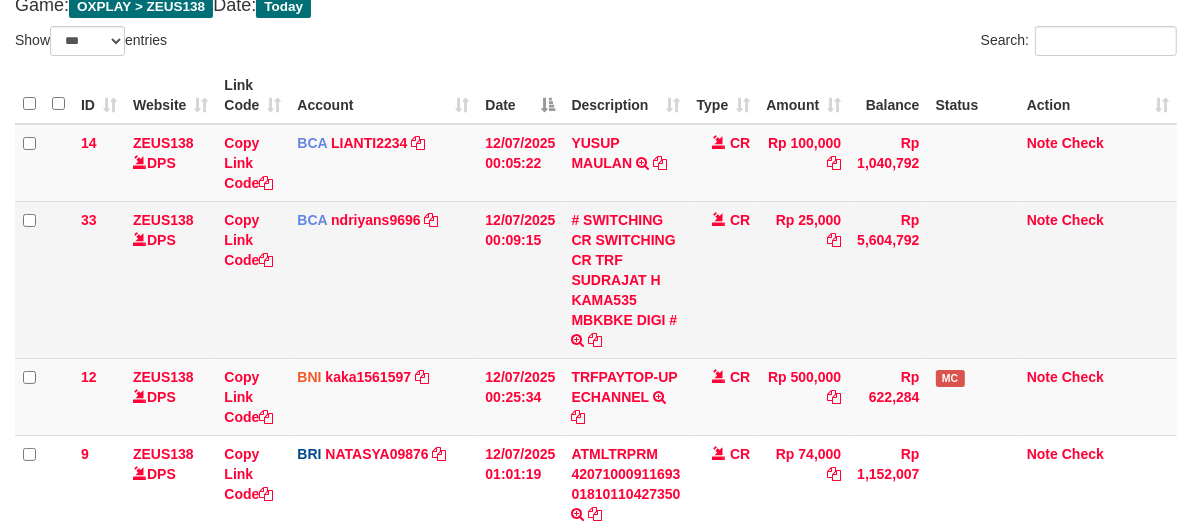click on "CR" at bounding box center (724, 279) 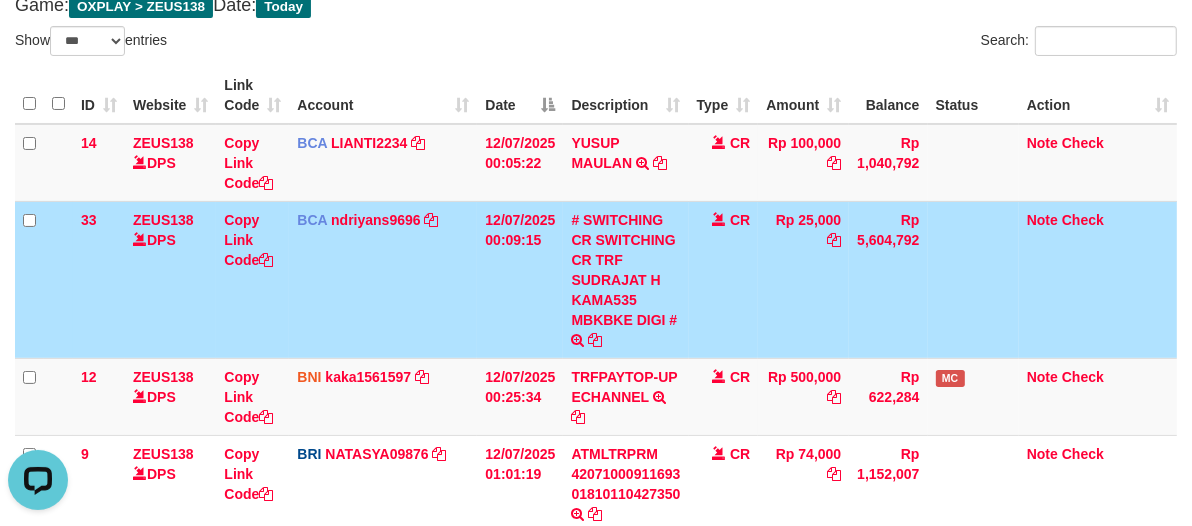 scroll, scrollTop: 0, scrollLeft: 0, axis: both 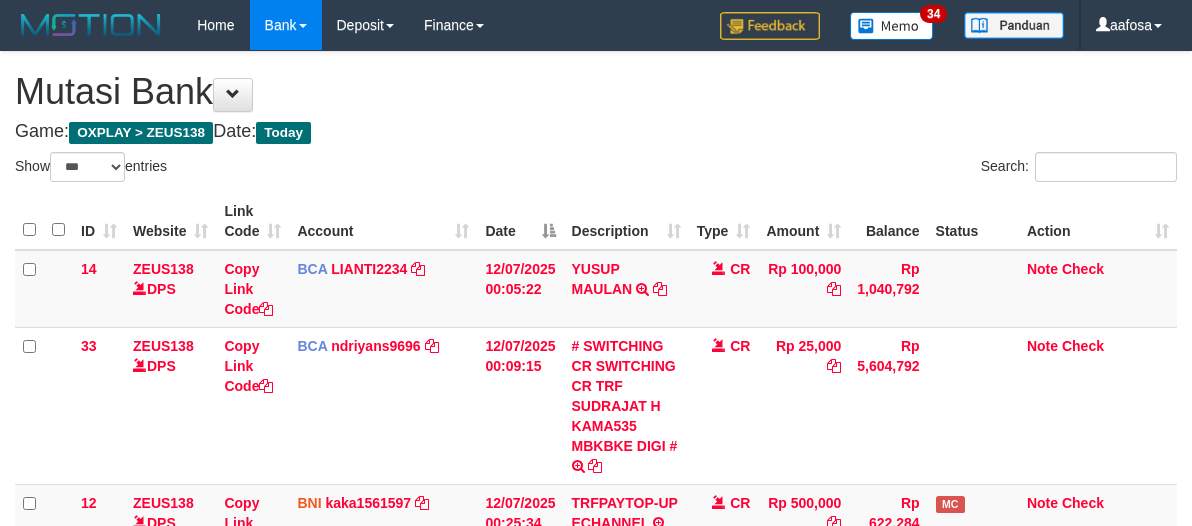 select on "***" 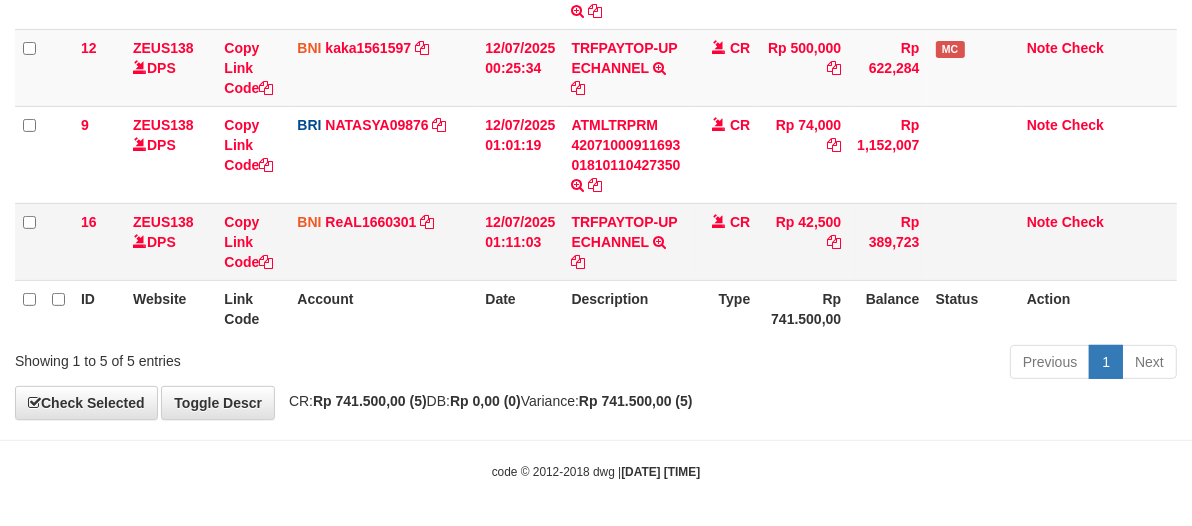 scroll, scrollTop: 460, scrollLeft: 0, axis: vertical 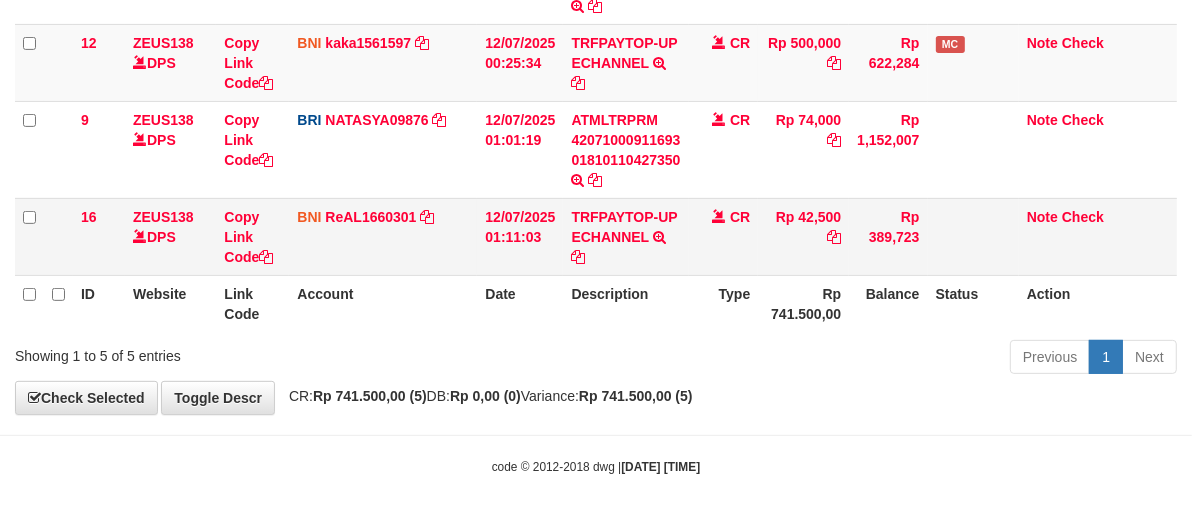 click on "CR" at bounding box center [724, 236] 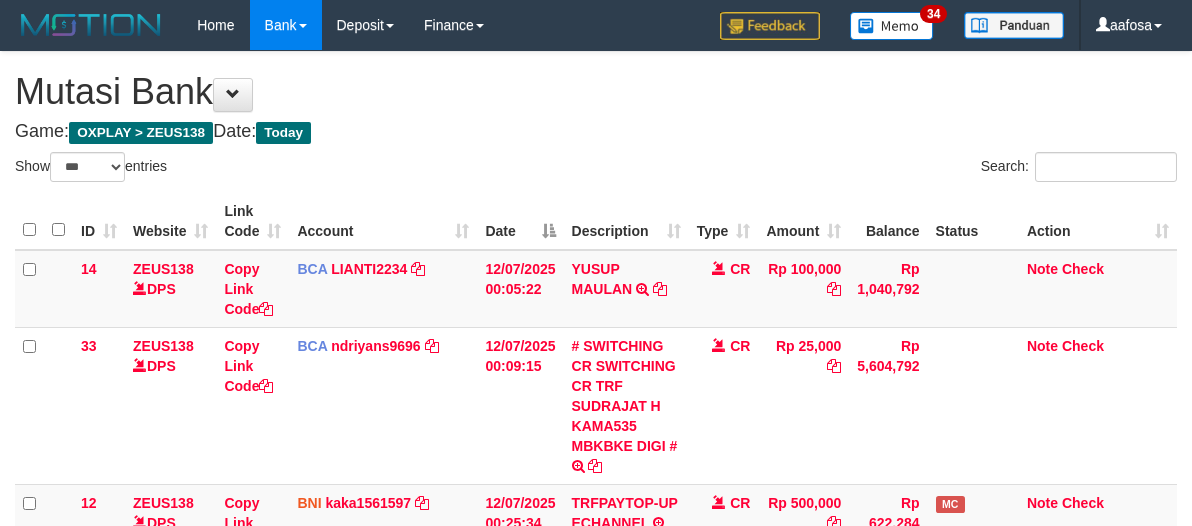 select on "***" 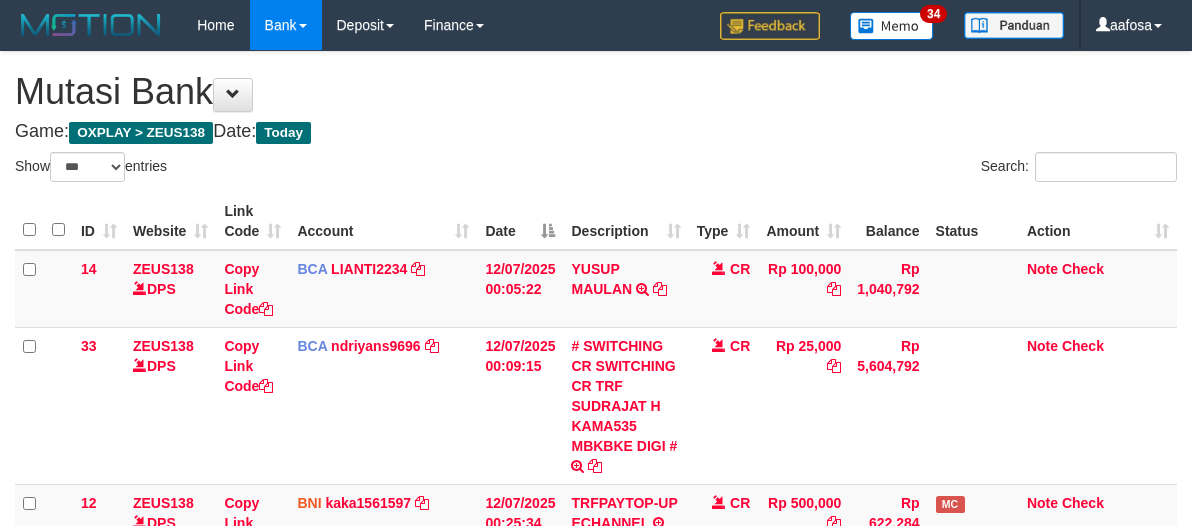 scroll, scrollTop: 460, scrollLeft: 0, axis: vertical 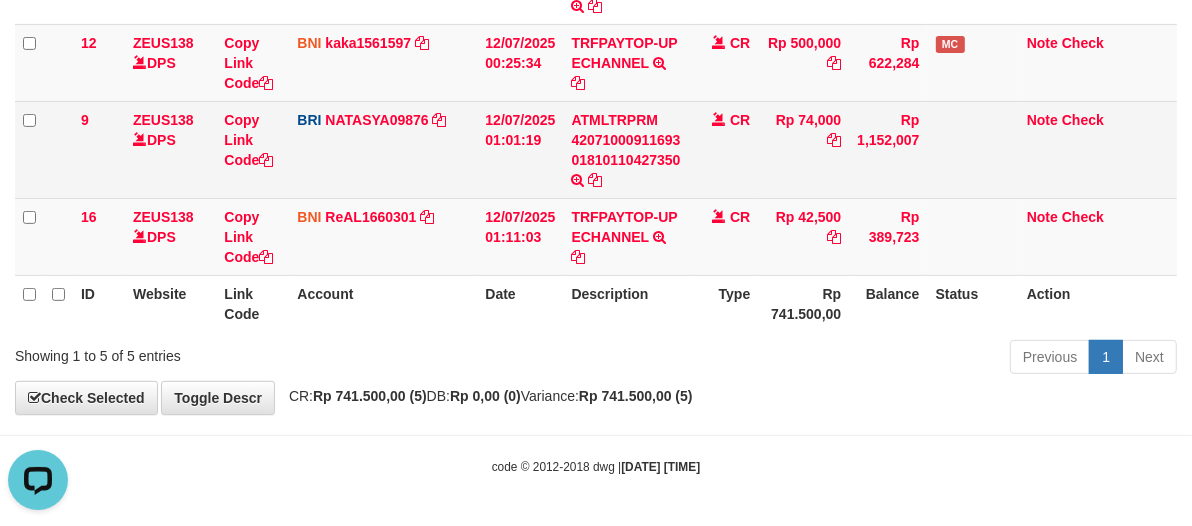 click on "CR" at bounding box center [724, 149] 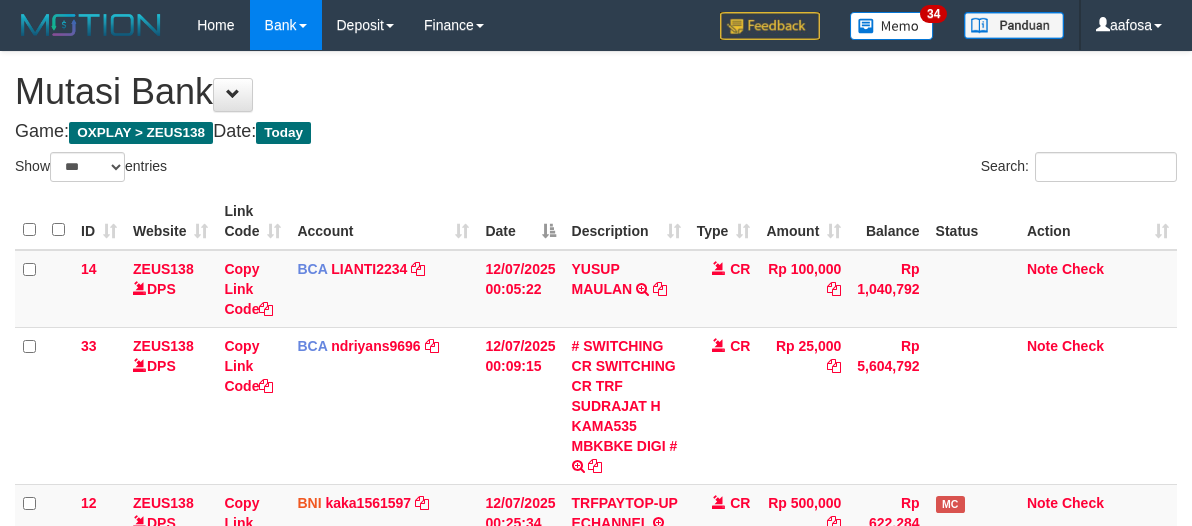 select on "***" 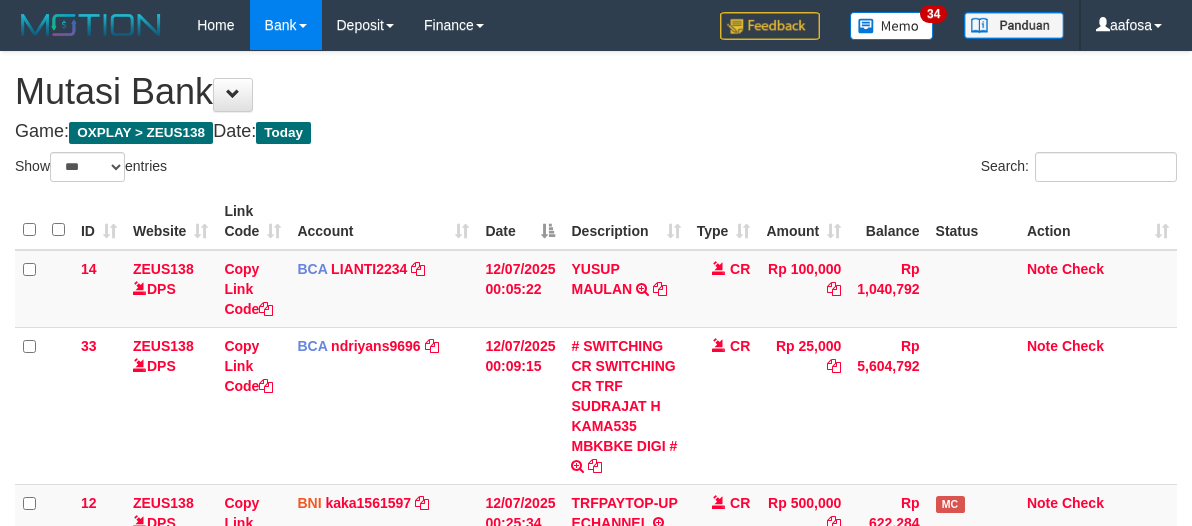 scroll, scrollTop: 460, scrollLeft: 0, axis: vertical 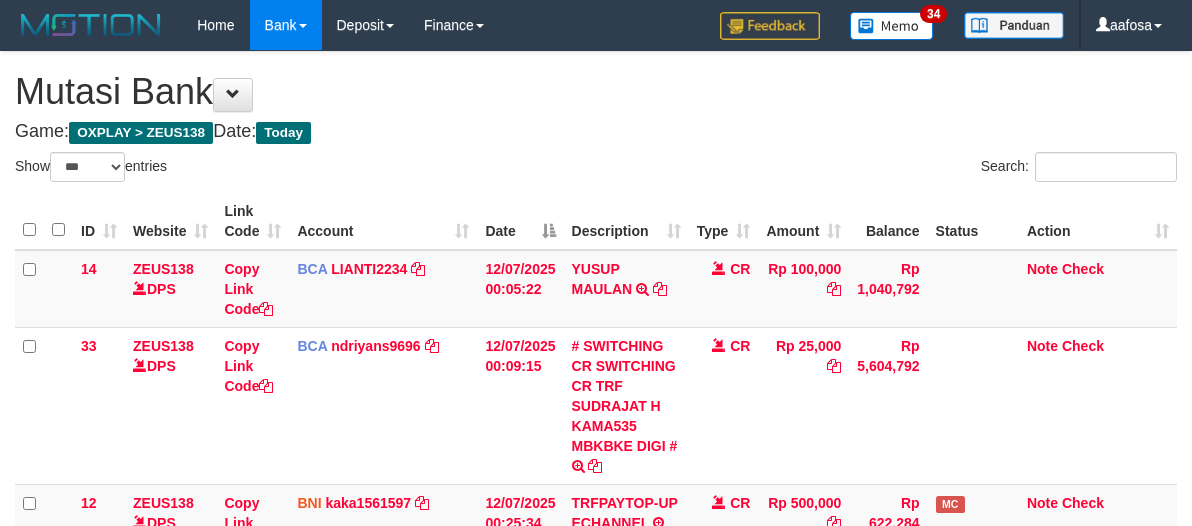 select on "***" 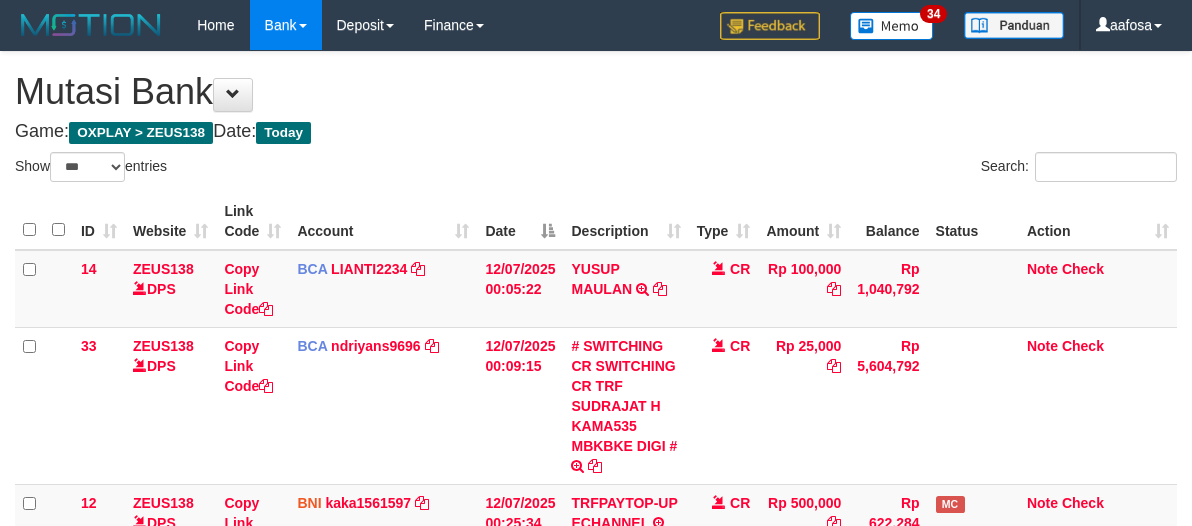 scroll, scrollTop: 460, scrollLeft: 0, axis: vertical 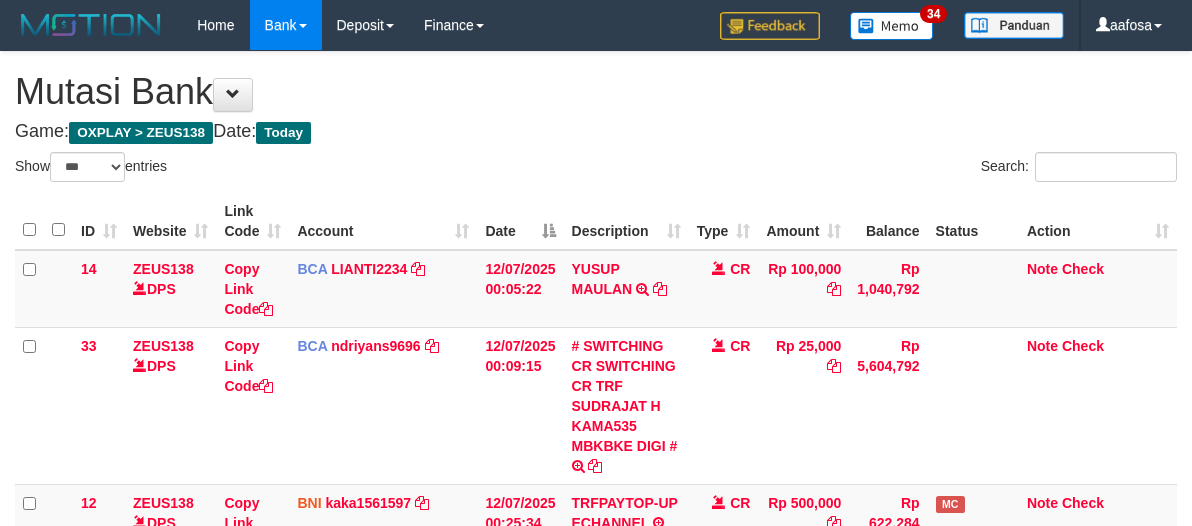 select on "***" 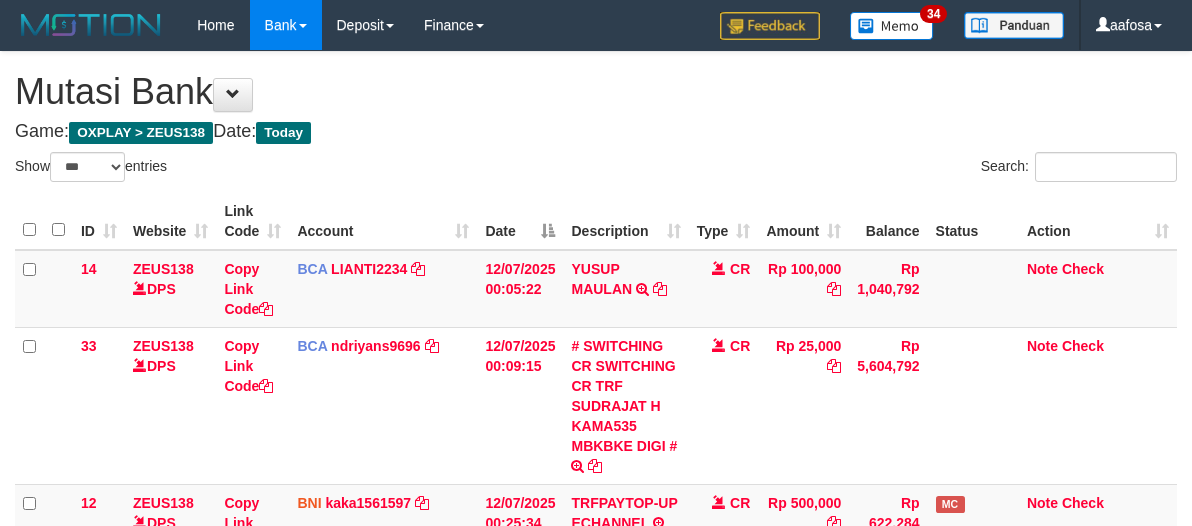 scroll, scrollTop: 460, scrollLeft: 0, axis: vertical 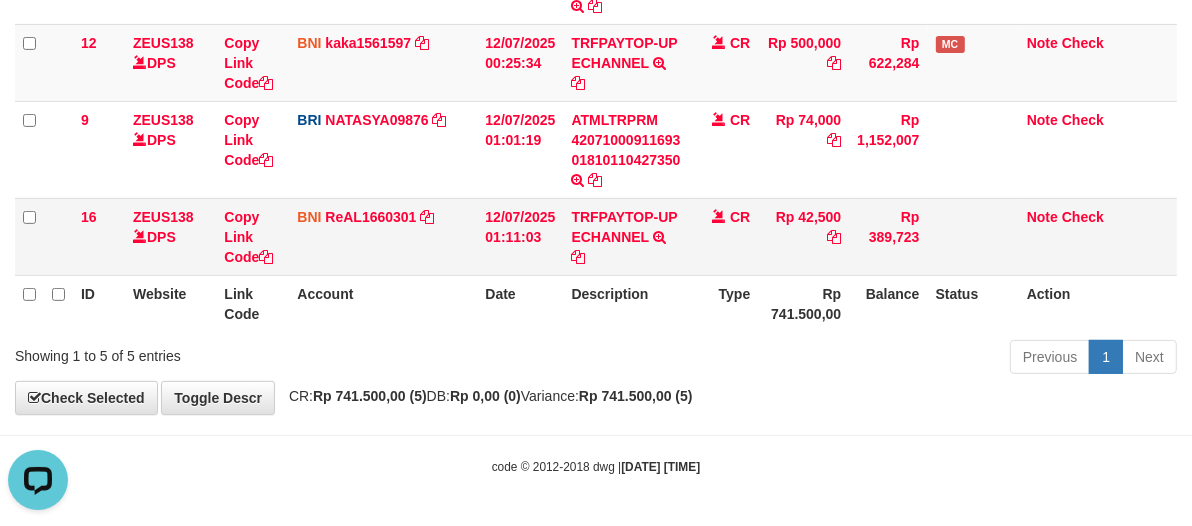click on "CR" at bounding box center (724, 236) 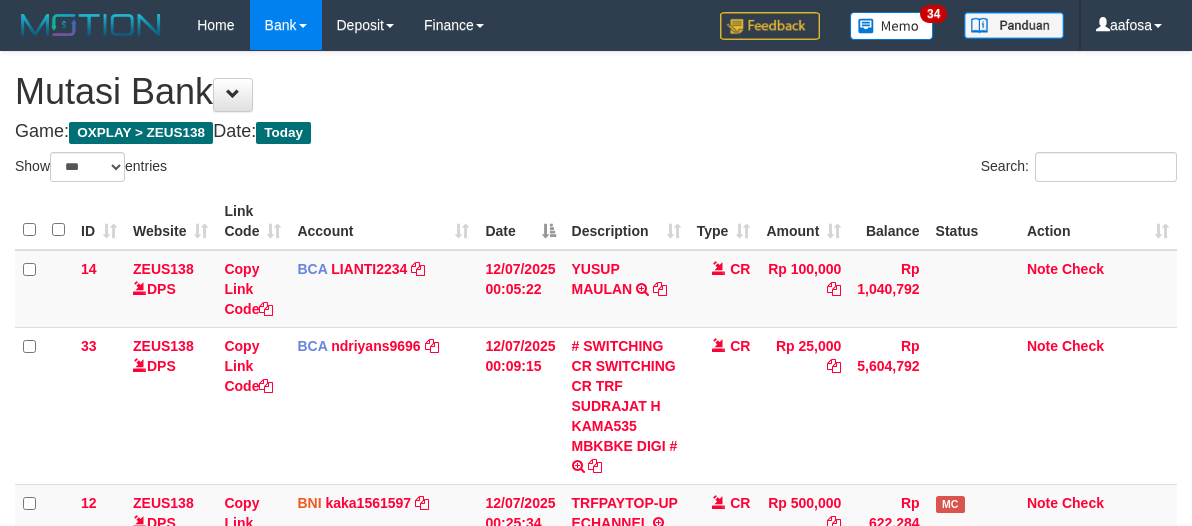 select on "***" 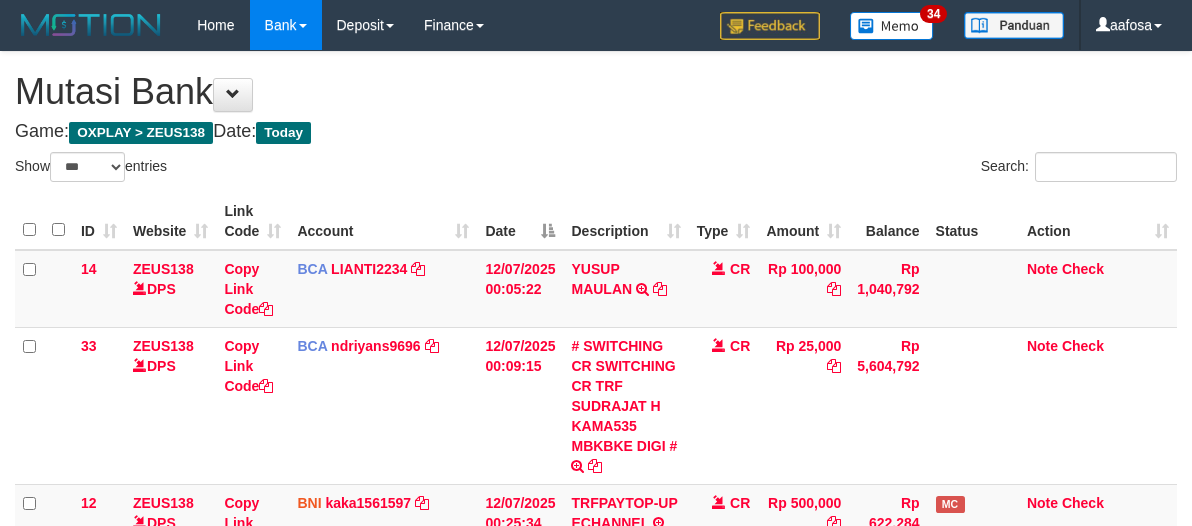 scroll, scrollTop: 460, scrollLeft: 0, axis: vertical 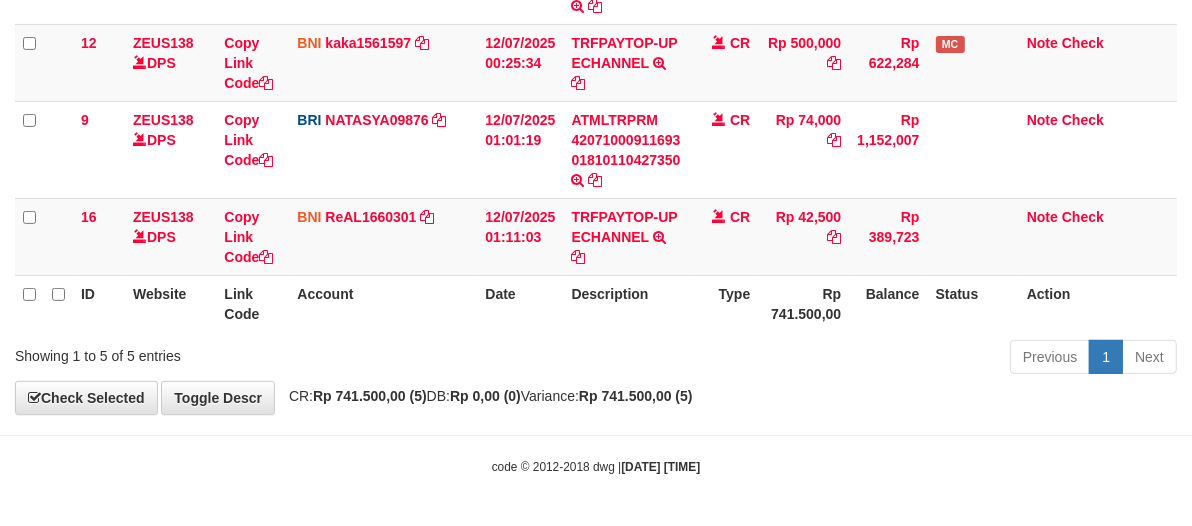 click on "CR" at bounding box center (724, 236) 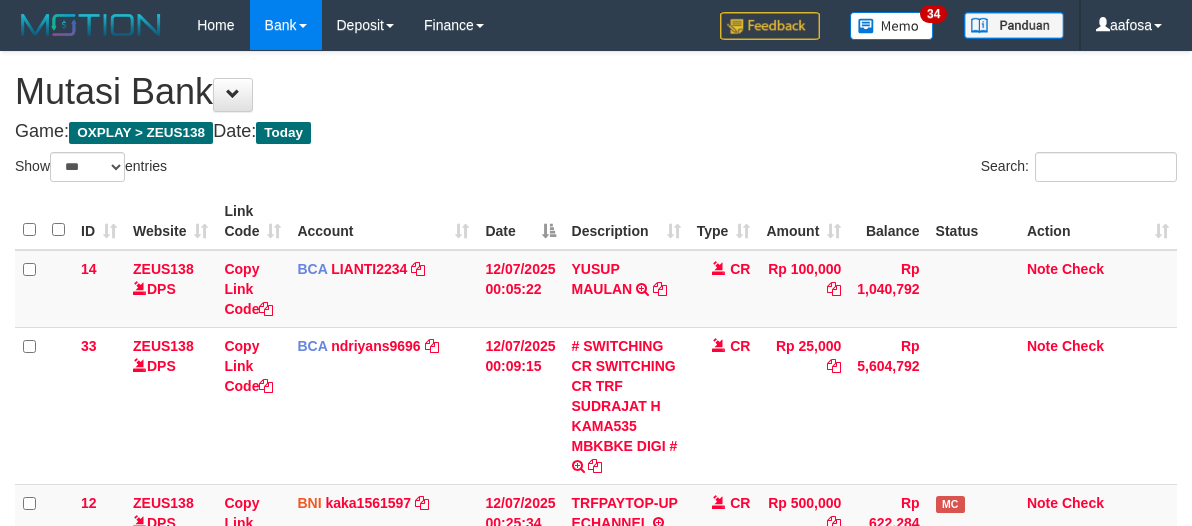 select on "***" 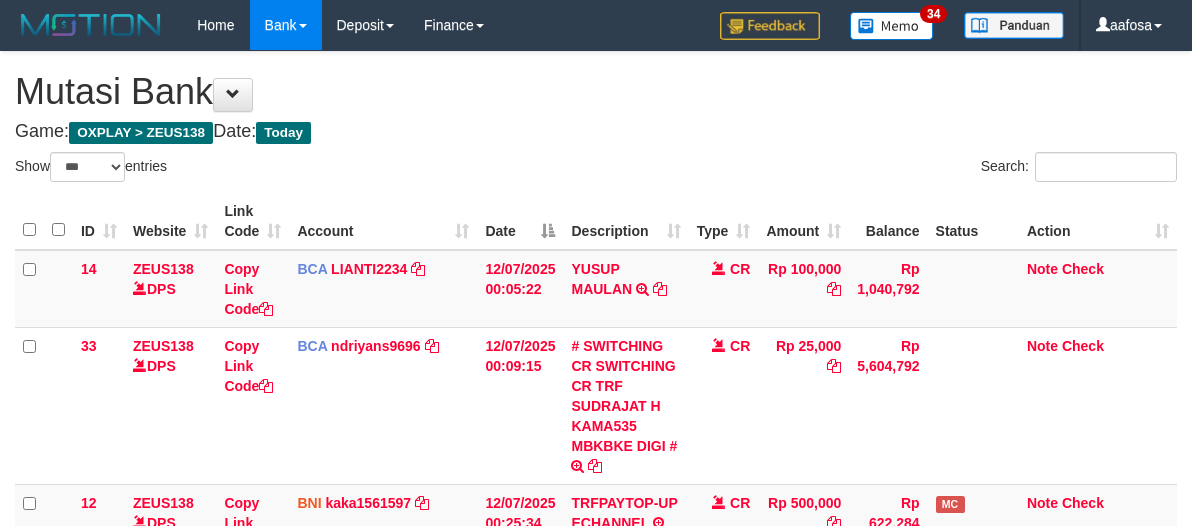 scroll, scrollTop: 460, scrollLeft: 0, axis: vertical 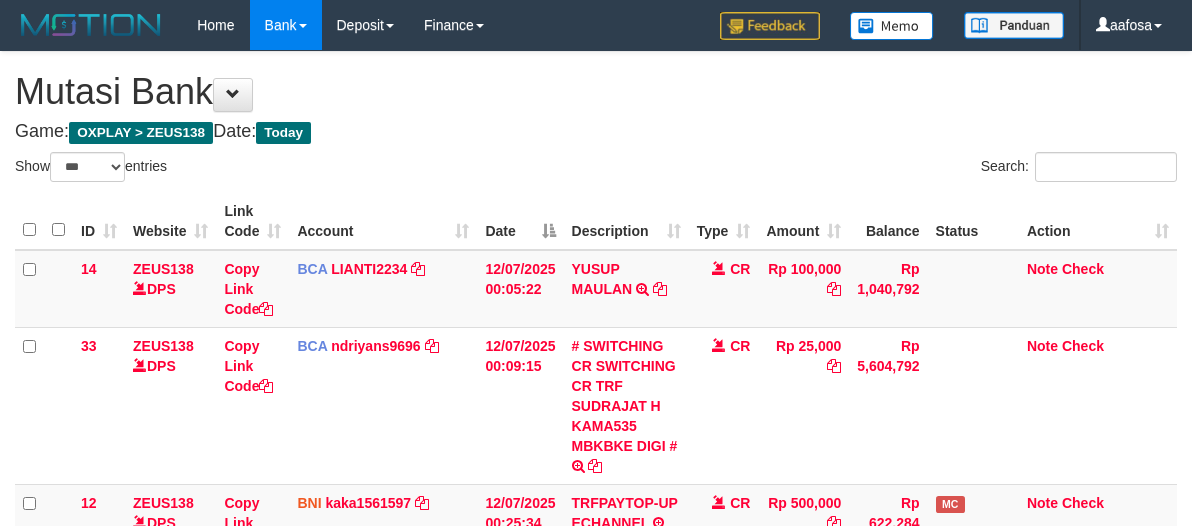 select on "***" 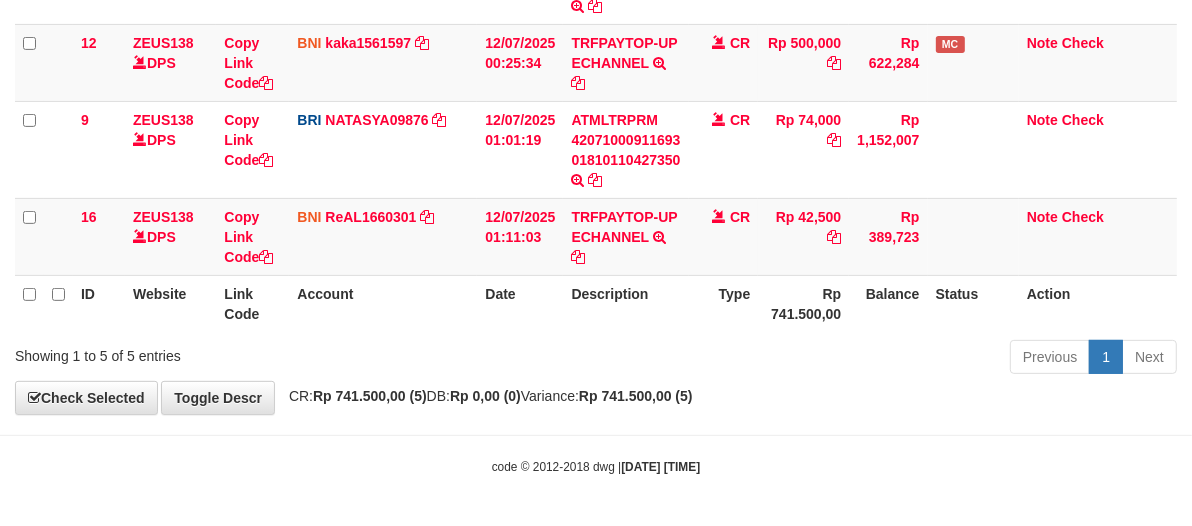 click on "Description" at bounding box center (625, 303) 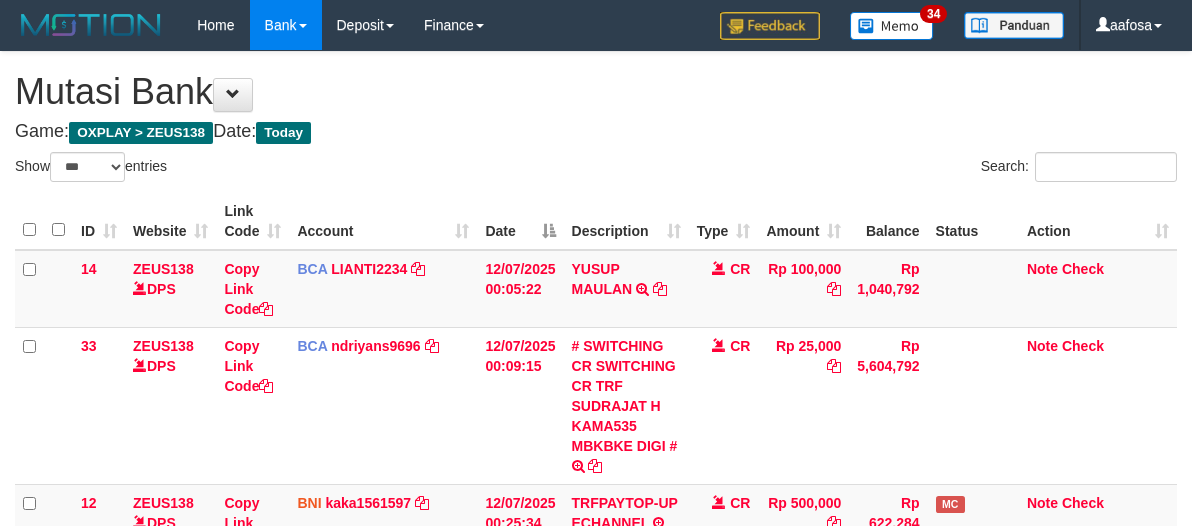 select on "***" 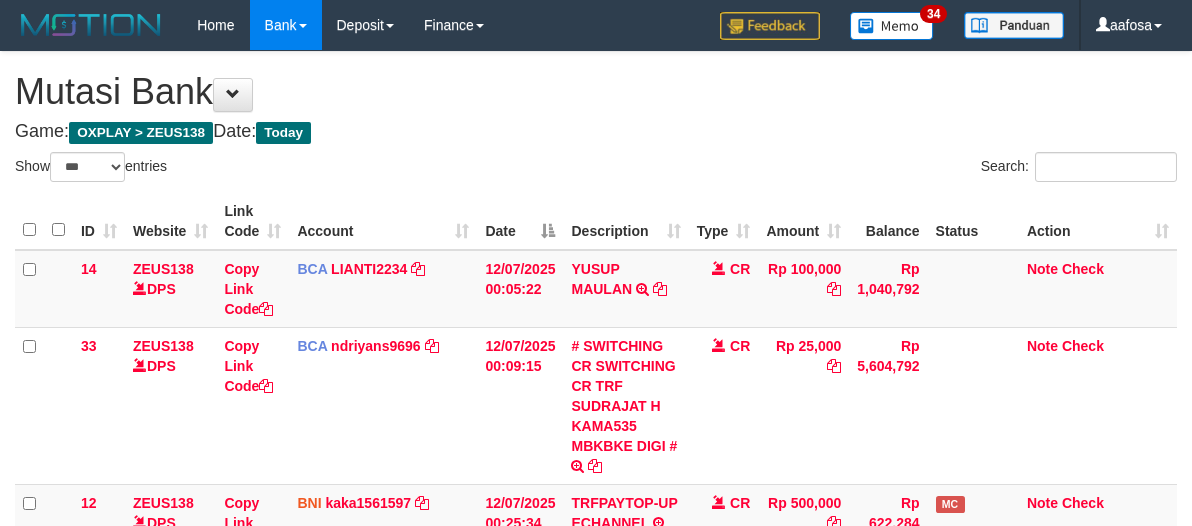 scroll, scrollTop: 460, scrollLeft: 0, axis: vertical 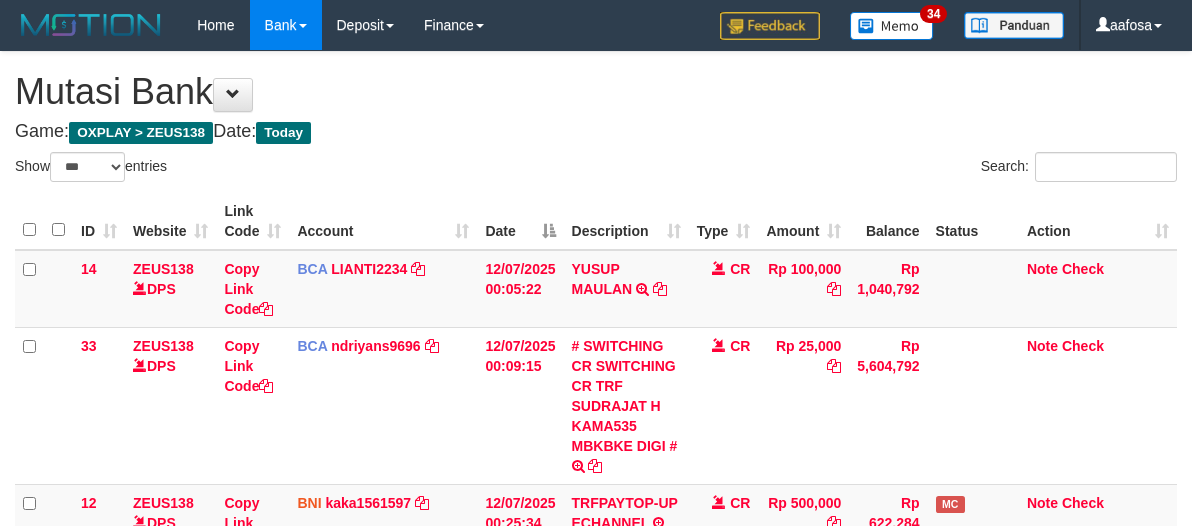 select on "***" 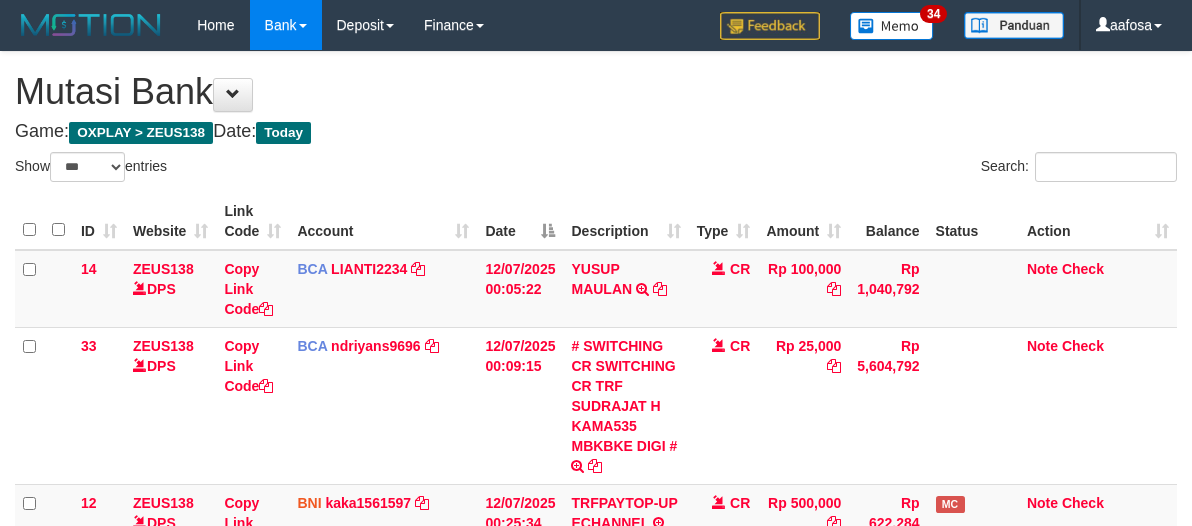 scroll, scrollTop: 460, scrollLeft: 0, axis: vertical 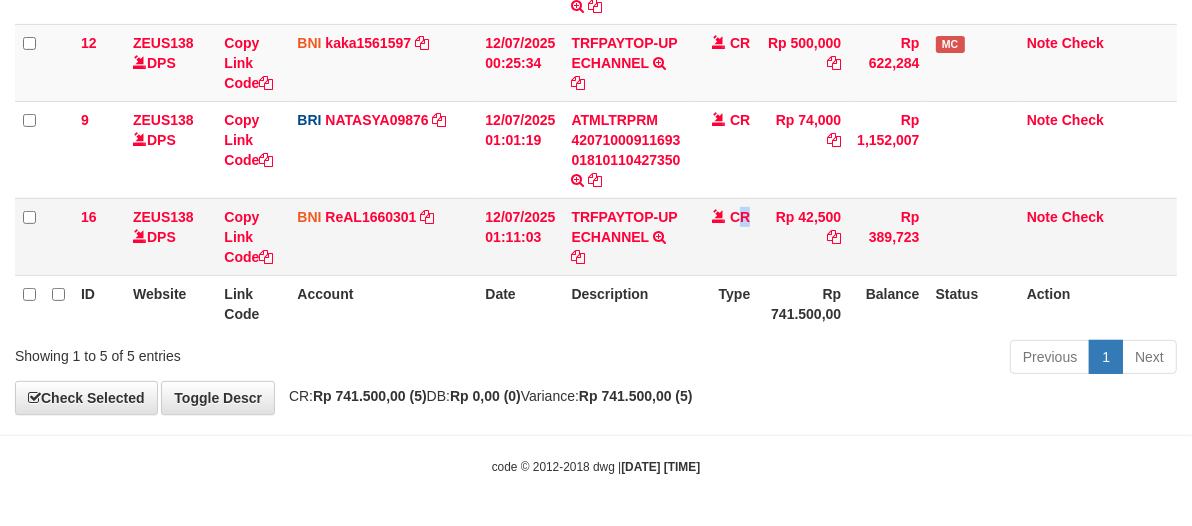 drag, startPoint x: 0, startPoint y: 0, endPoint x: 735, endPoint y: 246, distance: 775.0748 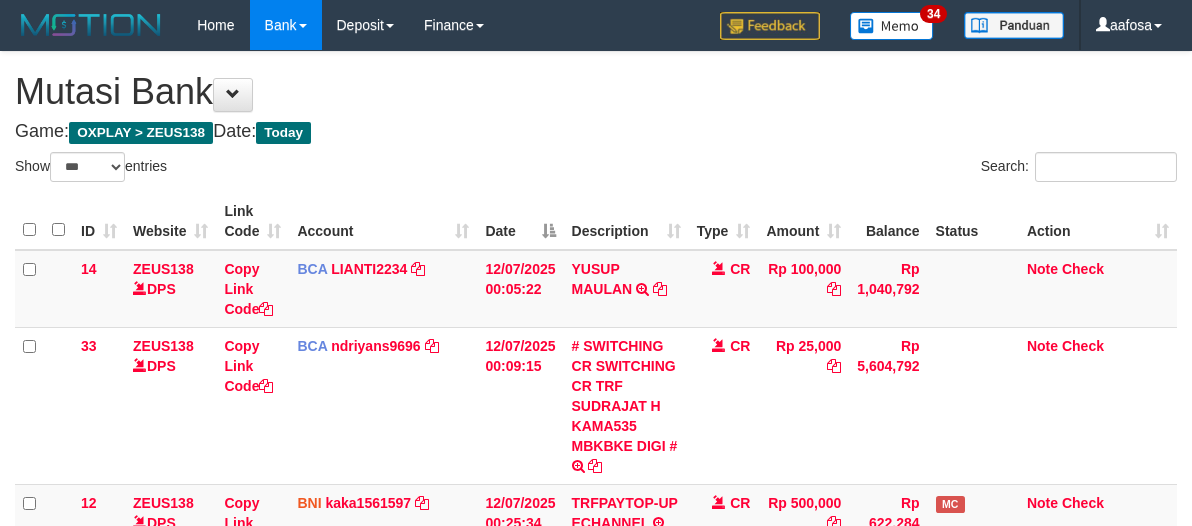 select on "***" 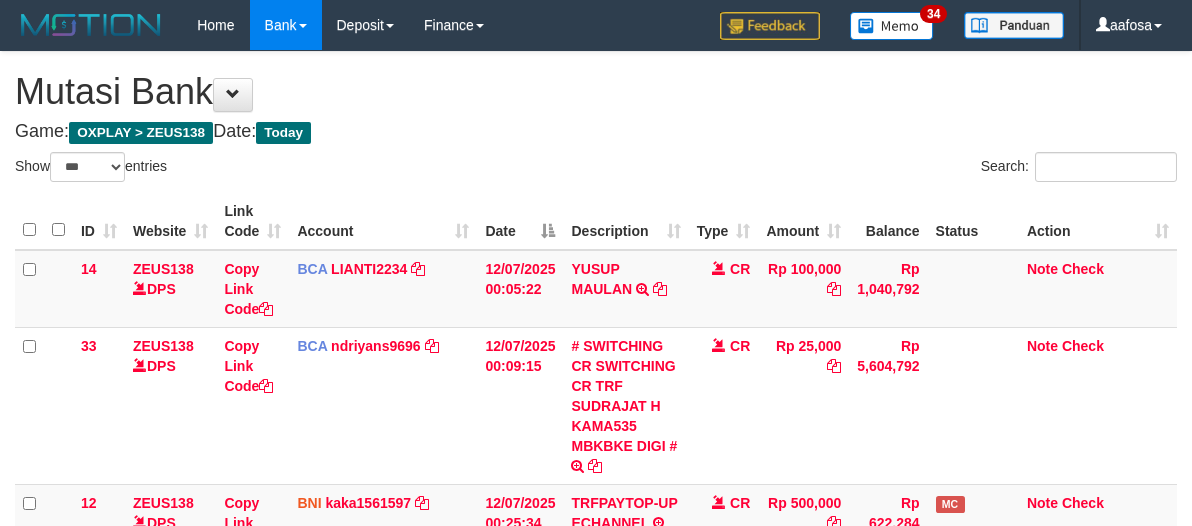 scroll, scrollTop: 460, scrollLeft: 0, axis: vertical 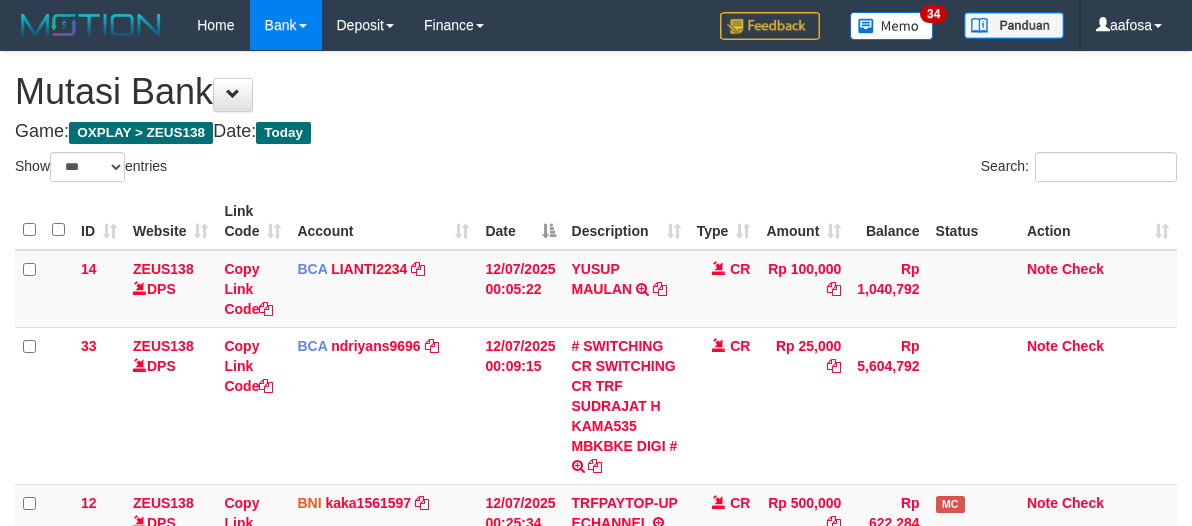 select on "***" 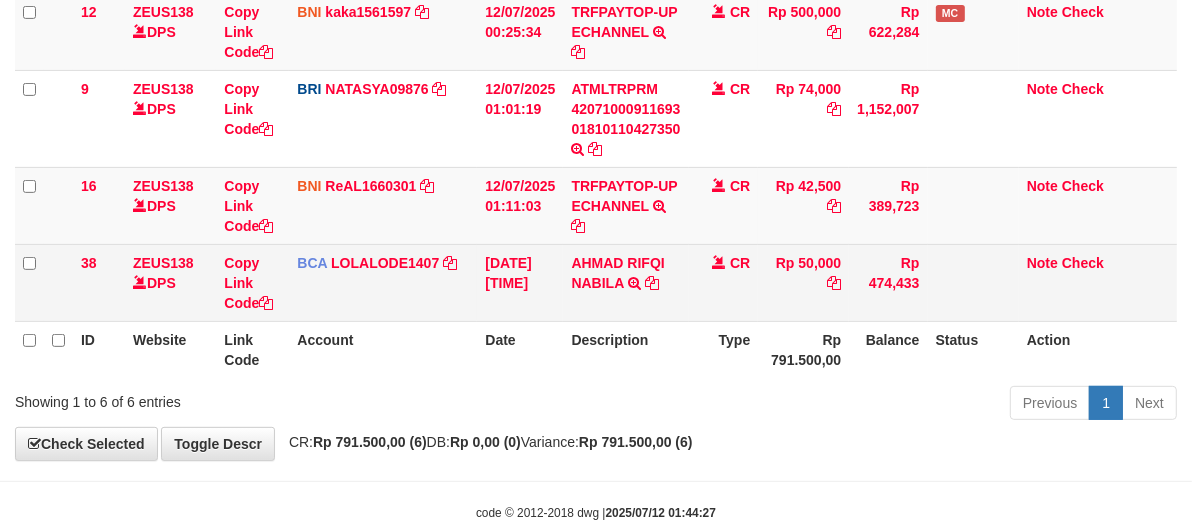click on "CR" at bounding box center [724, 282] 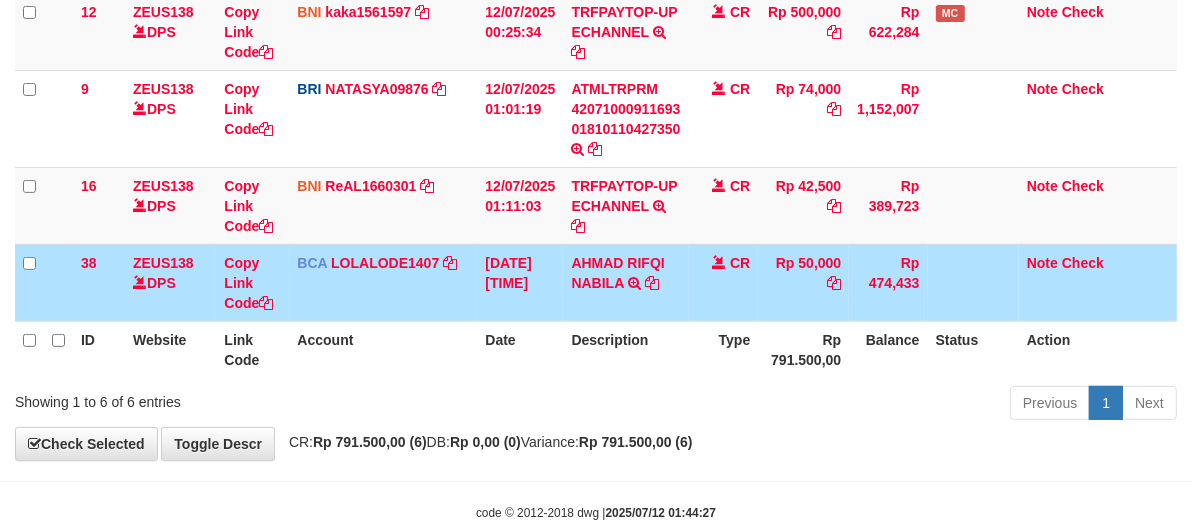 scroll, scrollTop: 460, scrollLeft: 0, axis: vertical 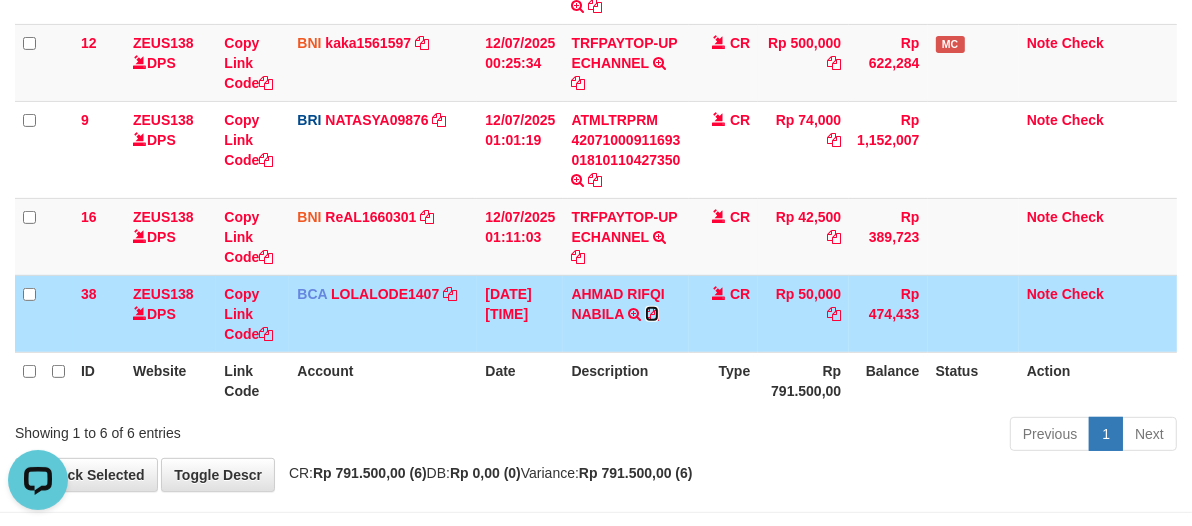 click at bounding box center [652, 314] 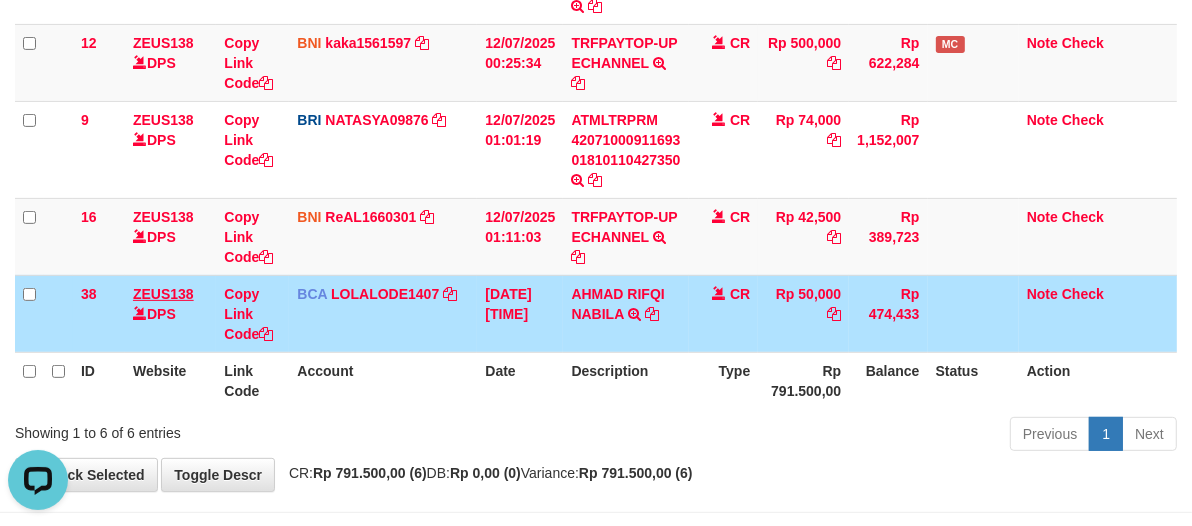 click on "ZEUS138    DPS" at bounding box center [170, 313] 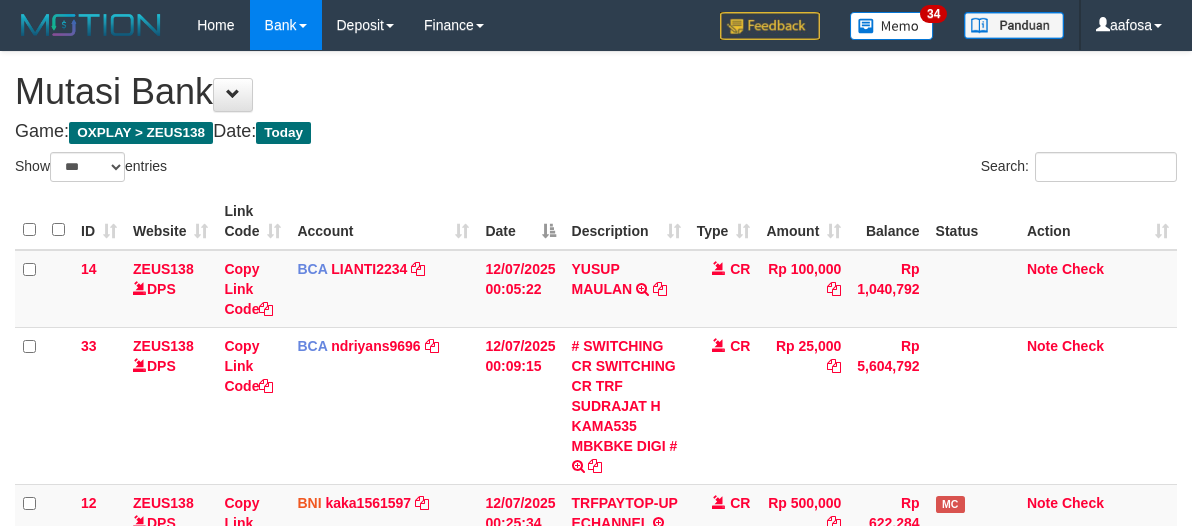 select on "***" 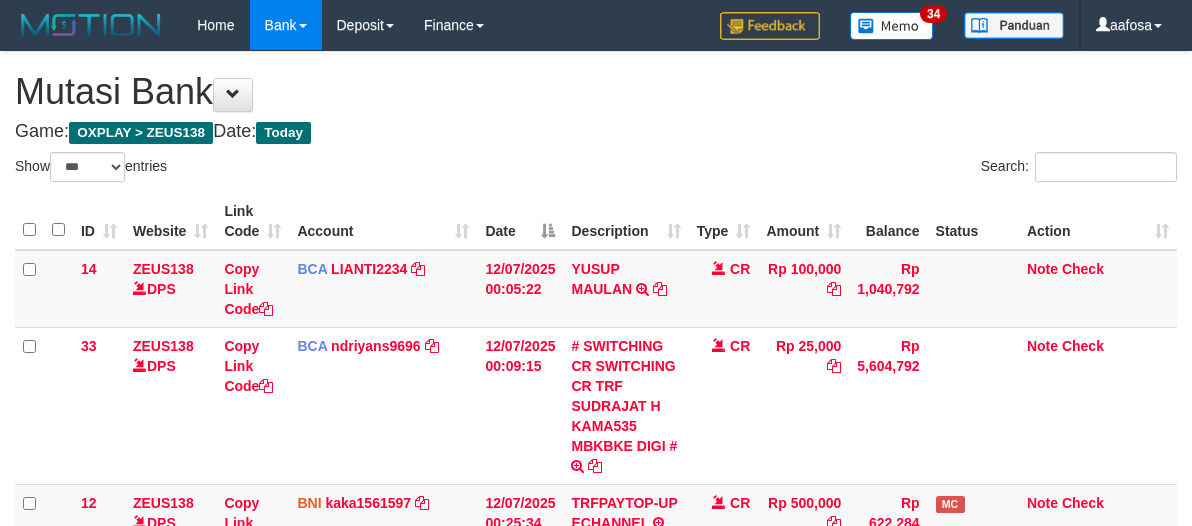 scroll, scrollTop: 460, scrollLeft: 0, axis: vertical 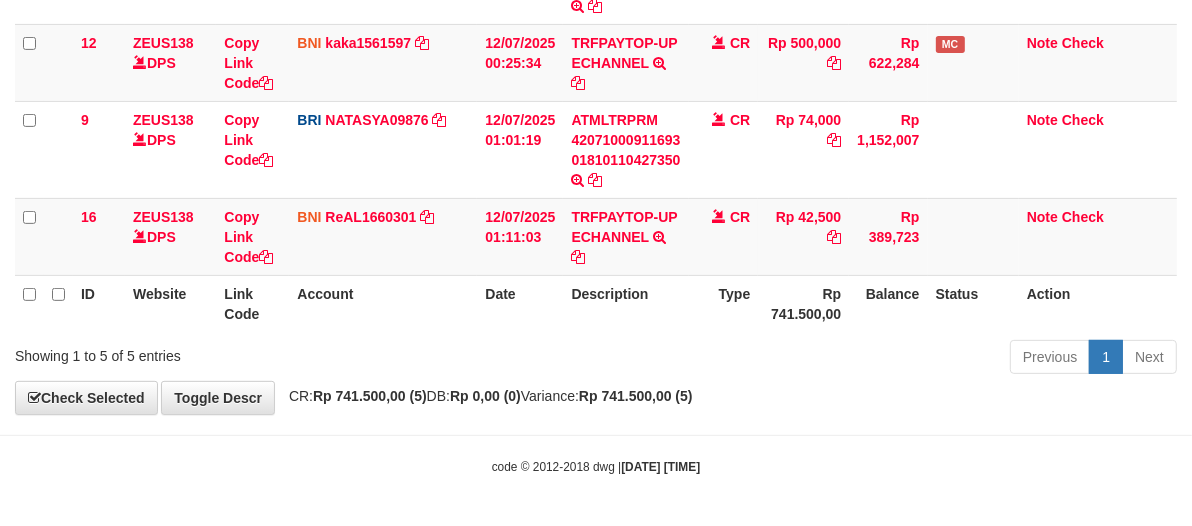 click on "Website" at bounding box center [170, 303] 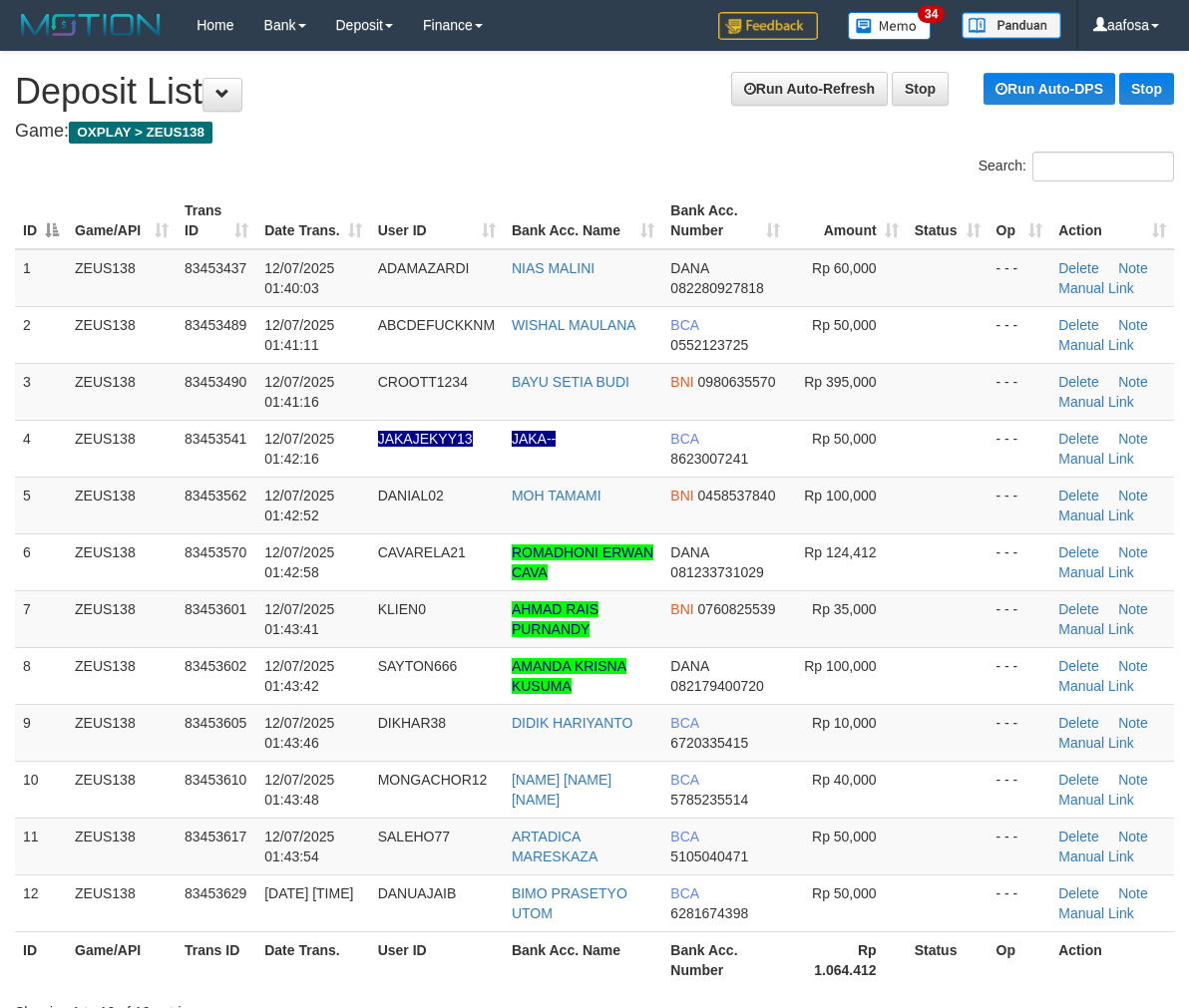scroll, scrollTop: 0, scrollLeft: 0, axis: both 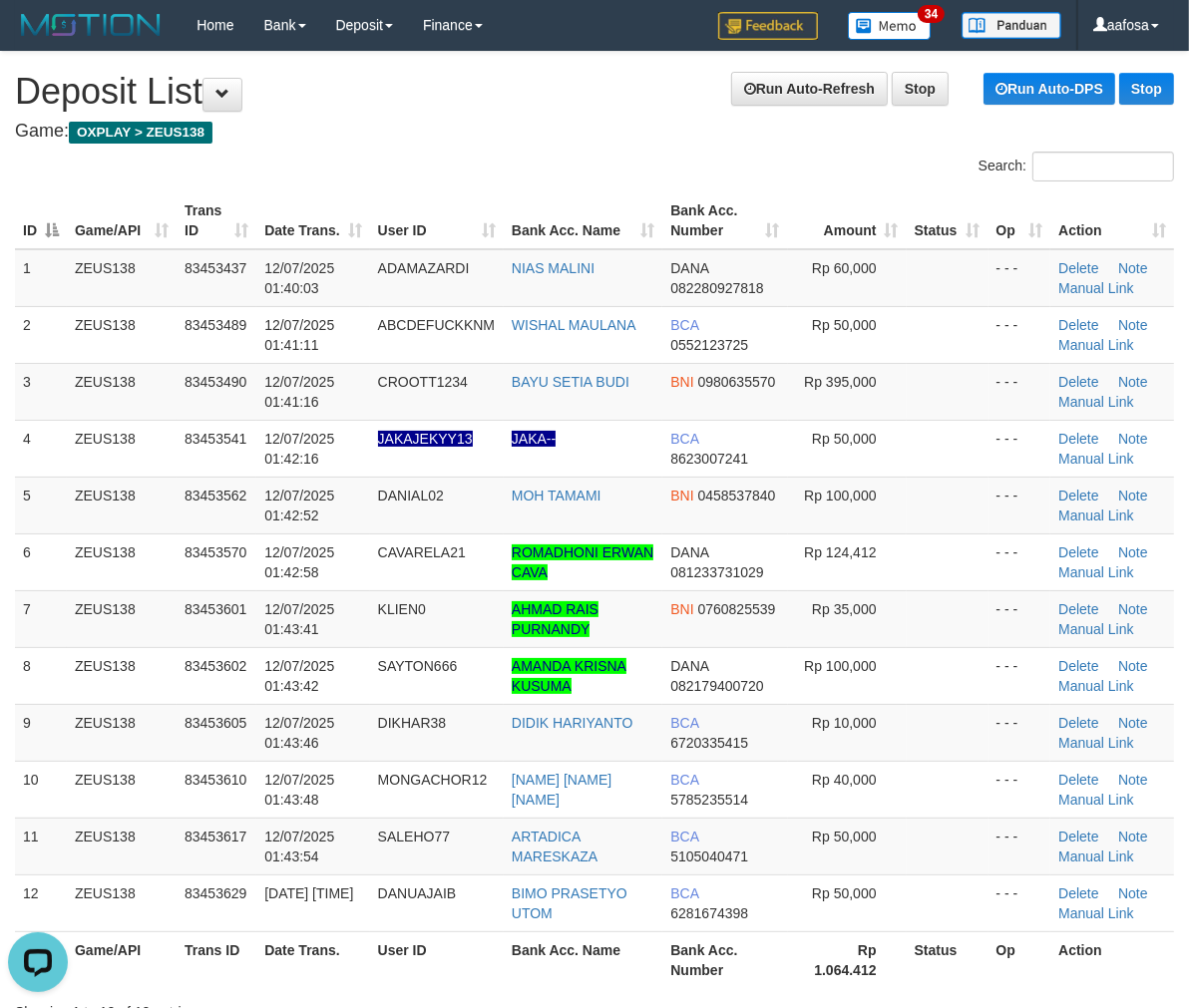 drag, startPoint x: 519, startPoint y: 143, endPoint x: 509, endPoint y: 145, distance: 10.198039 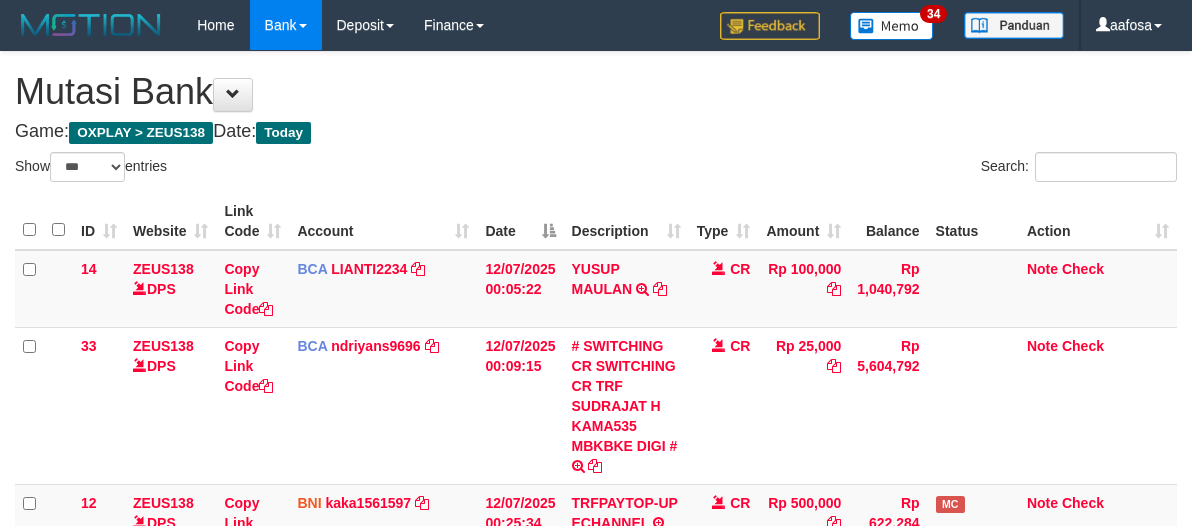 select on "***" 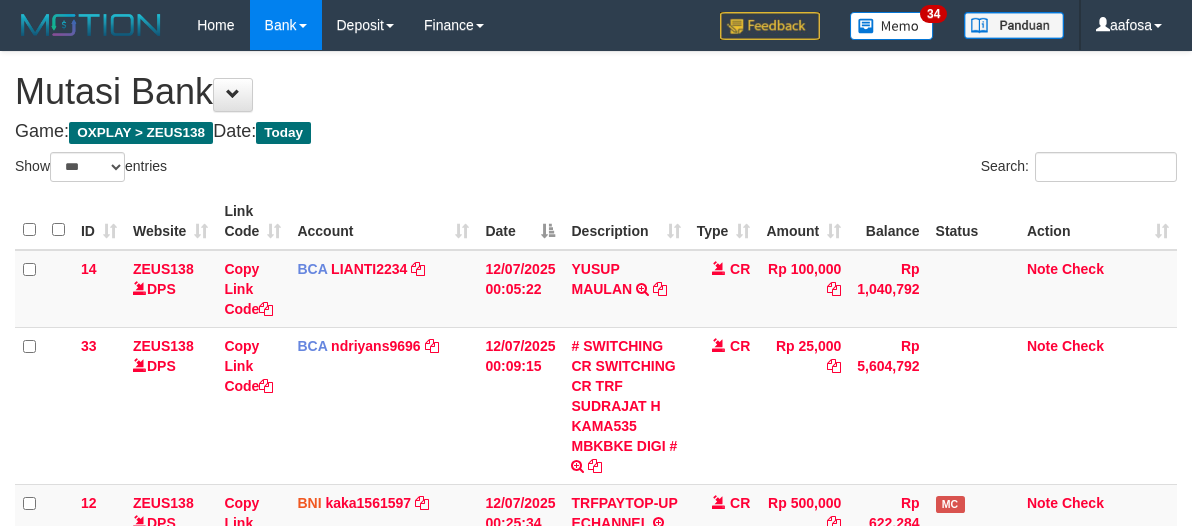 scroll, scrollTop: 460, scrollLeft: 0, axis: vertical 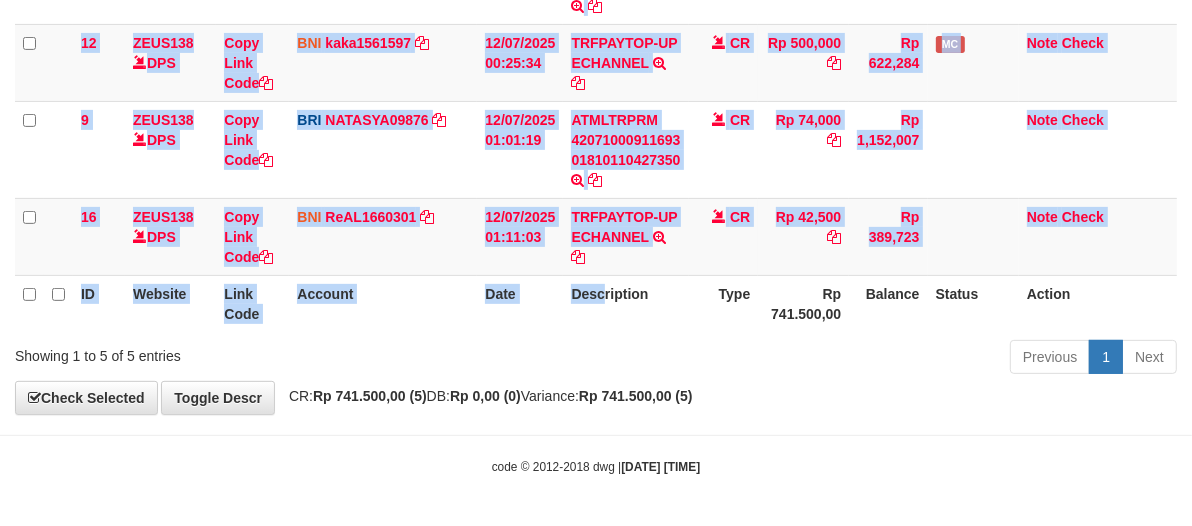 drag, startPoint x: 598, startPoint y: 332, endPoint x: 461, endPoint y: 314, distance: 138.17743 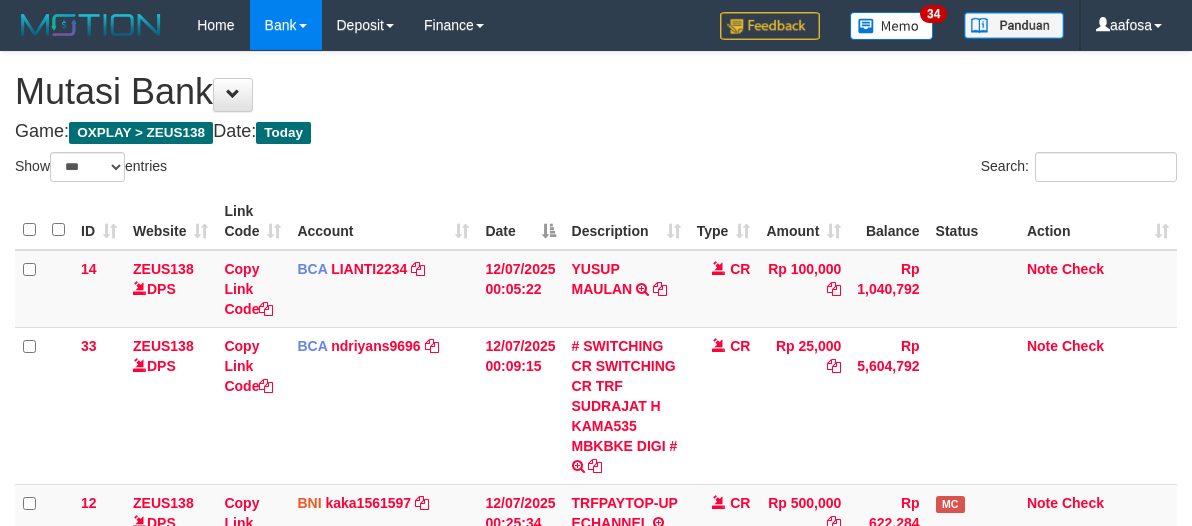 select on "***" 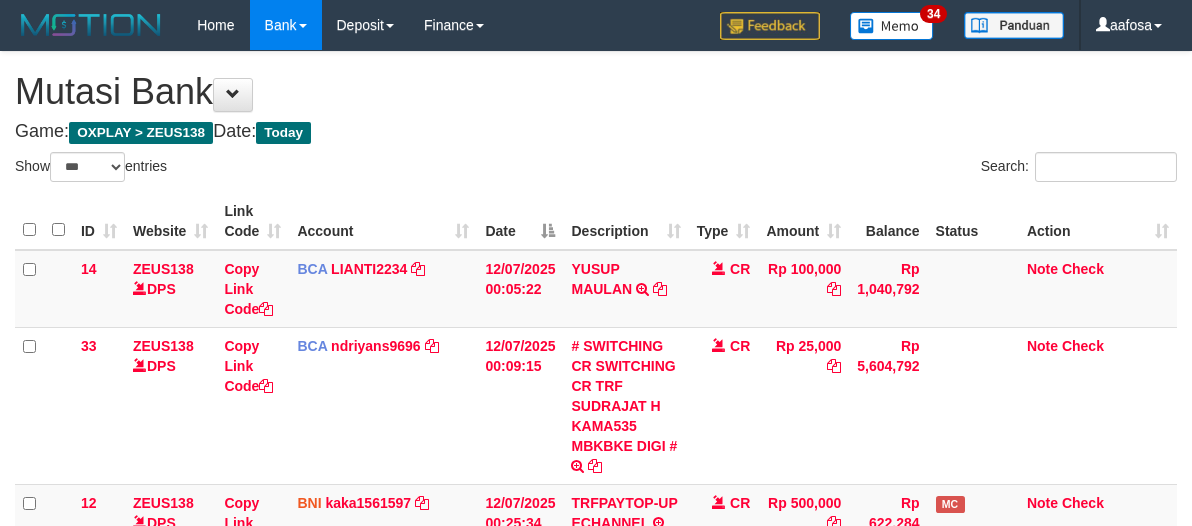 scroll, scrollTop: 460, scrollLeft: 0, axis: vertical 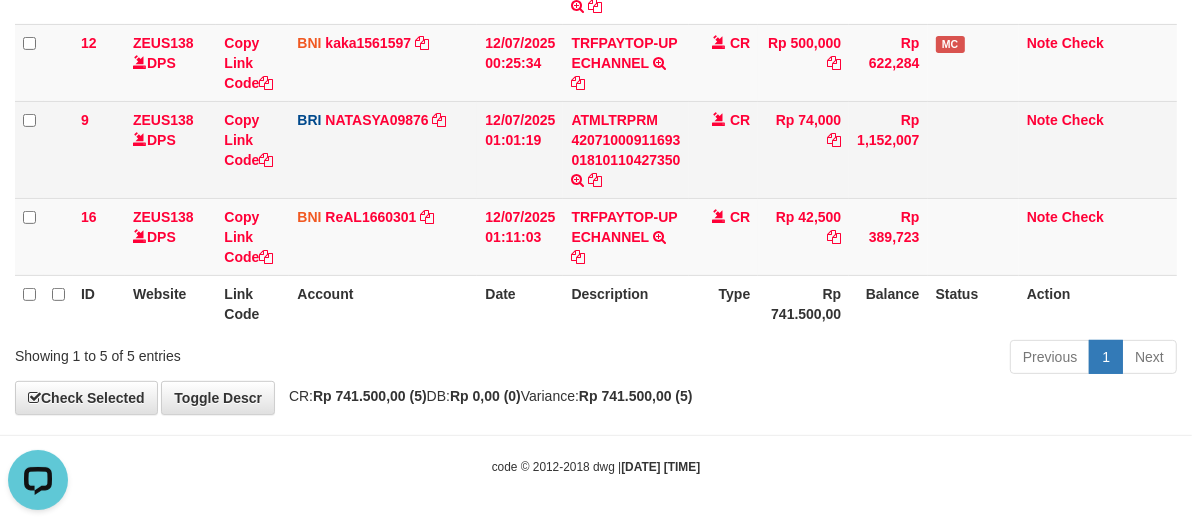 click on "Rp 74,000" at bounding box center [803, 149] 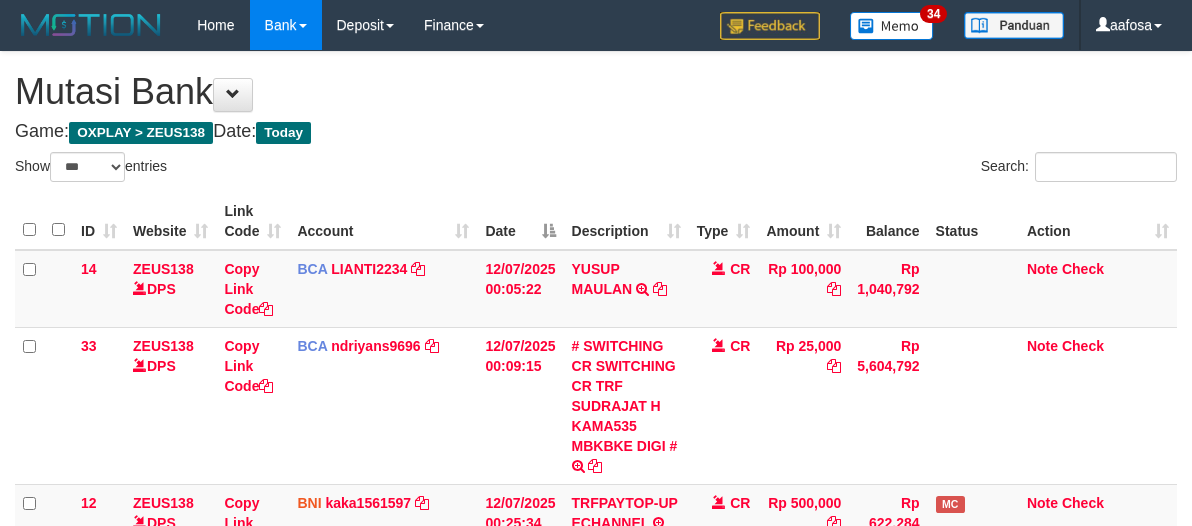 select on "***" 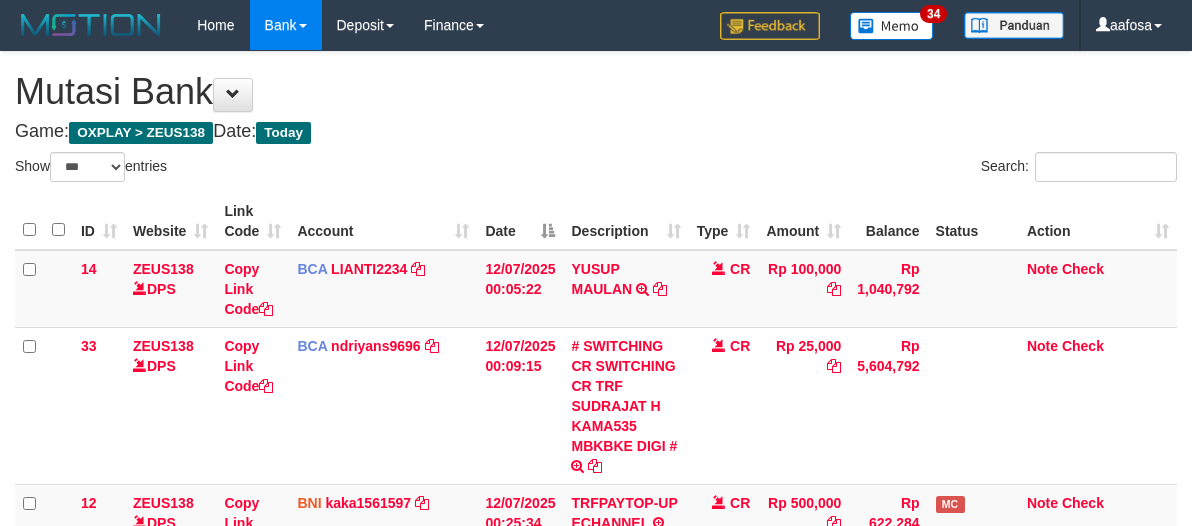 scroll, scrollTop: 460, scrollLeft: 0, axis: vertical 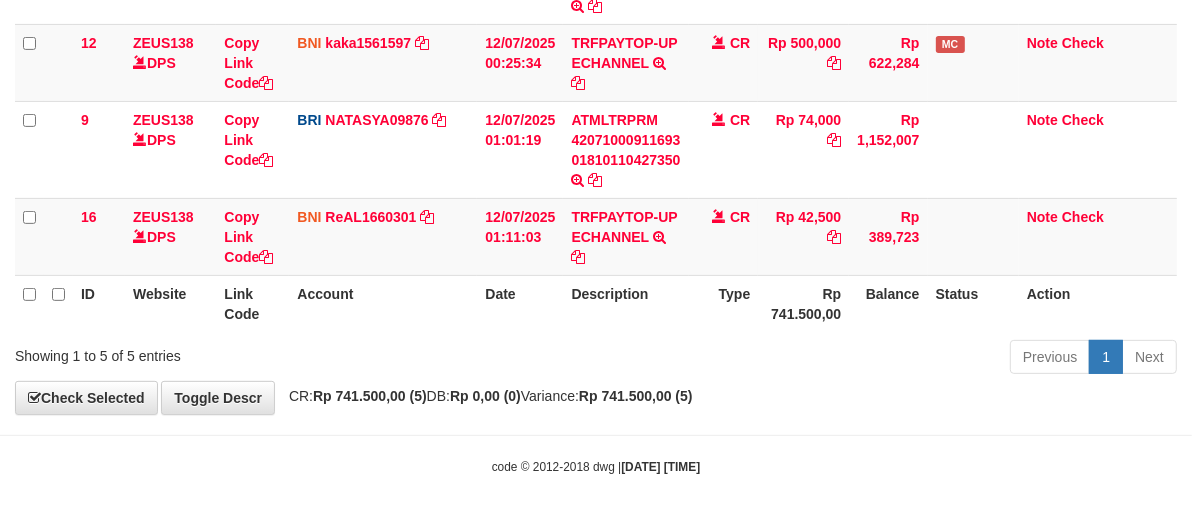 click on "CR" at bounding box center [724, 149] 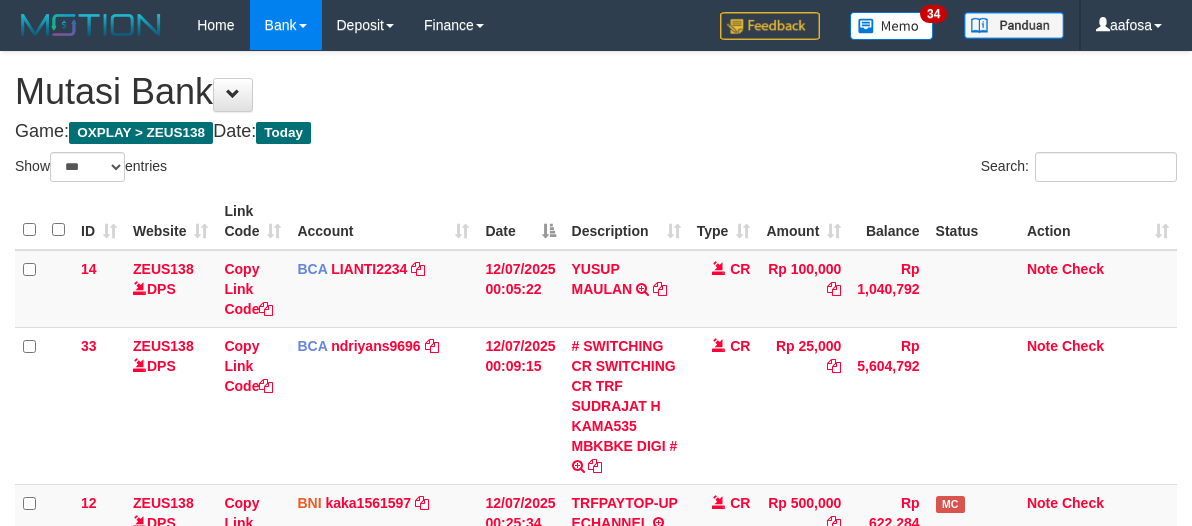 select on "***" 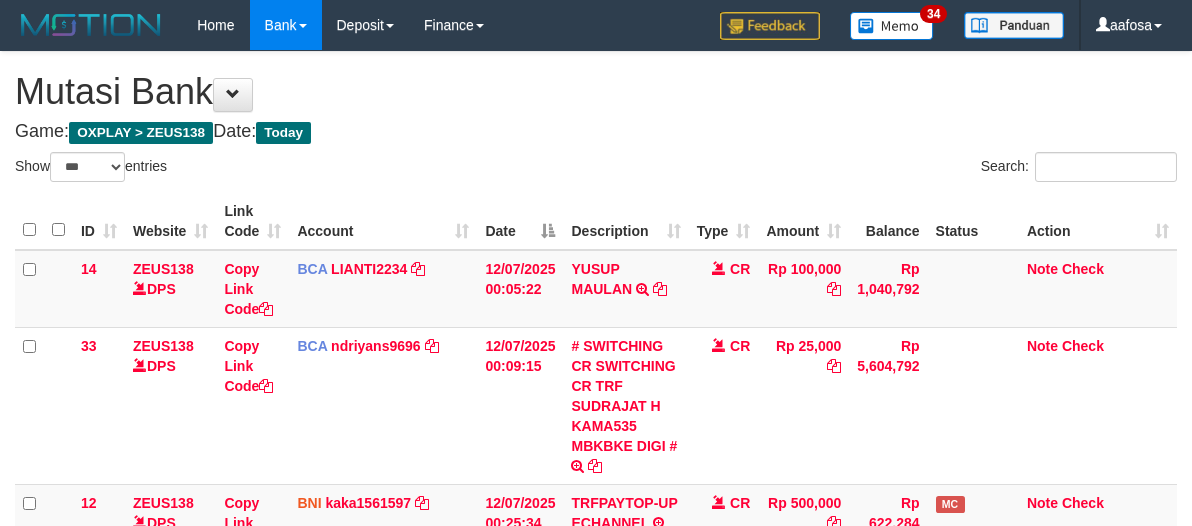 scroll, scrollTop: 460, scrollLeft: 0, axis: vertical 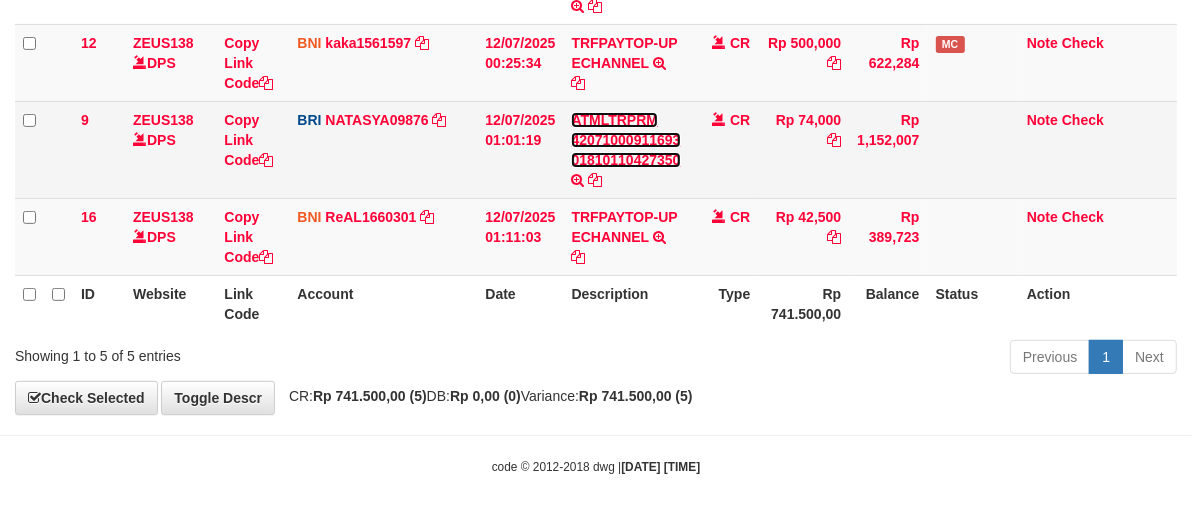 click on "ATMLTRPRM 42071000911693 01810110427350         TRANSAKSI KREDIT DARI BANK LAIN ATMLTRPRM 42071000911693 01810110427350" at bounding box center [625, 149] 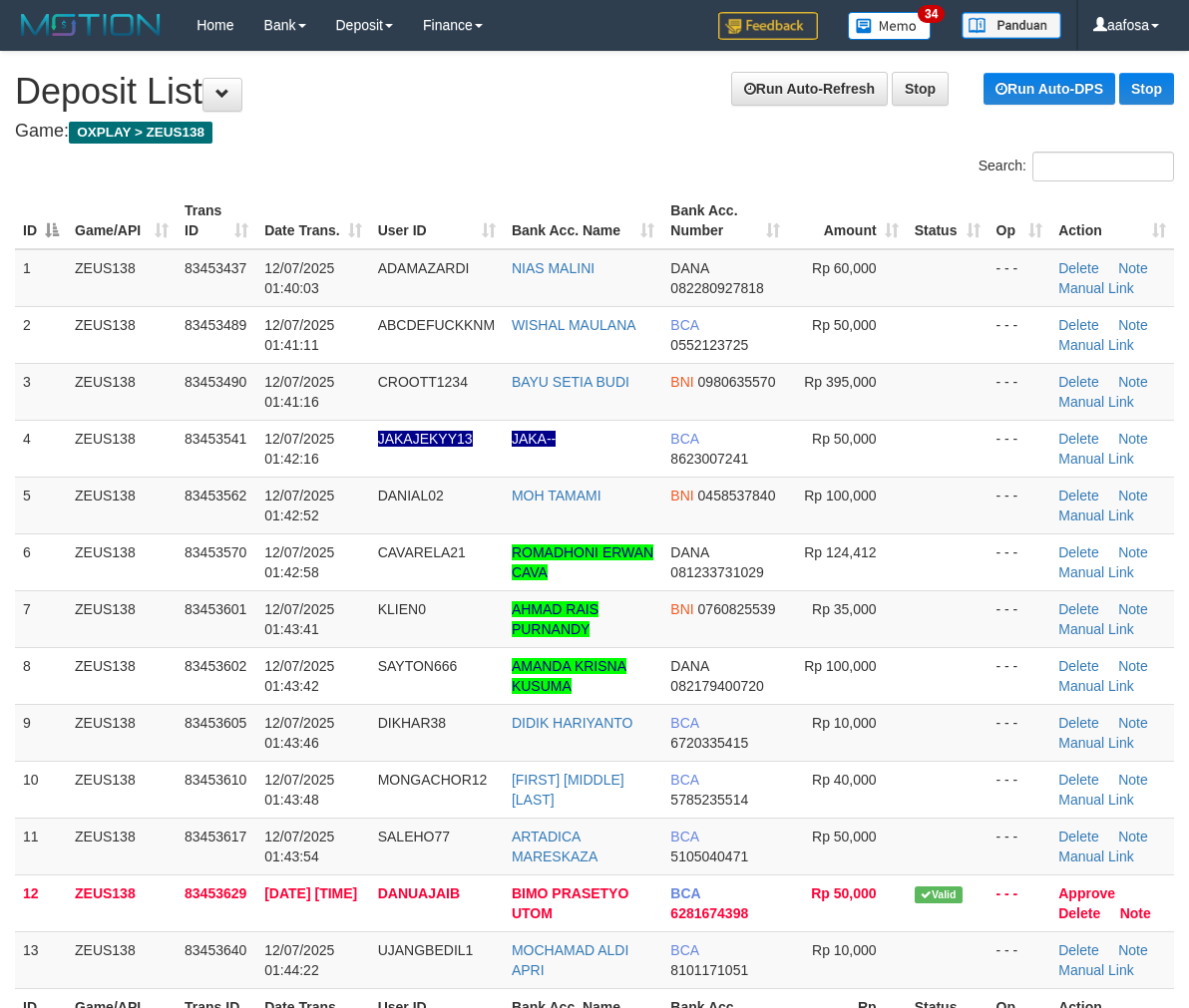 scroll, scrollTop: 0, scrollLeft: 0, axis: both 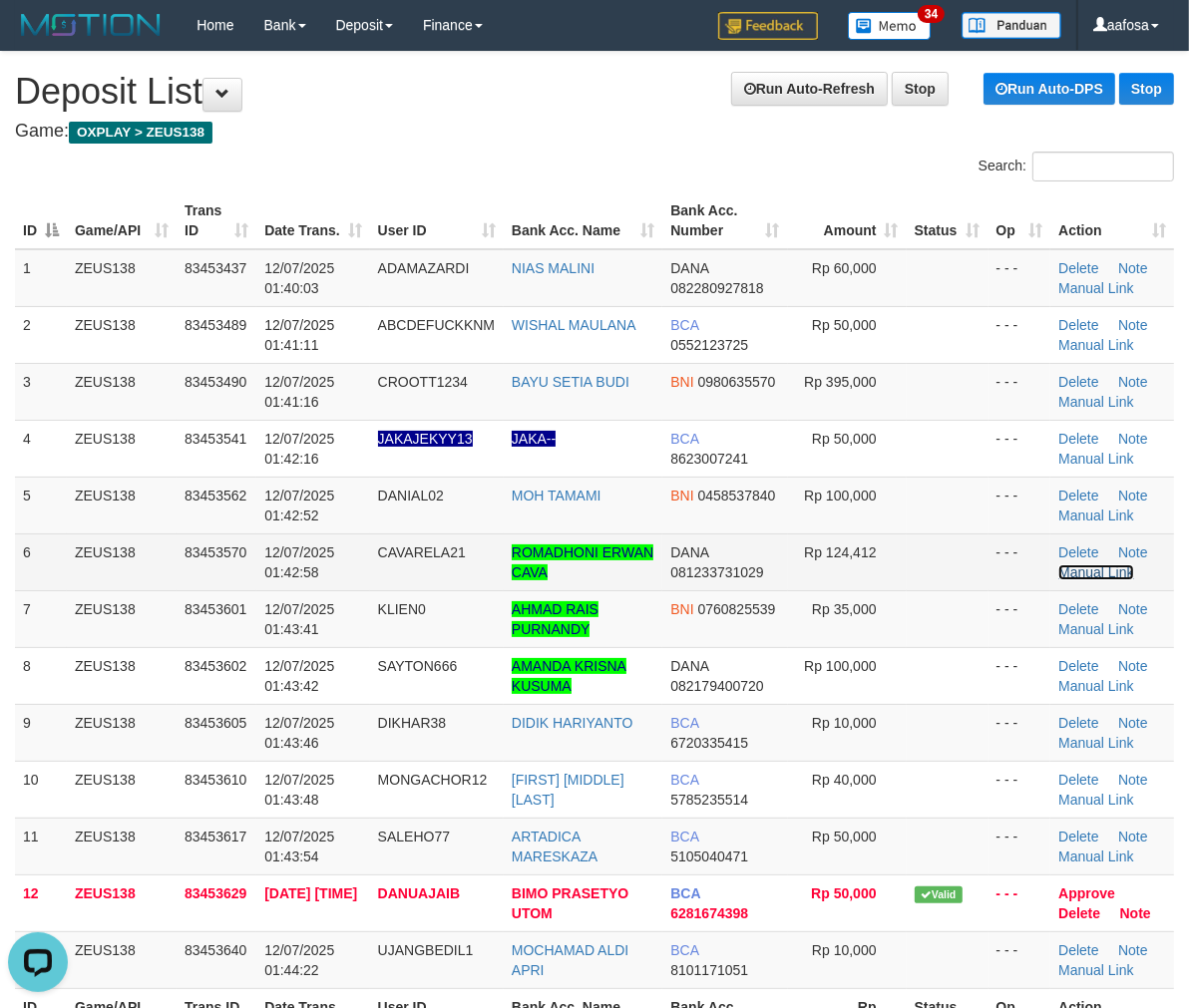 click on "Manual Link" at bounding box center [1096, 572] 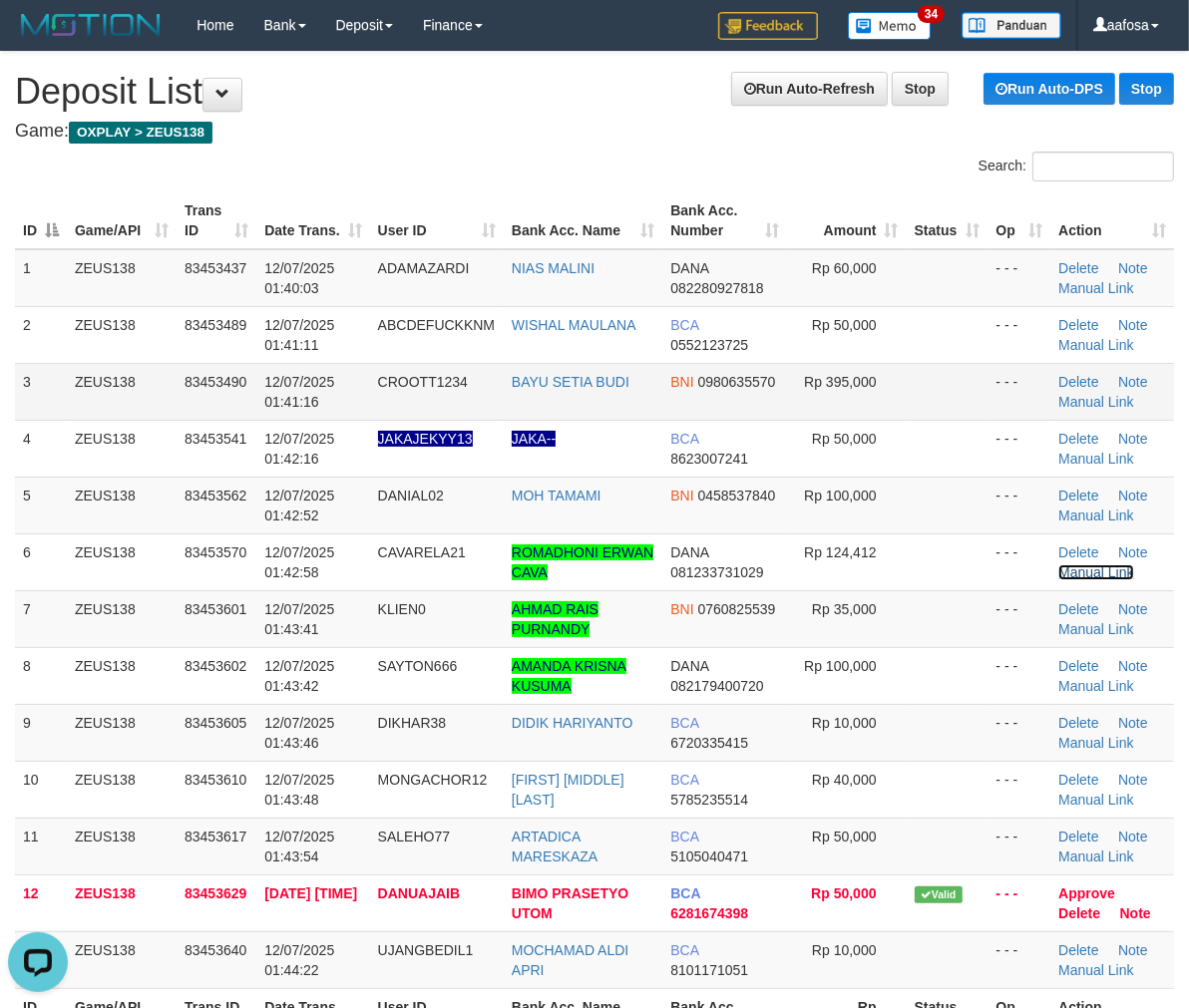 click on "Manual Link" at bounding box center [1096, 572] 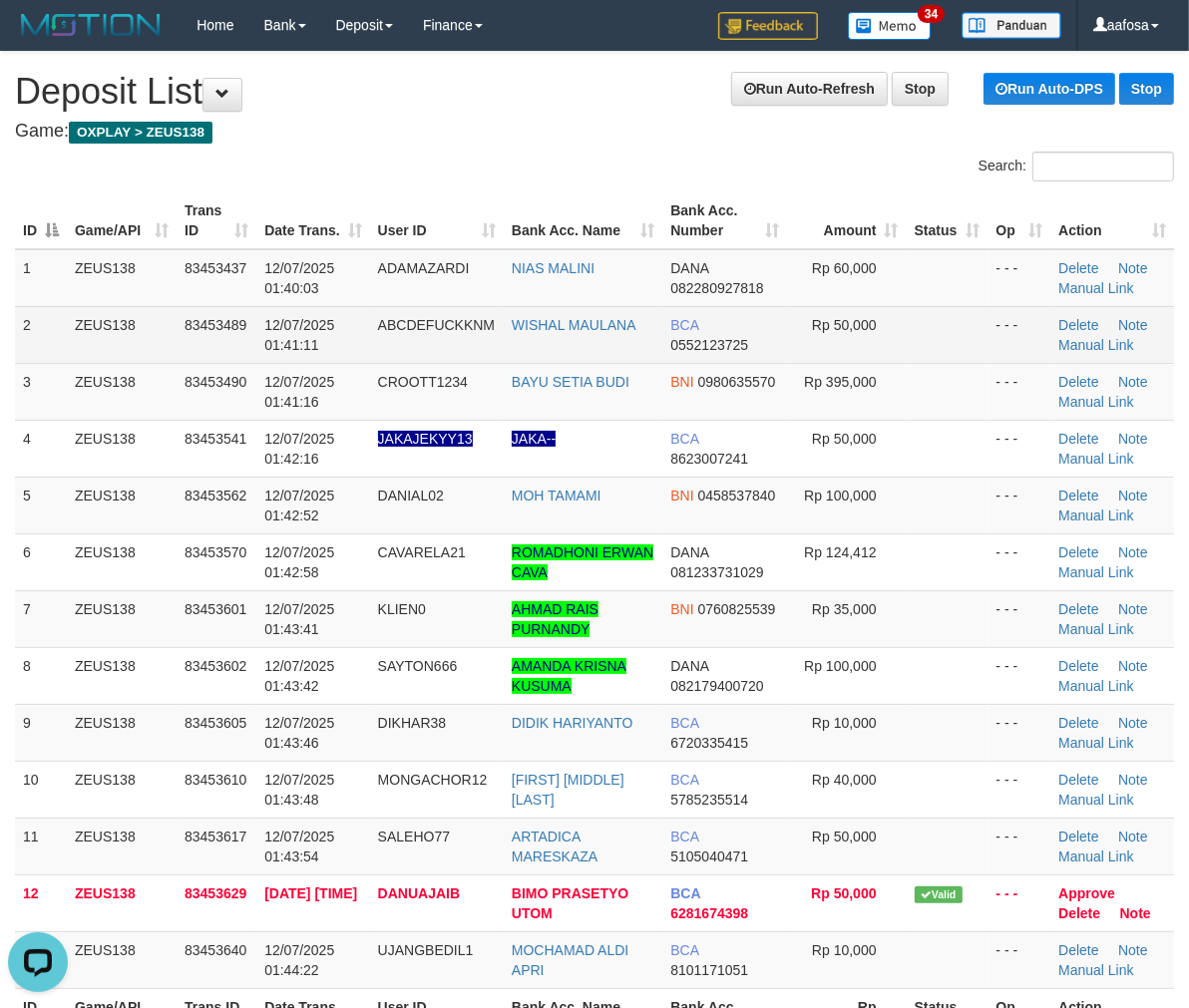 click on "Rp 50,000" at bounding box center [847, 334] 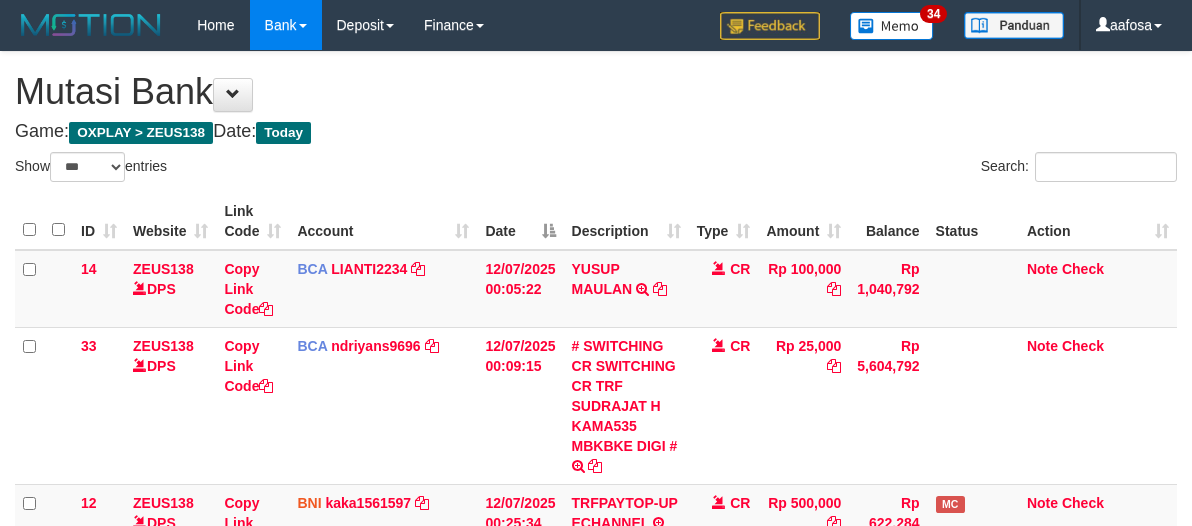 select on "***" 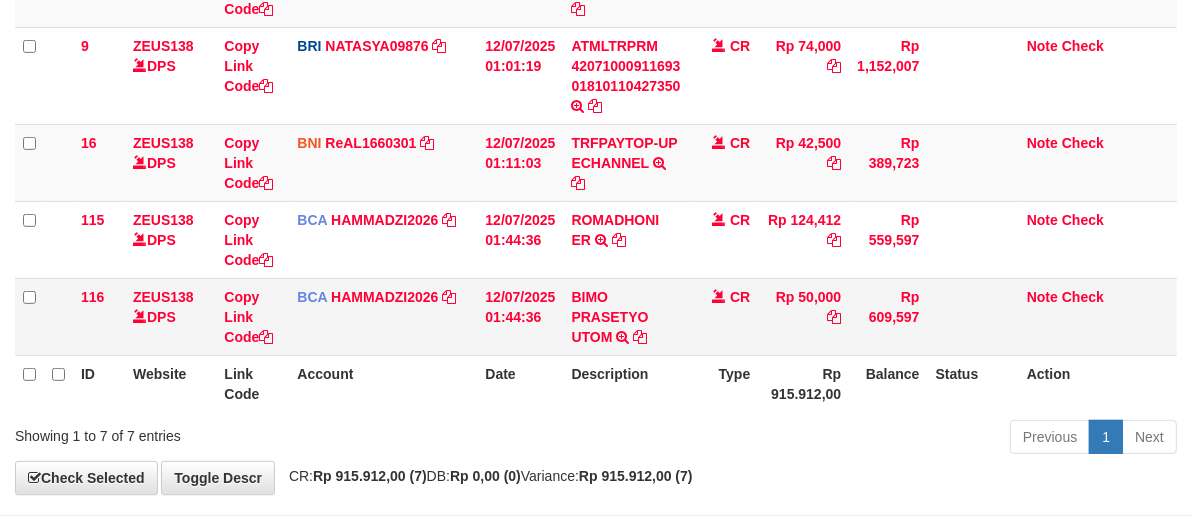 scroll, scrollTop: 610, scrollLeft: 0, axis: vertical 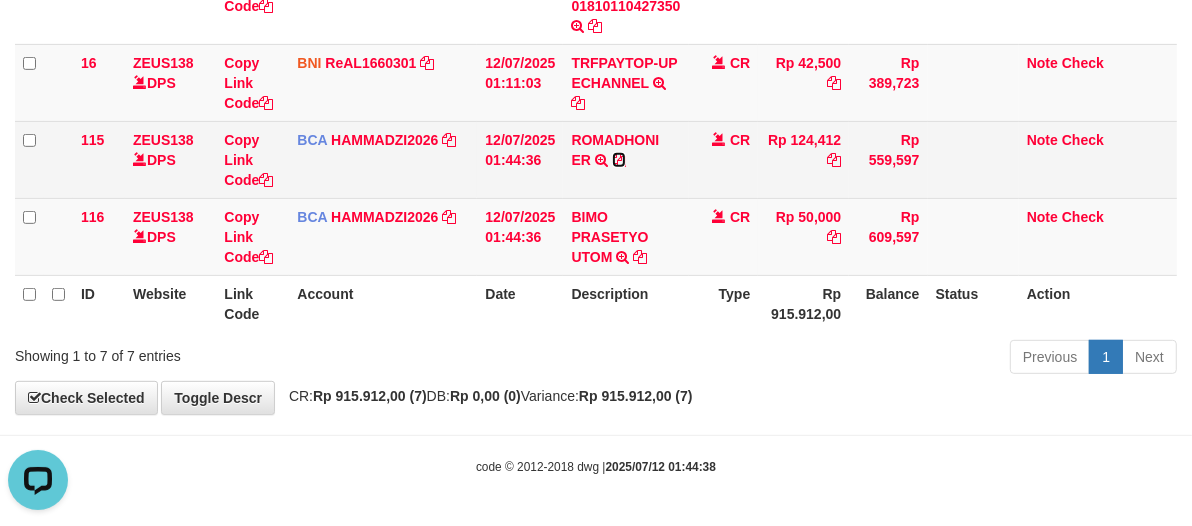 click at bounding box center [619, 160] 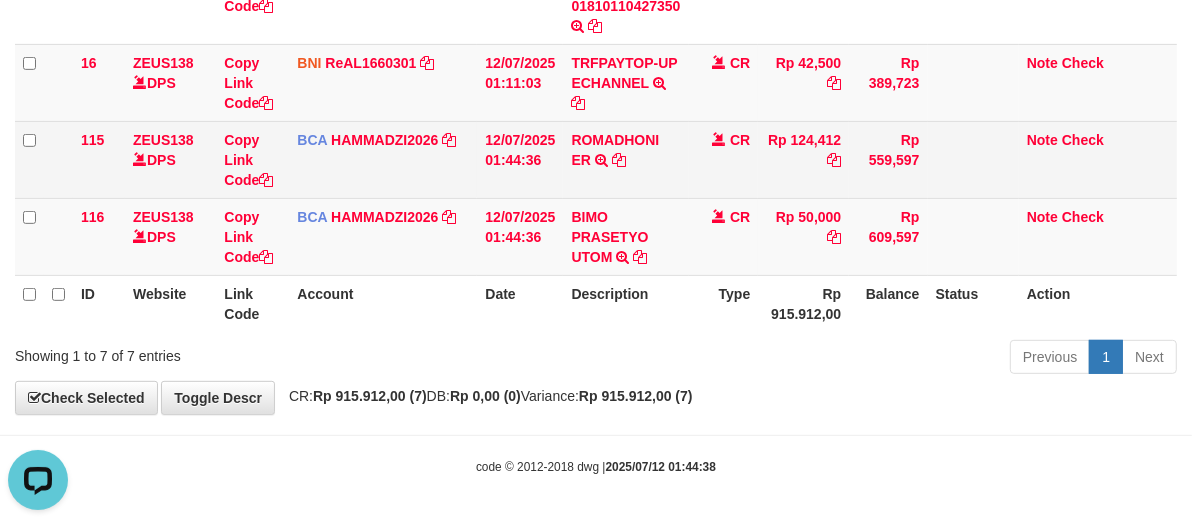 drag, startPoint x: 382, startPoint y: 184, endPoint x: 361, endPoint y: 177, distance: 22.135944 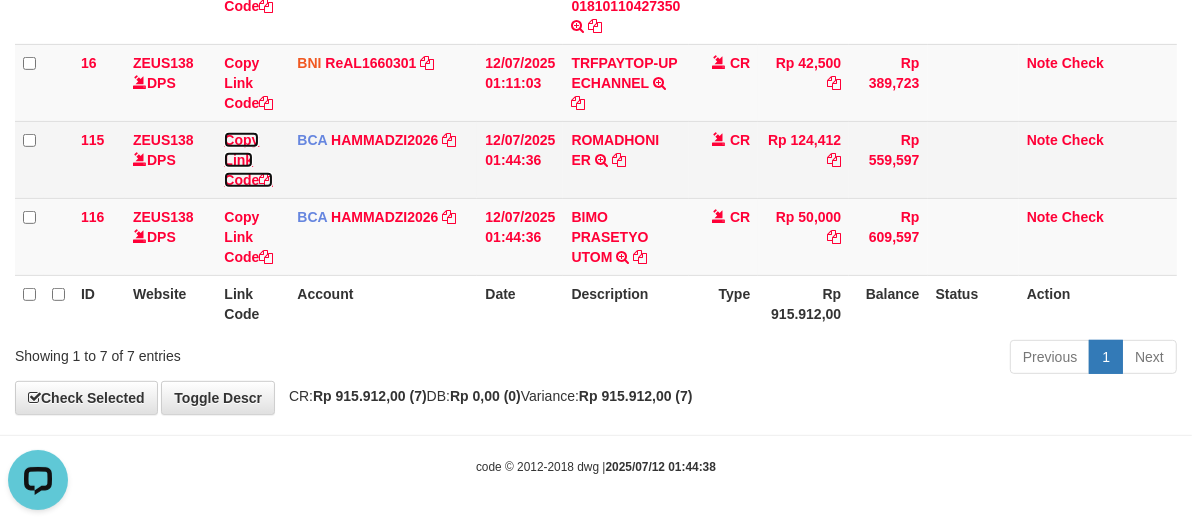 click on "Copy Link Code" at bounding box center (248, 160) 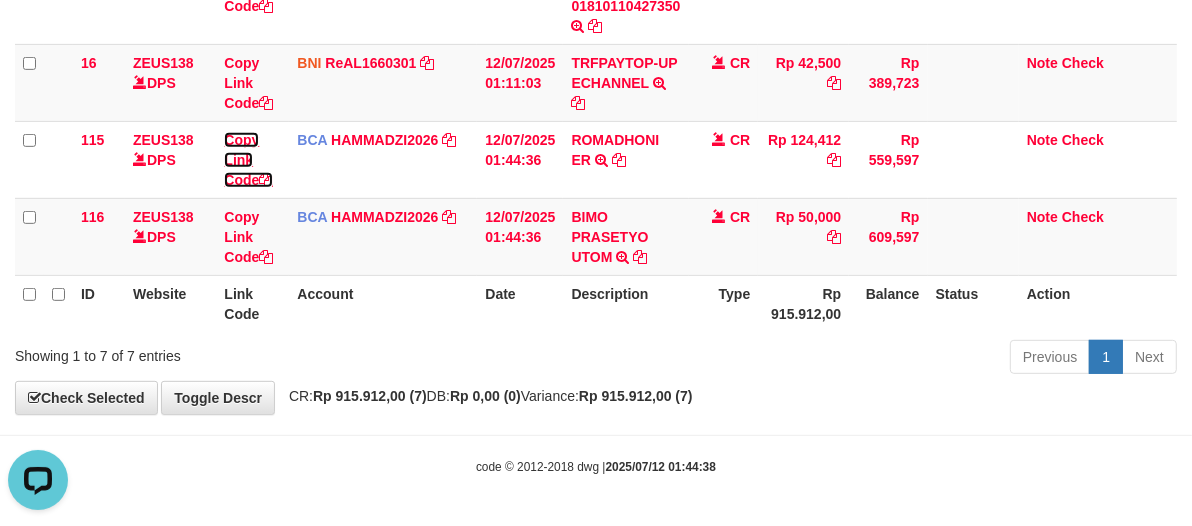 drag, startPoint x: 238, startPoint y: 154, endPoint x: 1201, endPoint y: 458, distance: 1009.84406 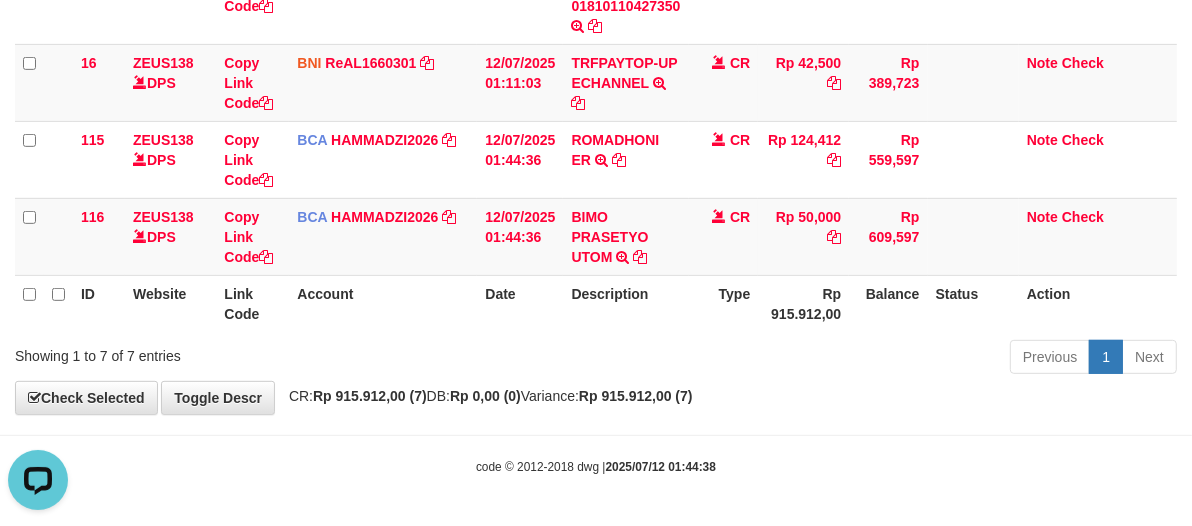 scroll, scrollTop: 0, scrollLeft: 0, axis: both 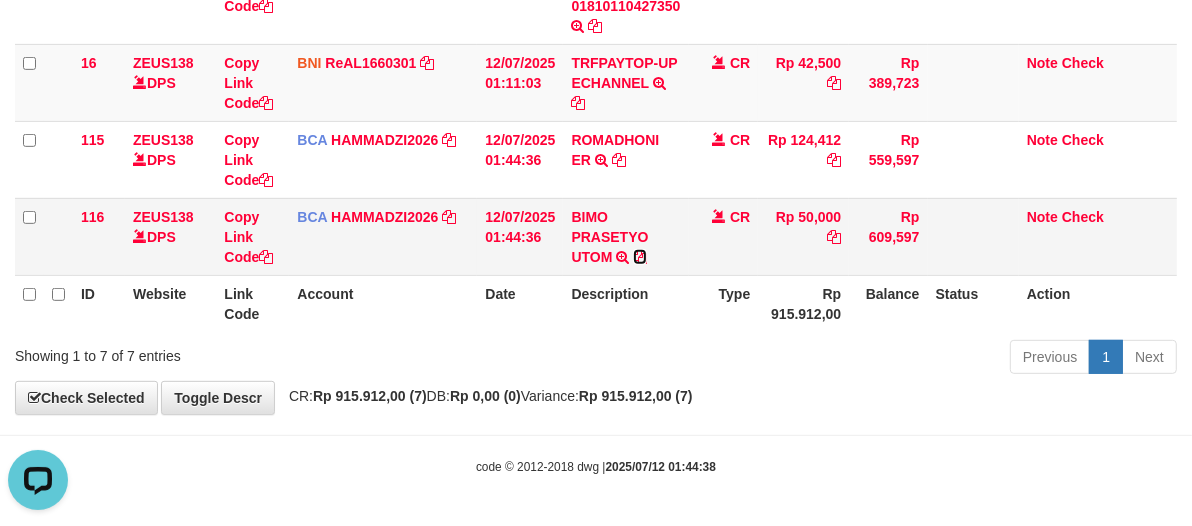 click at bounding box center (640, 257) 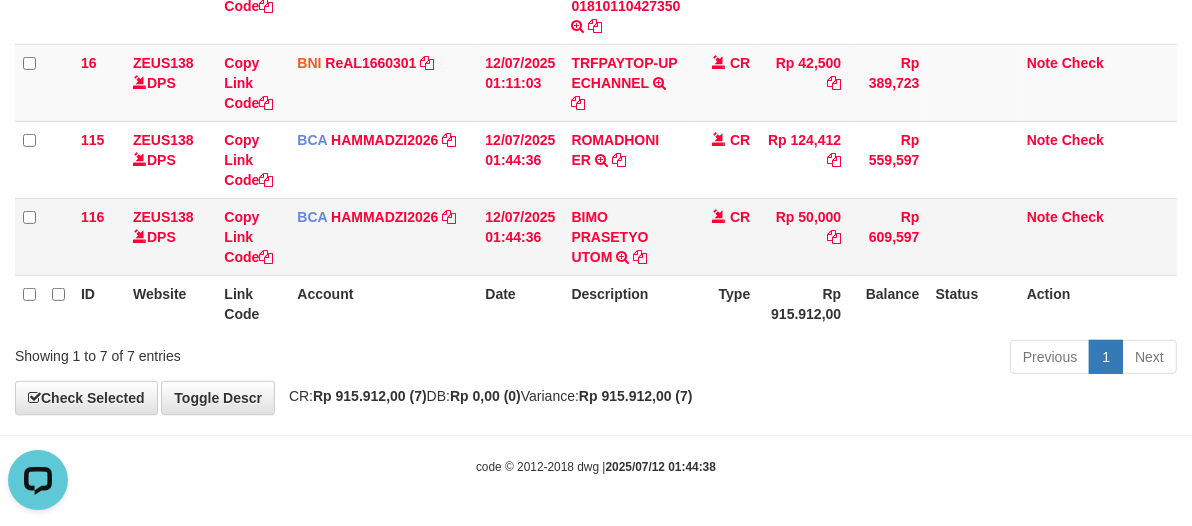 click on "CR" at bounding box center (724, 236) 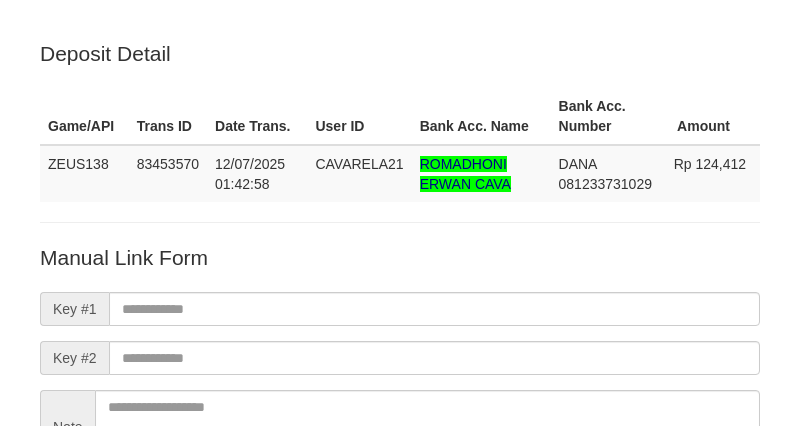 scroll, scrollTop: 0, scrollLeft: 0, axis: both 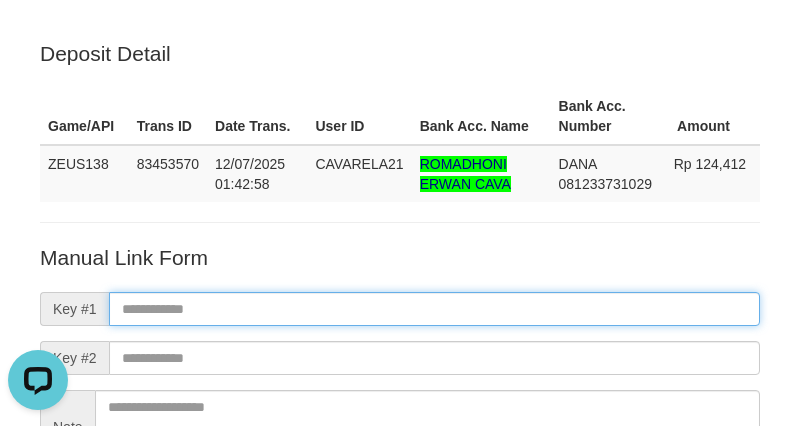 paste on "**********" 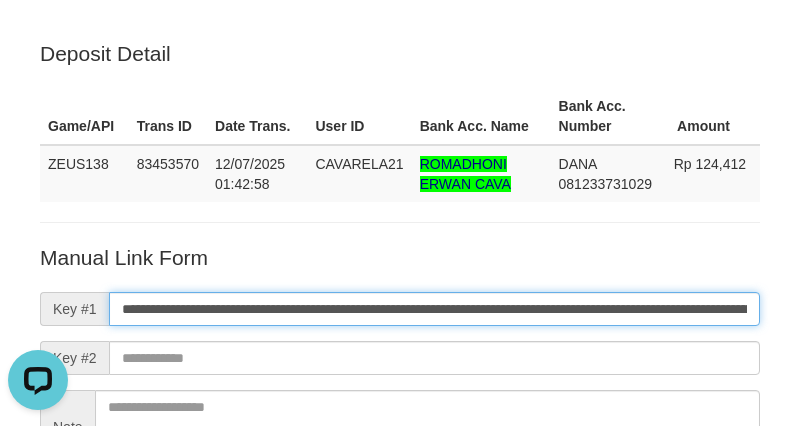 click on "**********" at bounding box center [434, 309] 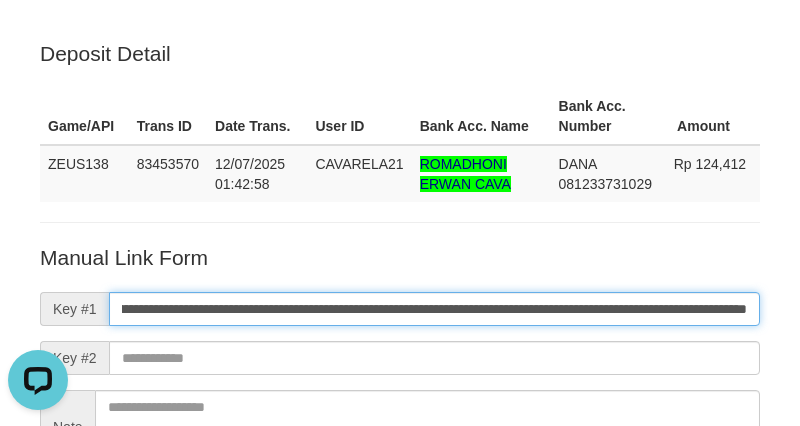 type on "**********" 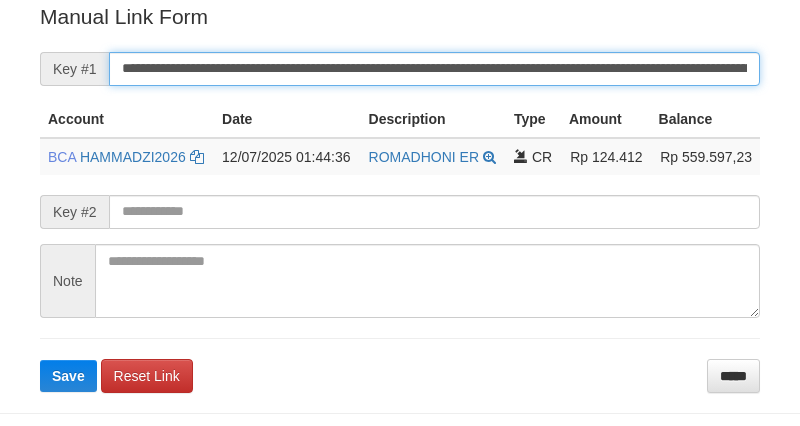 click on "**********" at bounding box center [434, 69] 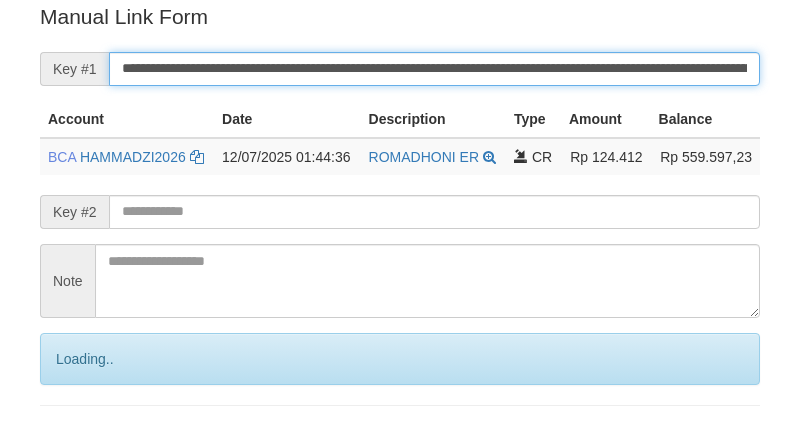click on "Save" at bounding box center (90, 443) 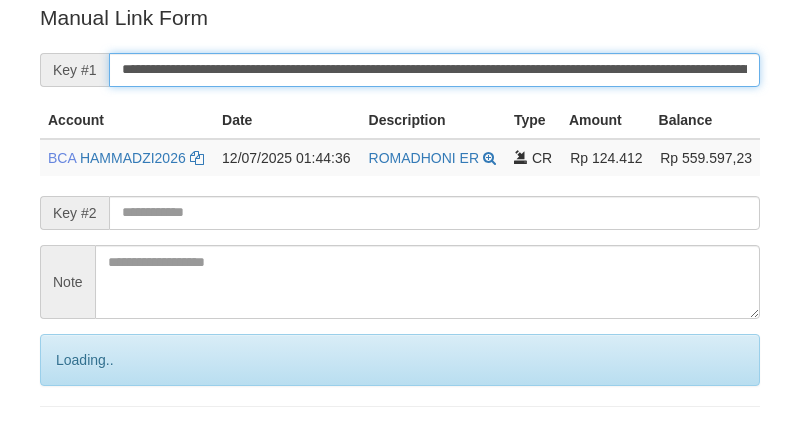 click on "Save" at bounding box center [90, 444] 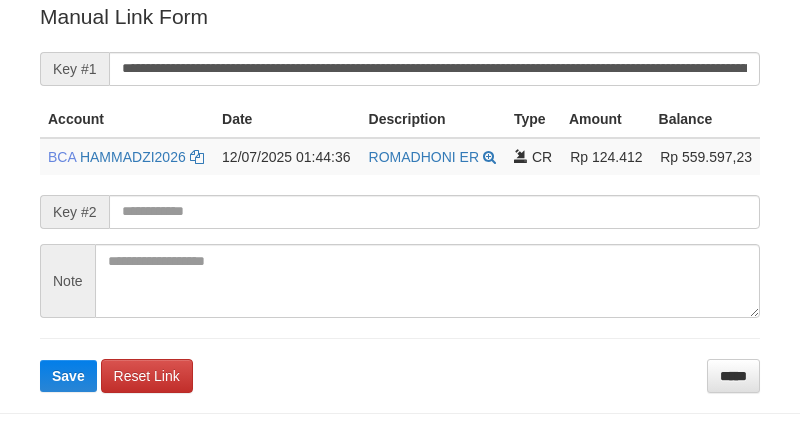 click on "Save" at bounding box center (68, 376) 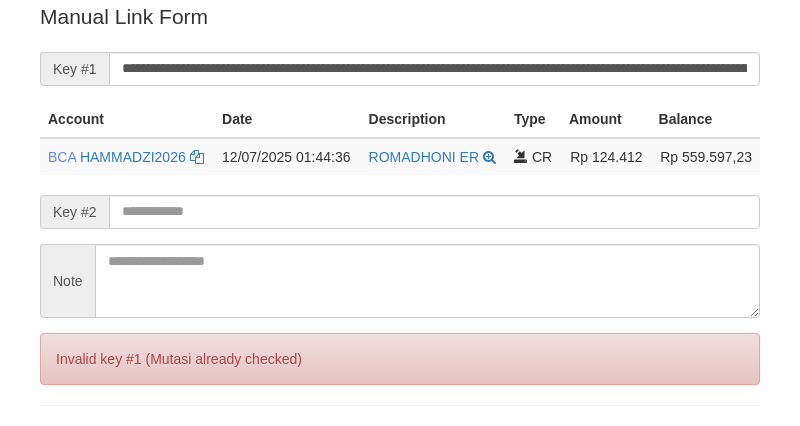 click on "Save" at bounding box center (68, 443) 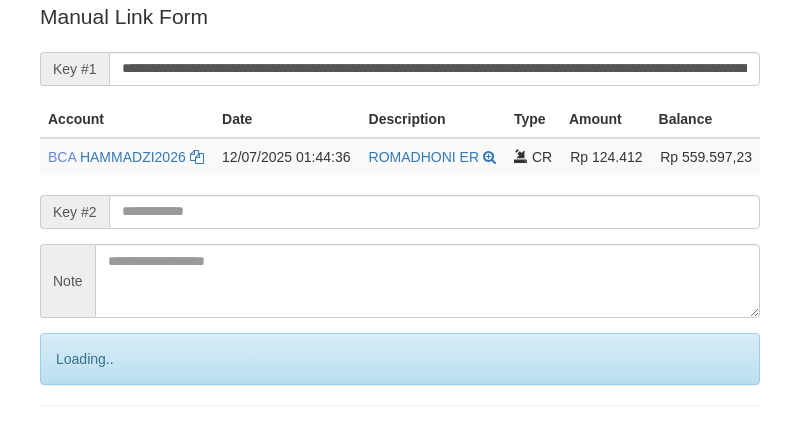 click on "Save" at bounding box center (90, 443) 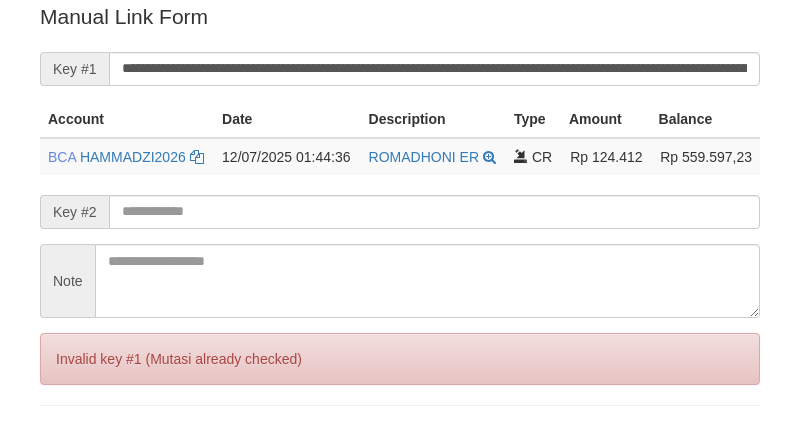 scroll, scrollTop: 404, scrollLeft: 0, axis: vertical 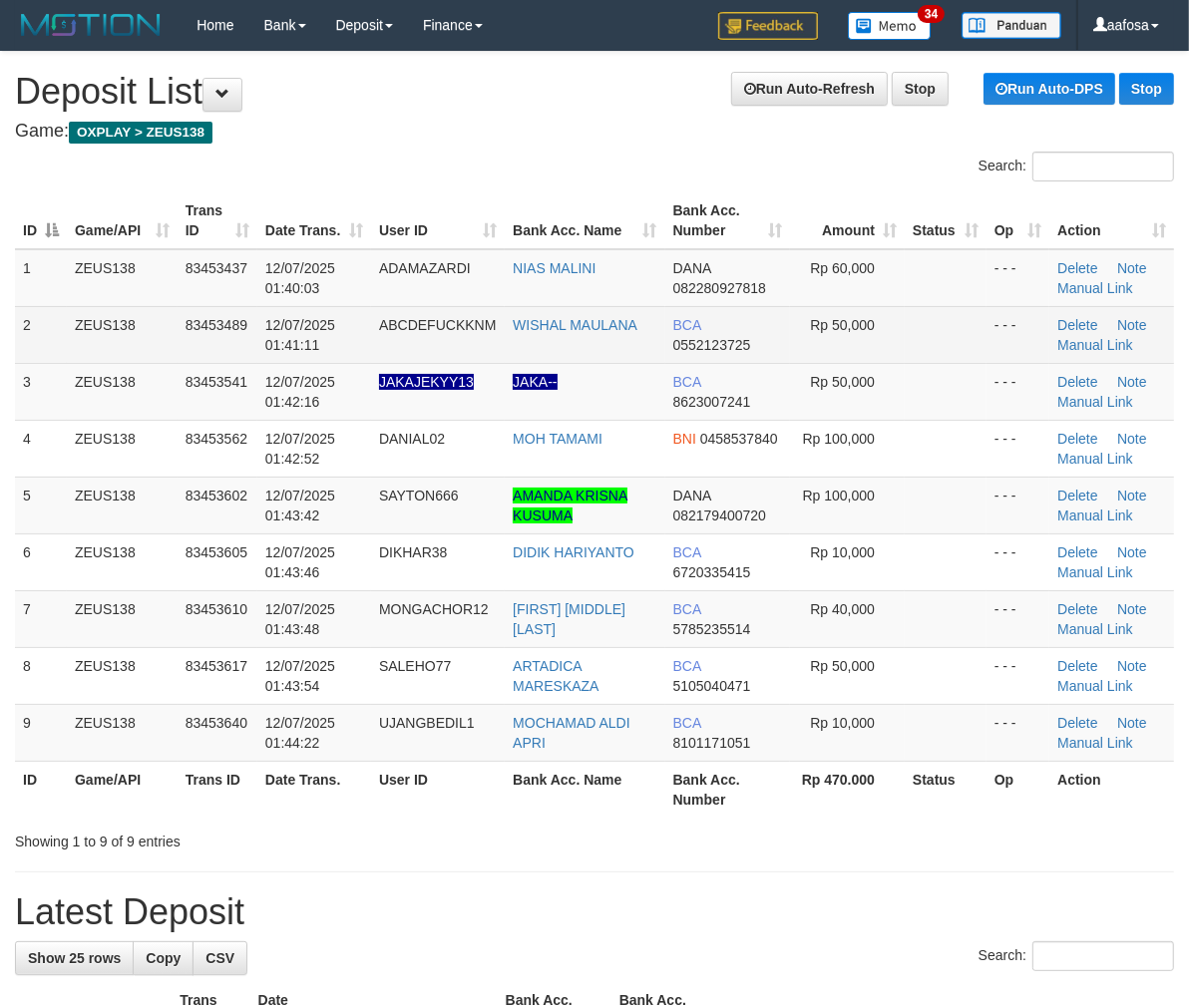 click on "83453489" at bounding box center [217, 334] 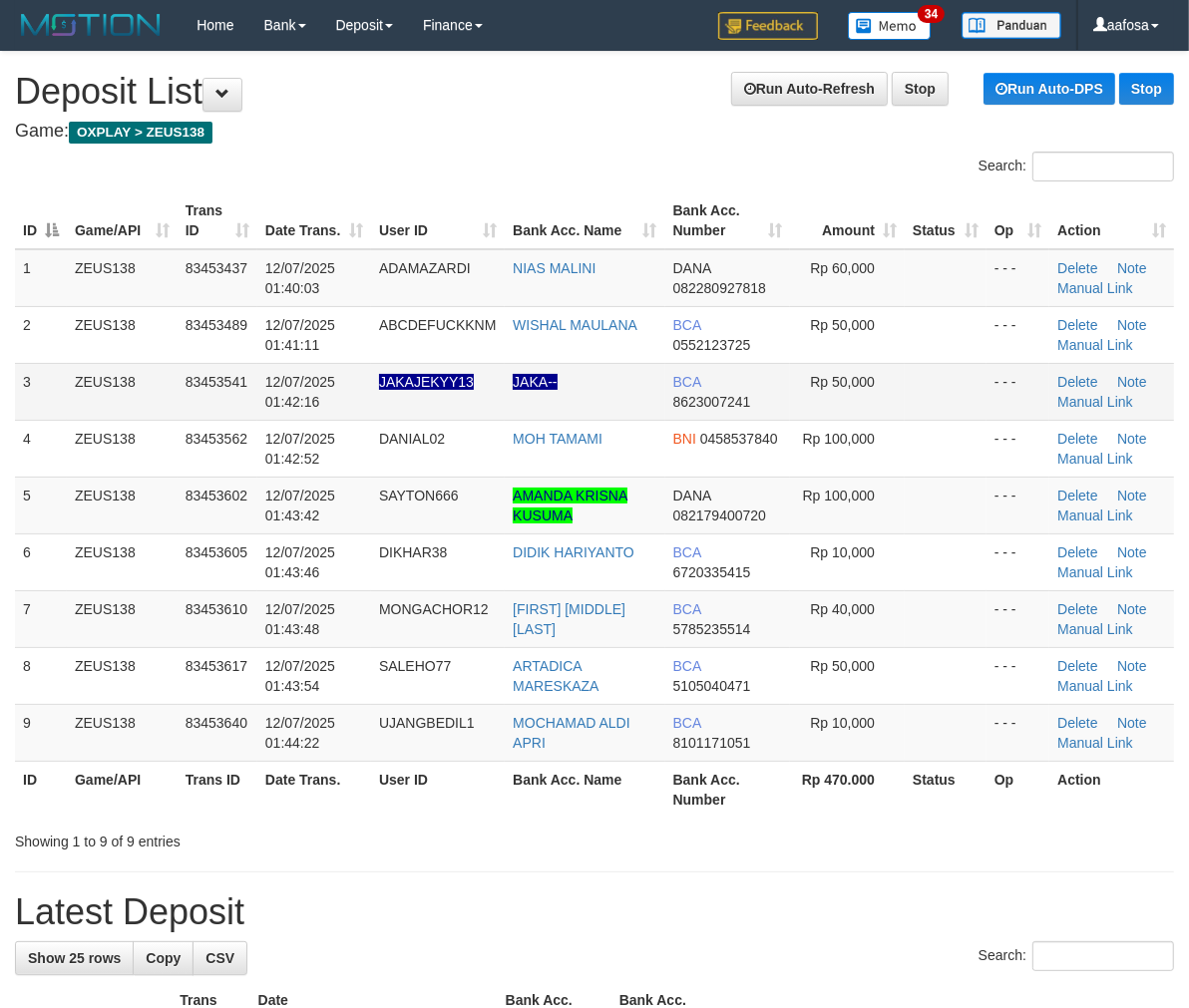 scroll, scrollTop: 629, scrollLeft: 0, axis: vertical 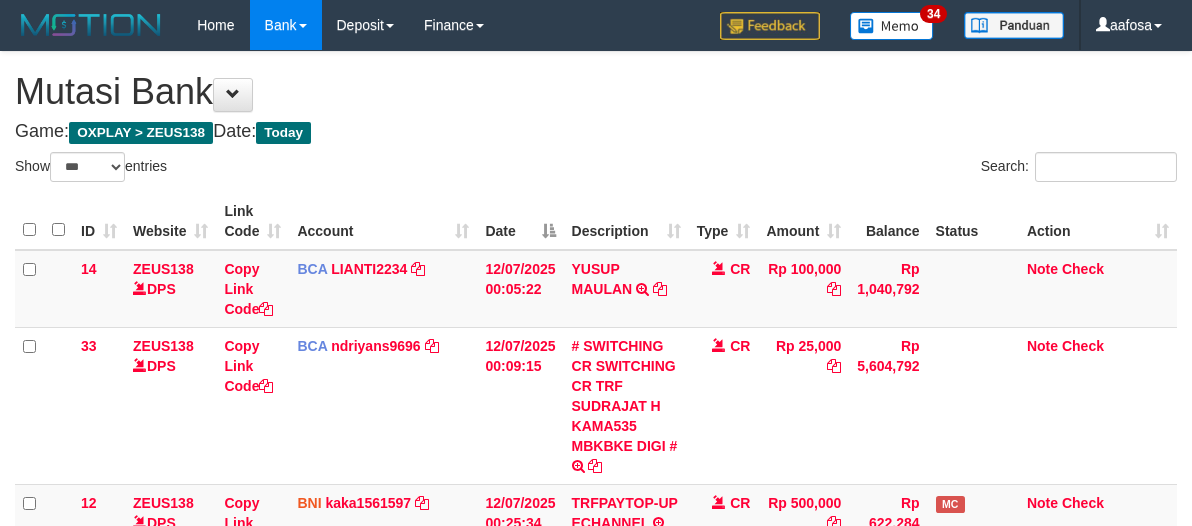 select on "***" 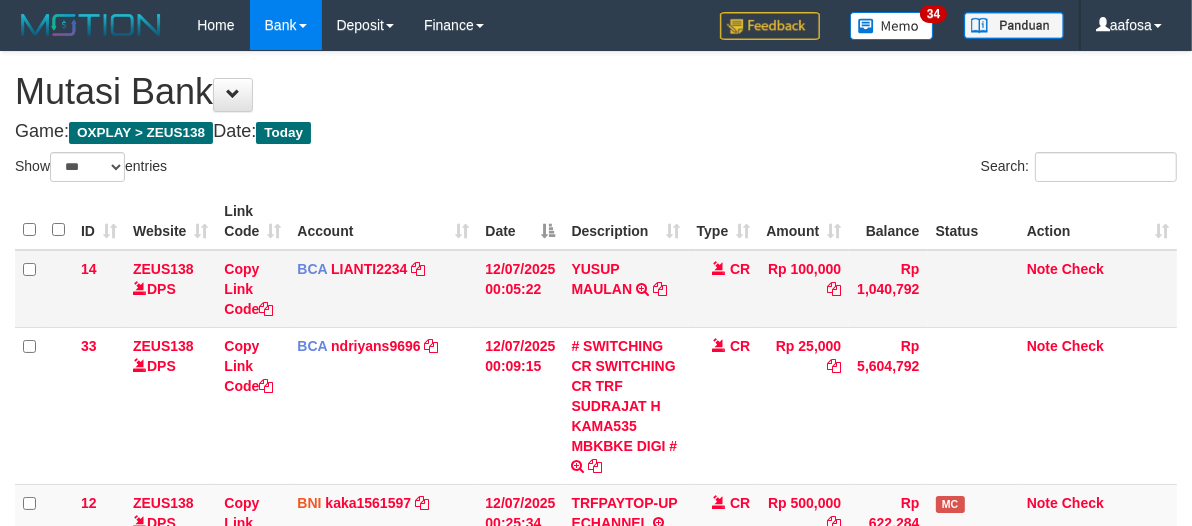 scroll, scrollTop: 460, scrollLeft: 0, axis: vertical 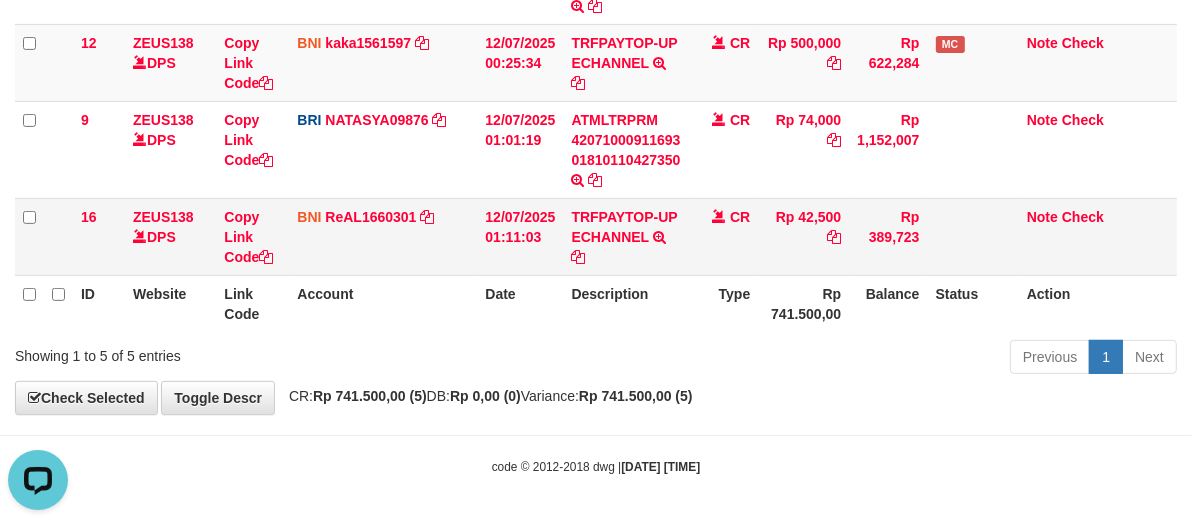 click on "Rp 42,500" at bounding box center (803, 236) 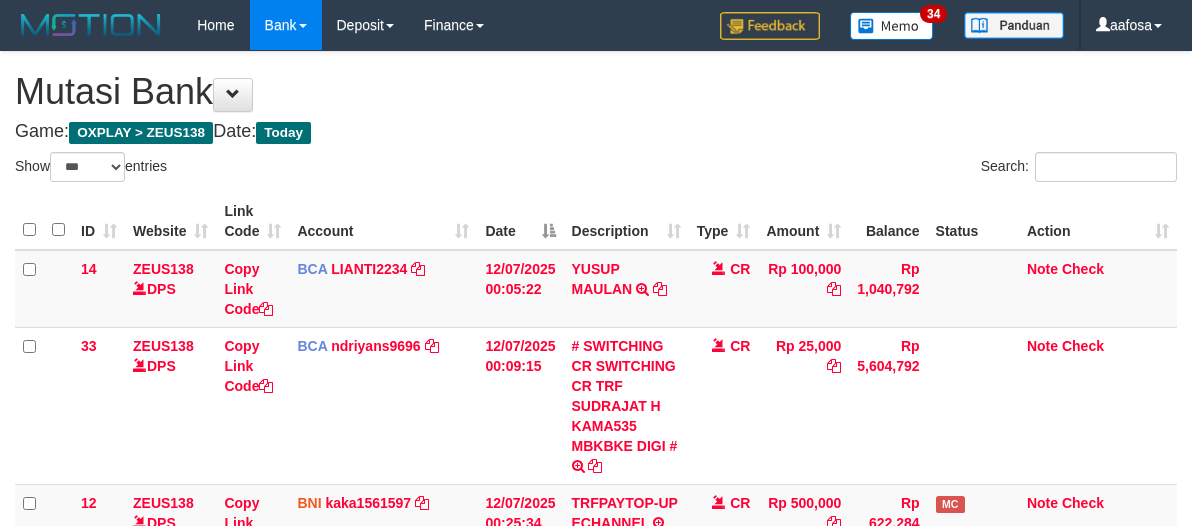 select on "***" 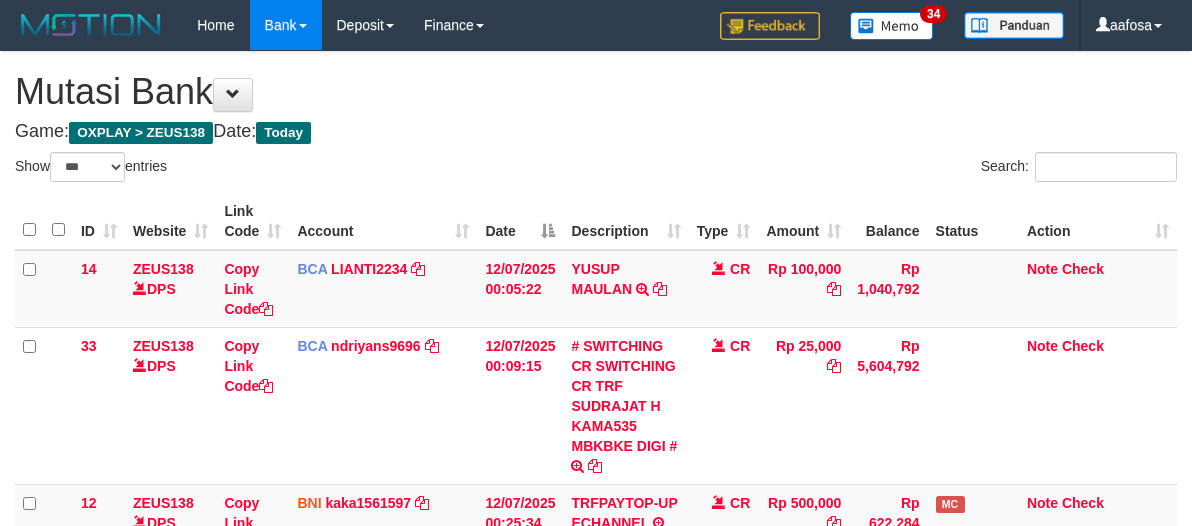 scroll, scrollTop: 460, scrollLeft: 0, axis: vertical 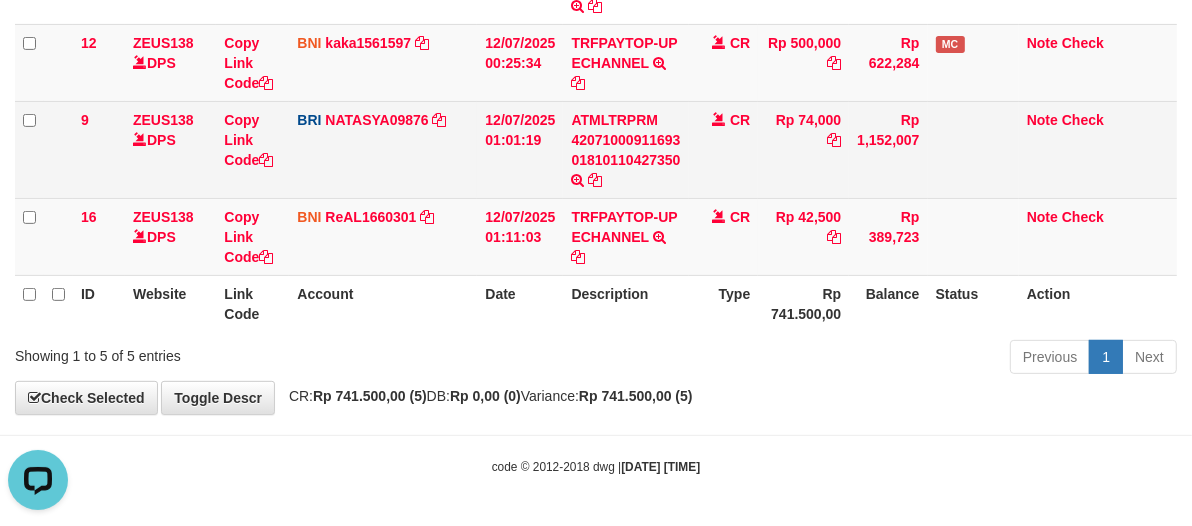 click on "CR" at bounding box center [724, 149] 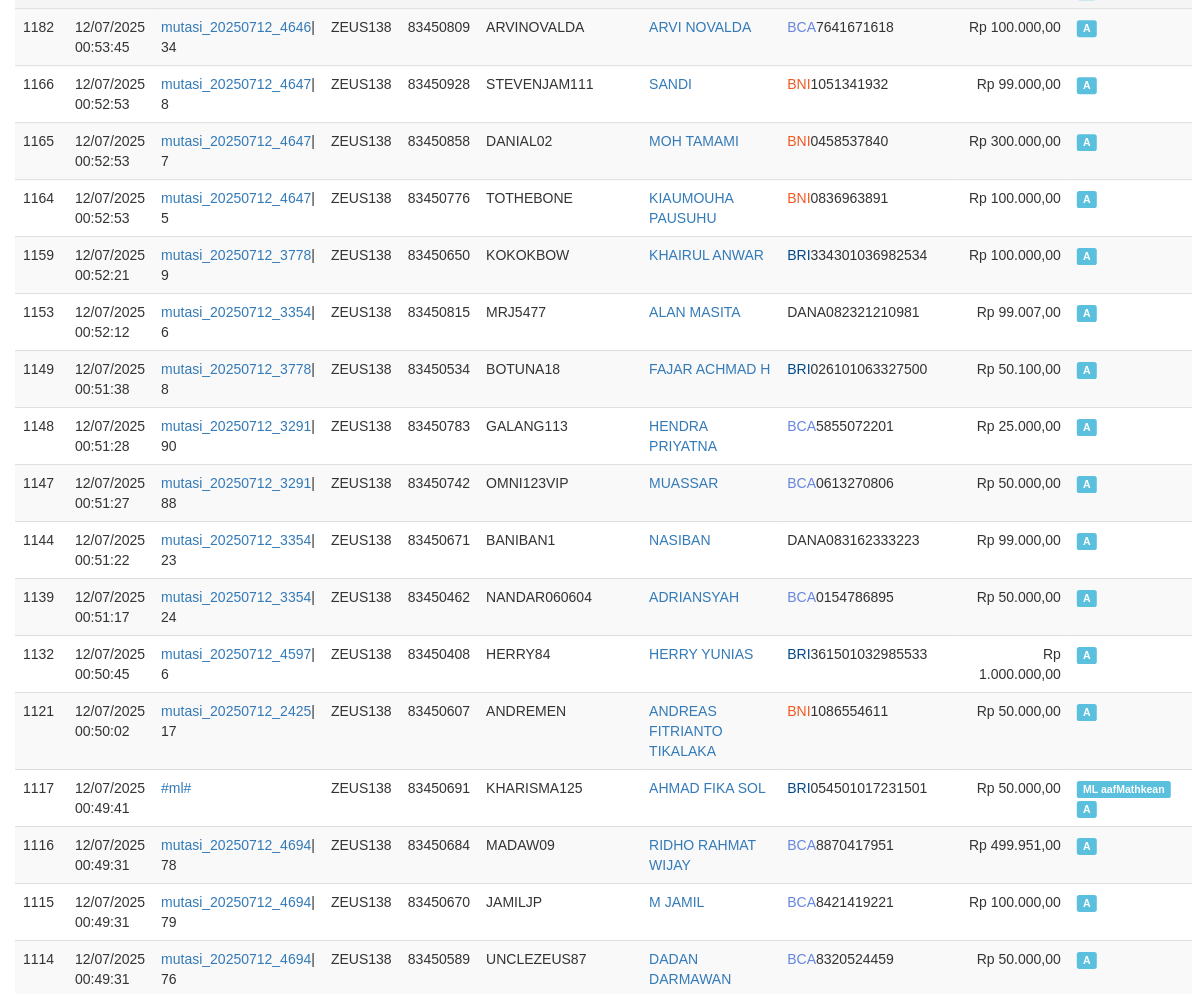 scroll, scrollTop: 9424, scrollLeft: 0, axis: vertical 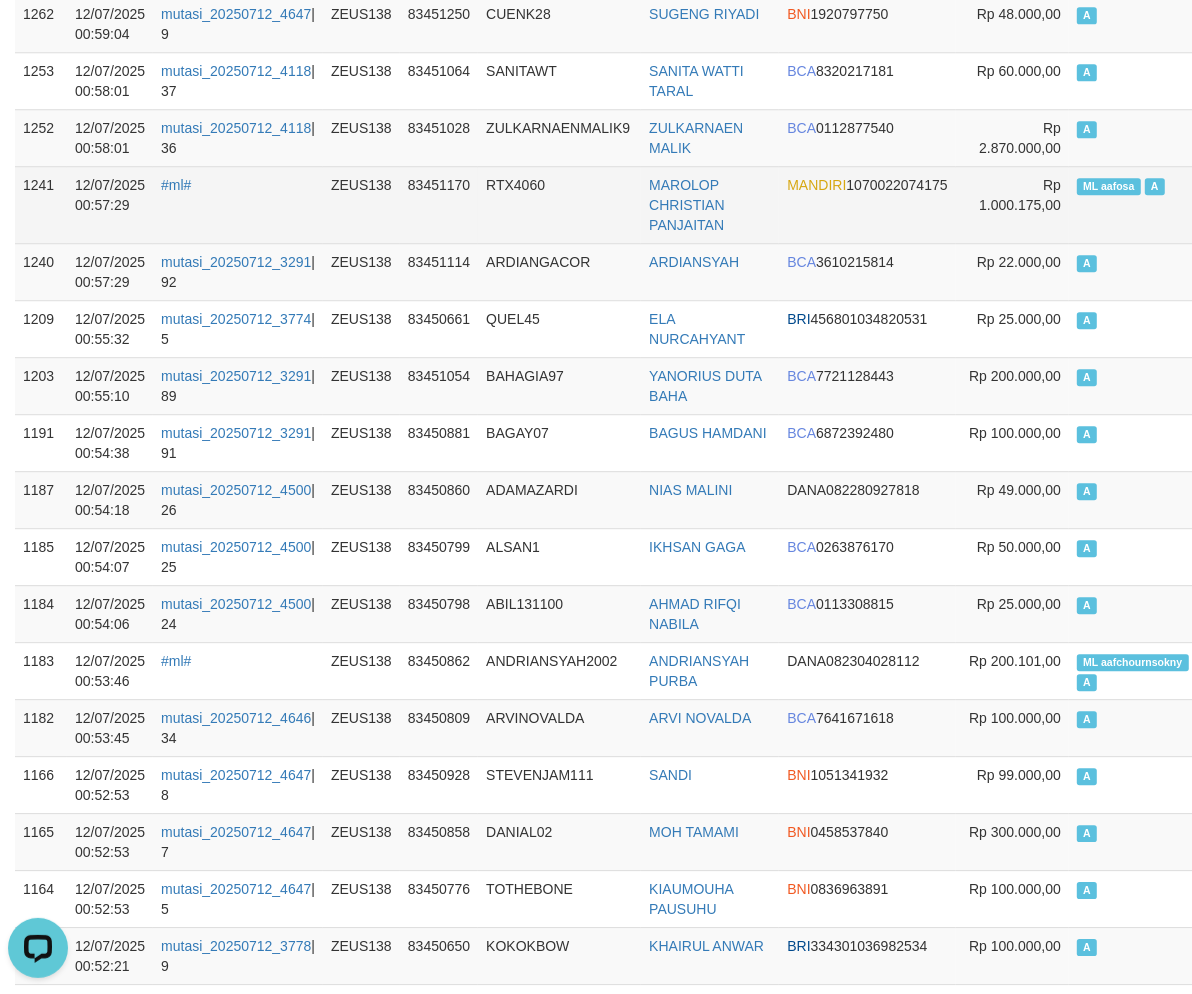 click on "Rp 1.000.175,00" at bounding box center [1012, 204] 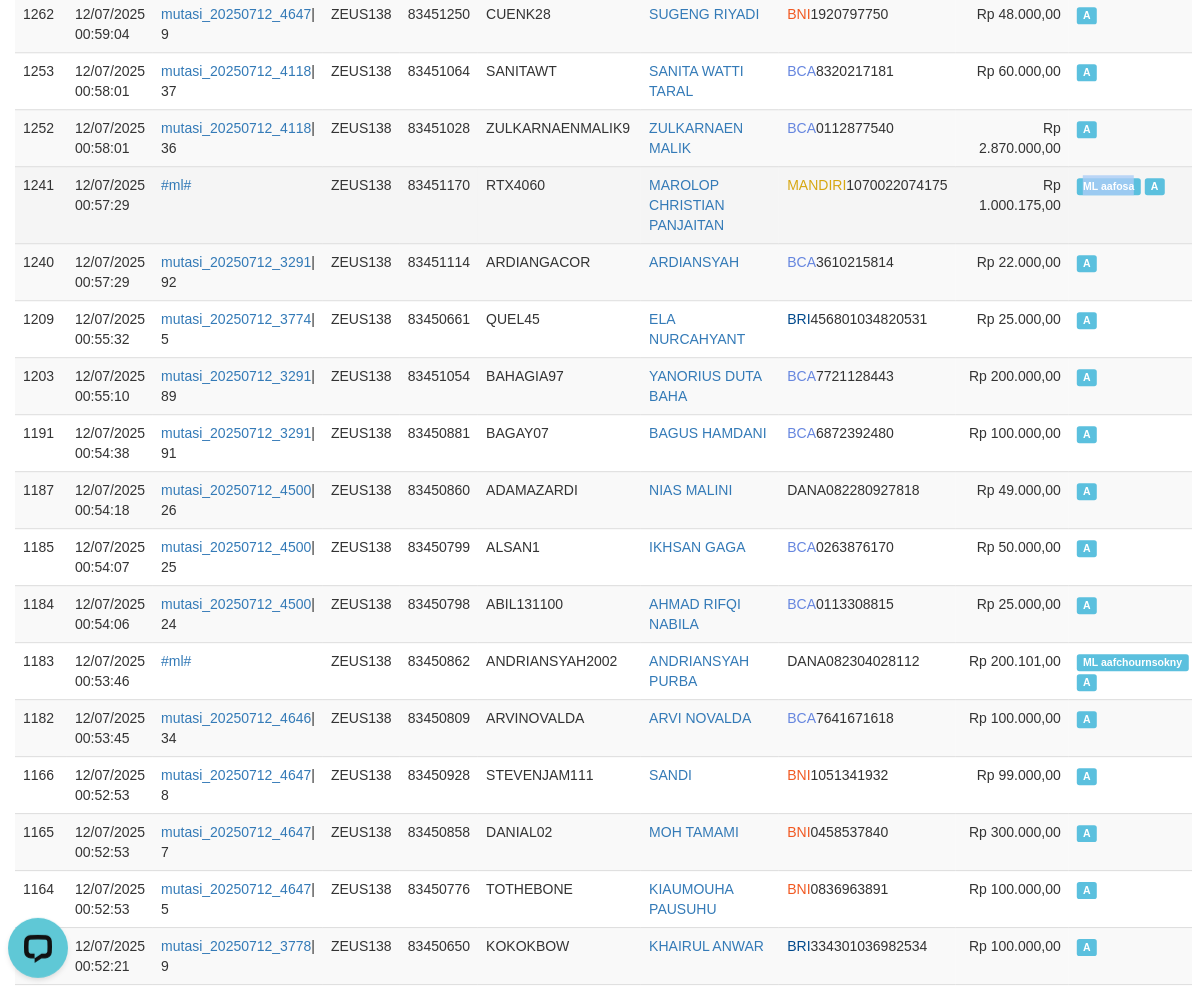 copy on "ML aafosa" 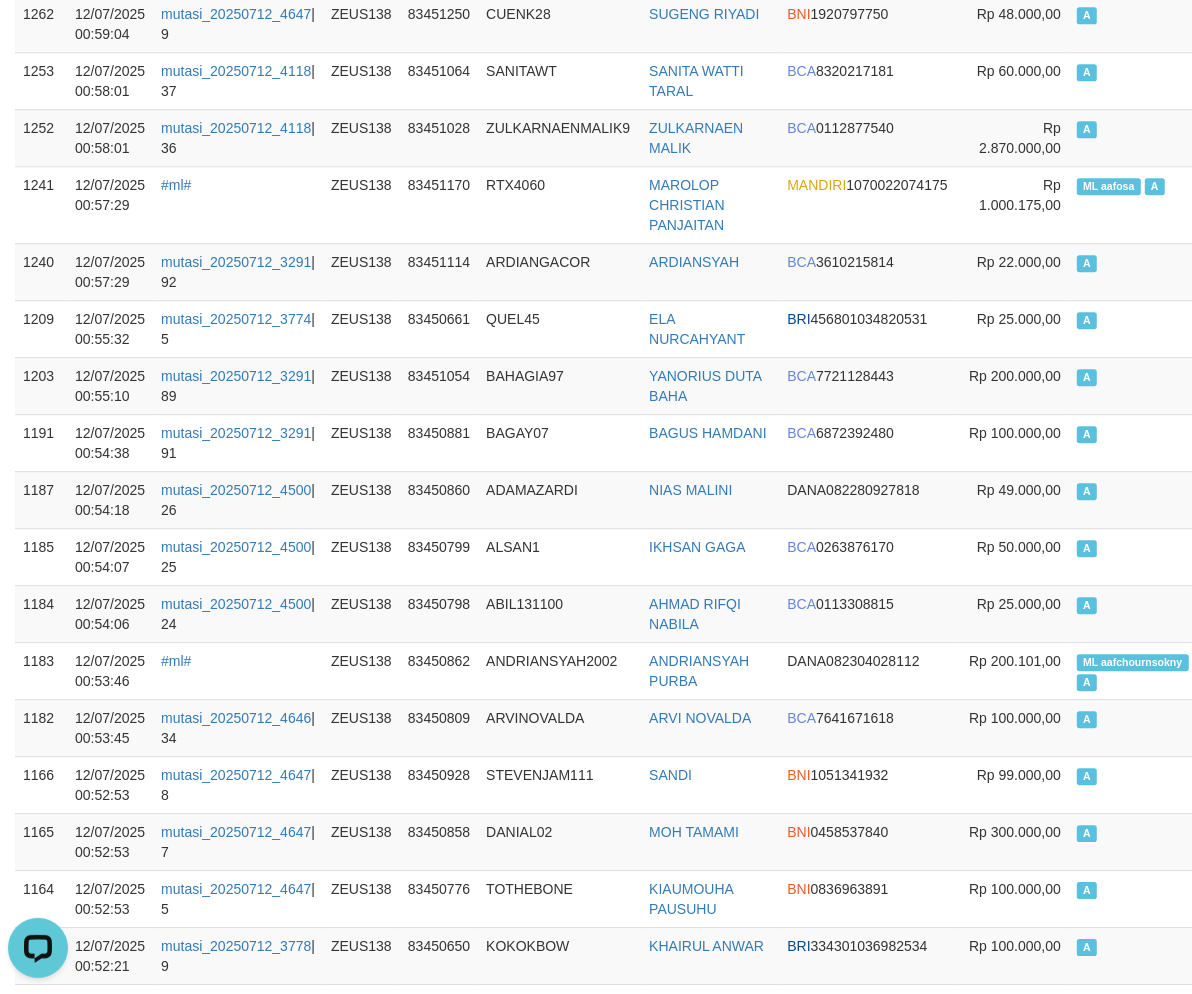 scroll, scrollTop: 14172, scrollLeft: 0, axis: vertical 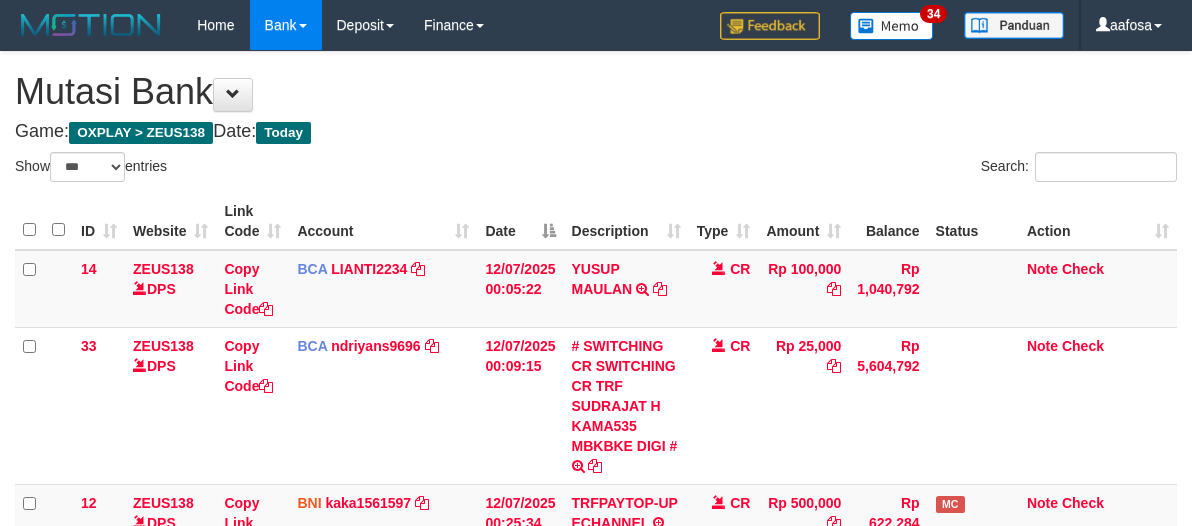 select on "***" 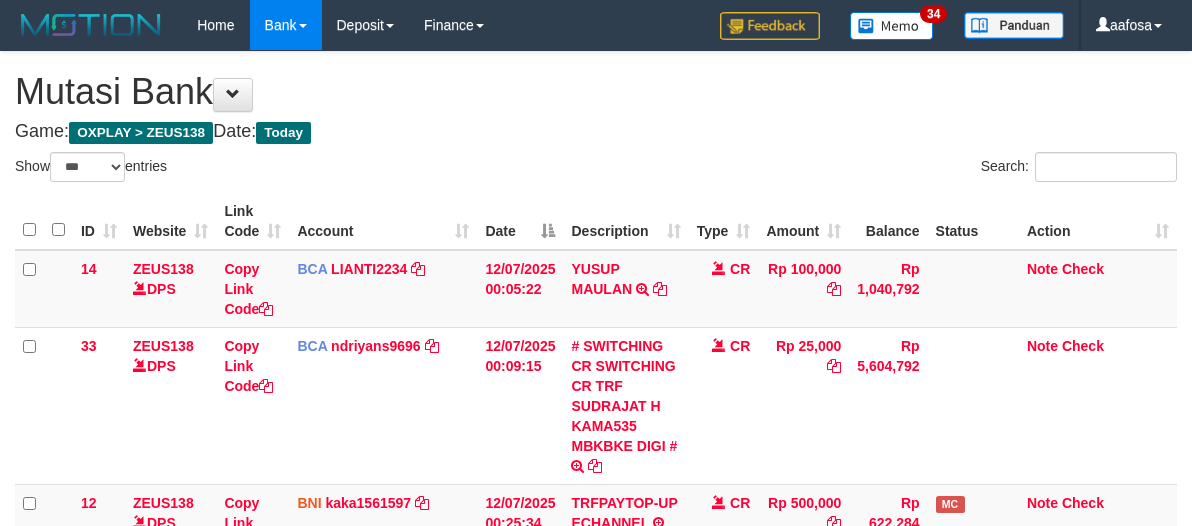 scroll, scrollTop: 460, scrollLeft: 0, axis: vertical 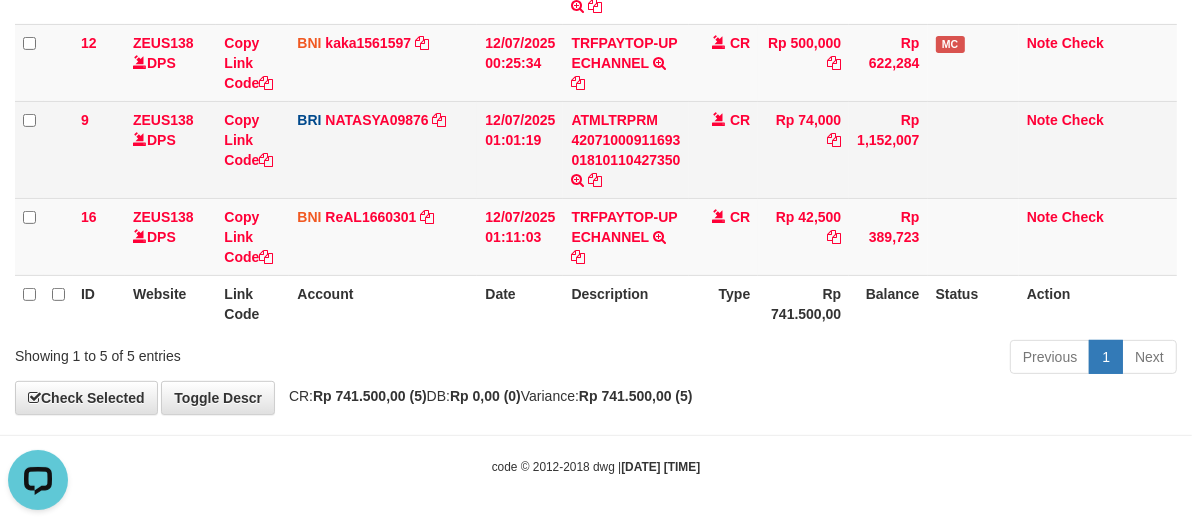 click on "ATMLTRPRM 42071000911693 01810110427350         TRANSAKSI KREDIT DARI BANK LAIN ATMLTRPRM 42071000911693 01810110427350" at bounding box center [625, 149] 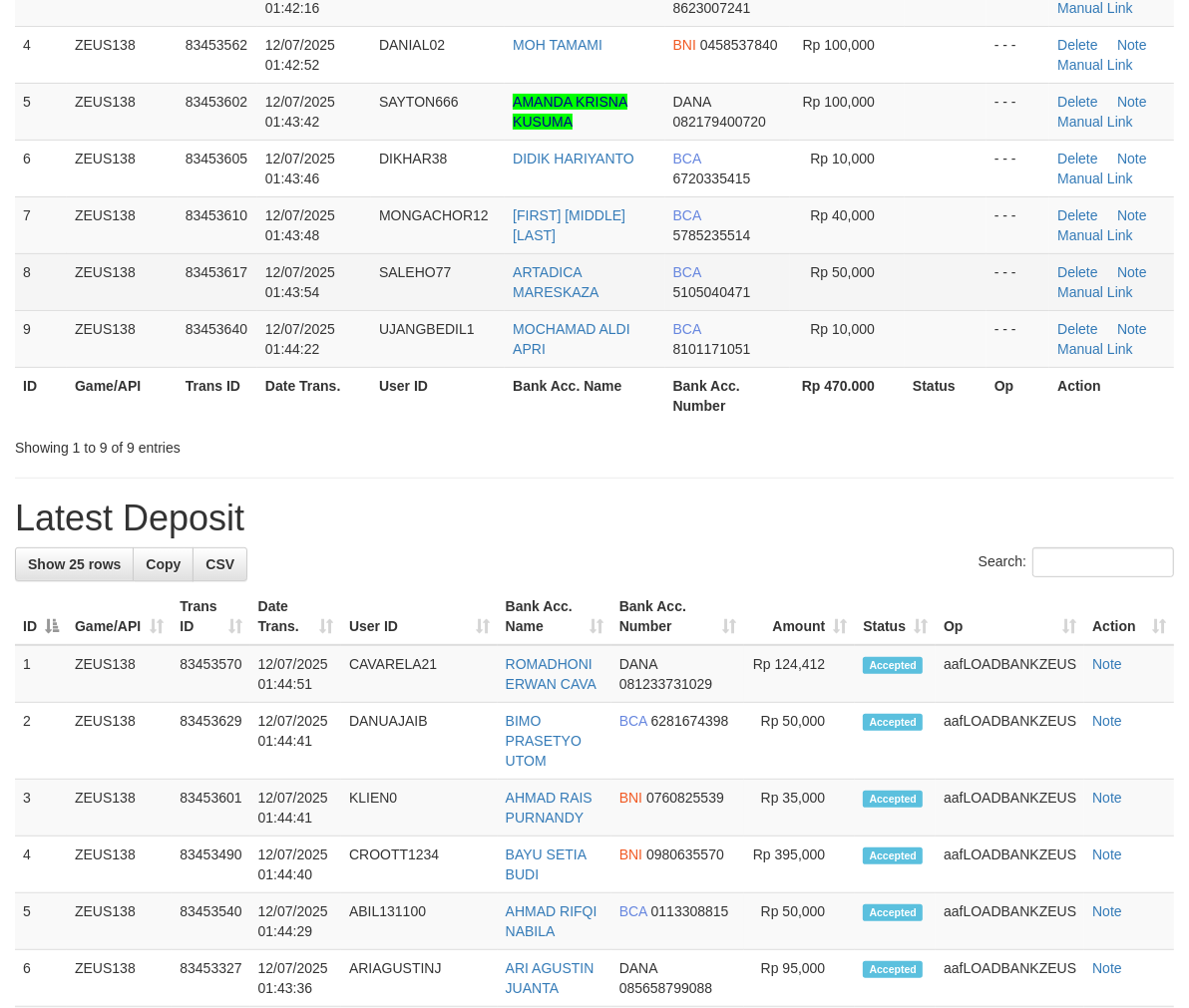 scroll, scrollTop: 372, scrollLeft: 0, axis: vertical 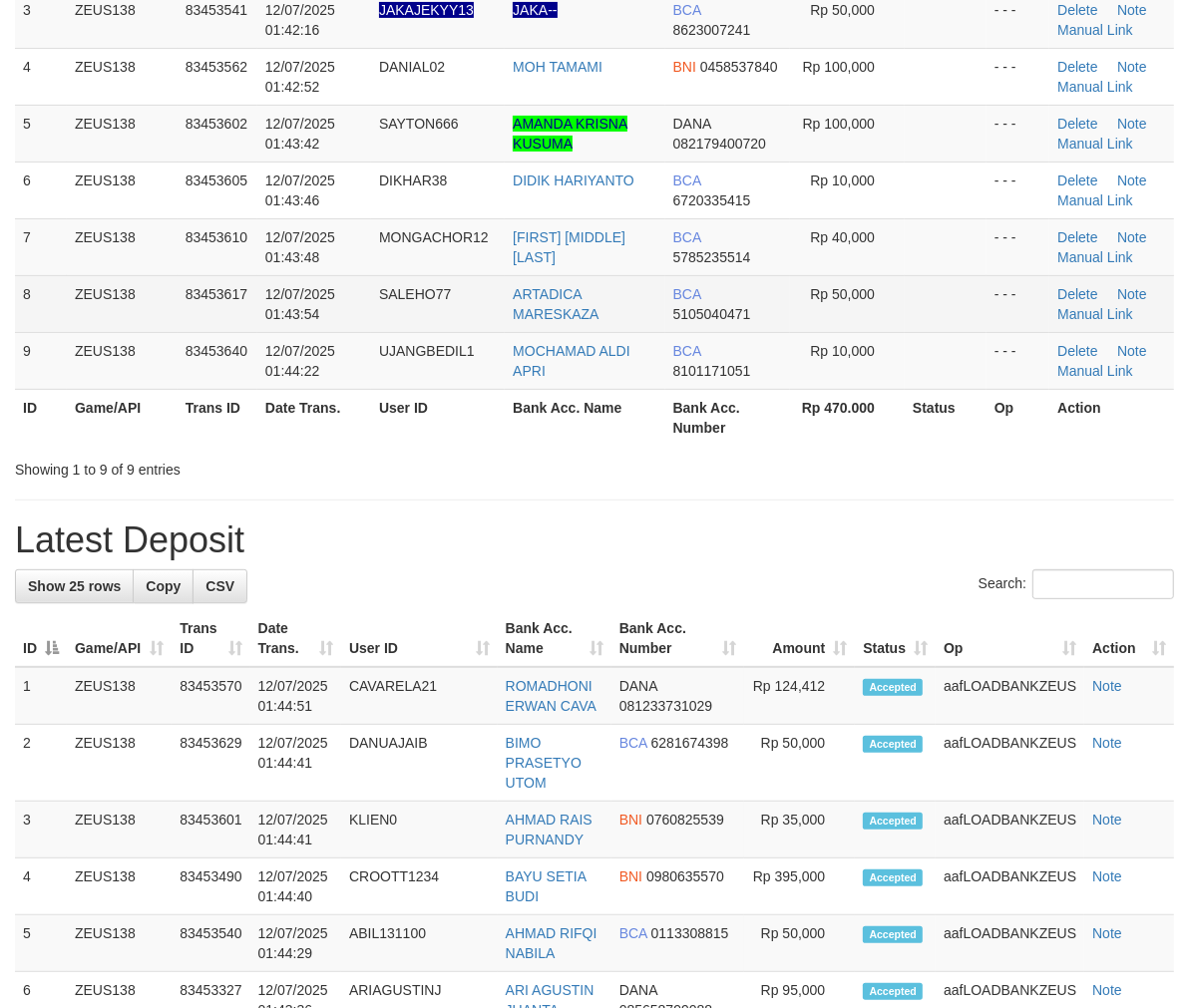 click on "ARTADICA MARESKAZA" at bounding box center [585, 303] 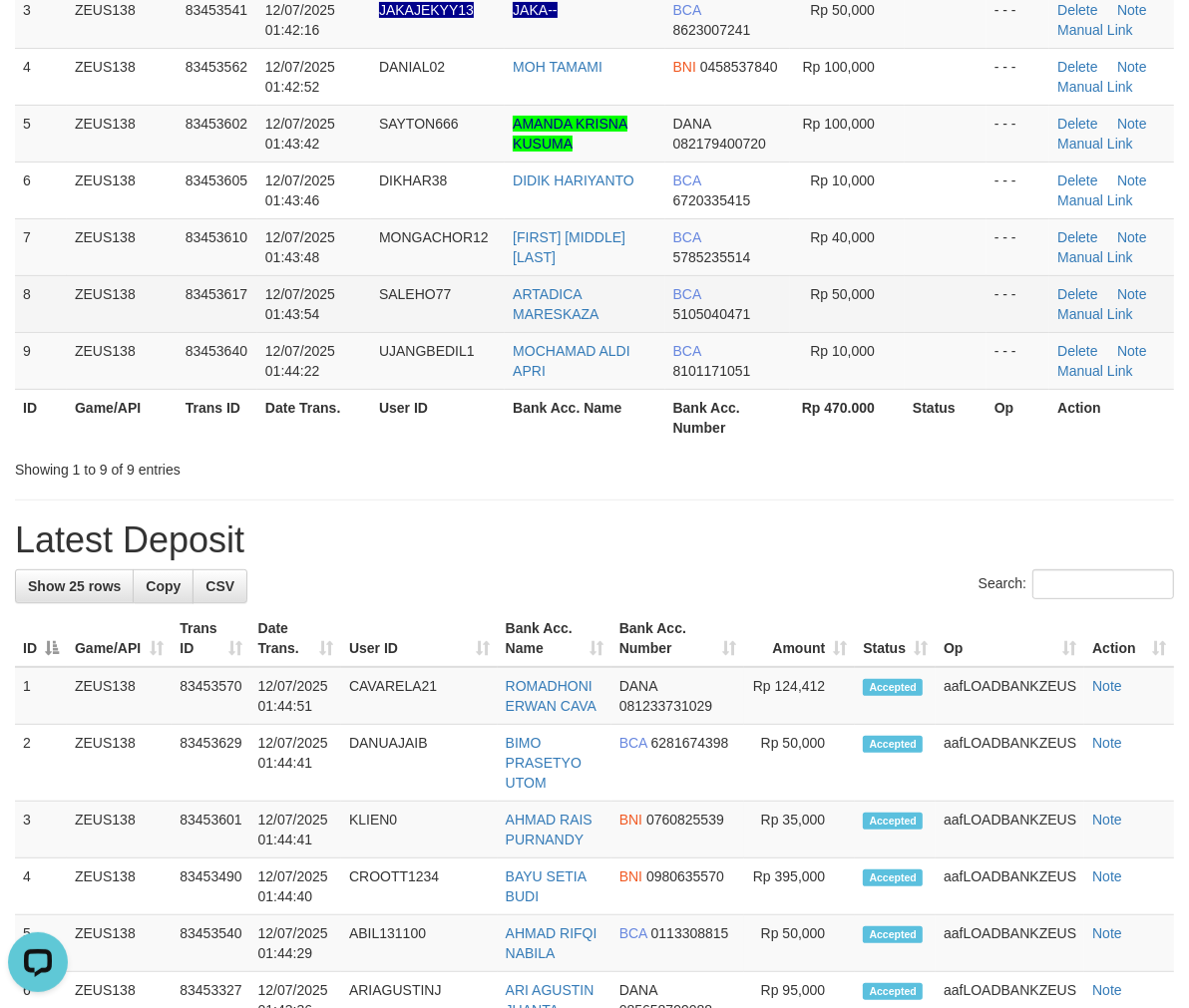 scroll, scrollTop: 0, scrollLeft: 0, axis: both 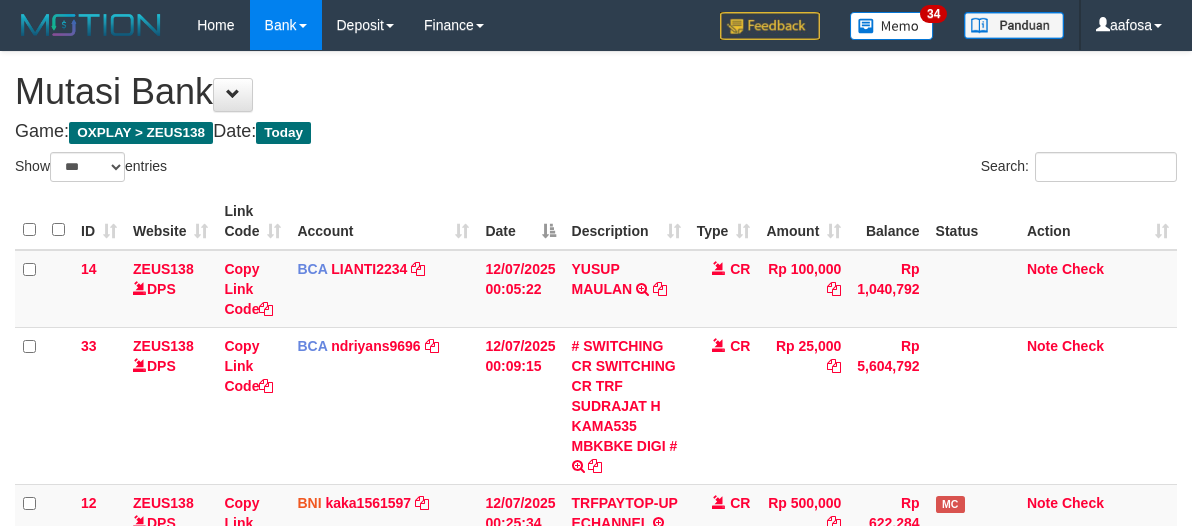 select on "***" 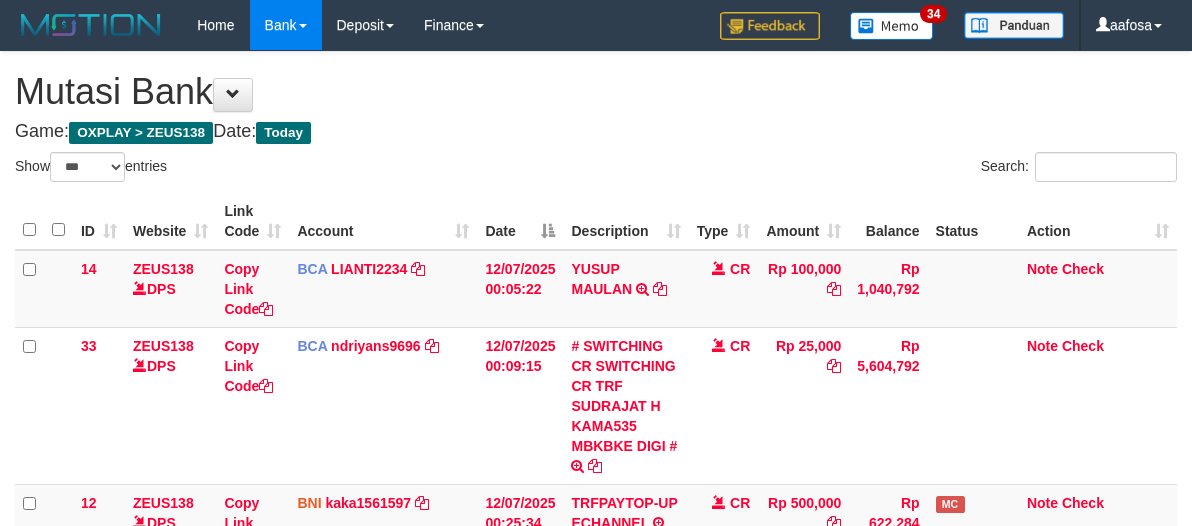 scroll, scrollTop: 460, scrollLeft: 0, axis: vertical 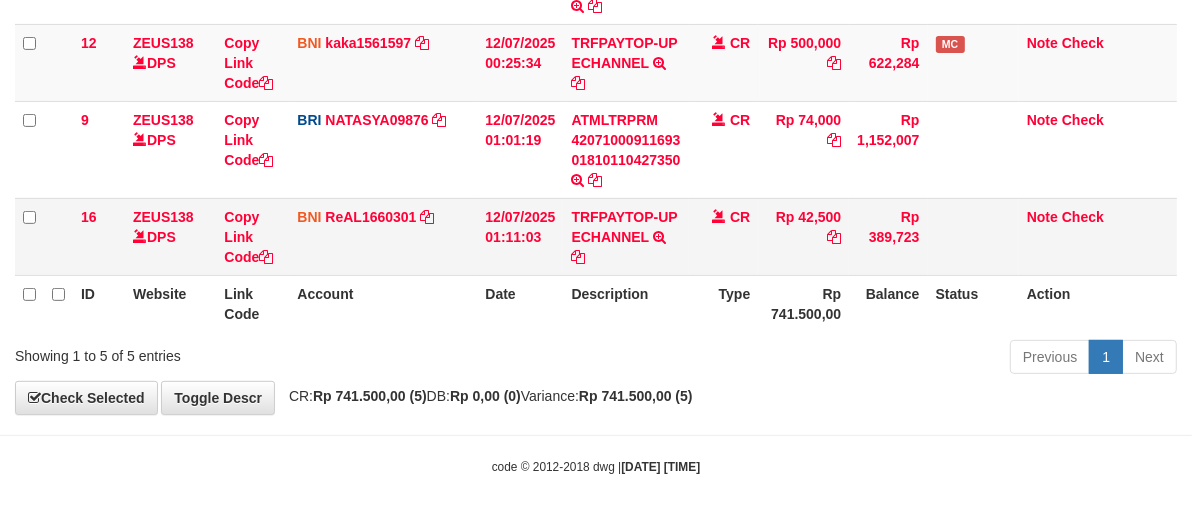 drag, startPoint x: 703, startPoint y: 232, endPoint x: 784, endPoint y: 236, distance: 81.09871 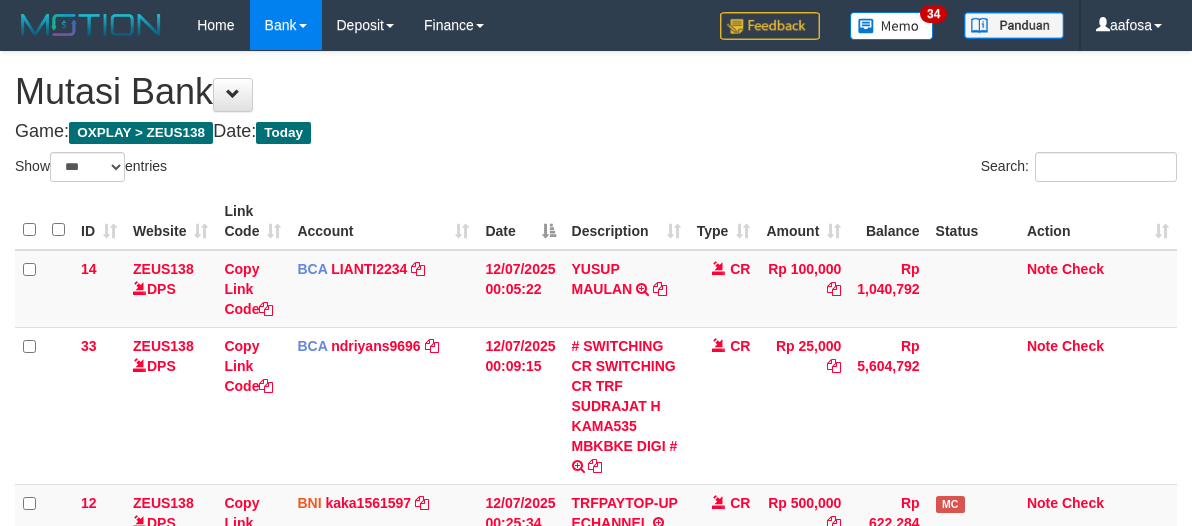 select on "***" 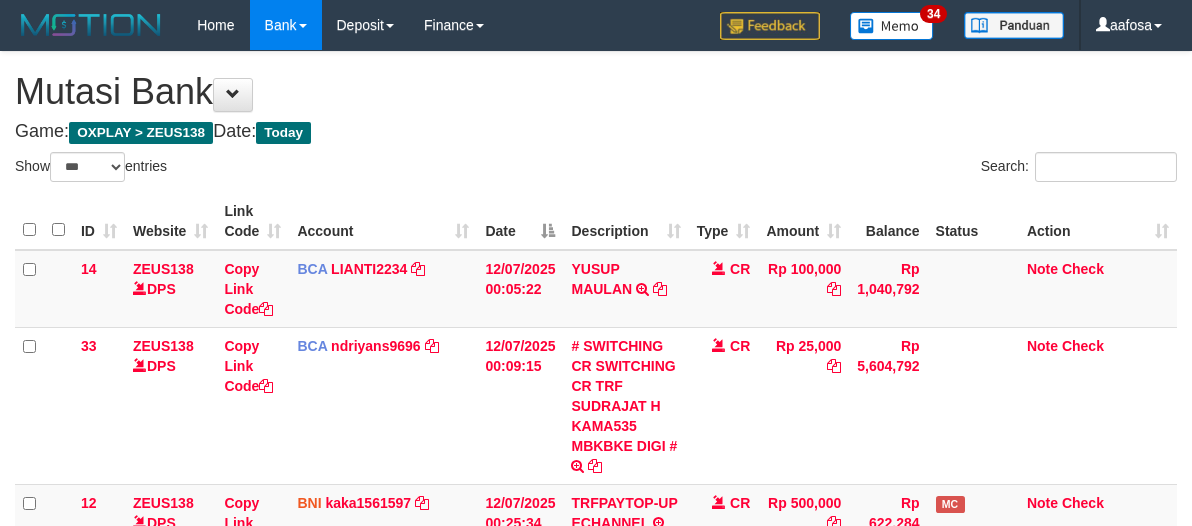 scroll, scrollTop: 460, scrollLeft: 0, axis: vertical 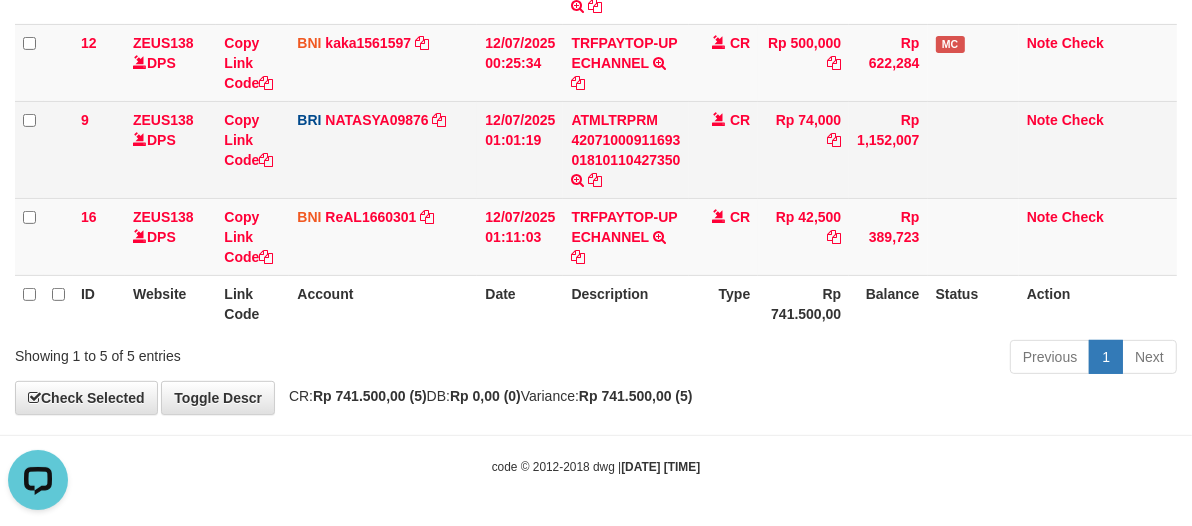 drag, startPoint x: 756, startPoint y: 147, endPoint x: 760, endPoint y: 163, distance: 16.492422 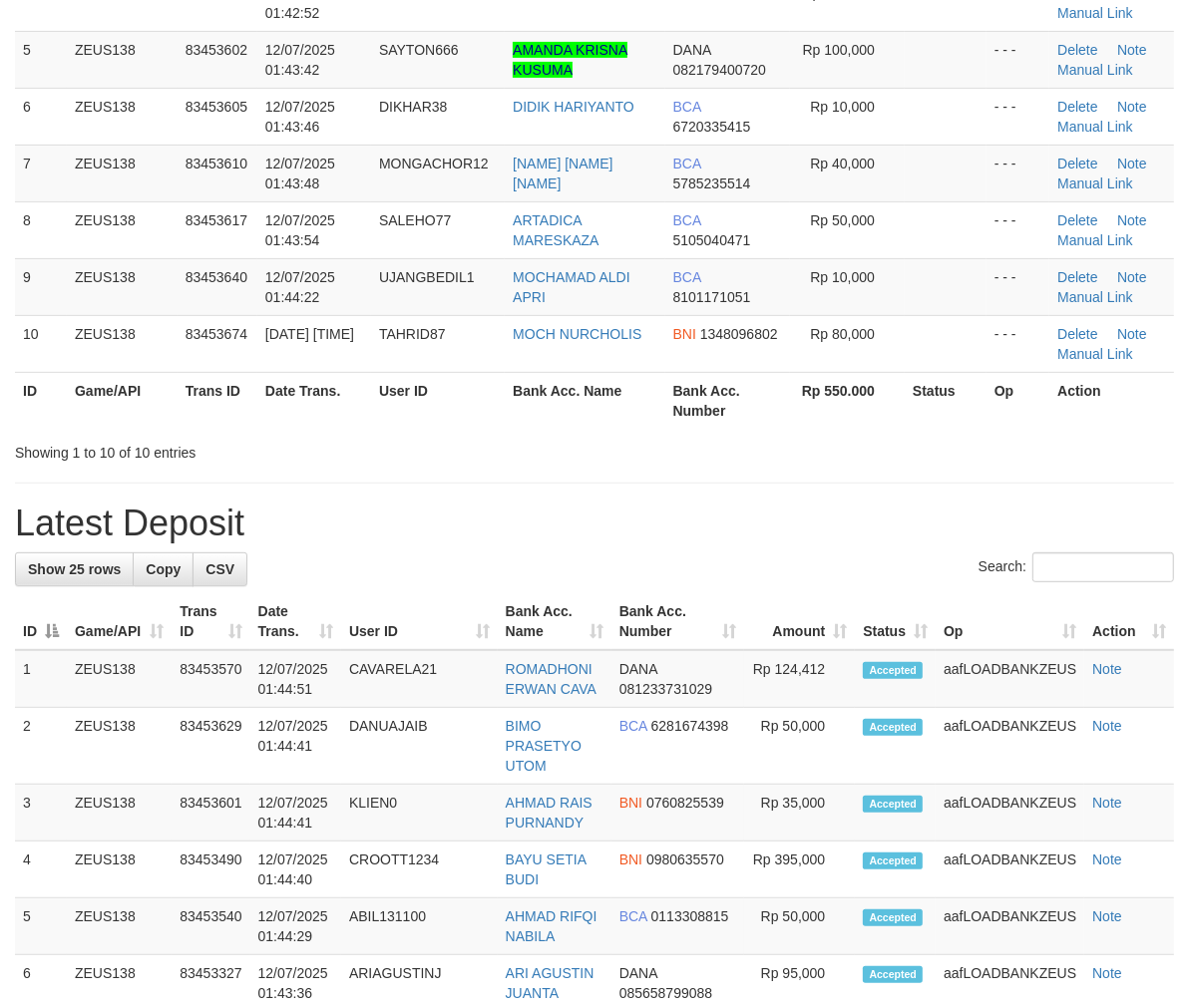 scroll, scrollTop: 372, scrollLeft: 0, axis: vertical 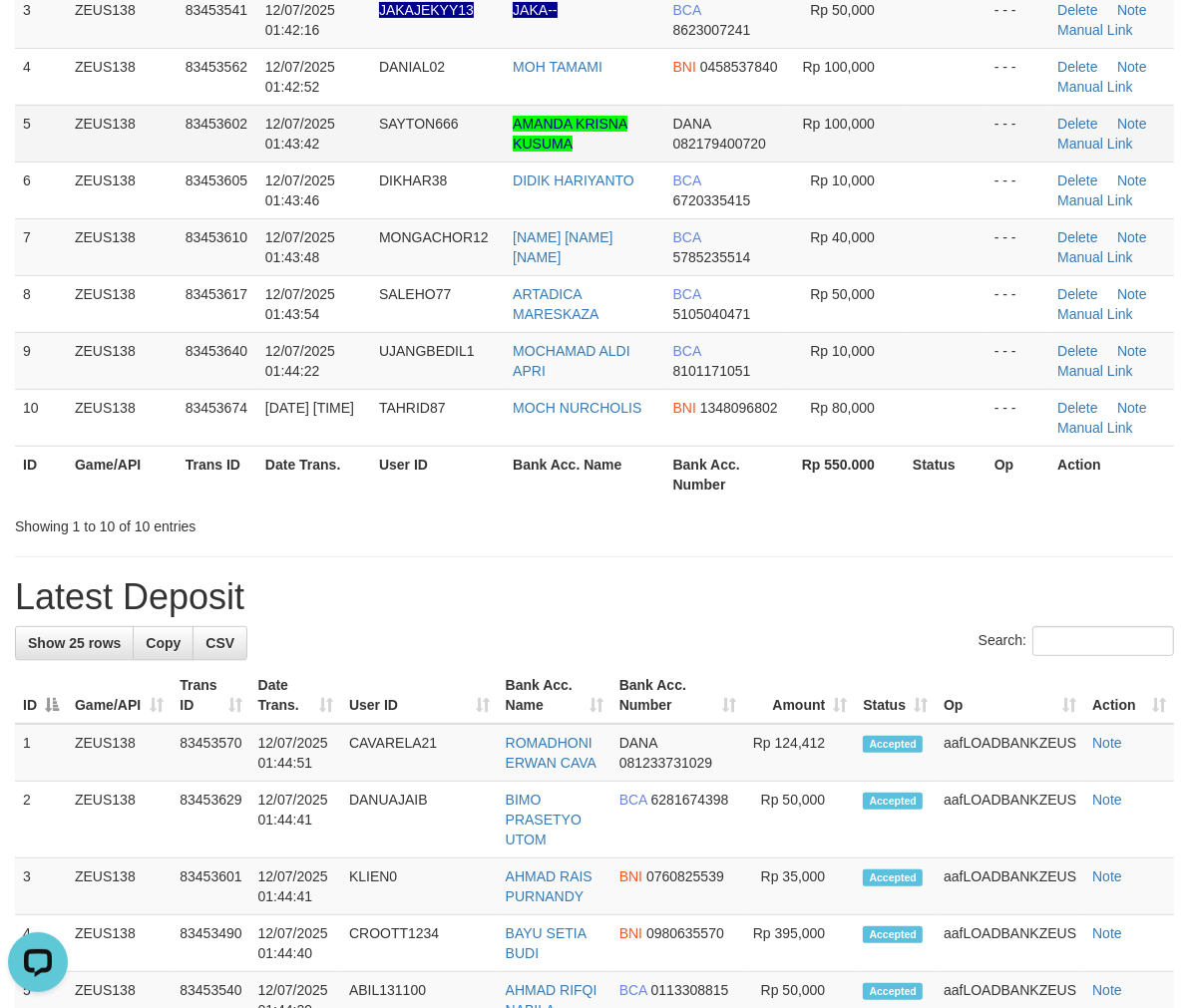 drag, startPoint x: 632, startPoint y: 145, endPoint x: 581, endPoint y: 157, distance: 52.392748 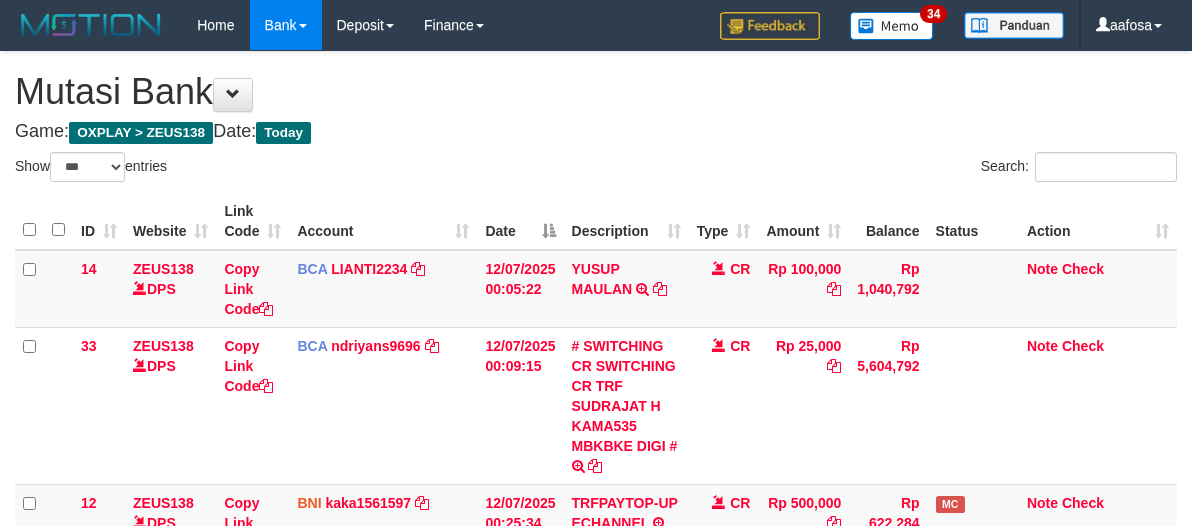 select on "***" 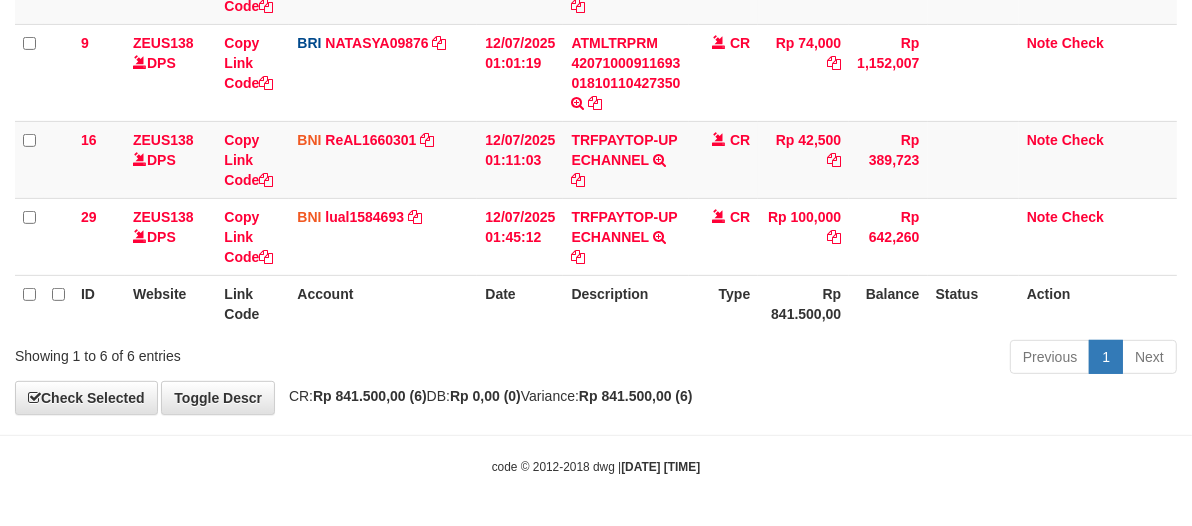 scroll, scrollTop: 460, scrollLeft: 0, axis: vertical 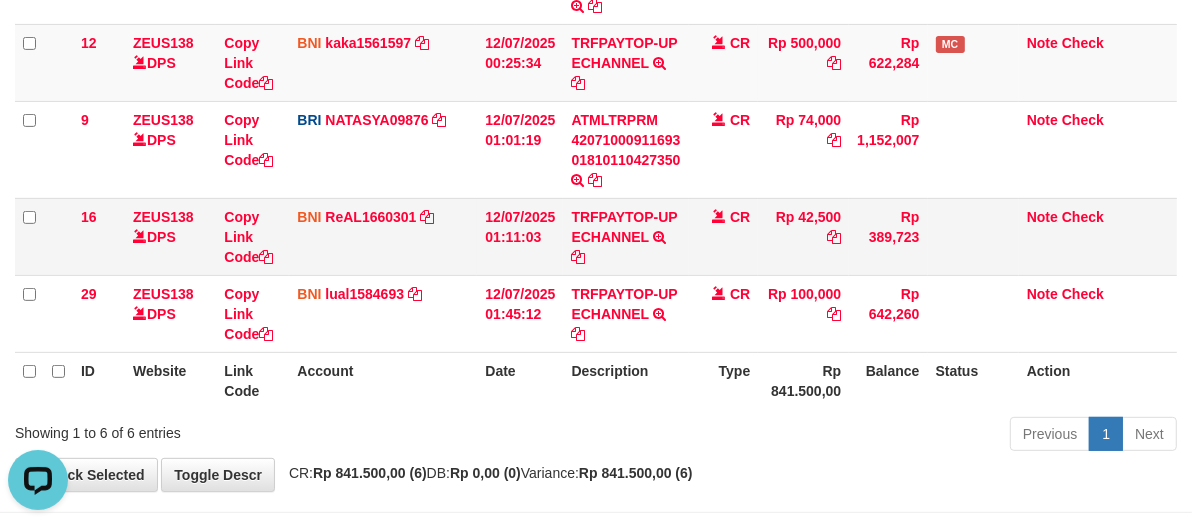 click on "CR" at bounding box center (724, 236) 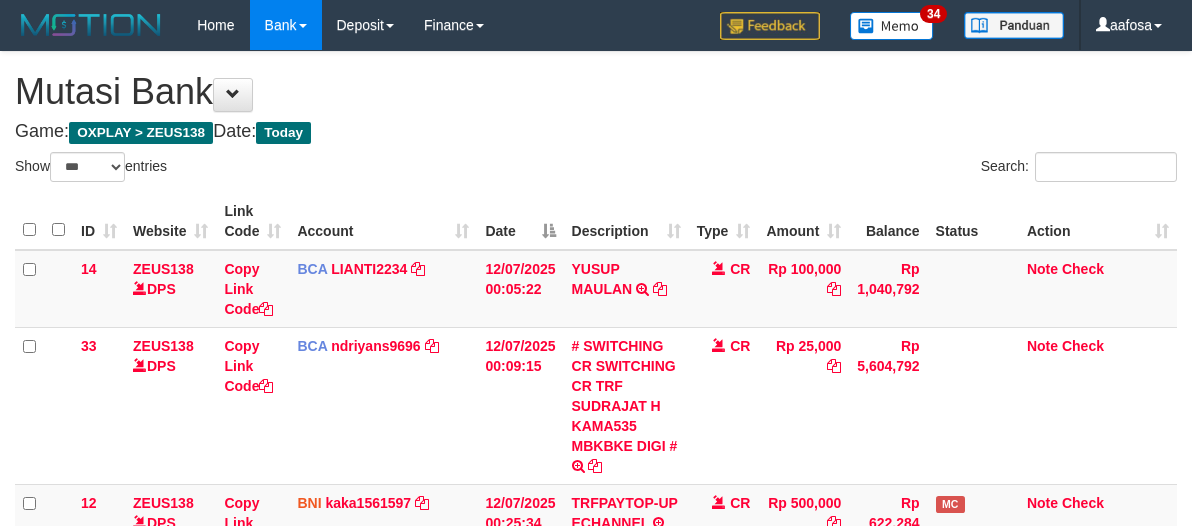 select on "***" 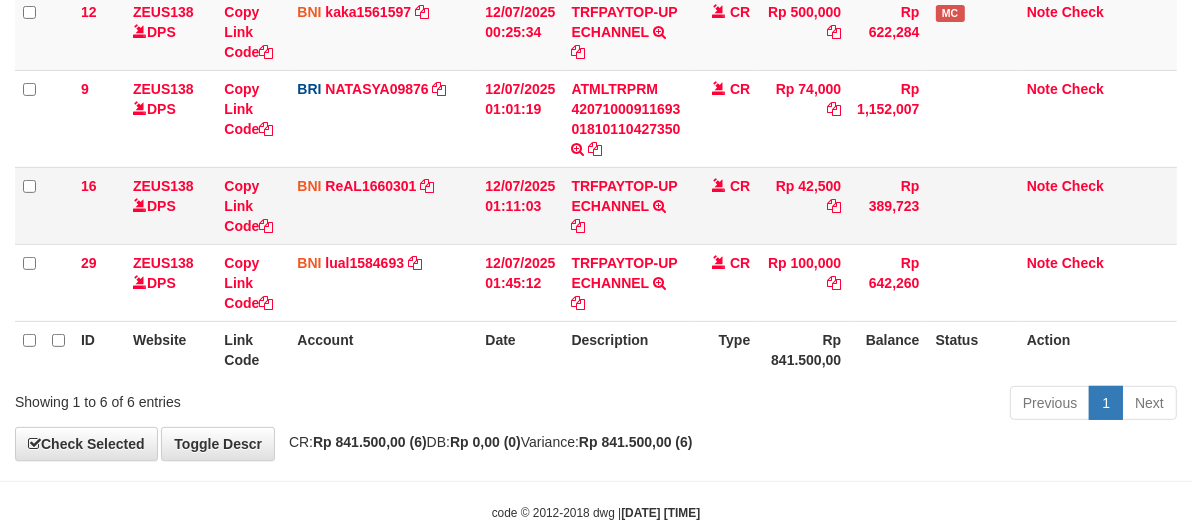 scroll, scrollTop: 460, scrollLeft: 0, axis: vertical 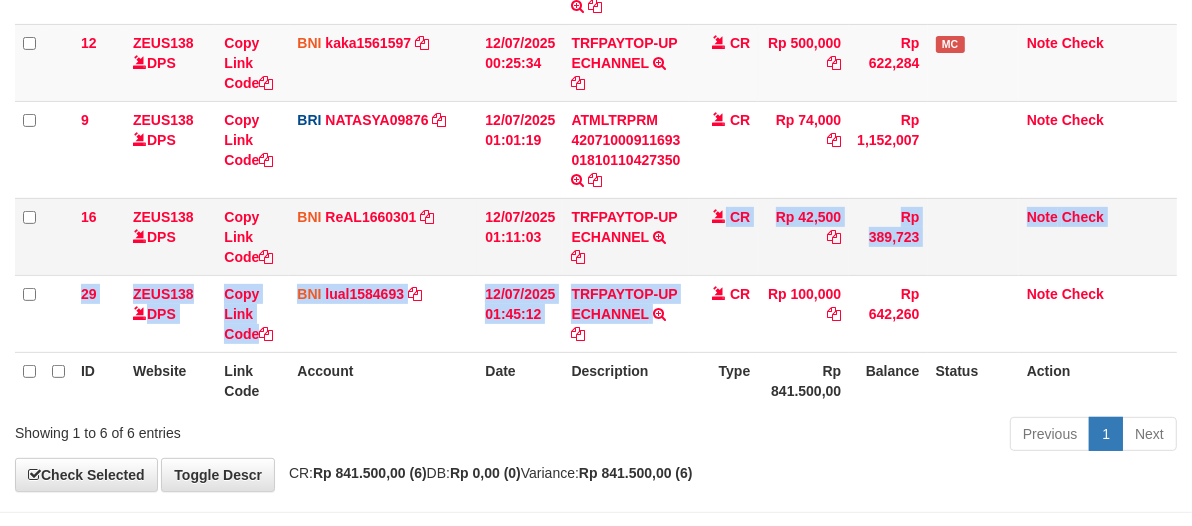 drag, startPoint x: 706, startPoint y: 274, endPoint x: 695, endPoint y: 260, distance: 17.804493 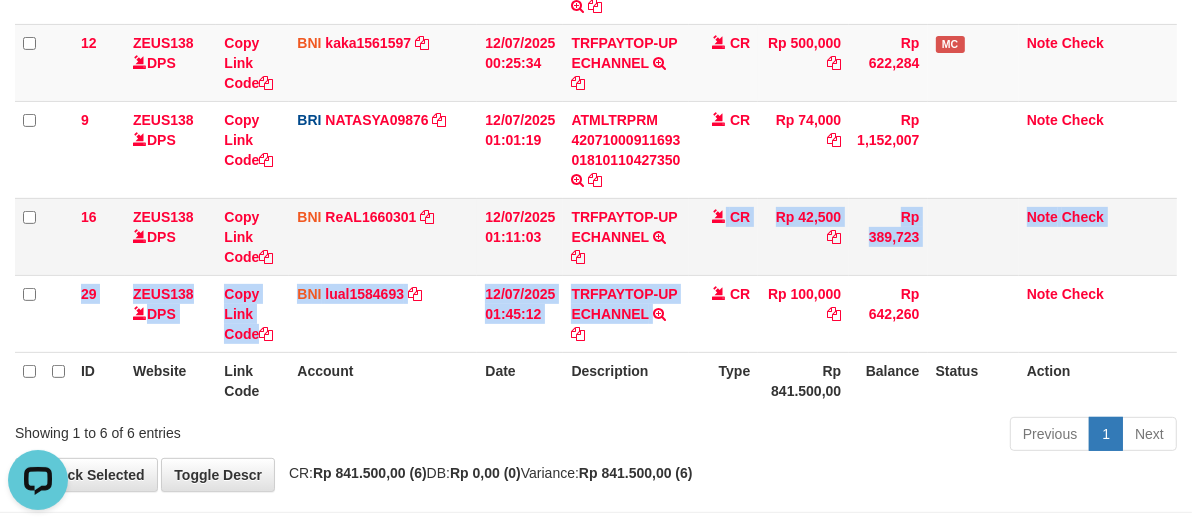 scroll, scrollTop: 0, scrollLeft: 0, axis: both 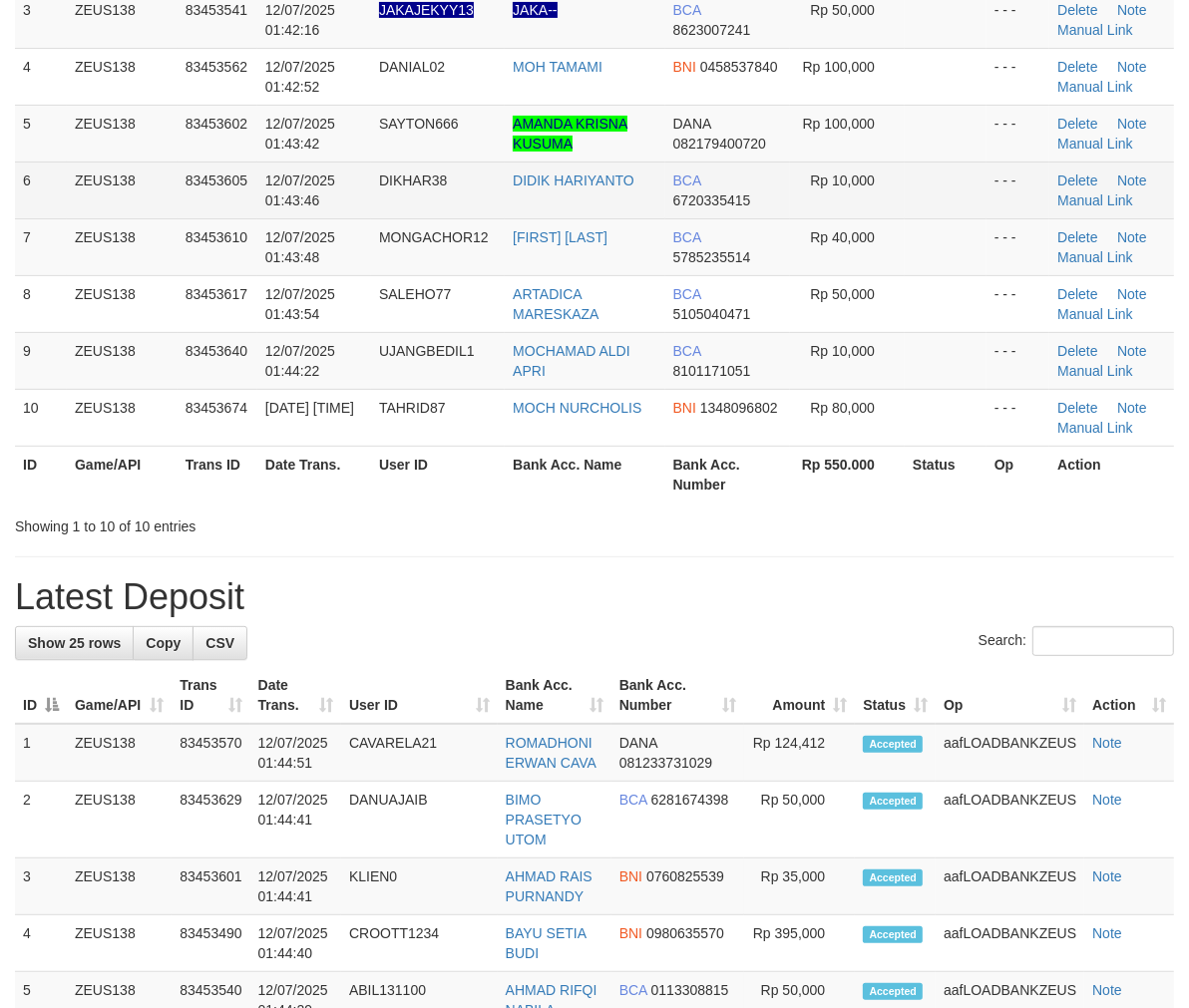 click on "DIDIK HARIYANTO" at bounding box center (585, 189) 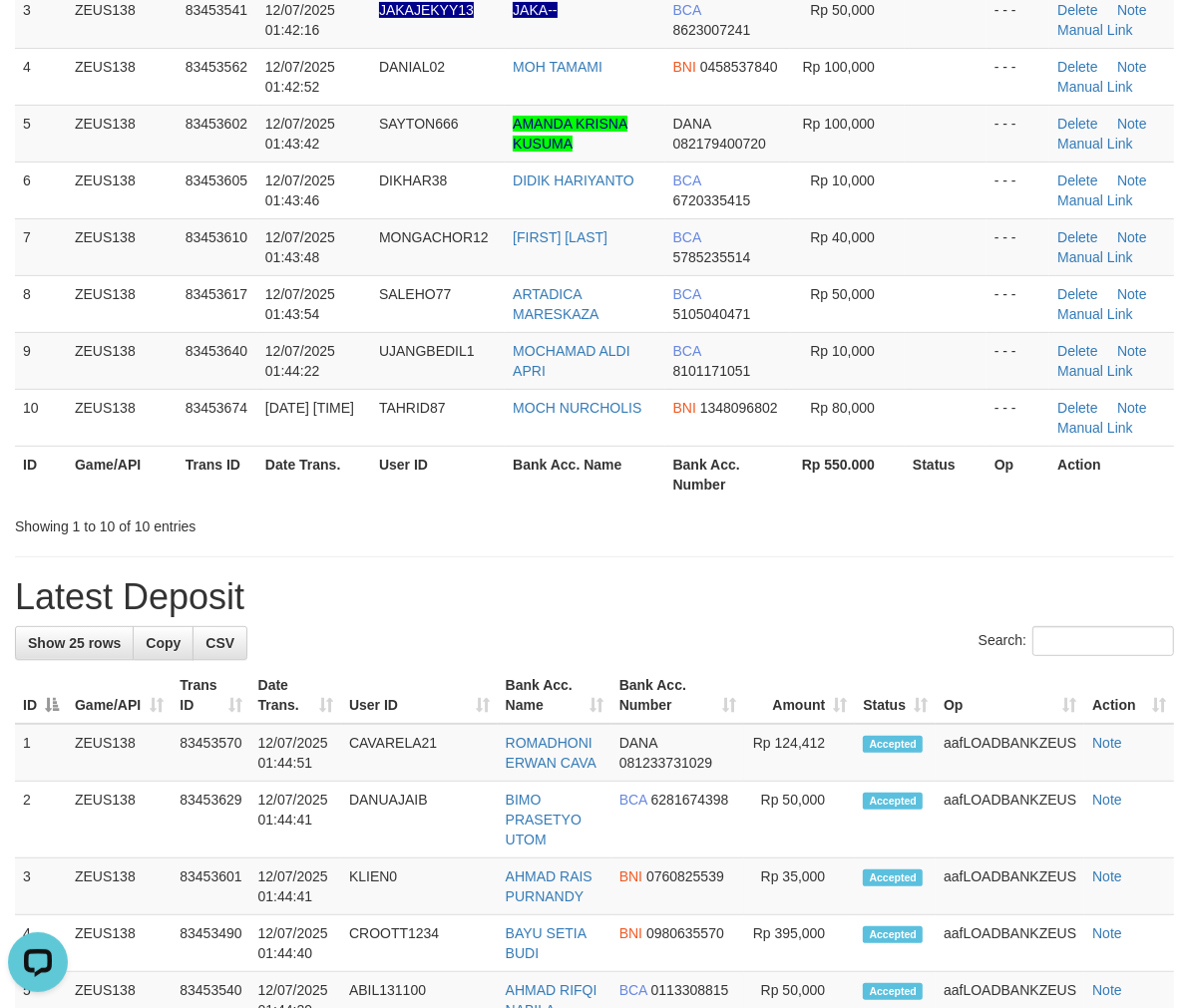 scroll, scrollTop: 0, scrollLeft: 0, axis: both 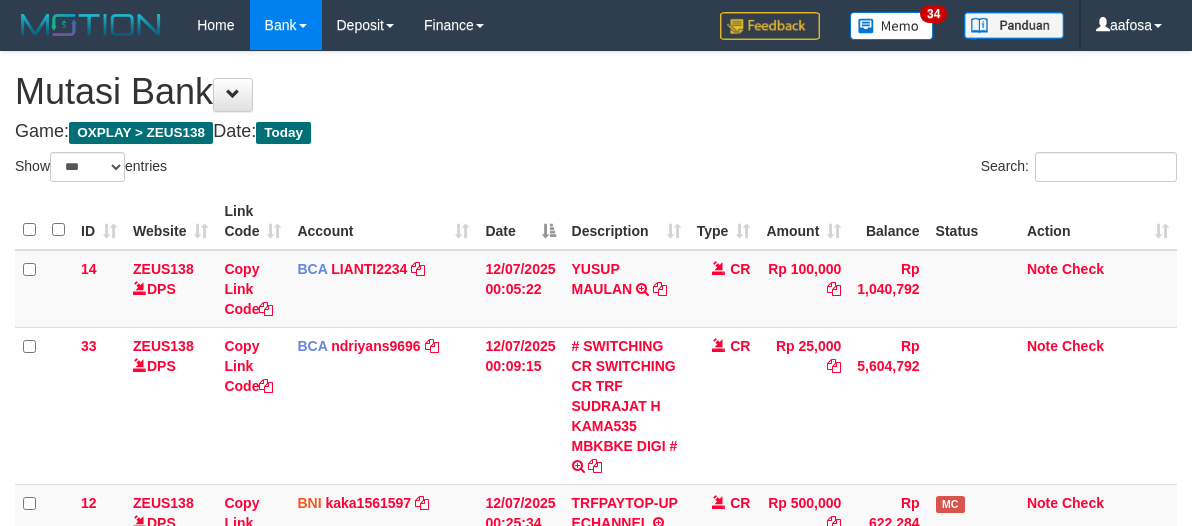 select on "***" 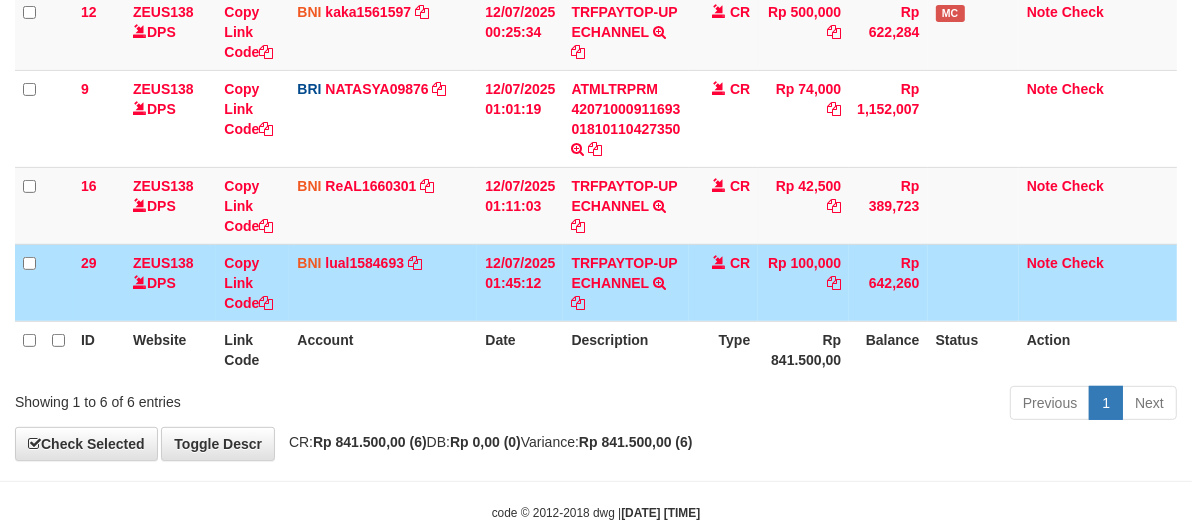 scroll, scrollTop: 460, scrollLeft: 0, axis: vertical 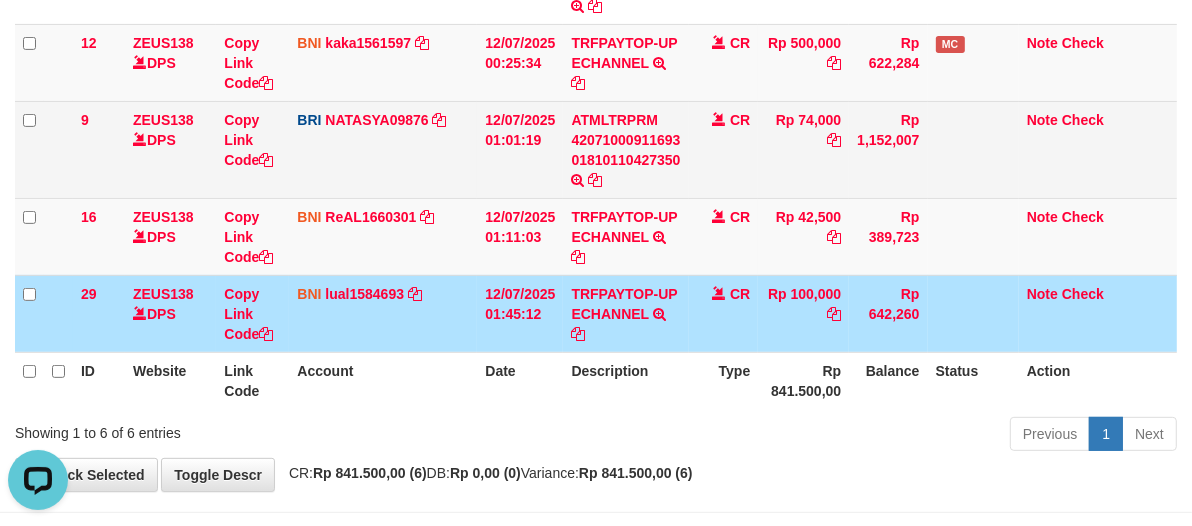 click on "12/07/2025 01:01:19" at bounding box center [520, 149] 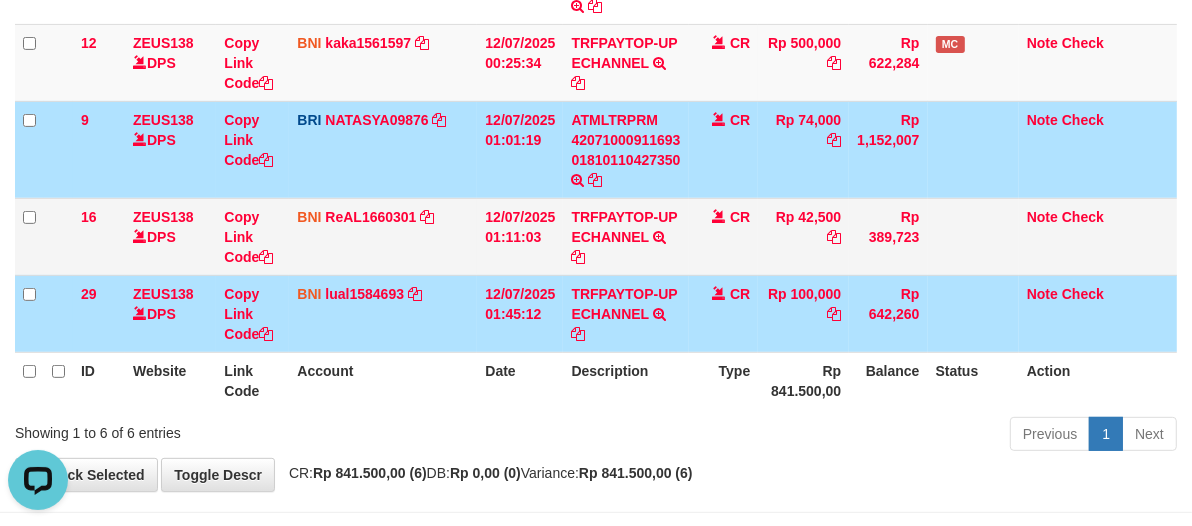 drag, startPoint x: 773, startPoint y: 223, endPoint x: 763, endPoint y: 217, distance: 11.661903 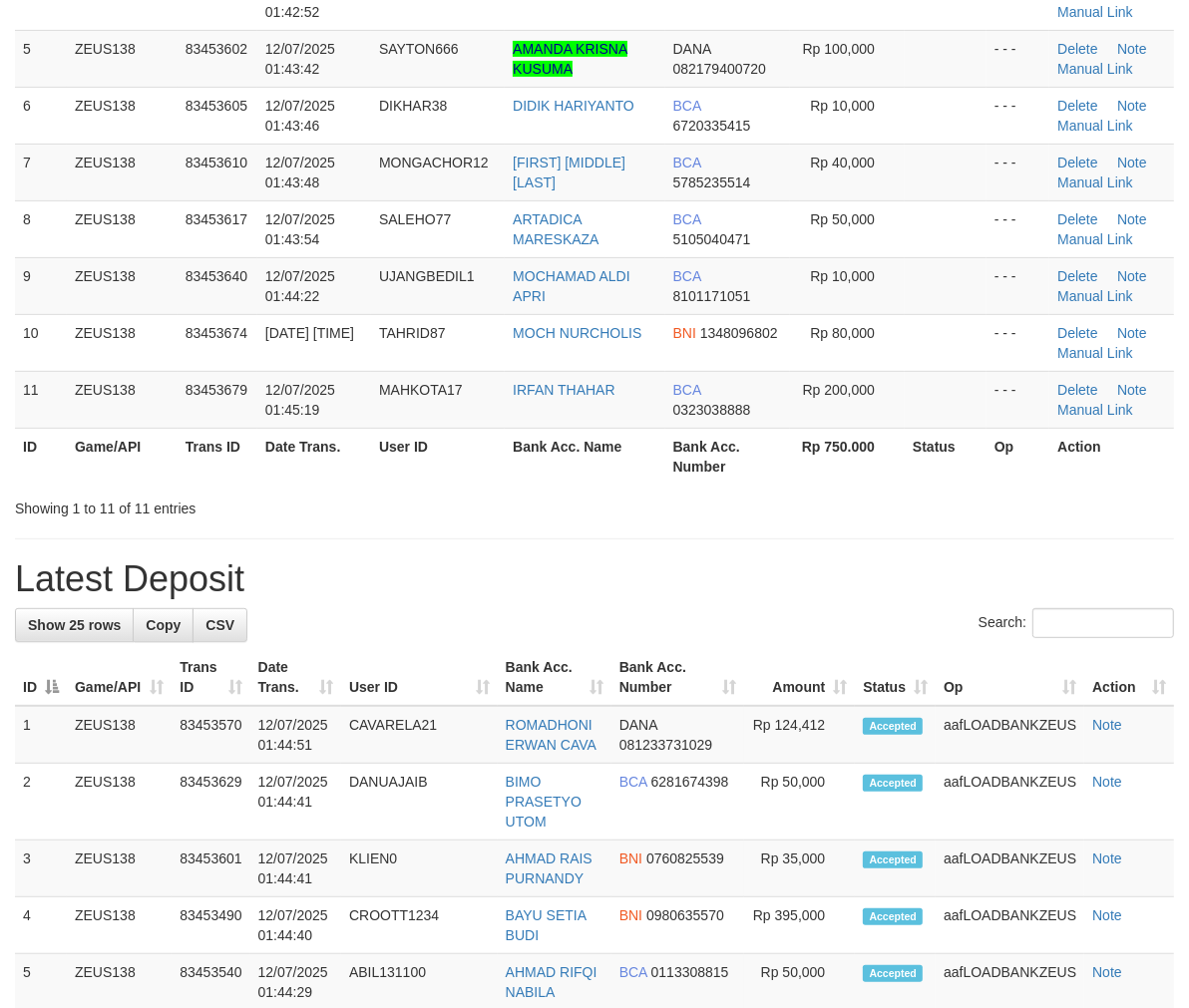 scroll, scrollTop: 372, scrollLeft: 0, axis: vertical 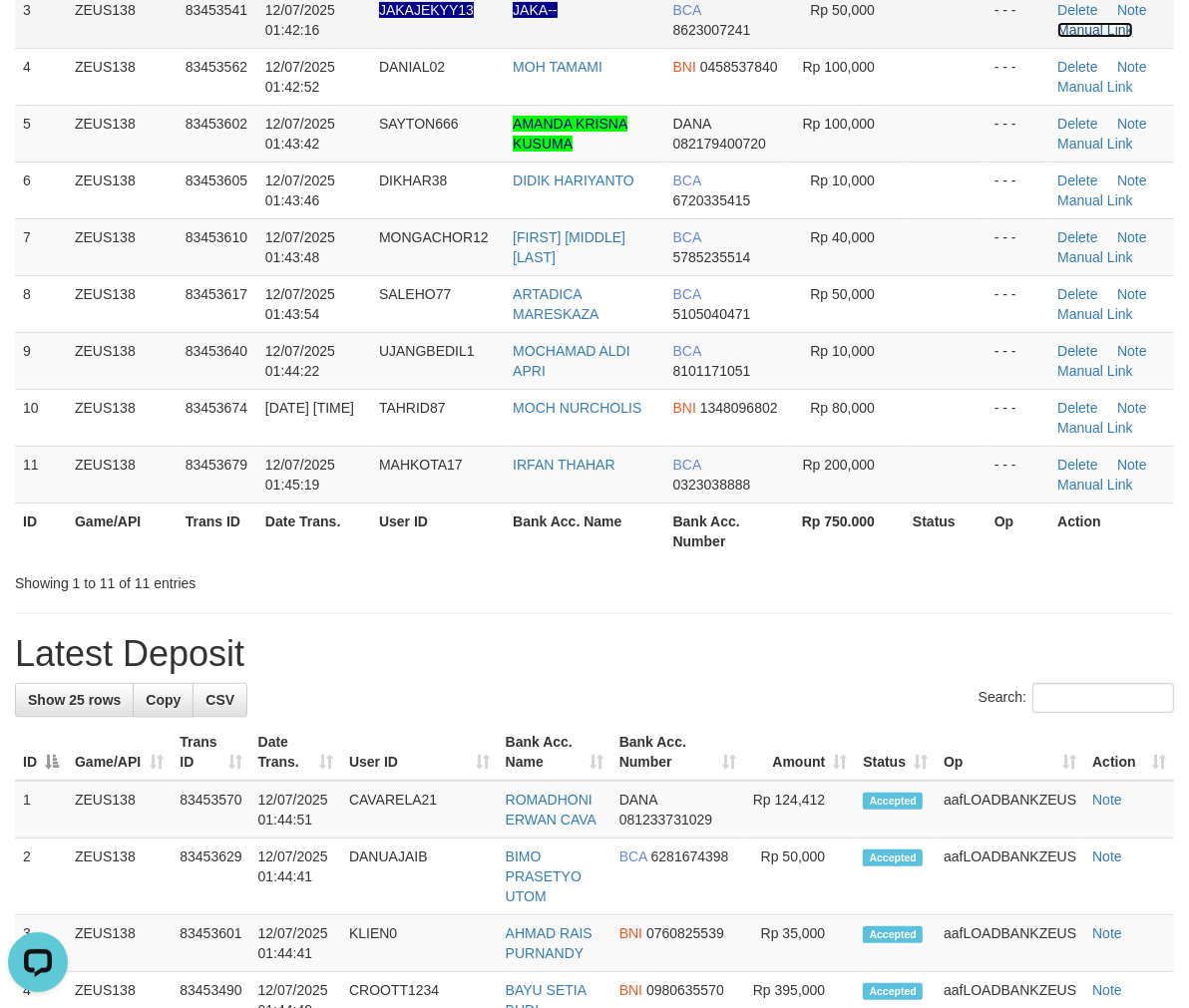 click on "Manual Link" at bounding box center (1095, 30) 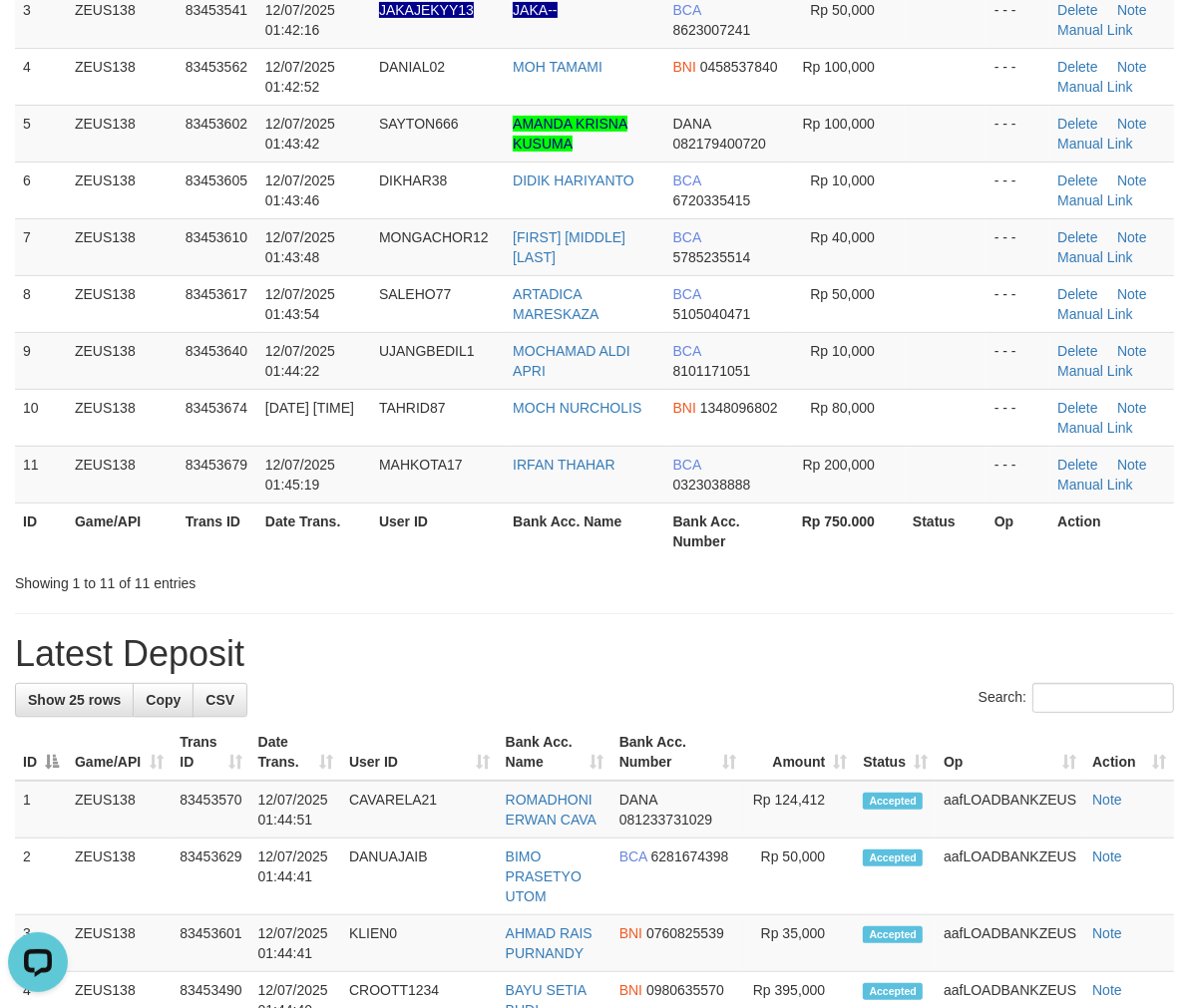 click on "**********" at bounding box center (594, 1027) 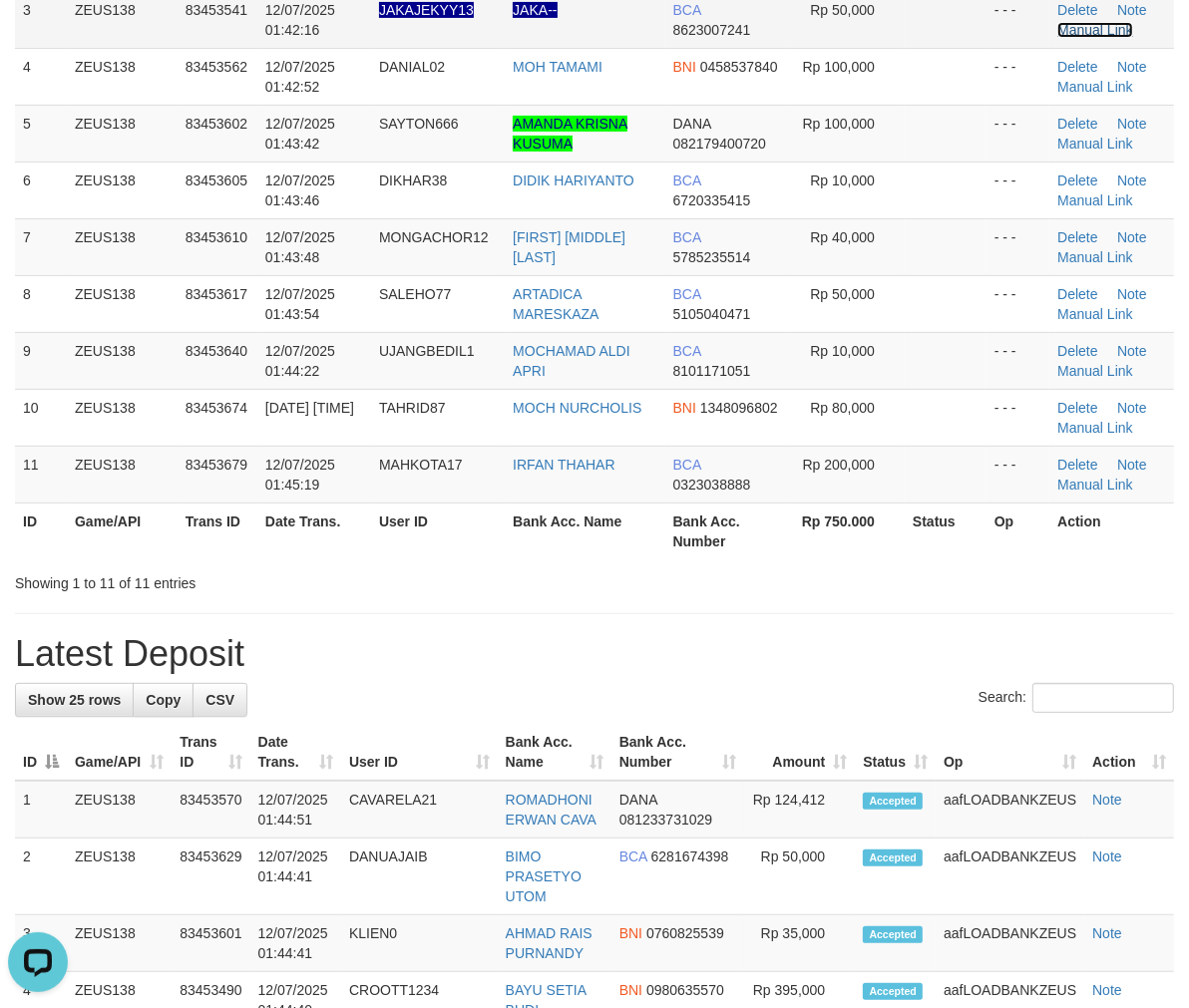 click on "Manual Link" at bounding box center [1095, 30] 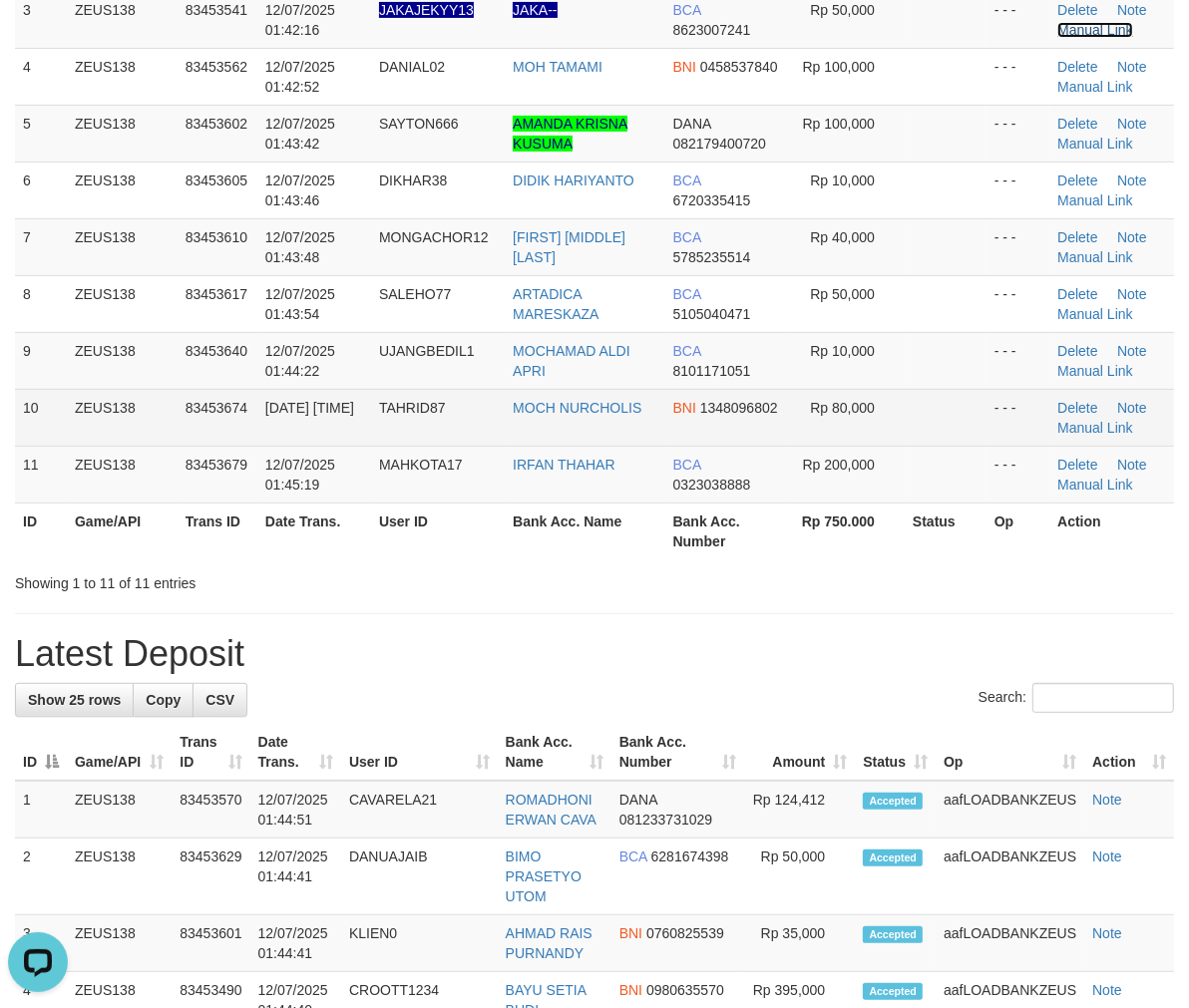 click on "Manual Link" at bounding box center (1095, 30) 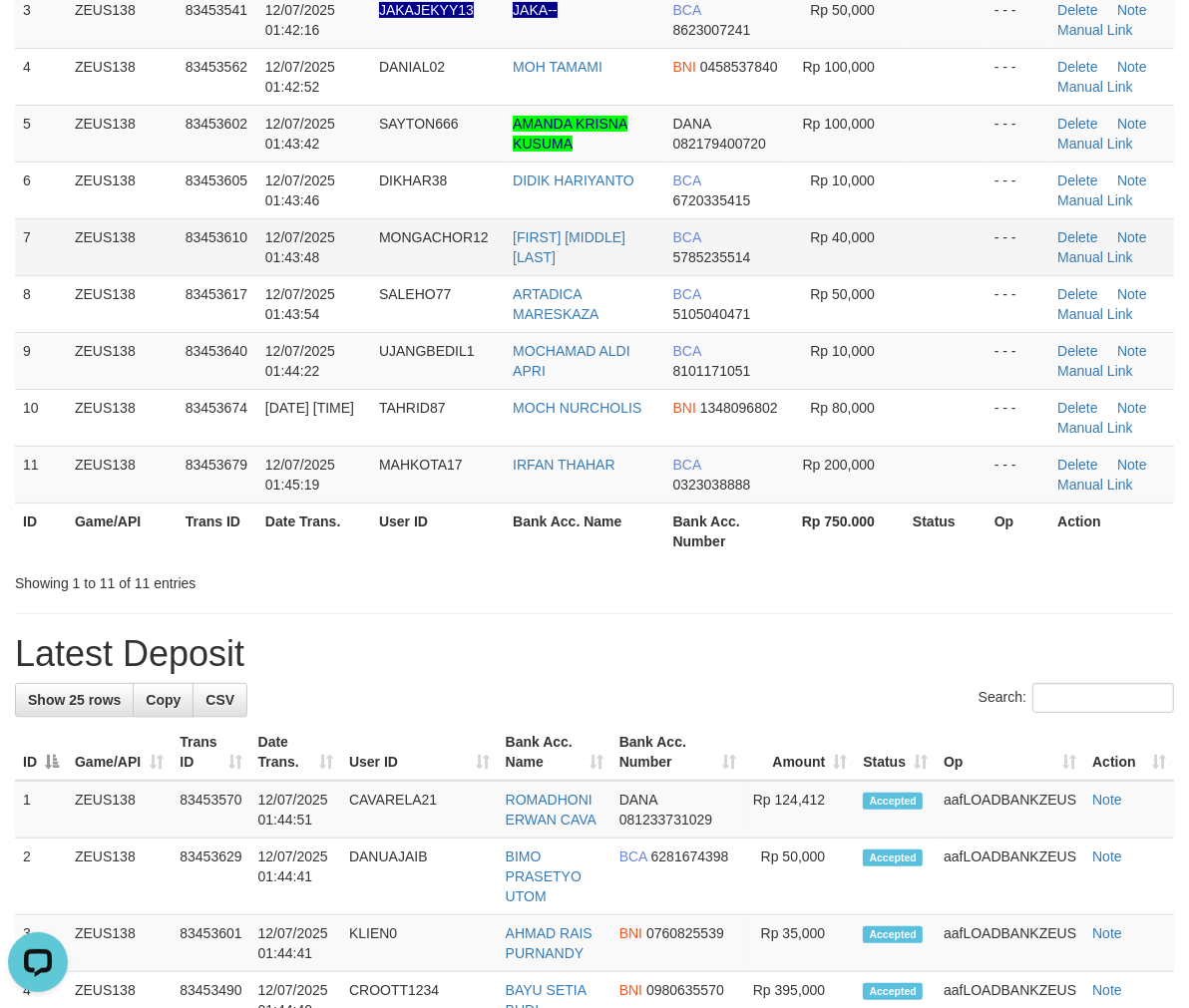 click on "MONICA AMELIA HIDA" at bounding box center (585, 246) 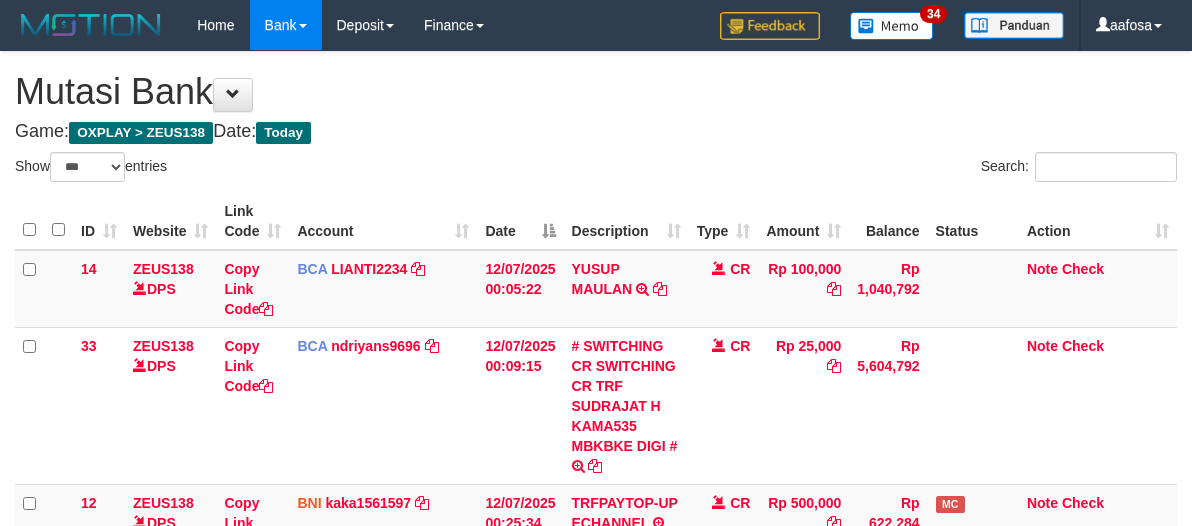 select on "***" 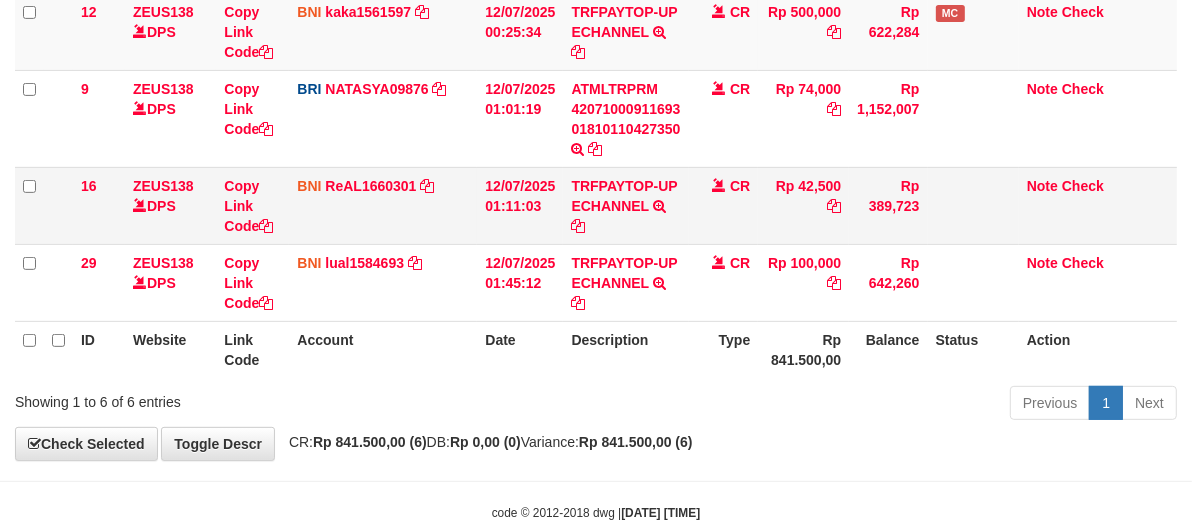 scroll, scrollTop: 460, scrollLeft: 0, axis: vertical 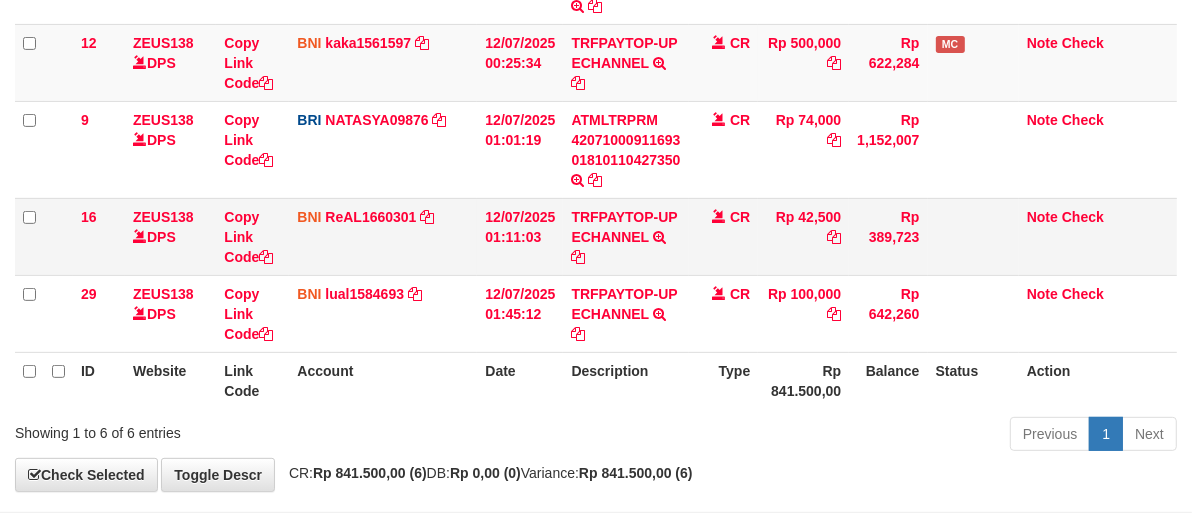 click on "CR" at bounding box center [724, 236] 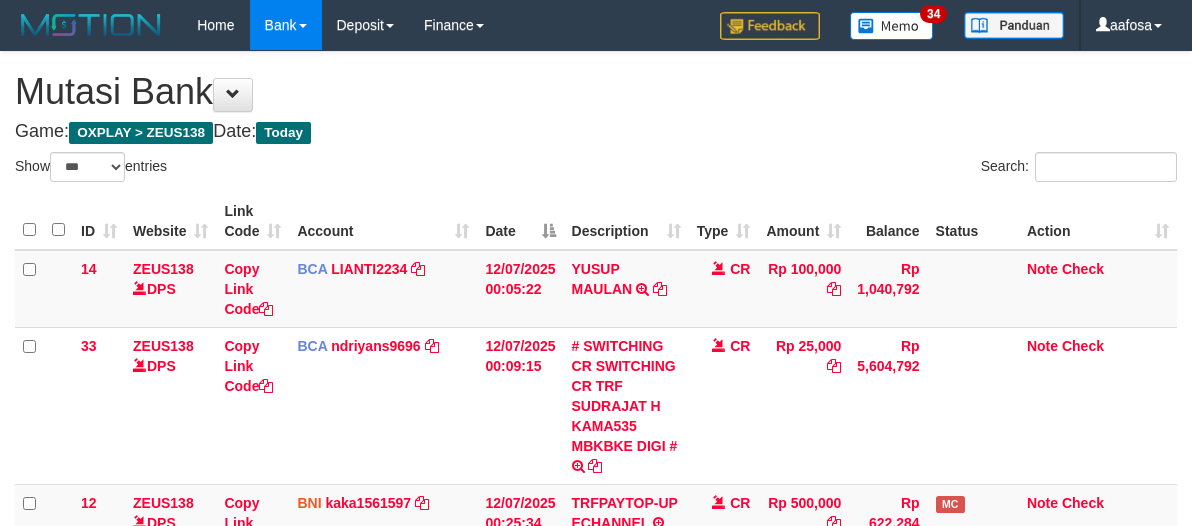 select on "***" 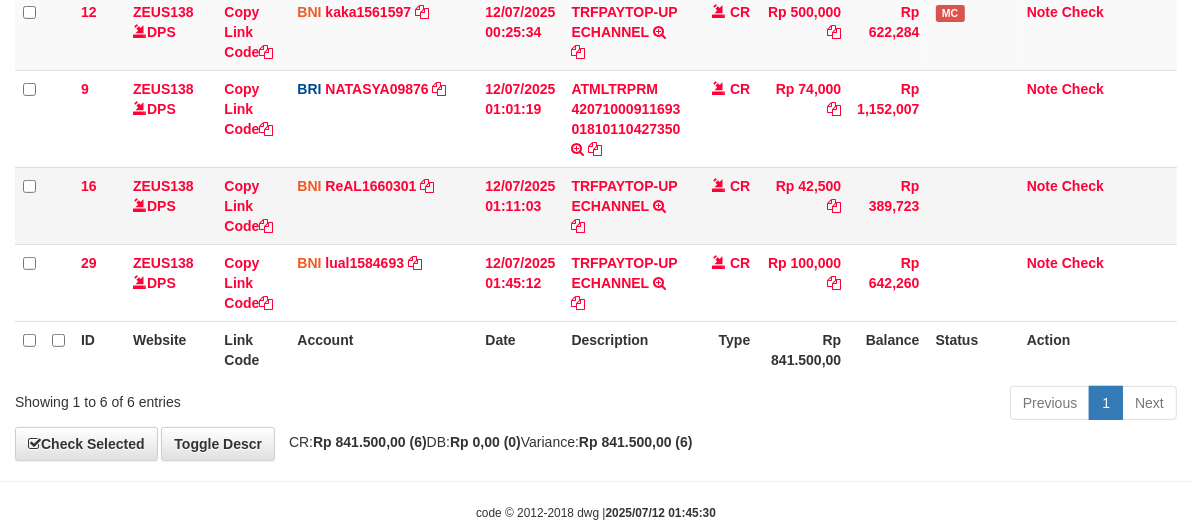 scroll, scrollTop: 460, scrollLeft: 0, axis: vertical 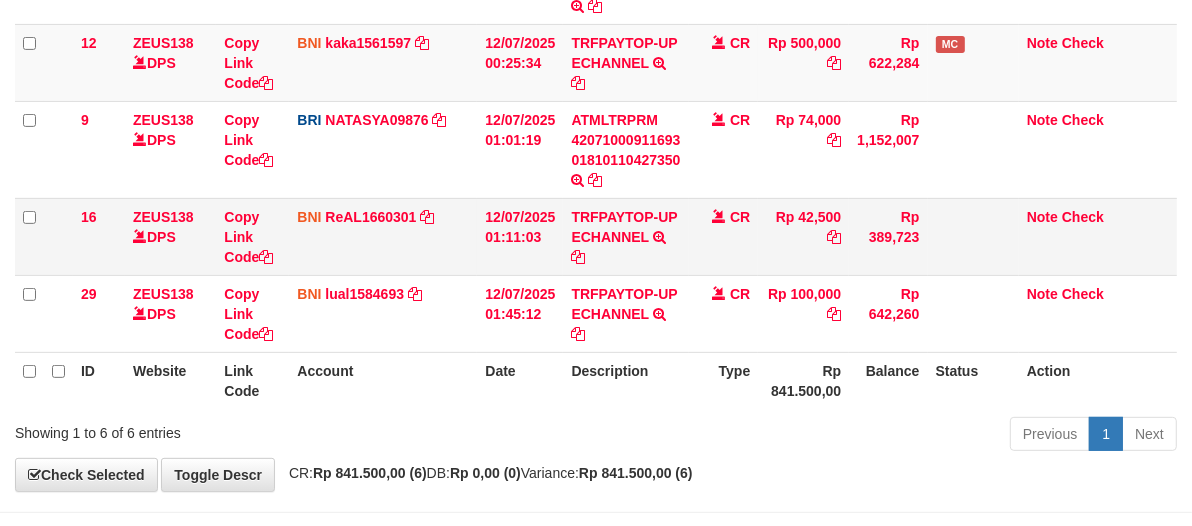 click at bounding box center [719, 216] 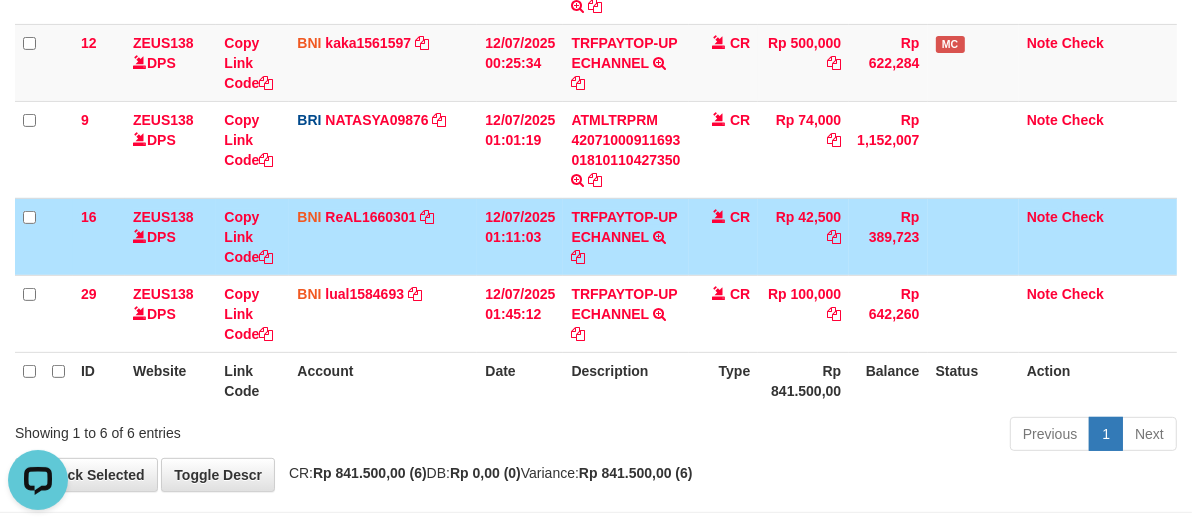 scroll, scrollTop: 0, scrollLeft: 0, axis: both 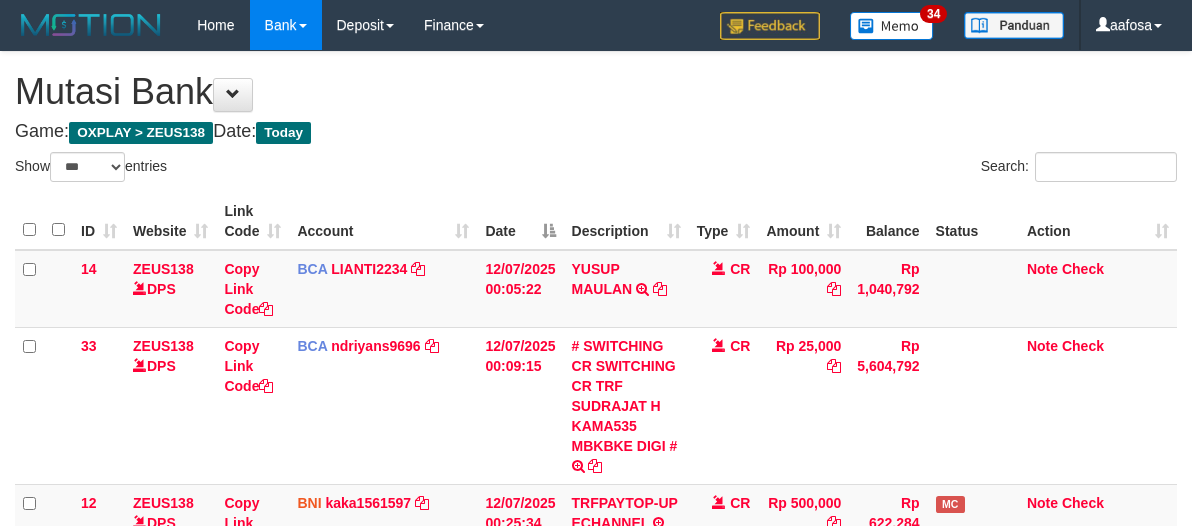 select on "***" 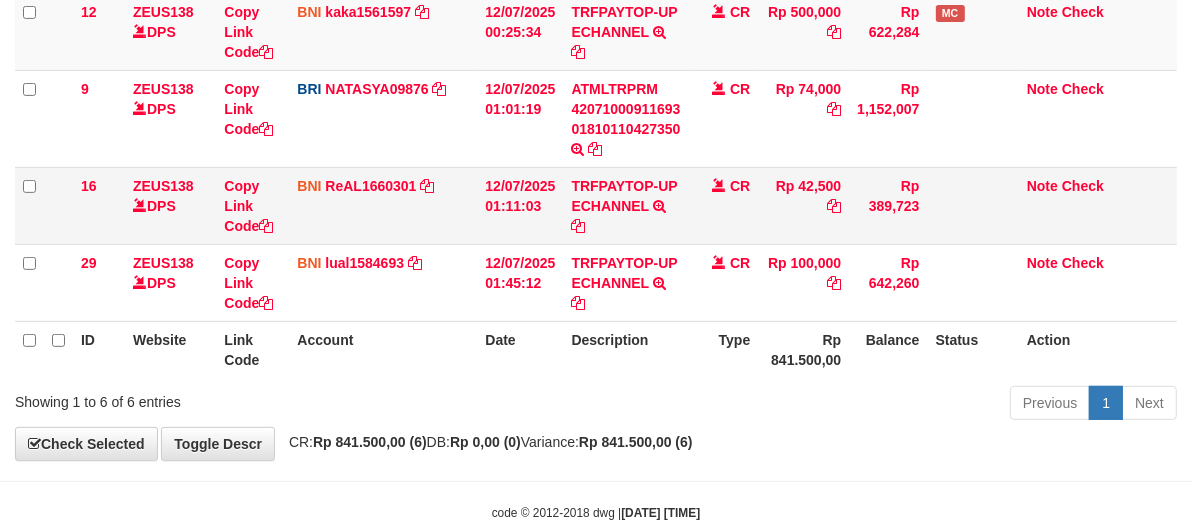 scroll, scrollTop: 460, scrollLeft: 0, axis: vertical 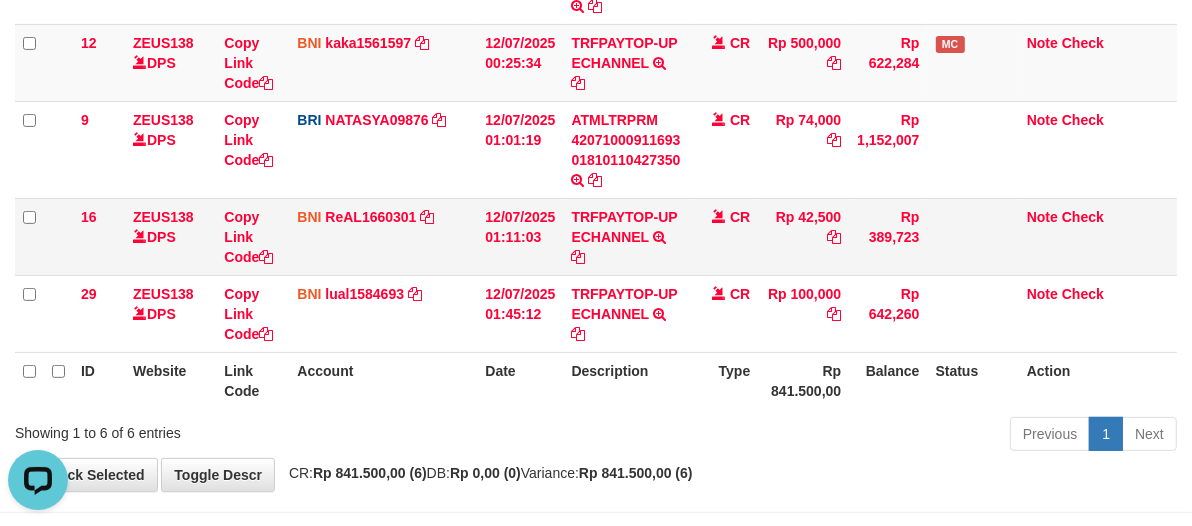 click on "TRFPAYTOP-UP ECHANNEL         TRF/PAY/TOP-UP ECHANNEL" at bounding box center (625, 236) 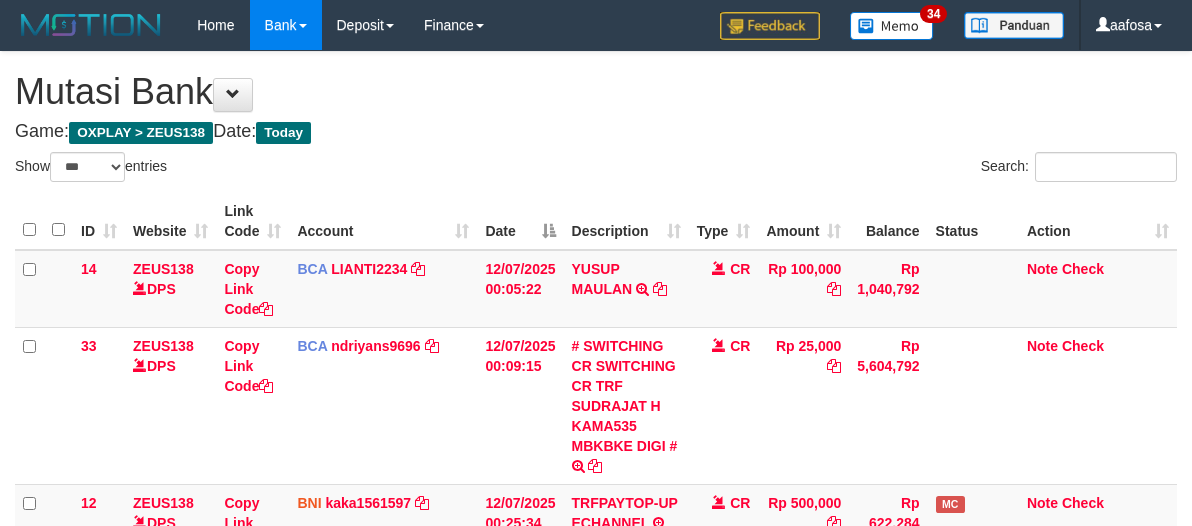 select on "***" 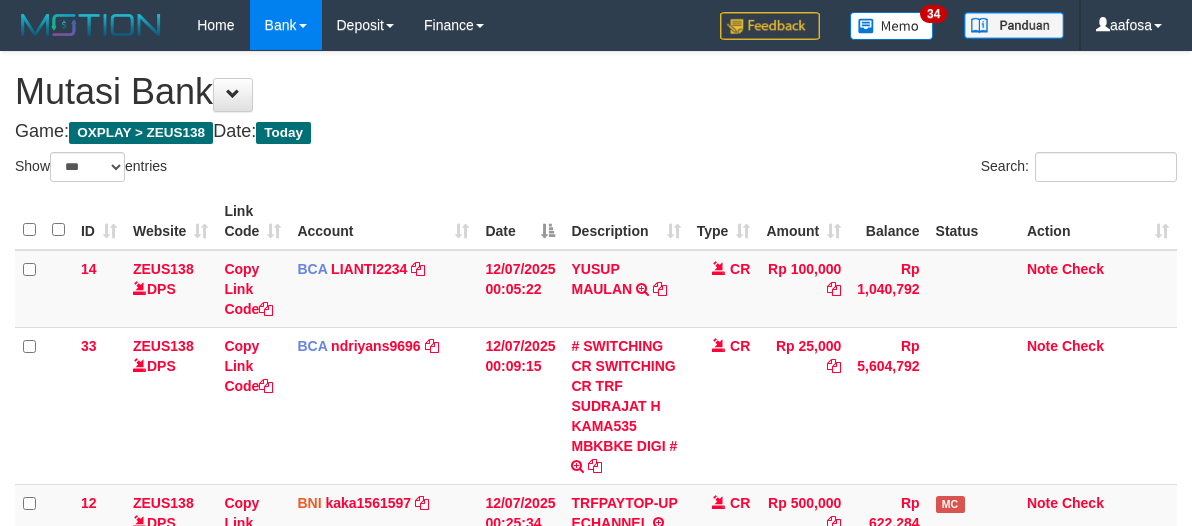 scroll, scrollTop: 438, scrollLeft: 0, axis: vertical 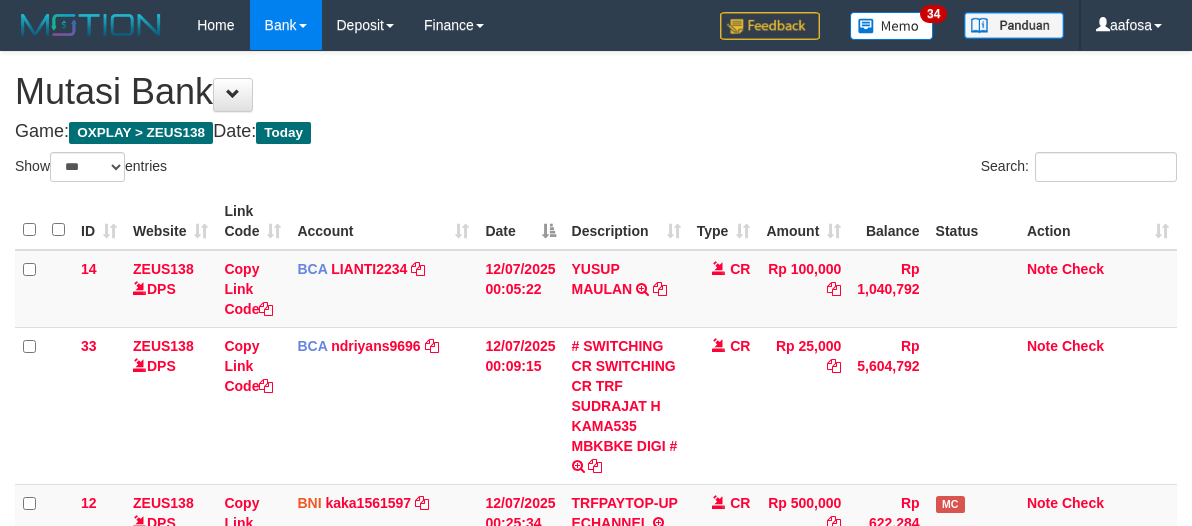 select on "***" 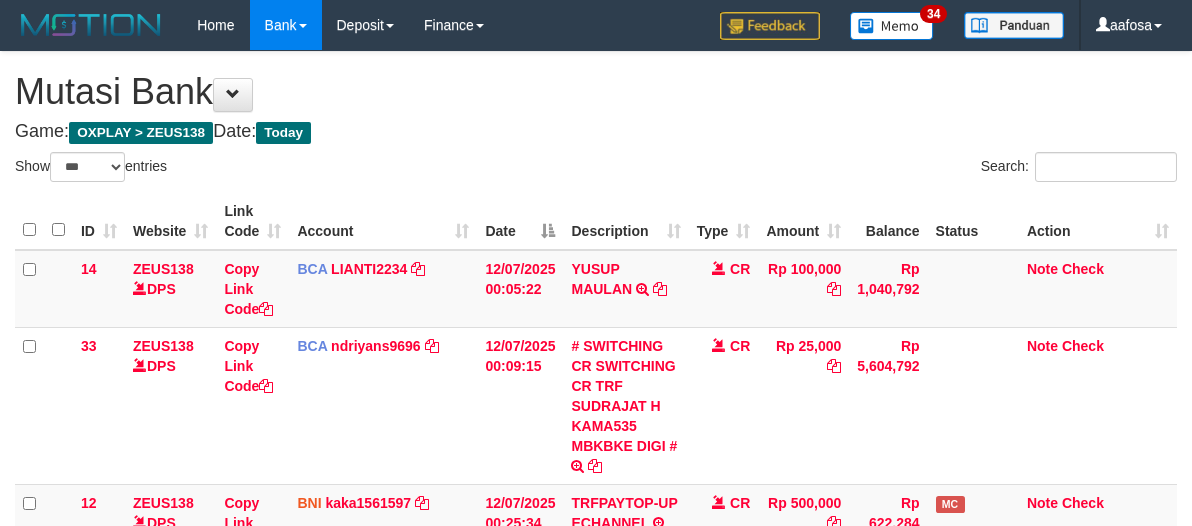 scroll, scrollTop: 550, scrollLeft: 0, axis: vertical 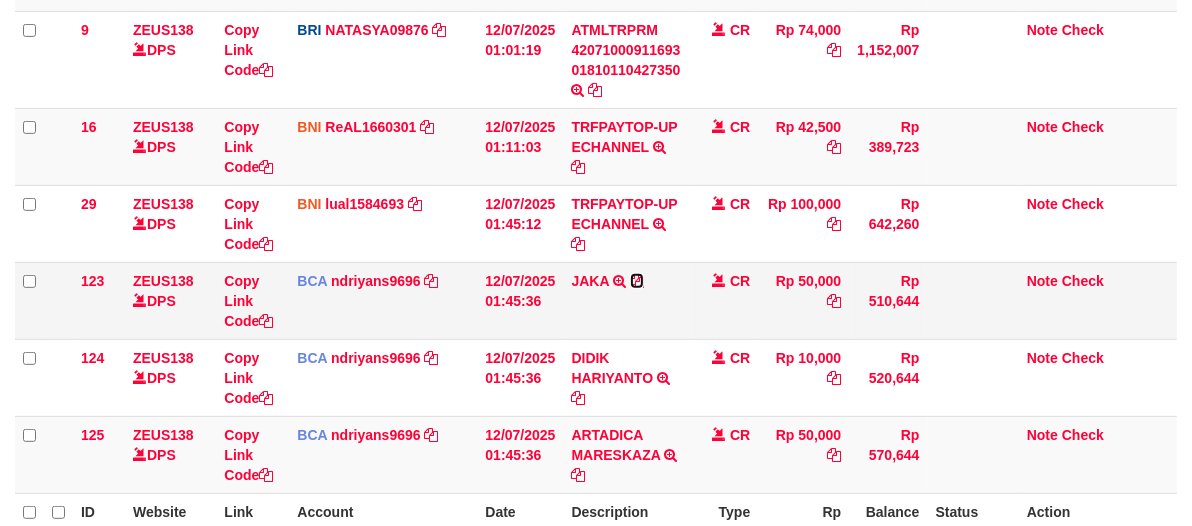 click at bounding box center (637, 281) 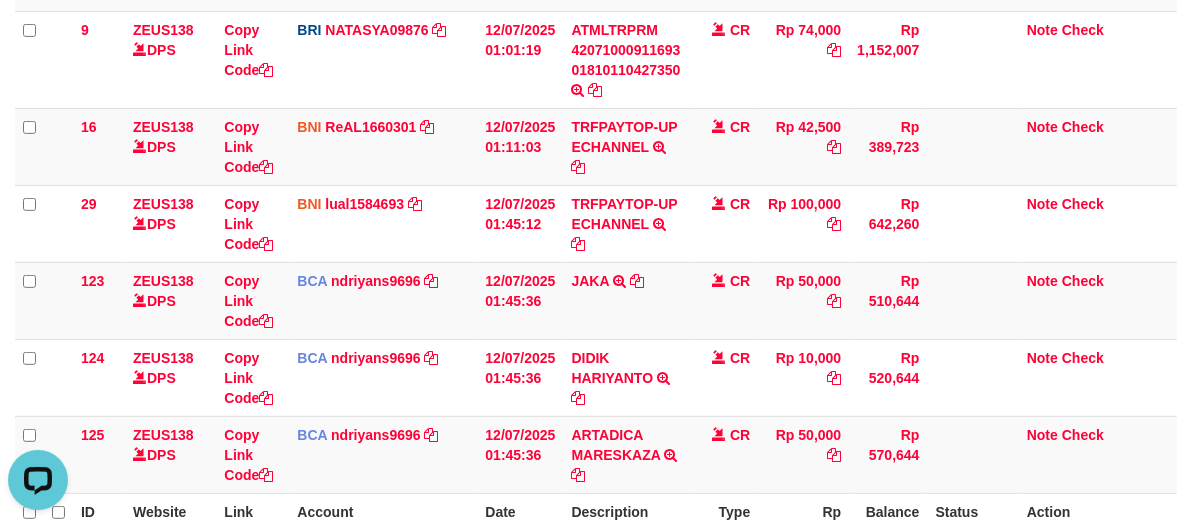 scroll, scrollTop: 0, scrollLeft: 0, axis: both 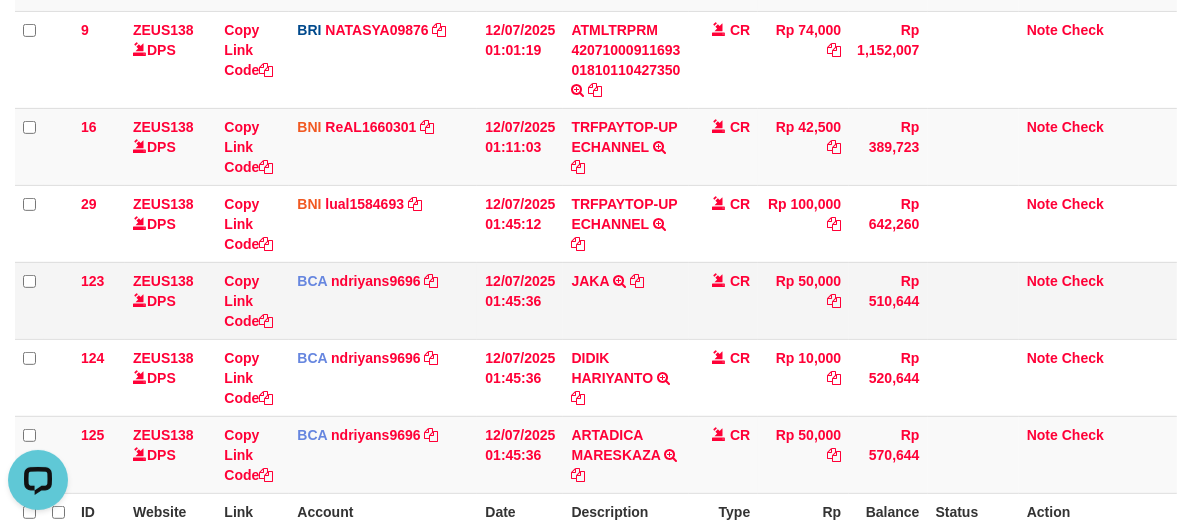 click on "BCA
ndriyans9696
DPS
ANDRIYANSYAH
mutasi_20250712_3291 | 123
mutasi_20250712_3291 | 123" at bounding box center (383, 300) 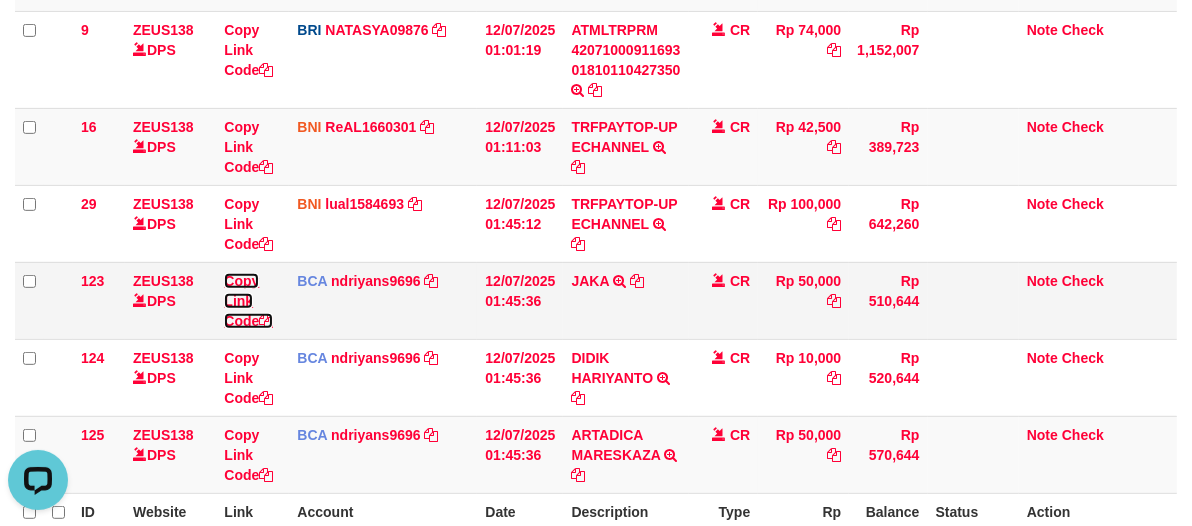 click on "Copy Link Code" at bounding box center [248, 301] 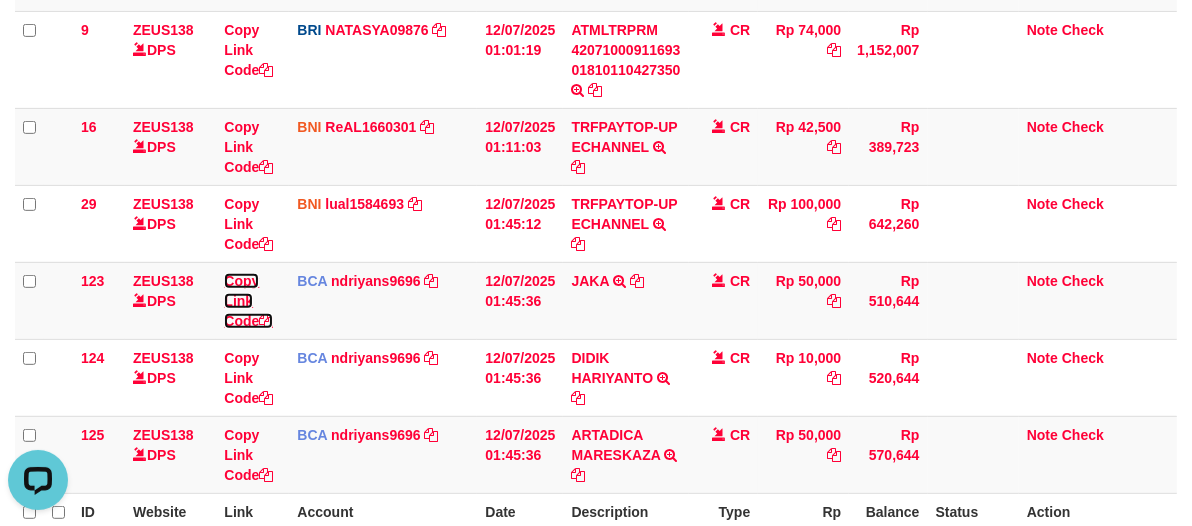 drag, startPoint x: 240, startPoint y: 300, endPoint x: 891, endPoint y: 521, distance: 687.4896 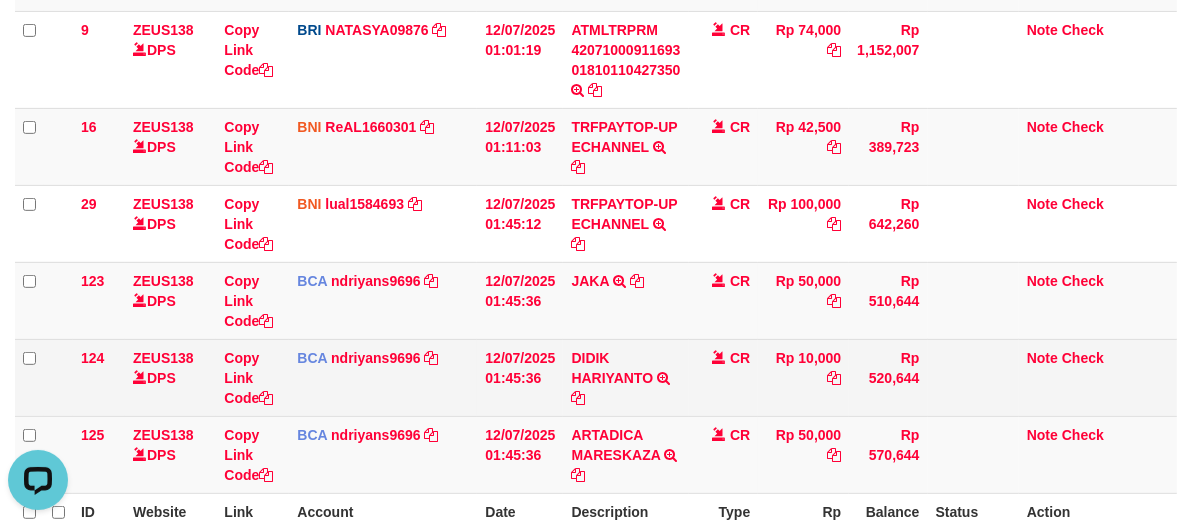 click on "DIDIK HARIYANTO         TRSF E-BANKING CR 1207/FTSCY/WS95271
10000.00DIDIK HARIYANTO" at bounding box center (625, 377) 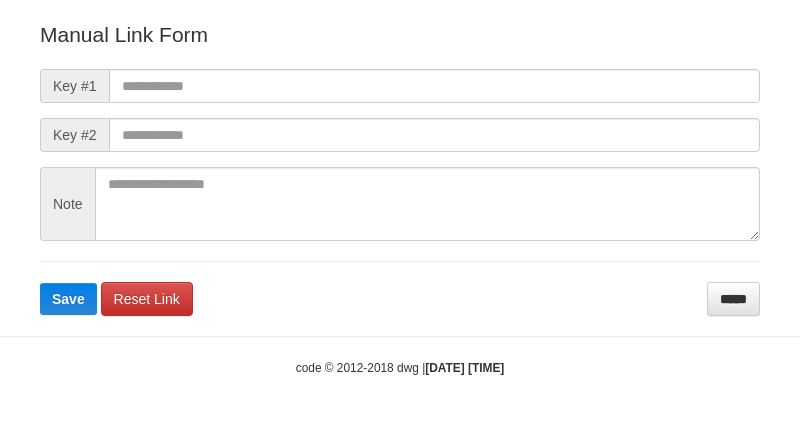 scroll, scrollTop: 0, scrollLeft: 0, axis: both 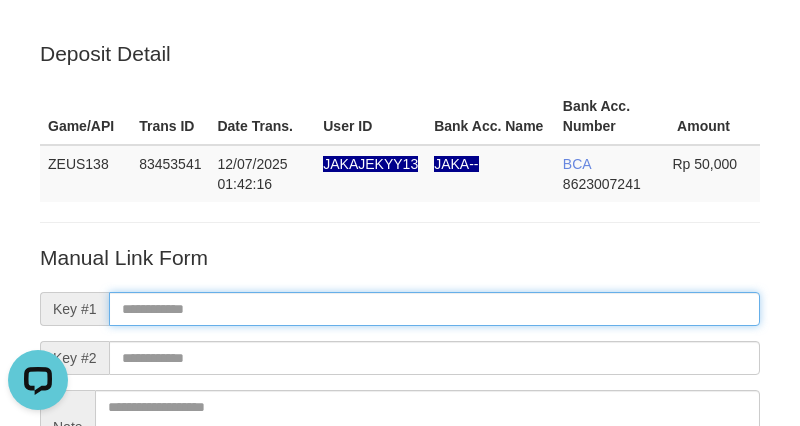 paste on "**********" 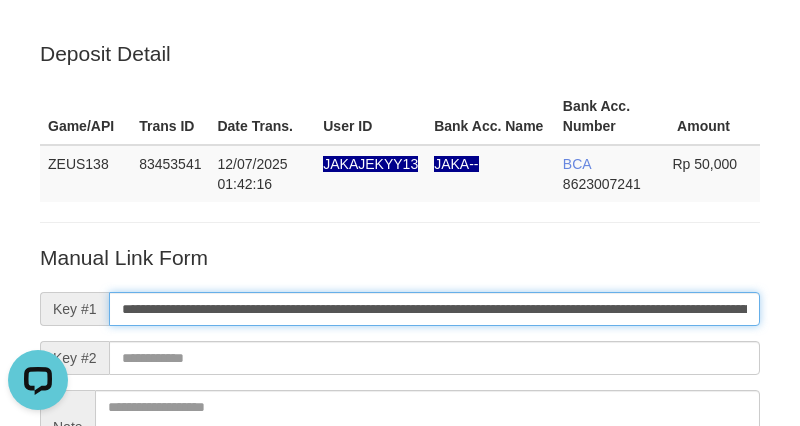 click on "**********" at bounding box center [434, 309] 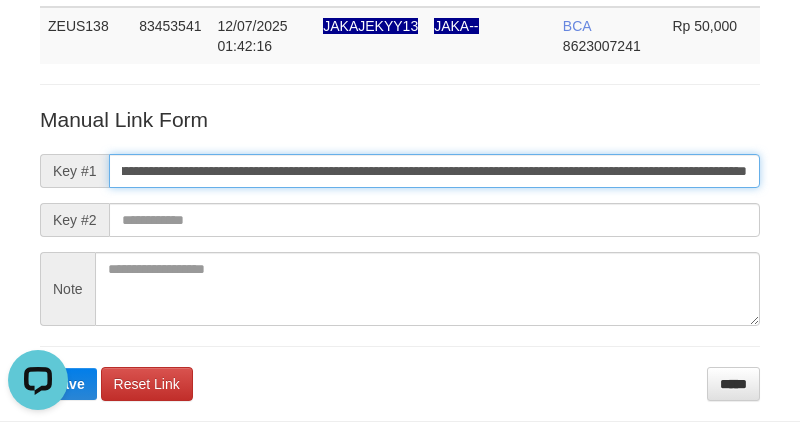 scroll, scrollTop: 223, scrollLeft: 0, axis: vertical 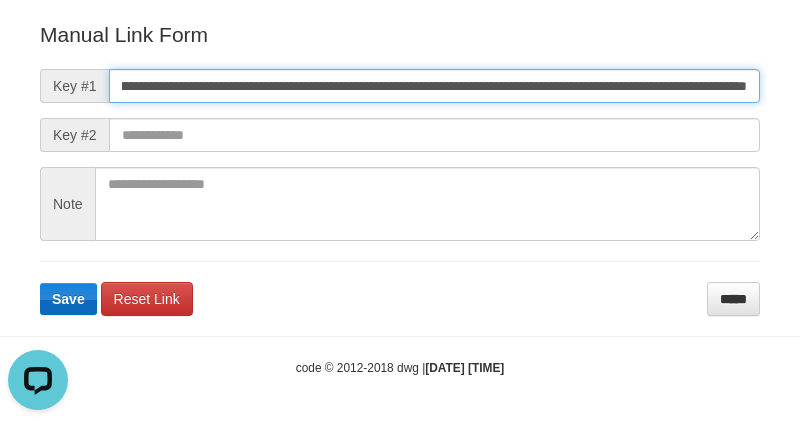 type on "**********" 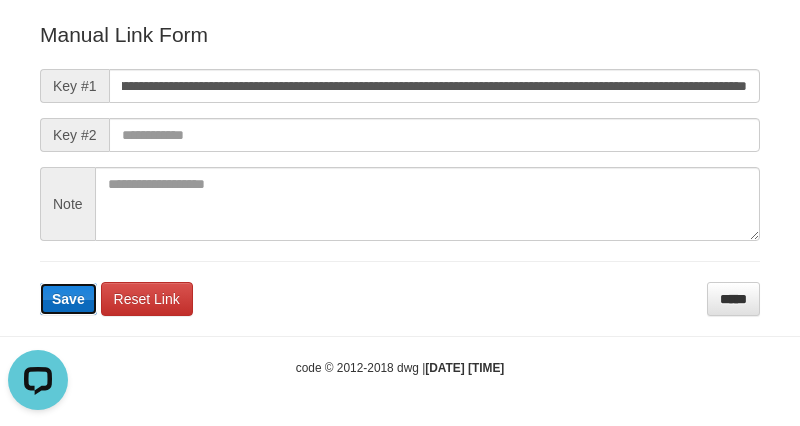 click on "Save" at bounding box center [68, 299] 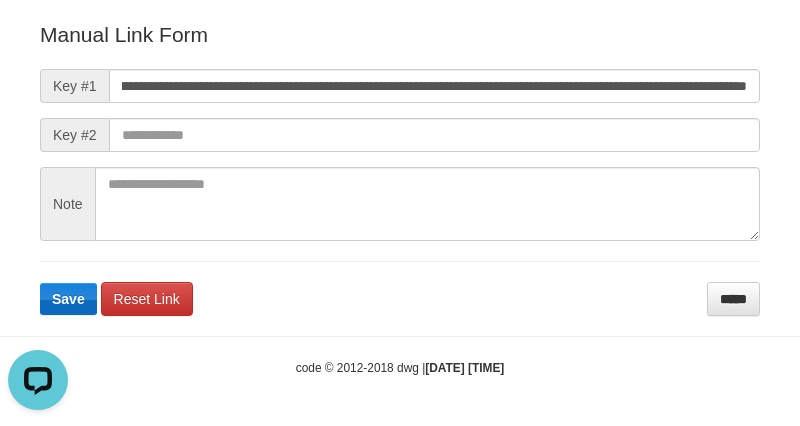 scroll, scrollTop: 0, scrollLeft: 0, axis: both 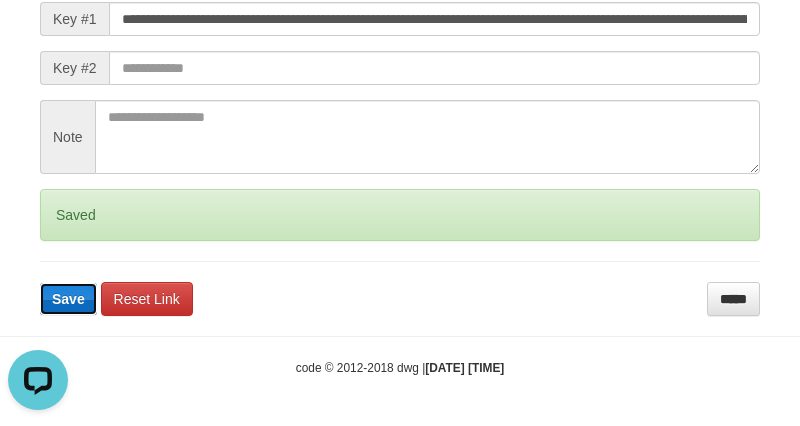 click on "Save" at bounding box center [68, 299] 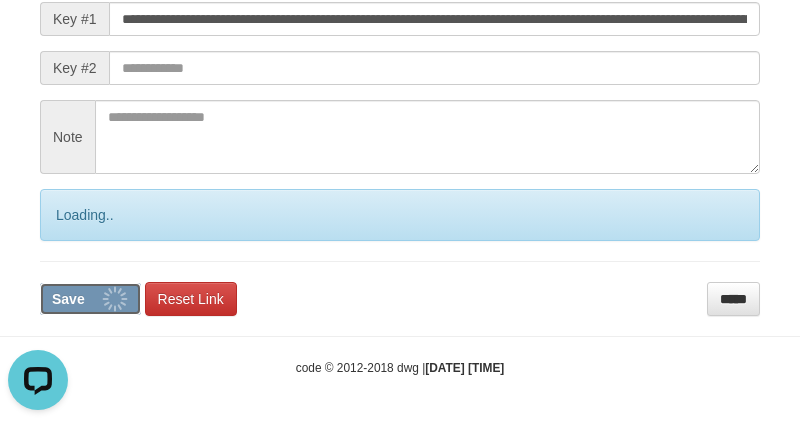 click on "Save" at bounding box center (68, 299) 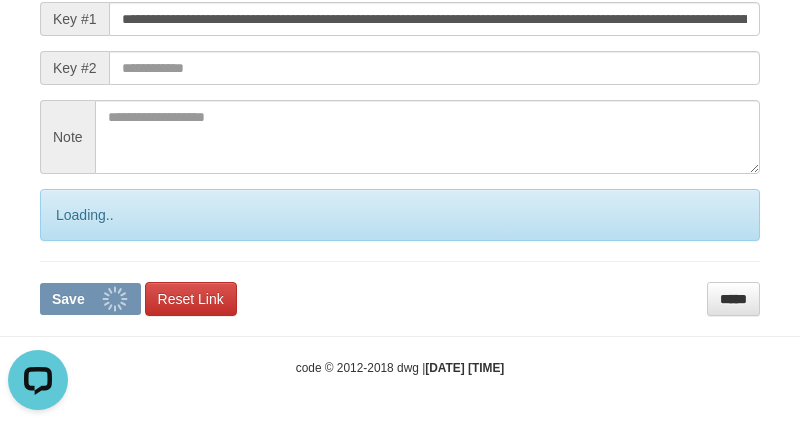 click on "Save" at bounding box center [68, 299] 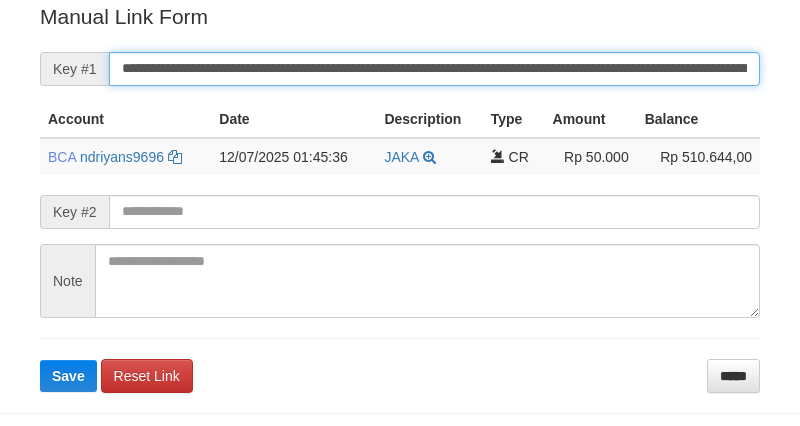 click on "**********" at bounding box center [434, 69] 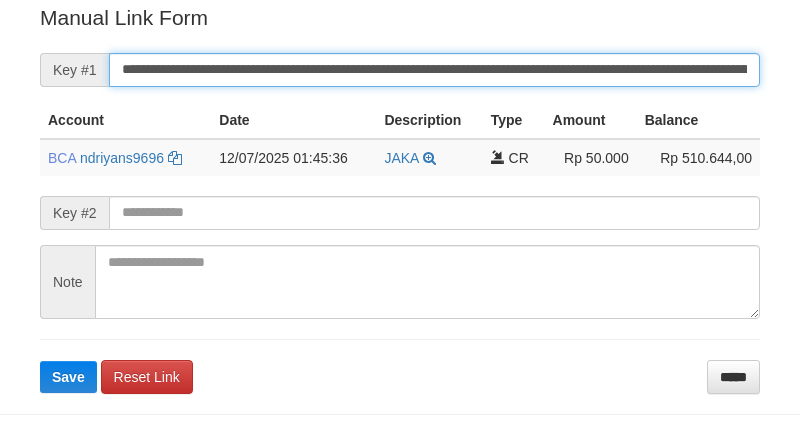 click on "Save" at bounding box center [68, 377] 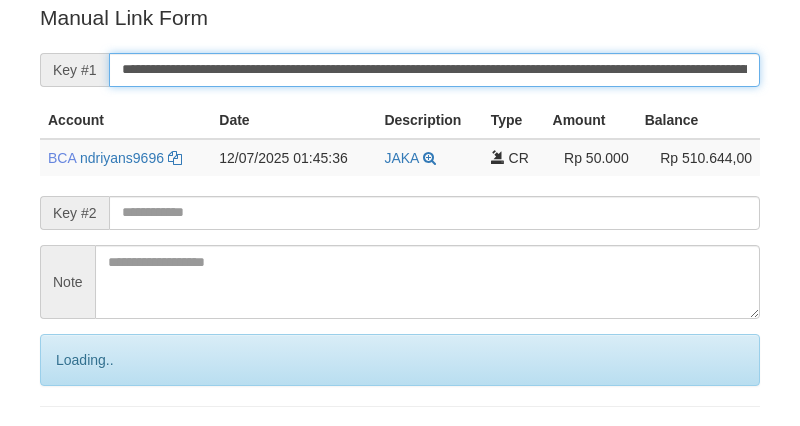 click on "Save" at bounding box center [90, 444] 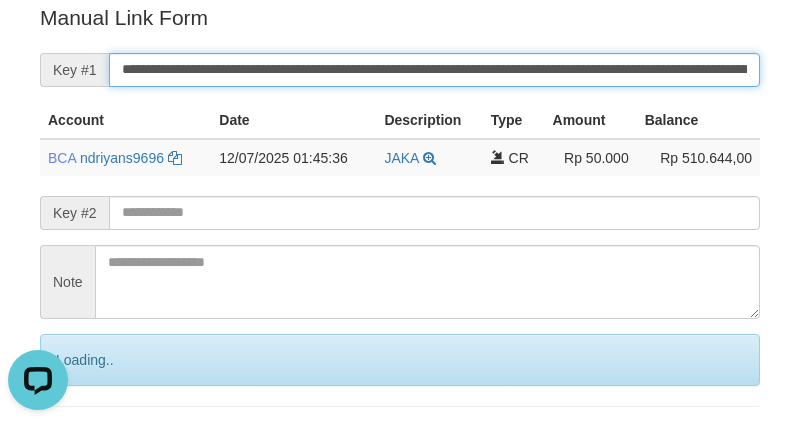 scroll, scrollTop: 0, scrollLeft: 0, axis: both 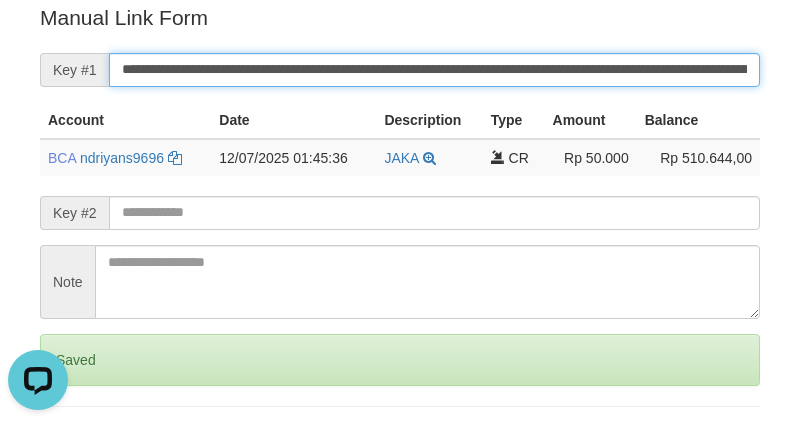click on "Save" at bounding box center [68, 444] 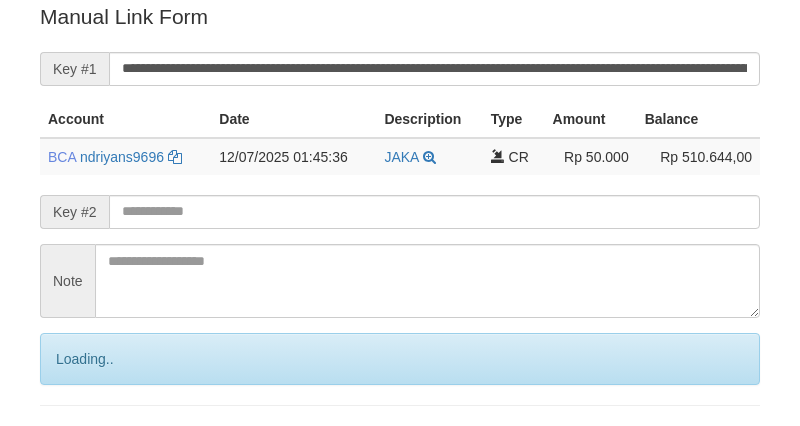 click on "Save" at bounding box center (90, 443) 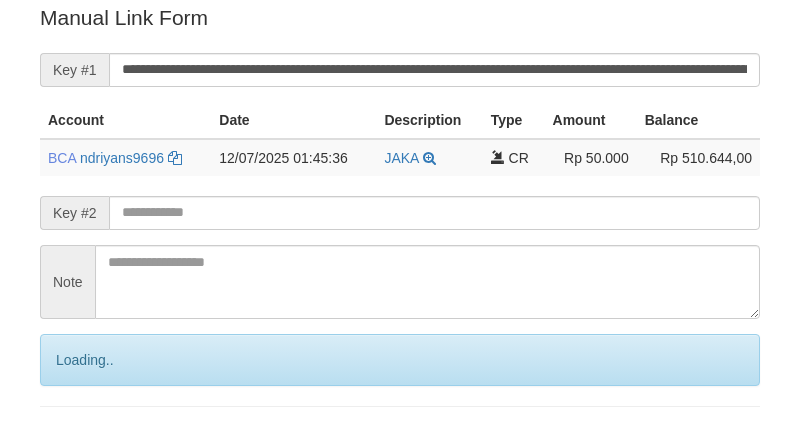 click on "Save" at bounding box center [90, 444] 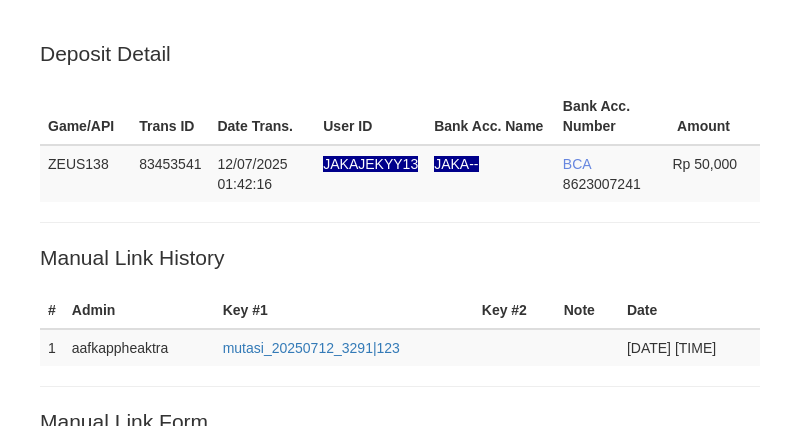 click on "**********" at bounding box center [434, 474] 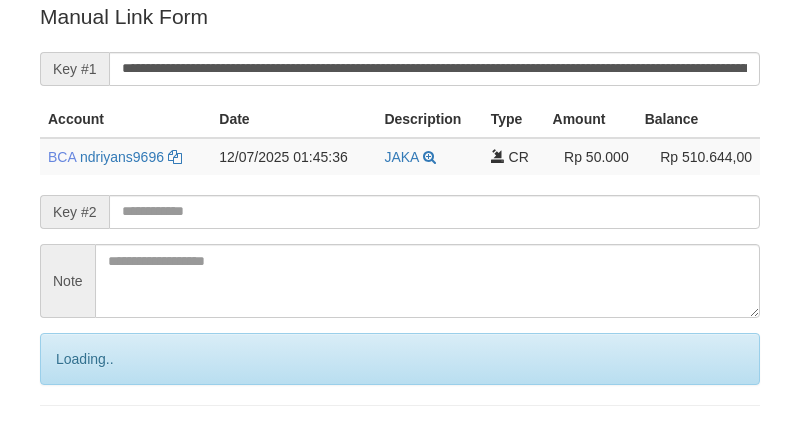 click on "Save" at bounding box center [90, 443] 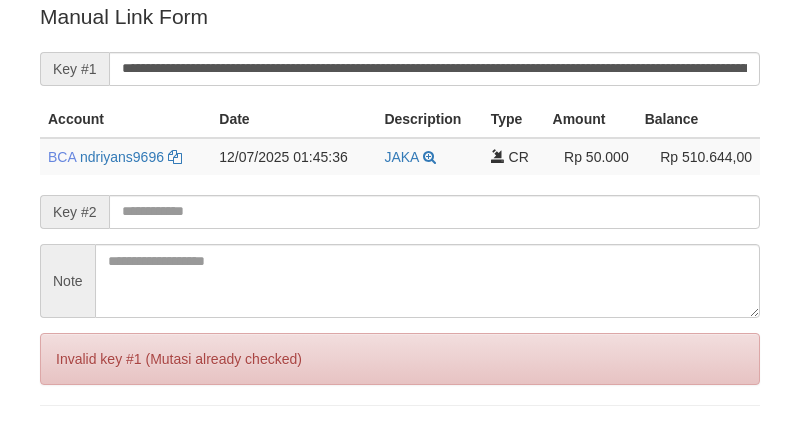 click on "Save" at bounding box center [68, 443] 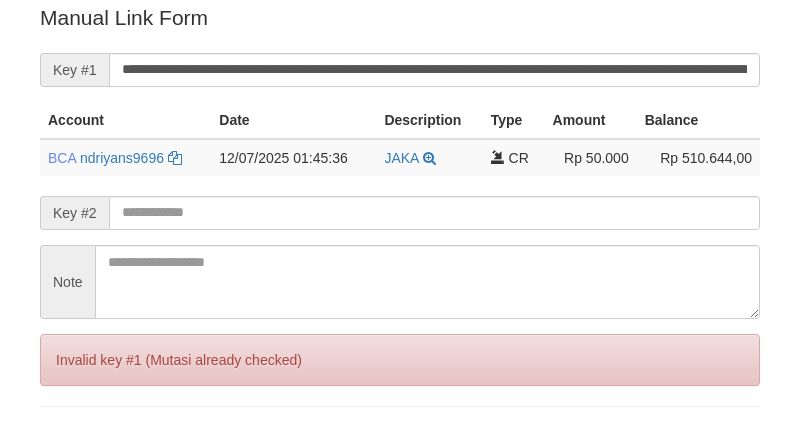 click on "Save" at bounding box center (68, 444) 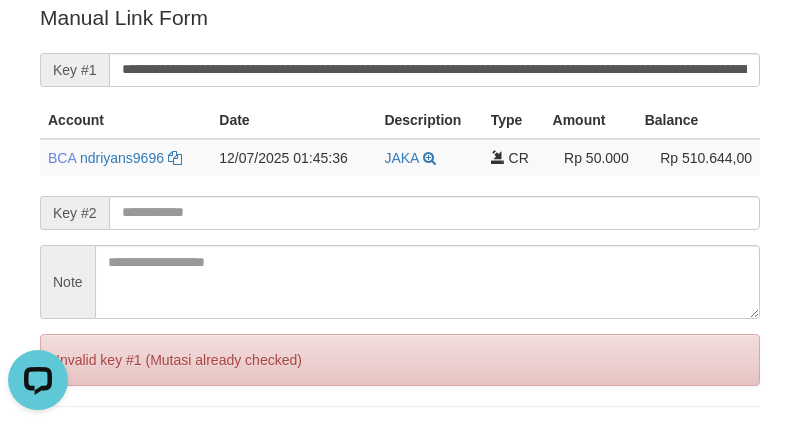scroll, scrollTop: 0, scrollLeft: 0, axis: both 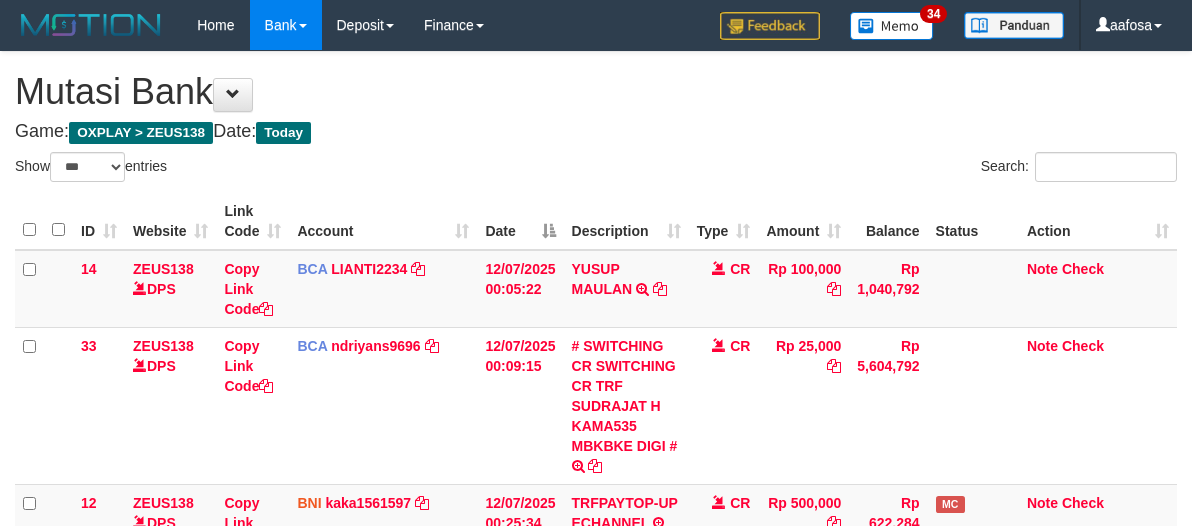 select on "***" 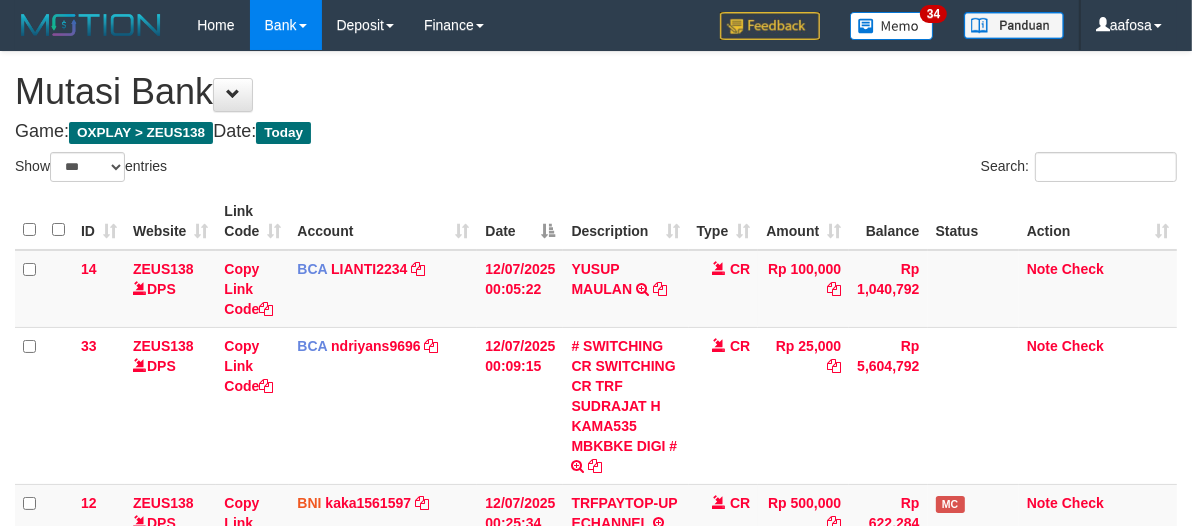 scroll, scrollTop: 537, scrollLeft: 0, axis: vertical 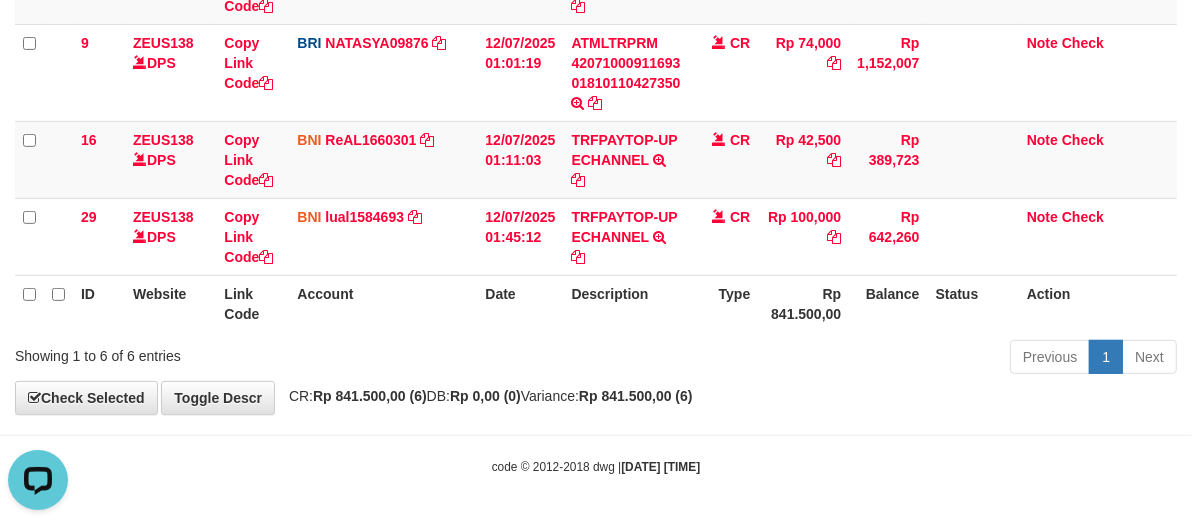 drag, startPoint x: 676, startPoint y: 251, endPoint x: 747, endPoint y: 274, distance: 74.63243 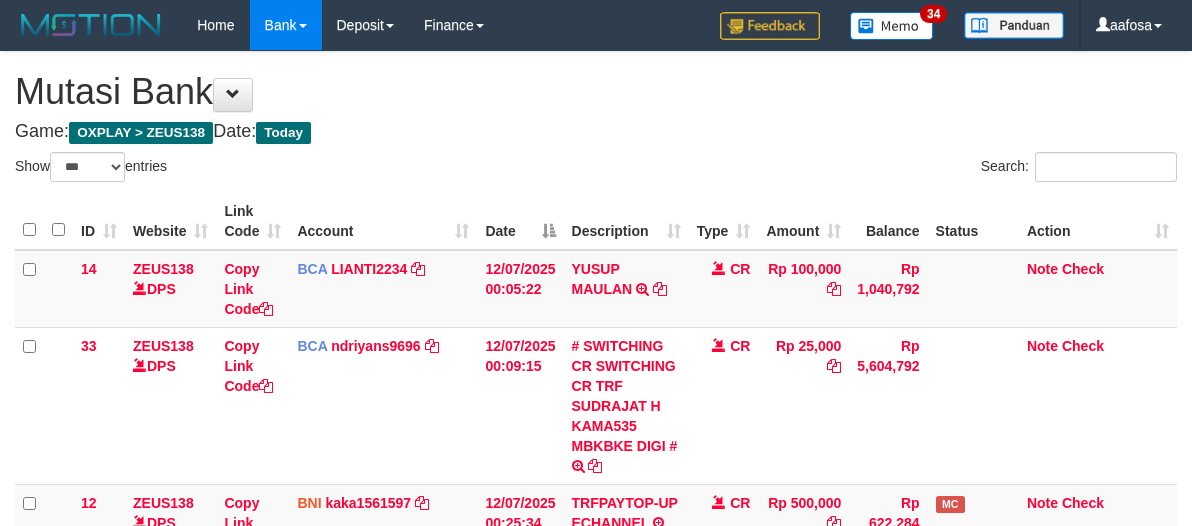 select on "***" 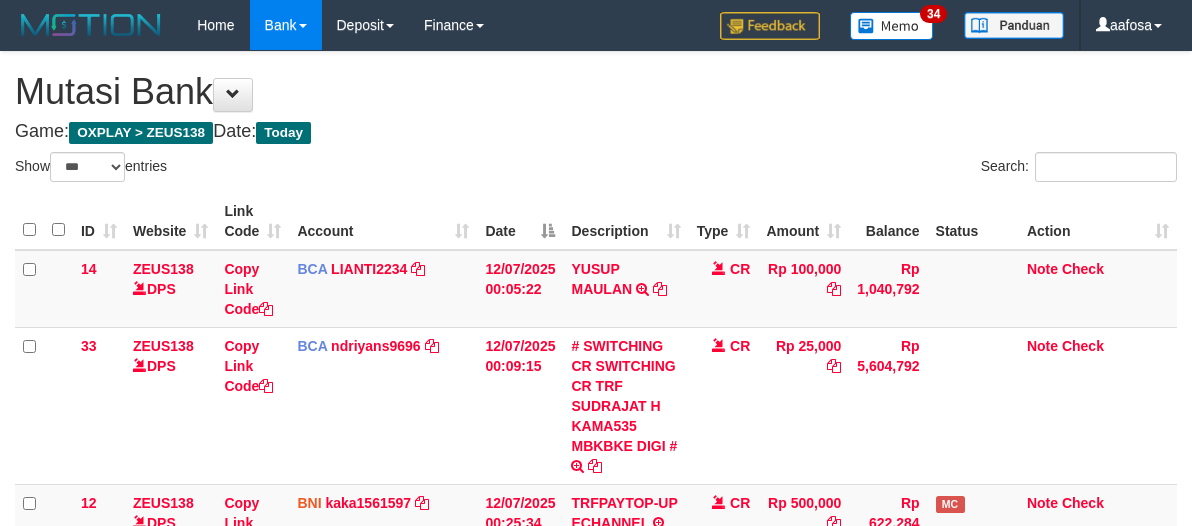 scroll, scrollTop: 537, scrollLeft: 0, axis: vertical 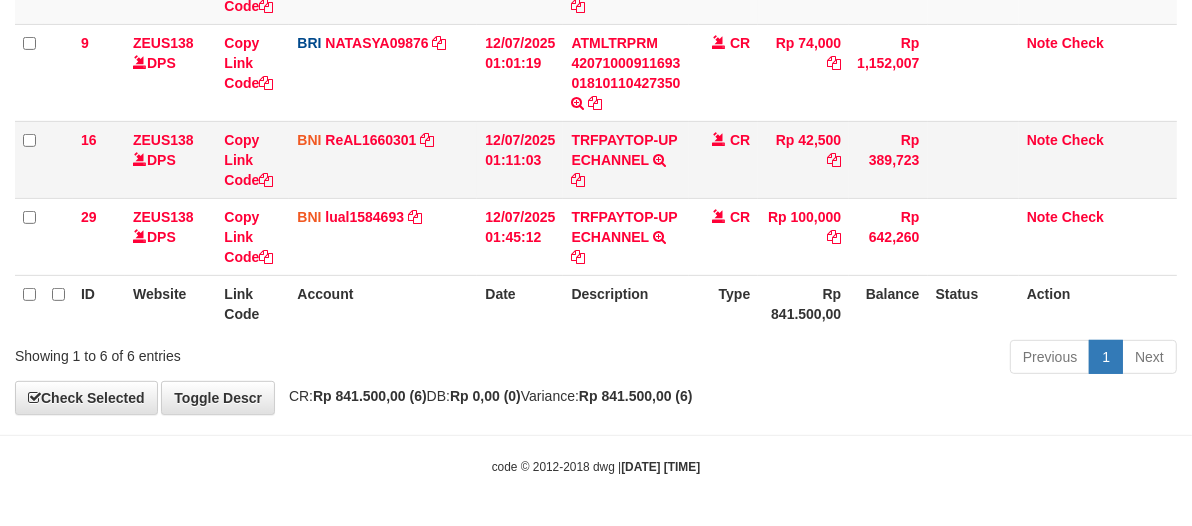 click on "TRFPAYTOP-UP ECHANNEL         TRF/PAY/TOP-UP ECHANNEL" at bounding box center [625, 159] 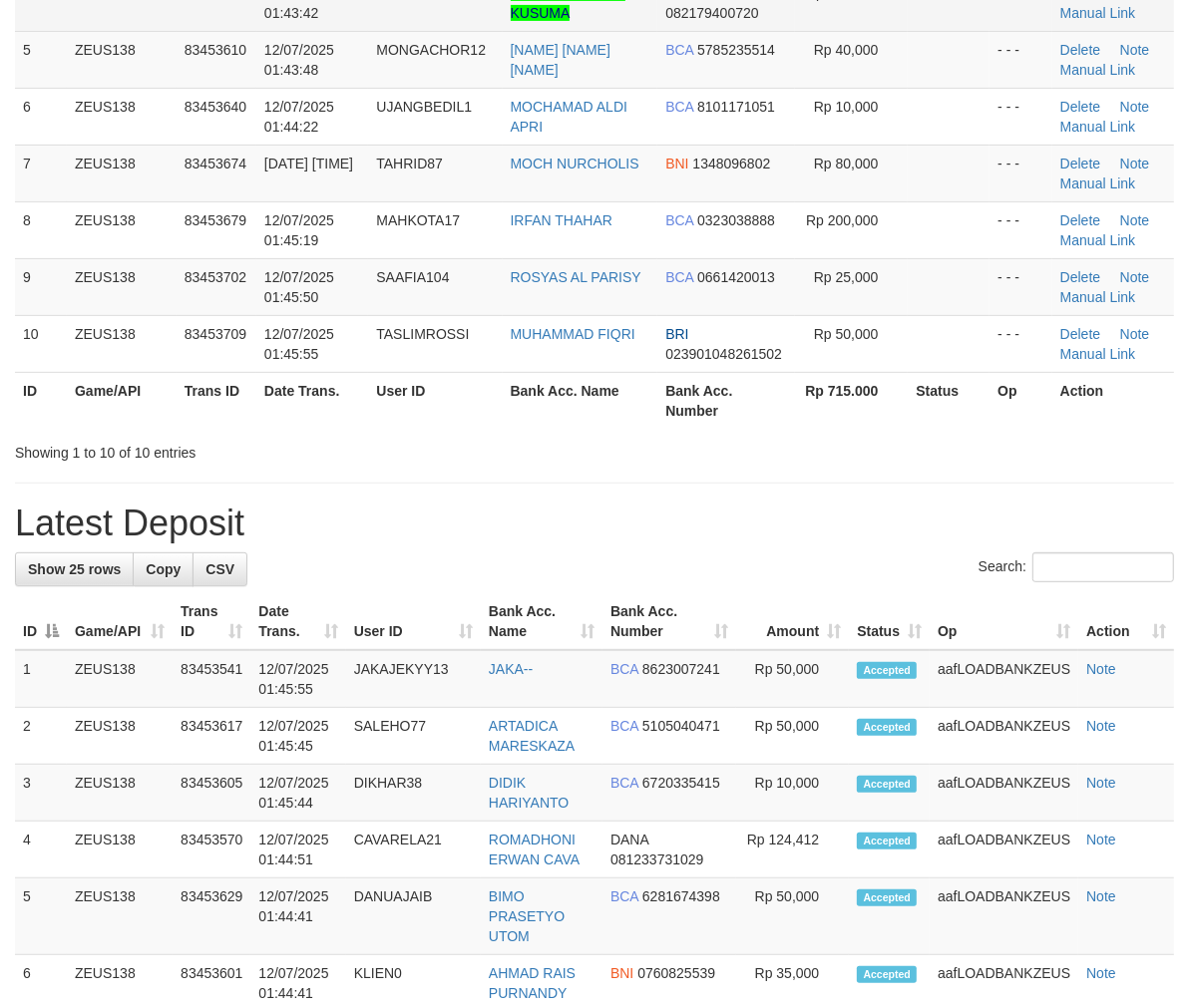 scroll, scrollTop: 372, scrollLeft: 0, axis: vertical 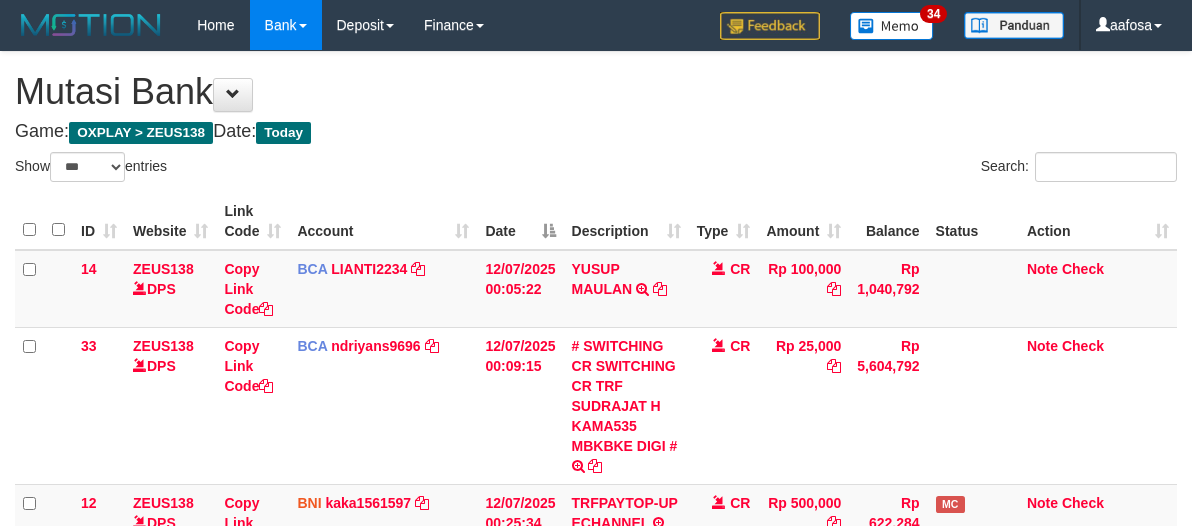 select on "***" 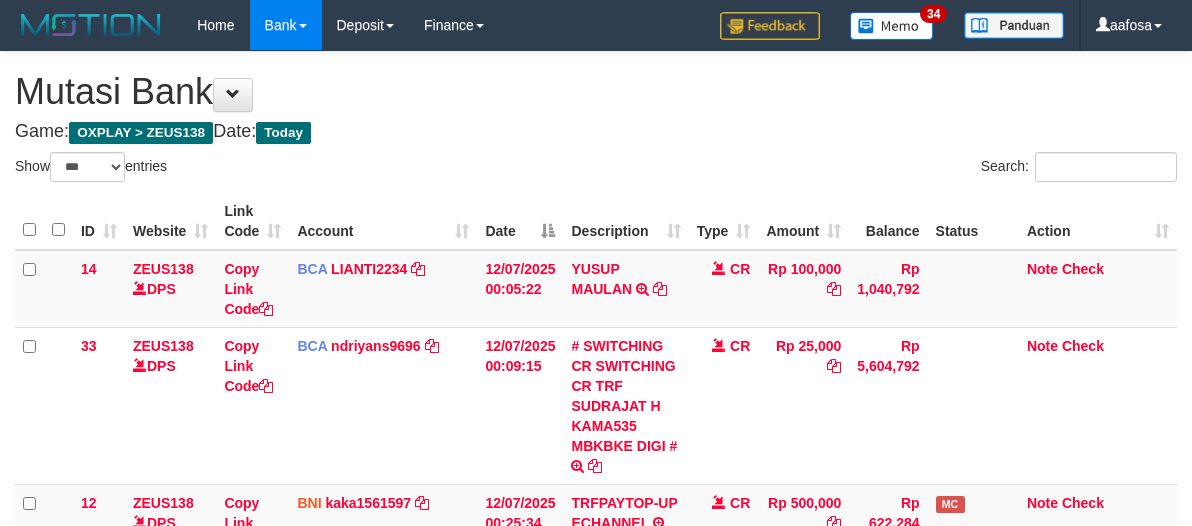 scroll, scrollTop: 537, scrollLeft: 0, axis: vertical 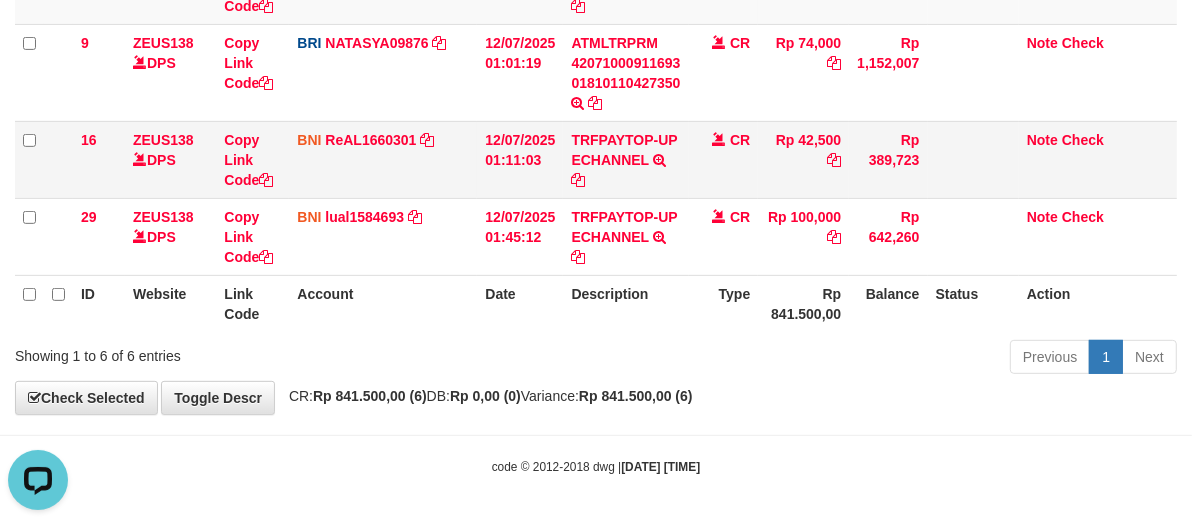 click on "CR" at bounding box center [724, 159] 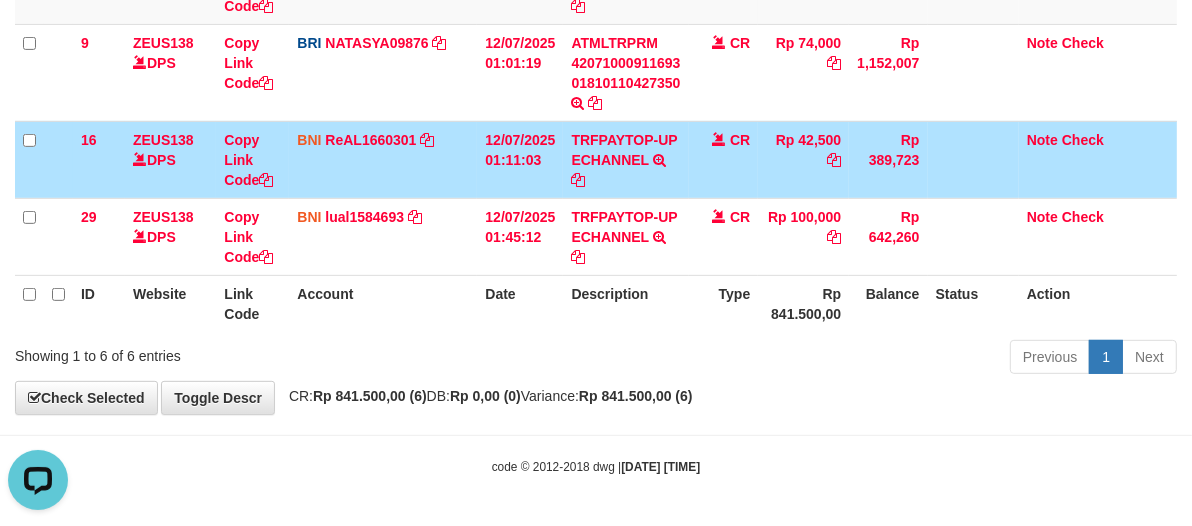 click on "CR" at bounding box center [724, 159] 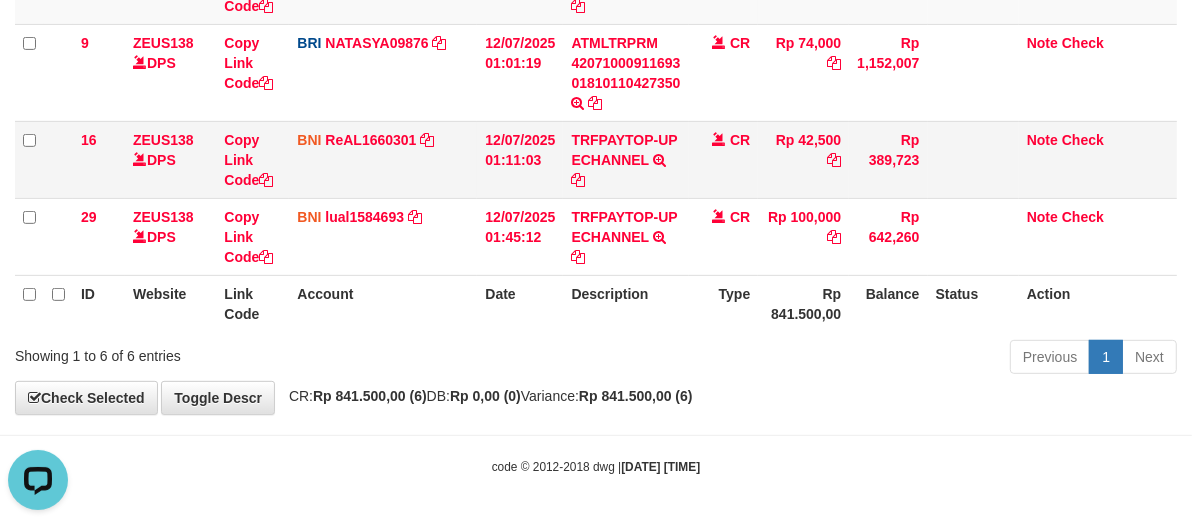 click on "CR" at bounding box center [724, 159] 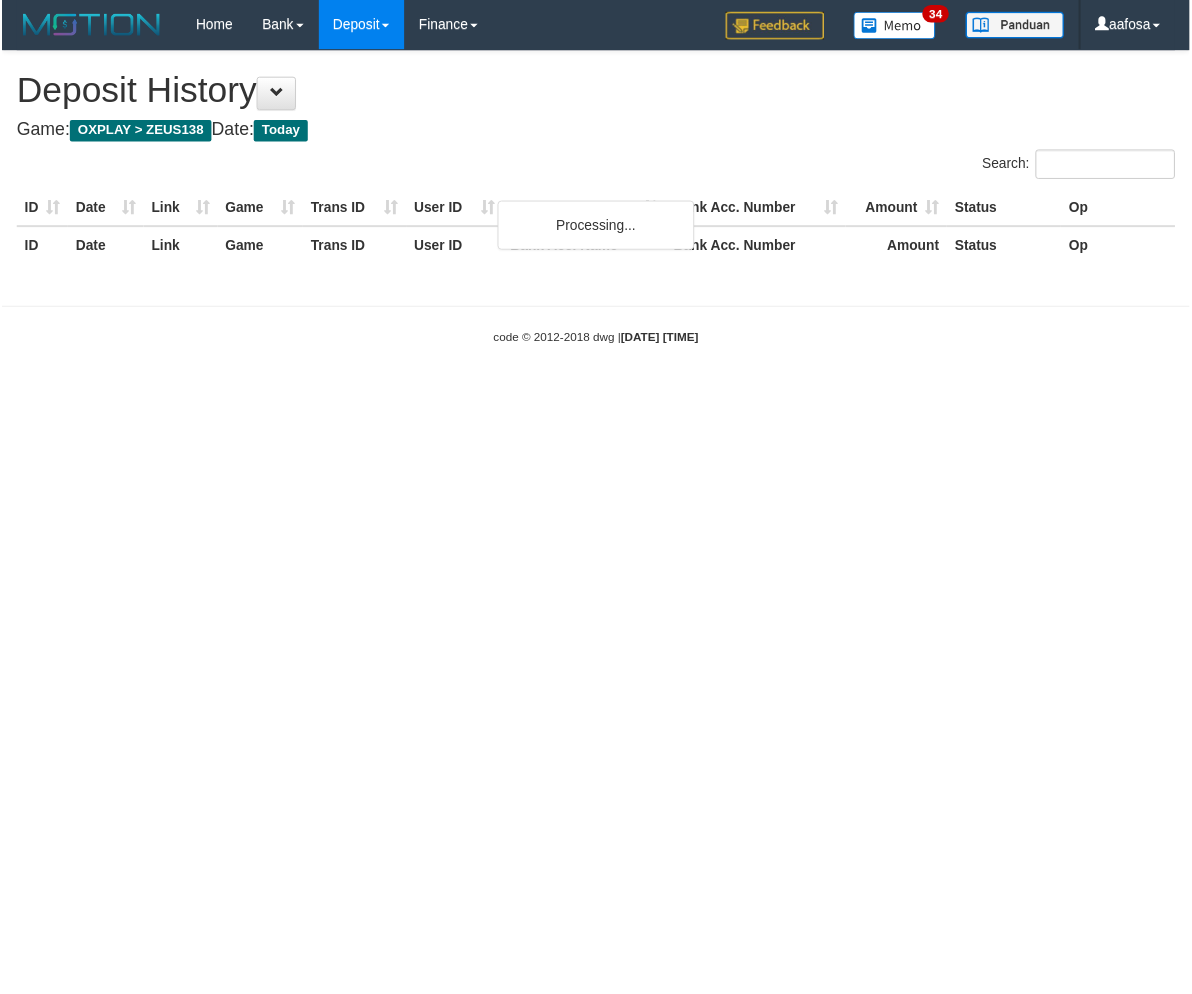 scroll, scrollTop: 0, scrollLeft: 0, axis: both 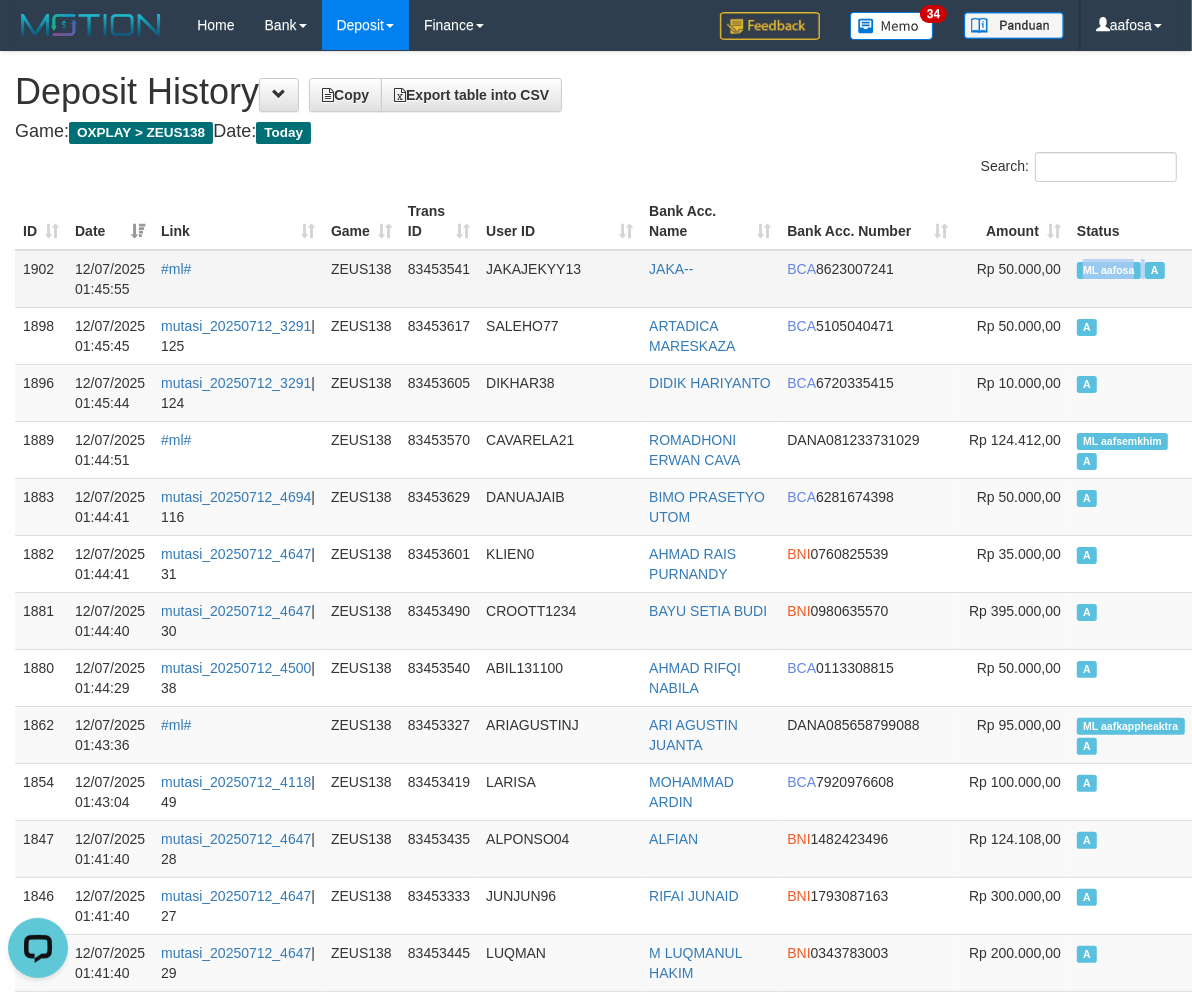 copy on "ML aafosa" 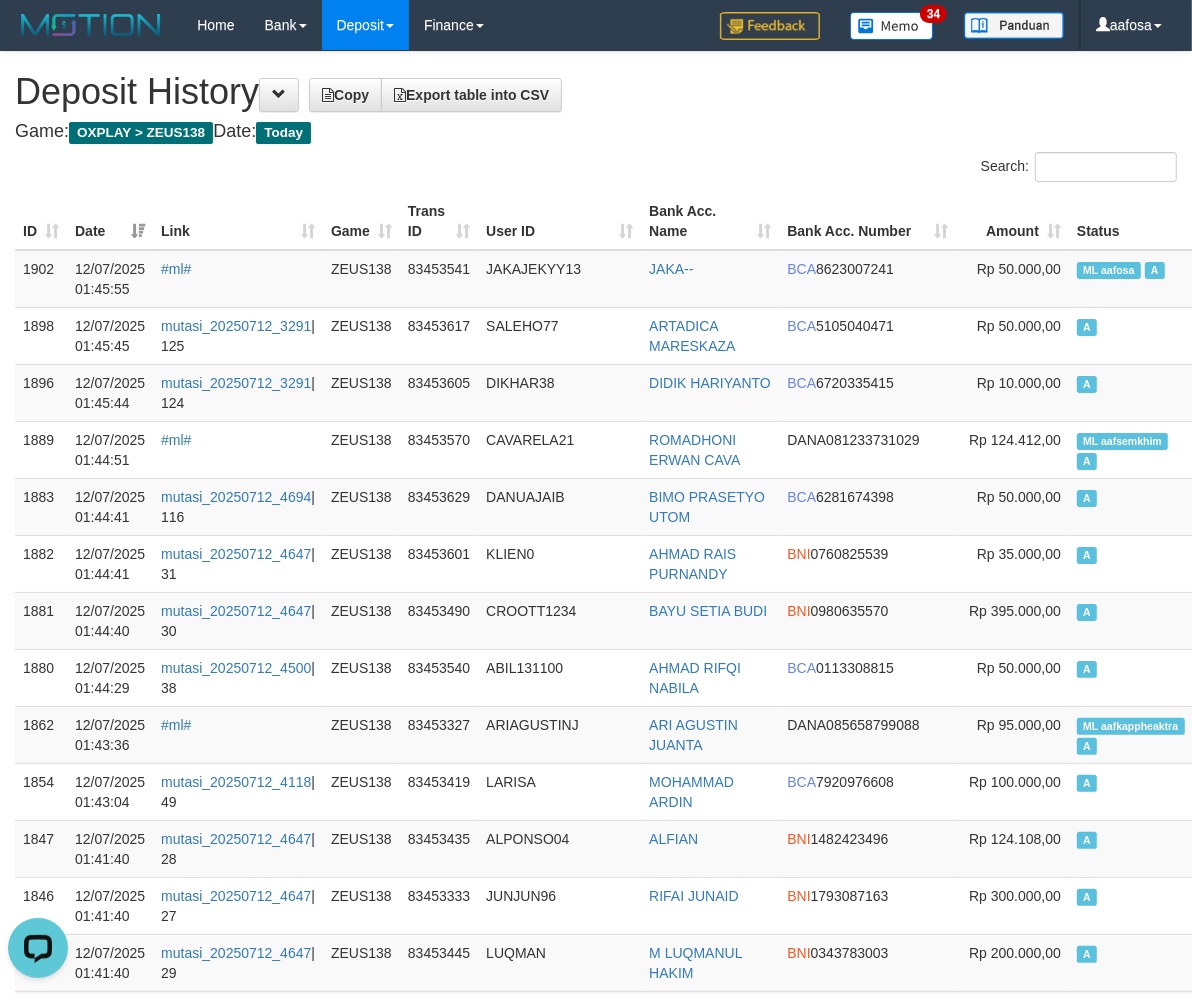 scroll, scrollTop: 988, scrollLeft: 0, axis: vertical 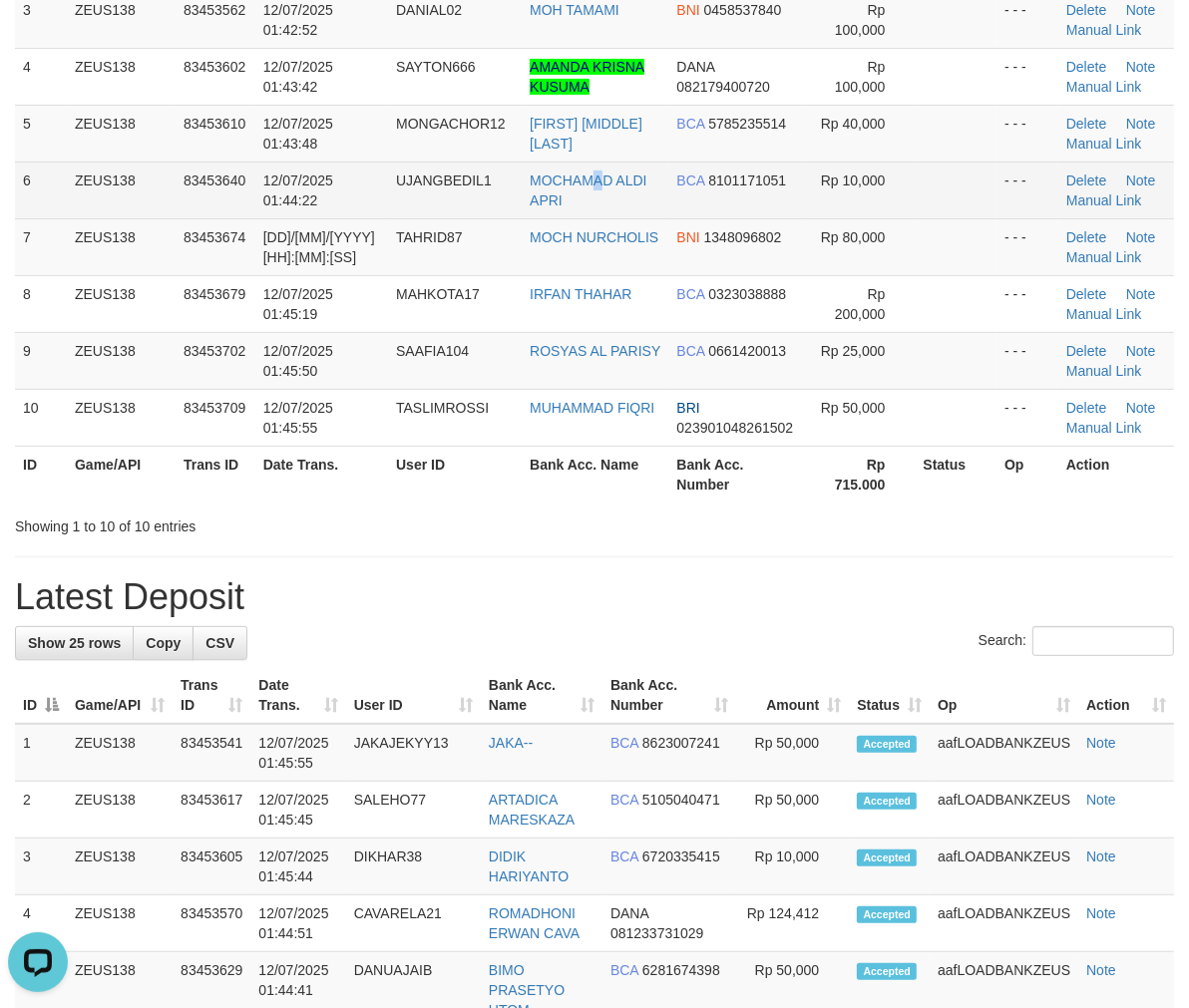 click on "MOCHAMAD ALDI APRI" at bounding box center (594, 189) 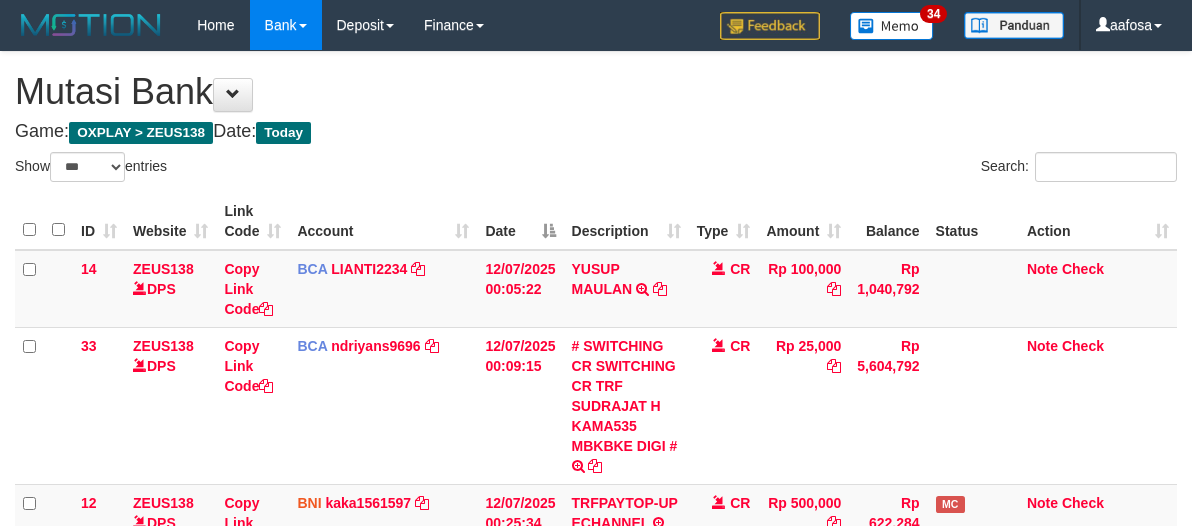 select on "***" 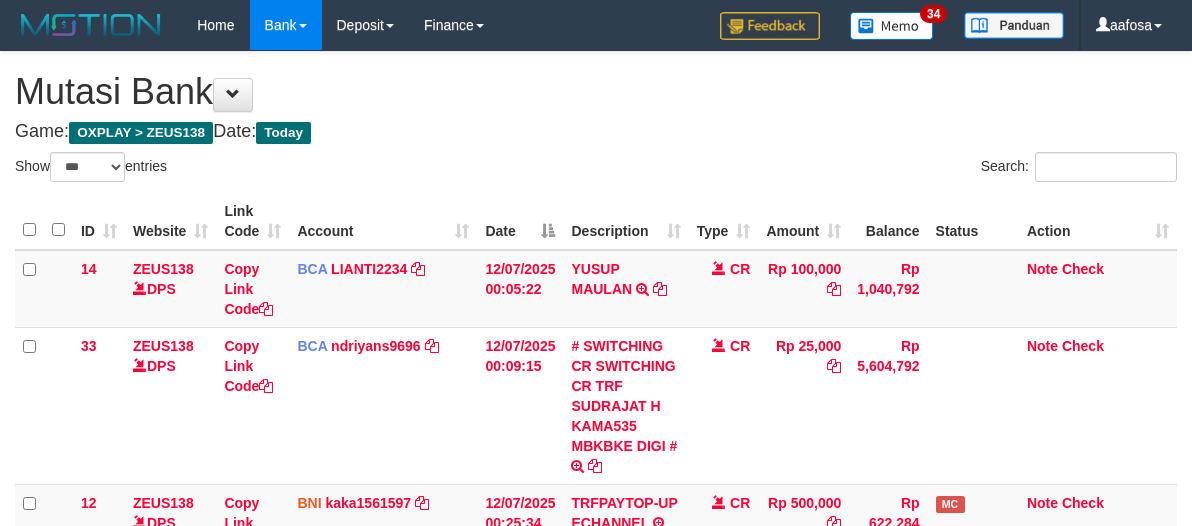 scroll, scrollTop: 537, scrollLeft: 0, axis: vertical 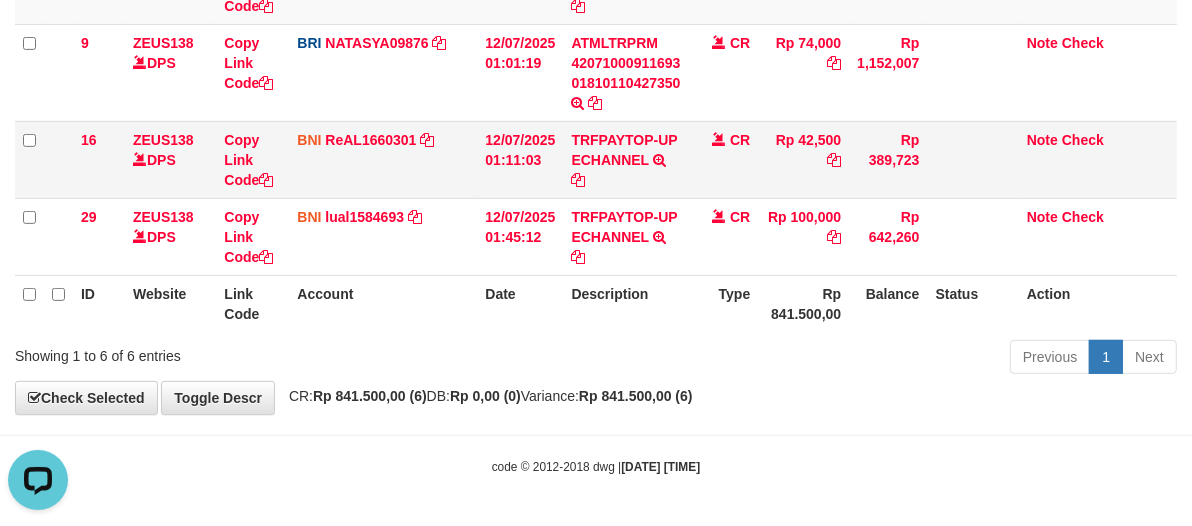 click on "Rp 42,500" at bounding box center [803, 159] 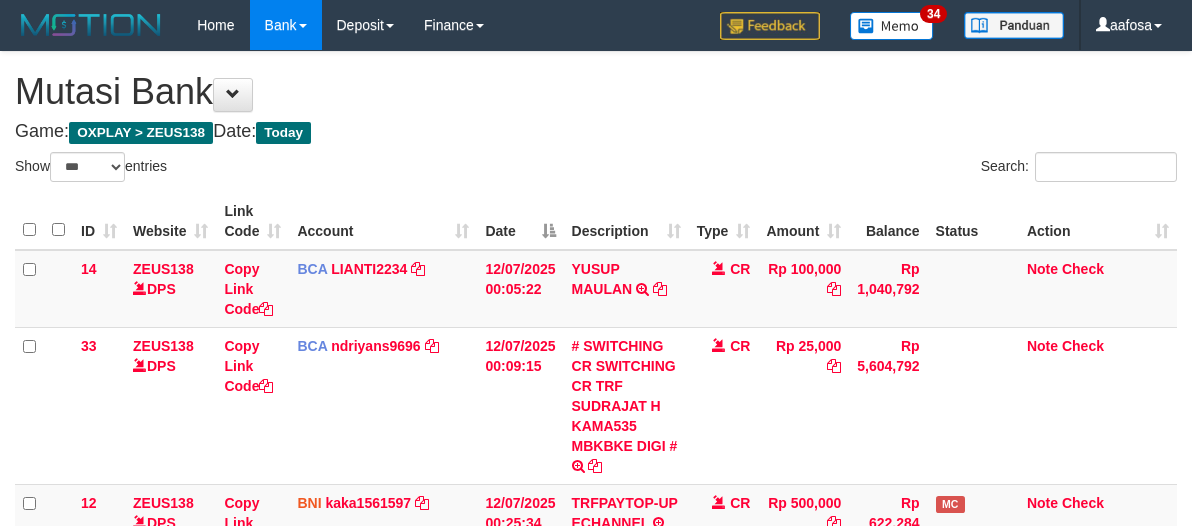 select on "***" 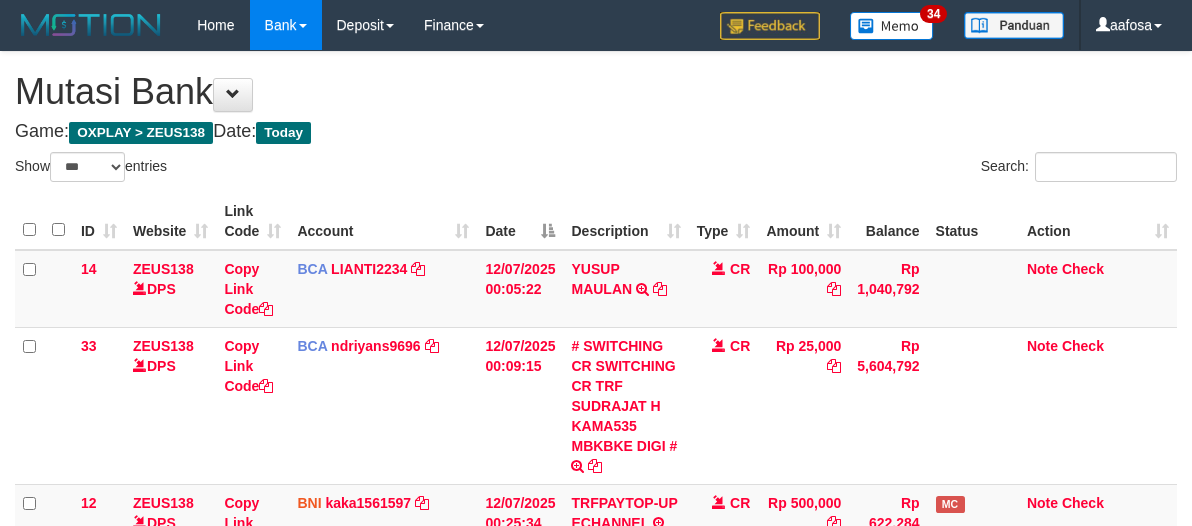 scroll, scrollTop: 537, scrollLeft: 0, axis: vertical 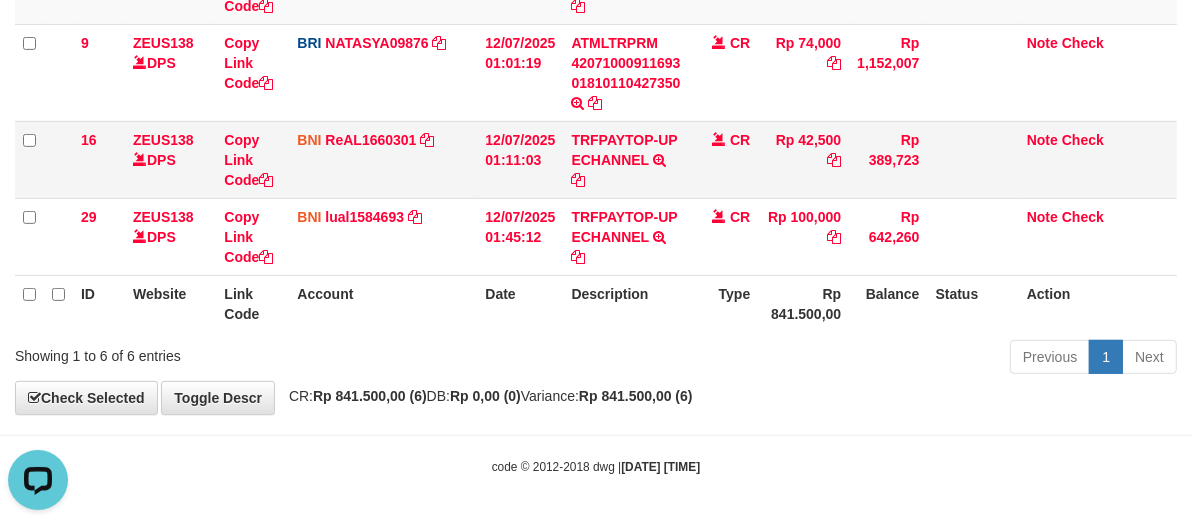 click on "TRFPAYTOP-UP ECHANNEL         TRF/PAY/TOP-UP ECHANNEL" at bounding box center (625, 159) 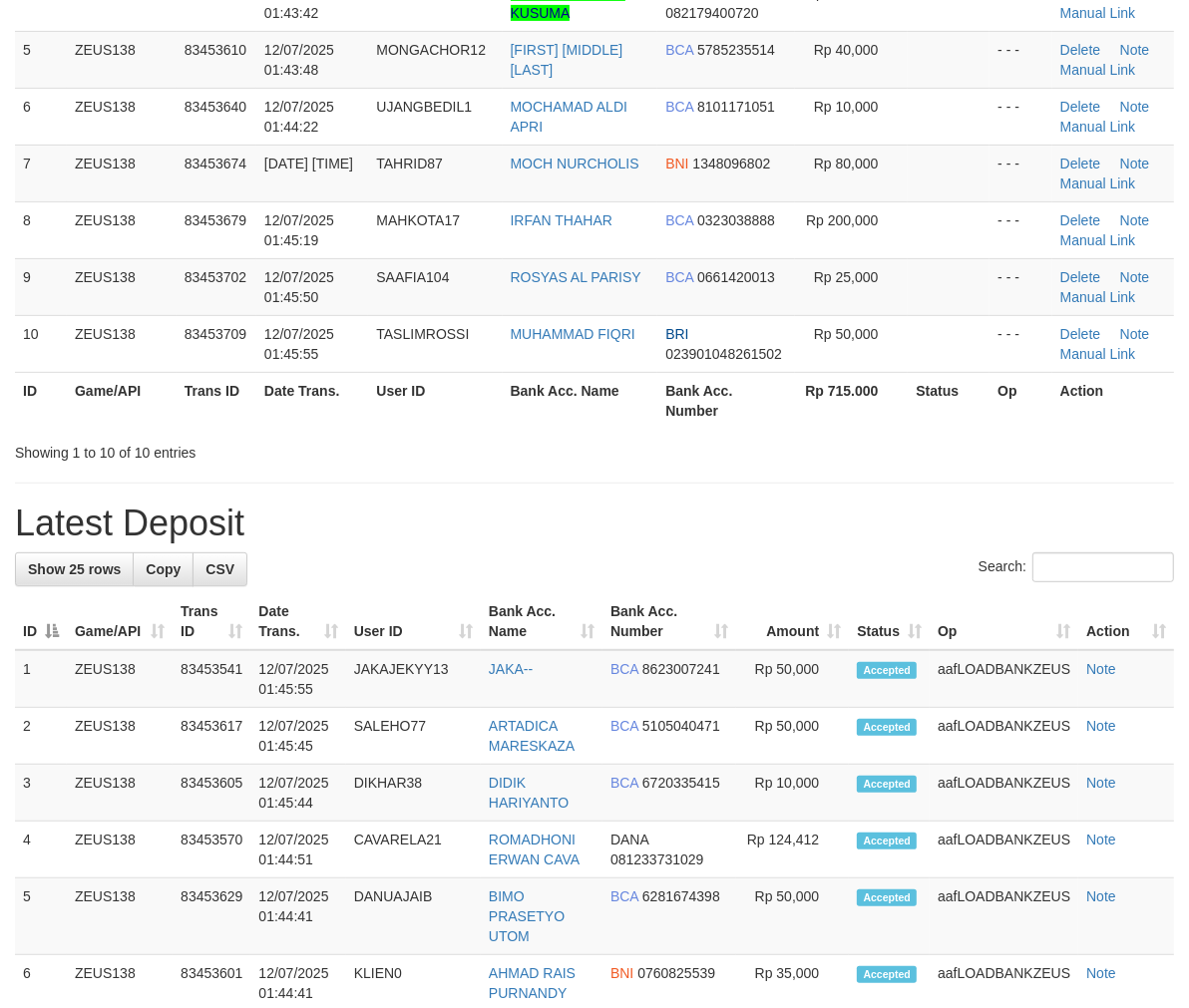 scroll, scrollTop: 372, scrollLeft: 0, axis: vertical 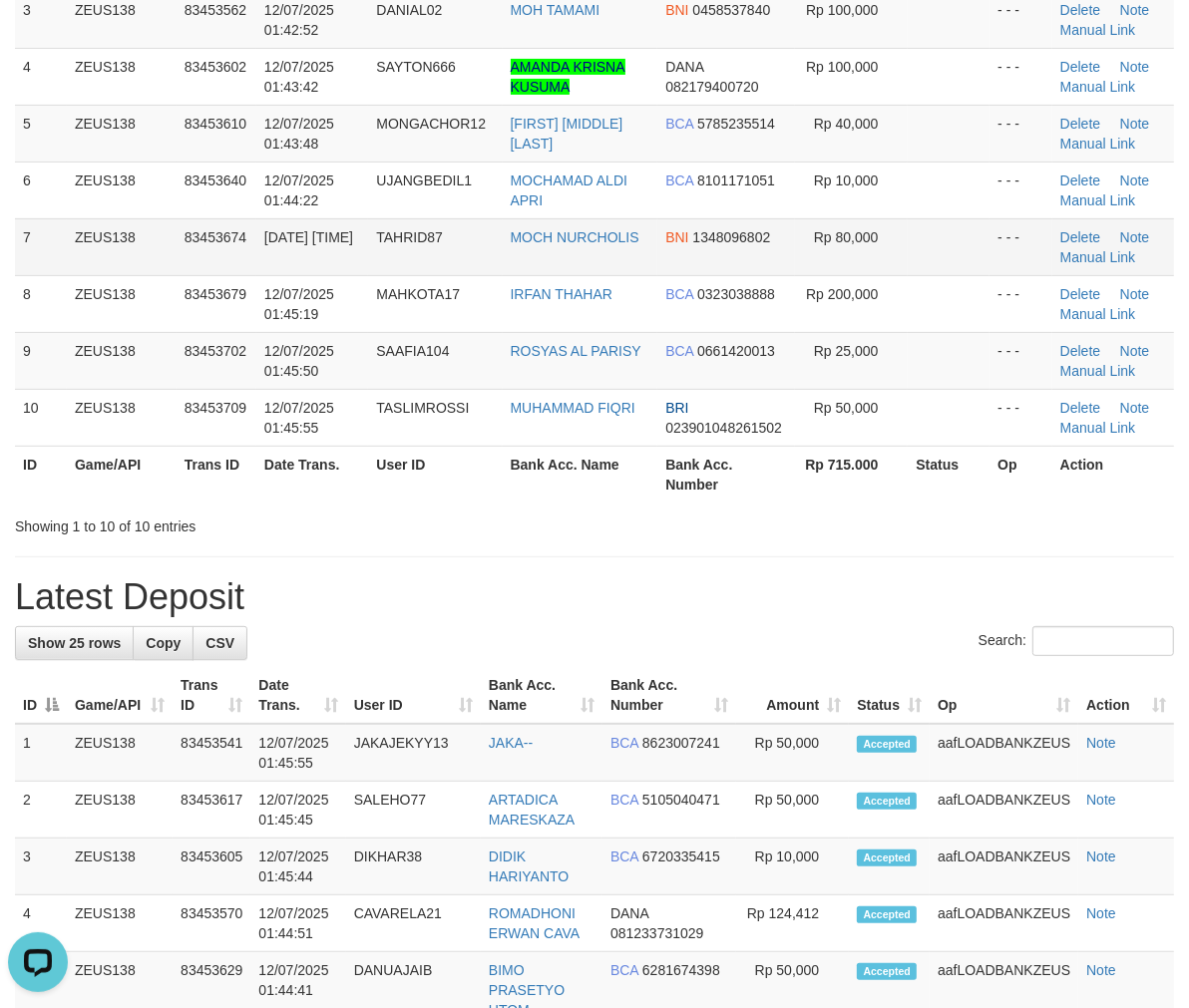 click on "83453674" at bounding box center [216, 246] 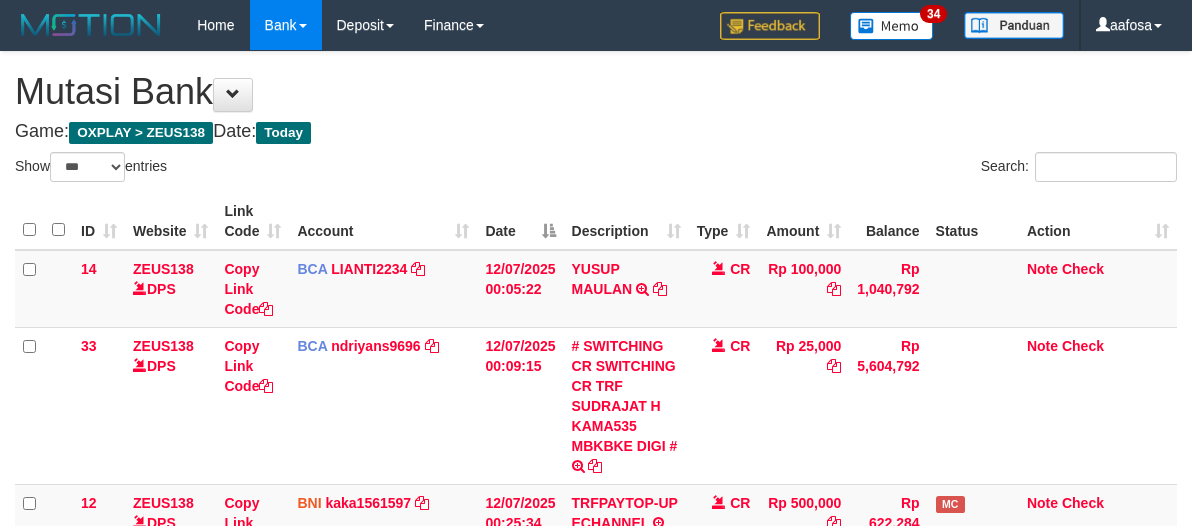 select on "***" 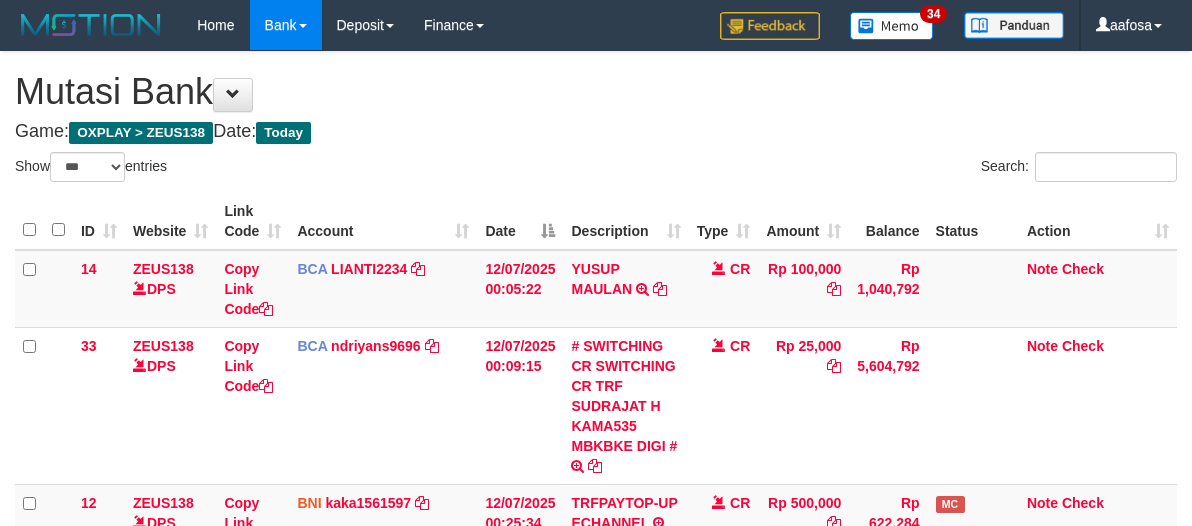 scroll, scrollTop: 537, scrollLeft: 0, axis: vertical 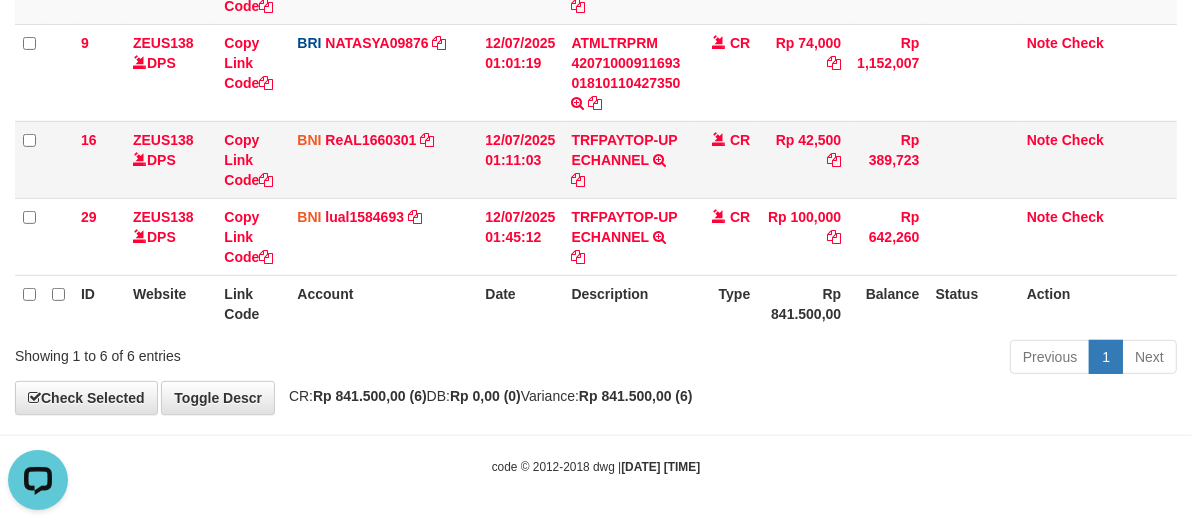 click on "CR" at bounding box center (724, 159) 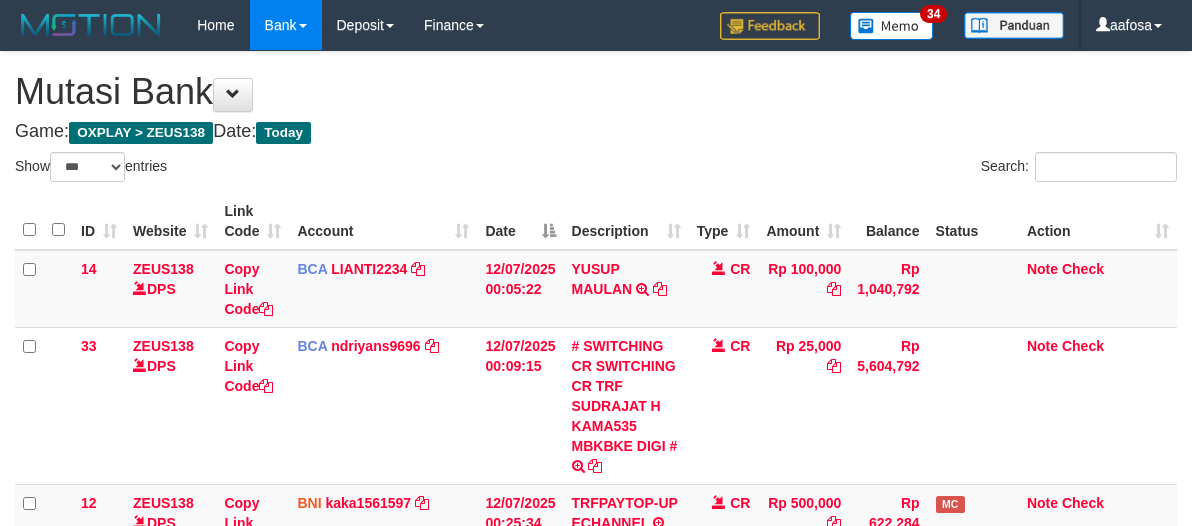 select on "***" 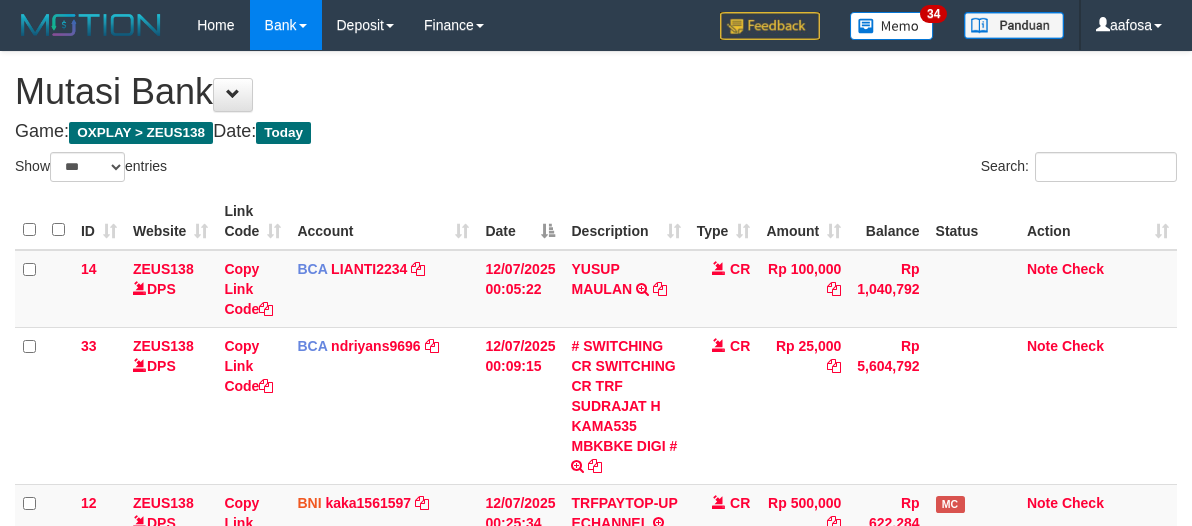 scroll, scrollTop: 537, scrollLeft: 0, axis: vertical 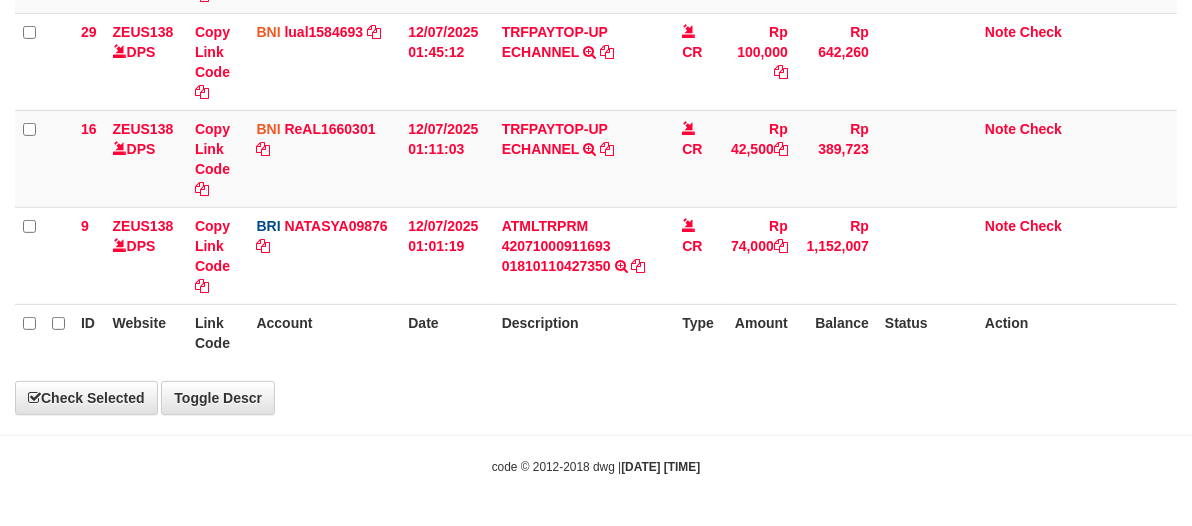 select on "***" 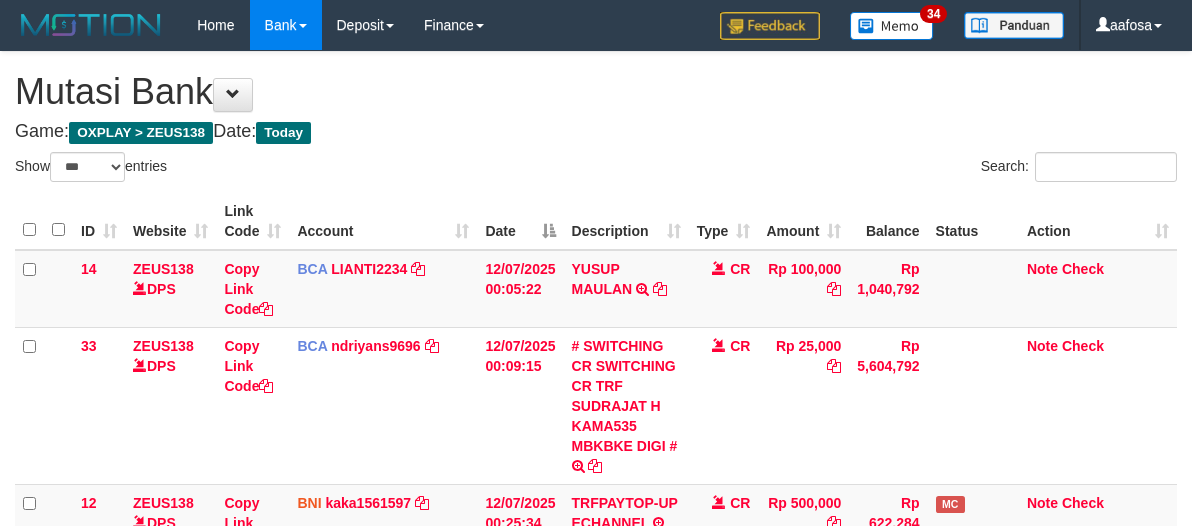 select on "***" 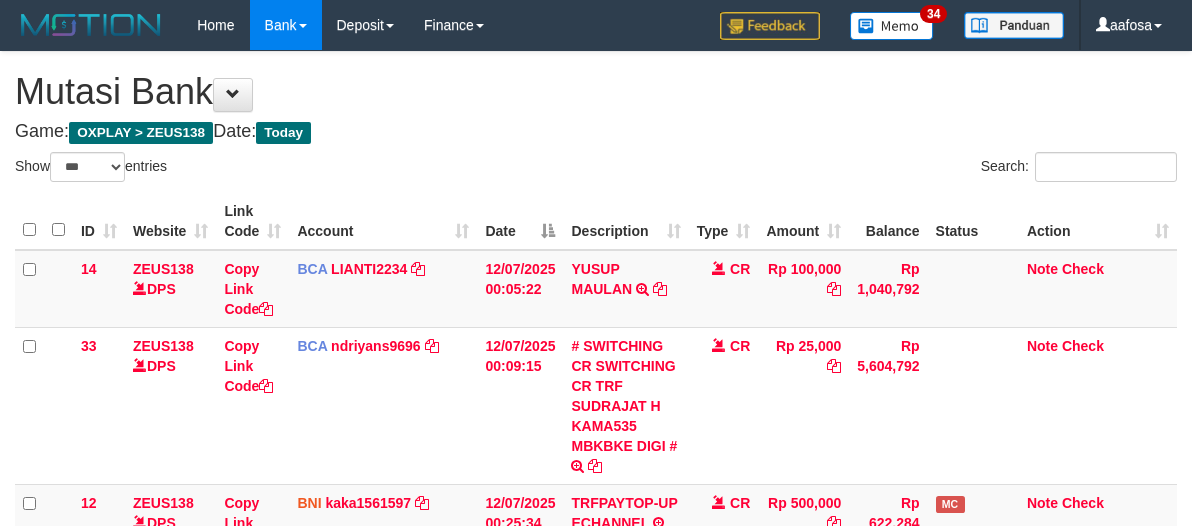 scroll, scrollTop: 537, scrollLeft: 0, axis: vertical 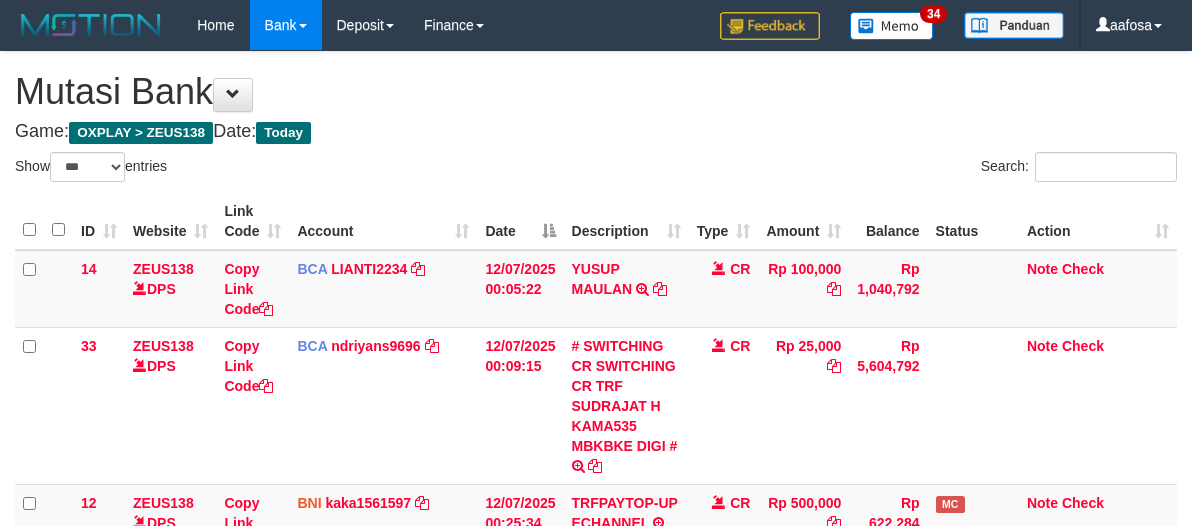 select on "***" 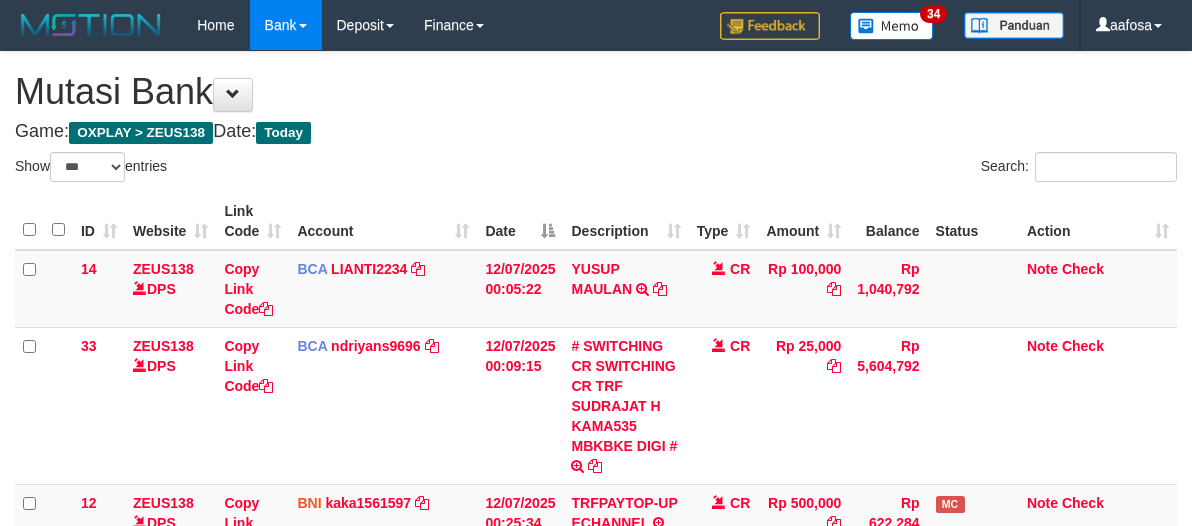 scroll, scrollTop: 537, scrollLeft: 0, axis: vertical 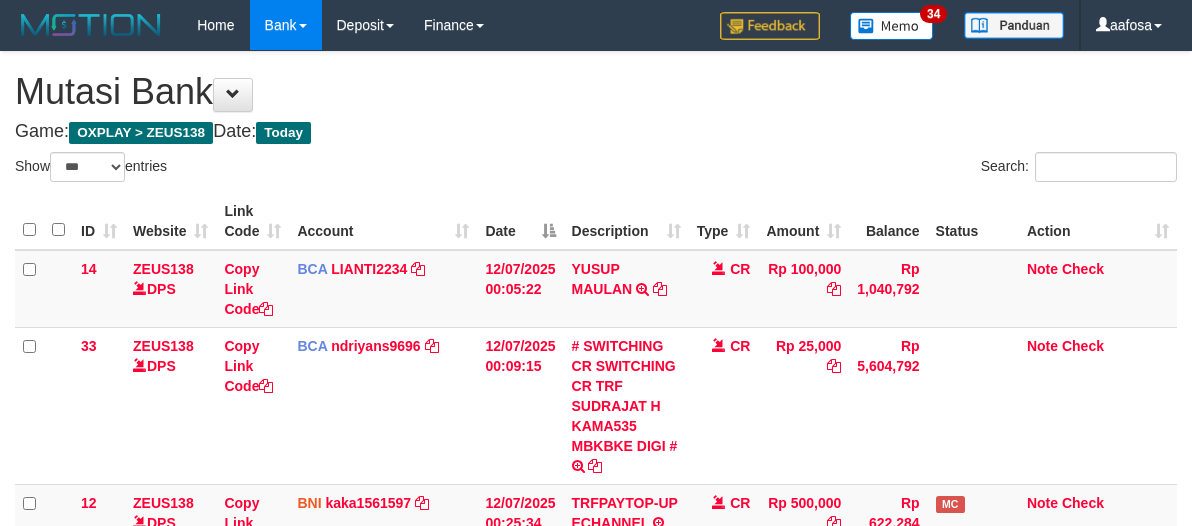 select on "***" 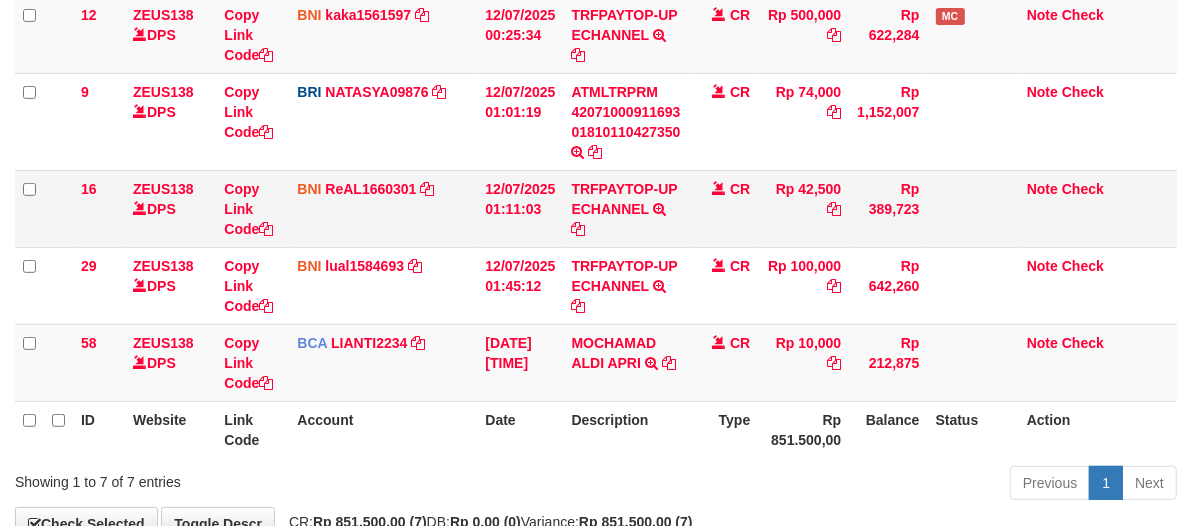 scroll, scrollTop: 537, scrollLeft: 0, axis: vertical 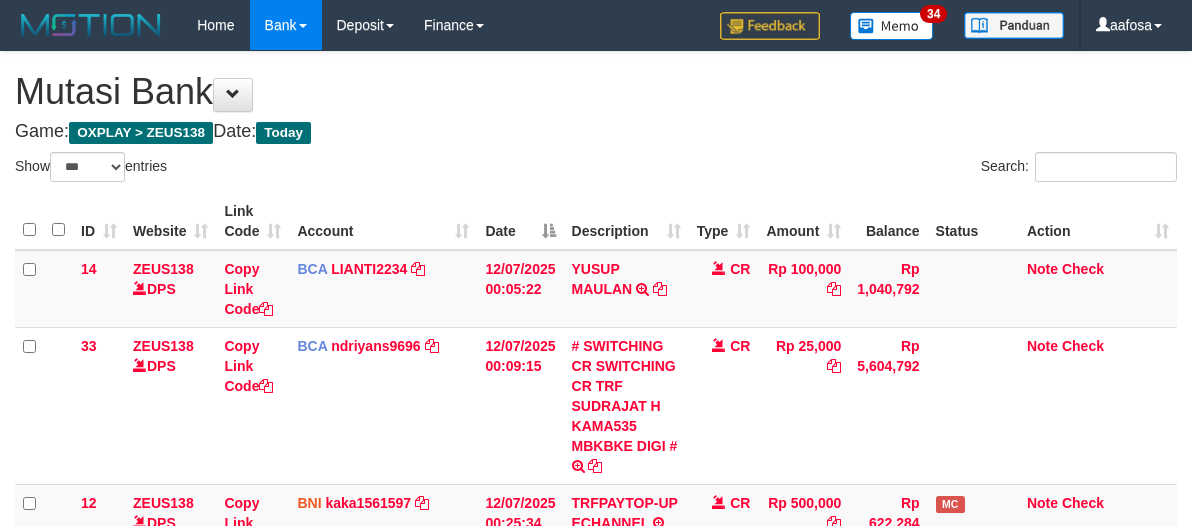 select on "***" 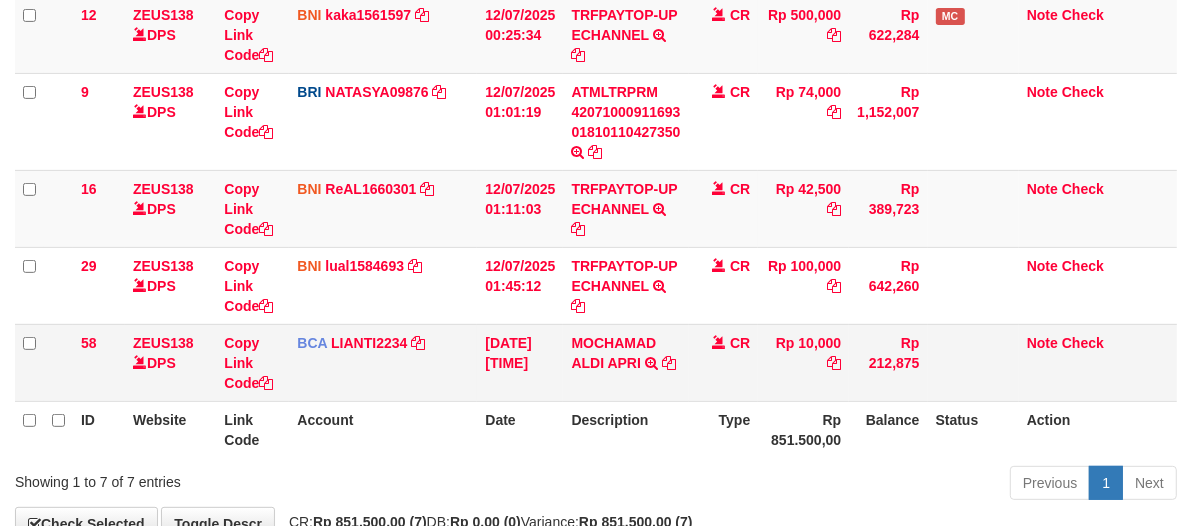 scroll, scrollTop: 537, scrollLeft: 0, axis: vertical 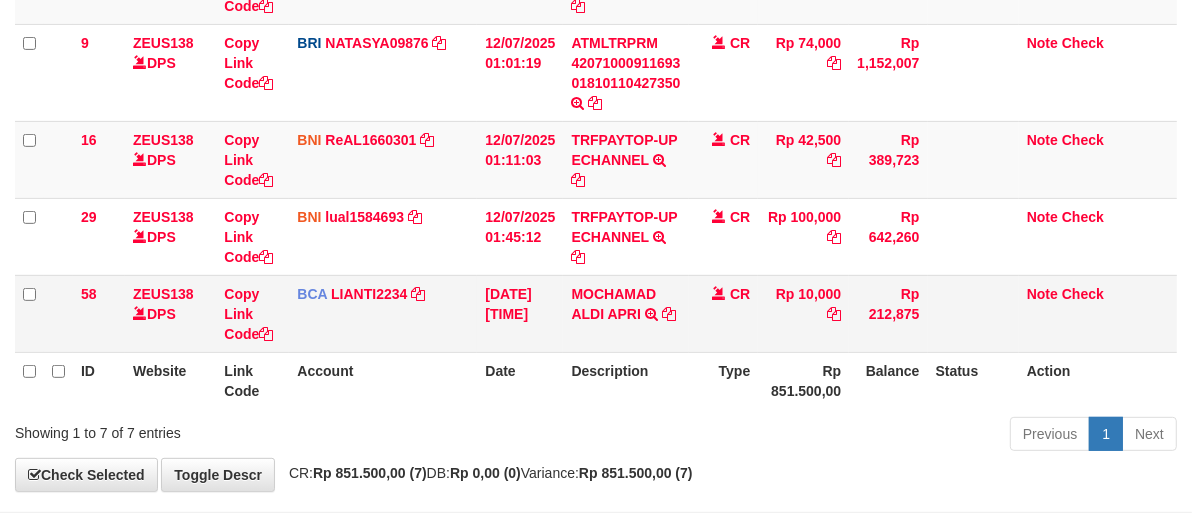 click on "Description" at bounding box center [625, 380] 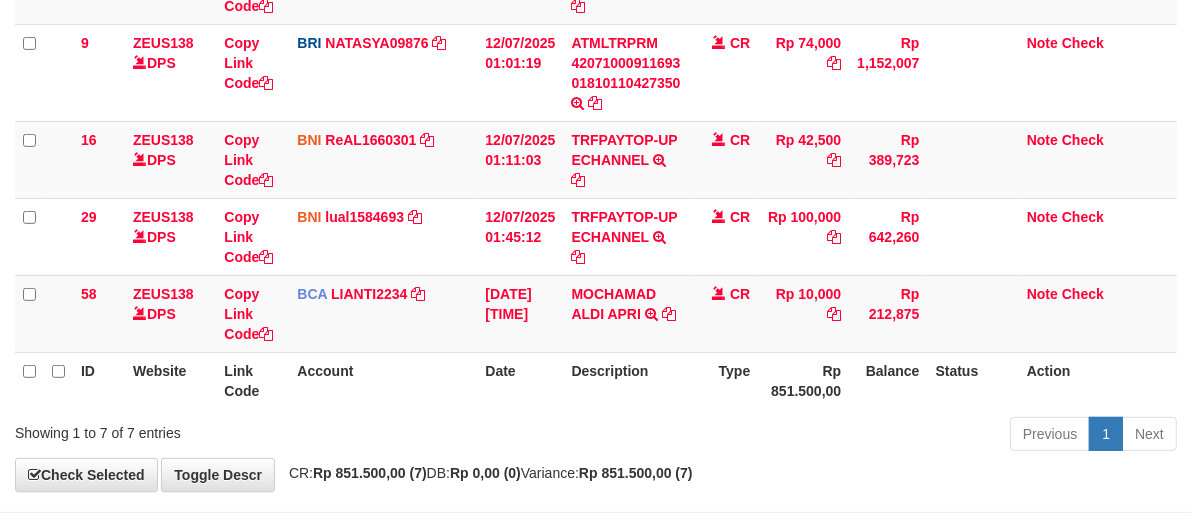 click on "Description" at bounding box center [625, 380] 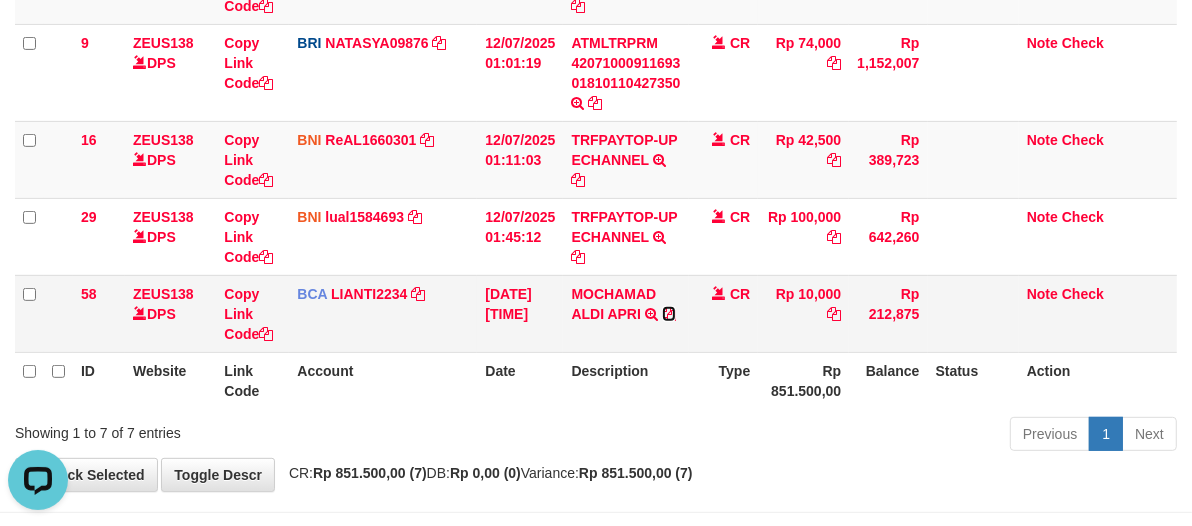 scroll, scrollTop: 0, scrollLeft: 0, axis: both 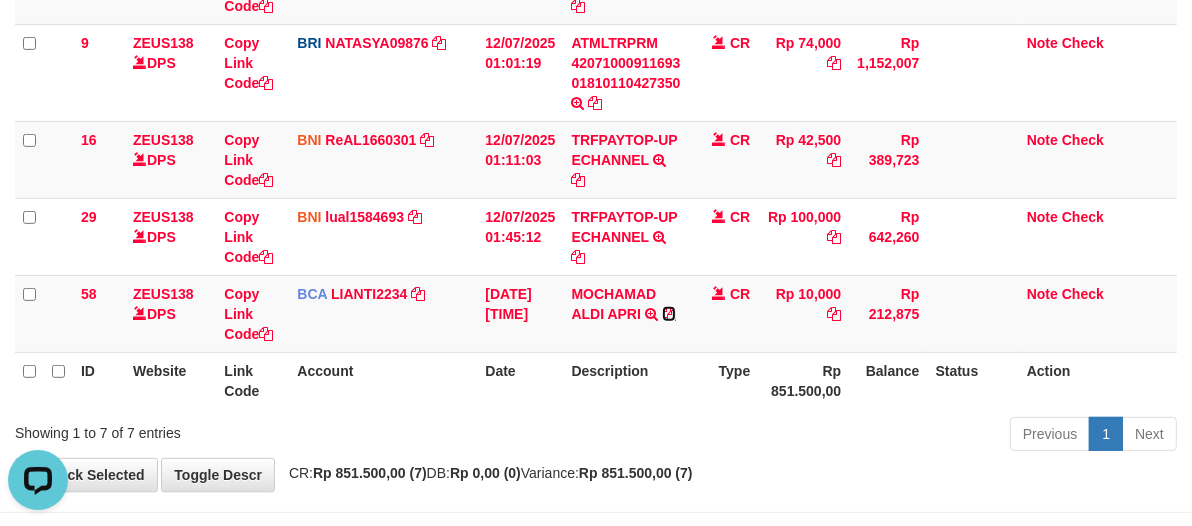 drag, startPoint x: 668, startPoint y: 308, endPoint x: 1202, endPoint y: 292, distance: 534.2396 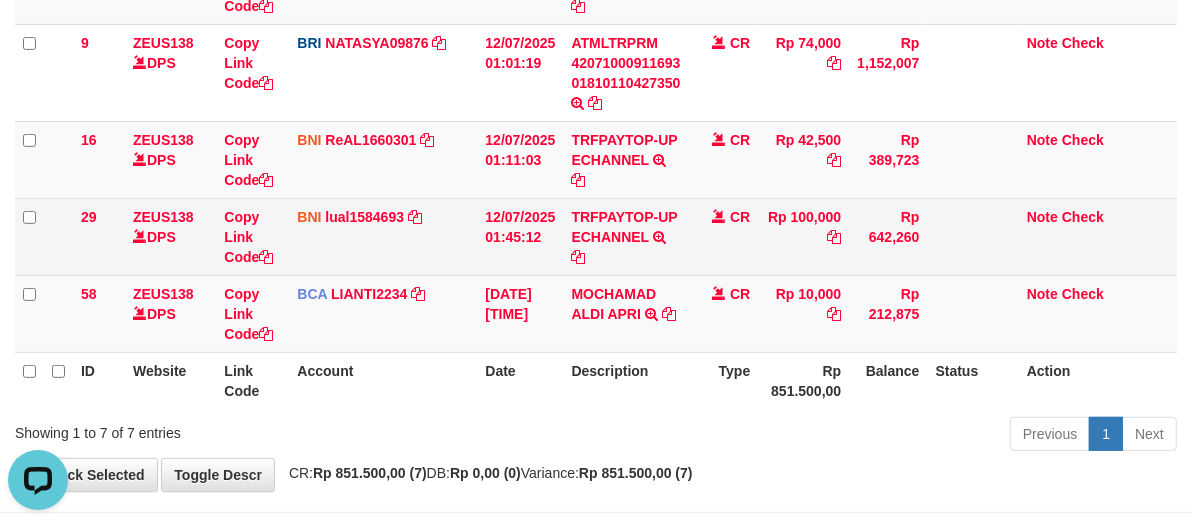 click on "29
ZEUS138    DPS
Copy Link Code
BNI
lual1584693
DPS
LUCKY ALAMSYAH
mutasi_20250712_2414 | 29
mutasi_20250712_2414 | 29
12/07/2025 01:45:12
TRFPAYTOP-UP ECHANNEL         TRF/PAY/TOP-UP ECHANNEL
CR
Rp 100,000
Rp 642,260
Note
Check" at bounding box center (596, 236) 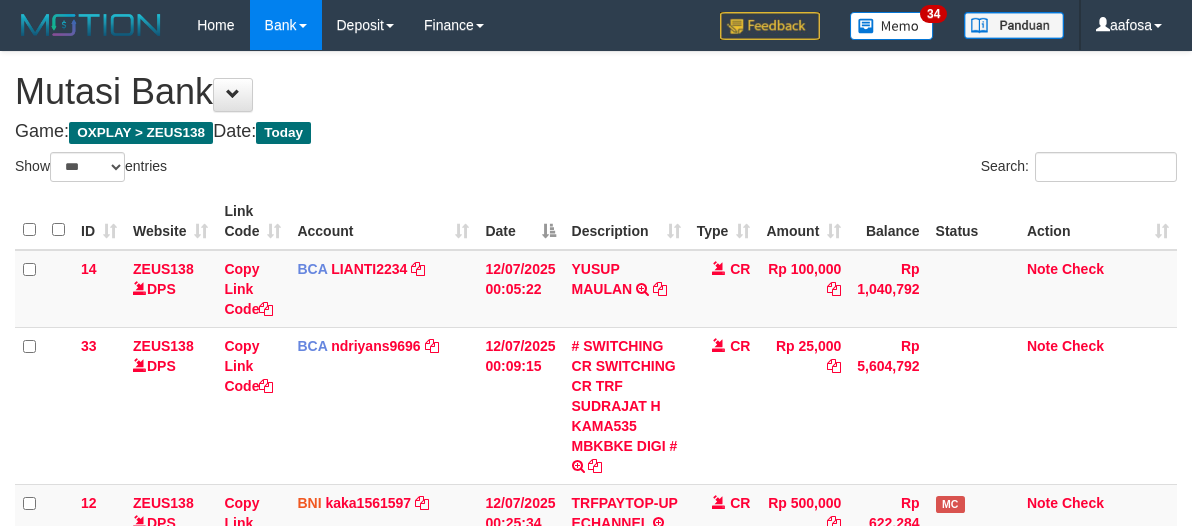 select on "***" 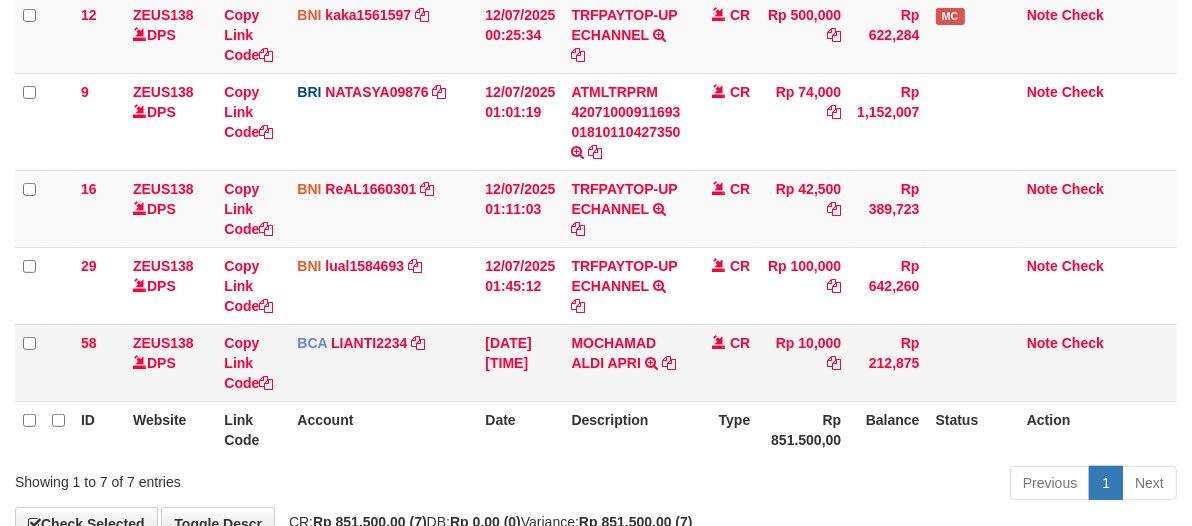 scroll, scrollTop: 537, scrollLeft: 0, axis: vertical 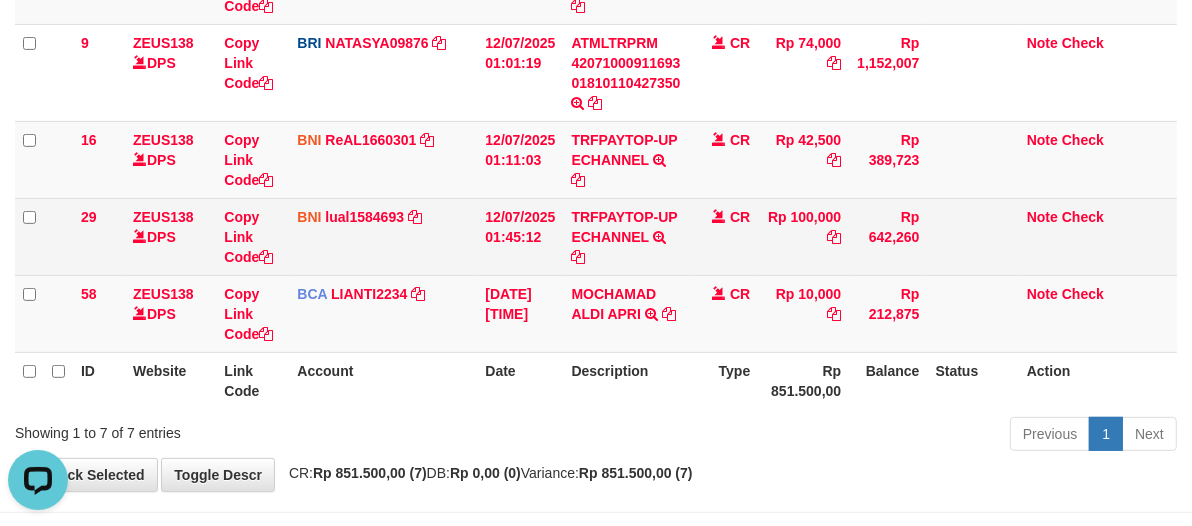 click on "CR" at bounding box center (724, 236) 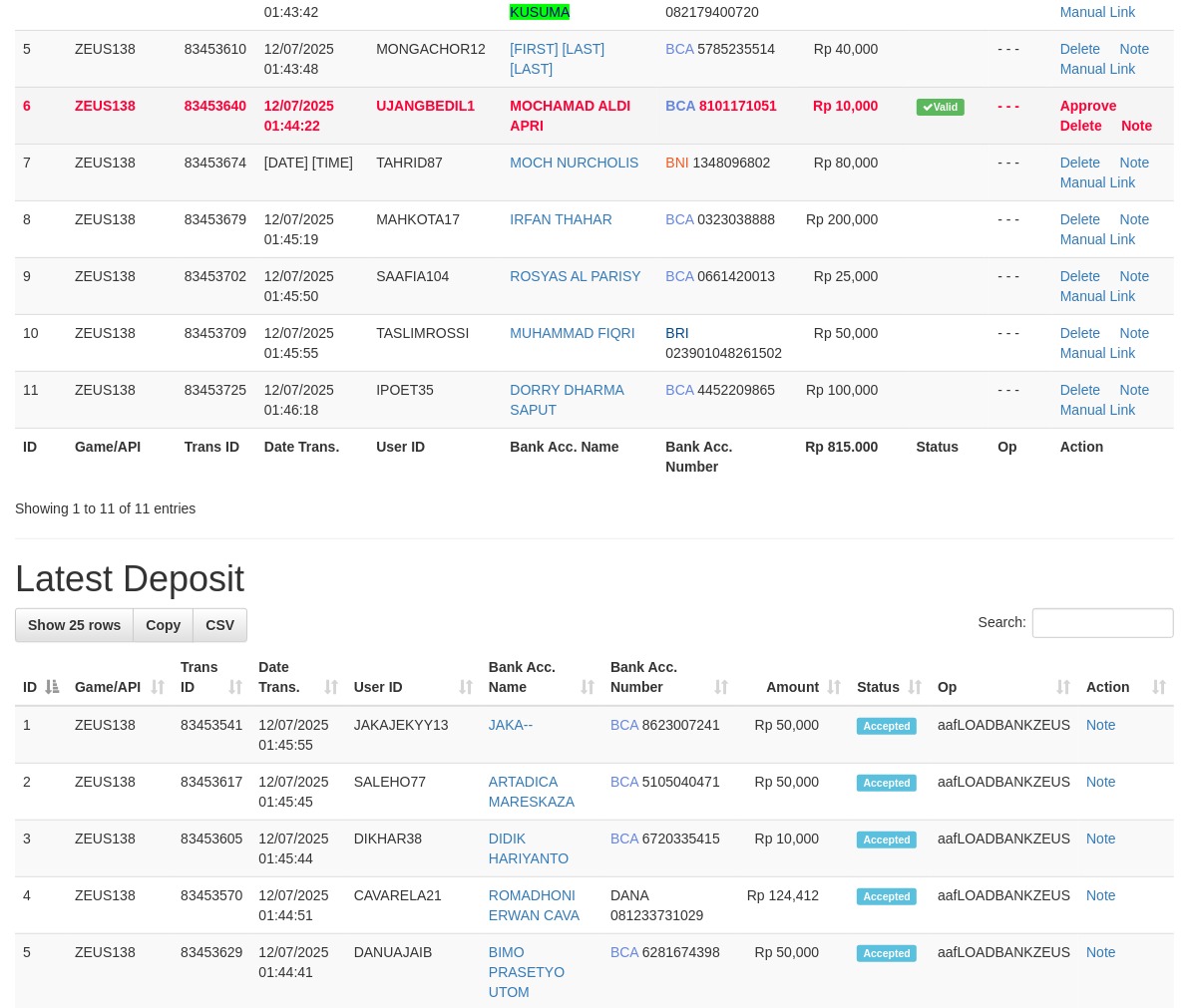scroll, scrollTop: 372, scrollLeft: 0, axis: vertical 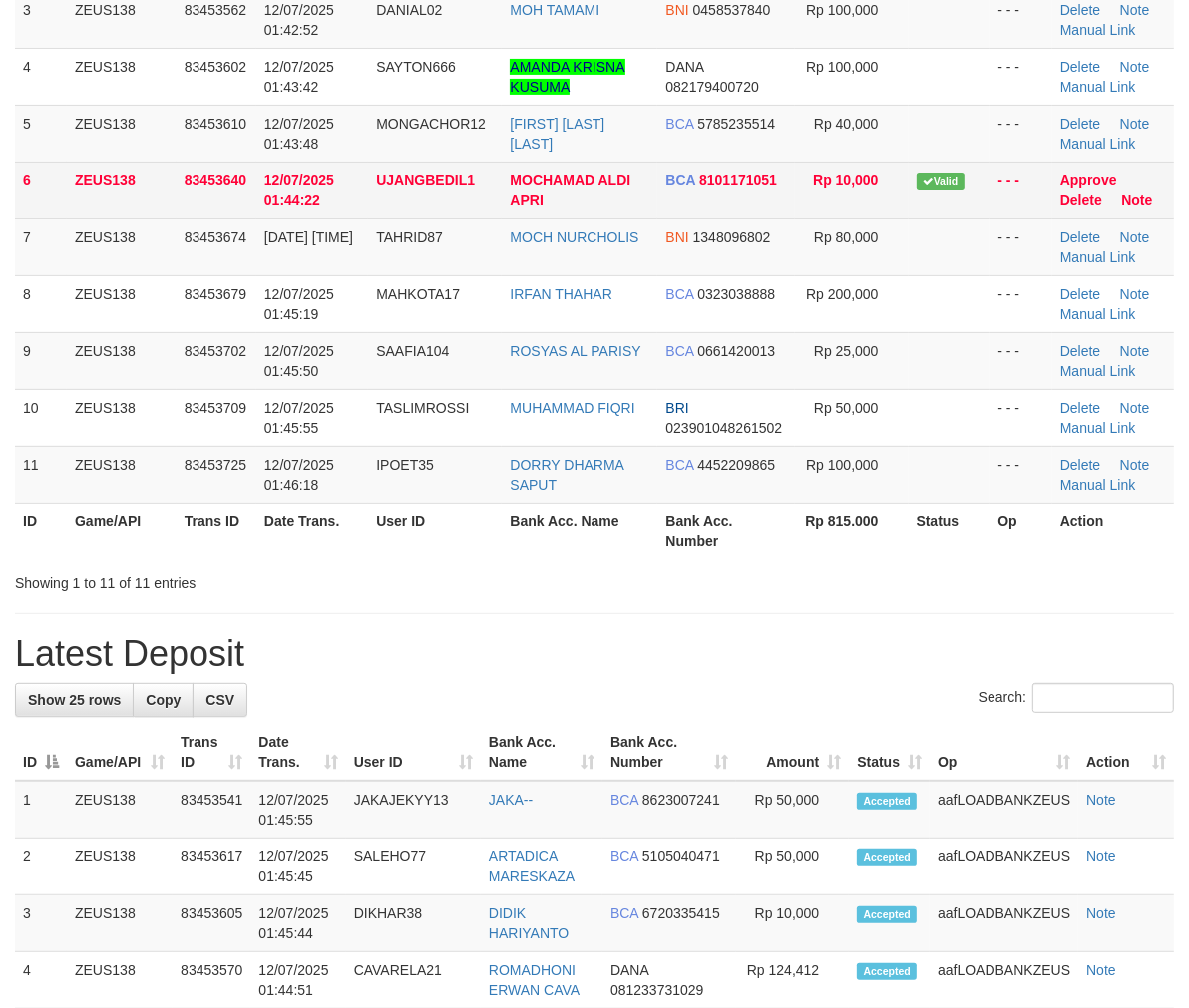 click on "[FIRST] [LAST] [LAST]" at bounding box center (580, 133) 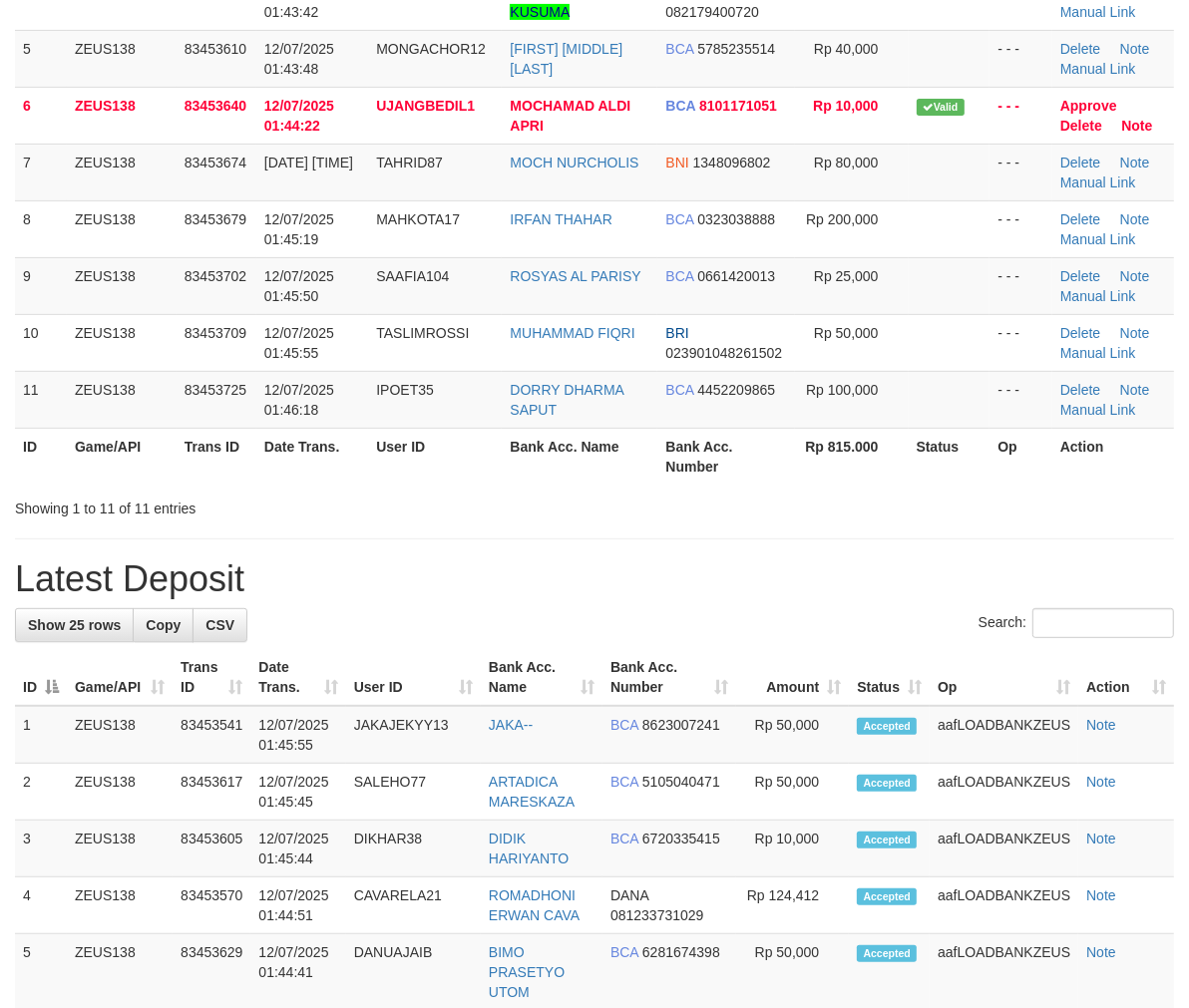 scroll, scrollTop: 372, scrollLeft: 0, axis: vertical 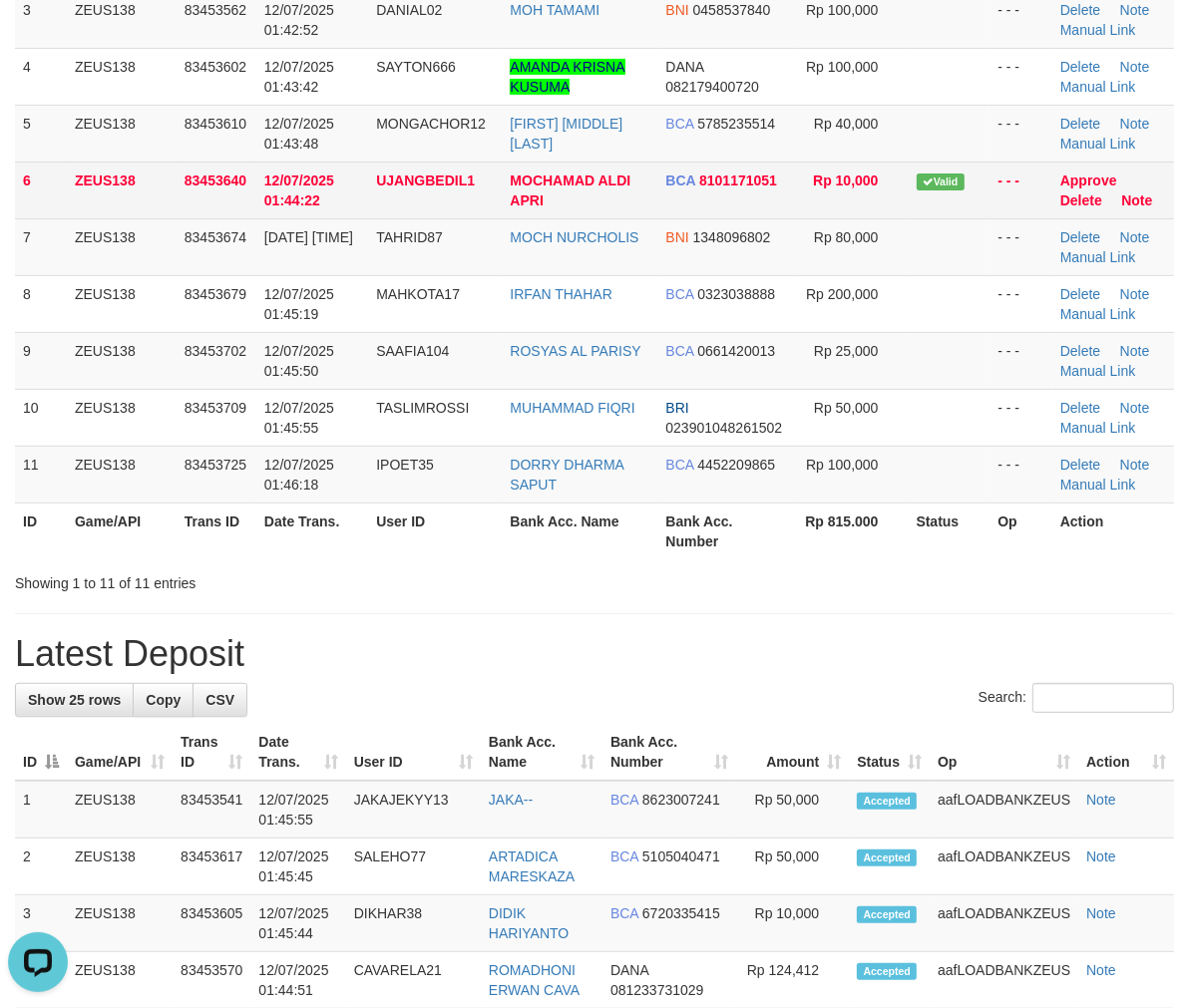 drag, startPoint x: 495, startPoint y: 177, endPoint x: 475, endPoint y: 175, distance: 20.09975 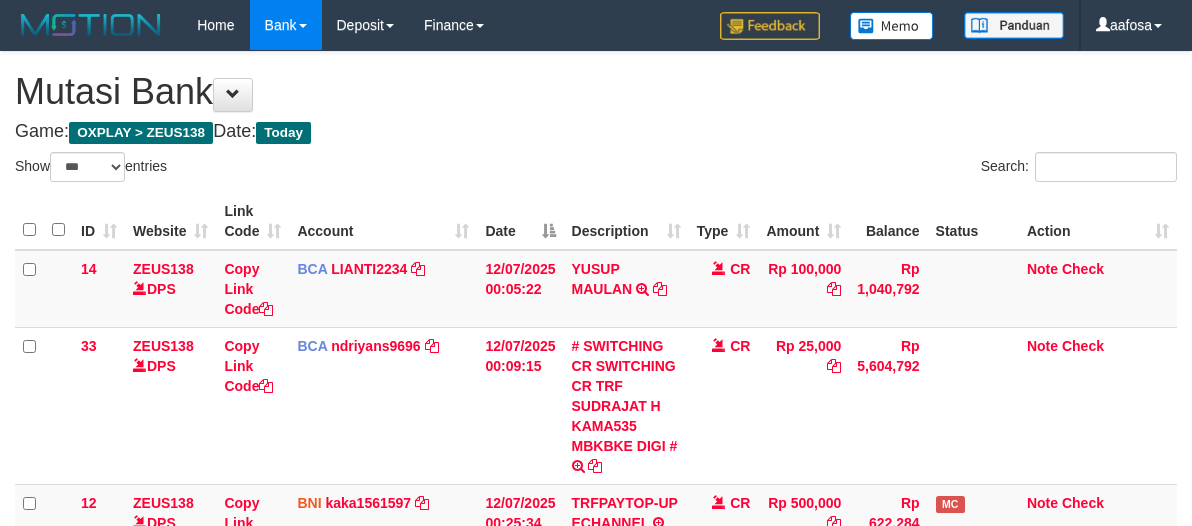 select on "***" 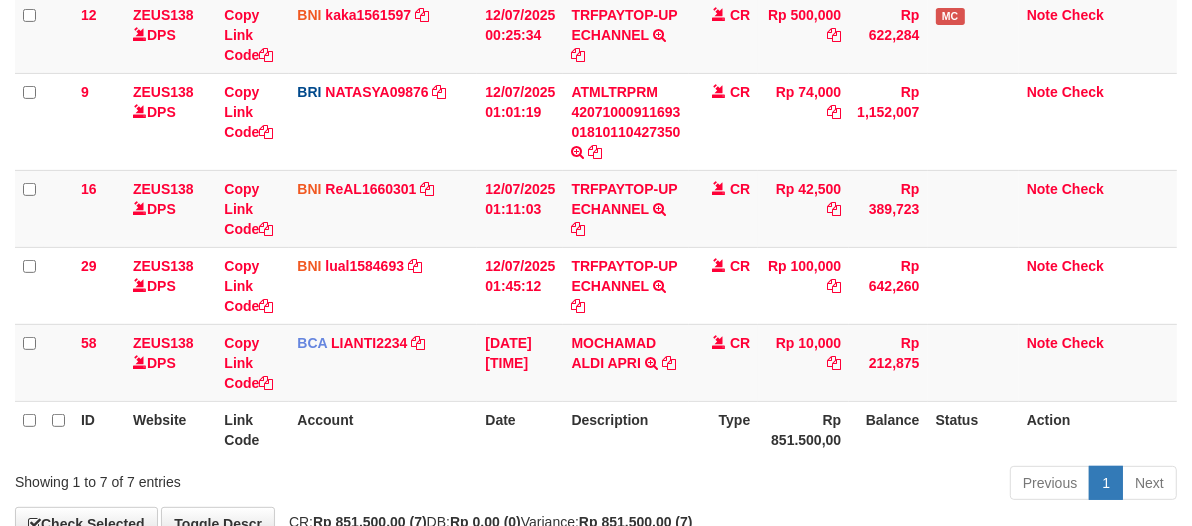 scroll, scrollTop: 537, scrollLeft: 0, axis: vertical 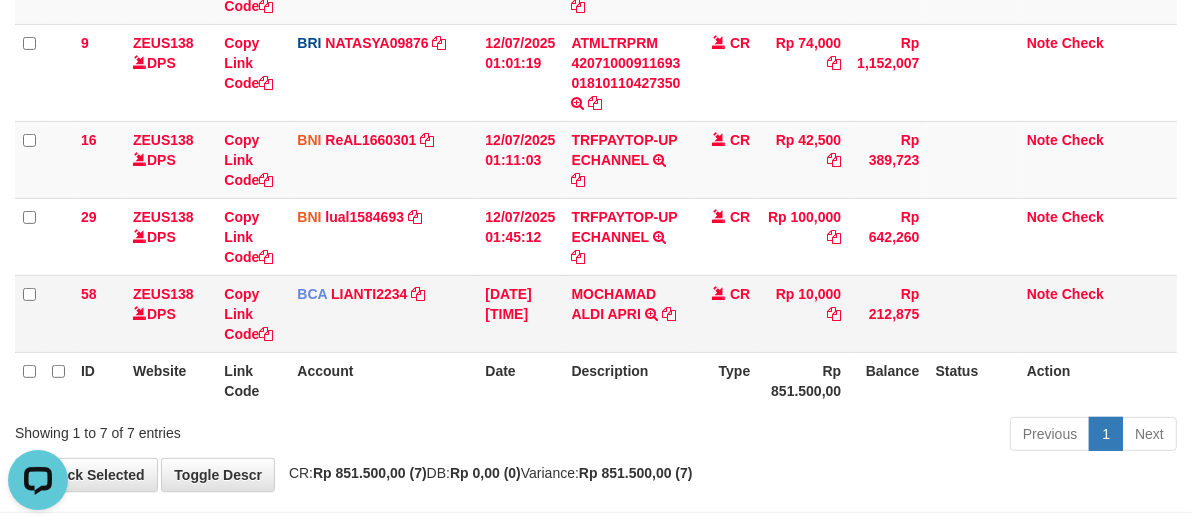 click on "CR" at bounding box center [724, 313] 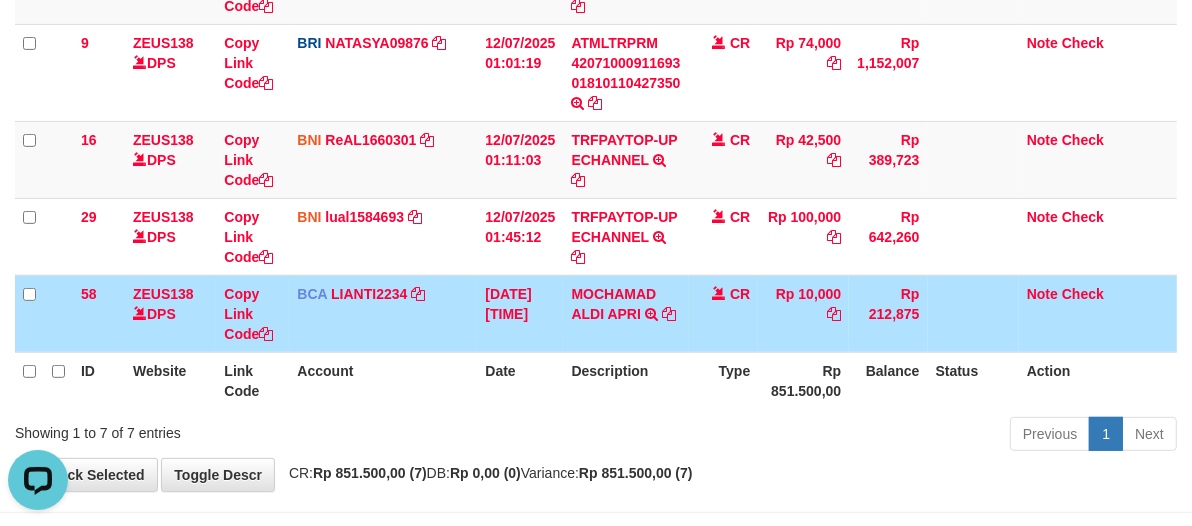 click on "MOCHAMAD ALDI APRI         TRSF E-BANKING CR 1207/FTSCY/WS95031
10000.00MOCHAMAD ALDI APRI" at bounding box center (625, 313) 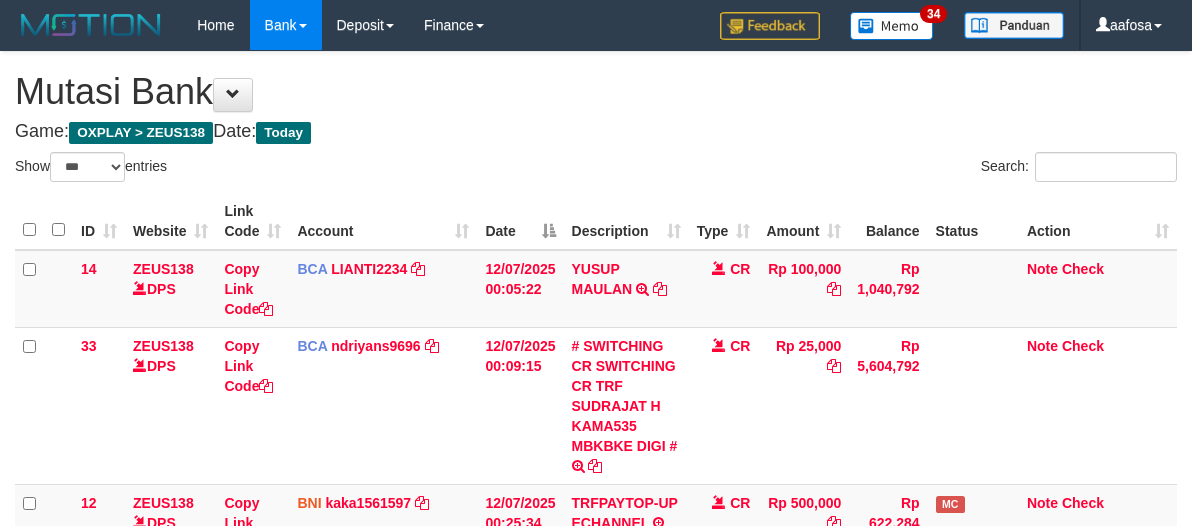 select on "***" 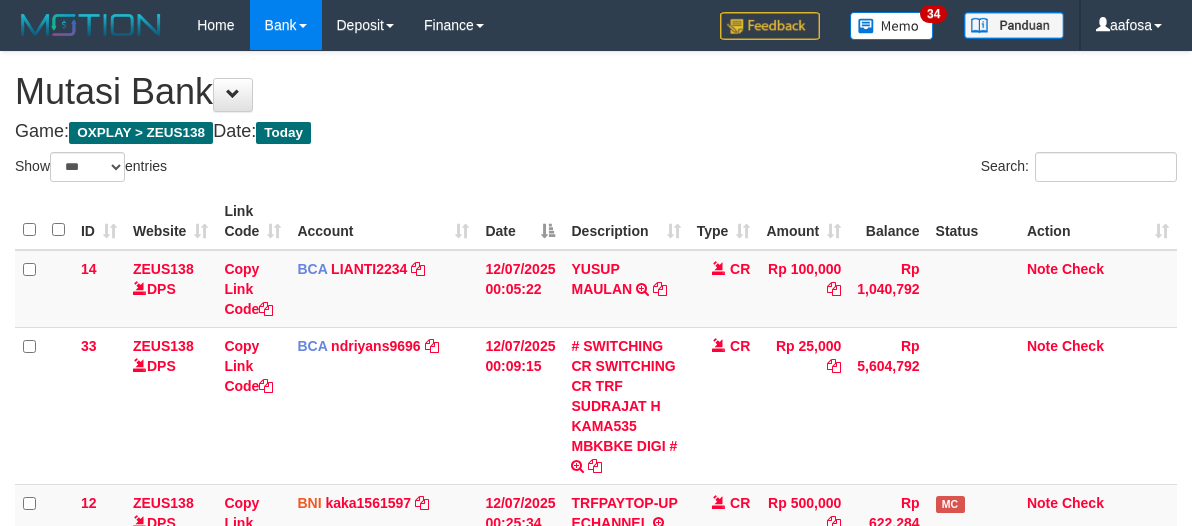 scroll, scrollTop: 537, scrollLeft: 0, axis: vertical 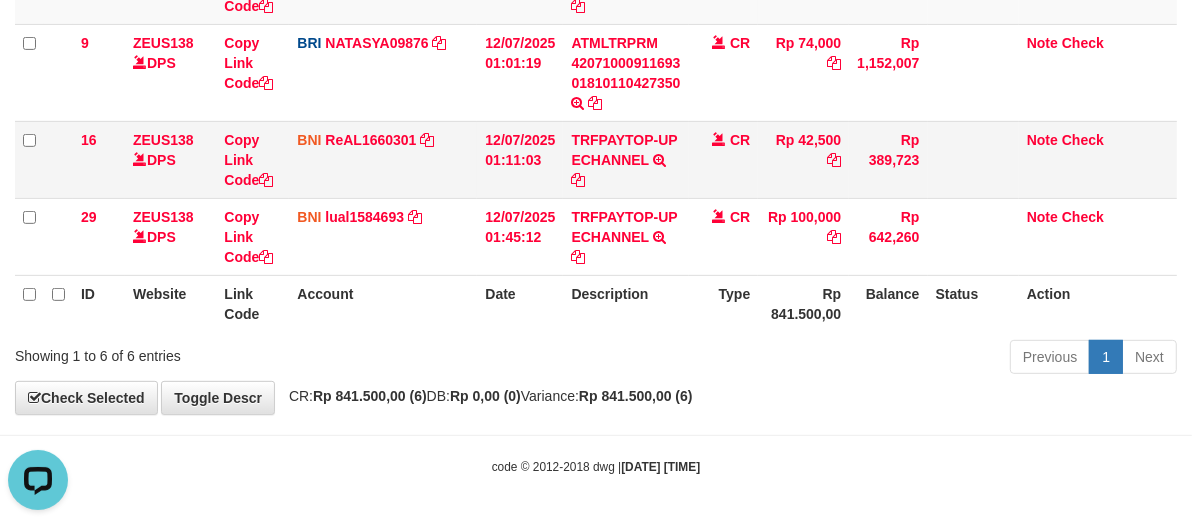 click on "TRFPAYTOP-UP ECHANNEL         TRF/PAY/TOP-UP ECHANNEL" at bounding box center [625, 159] 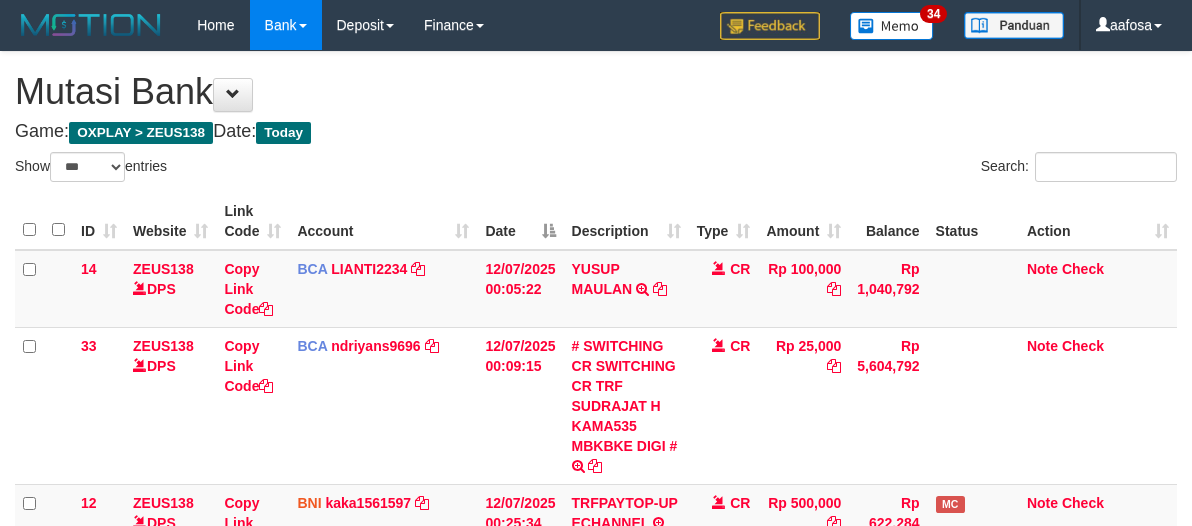 select on "***" 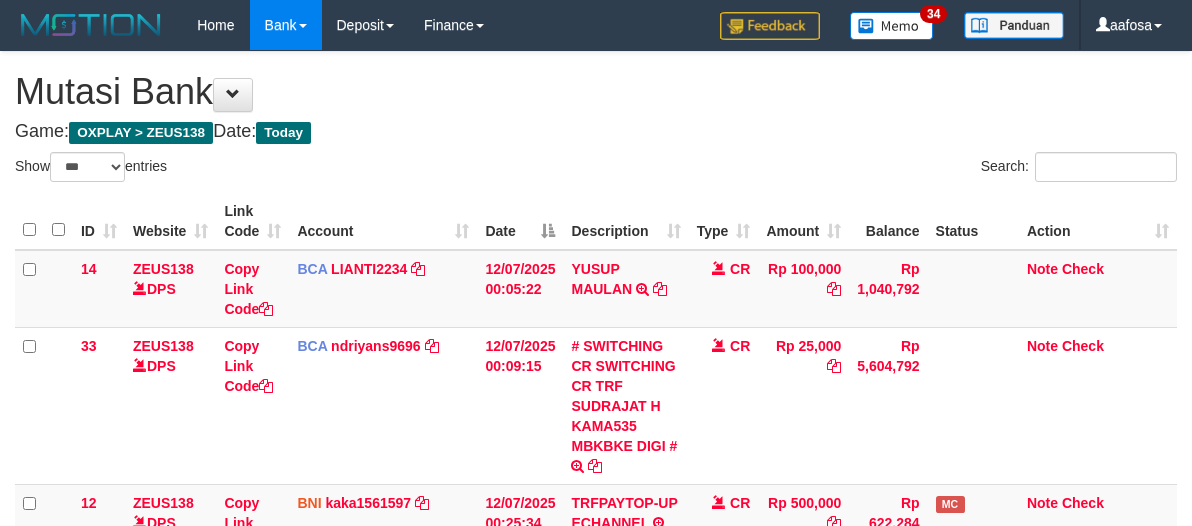scroll, scrollTop: 537, scrollLeft: 0, axis: vertical 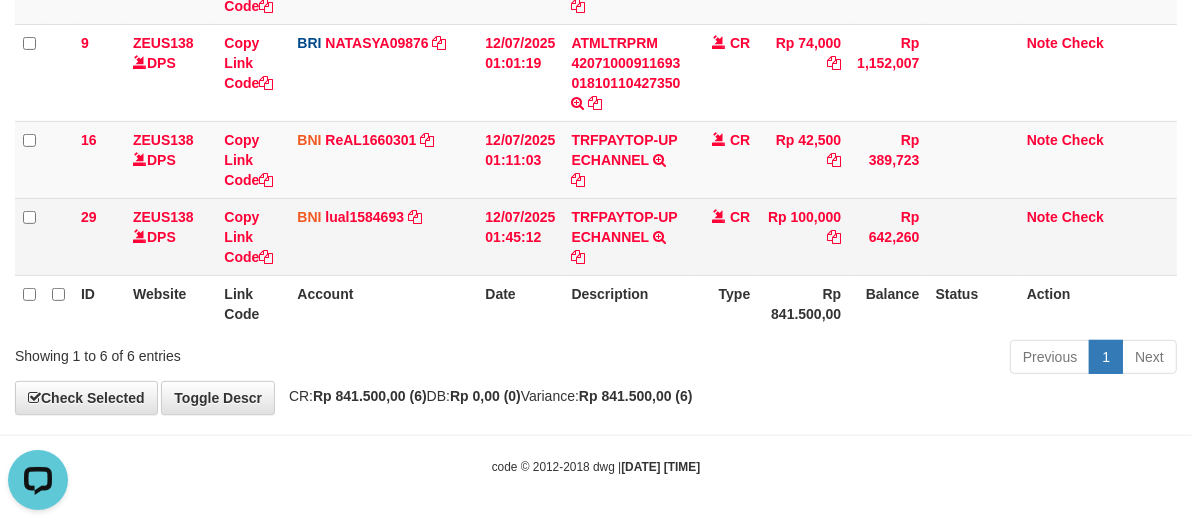 click on "CR" at bounding box center [724, 236] 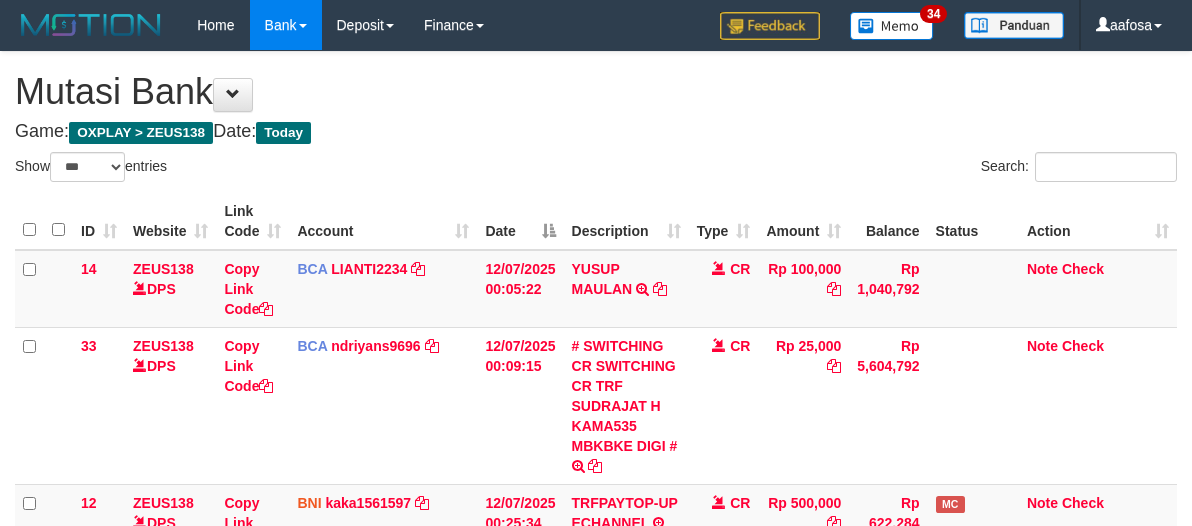 select on "***" 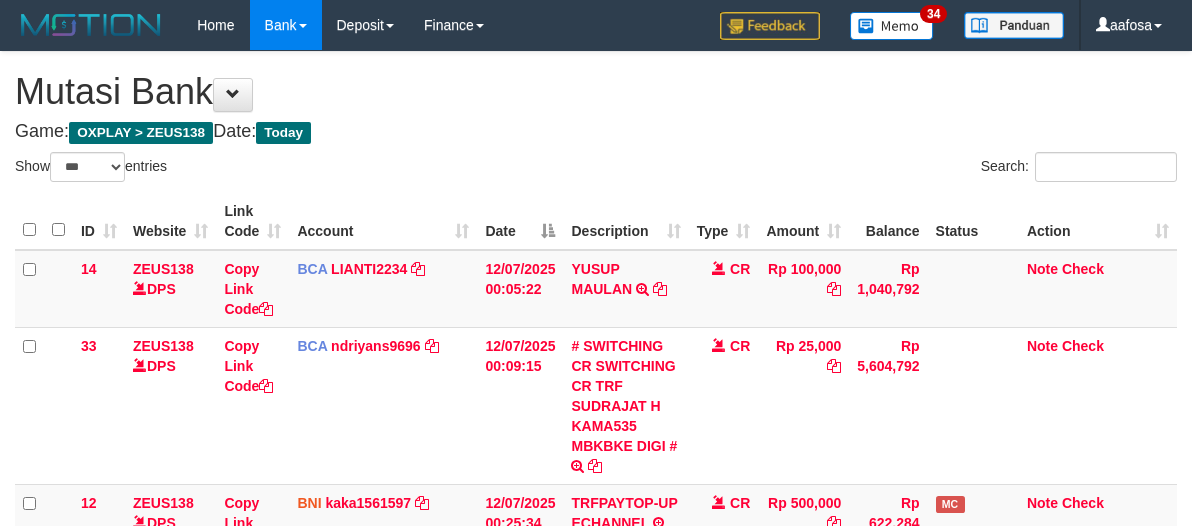 scroll, scrollTop: 537, scrollLeft: 0, axis: vertical 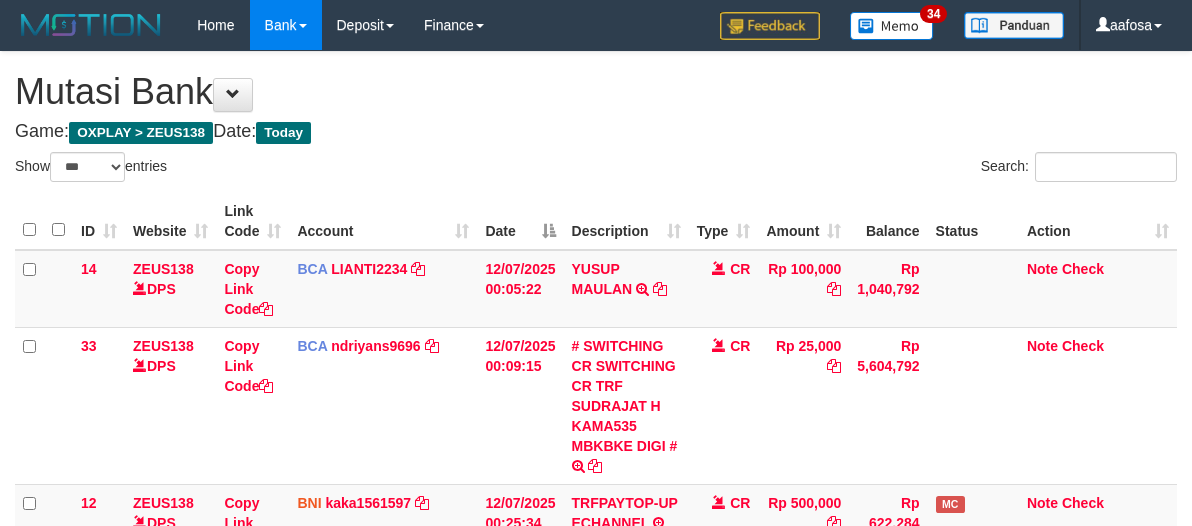 select on "***" 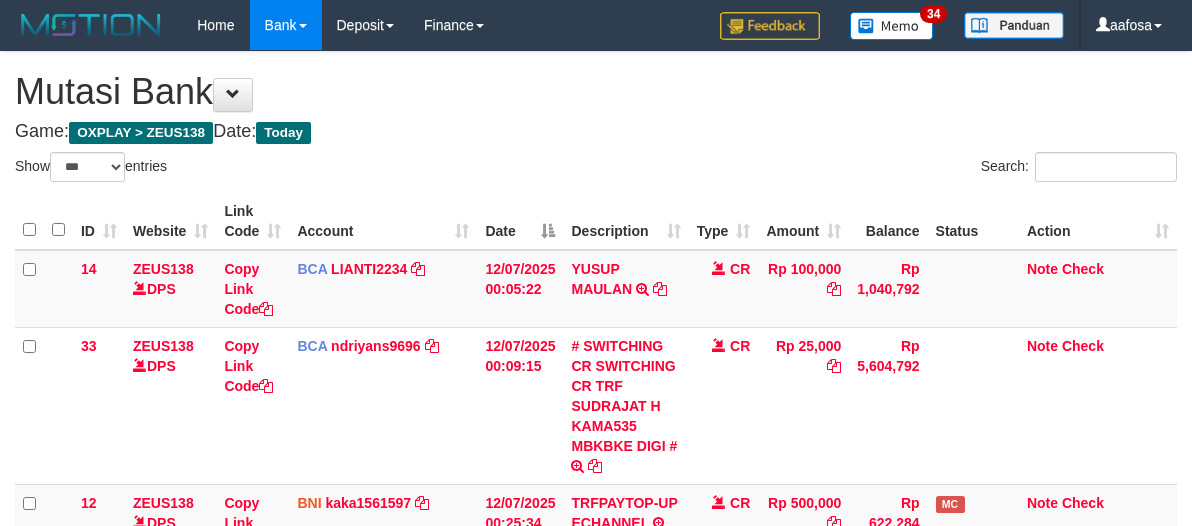 scroll, scrollTop: 537, scrollLeft: 0, axis: vertical 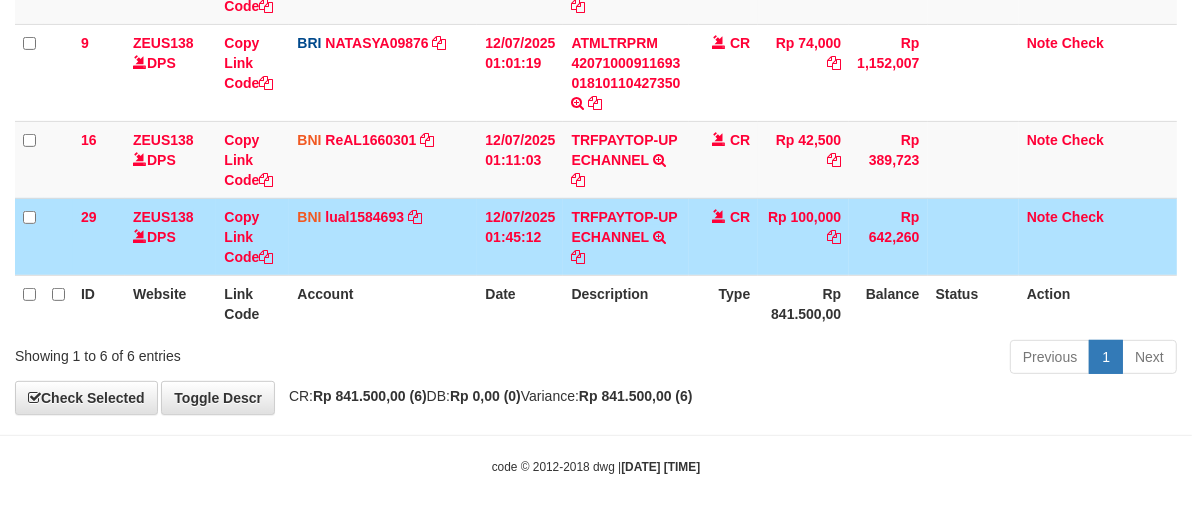 drag, startPoint x: 686, startPoint y: 248, endPoint x: 624, endPoint y: 245, distance: 62.072536 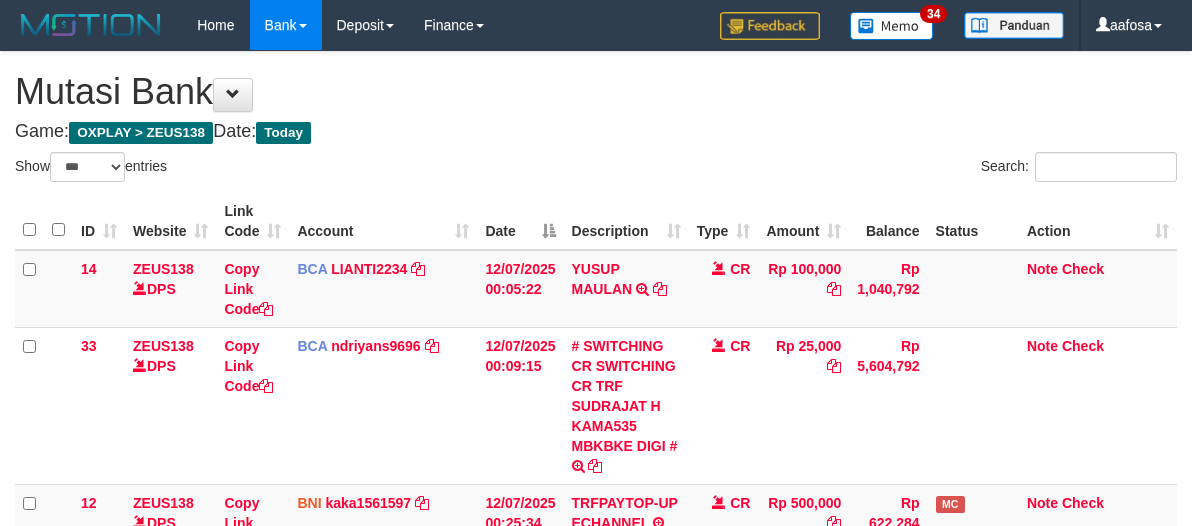 select on "***" 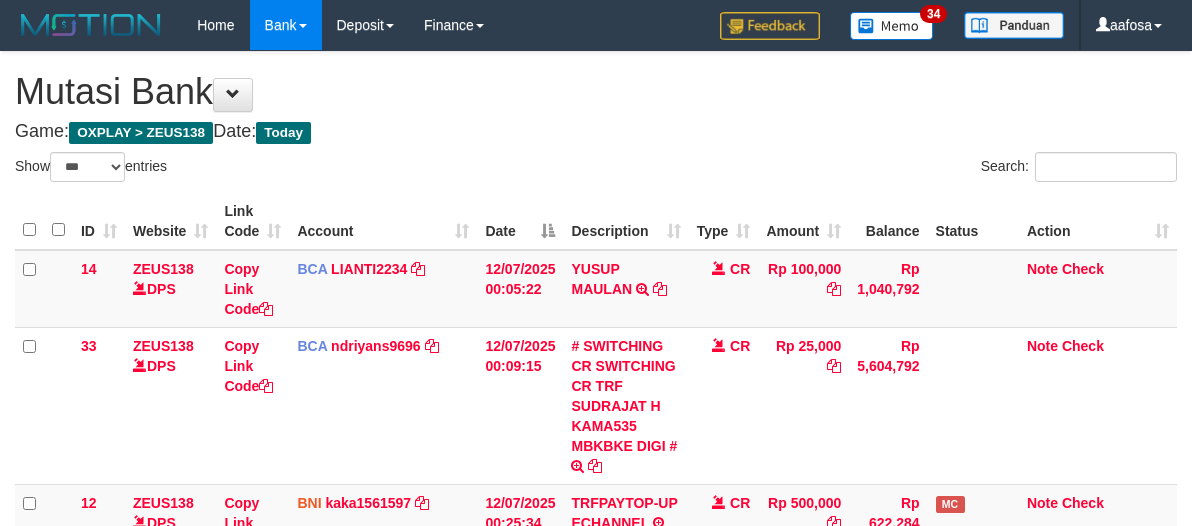 scroll, scrollTop: 537, scrollLeft: 0, axis: vertical 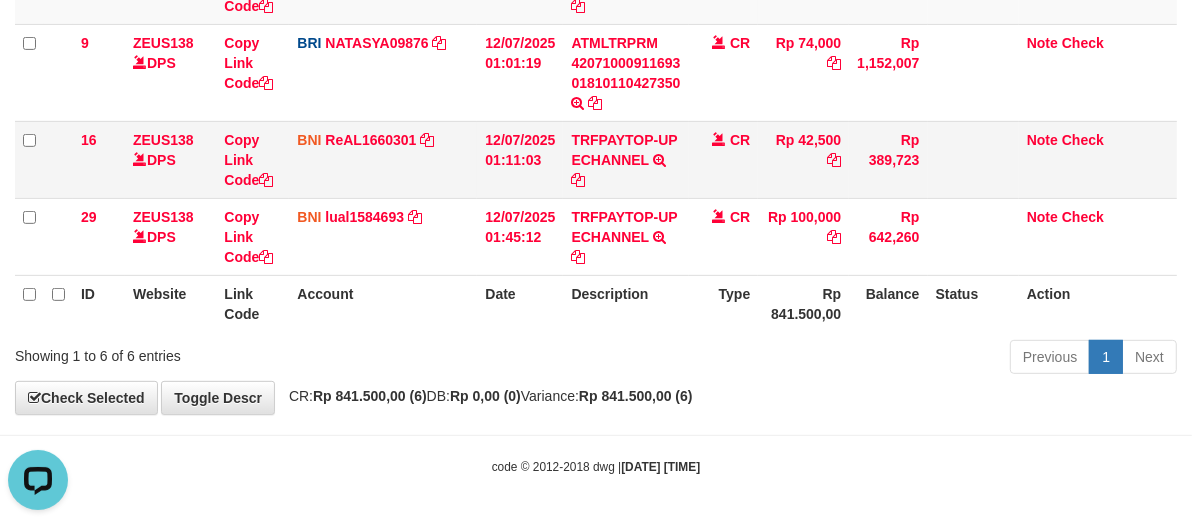 drag, startPoint x: 712, startPoint y: 184, endPoint x: 702, endPoint y: 194, distance: 14.142136 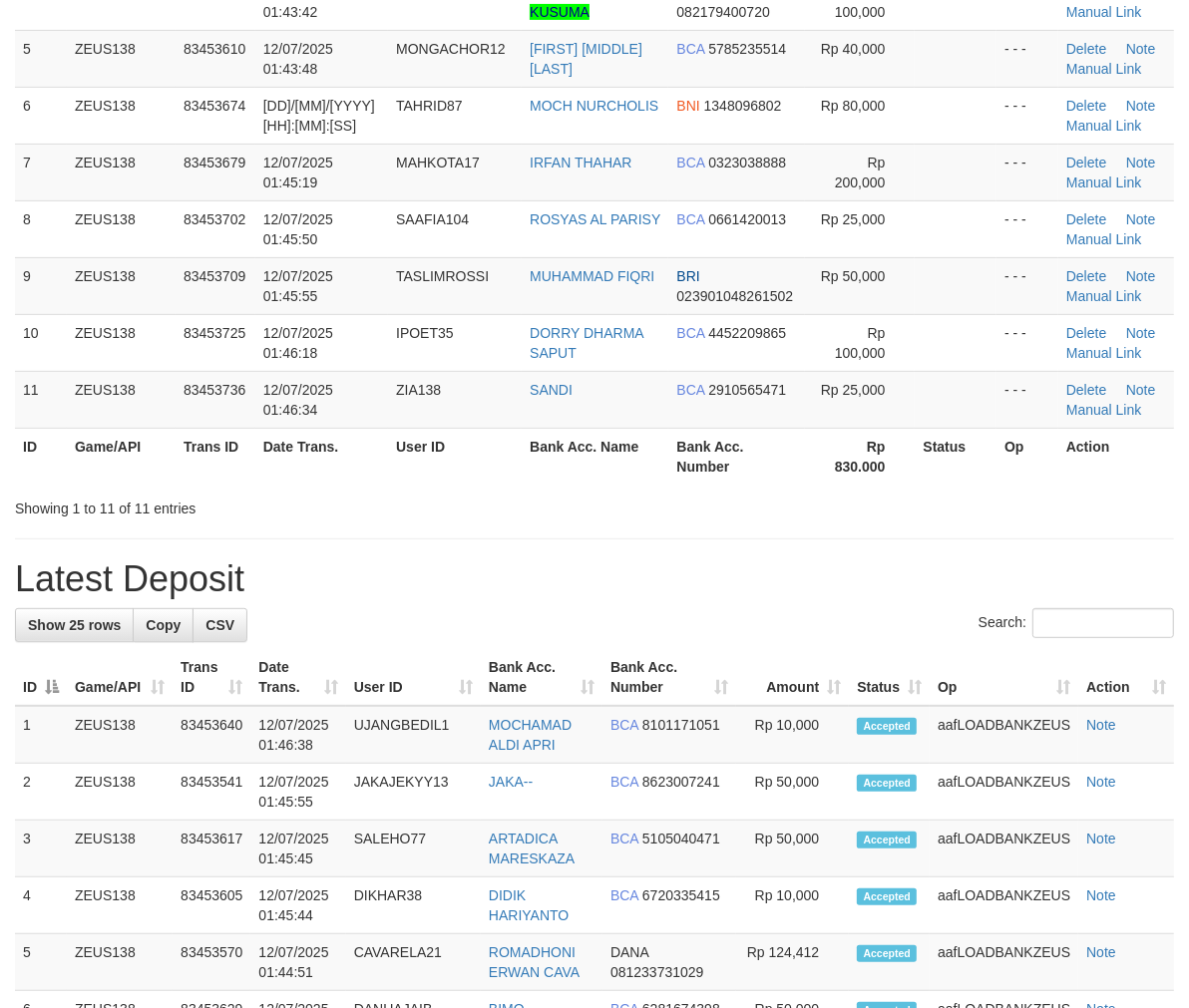 scroll, scrollTop: 372, scrollLeft: 0, axis: vertical 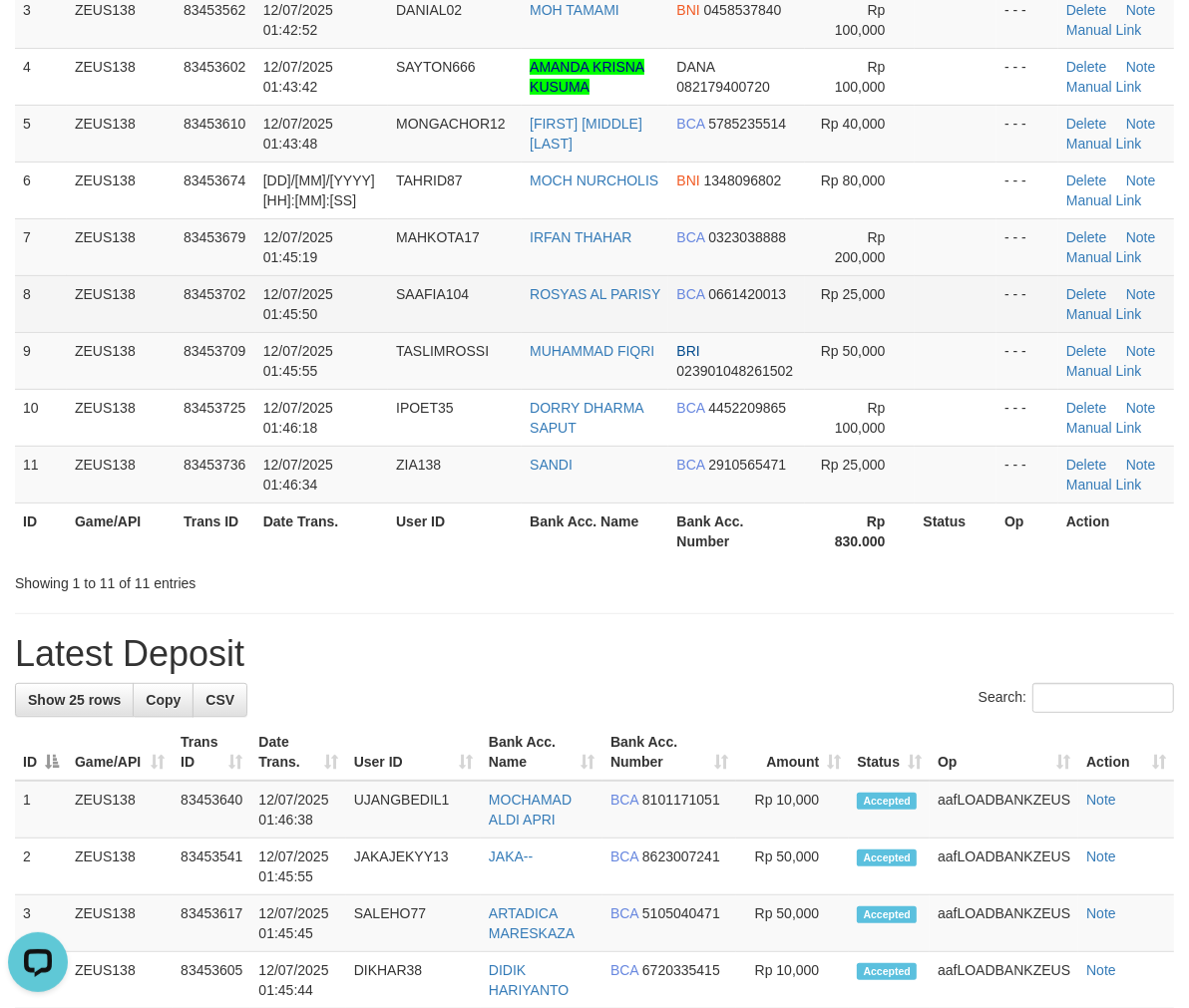 drag, startPoint x: 973, startPoint y: 279, endPoint x: 949, endPoint y: 274, distance: 24.5153 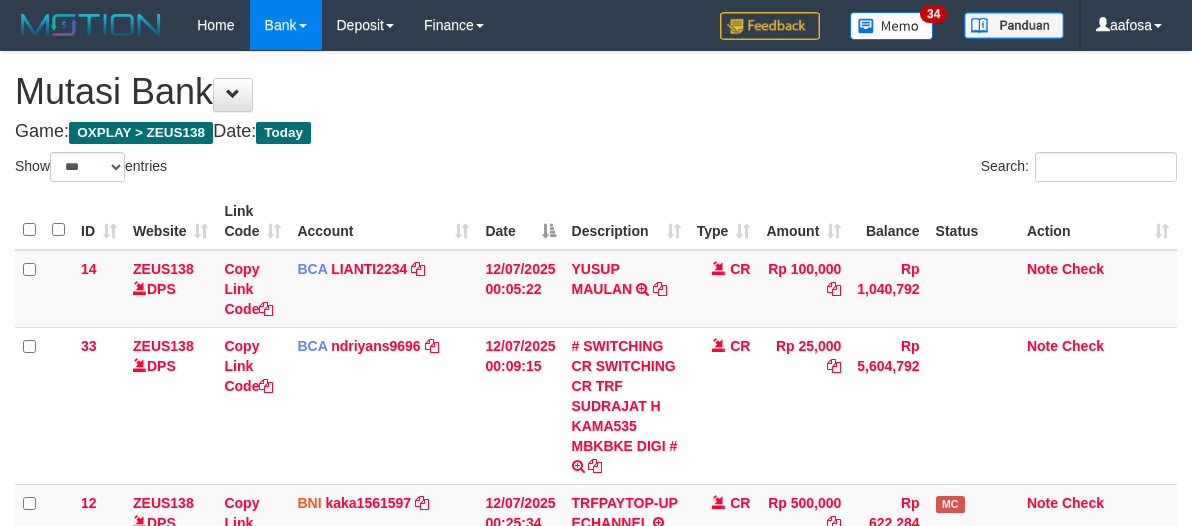 select on "***" 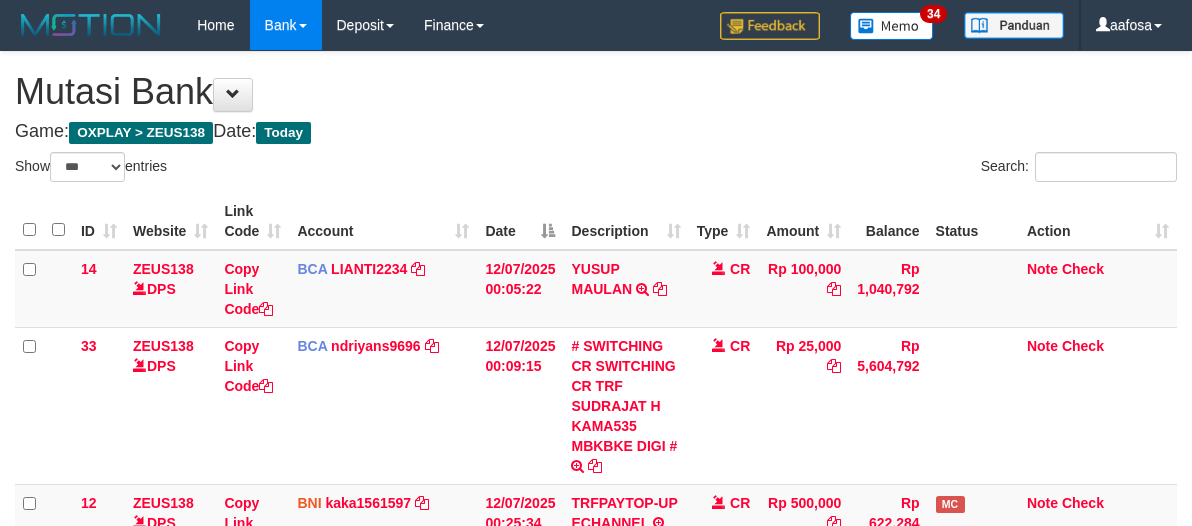 click on "Rp 42,500" at bounding box center (803, 696) 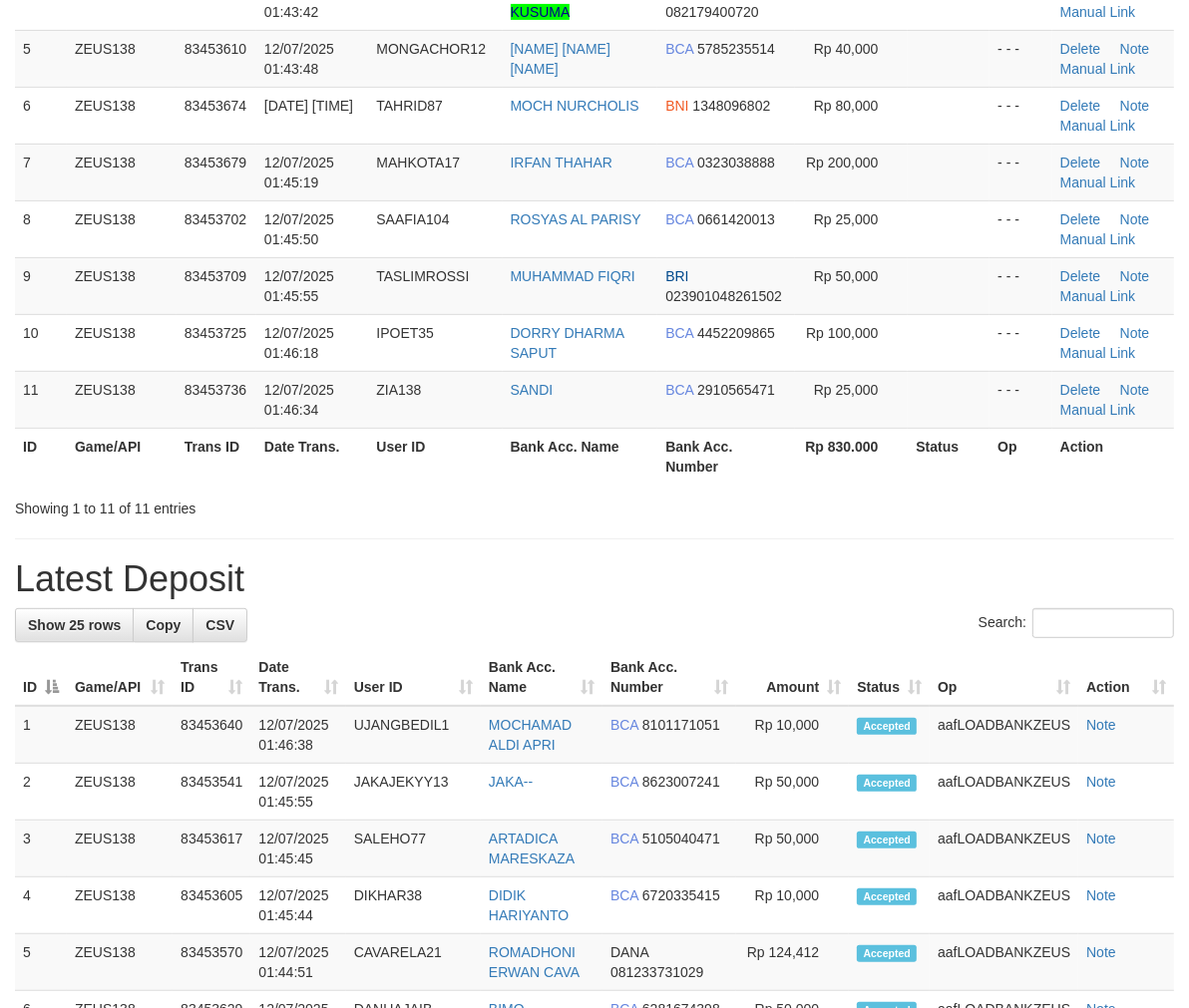 scroll, scrollTop: 372, scrollLeft: 0, axis: vertical 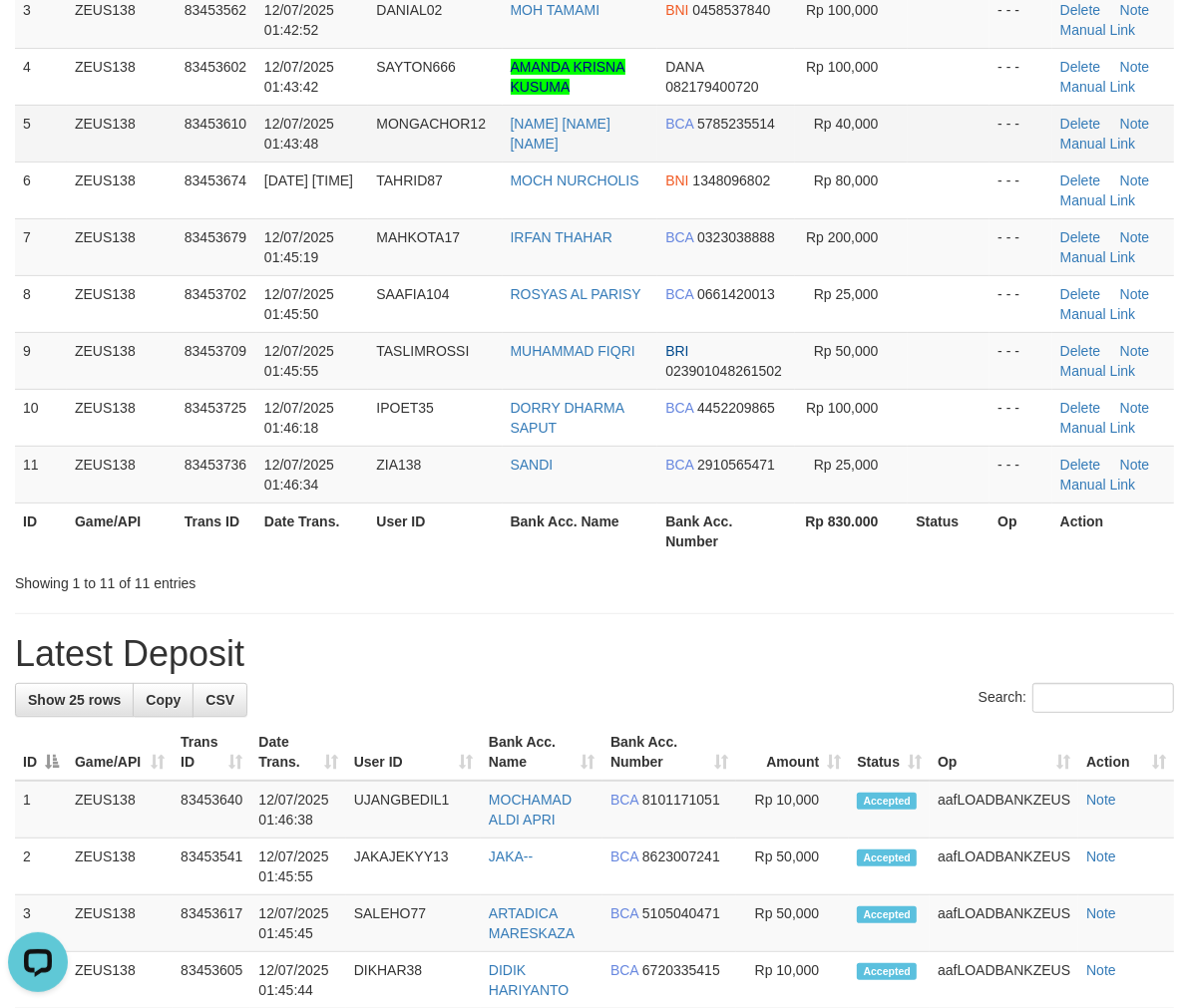 click on "MONICA AMELIA HIDA" at bounding box center (581, 133) 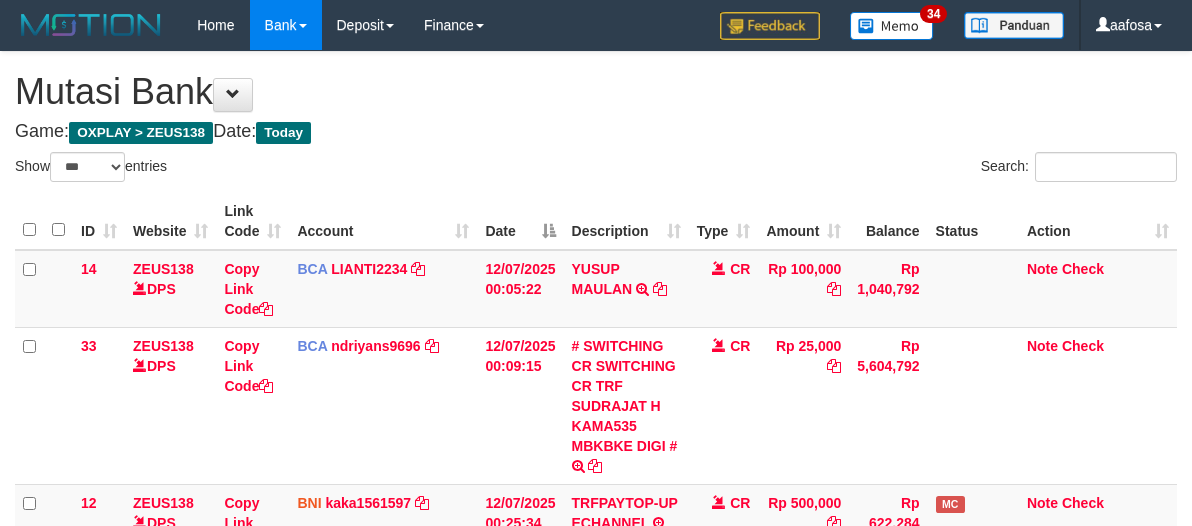 select on "***" 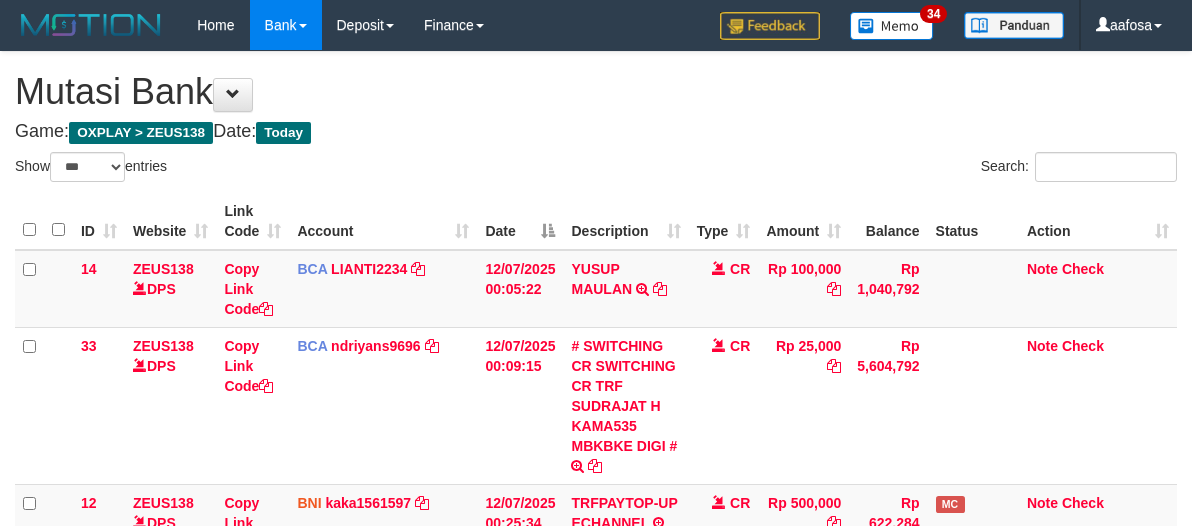 scroll, scrollTop: 537, scrollLeft: 0, axis: vertical 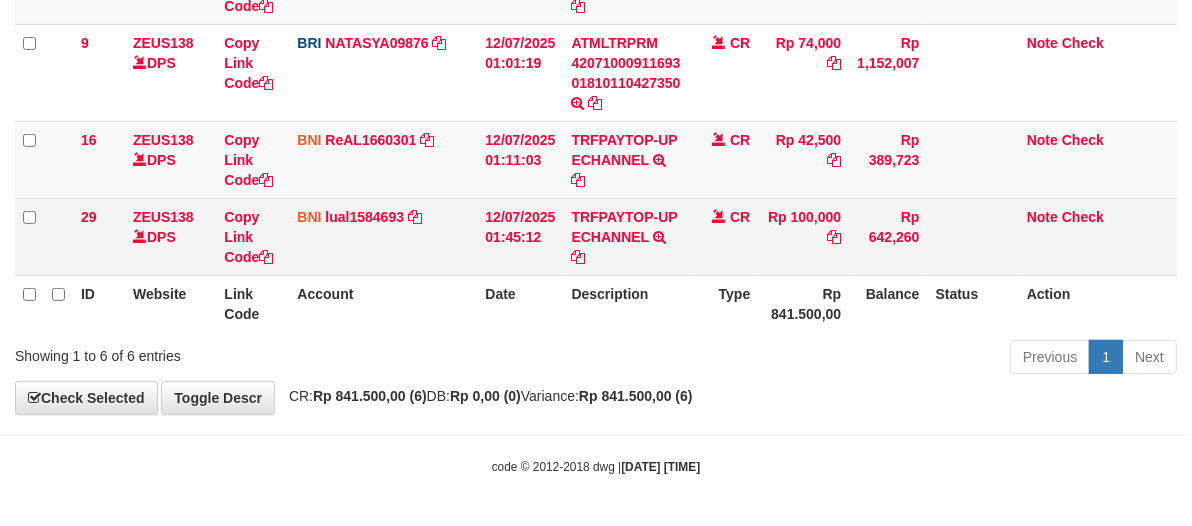 click on "CR" at bounding box center [724, 236] 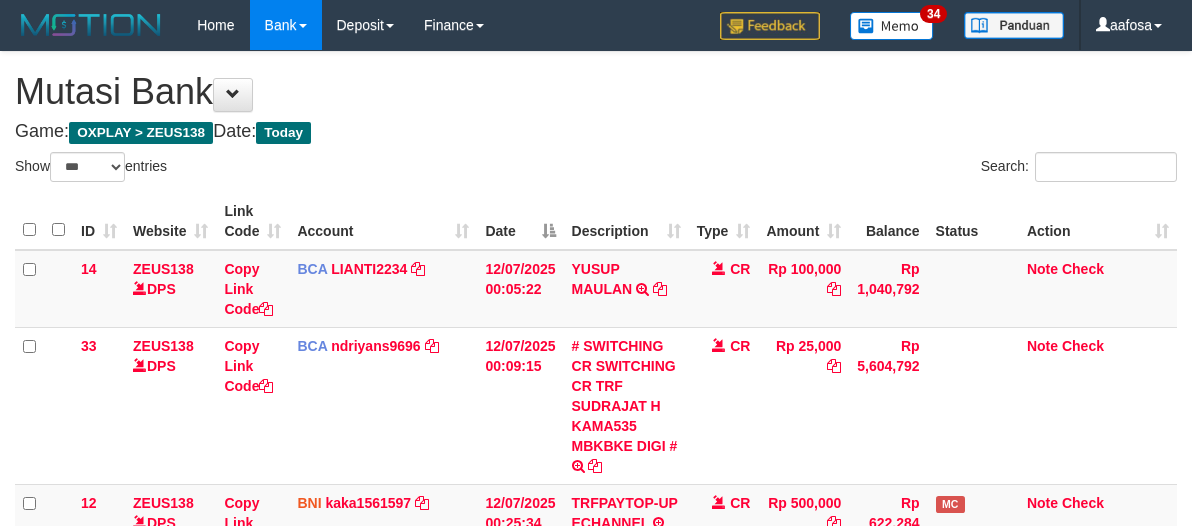 select on "***" 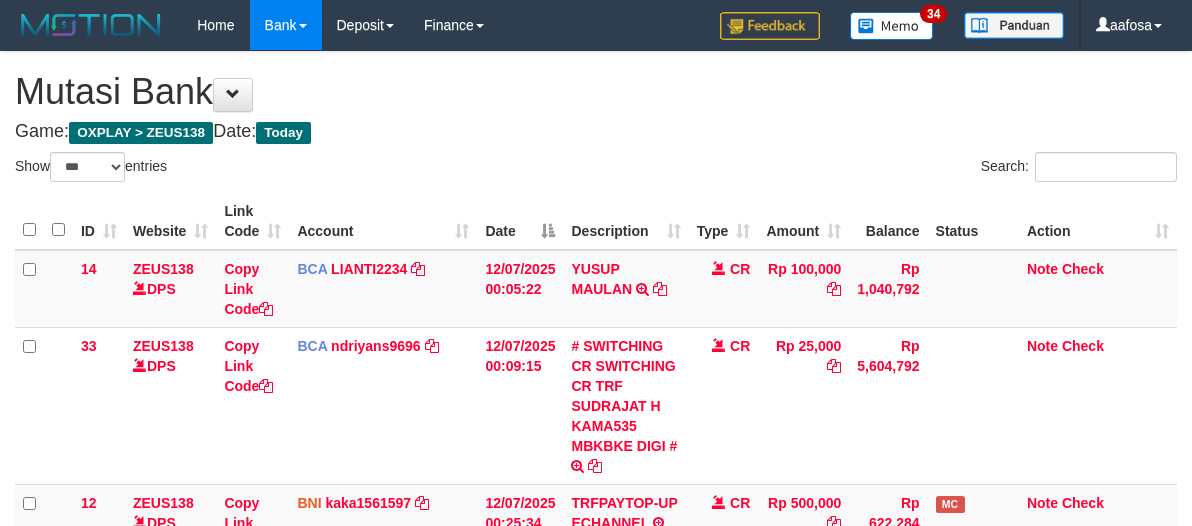 scroll, scrollTop: 537, scrollLeft: 0, axis: vertical 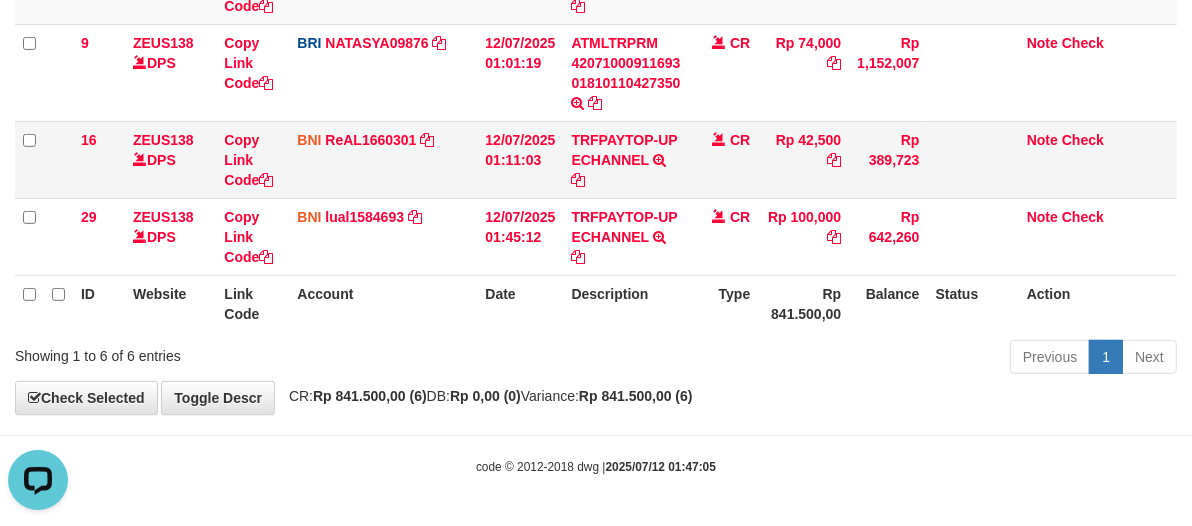 click on "CR" at bounding box center (724, 159) 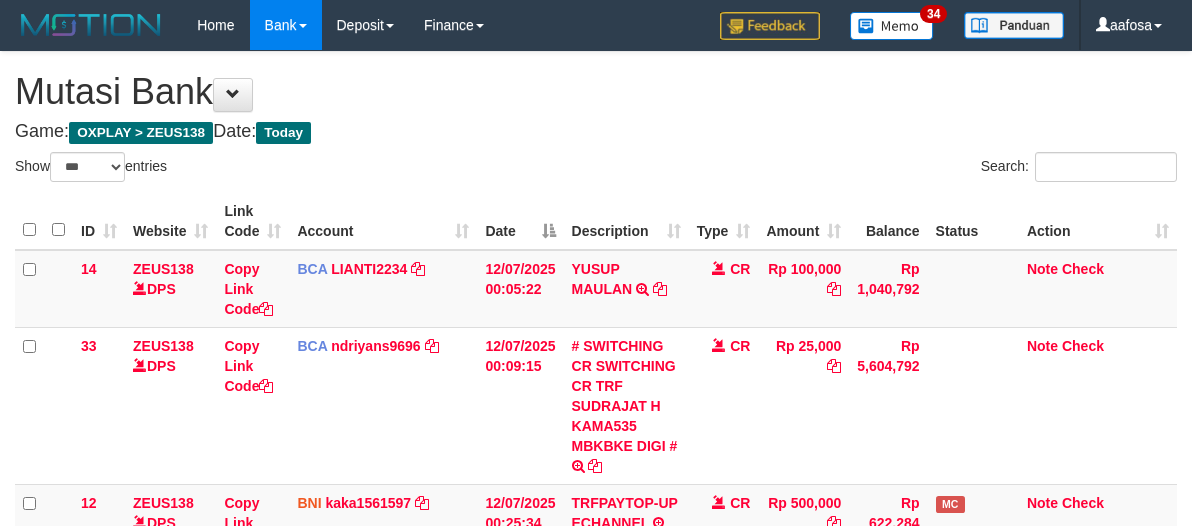 select on "***" 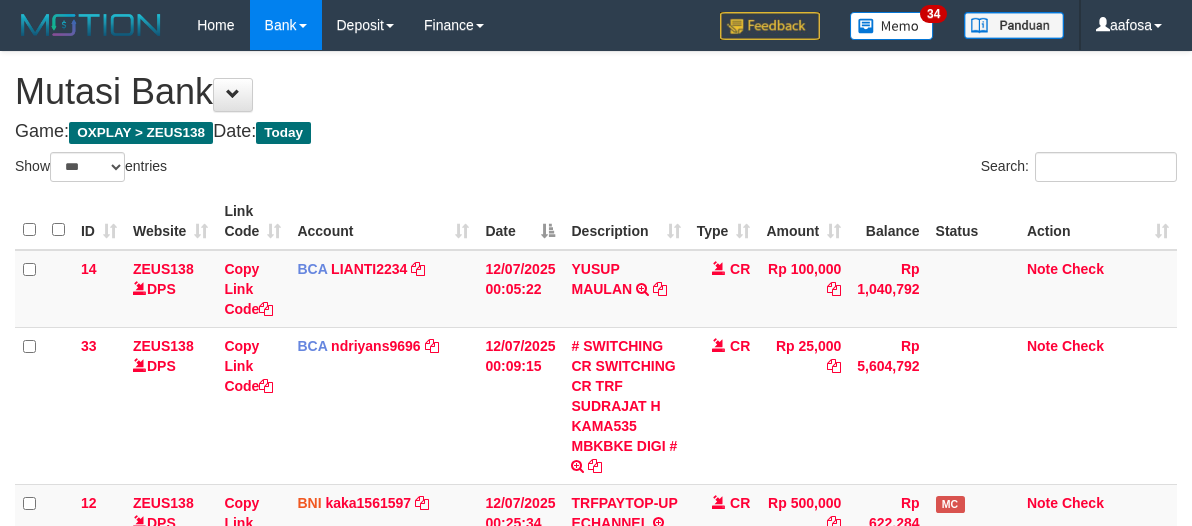 scroll, scrollTop: 537, scrollLeft: 0, axis: vertical 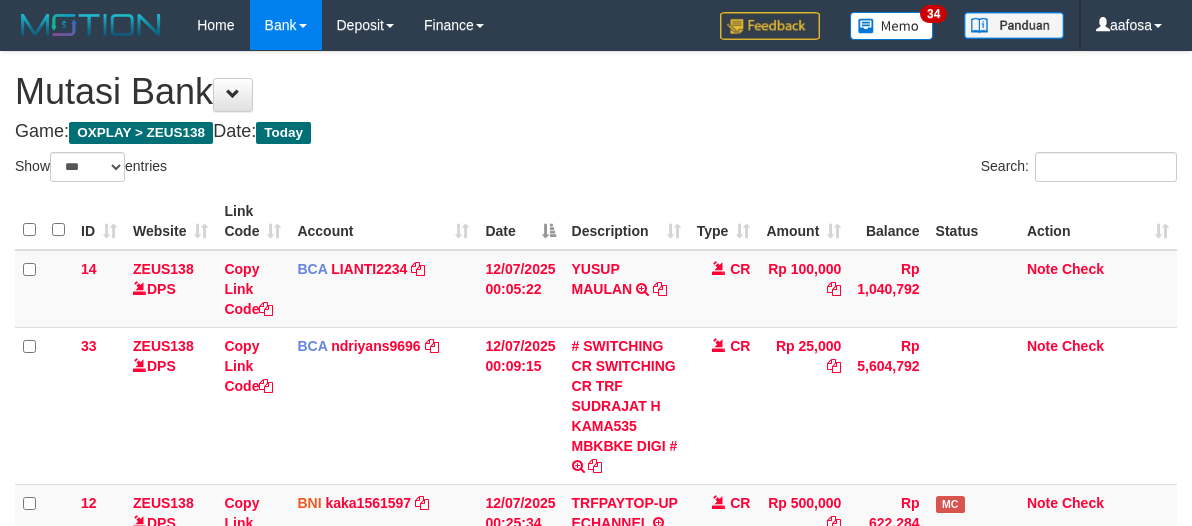 select on "***" 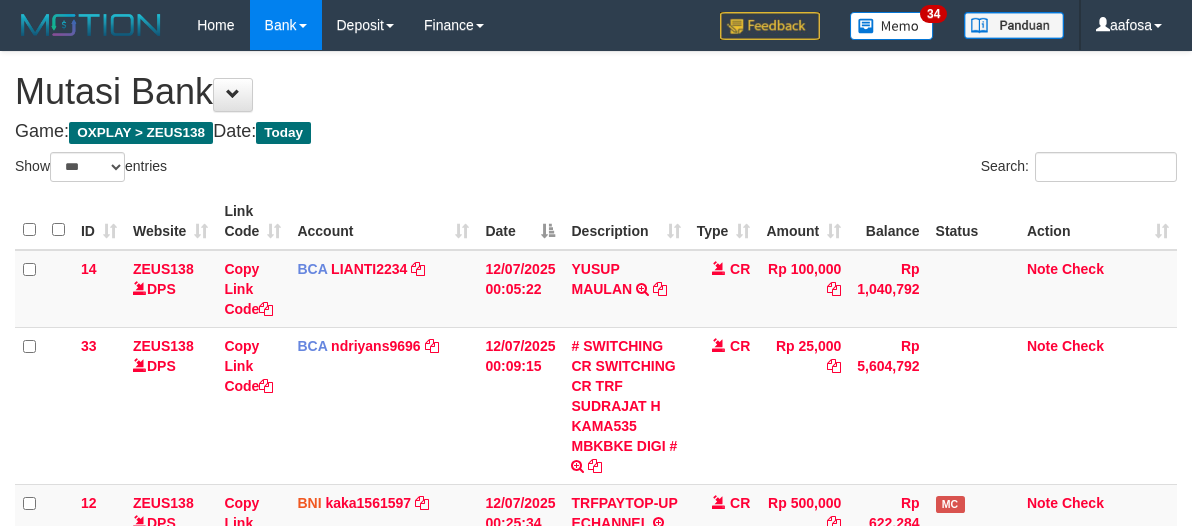 scroll, scrollTop: 537, scrollLeft: 0, axis: vertical 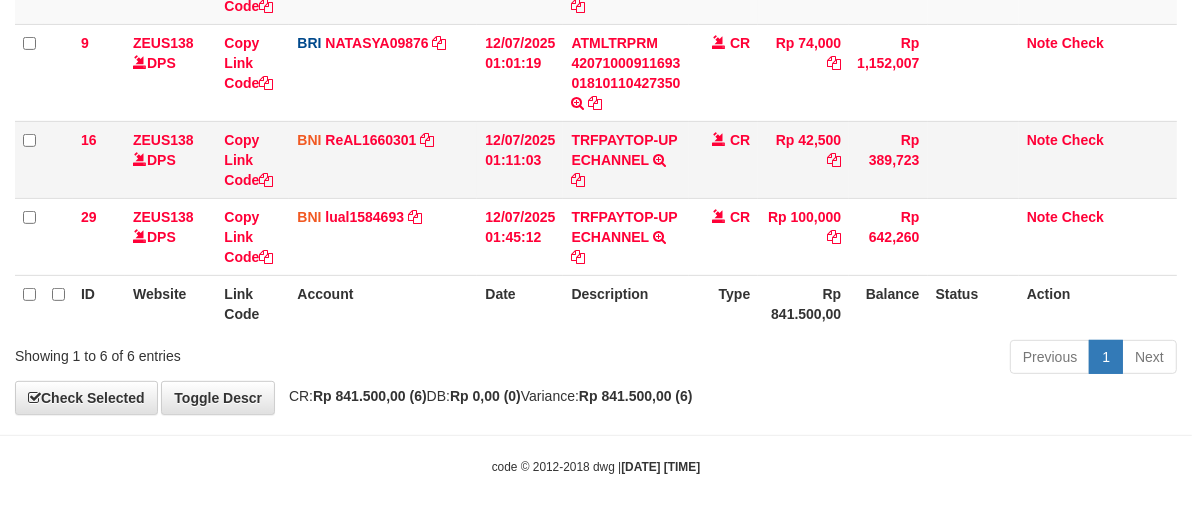 click on "CR" at bounding box center [724, 159] 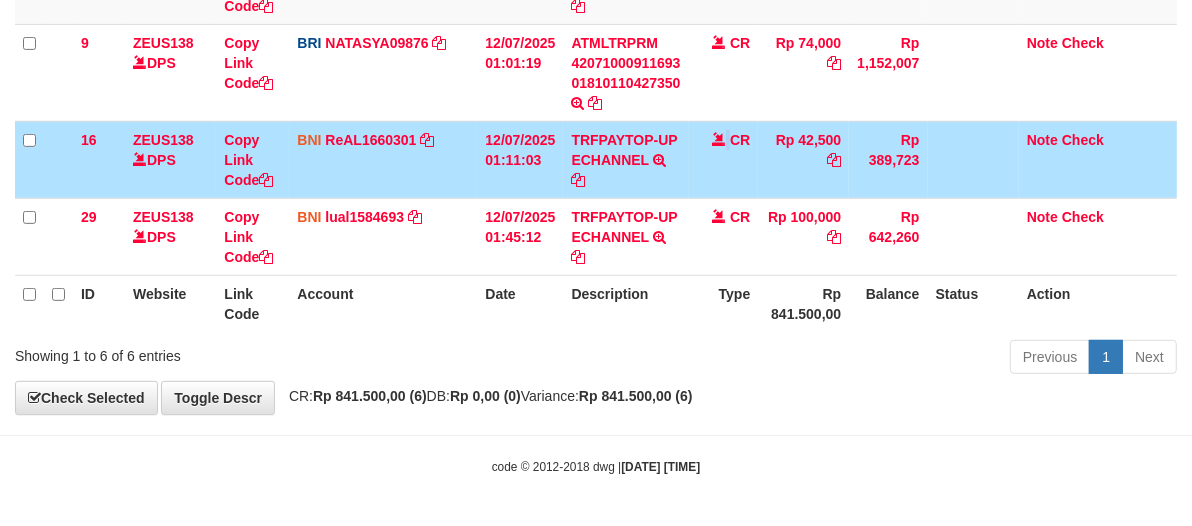 click on "CR" at bounding box center [724, 159] 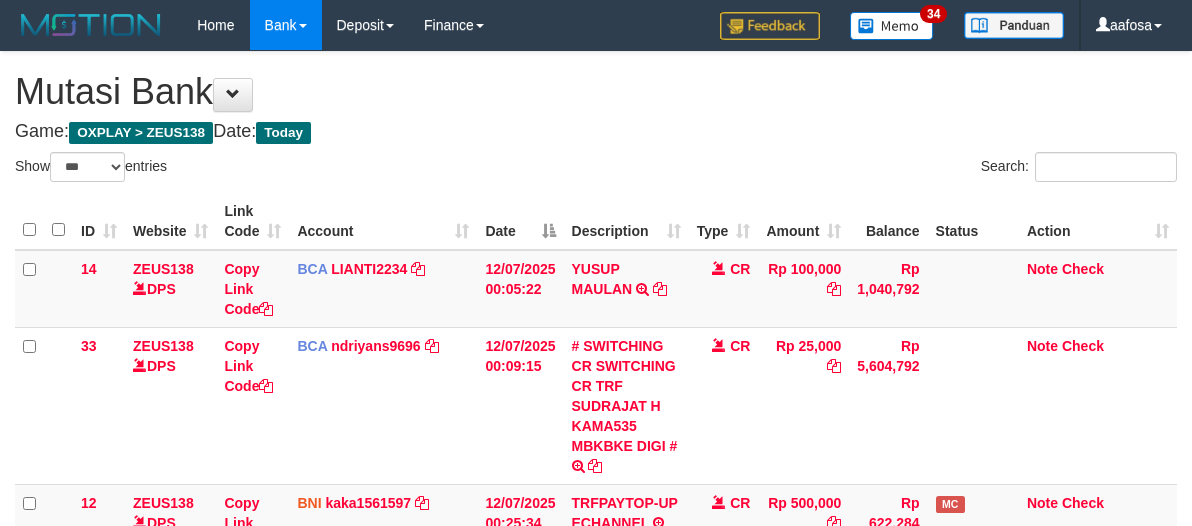 select on "***" 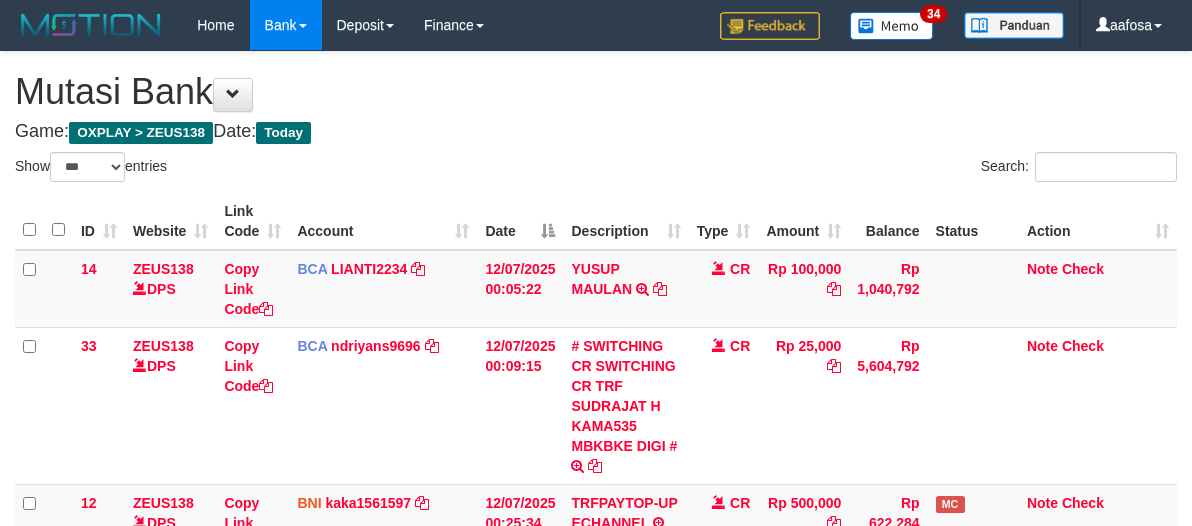 scroll, scrollTop: 537, scrollLeft: 0, axis: vertical 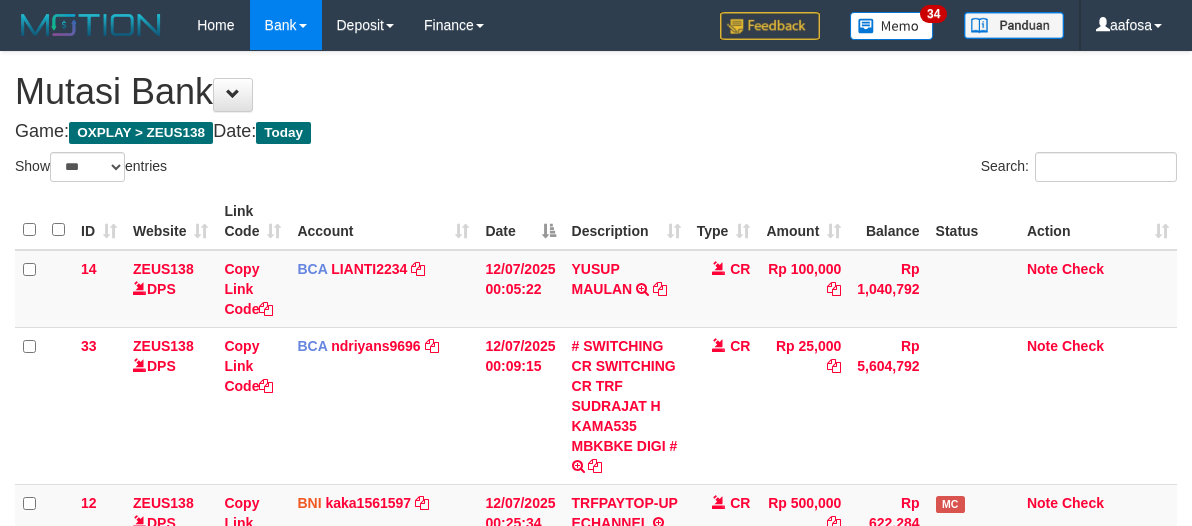 select on "***" 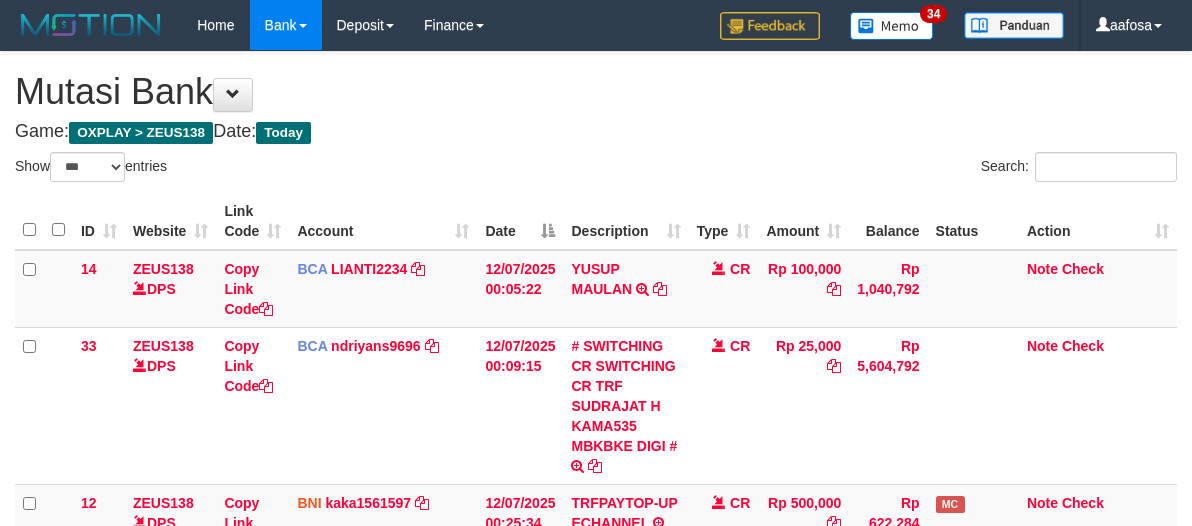 scroll, scrollTop: 537, scrollLeft: 0, axis: vertical 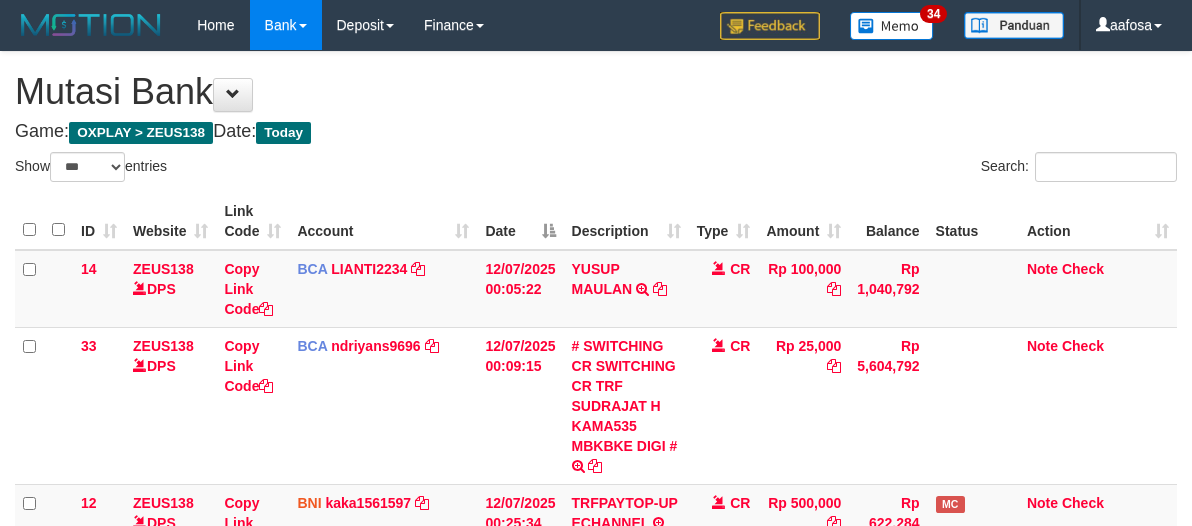 select on "***" 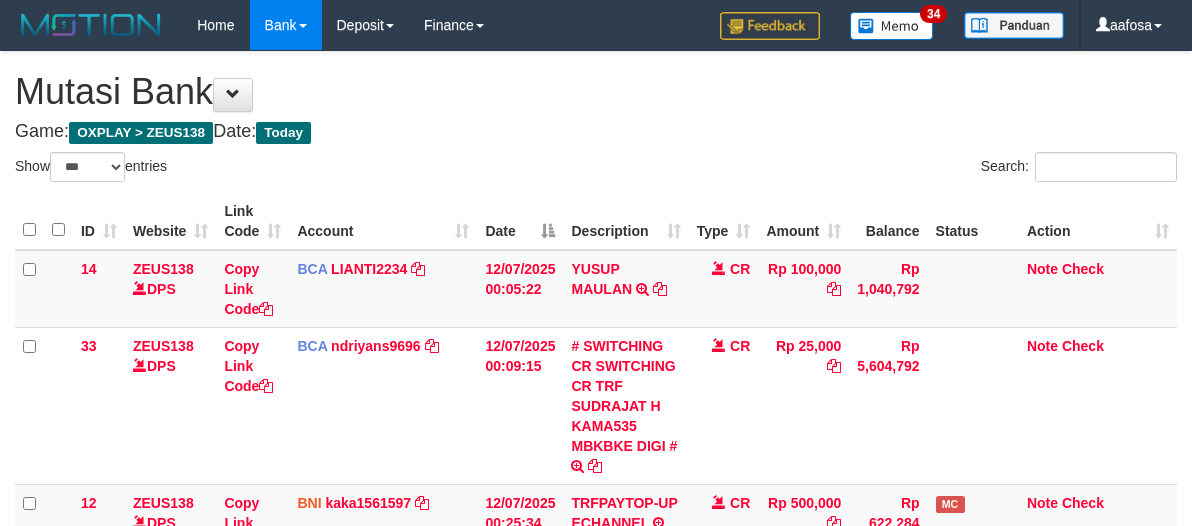 scroll, scrollTop: 537, scrollLeft: 0, axis: vertical 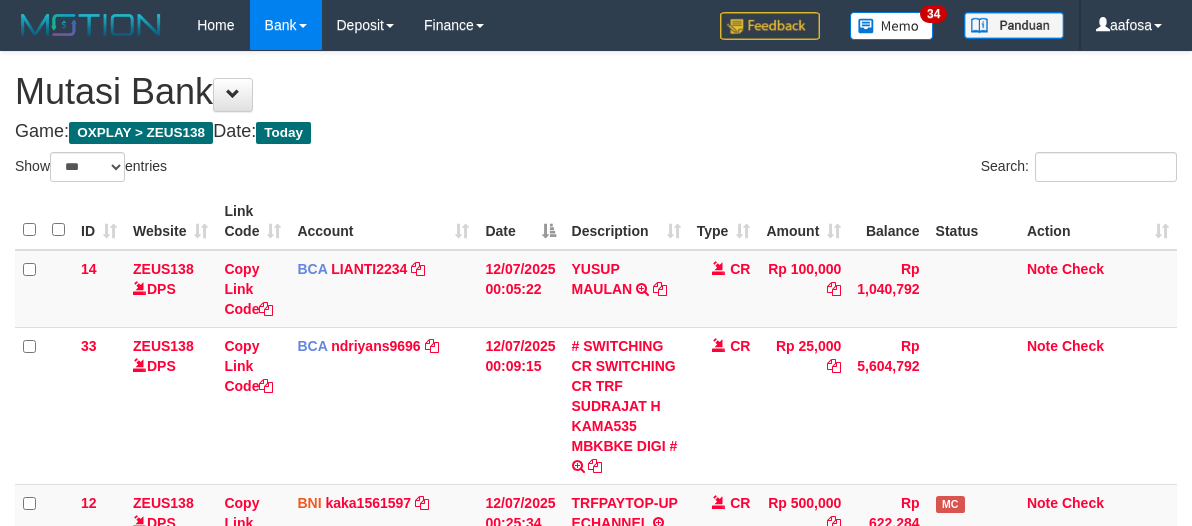 select on "***" 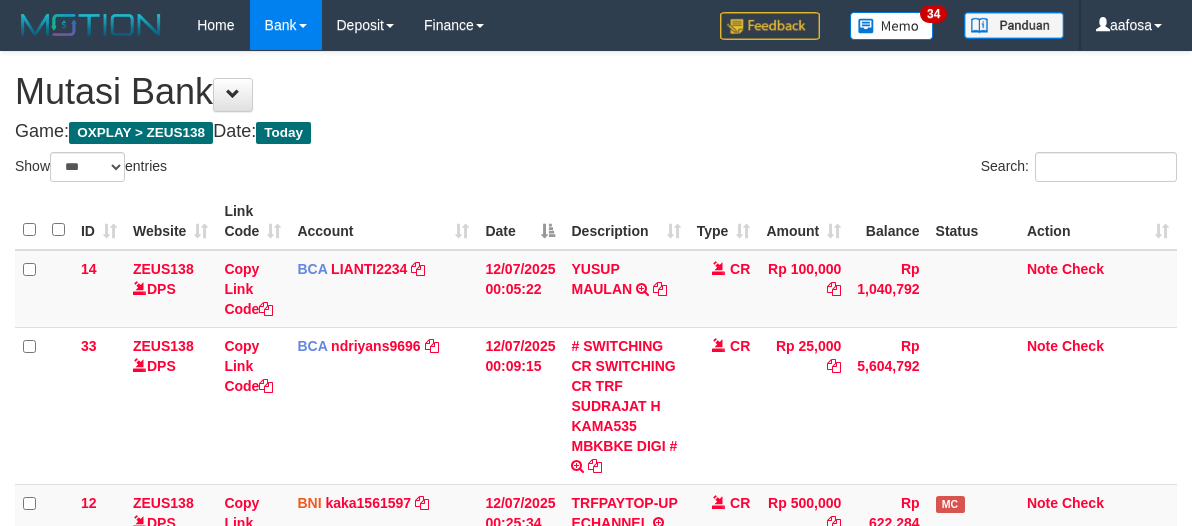 scroll, scrollTop: 537, scrollLeft: 0, axis: vertical 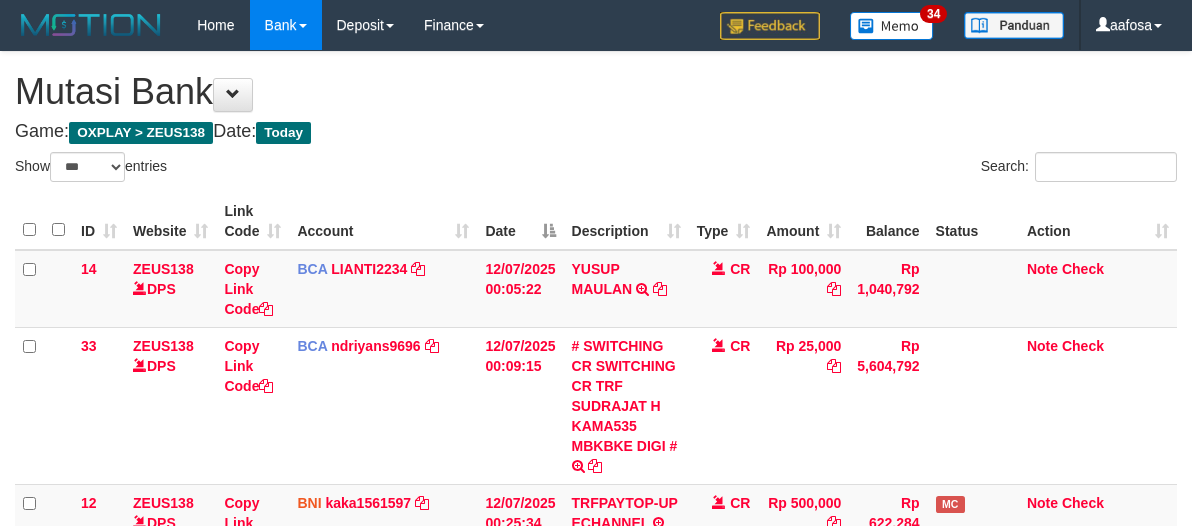 select on "***" 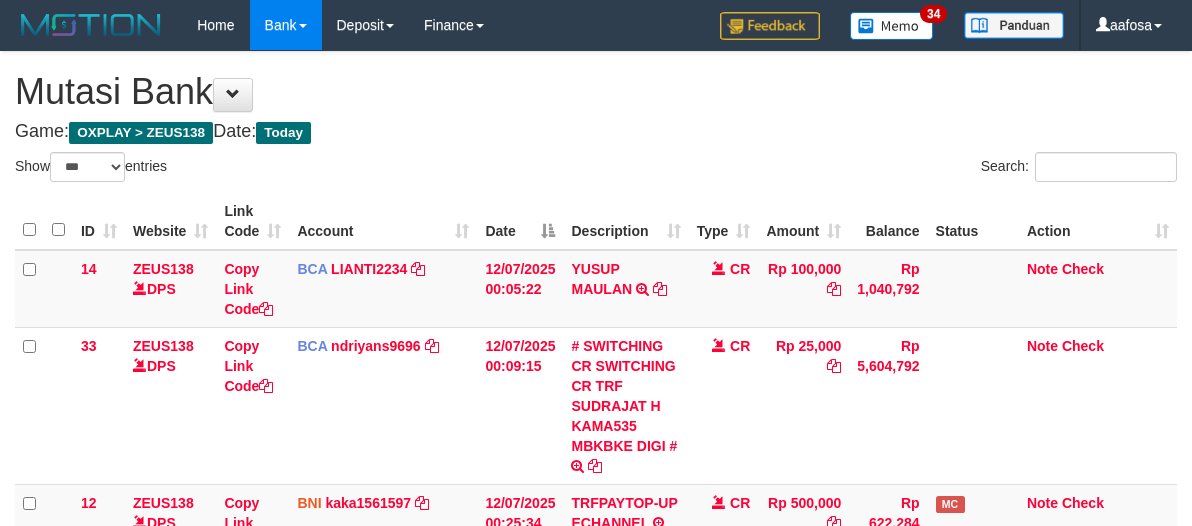 scroll, scrollTop: 537, scrollLeft: 0, axis: vertical 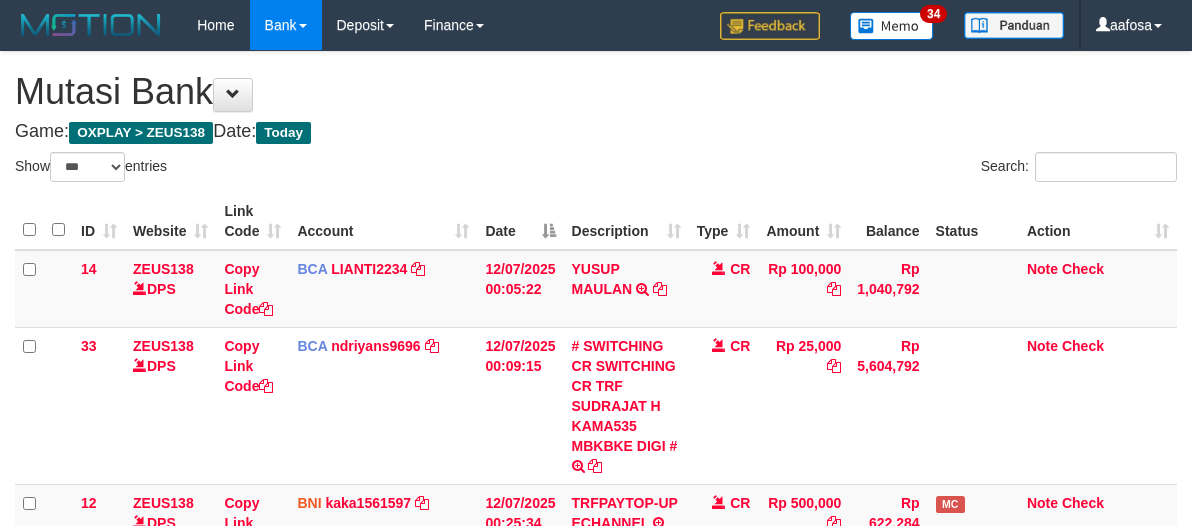 select on "***" 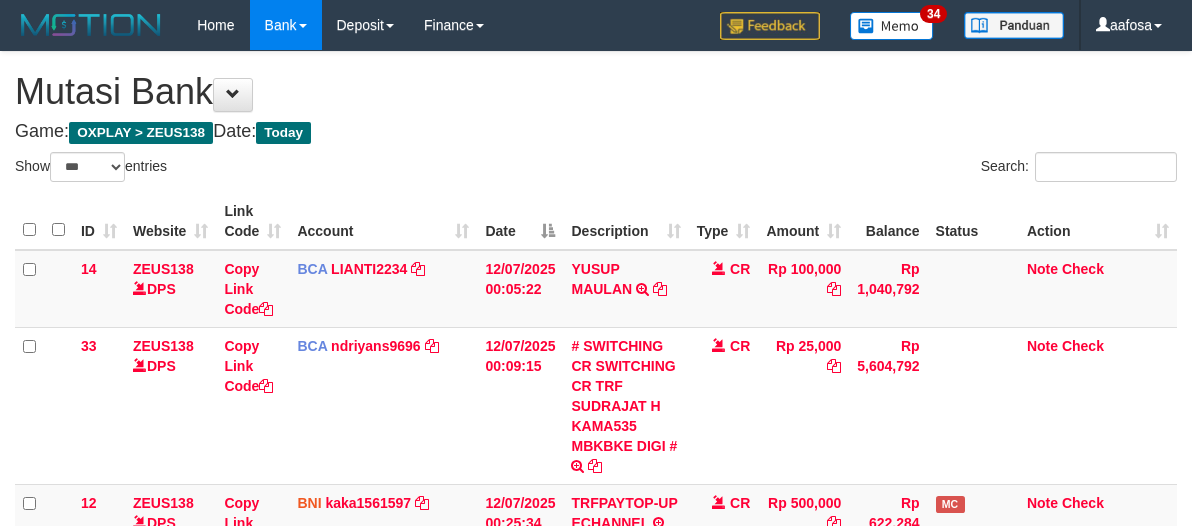 scroll, scrollTop: 537, scrollLeft: 0, axis: vertical 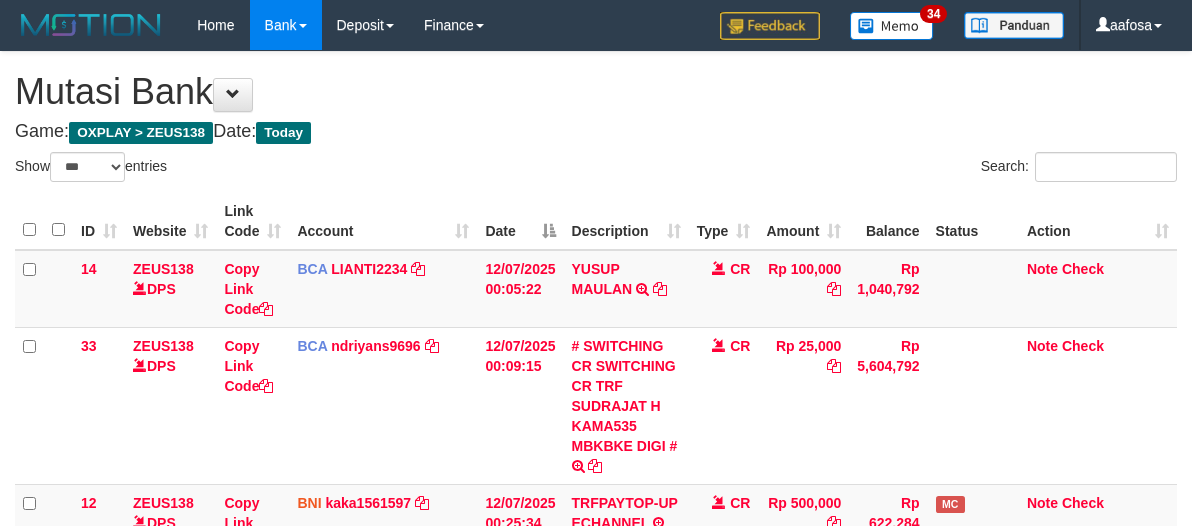 select on "***" 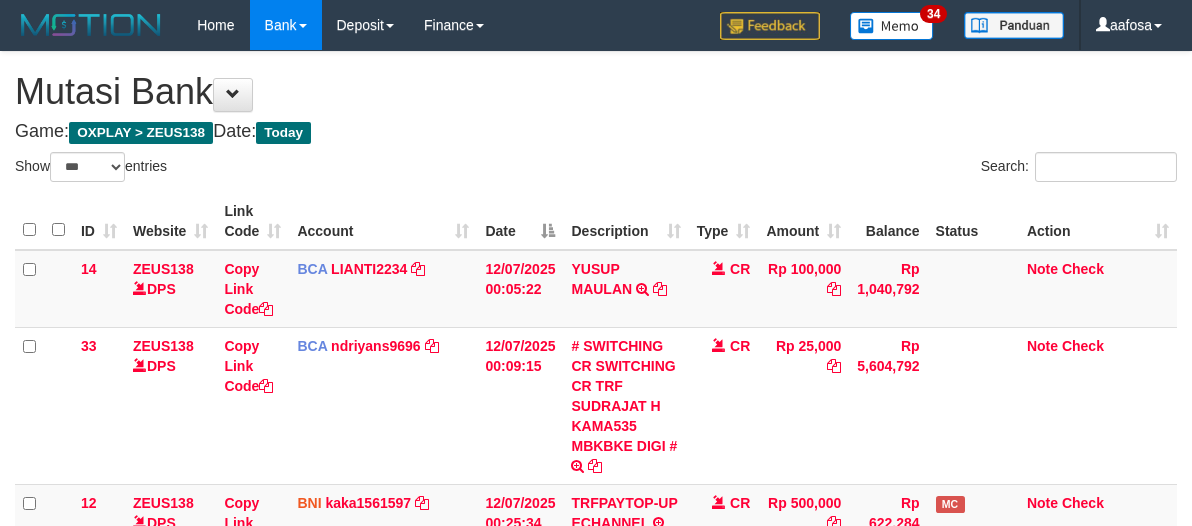 scroll, scrollTop: 537, scrollLeft: 0, axis: vertical 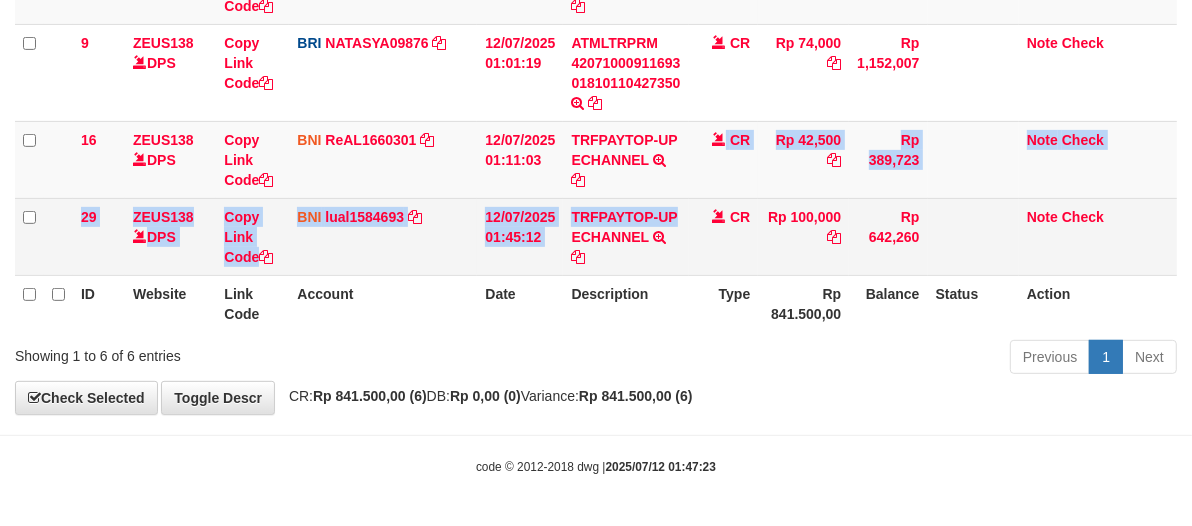 click on "14
ZEUS138    [CITY]
Copy Link Code
BCA
lianti2234
[CITY]
[FIRST]
mutasi_20250712_4646 | 14
mutasi_20250712_4646 | 14
12/07/2025 00:05:22
YUSUP MAULAN         TRSF E-BANKING CR 1207/FTSCY/WS95051
100000.002025071262819090 TRFDN-YUSUP MAULANESPAY DEBIT INDONE
CR
Rp 100,000
Rp 1,040,792
Note
Check
33
ZEUS138    [CITY]
Copy Link Code
BCA
ndriyans9696
[CITY]
[FIRST][LAST]
mutasi_20250712_3291 | 33" at bounding box center (596, -6) 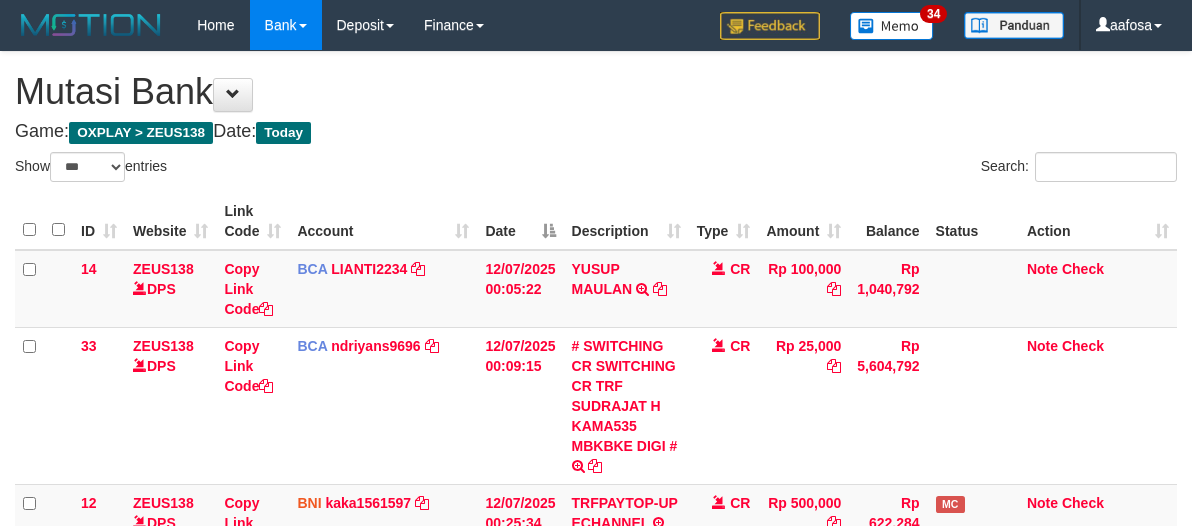 select on "***" 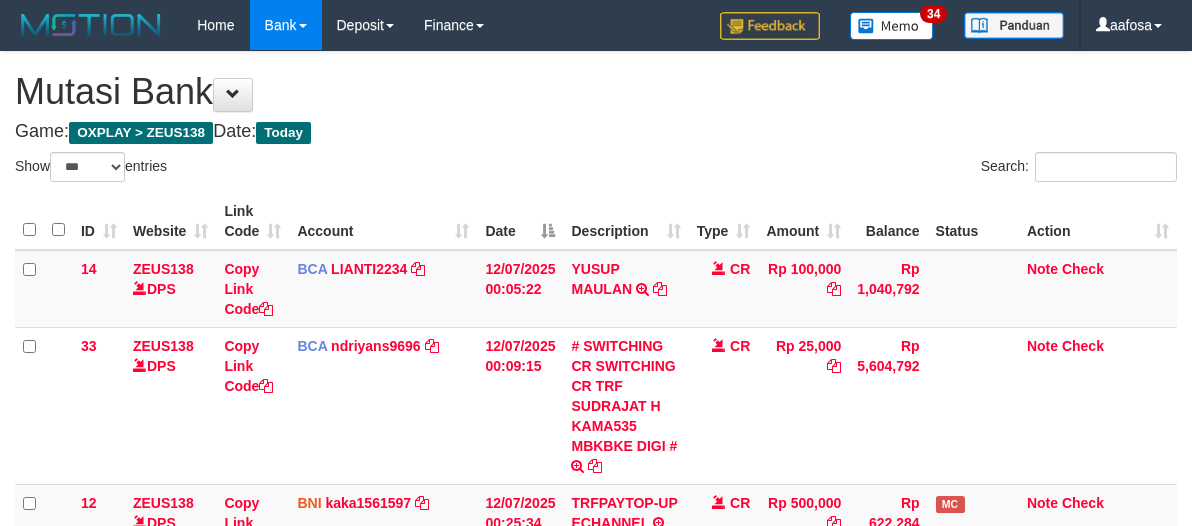 scroll, scrollTop: 537, scrollLeft: 0, axis: vertical 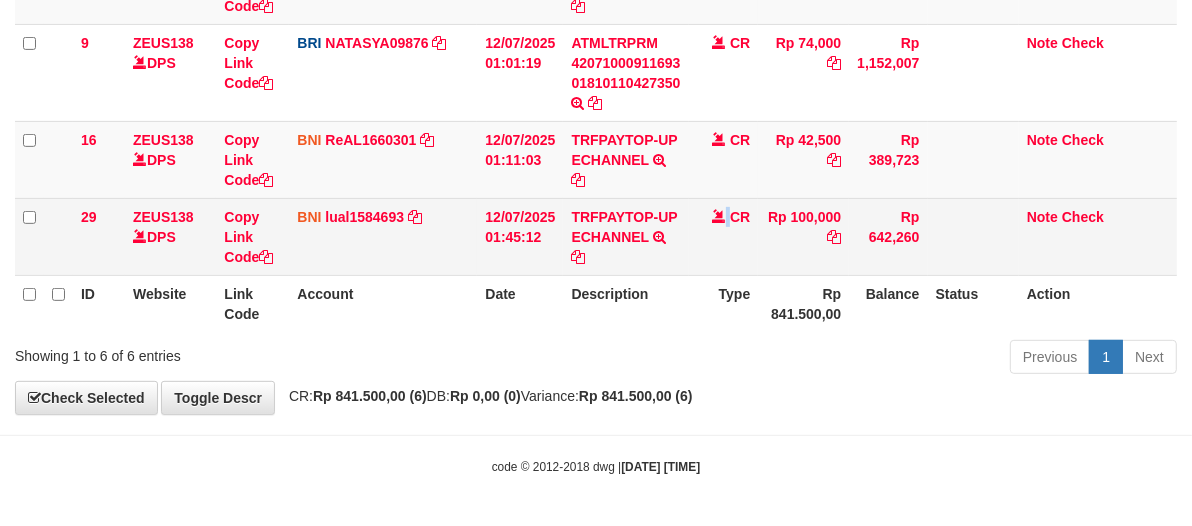 drag, startPoint x: 728, startPoint y: 236, endPoint x: 873, endPoint y: 240, distance: 145.05516 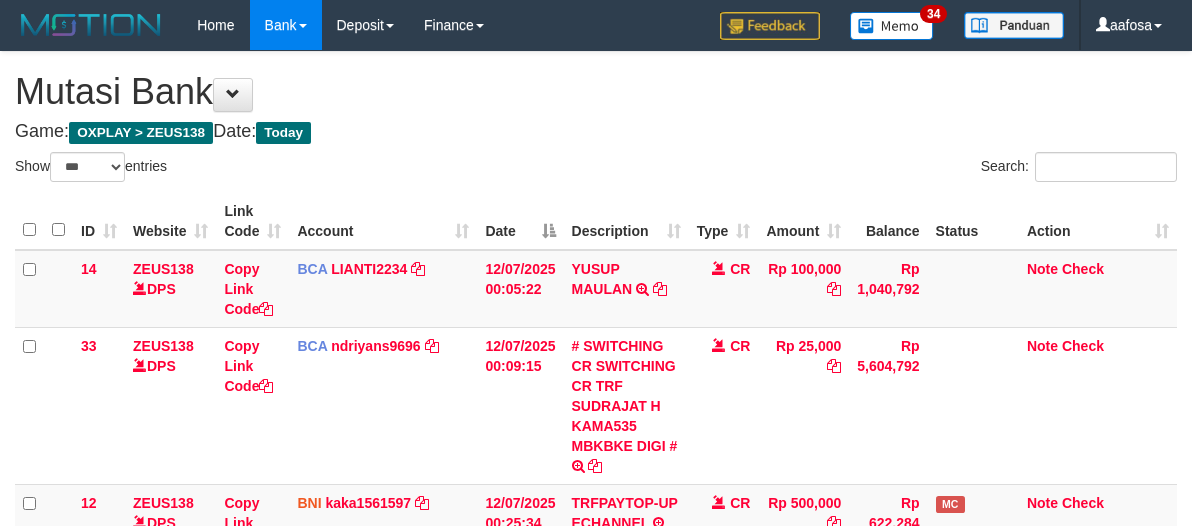 select on "***" 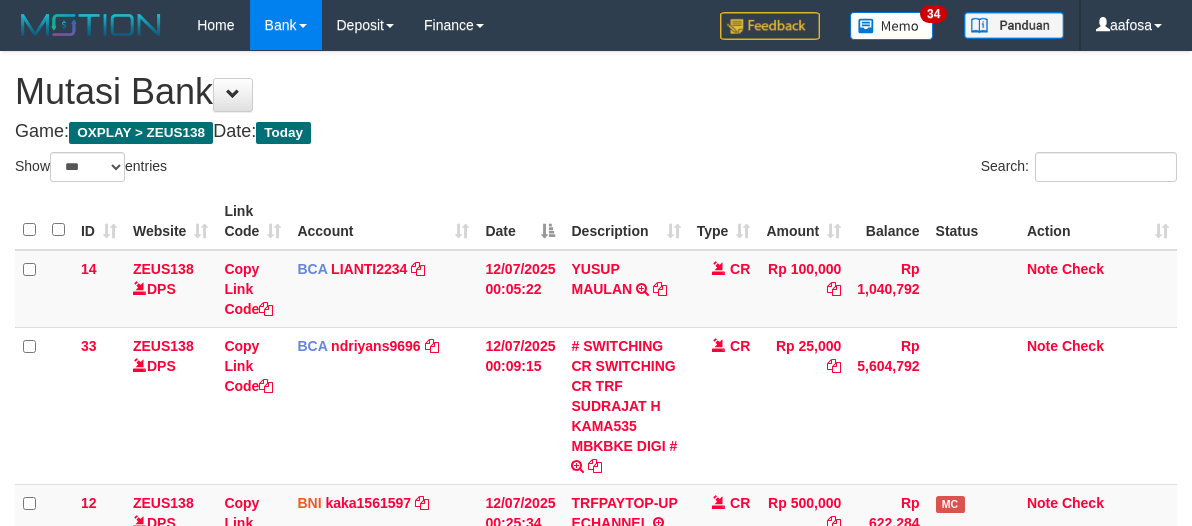 scroll, scrollTop: 537, scrollLeft: 0, axis: vertical 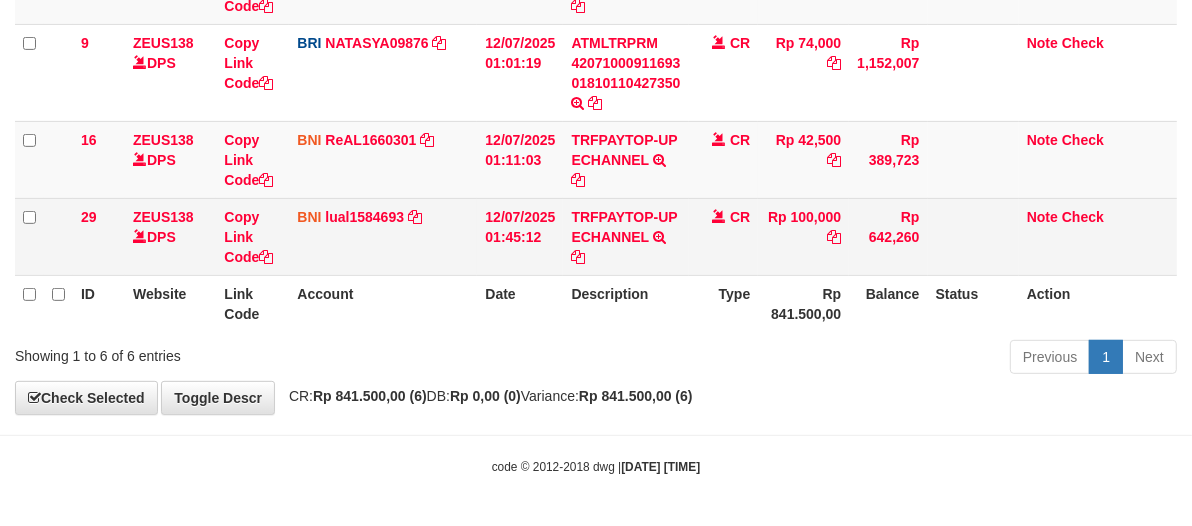 drag, startPoint x: 740, startPoint y: 187, endPoint x: 588, endPoint y: 201, distance: 152.64337 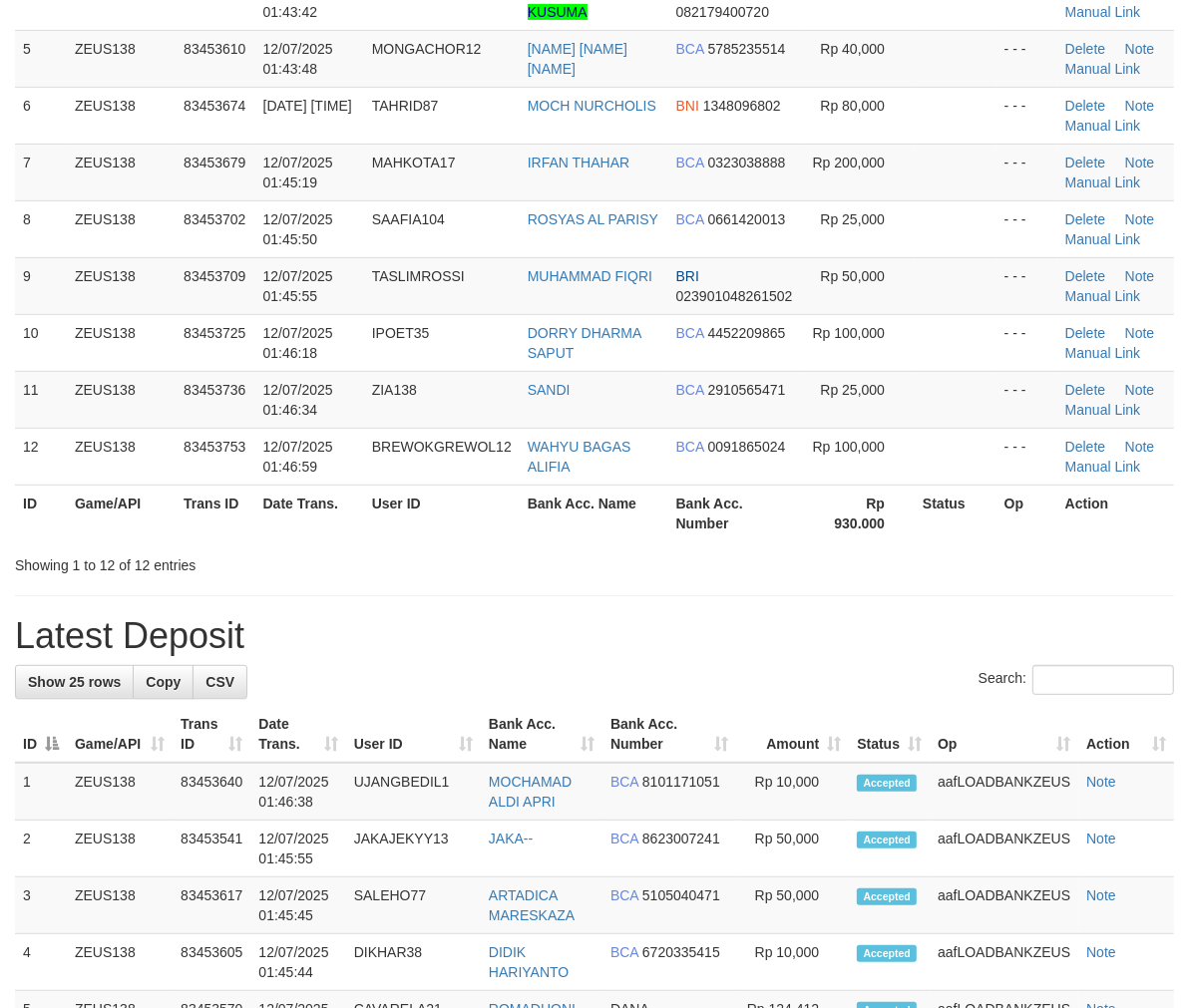 scroll, scrollTop: 372, scrollLeft: 0, axis: vertical 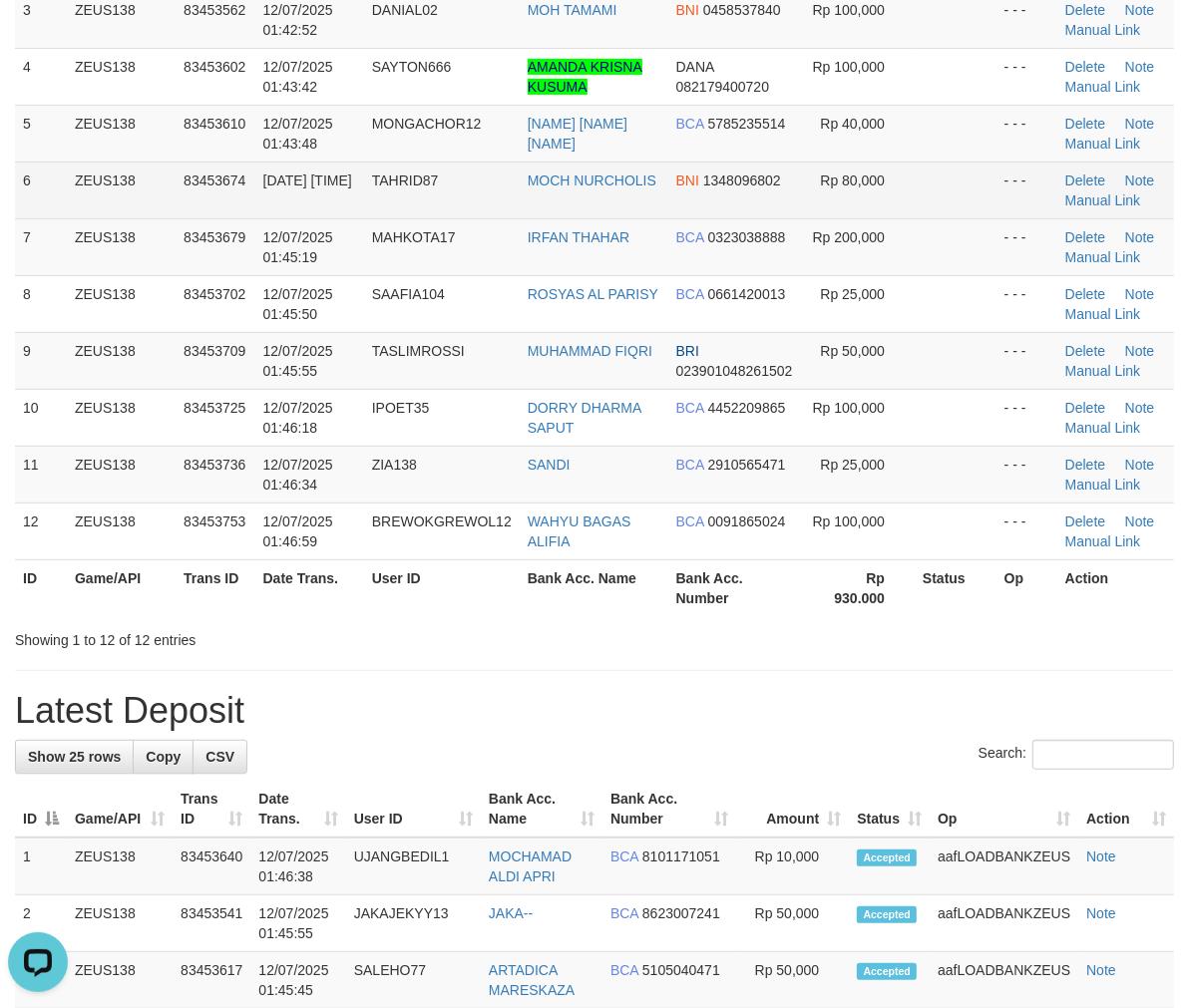 drag, startPoint x: 553, startPoint y: 206, endPoint x: 511, endPoint y: 195, distance: 43.416587 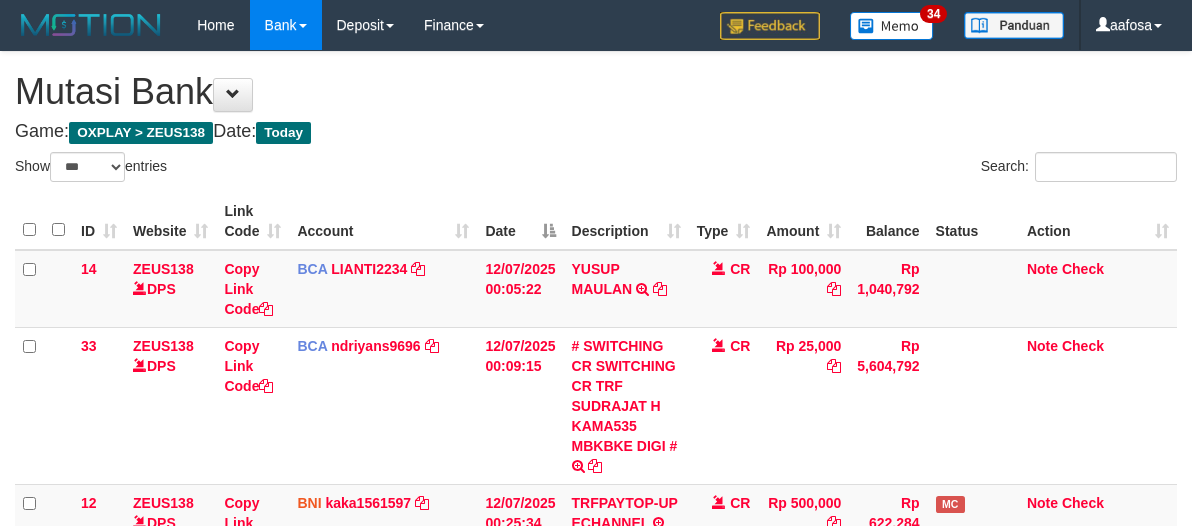 select on "***" 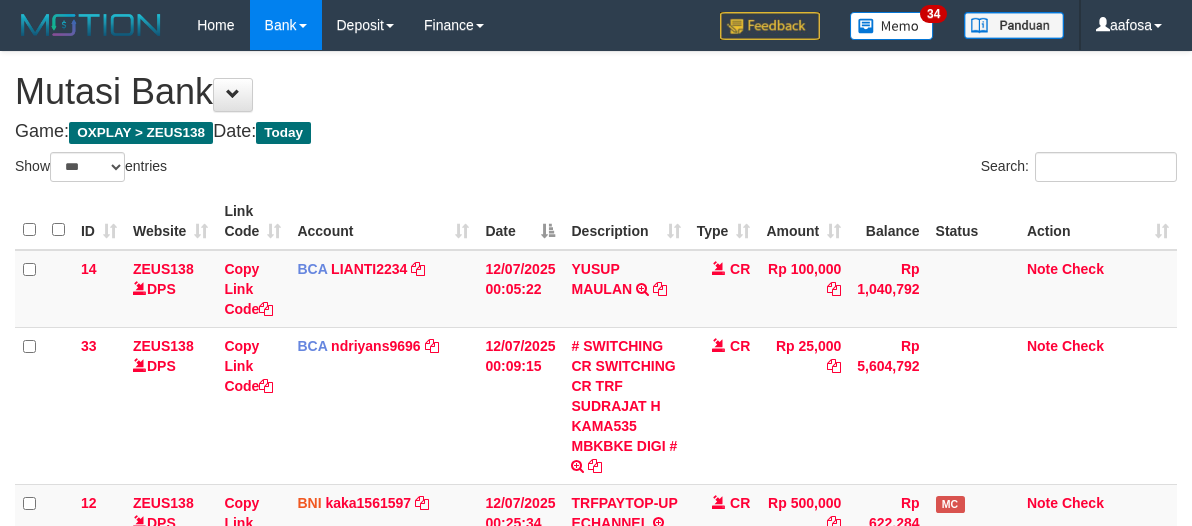 scroll, scrollTop: 537, scrollLeft: 0, axis: vertical 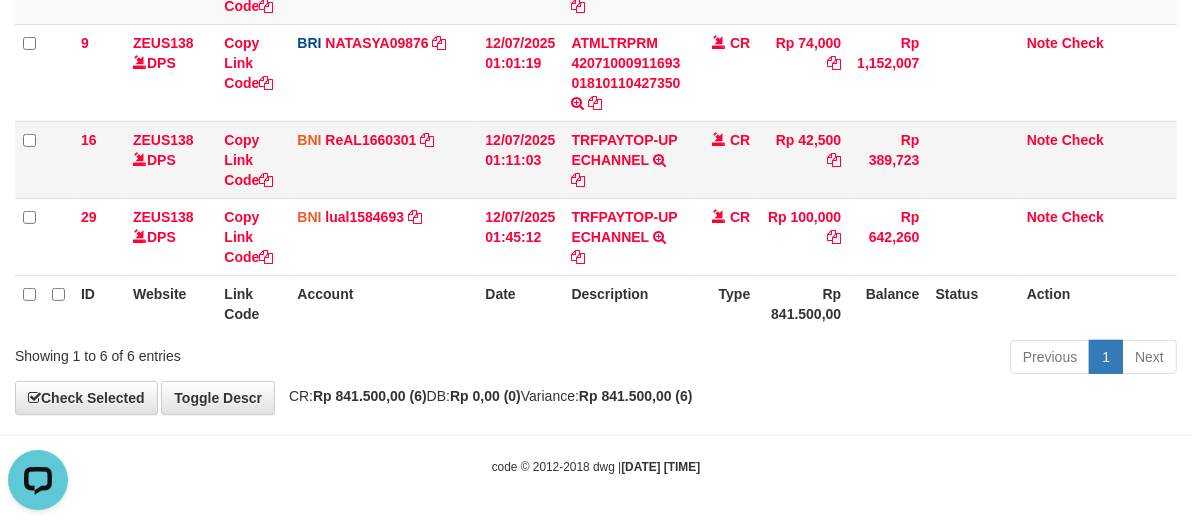 click on "Rp 42,500" at bounding box center (803, 159) 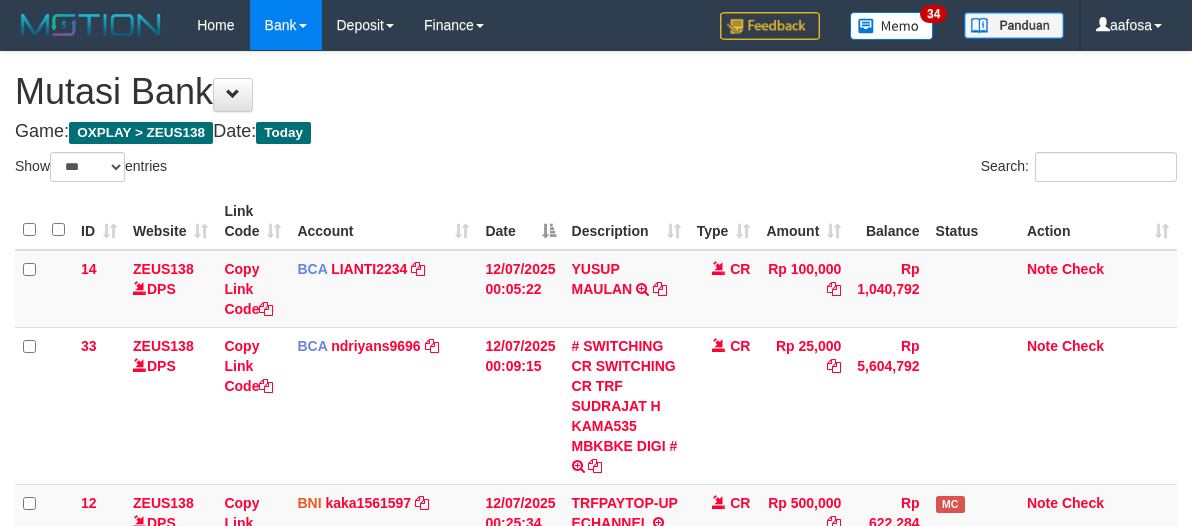 select on "***" 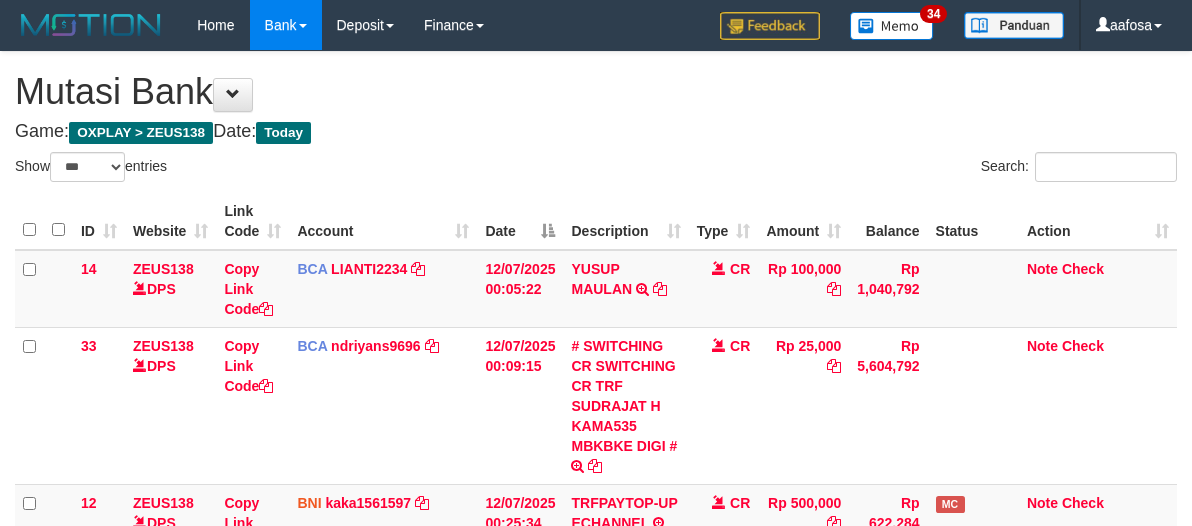 scroll, scrollTop: 537, scrollLeft: 0, axis: vertical 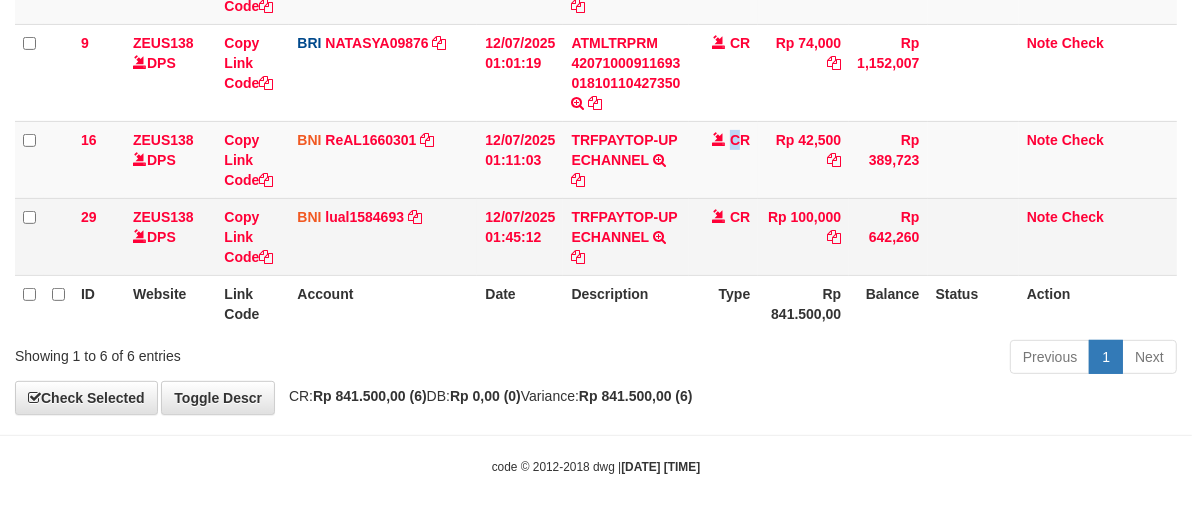 drag, startPoint x: 741, startPoint y: 190, endPoint x: 713, endPoint y: 195, distance: 28.442924 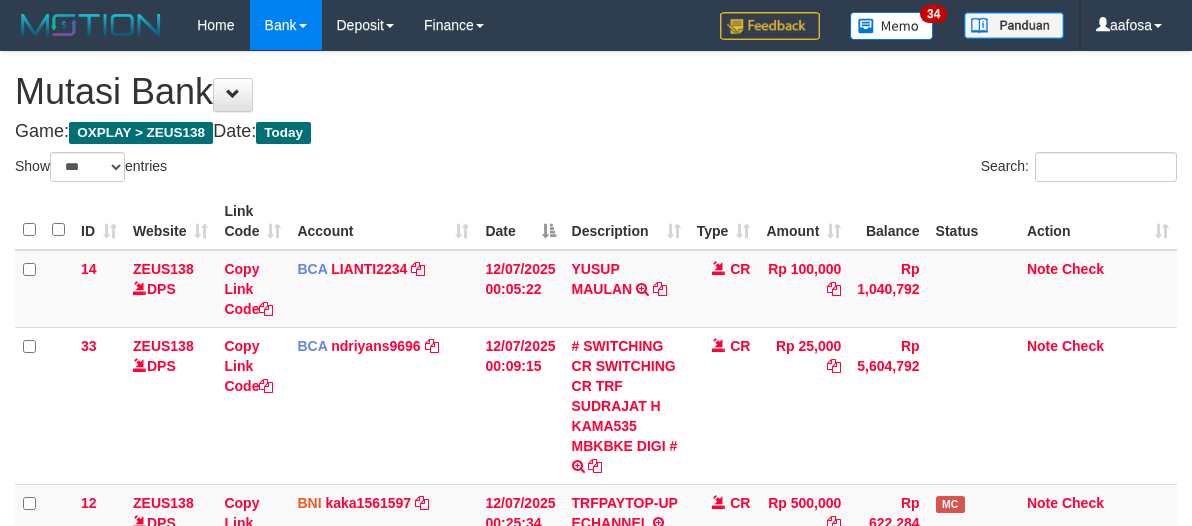 select on "***" 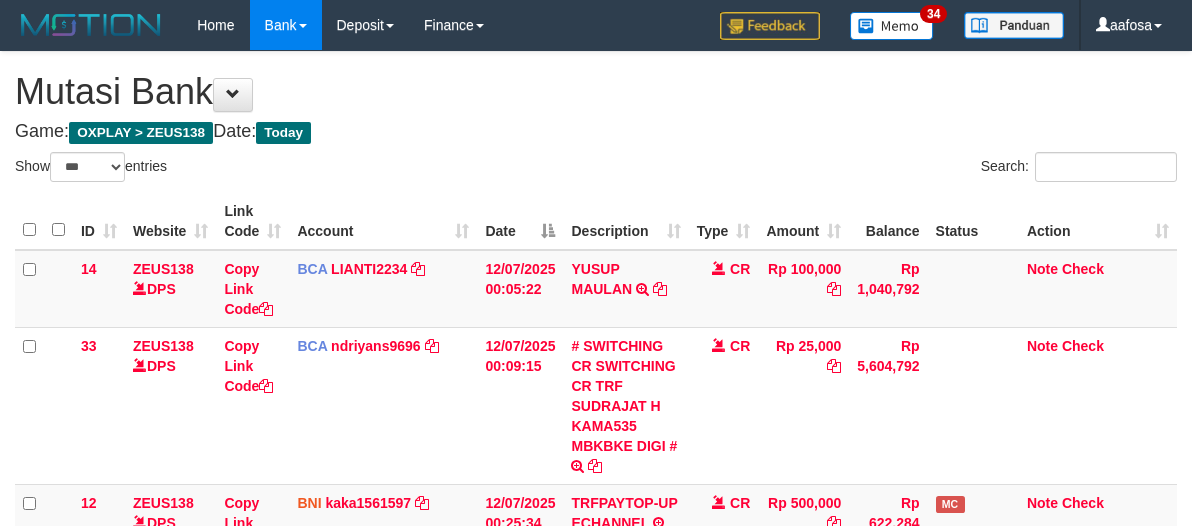 scroll, scrollTop: 537, scrollLeft: 0, axis: vertical 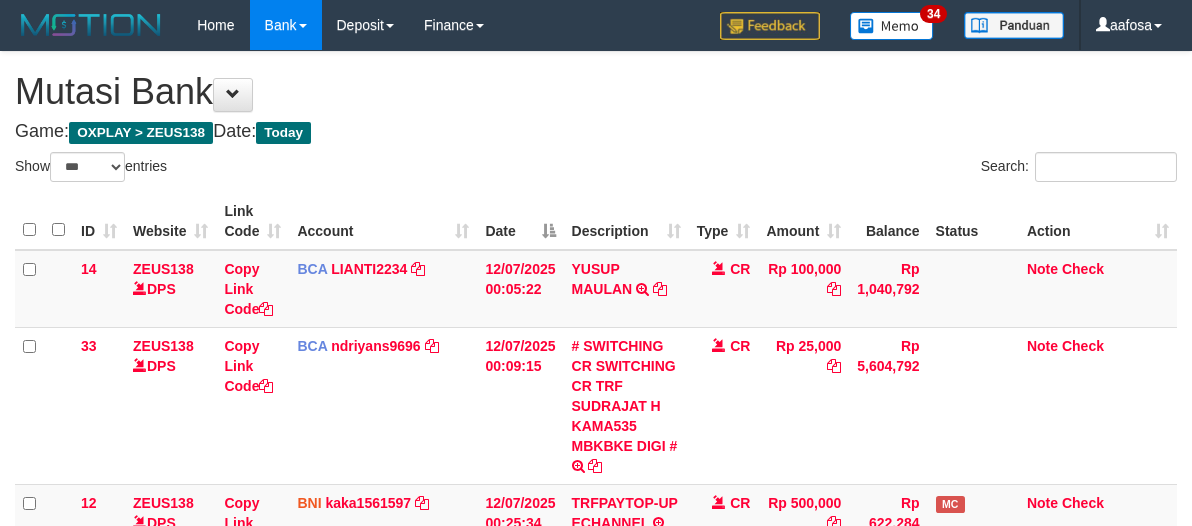 select on "***" 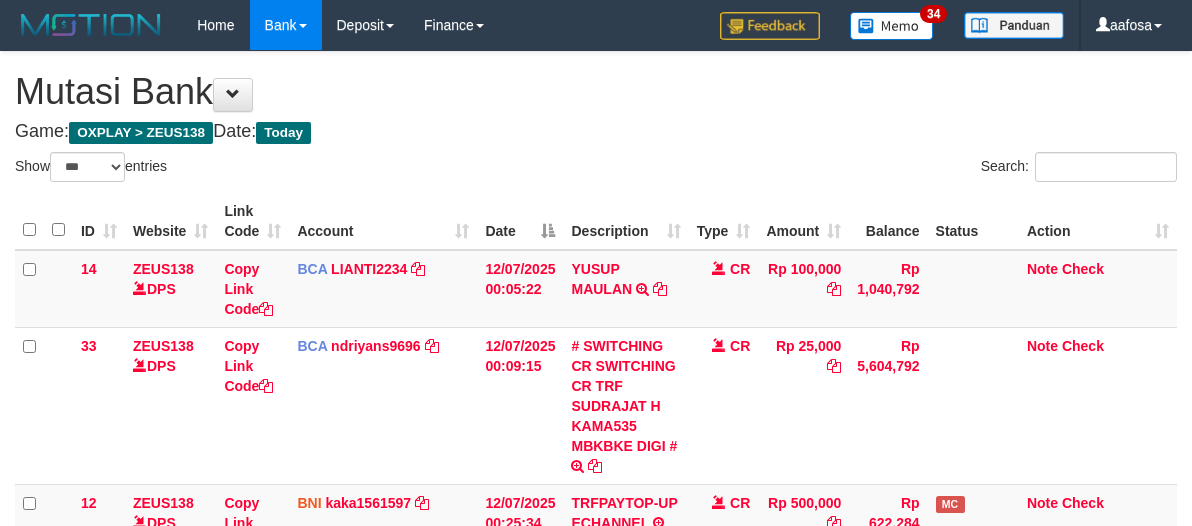 scroll, scrollTop: 537, scrollLeft: 0, axis: vertical 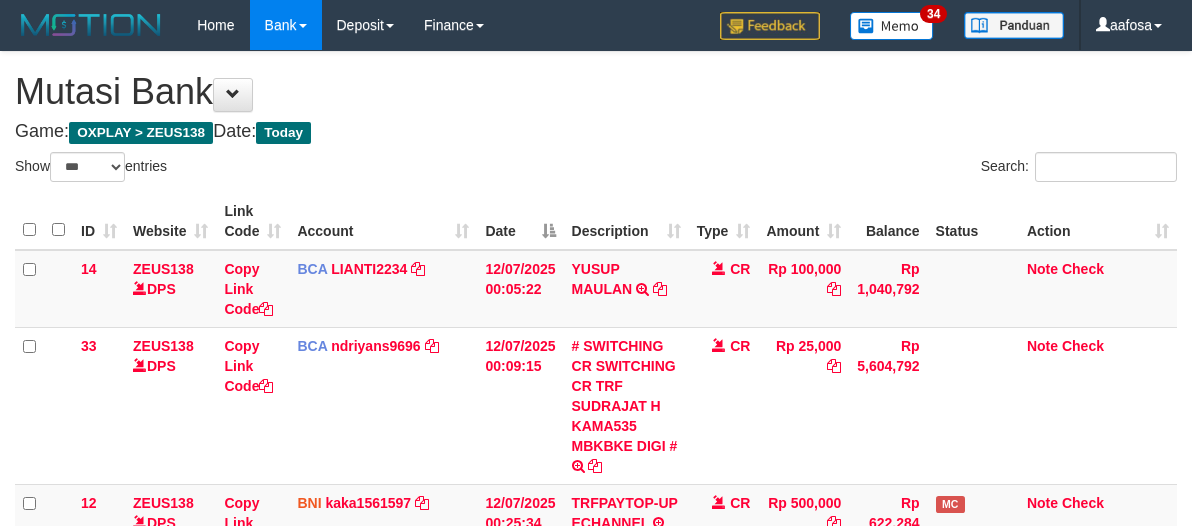 select on "***" 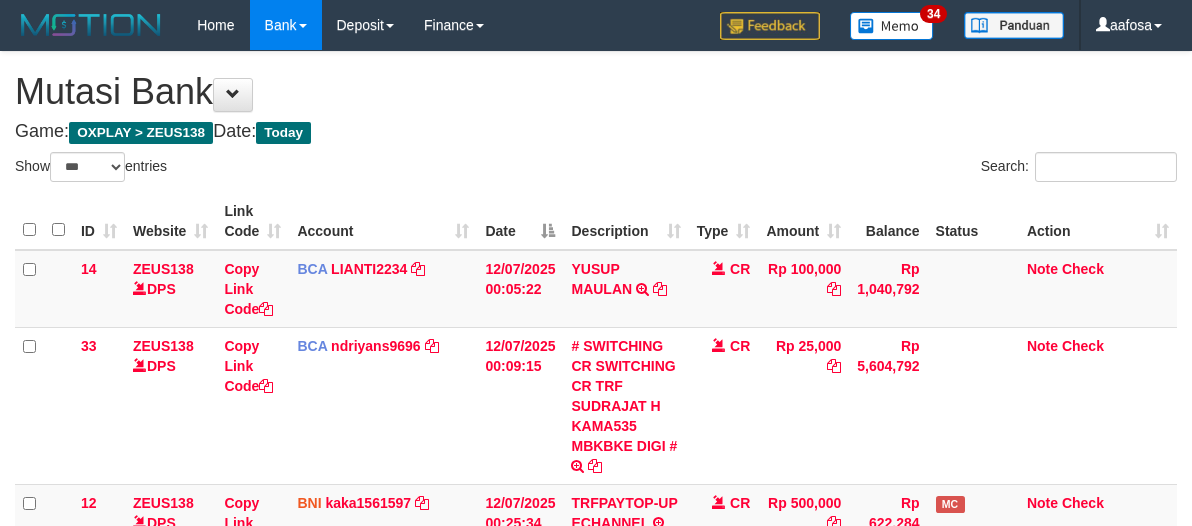 scroll, scrollTop: 537, scrollLeft: 0, axis: vertical 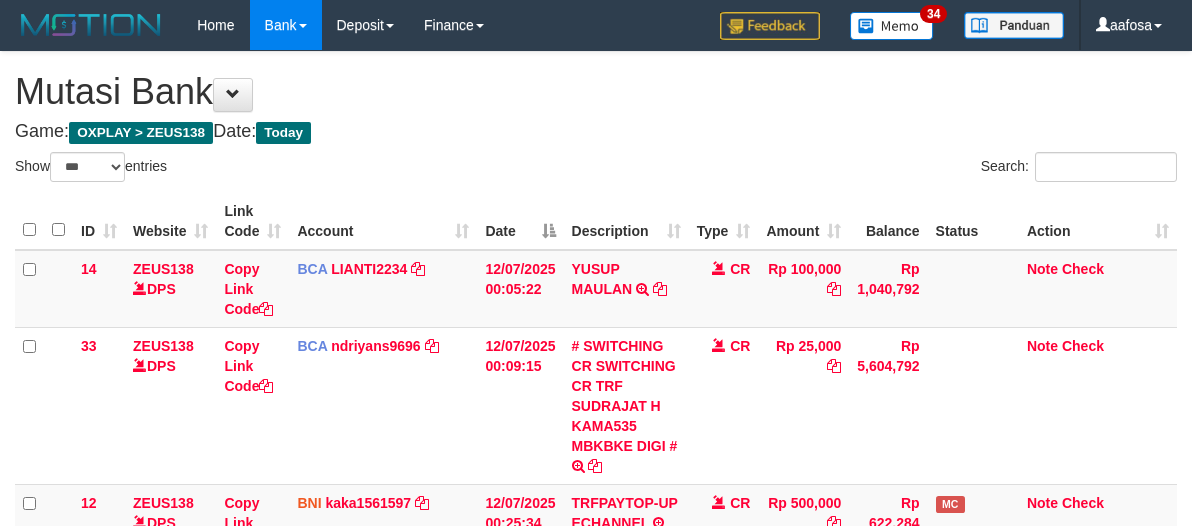 select on "***" 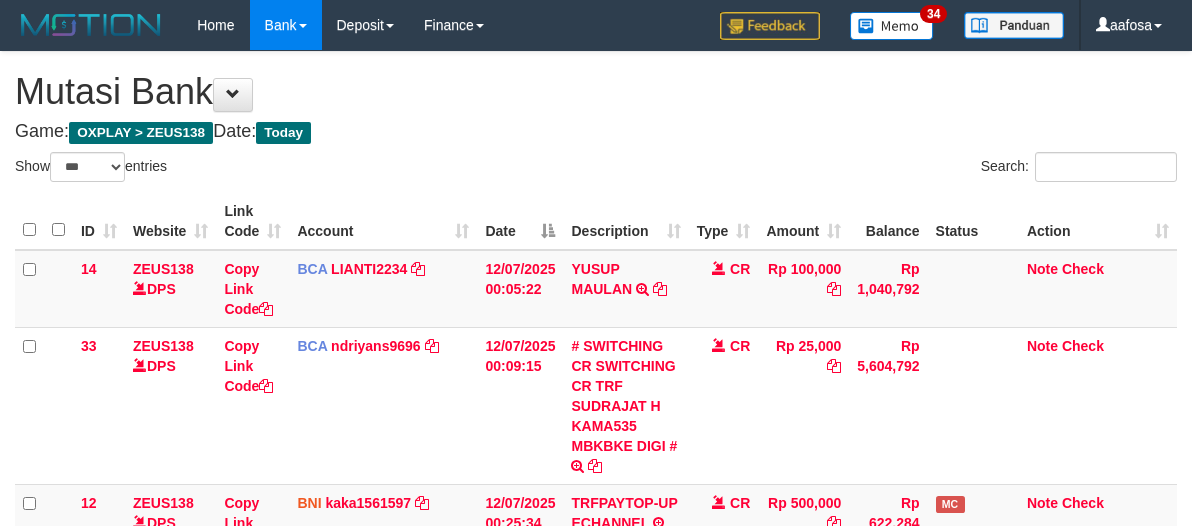 scroll, scrollTop: 537, scrollLeft: 0, axis: vertical 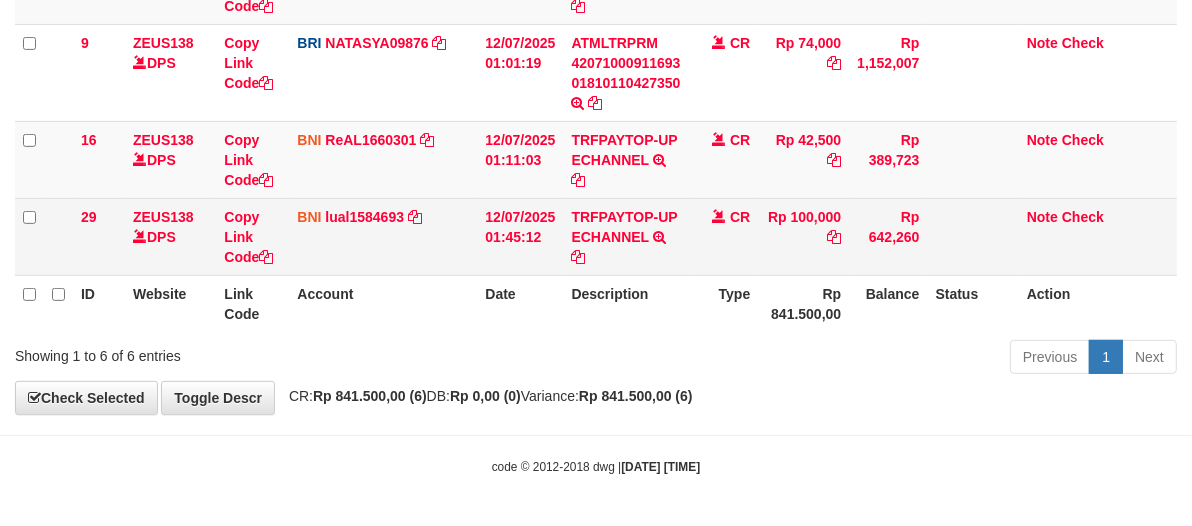 click on "CR" at bounding box center [724, 236] 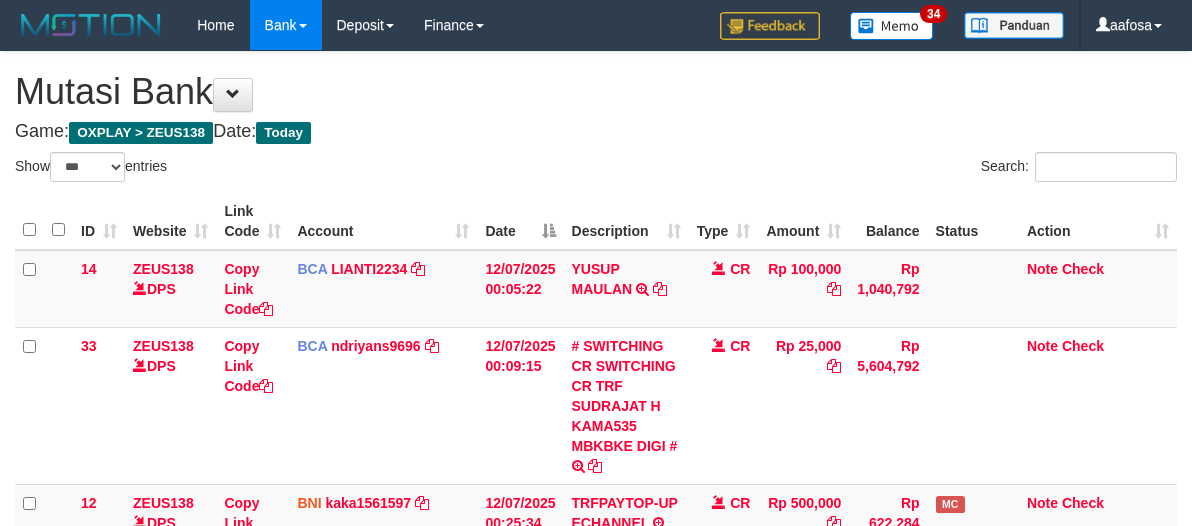 select on "***" 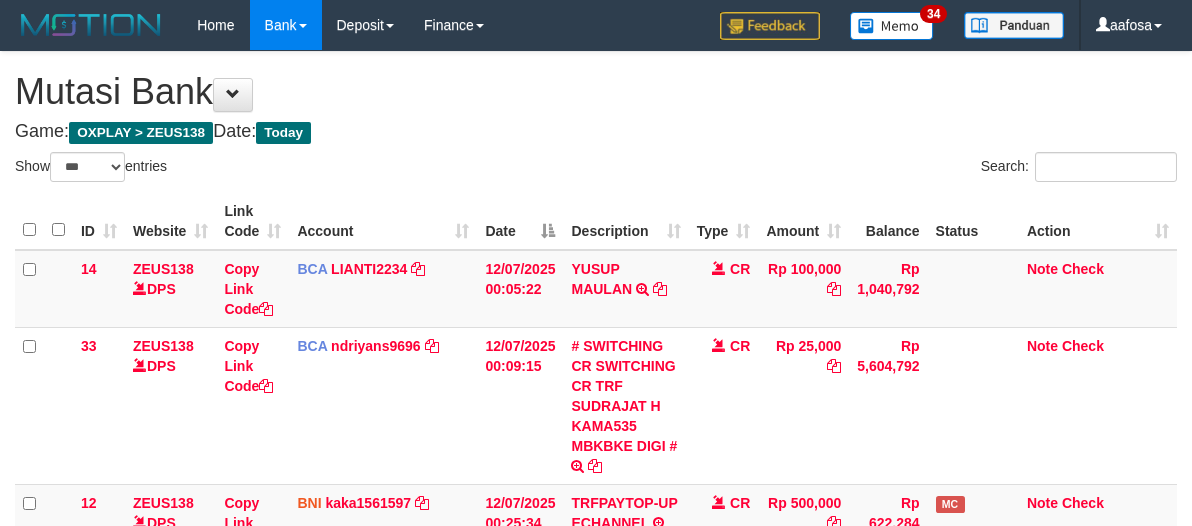 scroll, scrollTop: 537, scrollLeft: 0, axis: vertical 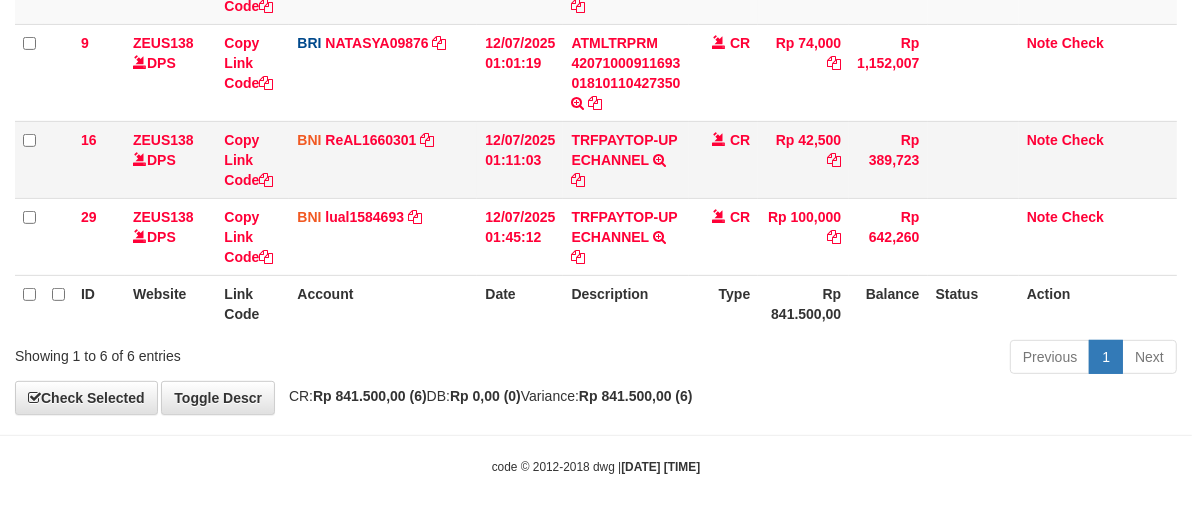 click on "CR" at bounding box center [724, 159] 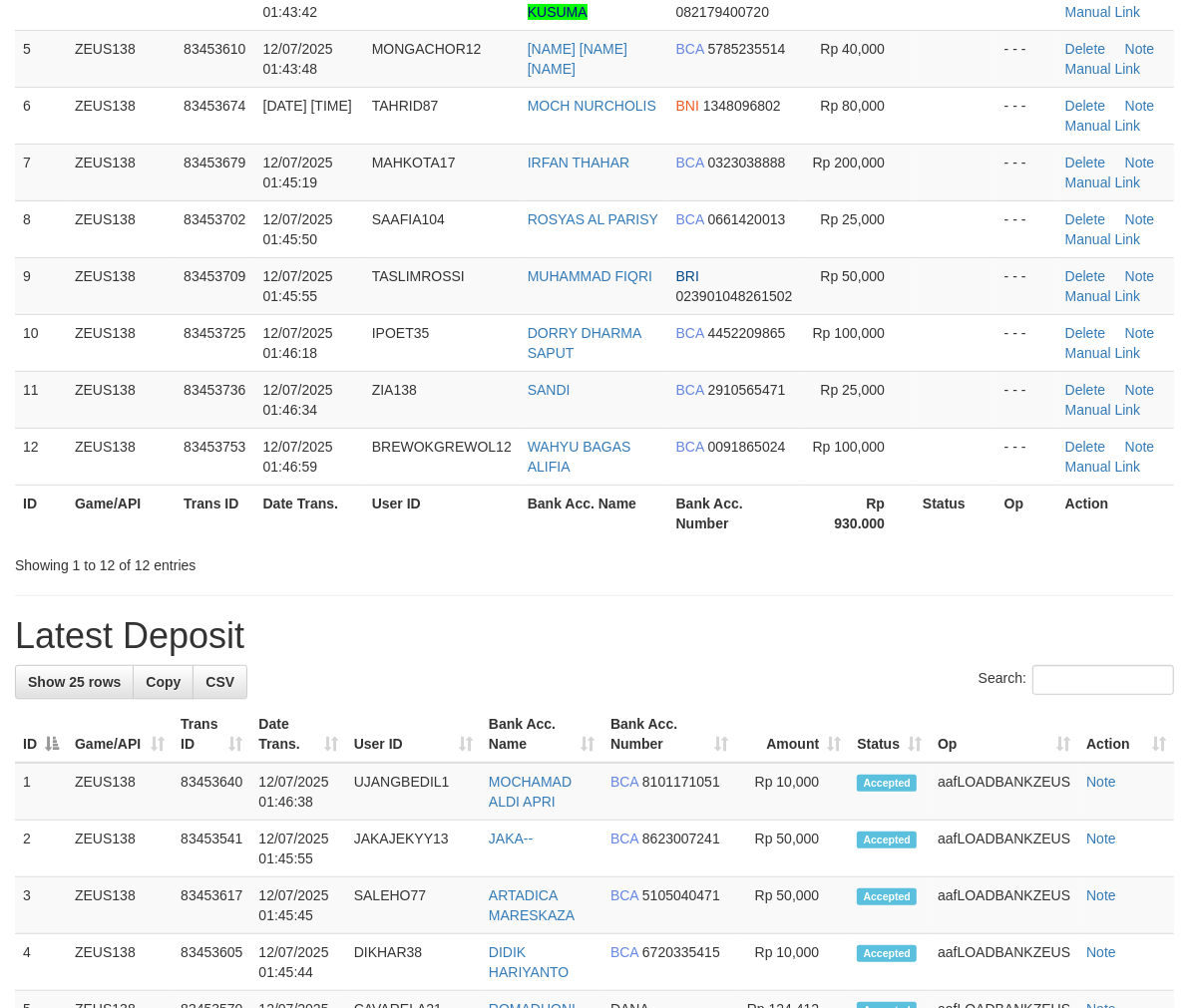 scroll, scrollTop: 372, scrollLeft: 0, axis: vertical 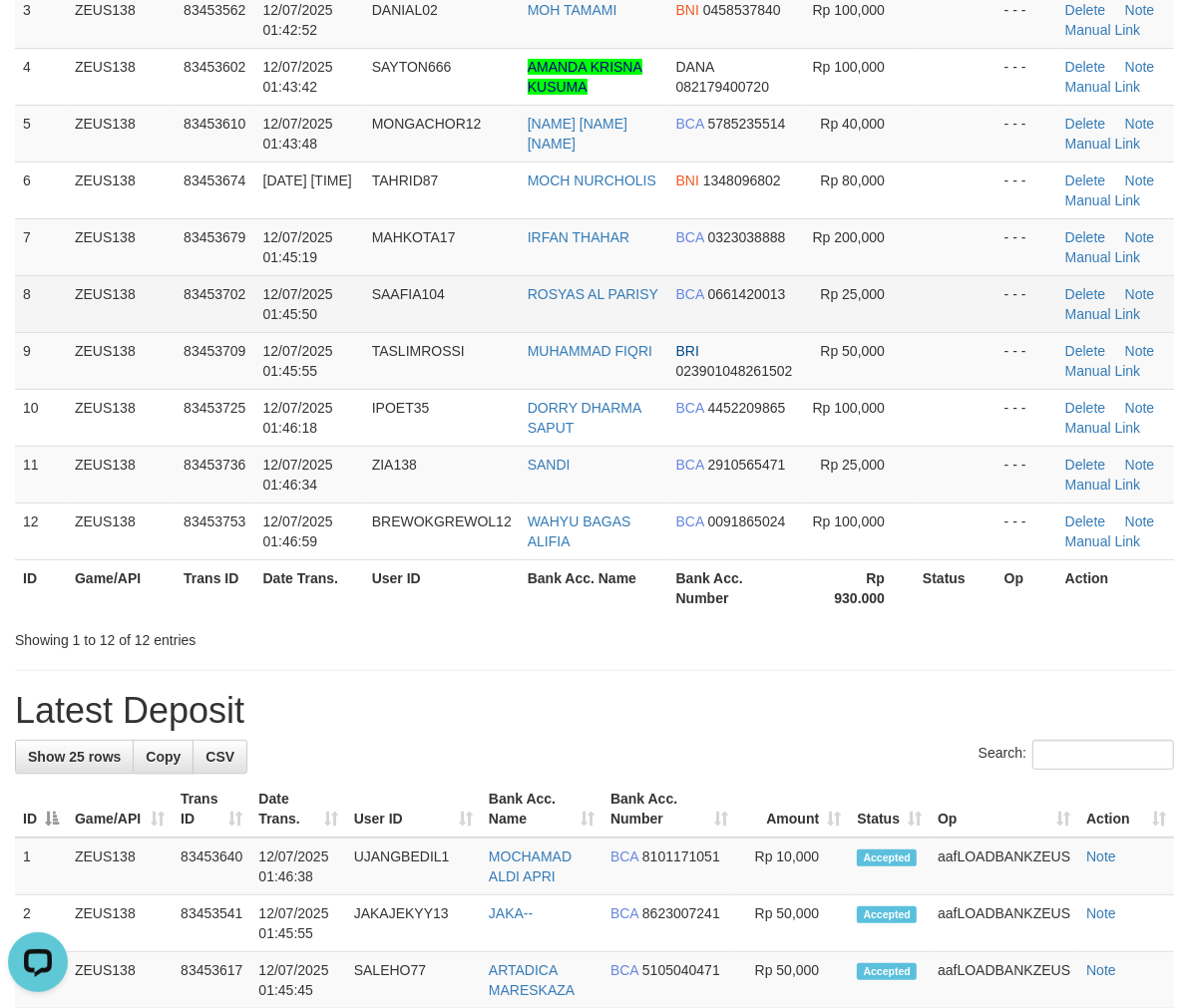 click on "SAAFIA104" at bounding box center [442, 303] 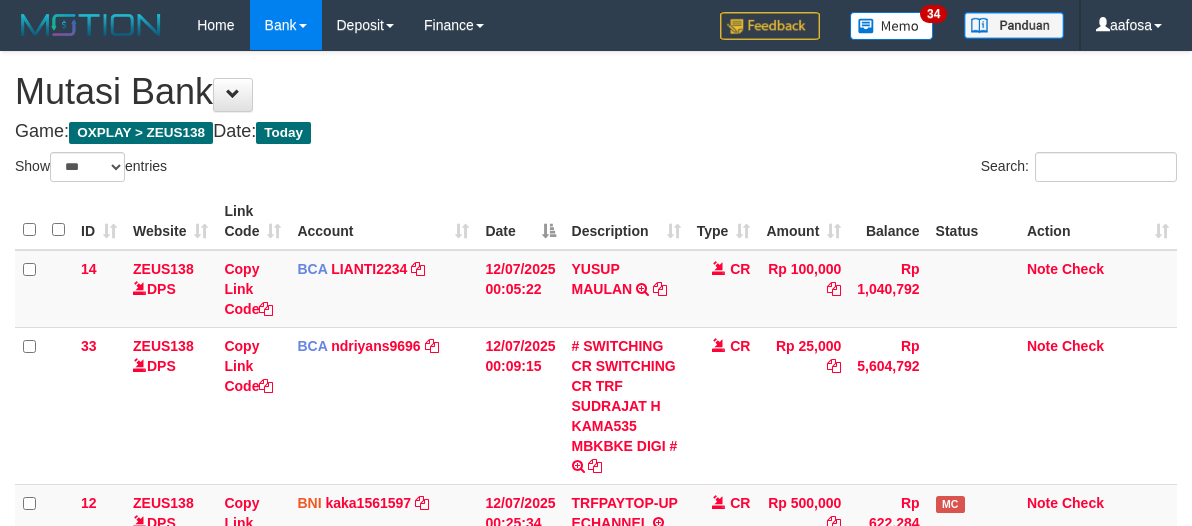 select on "***" 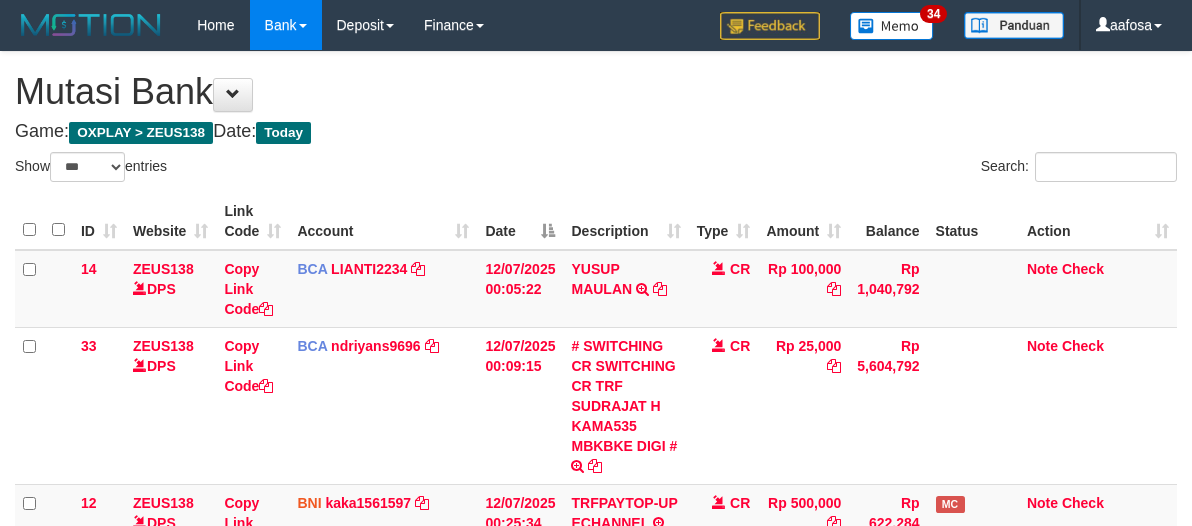 scroll, scrollTop: 537, scrollLeft: 0, axis: vertical 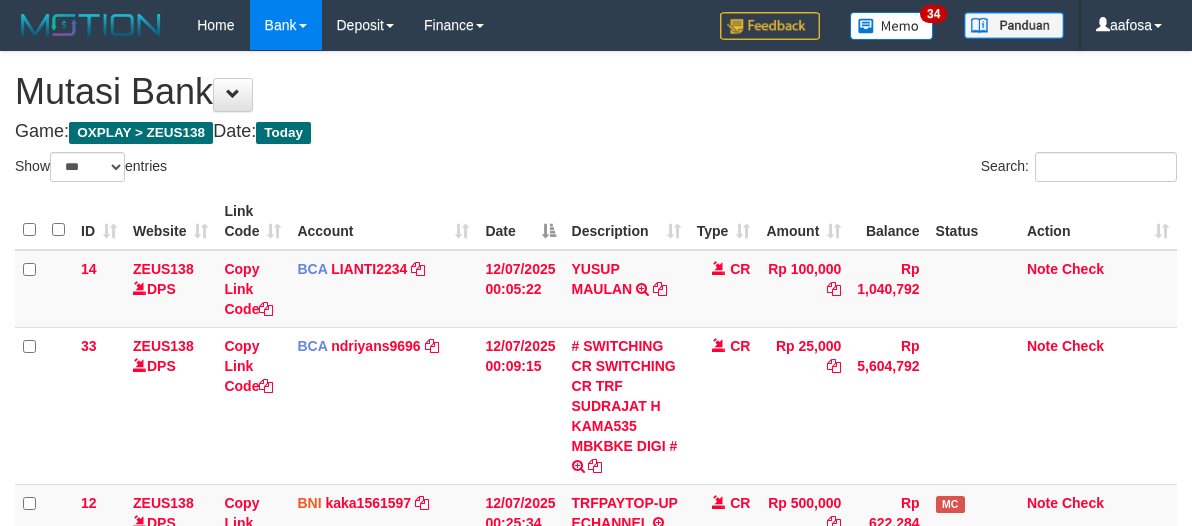 select on "***" 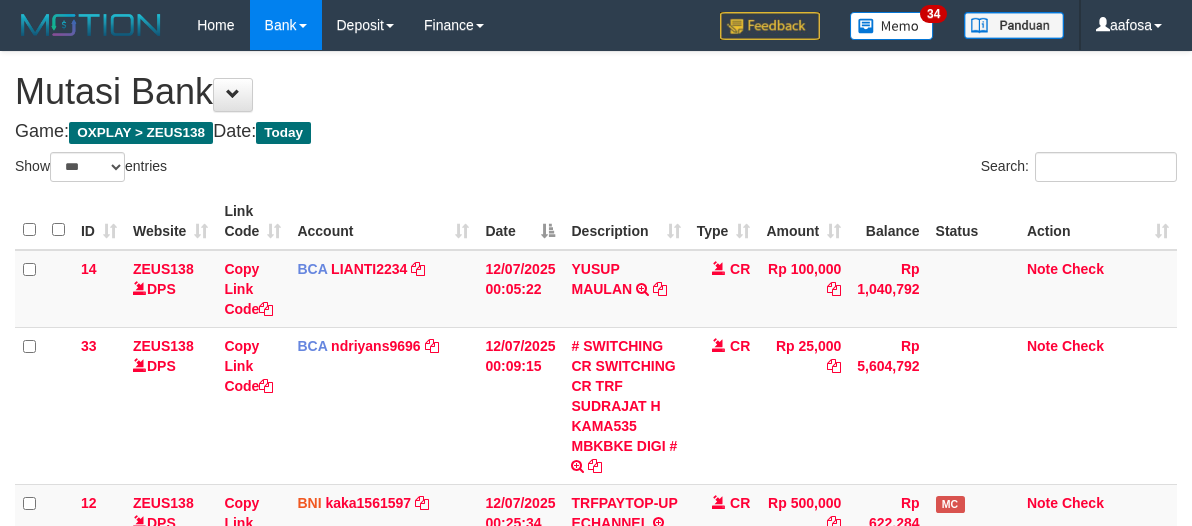 scroll, scrollTop: 537, scrollLeft: 0, axis: vertical 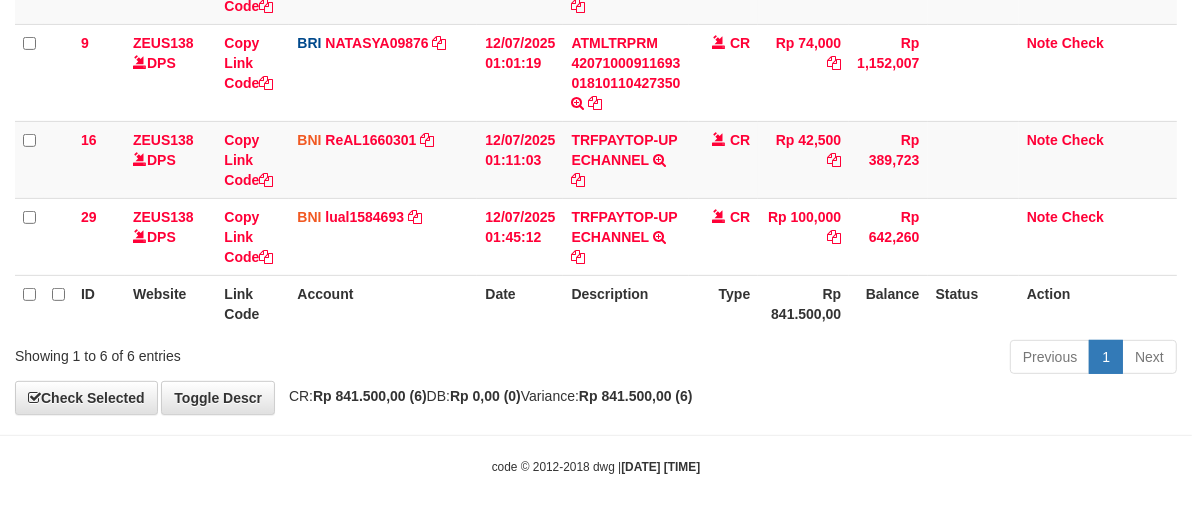 click on "CR" at bounding box center (724, 159) 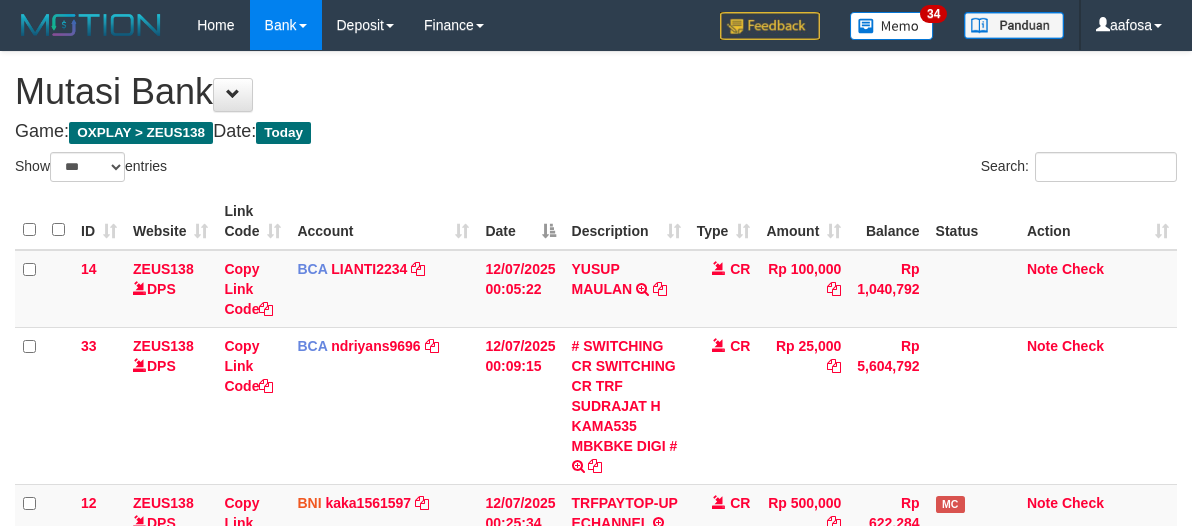 select on "***" 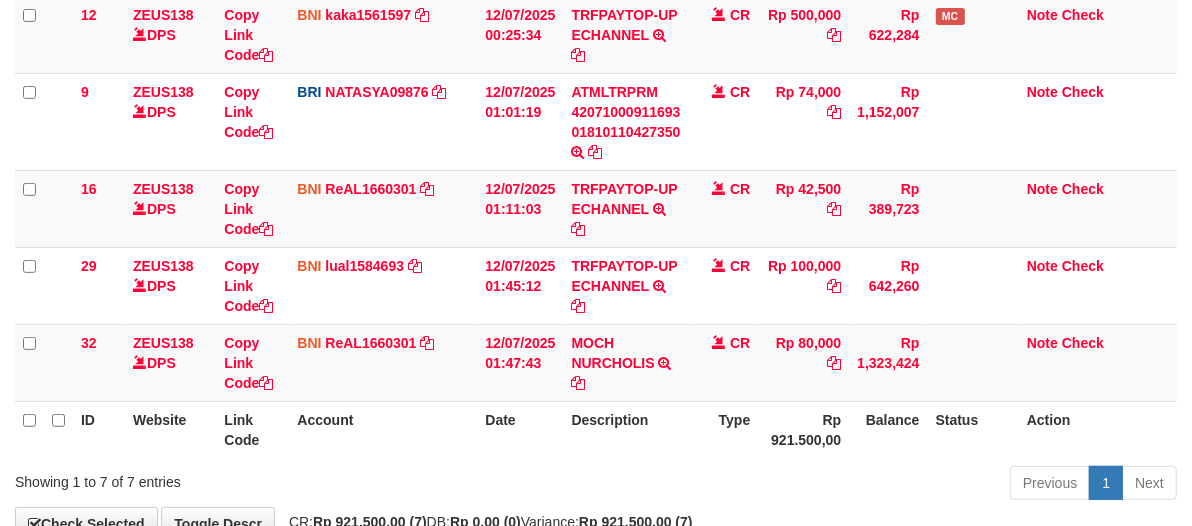 scroll, scrollTop: 537, scrollLeft: 0, axis: vertical 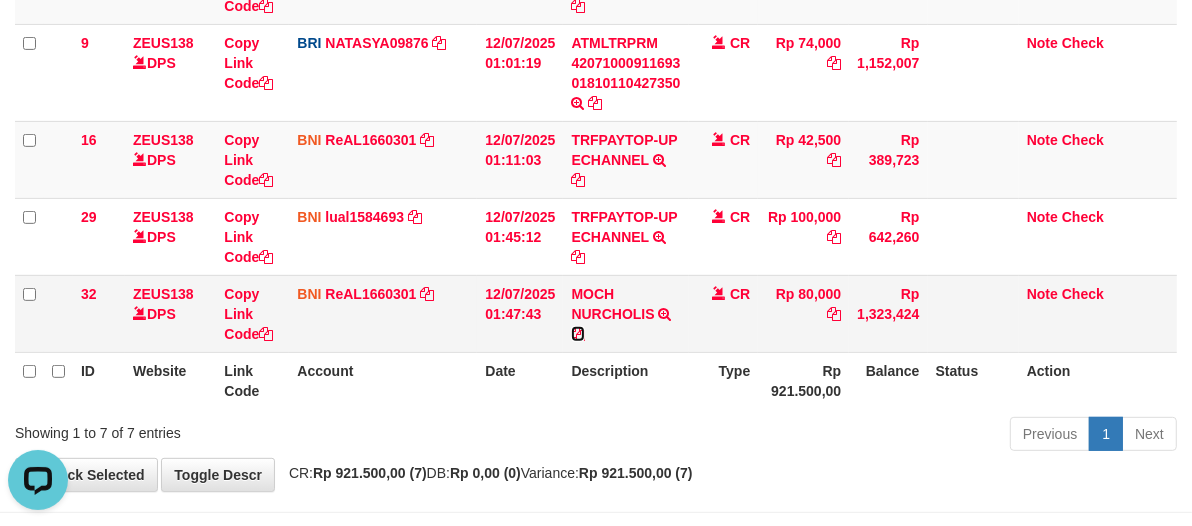 click at bounding box center [578, 334] 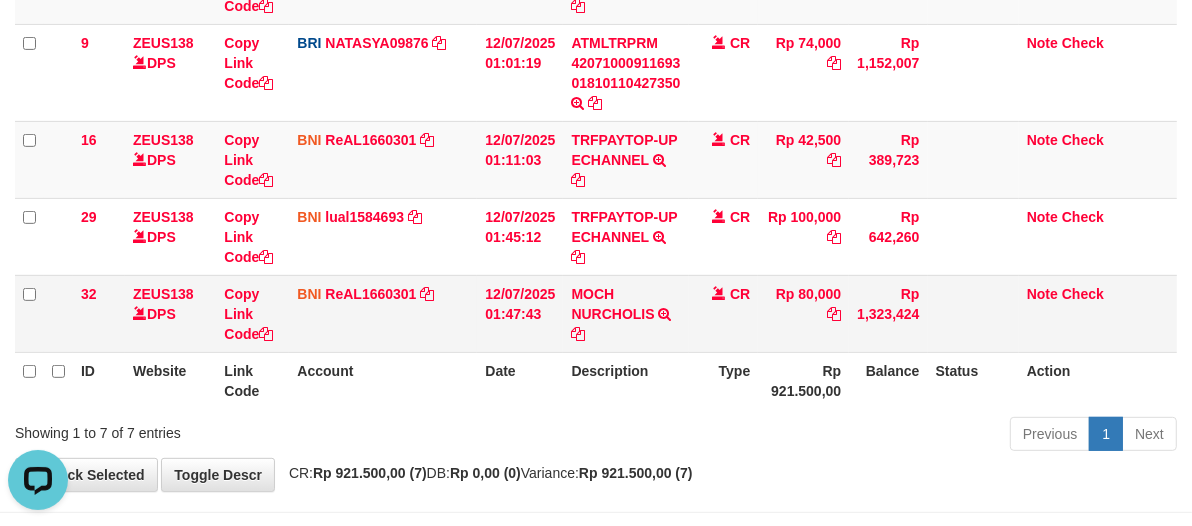 click on "BNI
ReAL1660301
DPS
REYHAN ALMANSYAH
mutasi_20250712_4647 | 32
mutasi_20250712_4647 | 32" at bounding box center (383, 313) 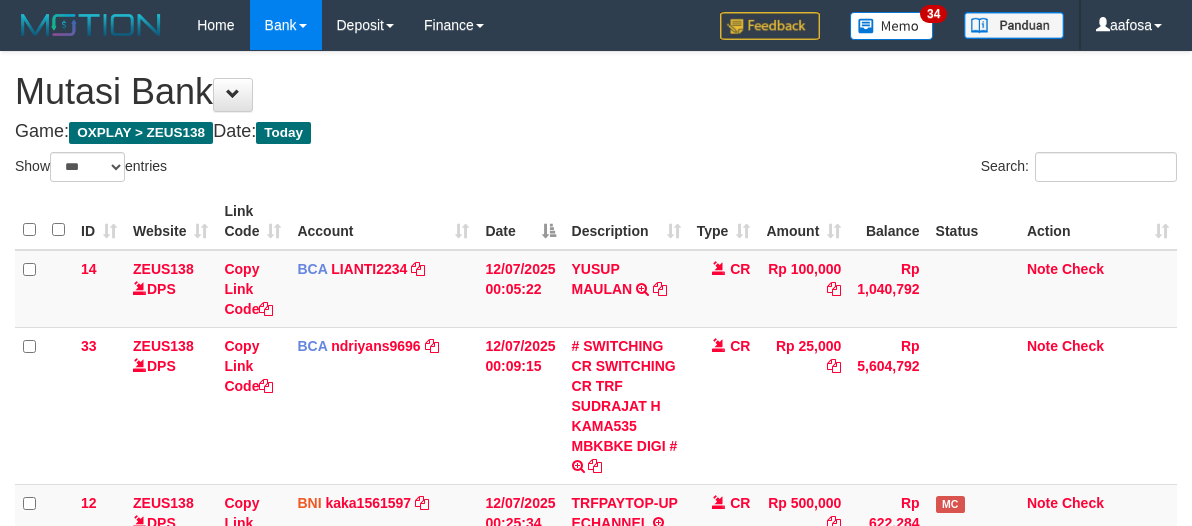 select on "***" 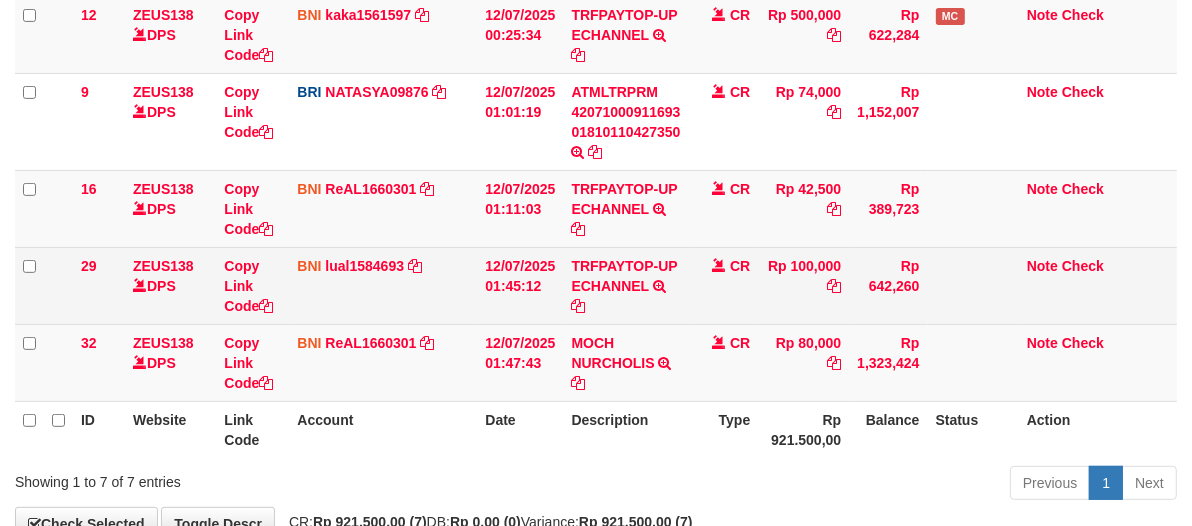 scroll, scrollTop: 537, scrollLeft: 0, axis: vertical 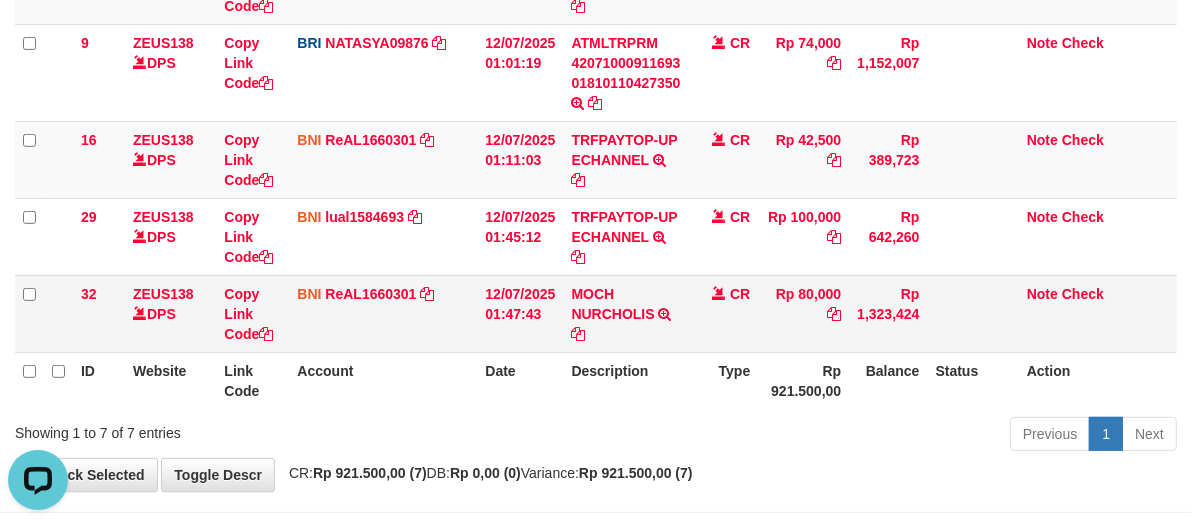 click on "12/07/2025 01:47:43" at bounding box center (520, 313) 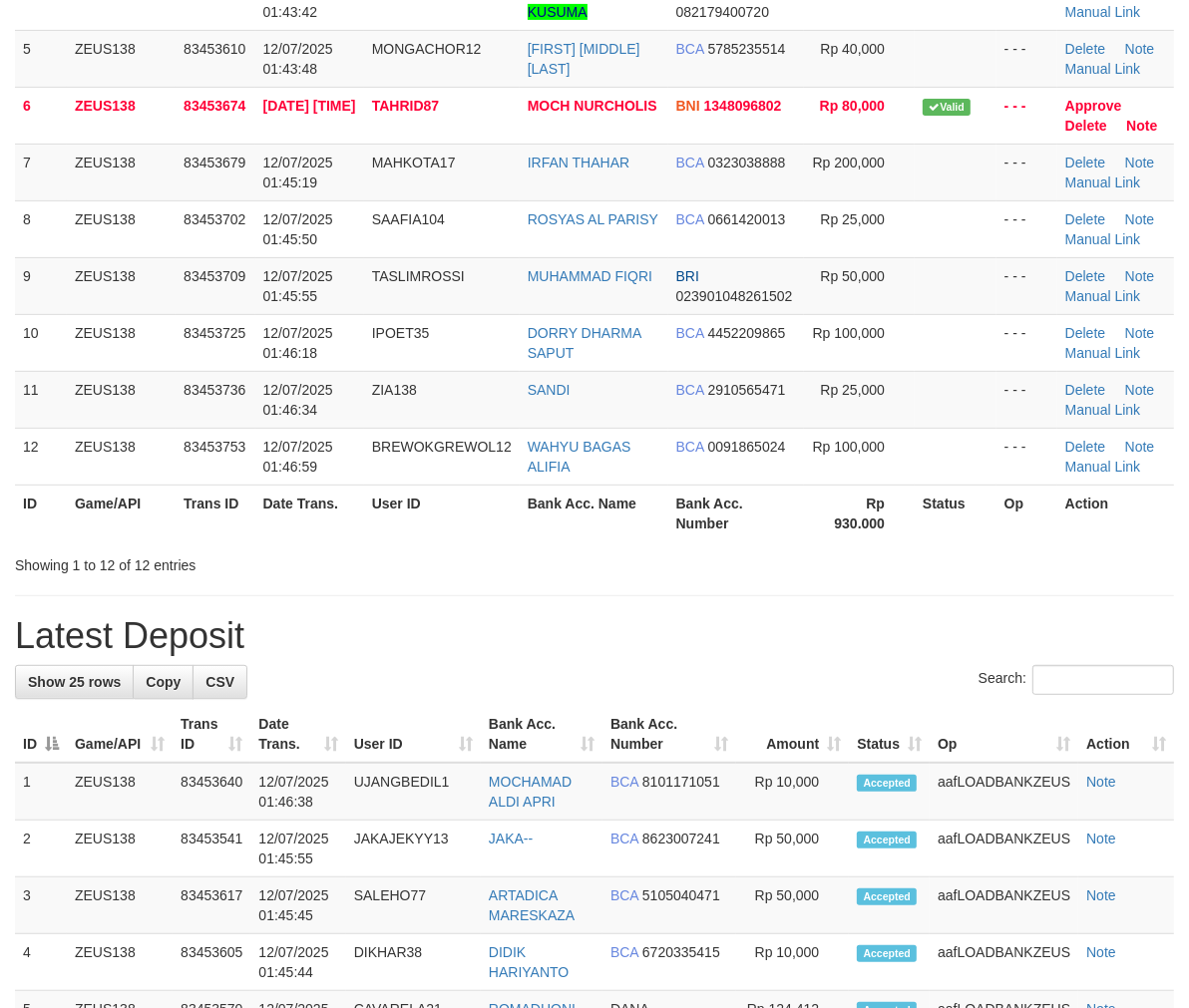 scroll, scrollTop: 372, scrollLeft: 0, axis: vertical 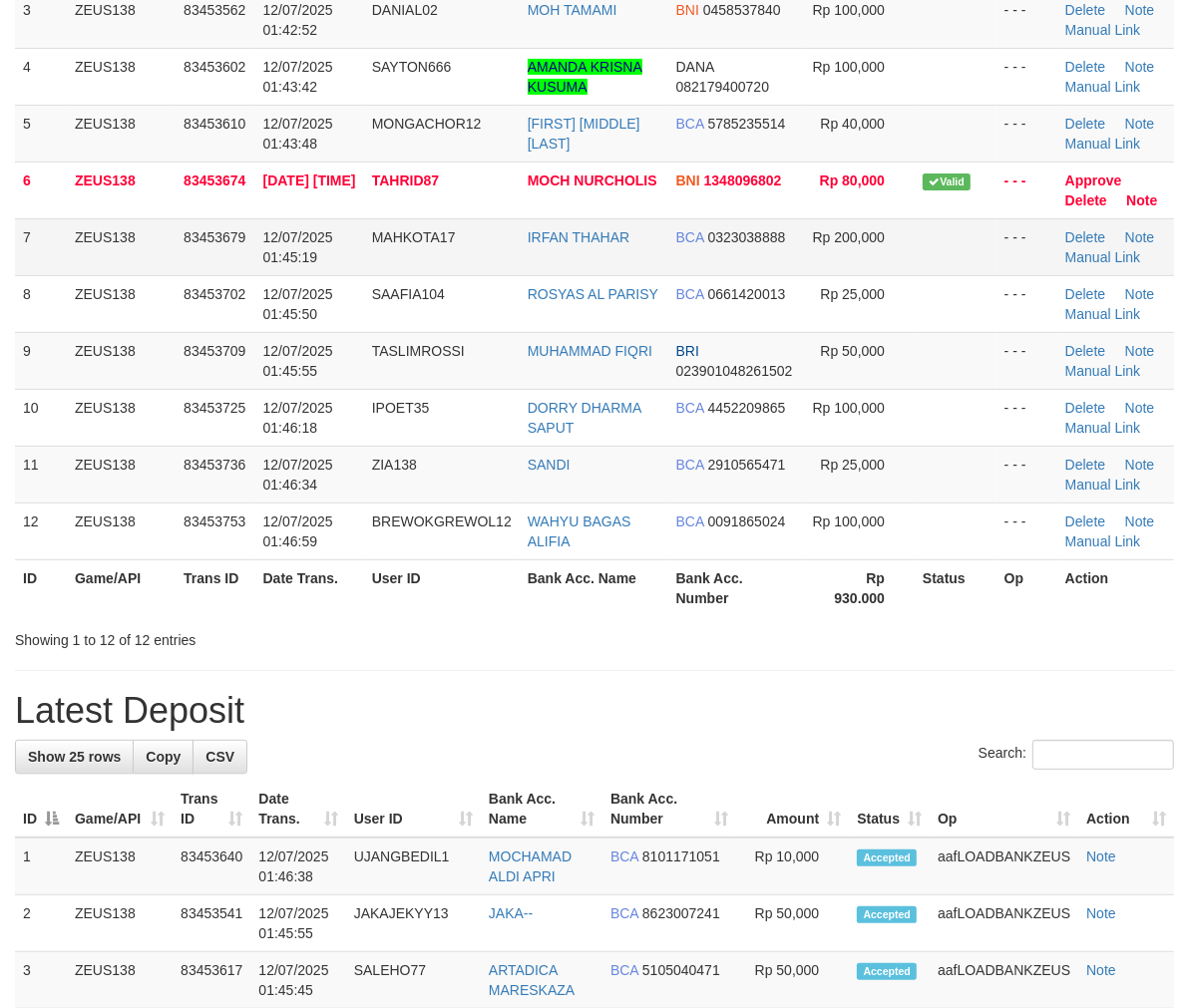 drag, startPoint x: 679, startPoint y: 260, endPoint x: 659, endPoint y: 260, distance: 20 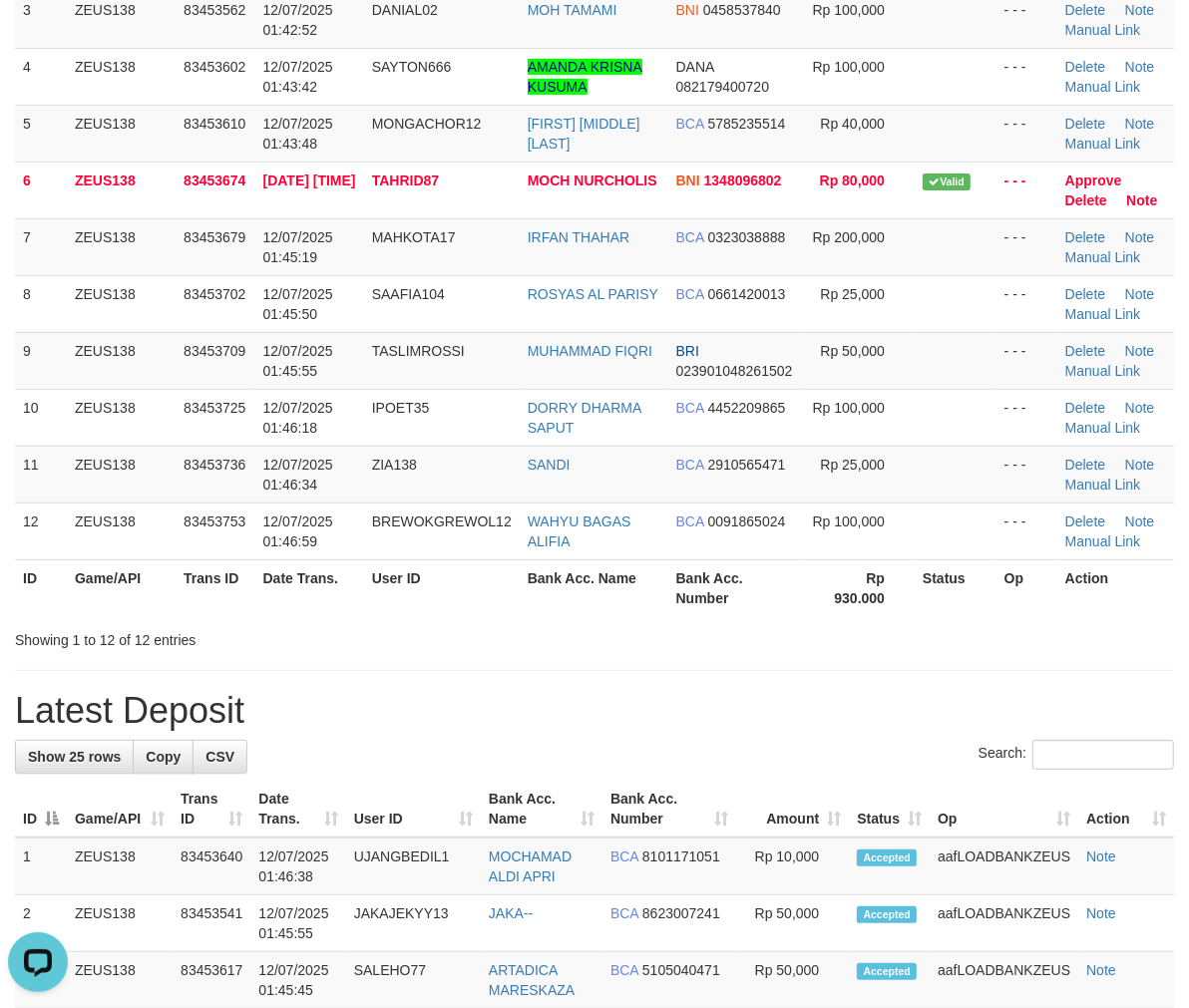 scroll, scrollTop: 0, scrollLeft: 0, axis: both 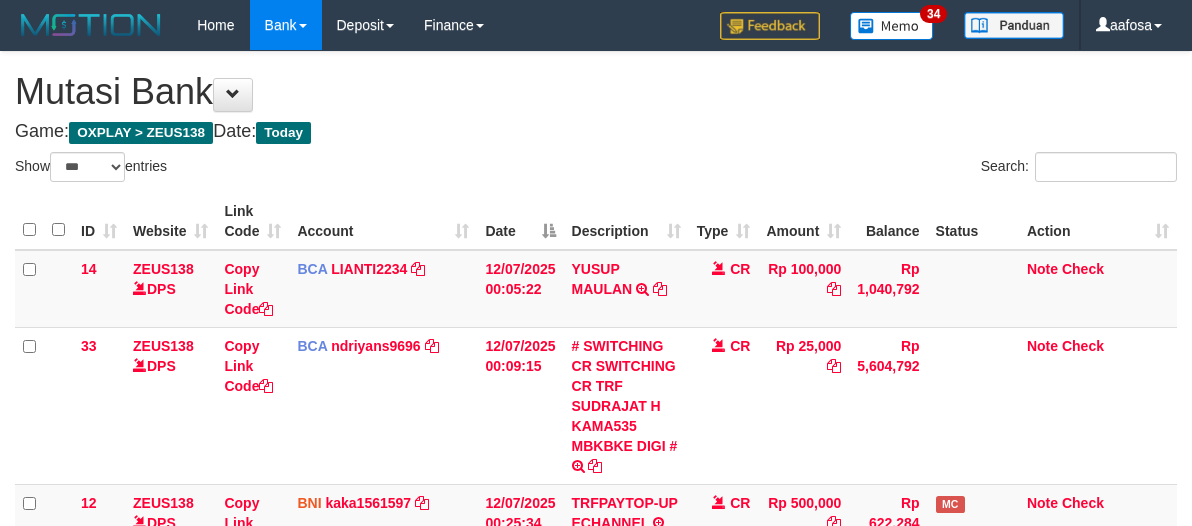 select on "***" 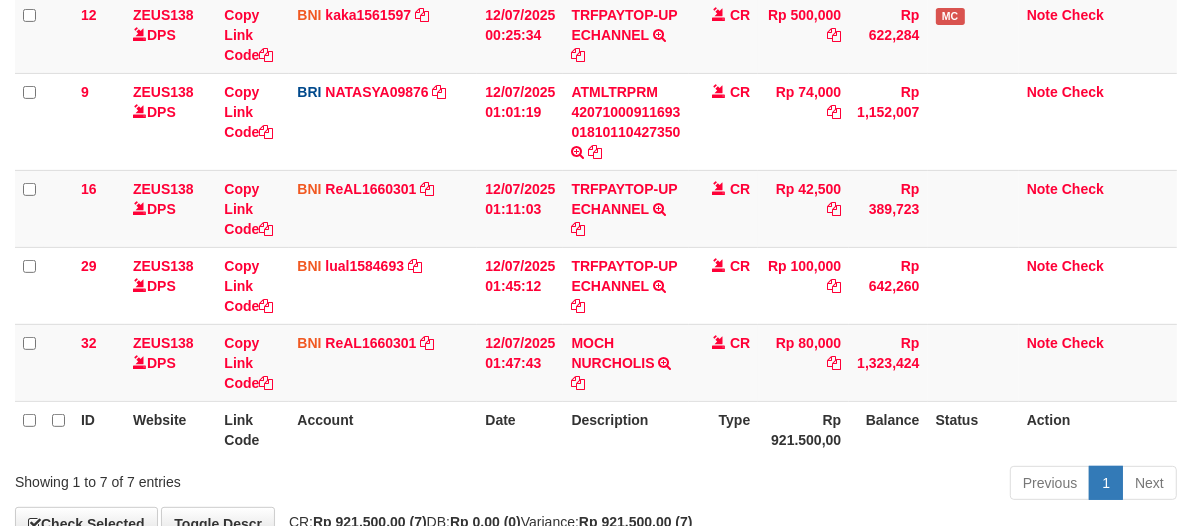 scroll, scrollTop: 537, scrollLeft: 0, axis: vertical 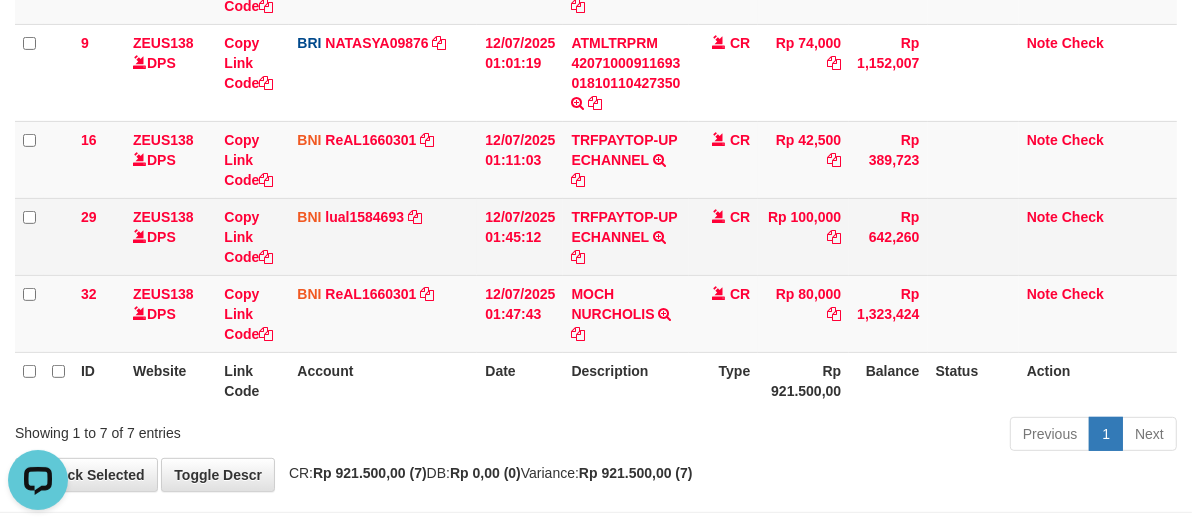 drag, startPoint x: 700, startPoint y: 253, endPoint x: 692, endPoint y: 238, distance: 17 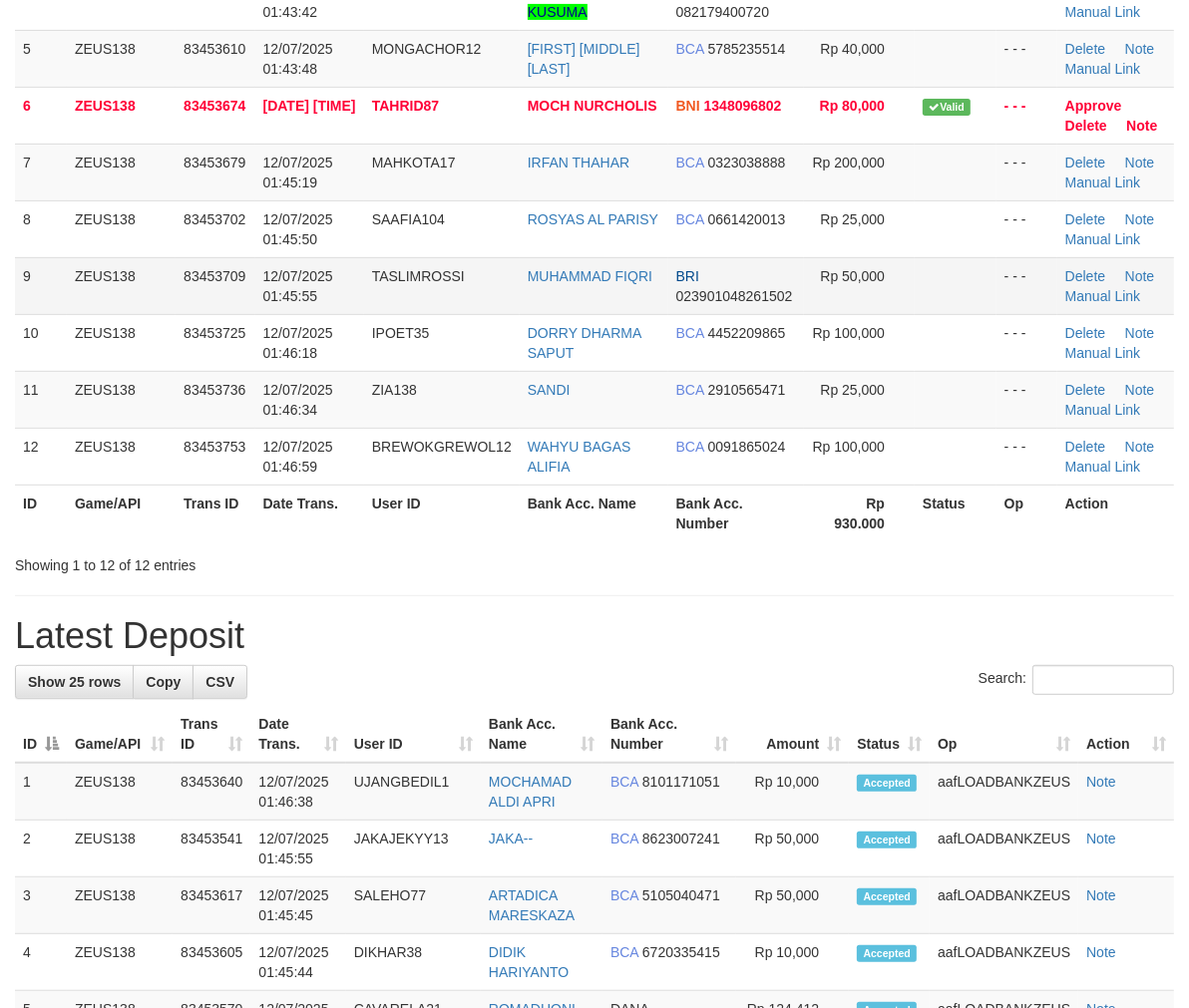 scroll, scrollTop: 372, scrollLeft: 0, axis: vertical 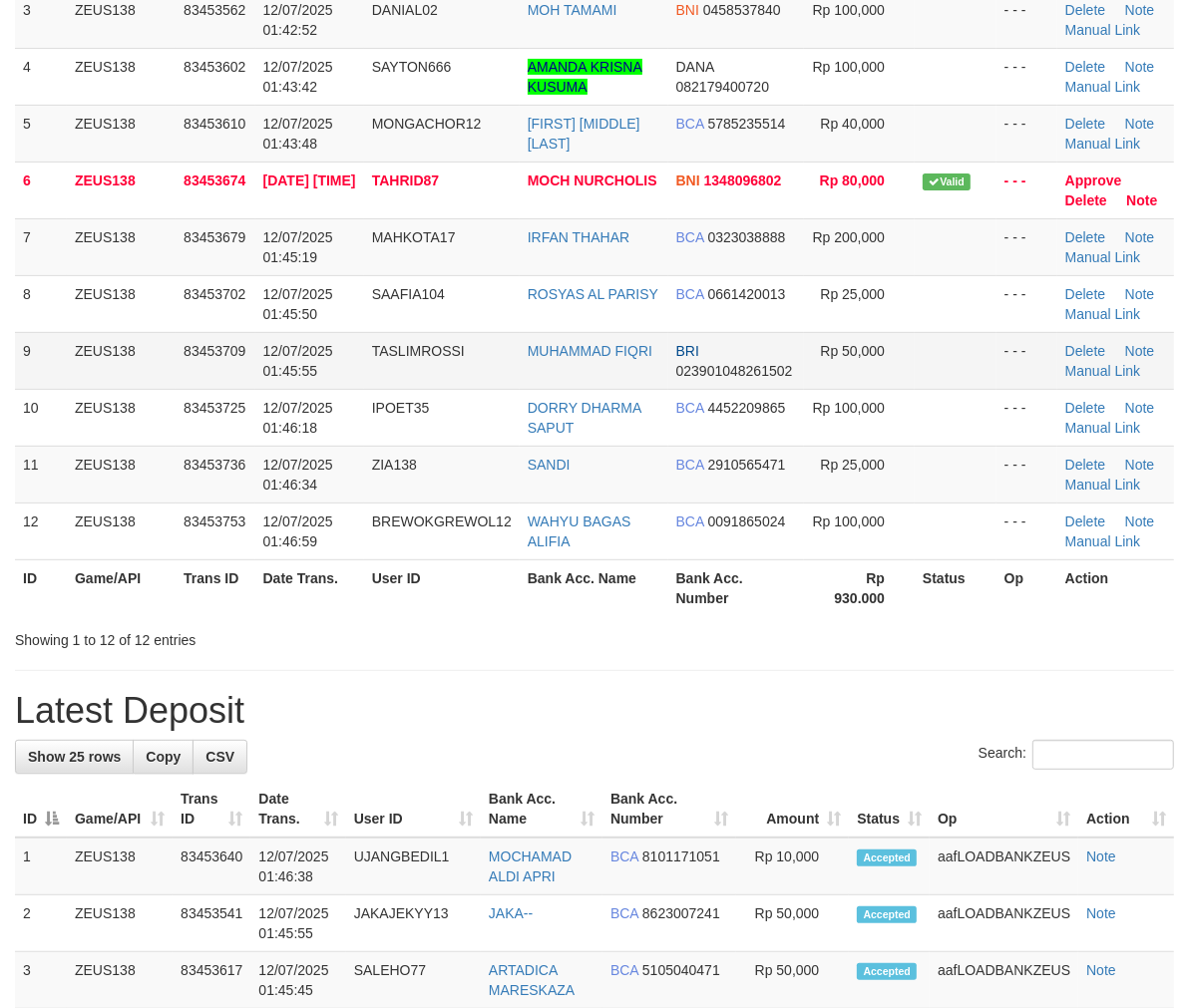 drag, startPoint x: 942, startPoint y: 337, endPoint x: 645, endPoint y: 360, distance: 297.88924 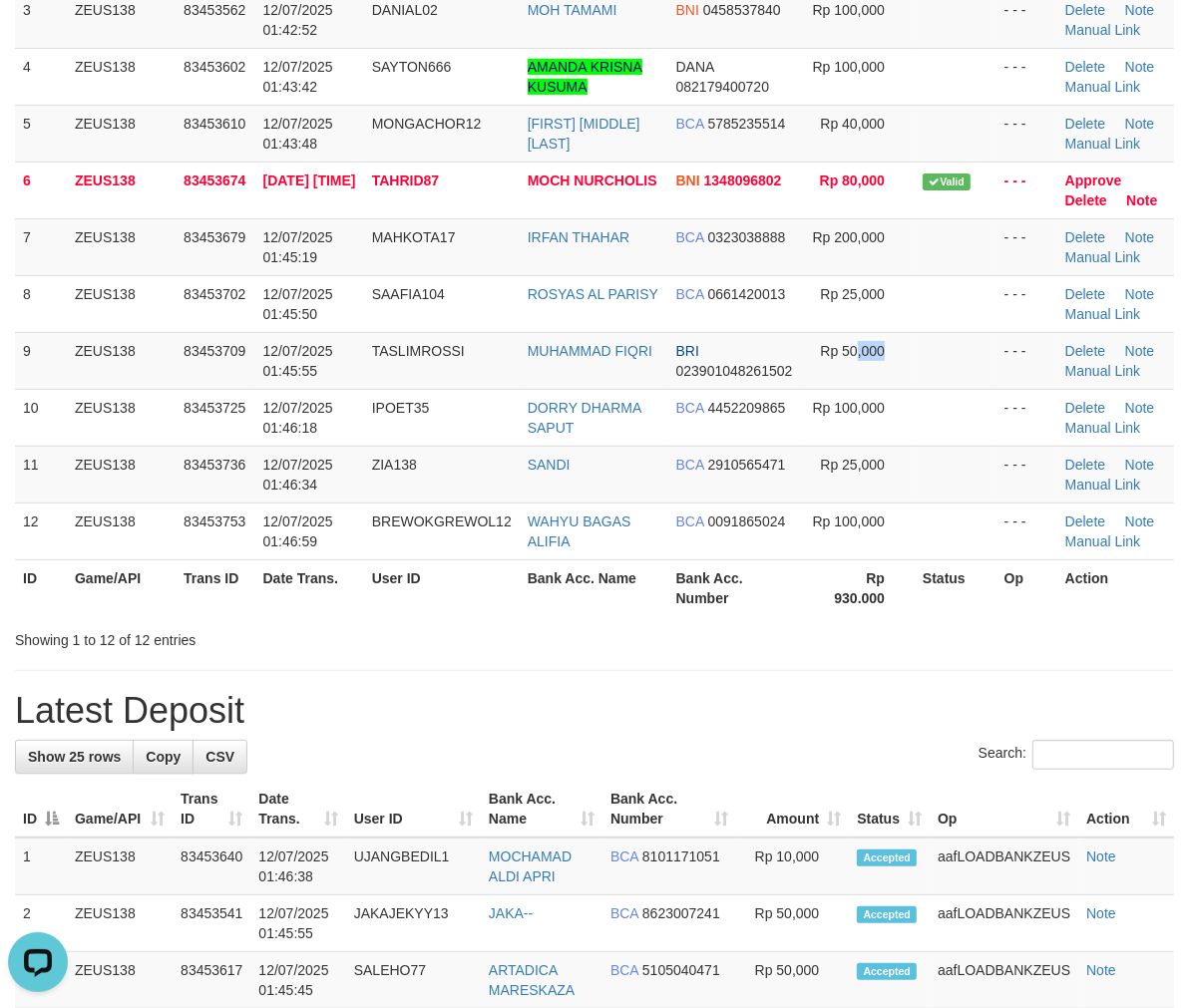 scroll, scrollTop: 0, scrollLeft: 0, axis: both 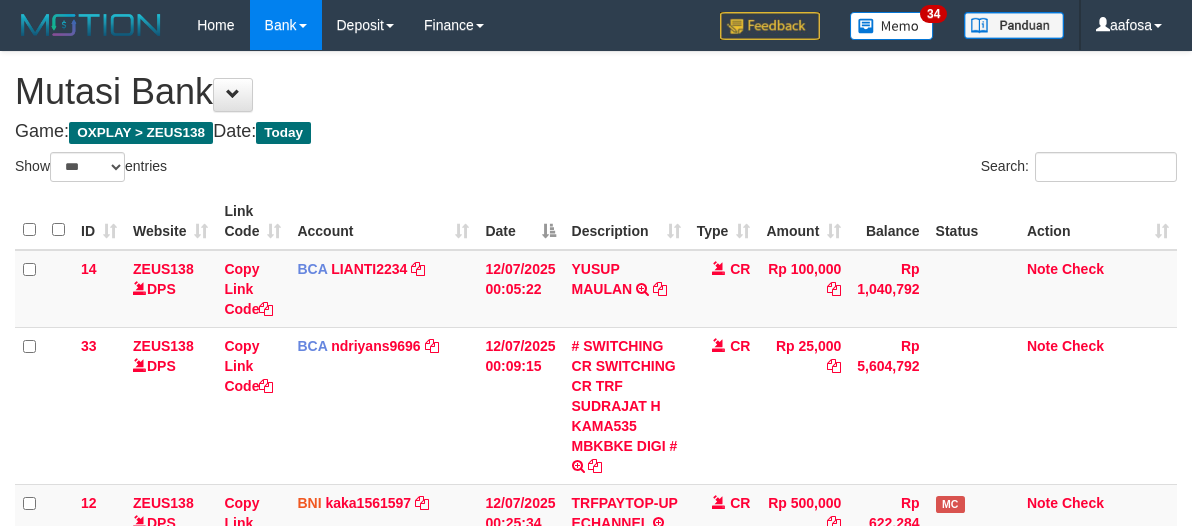 select on "***" 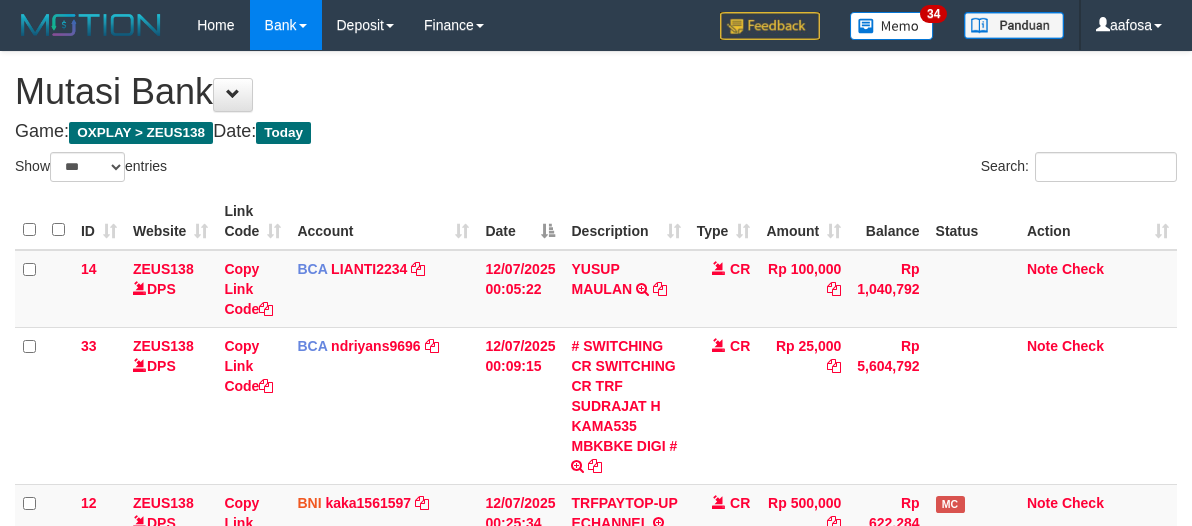 scroll, scrollTop: 537, scrollLeft: 0, axis: vertical 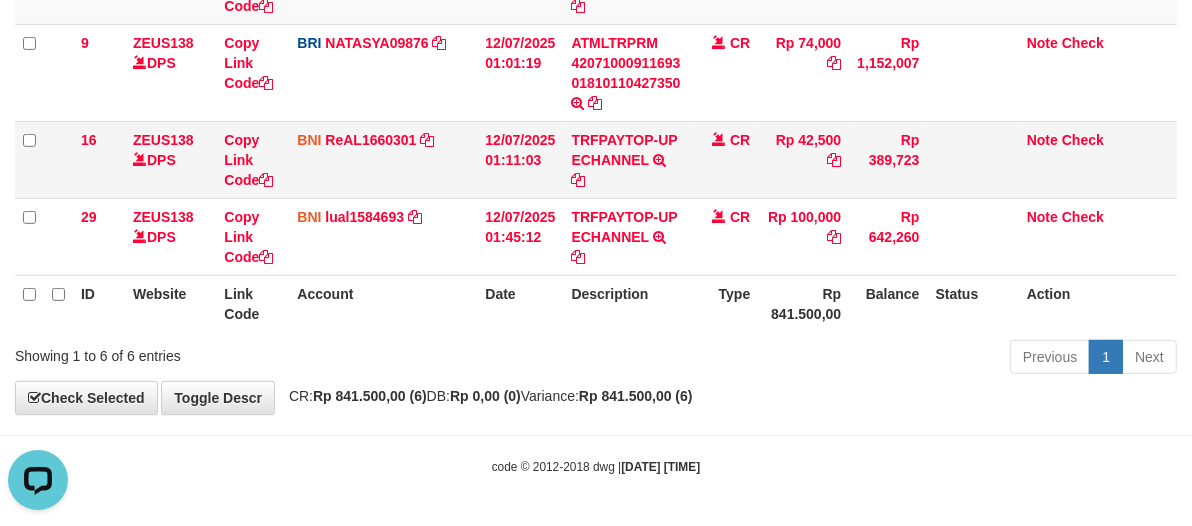 click on "TRFPAYTOP-UP ECHANNEL         TRF/PAY/TOP-UP ECHANNEL" at bounding box center (625, 159) 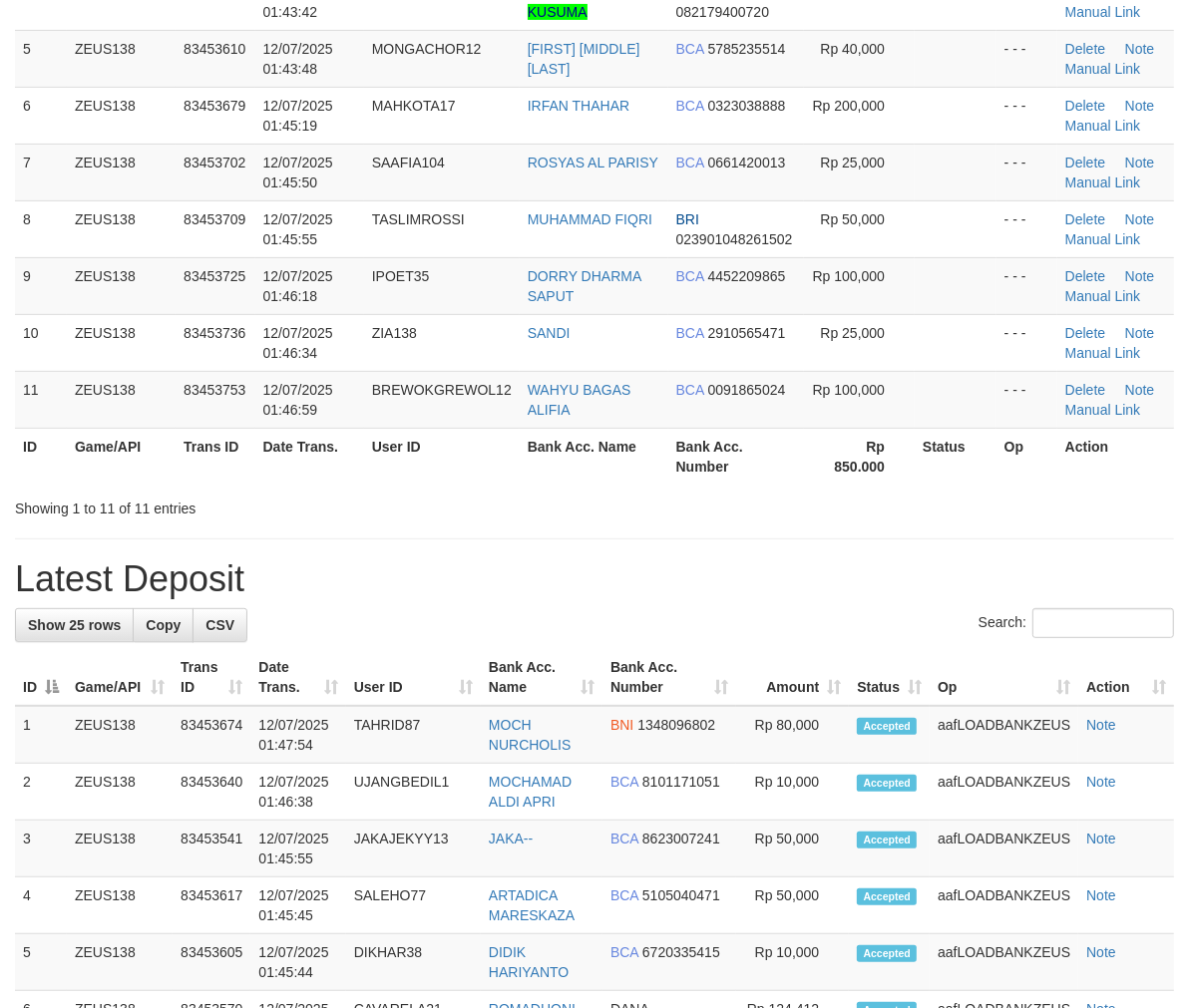 scroll, scrollTop: 372, scrollLeft: 0, axis: vertical 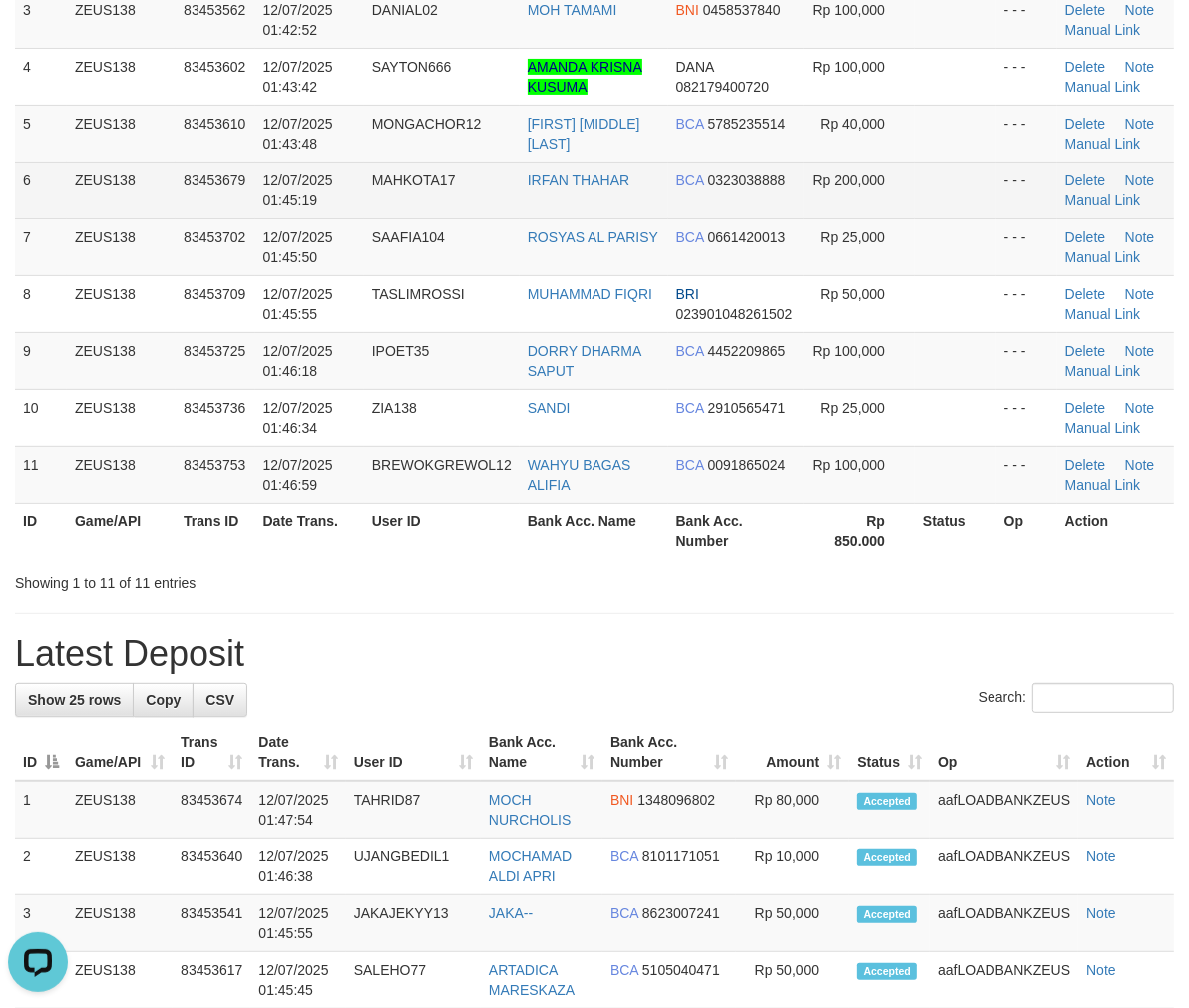 click on "MAHKOTA17" at bounding box center [442, 189] 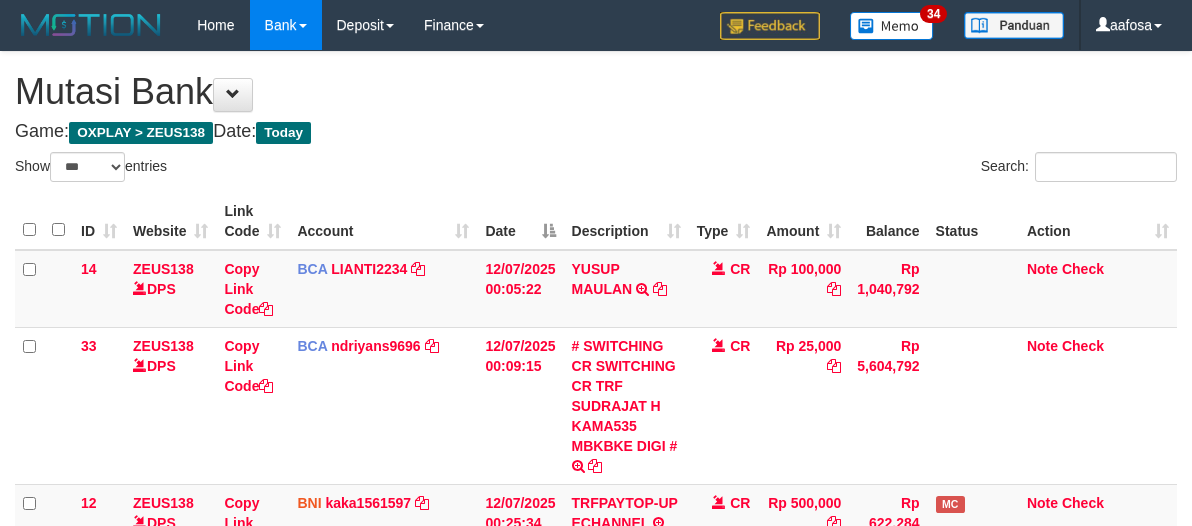 select on "***" 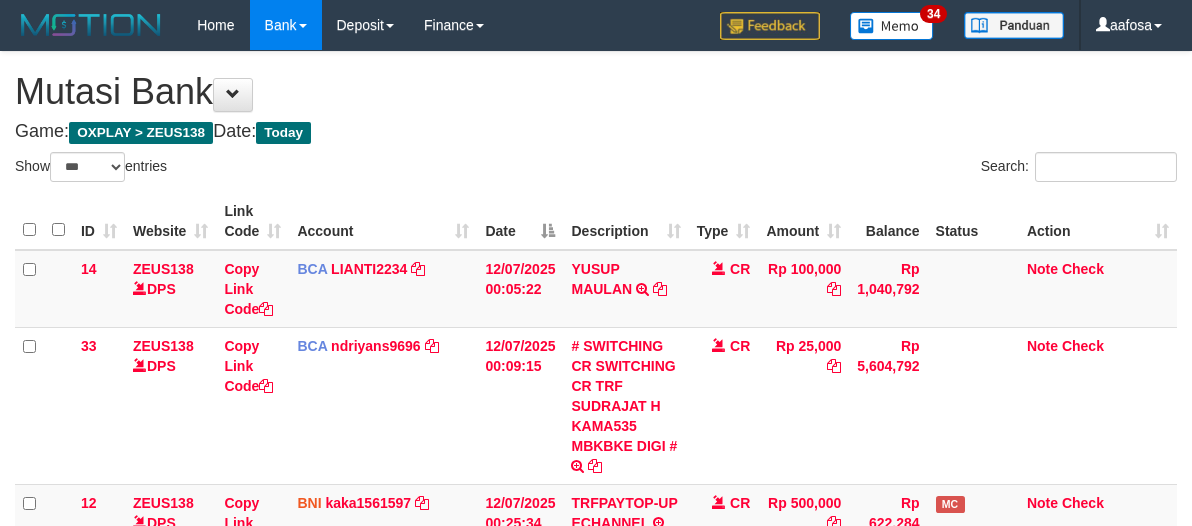 scroll, scrollTop: 537, scrollLeft: 0, axis: vertical 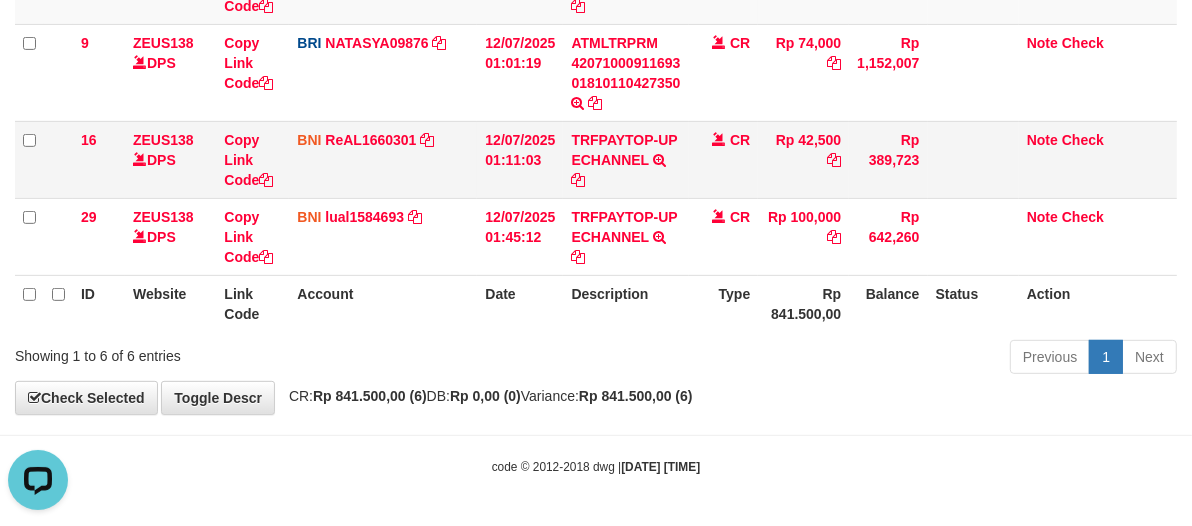 click on "CR" at bounding box center (724, 159) 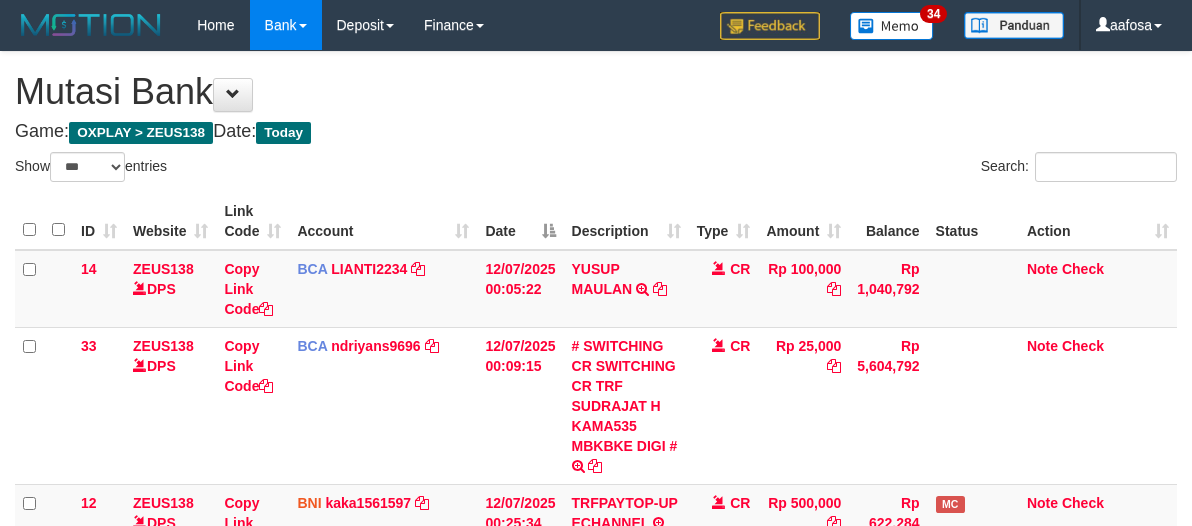 select on "***" 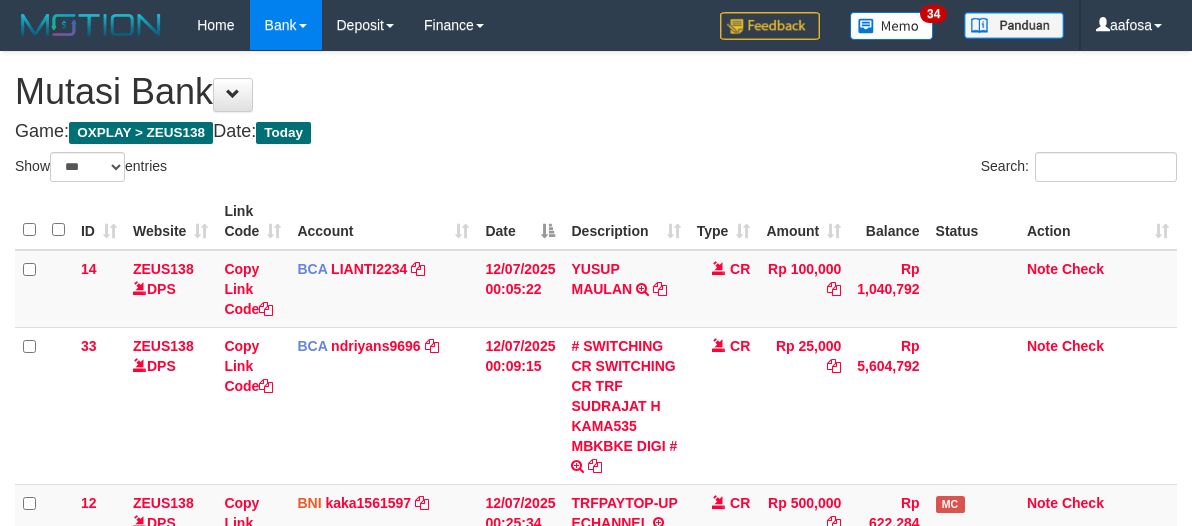 scroll, scrollTop: 537, scrollLeft: 0, axis: vertical 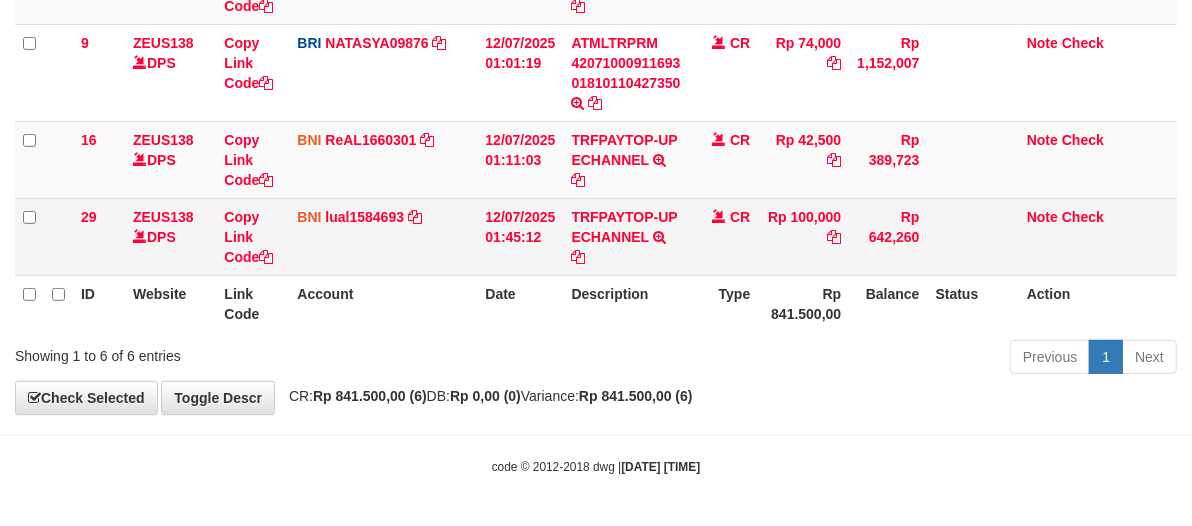 click on "CR" at bounding box center [724, 236] 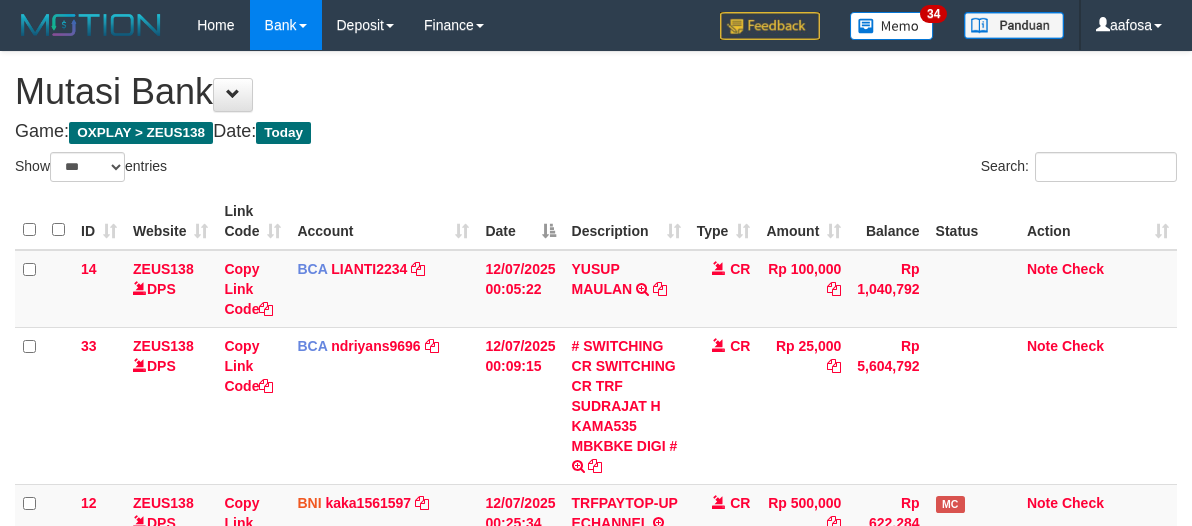 select on "***" 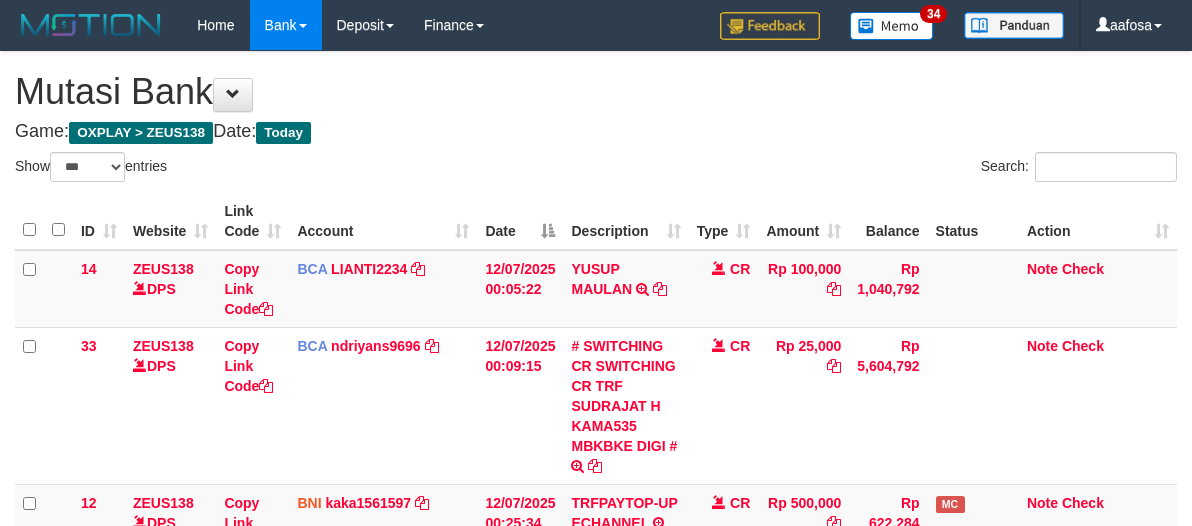 scroll, scrollTop: 537, scrollLeft: 0, axis: vertical 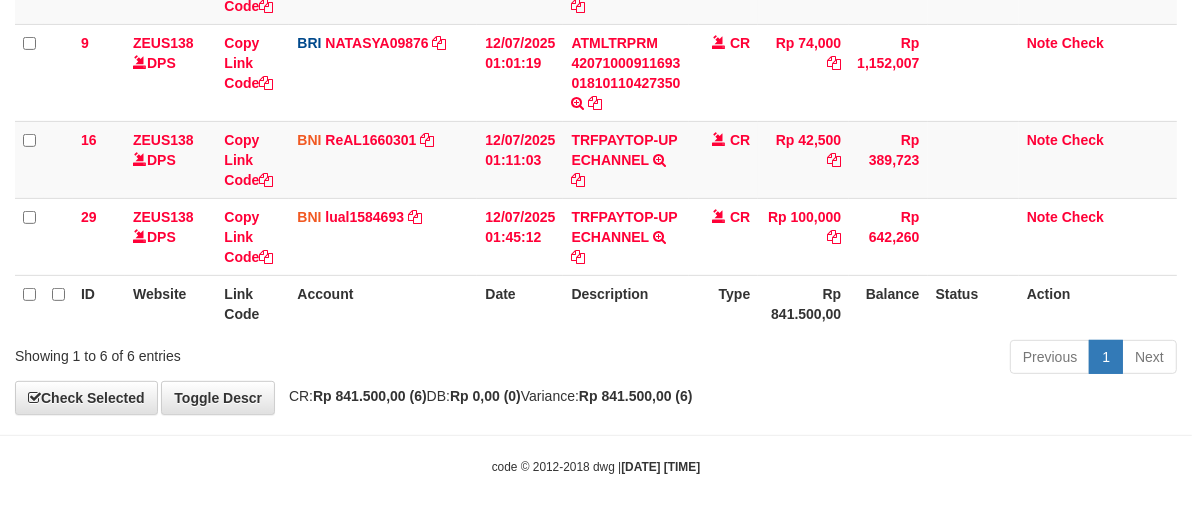click on "CR" at bounding box center (724, 236) 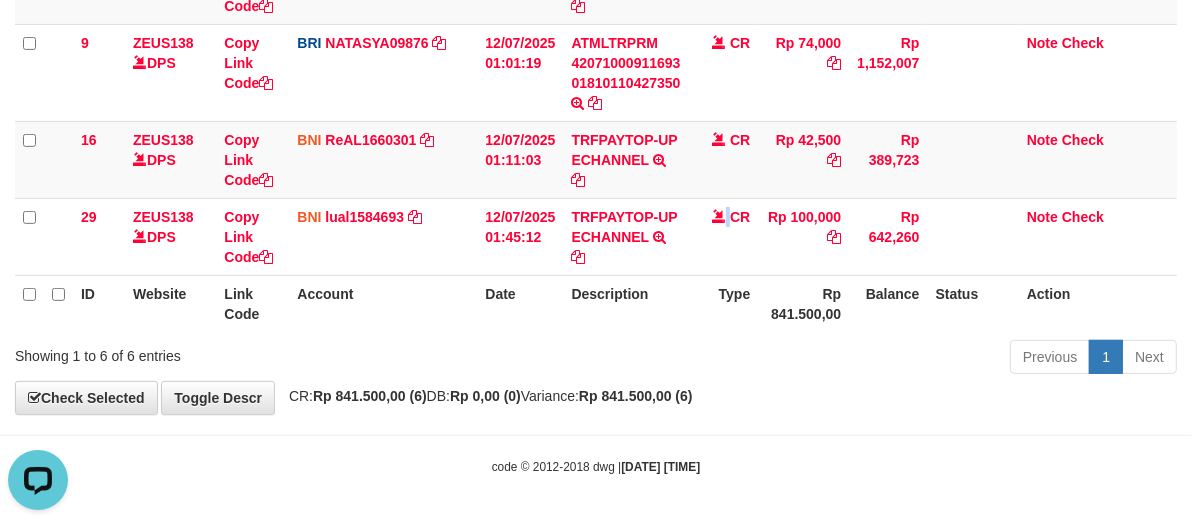 scroll, scrollTop: 0, scrollLeft: 0, axis: both 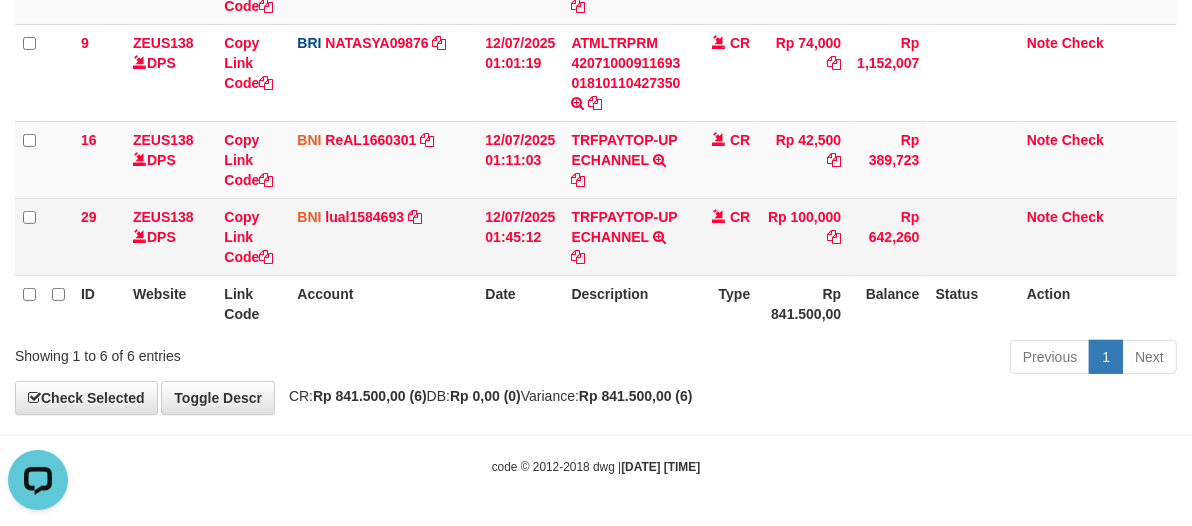 click on "CR" at bounding box center (724, 236) 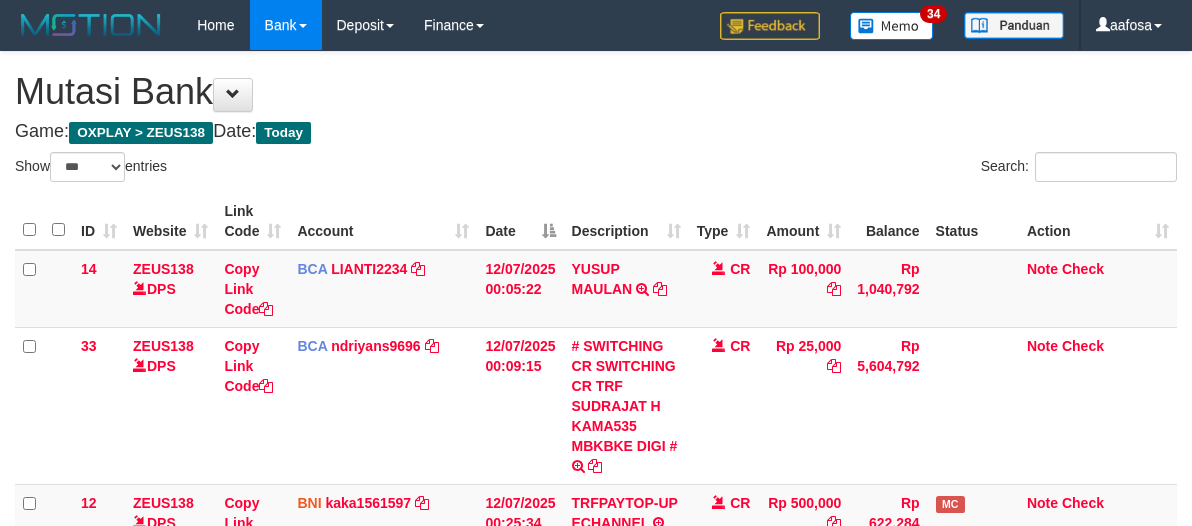 select on "***" 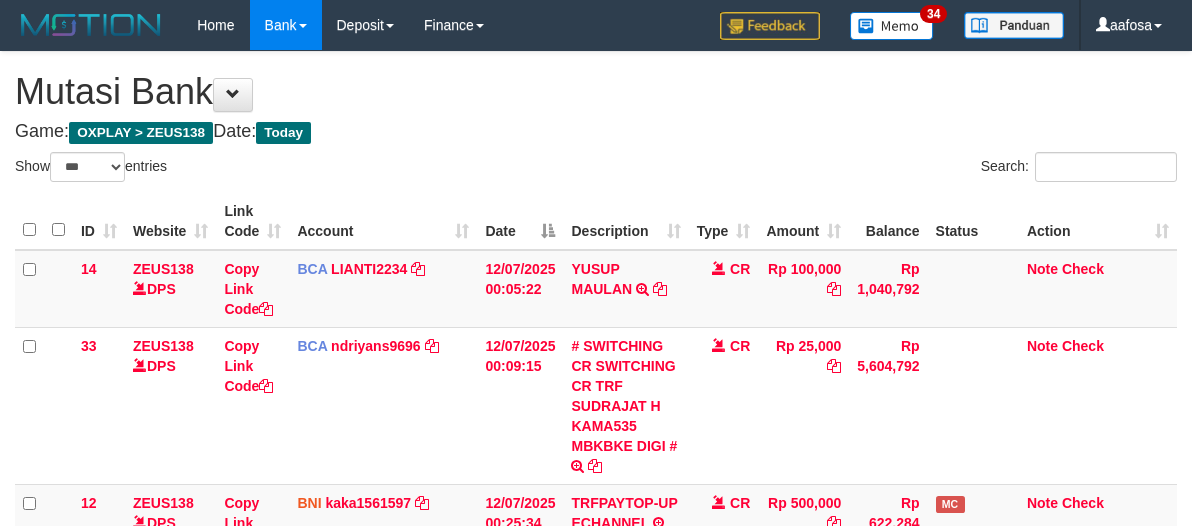 scroll, scrollTop: 537, scrollLeft: 0, axis: vertical 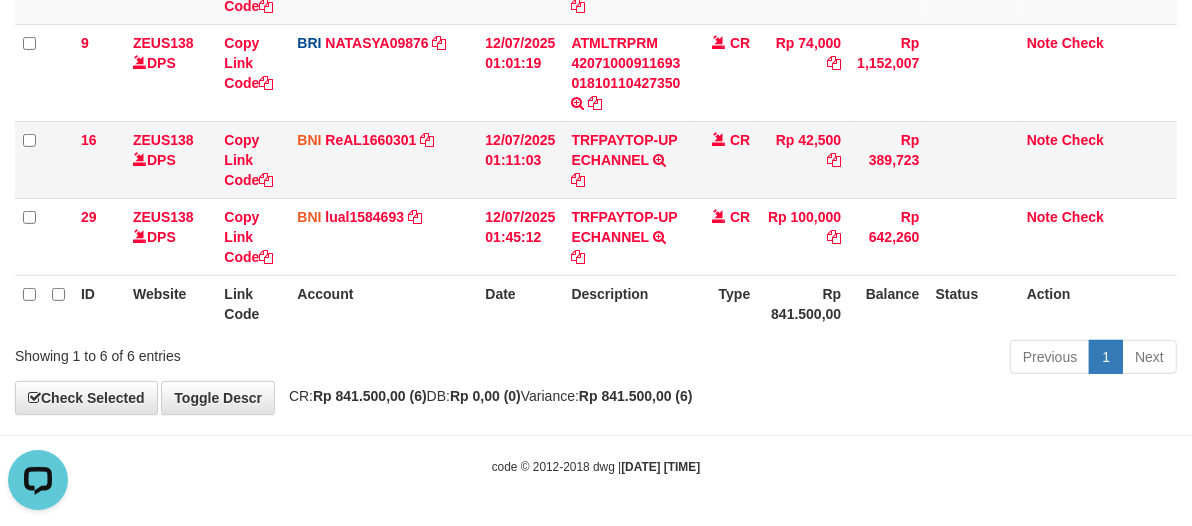 click on "CR" at bounding box center (724, 159) 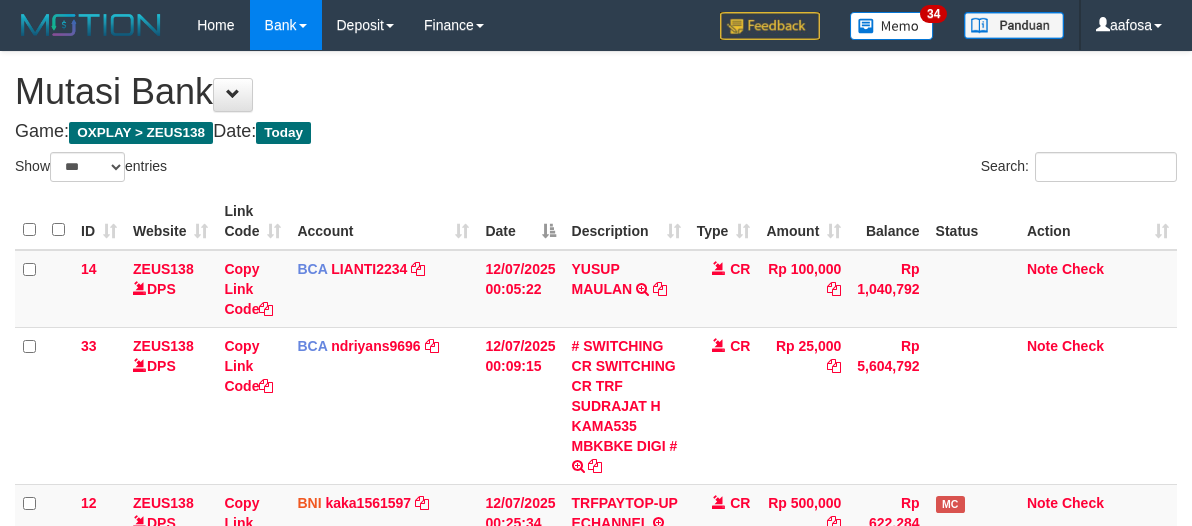 select on "***" 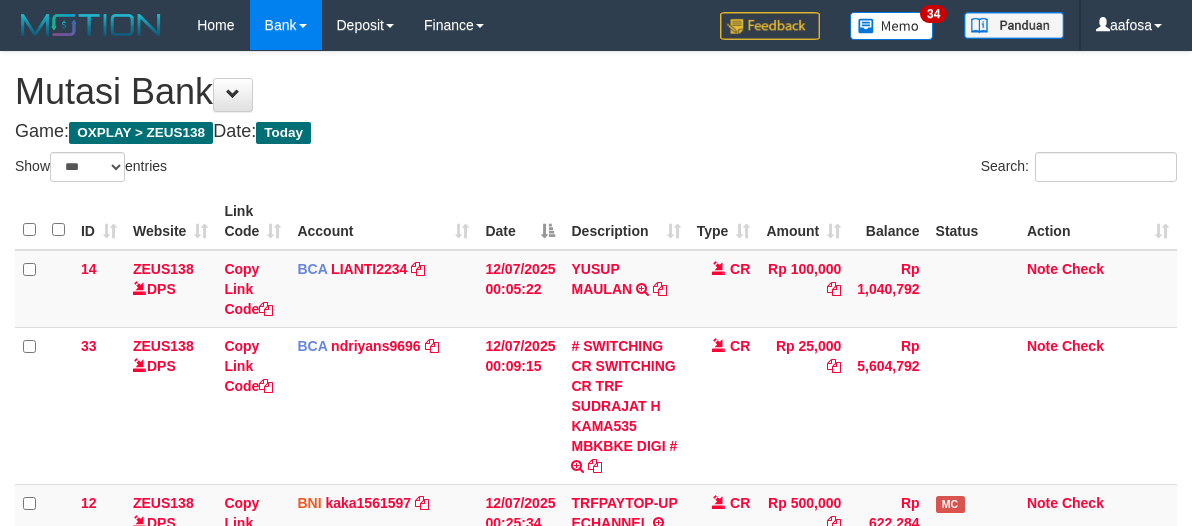 scroll, scrollTop: 537, scrollLeft: 0, axis: vertical 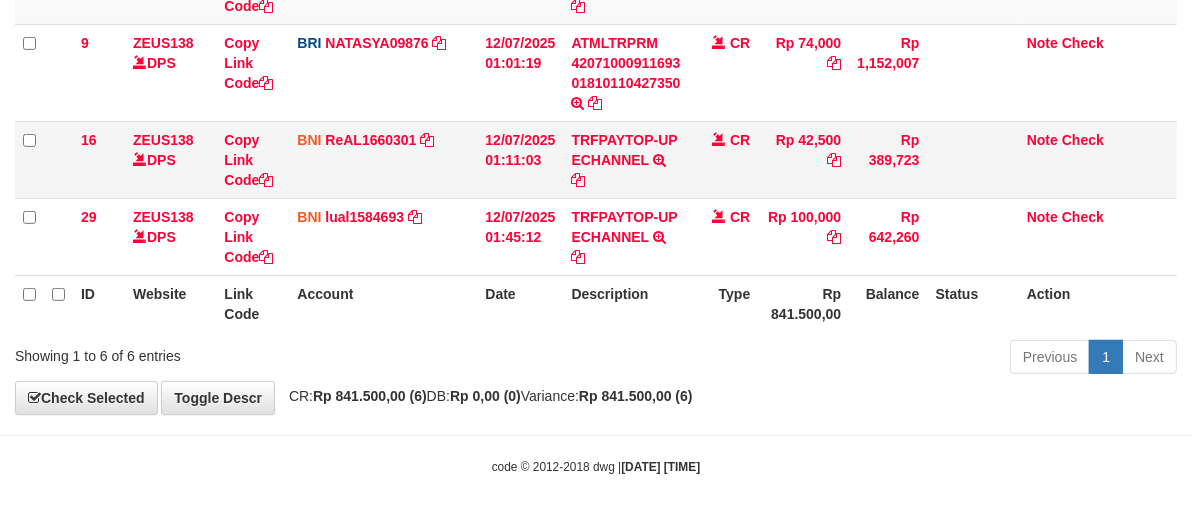 click on "CR" at bounding box center (724, 159) 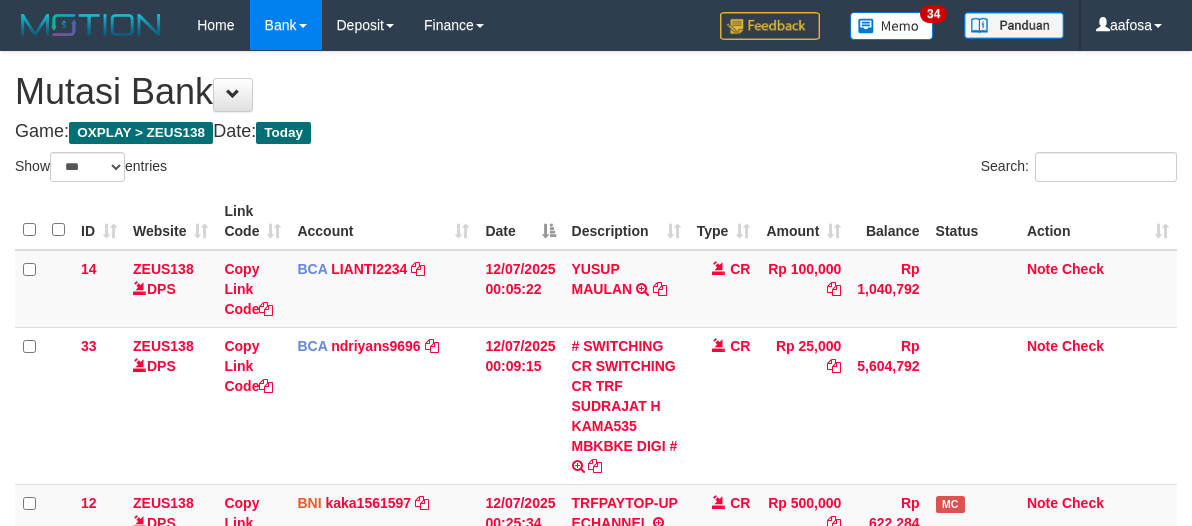 select on "***" 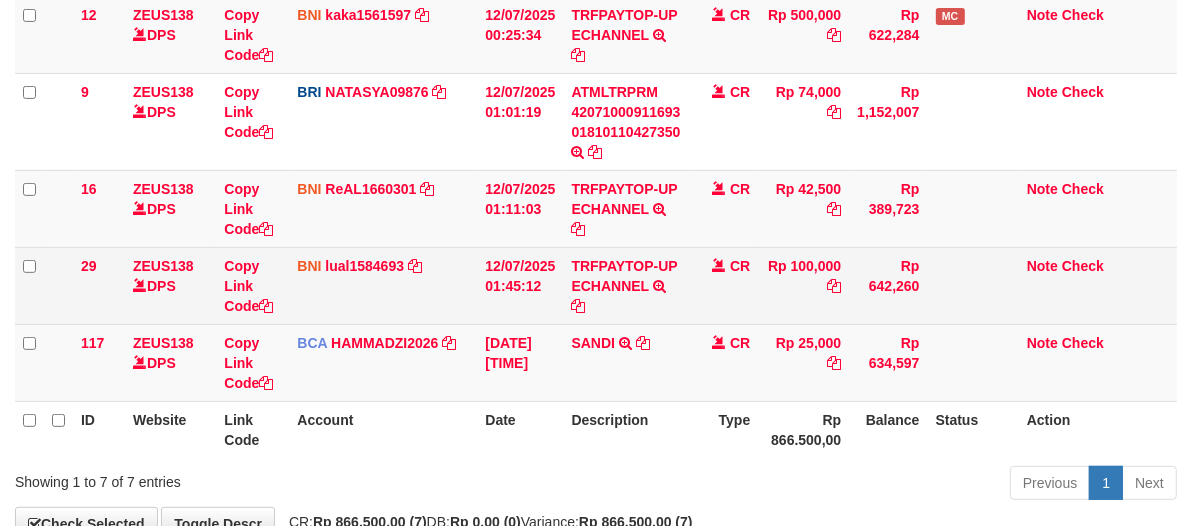 scroll, scrollTop: 537, scrollLeft: 0, axis: vertical 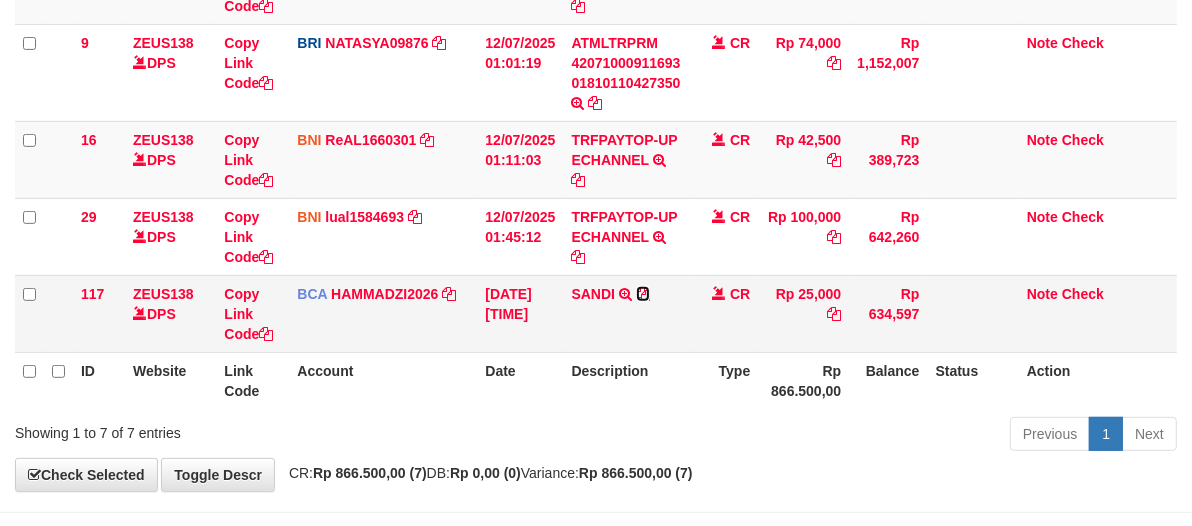 click at bounding box center [643, 294] 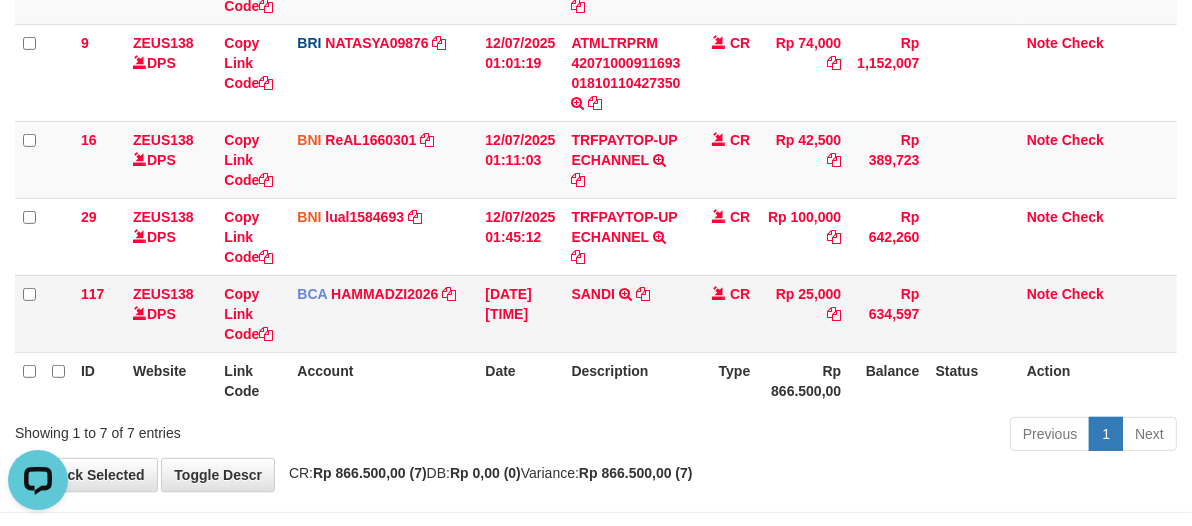 scroll, scrollTop: 0, scrollLeft: 0, axis: both 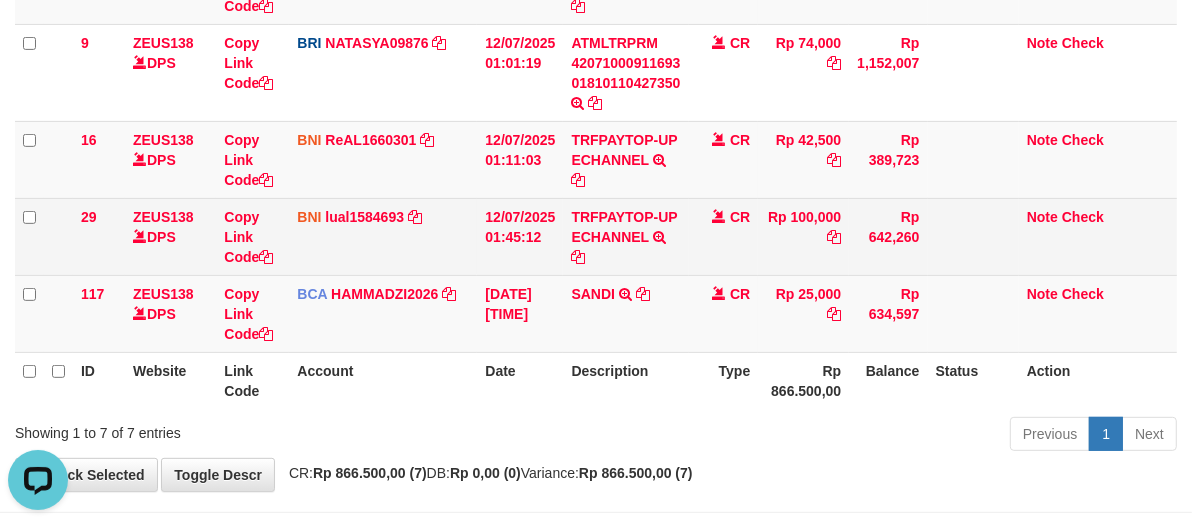 click on "TRFPAYTOP-UP ECHANNEL         TRF/PAY/TOP-UP ECHANNEL" at bounding box center (625, 236) 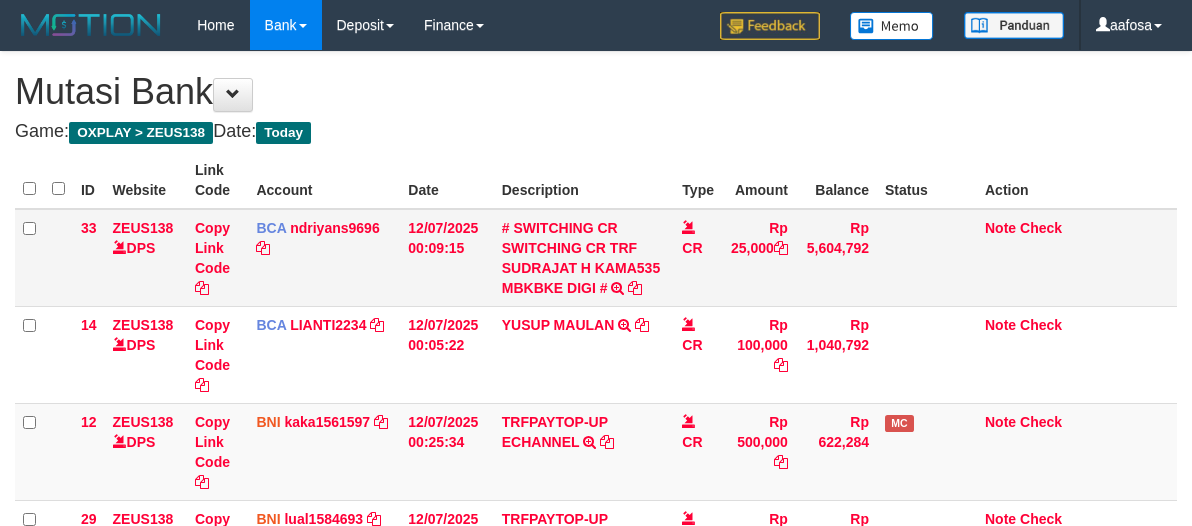 scroll, scrollTop: 0, scrollLeft: 0, axis: both 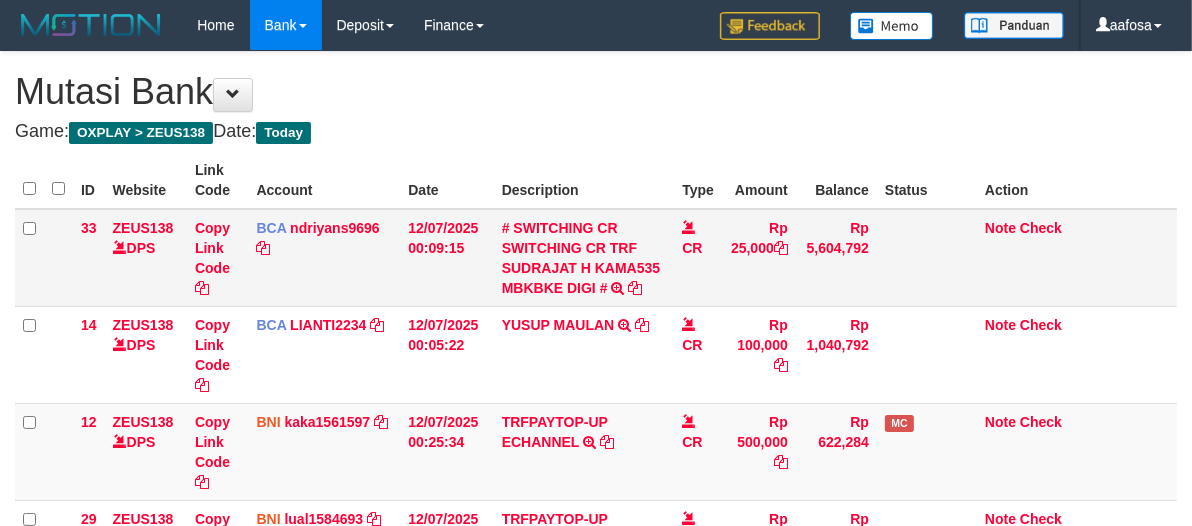 select on "***" 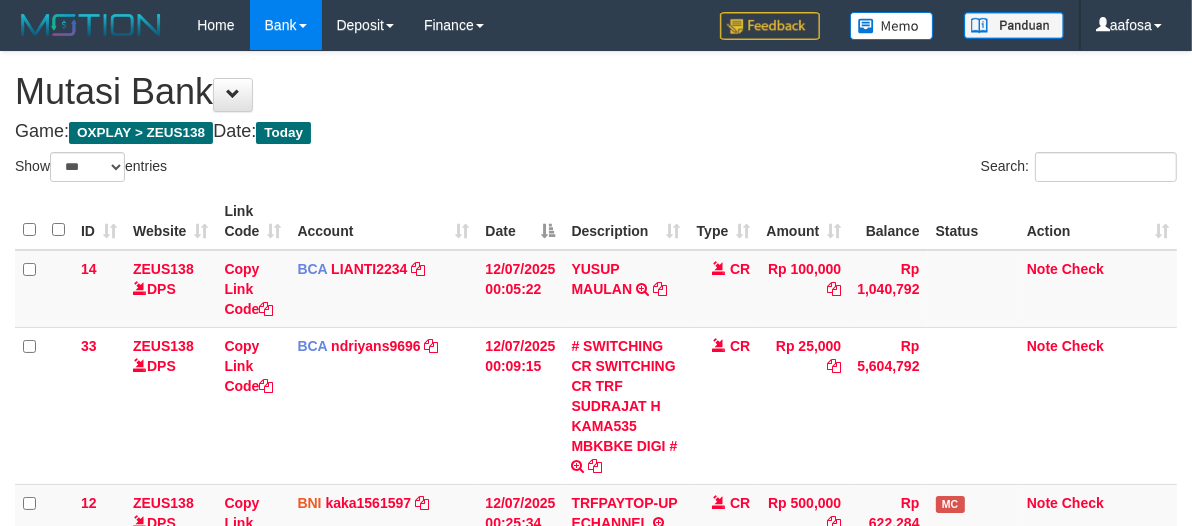 scroll, scrollTop: 537, scrollLeft: 0, axis: vertical 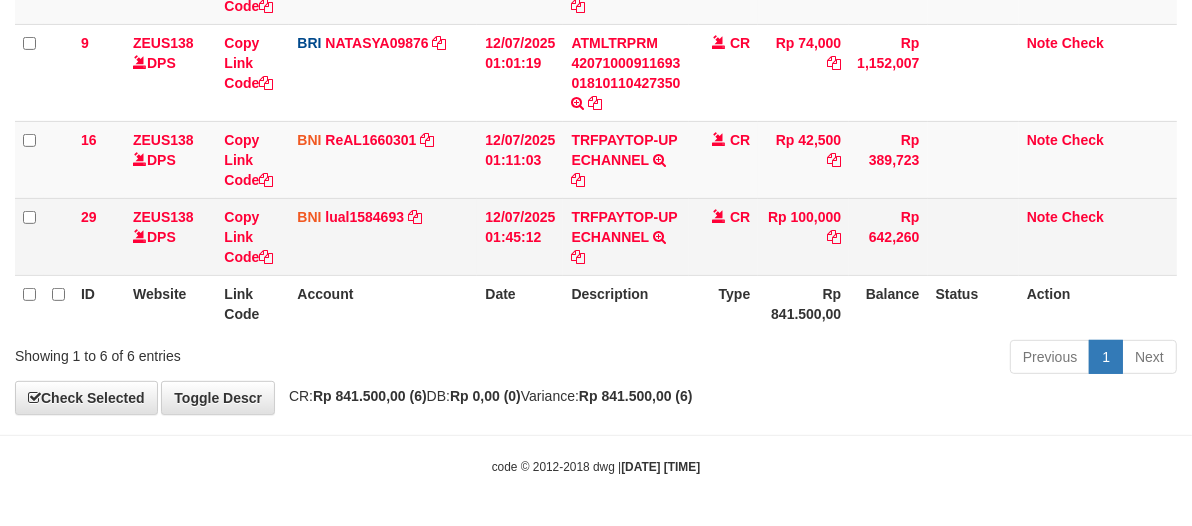 click on "CR" at bounding box center (724, 236) 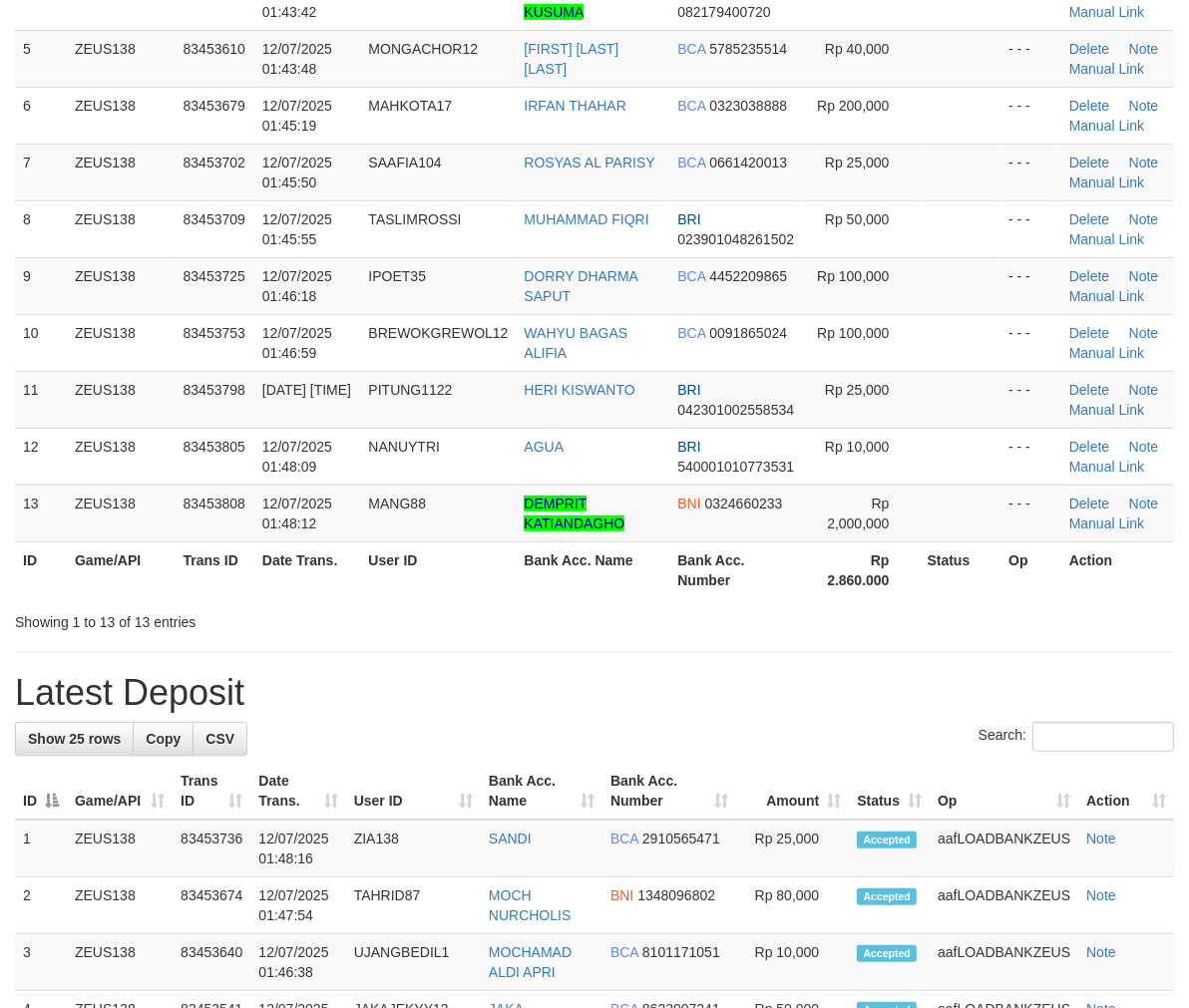 scroll, scrollTop: 372, scrollLeft: 0, axis: vertical 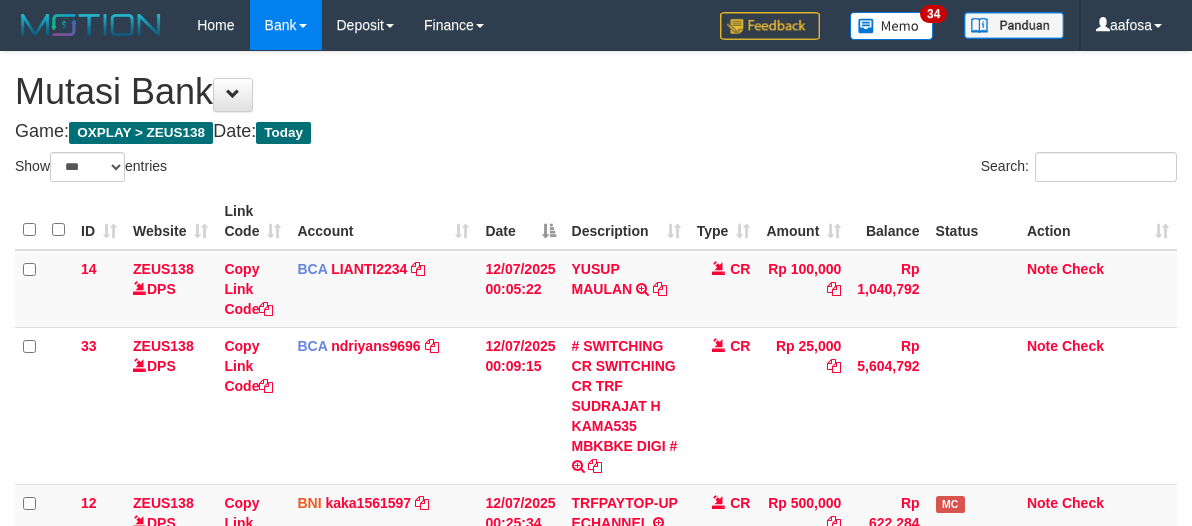 select on "***" 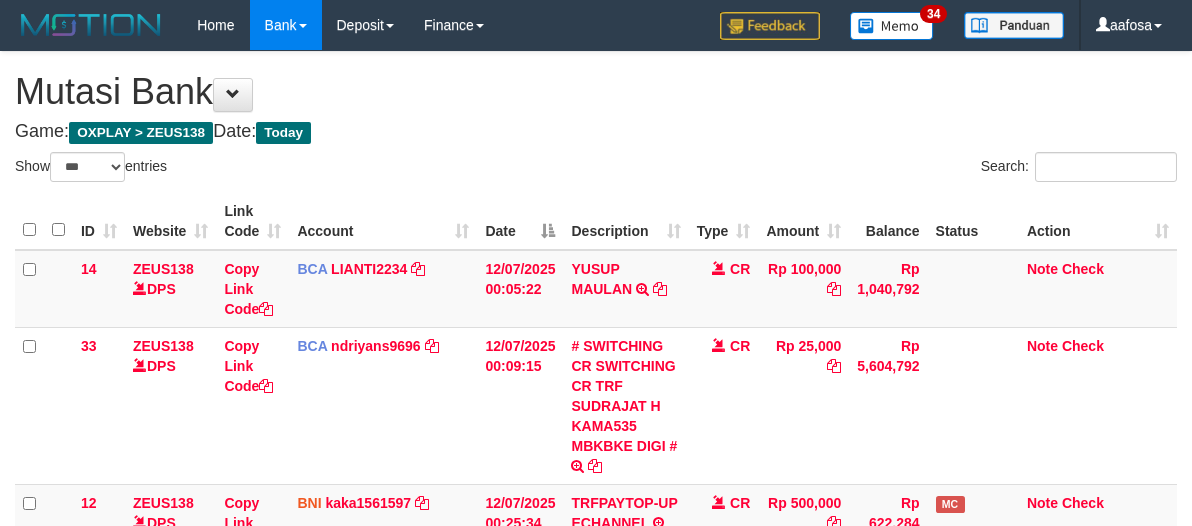 scroll, scrollTop: 537, scrollLeft: 0, axis: vertical 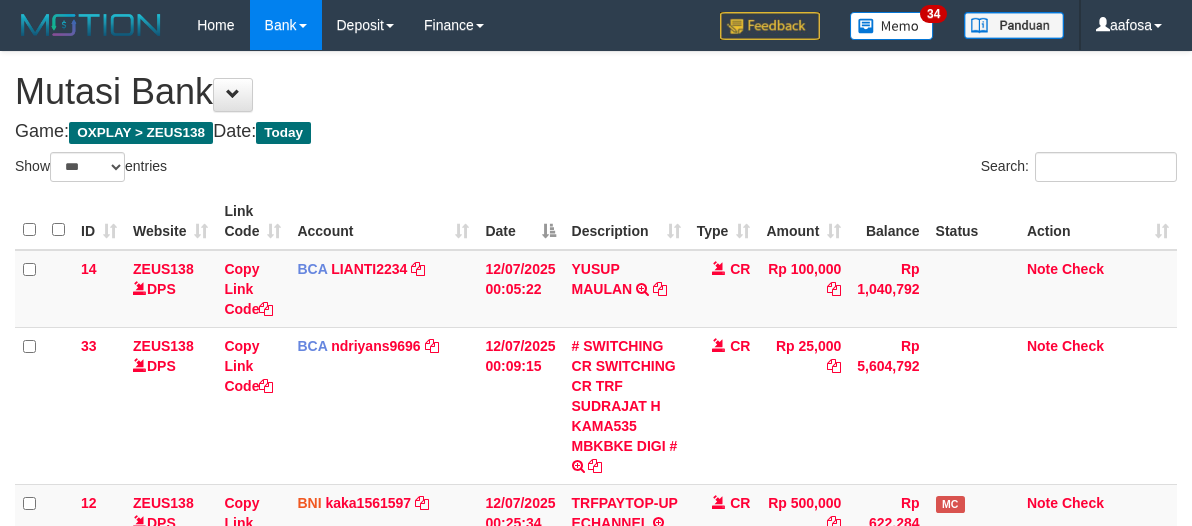 select on "***" 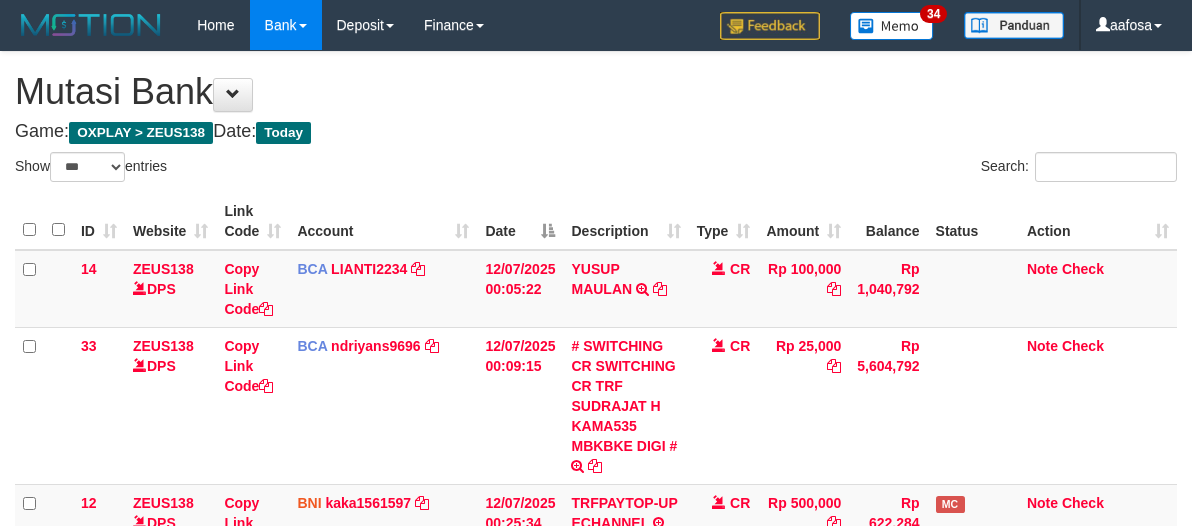 scroll, scrollTop: 537, scrollLeft: 0, axis: vertical 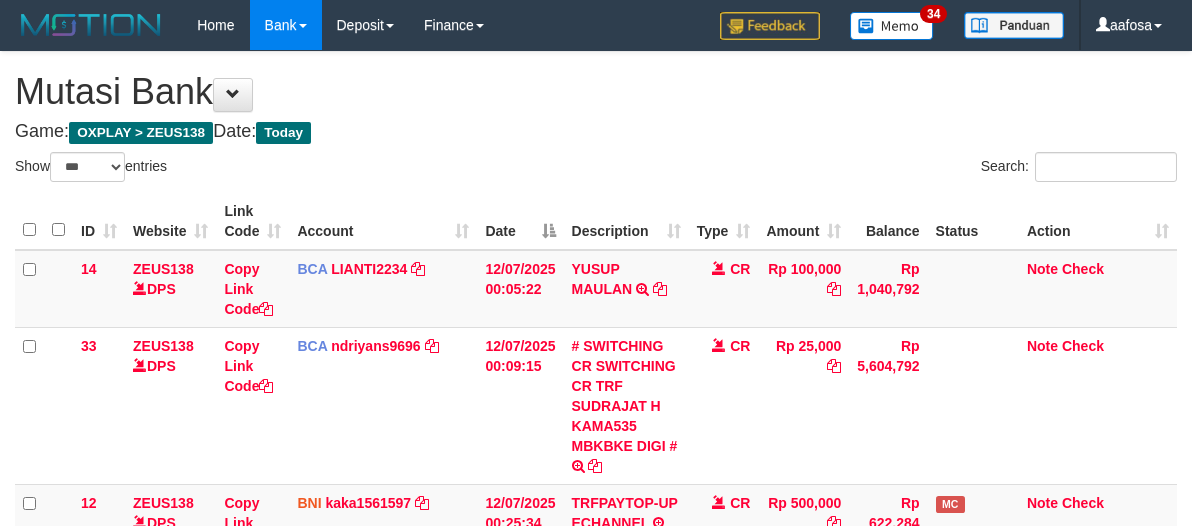 select on "***" 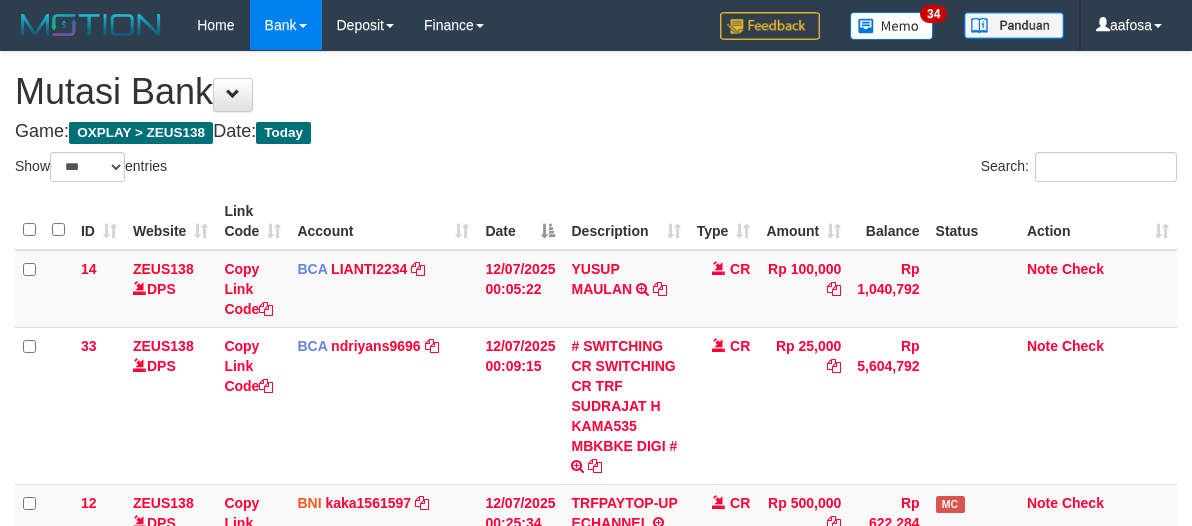 scroll, scrollTop: 537, scrollLeft: 0, axis: vertical 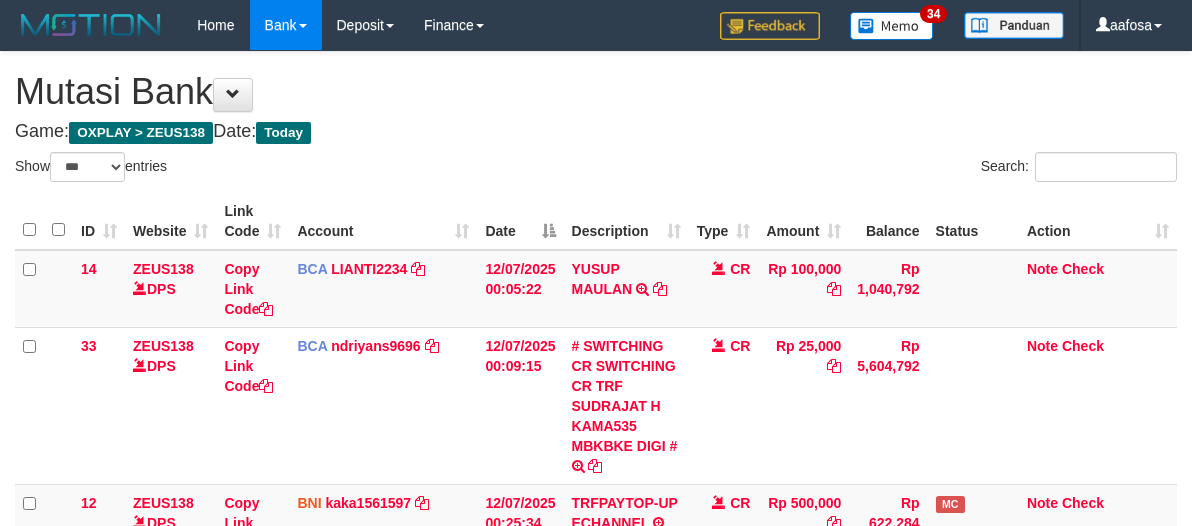 select on "***" 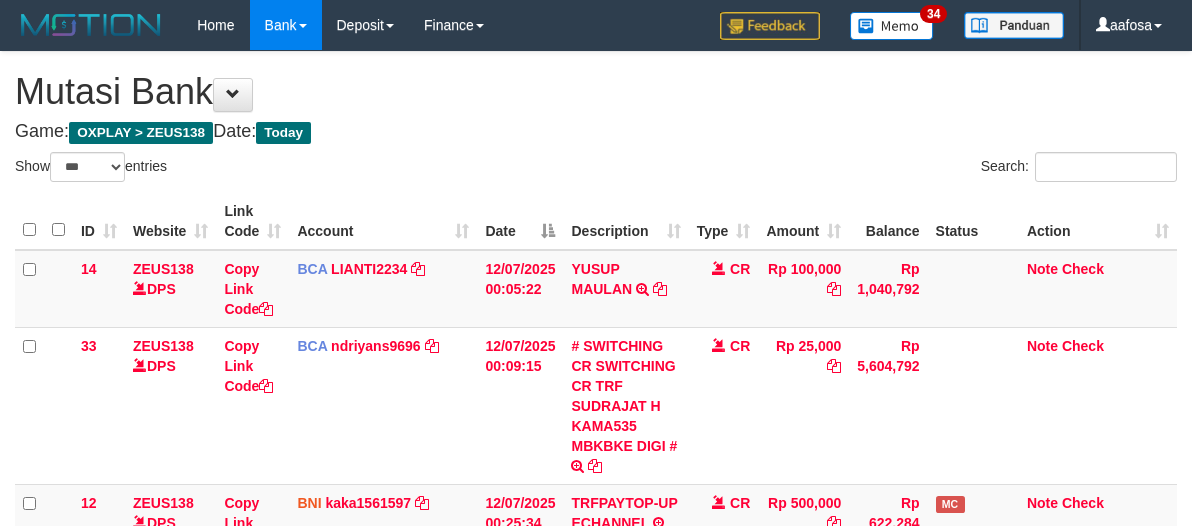 scroll, scrollTop: 537, scrollLeft: 0, axis: vertical 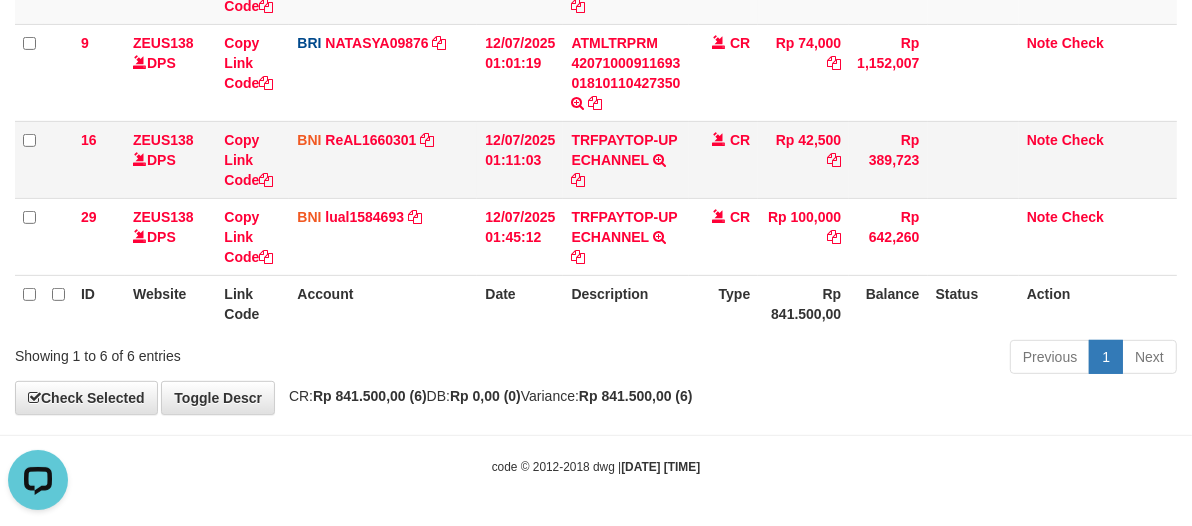 click on "CR" at bounding box center (724, 159) 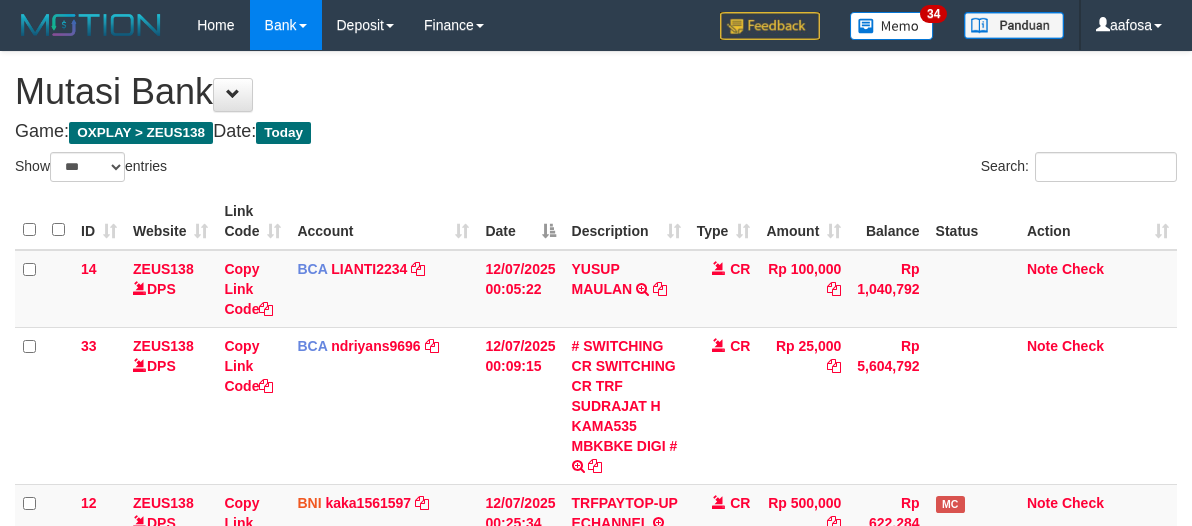 select on "***" 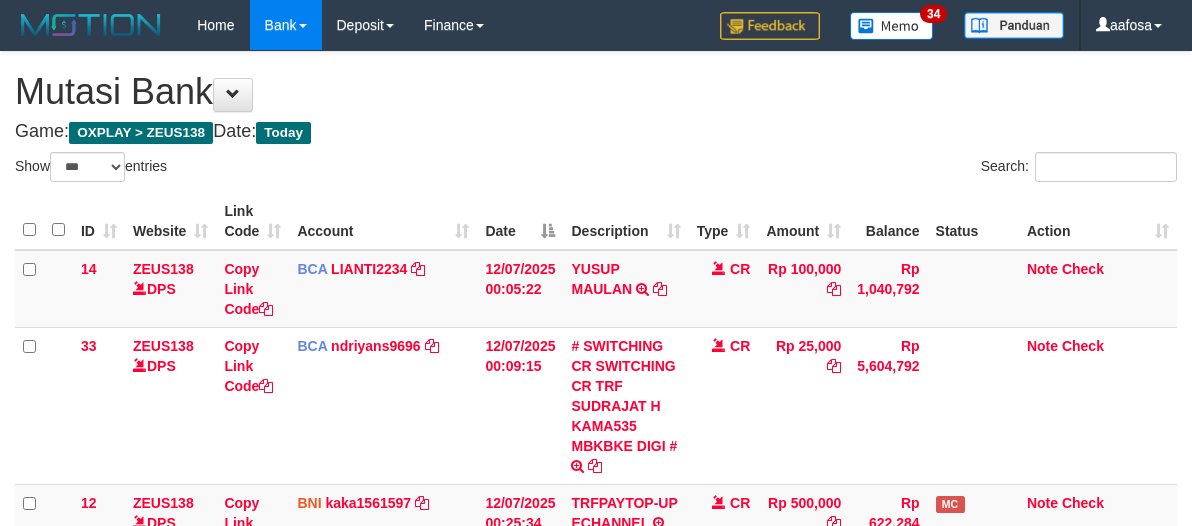 scroll, scrollTop: 537, scrollLeft: 0, axis: vertical 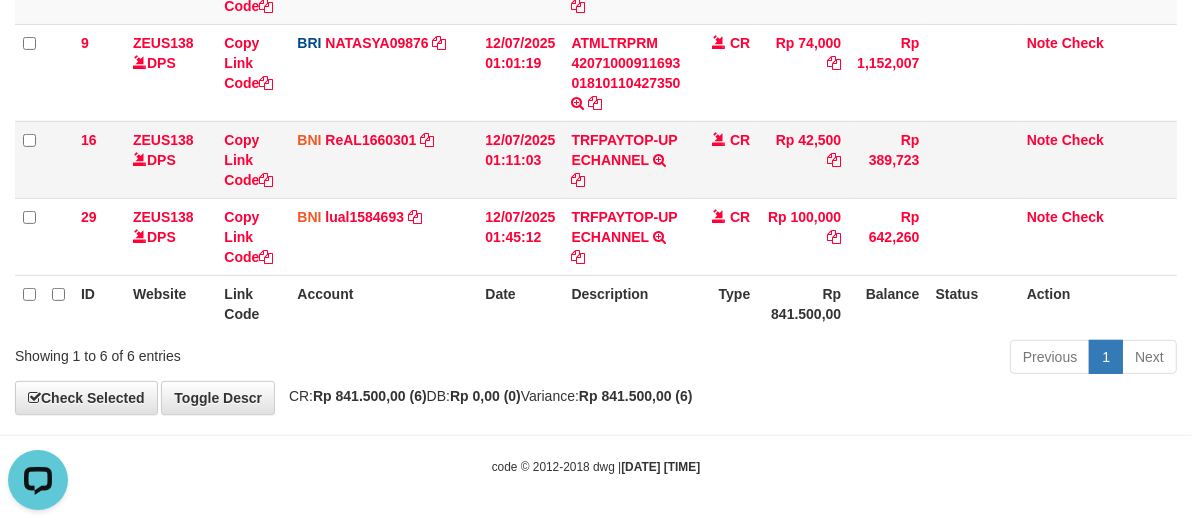 click on "12/07/2025 01:11:03" at bounding box center (520, 159) 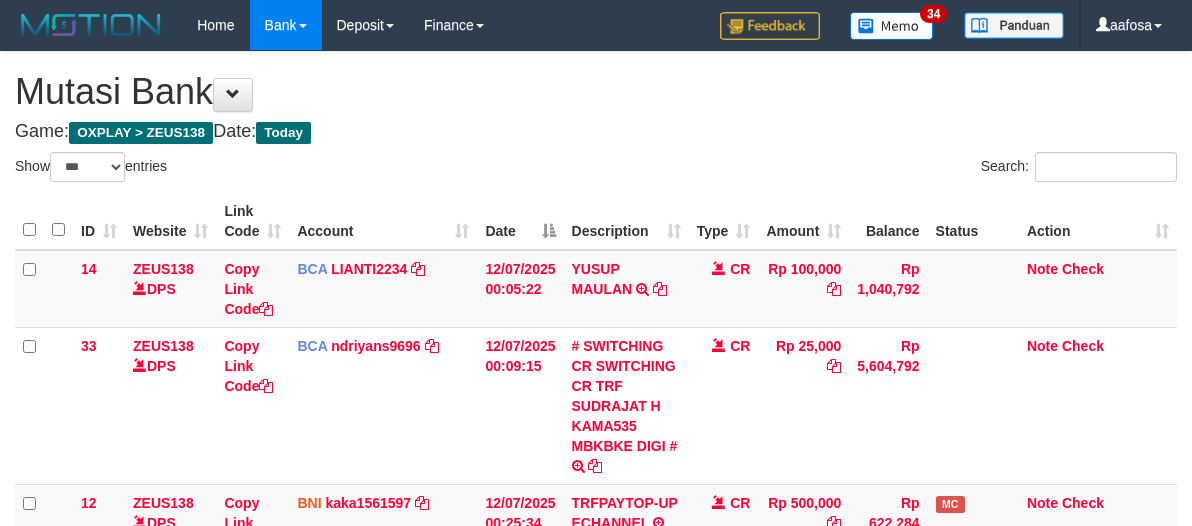 select on "***" 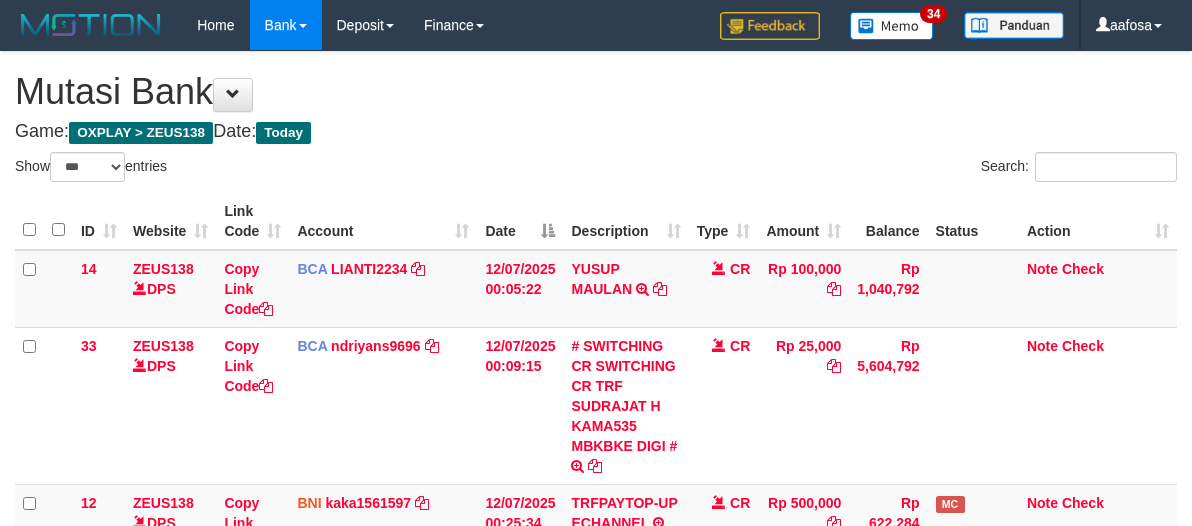 scroll, scrollTop: 537, scrollLeft: 0, axis: vertical 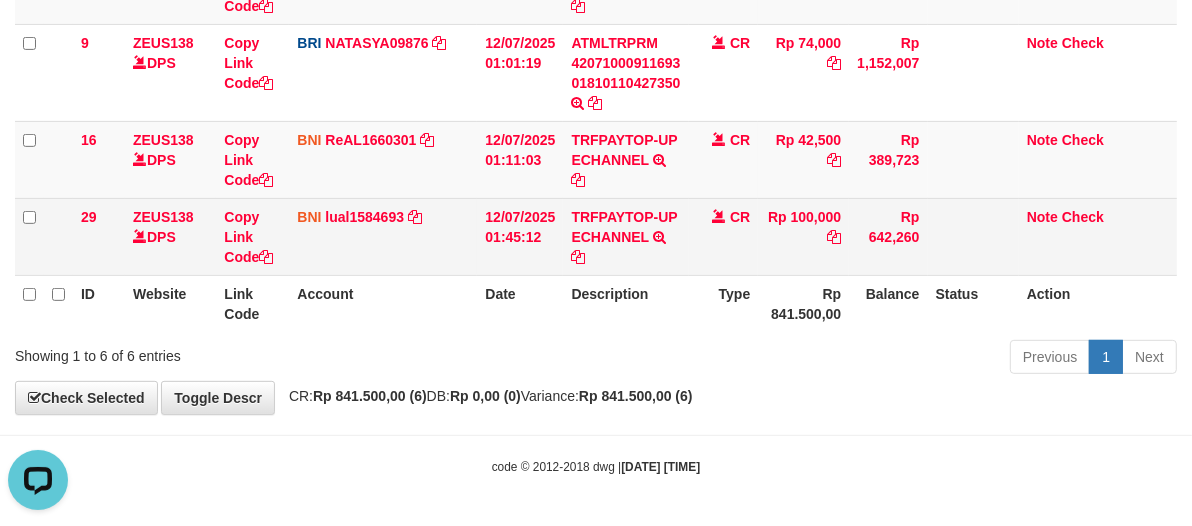click on "12/07/2025 01:45:12" at bounding box center [520, 236] 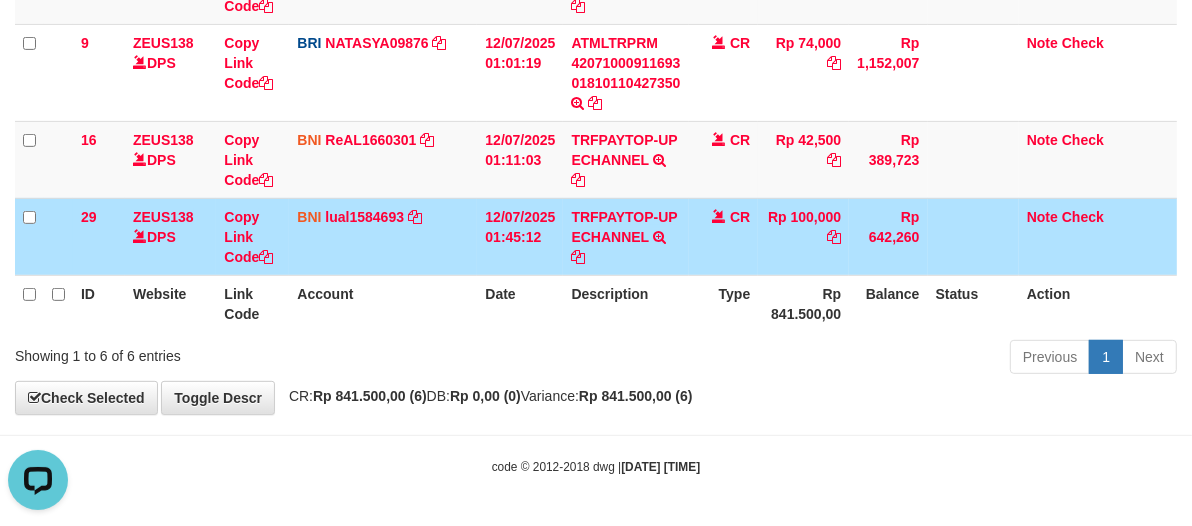 click on "CR" at bounding box center (724, 236) 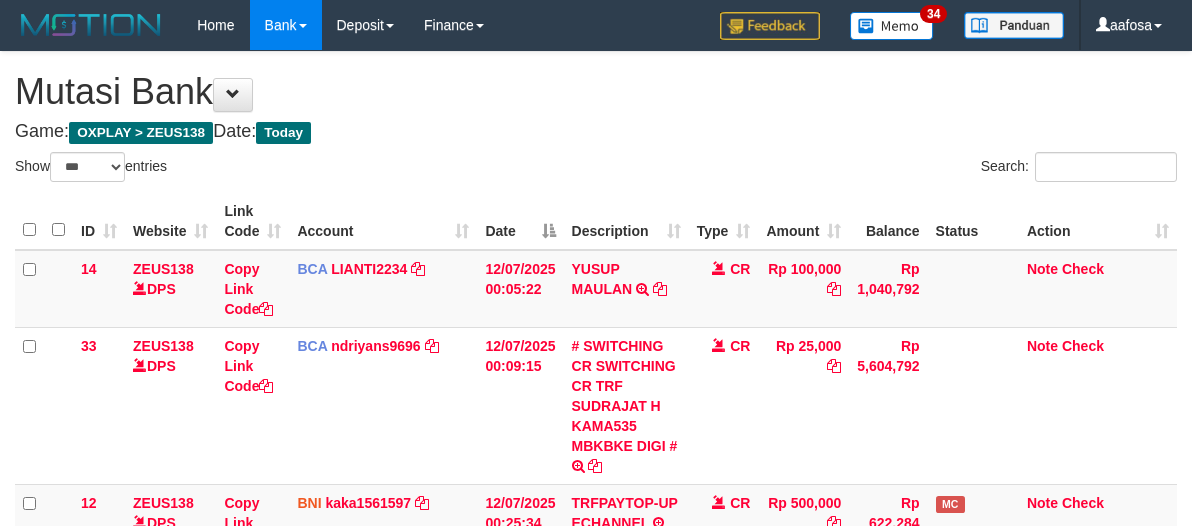 select on "***" 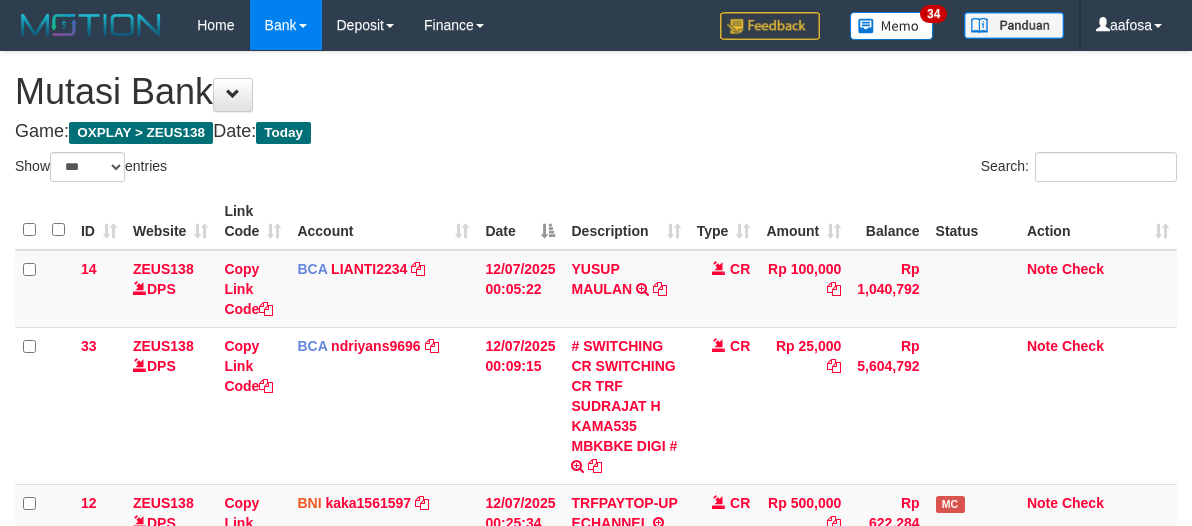 scroll, scrollTop: 537, scrollLeft: 0, axis: vertical 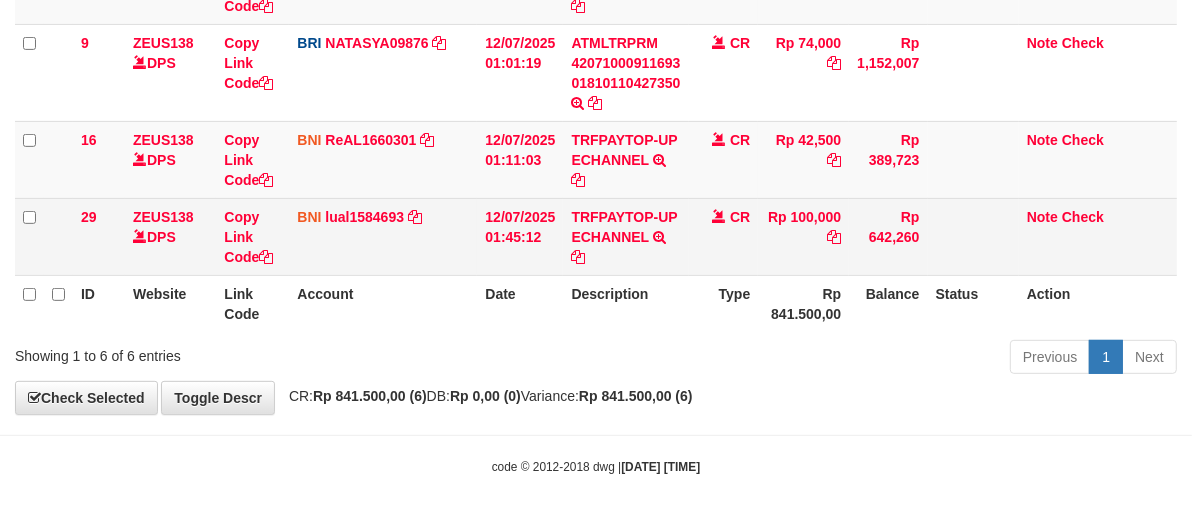 click at bounding box center (719, 216) 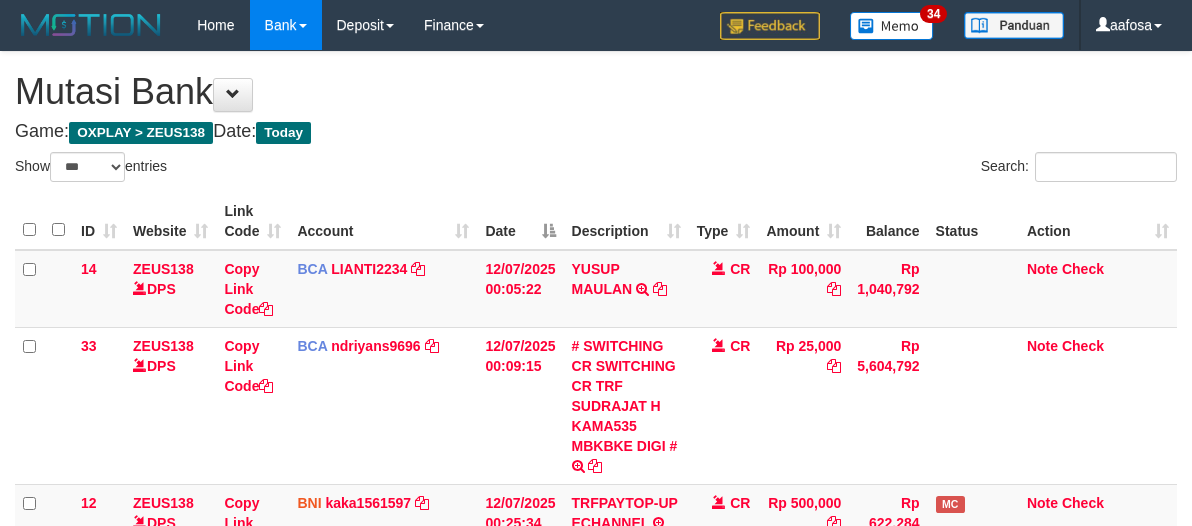 select on "***" 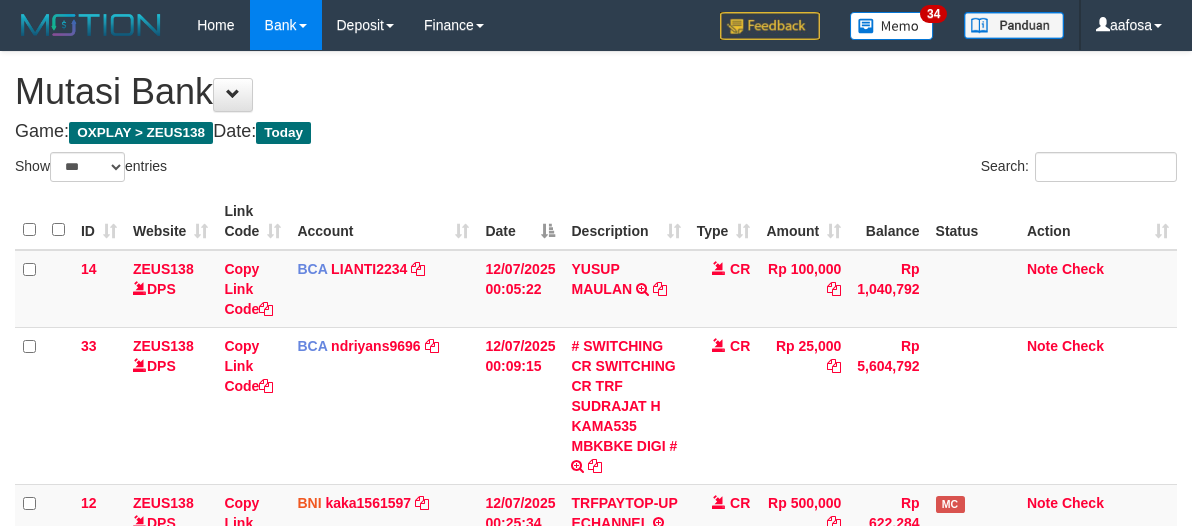 scroll, scrollTop: 537, scrollLeft: 0, axis: vertical 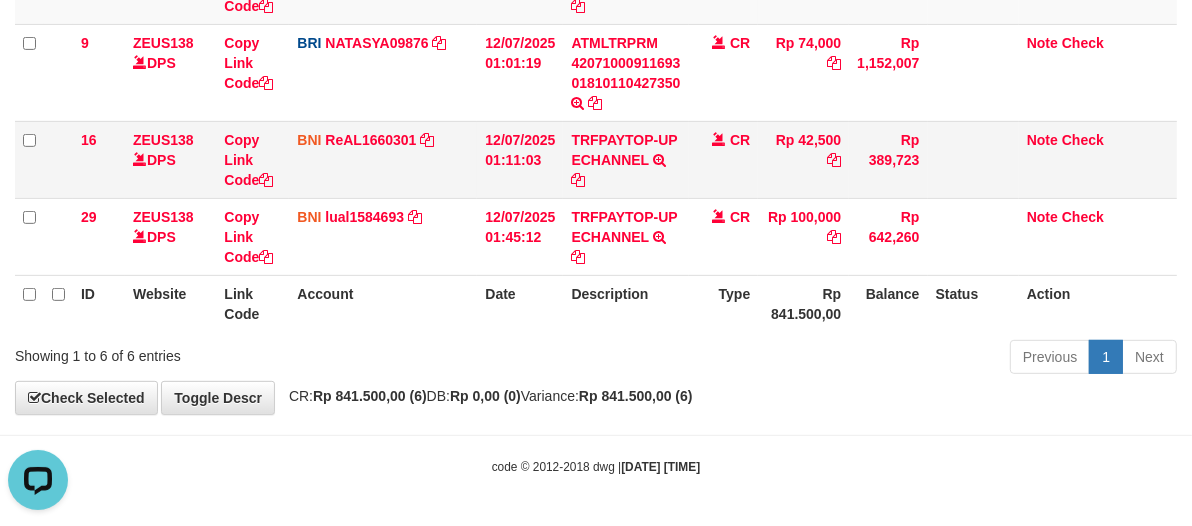 drag, startPoint x: 721, startPoint y: 185, endPoint x: 563, endPoint y: 194, distance: 158.25612 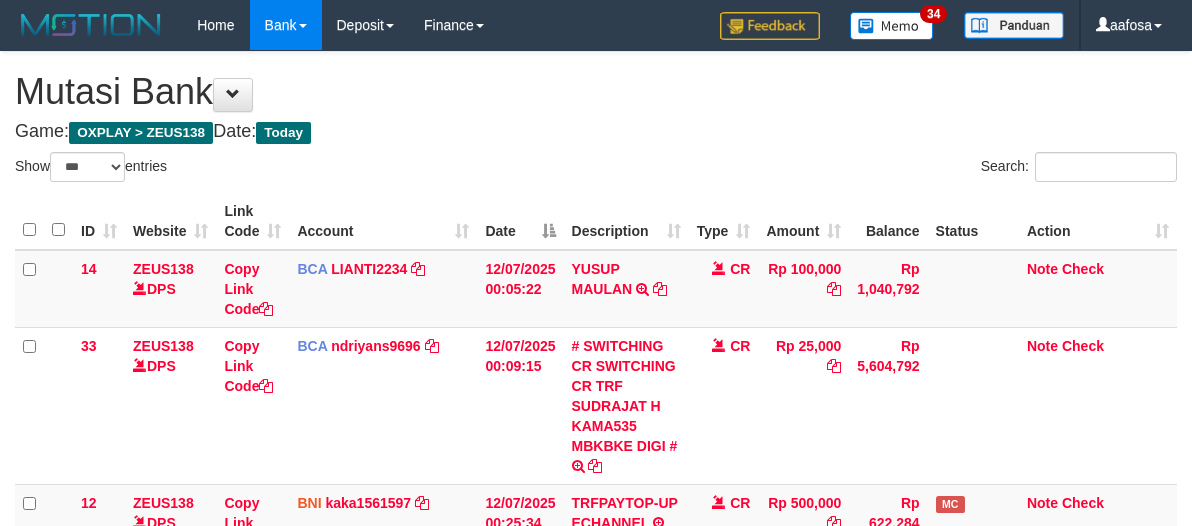 select on "***" 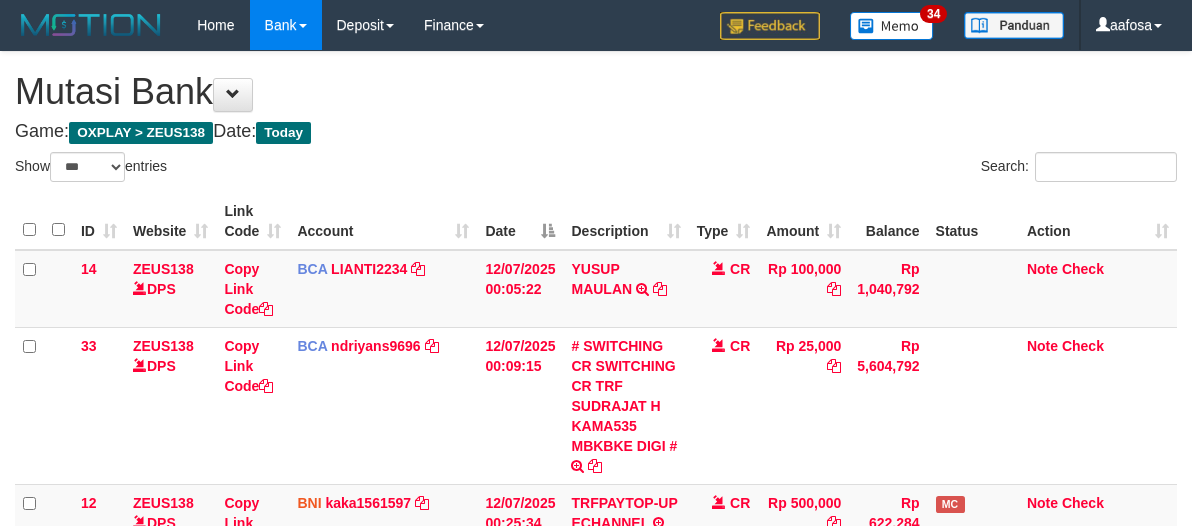 scroll, scrollTop: 537, scrollLeft: 0, axis: vertical 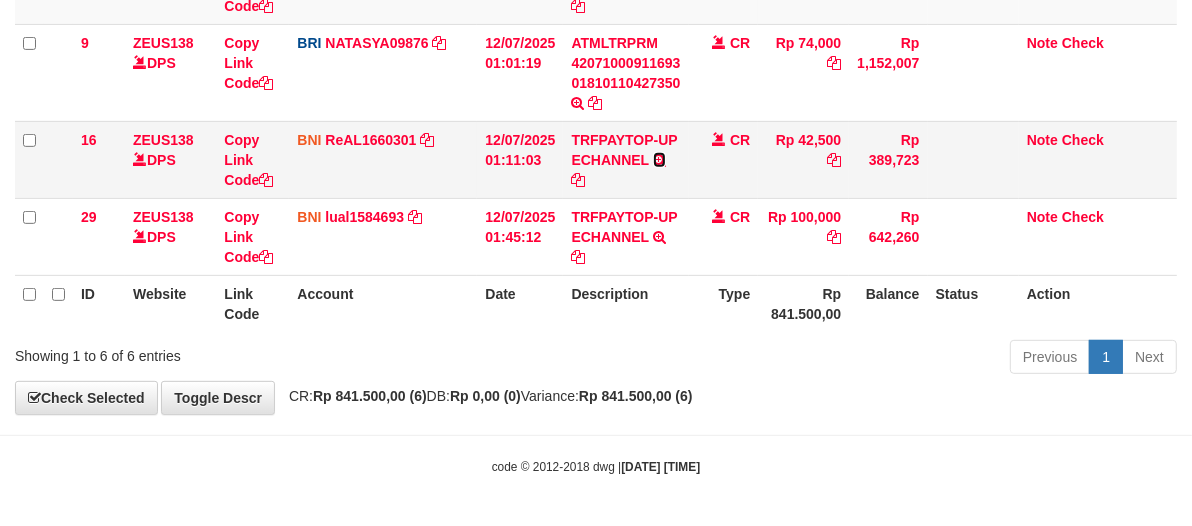 click at bounding box center [659, 160] 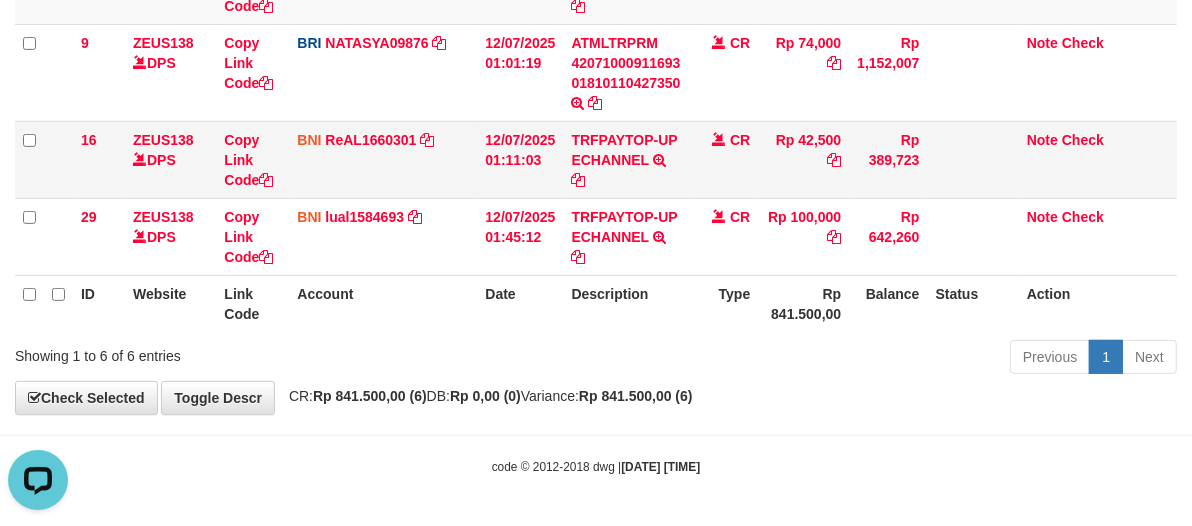 scroll, scrollTop: 0, scrollLeft: 0, axis: both 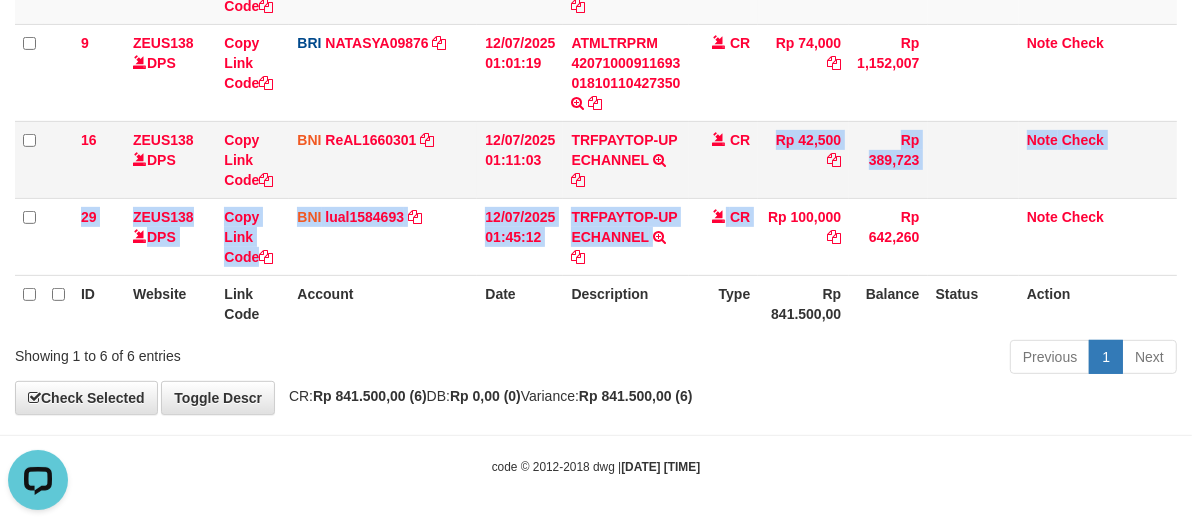 click on "14
ZEUS138    DPS
Copy Link Code
BCA
LIANTI2234
DPS
YULIANTI
mutasi_20250712_4646 | 14
mutasi_20250712_4646 | 14
12/07/2025 00:05:22
YUSUP MAULAN         TRSF E-BANKING CR 1207/FTSCY/WS95051
100000.002025071262819090 TRFDN-YUSUP MAULANESPAY DEBIT INDONE
CR
Rp 100,000
Rp 1,040,792
Note
Check
33
ZEUS138    DPS
Copy Link Code
BCA
ndriyans9696
DPS
ANDRIYANSYAH
mutasi_20250712_3291 | 33" at bounding box center [596, -6] 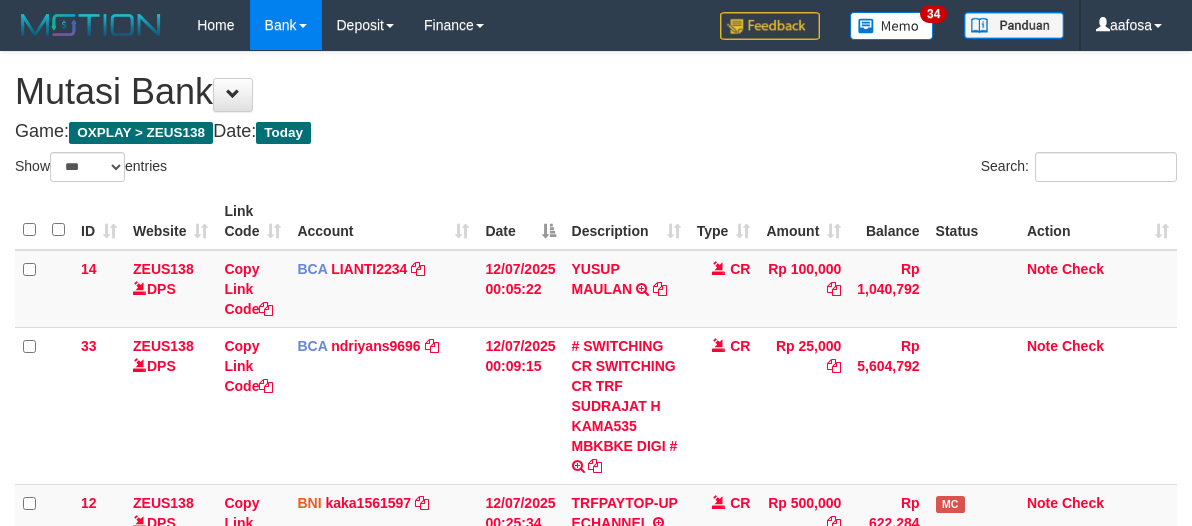 select on "***" 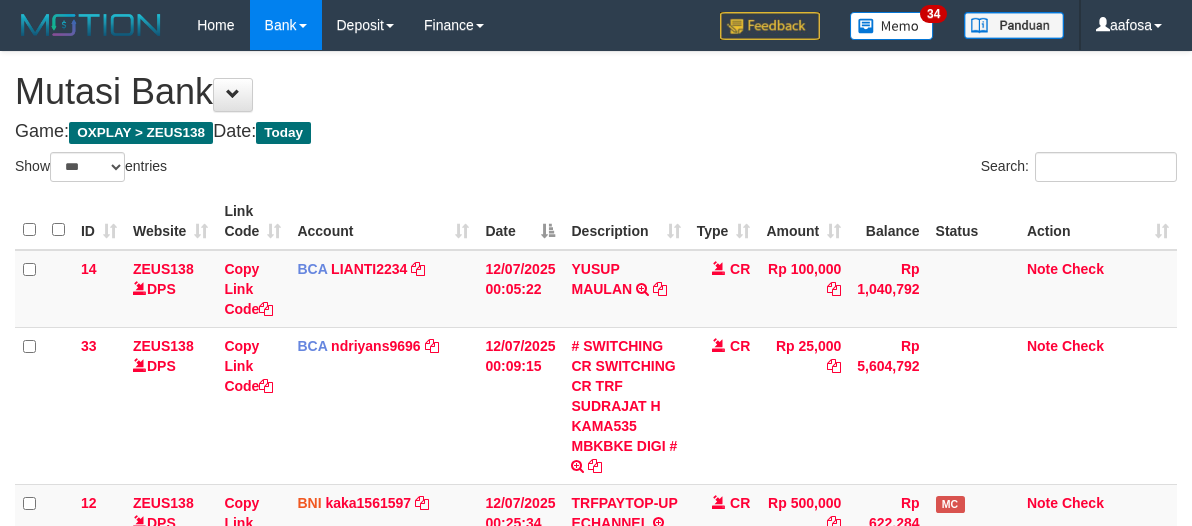 scroll, scrollTop: 537, scrollLeft: 0, axis: vertical 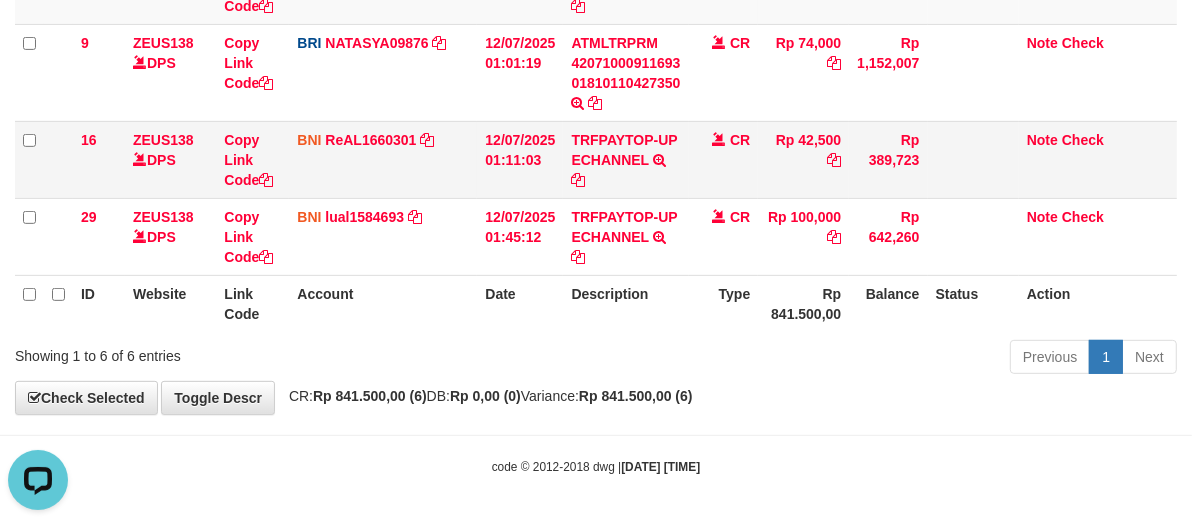 click on "CR" at bounding box center (724, 159) 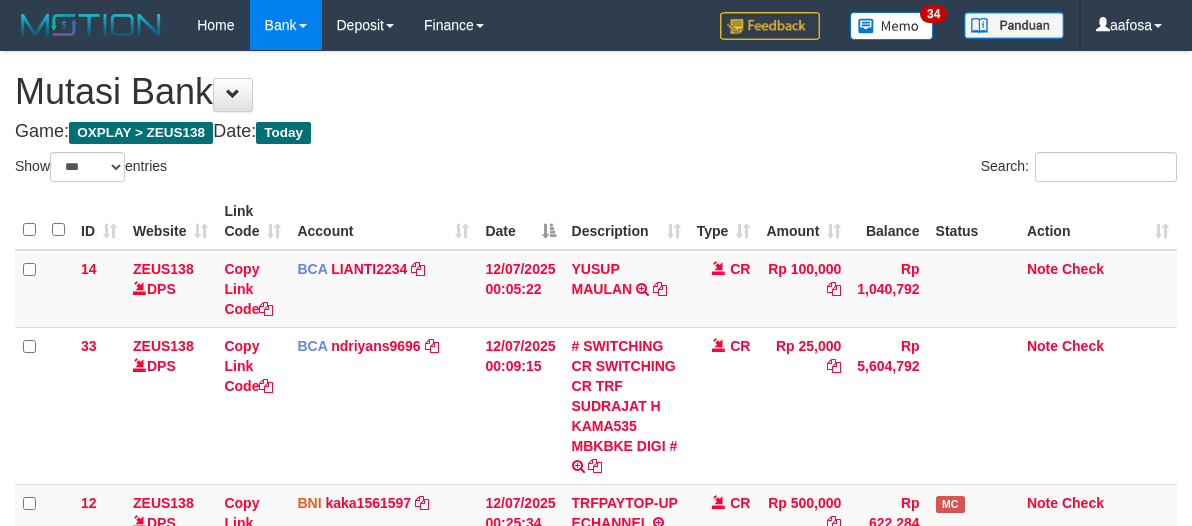 select on "***" 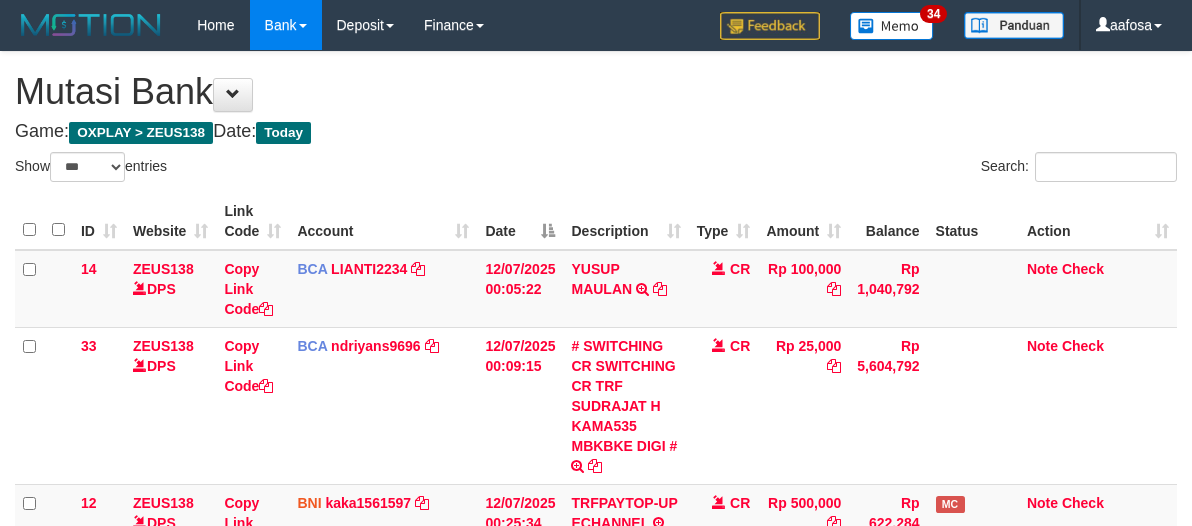 scroll, scrollTop: 537, scrollLeft: 0, axis: vertical 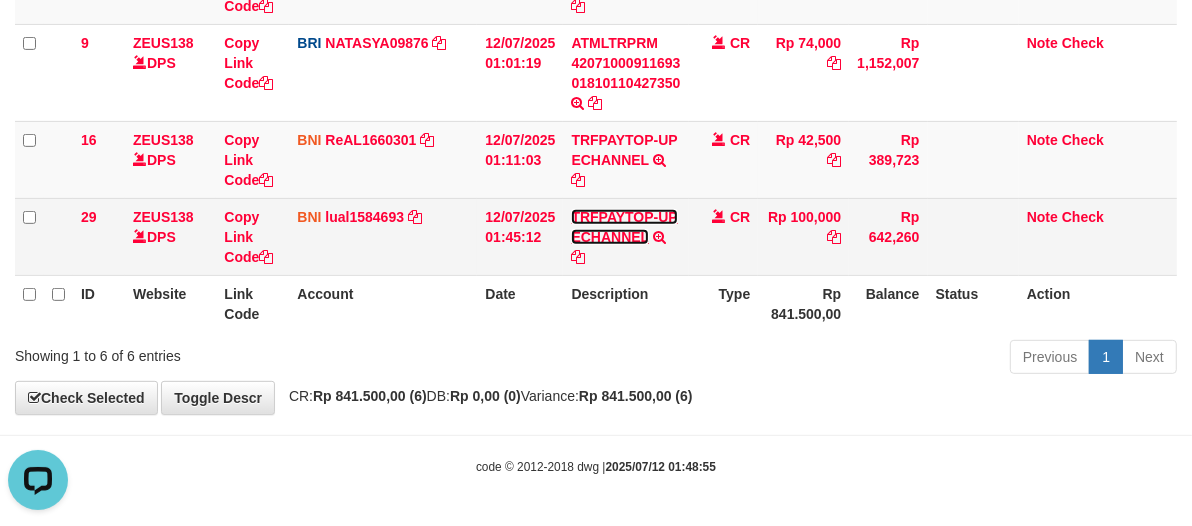 click on "TRFPAYTOP-UP ECHANNEL" at bounding box center (624, 227) 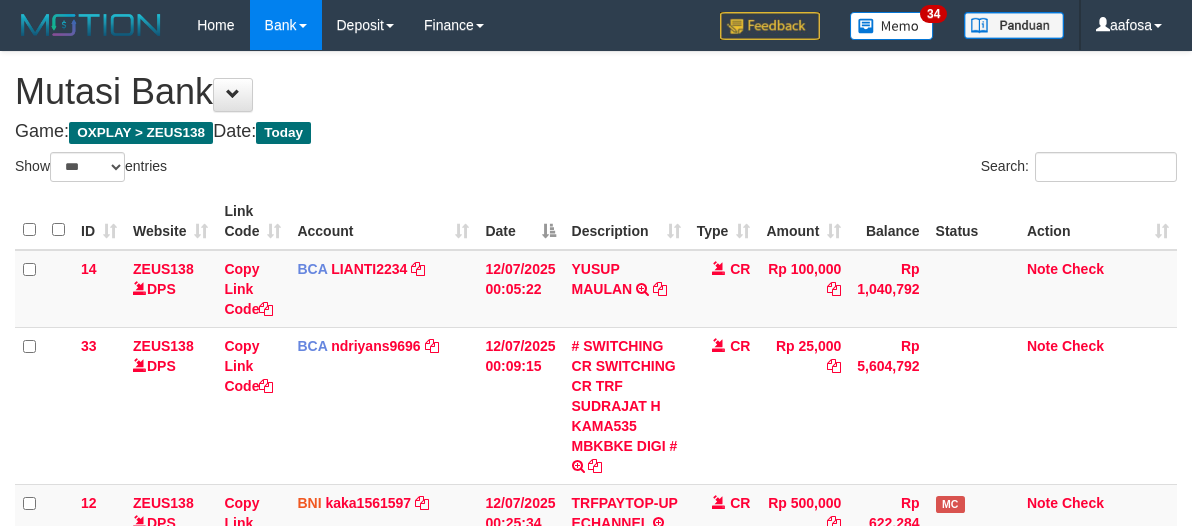 select on "***" 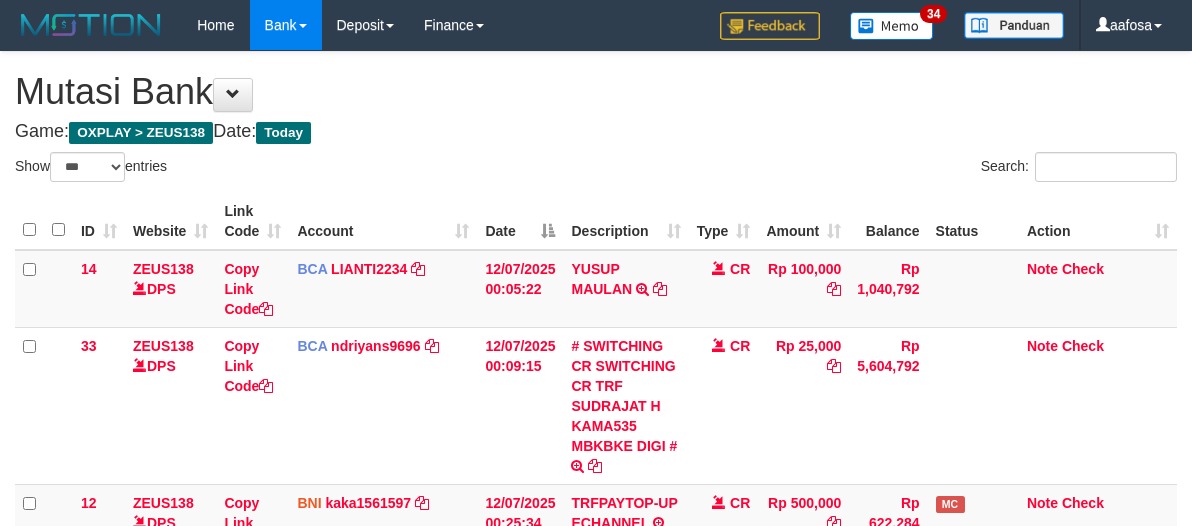 scroll, scrollTop: 537, scrollLeft: 0, axis: vertical 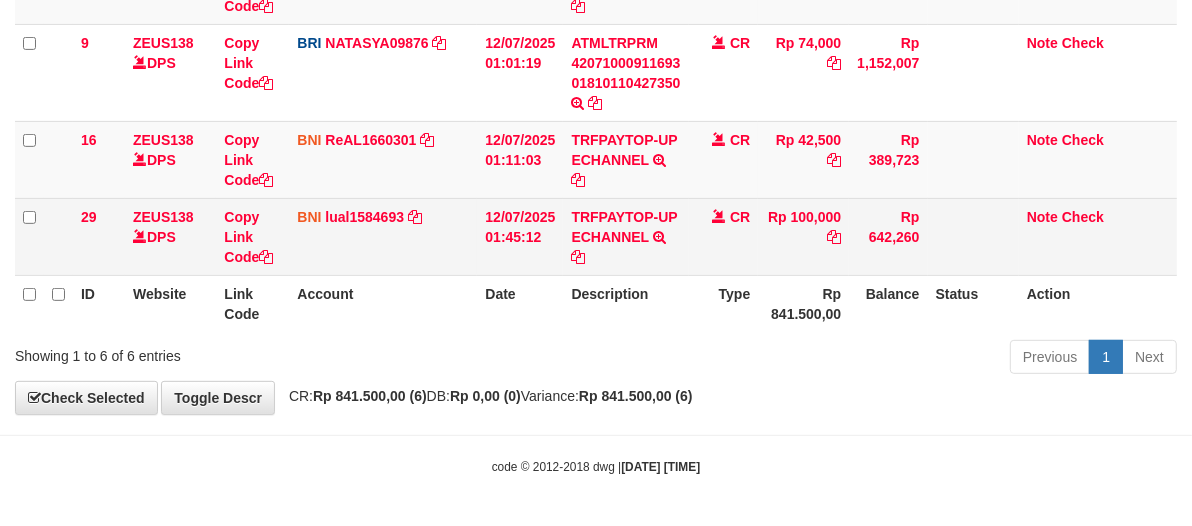 click on "CR" at bounding box center (724, 236) 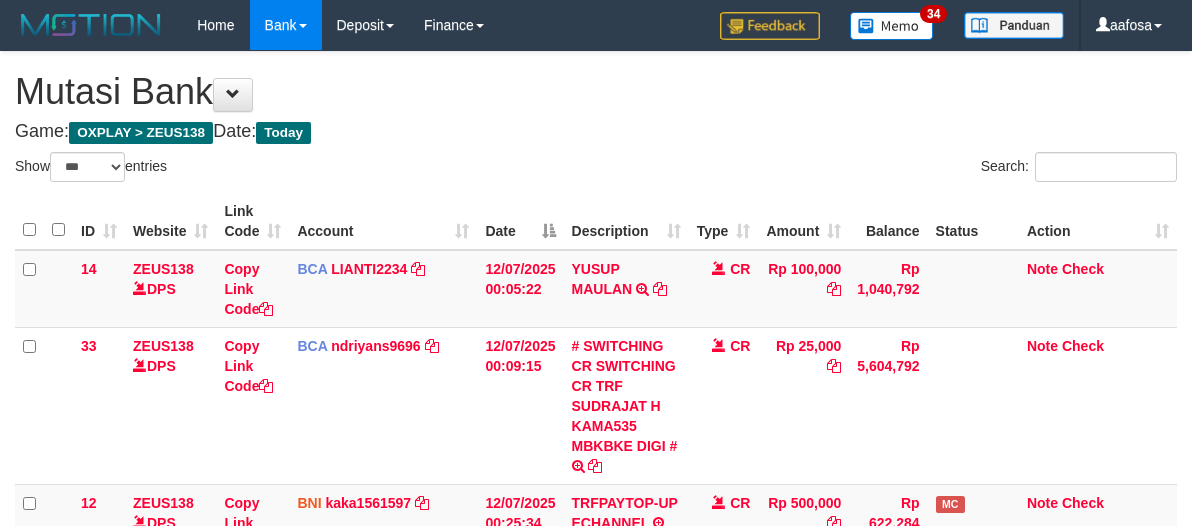 select on "***" 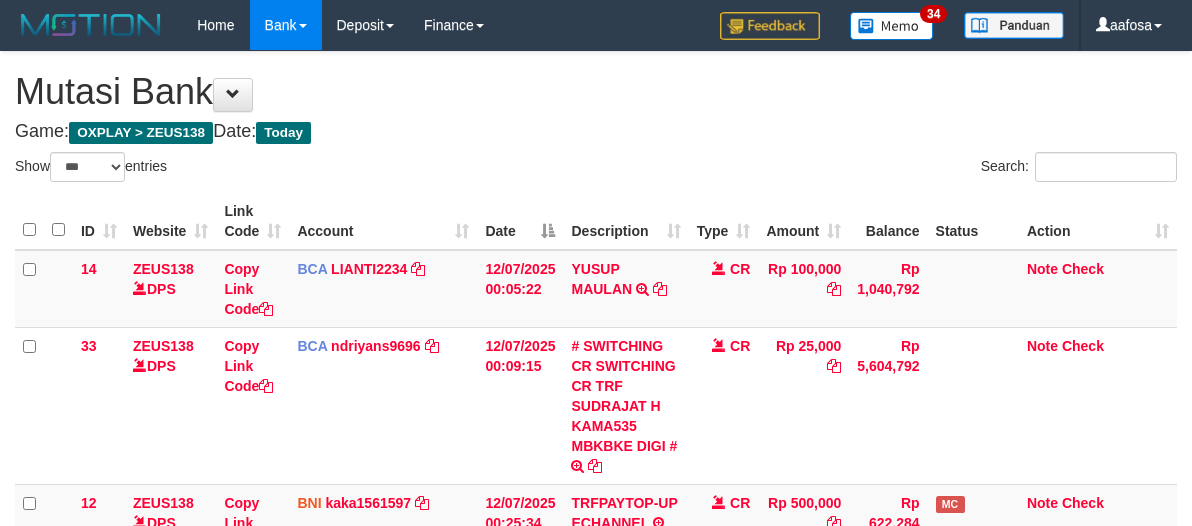 scroll, scrollTop: 537, scrollLeft: 0, axis: vertical 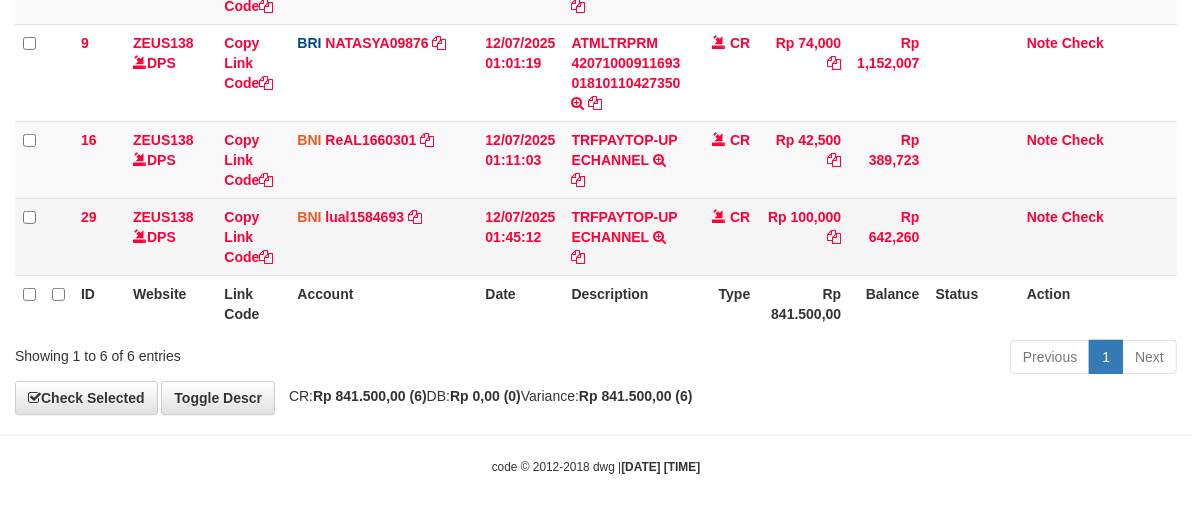 click on "TRFPAYTOP-UP ECHANNEL         TRF/PAY/TOP-UP ECHANNEL" at bounding box center [625, 236] 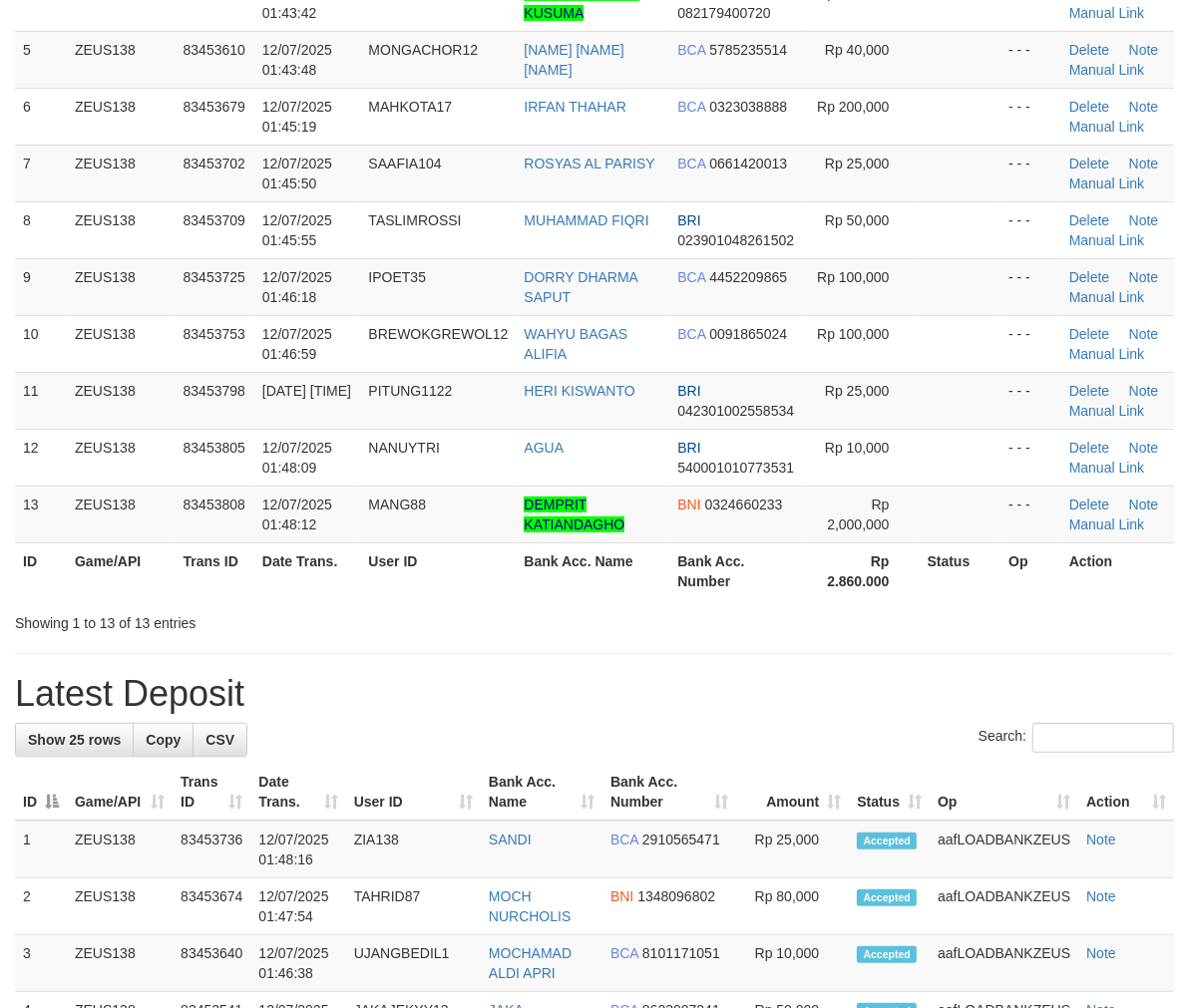 scroll, scrollTop: 372, scrollLeft: 0, axis: vertical 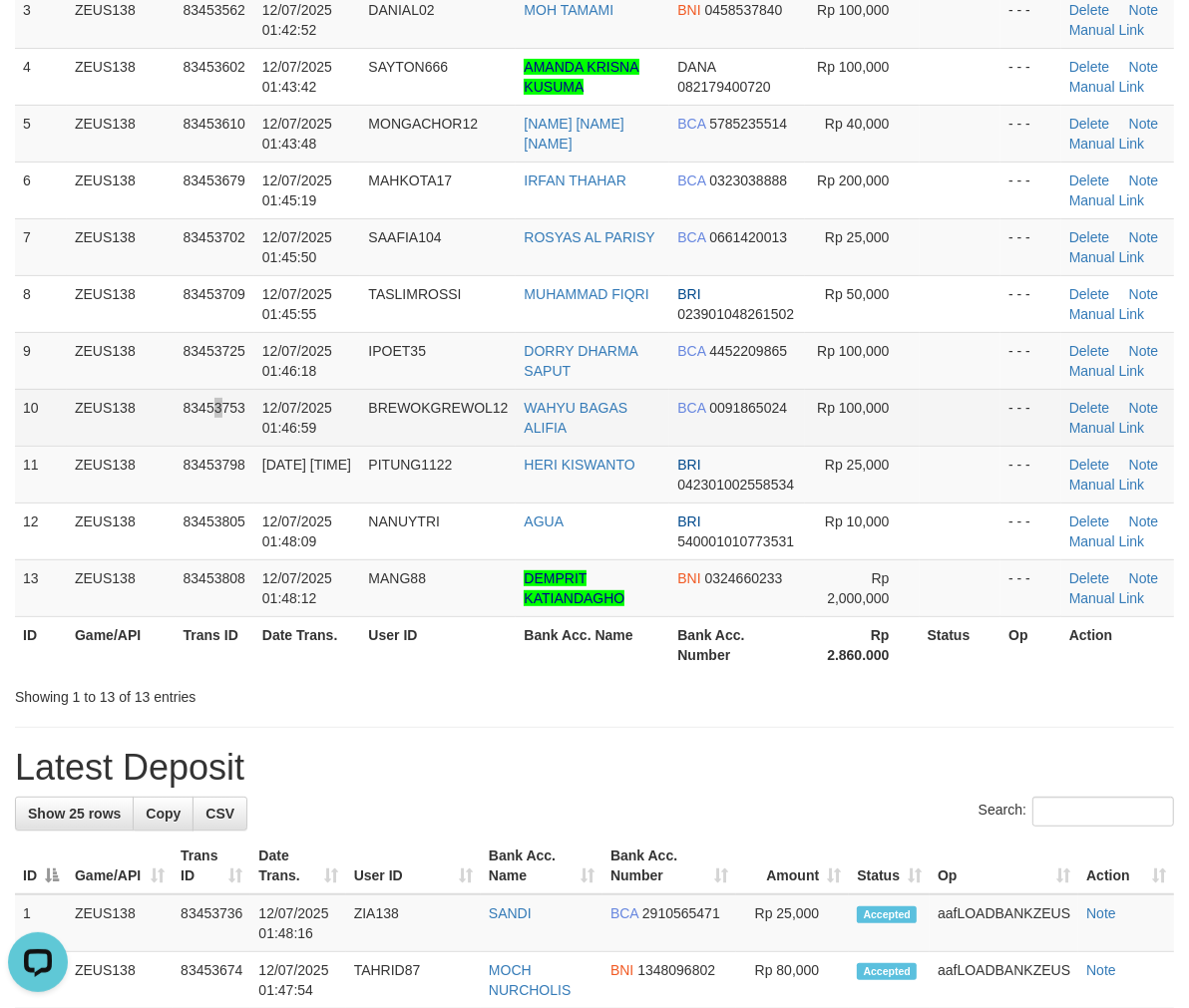 click on "83453753" at bounding box center [214, 417] 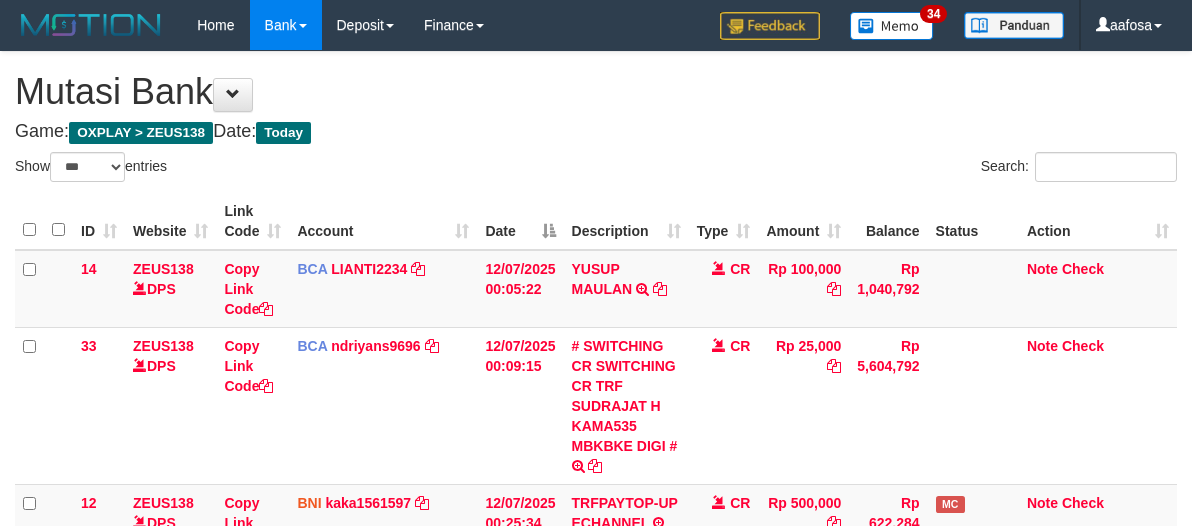 select on "***" 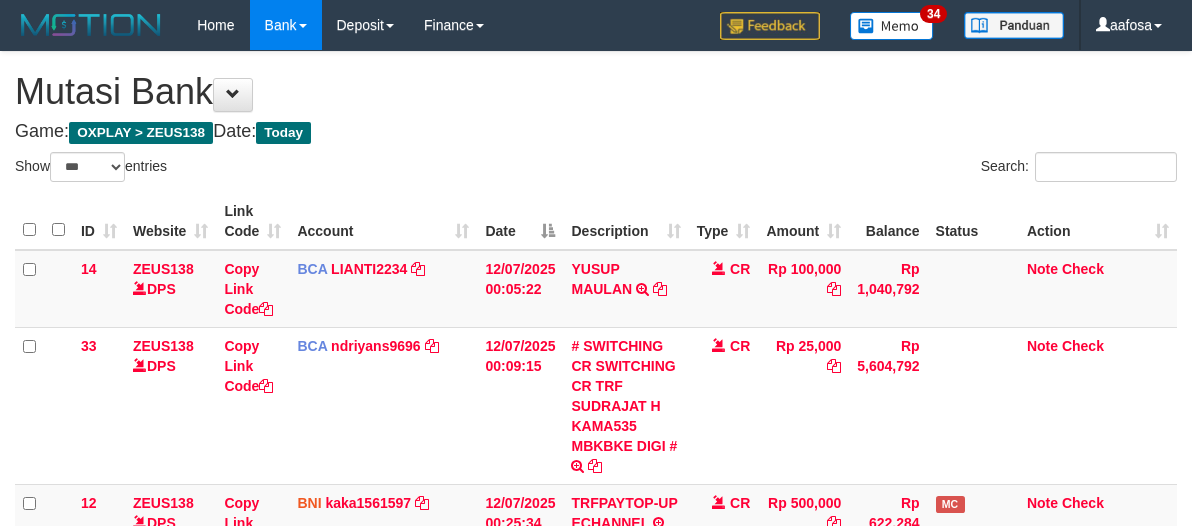 scroll, scrollTop: 537, scrollLeft: 0, axis: vertical 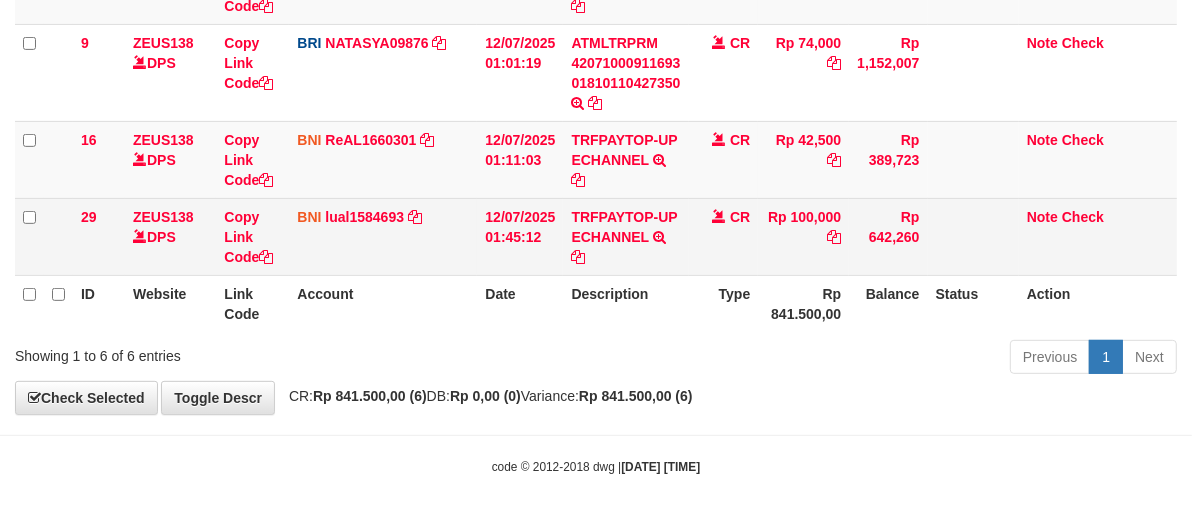 click on "CR" at bounding box center [724, 236] 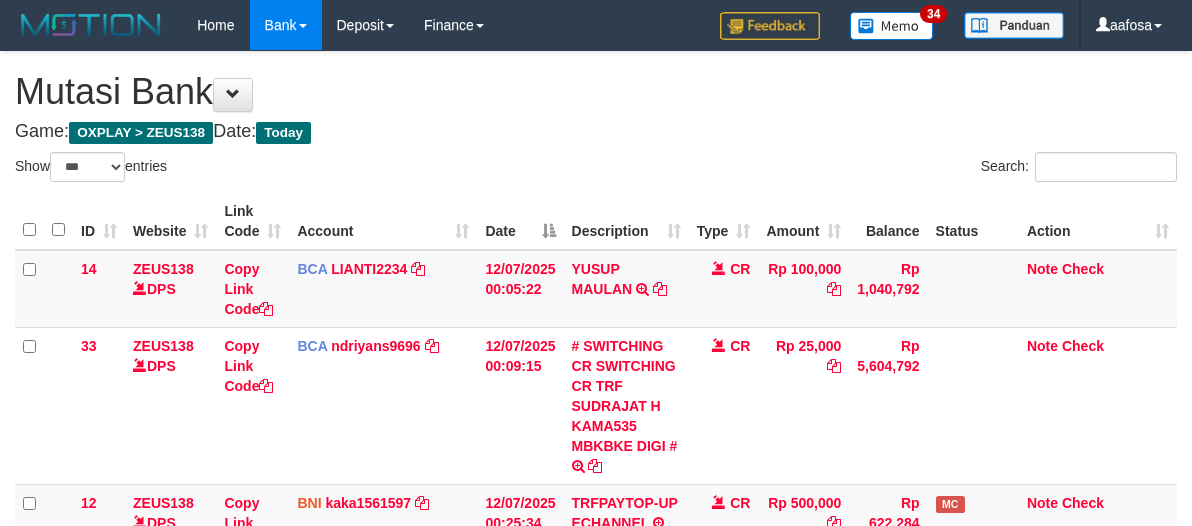 select on "***" 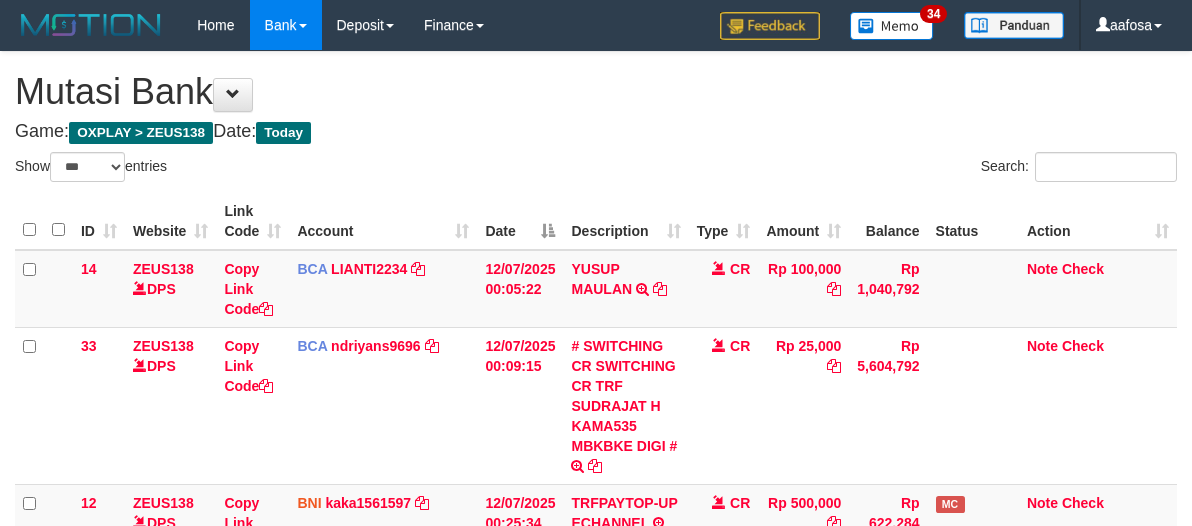 scroll, scrollTop: 537, scrollLeft: 0, axis: vertical 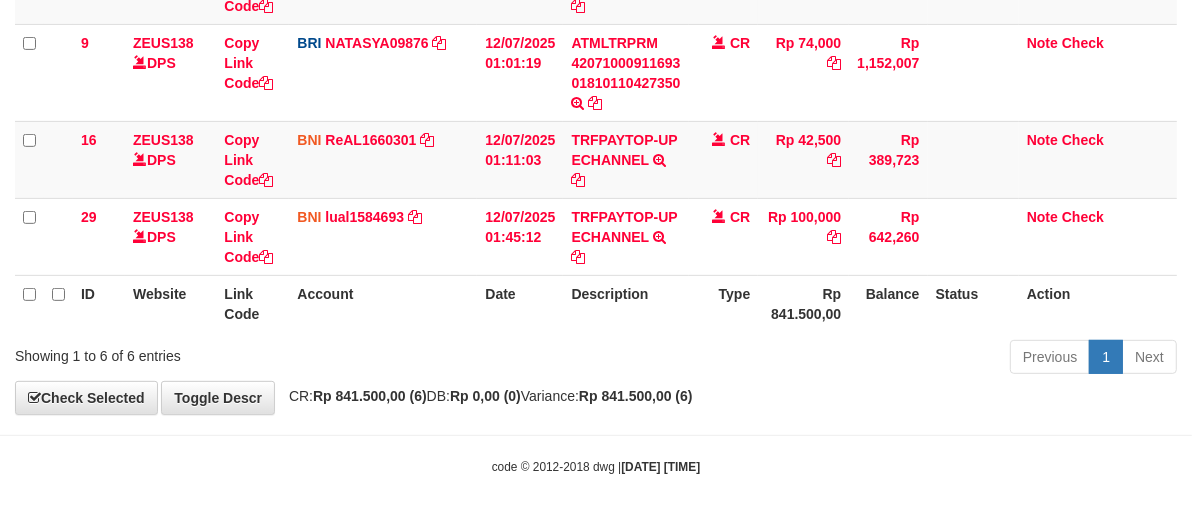 click on "CR" at bounding box center [724, 236] 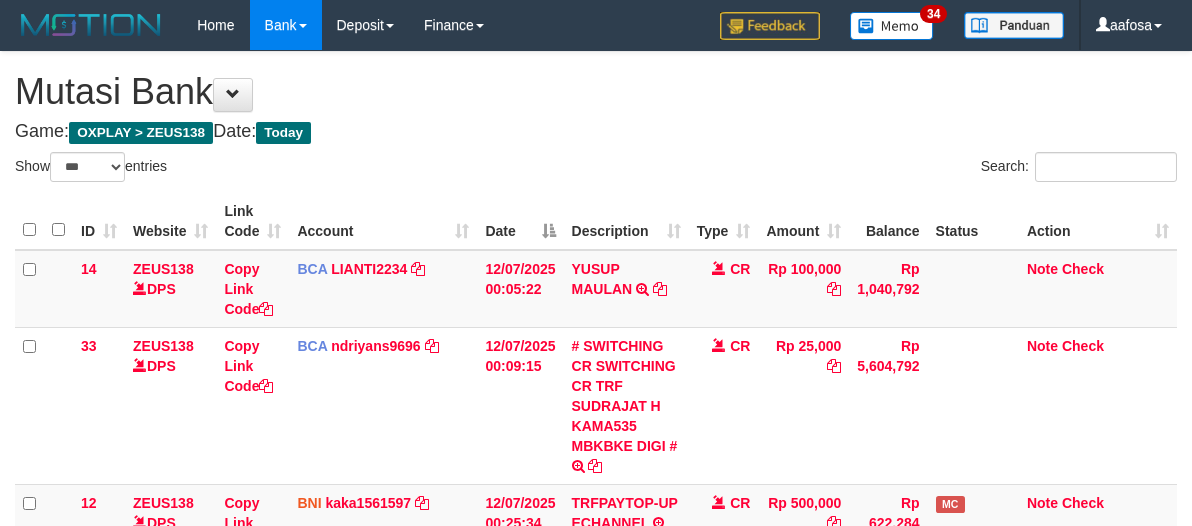 select on "***" 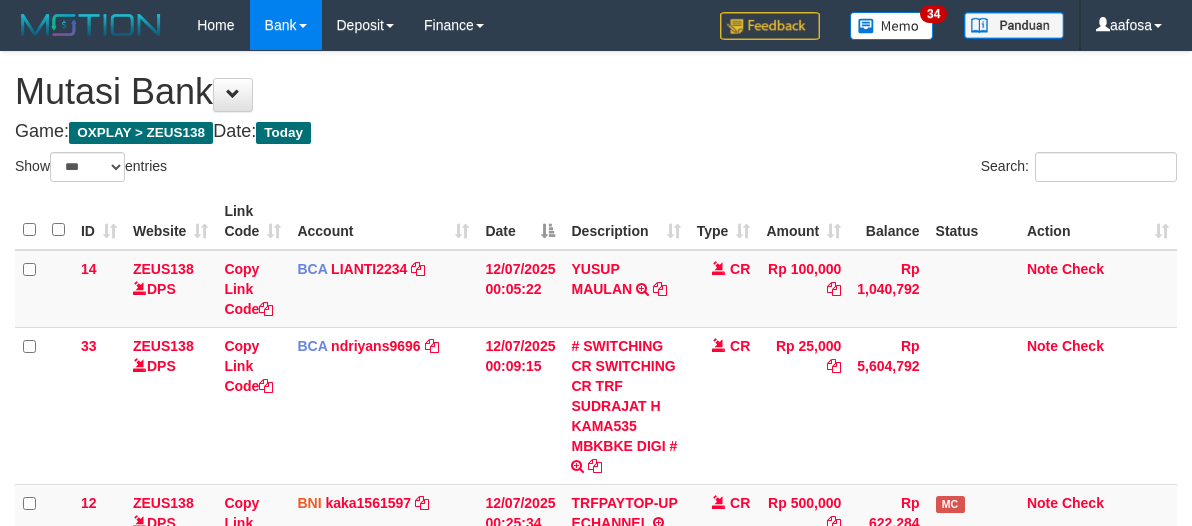 scroll, scrollTop: 537, scrollLeft: 0, axis: vertical 